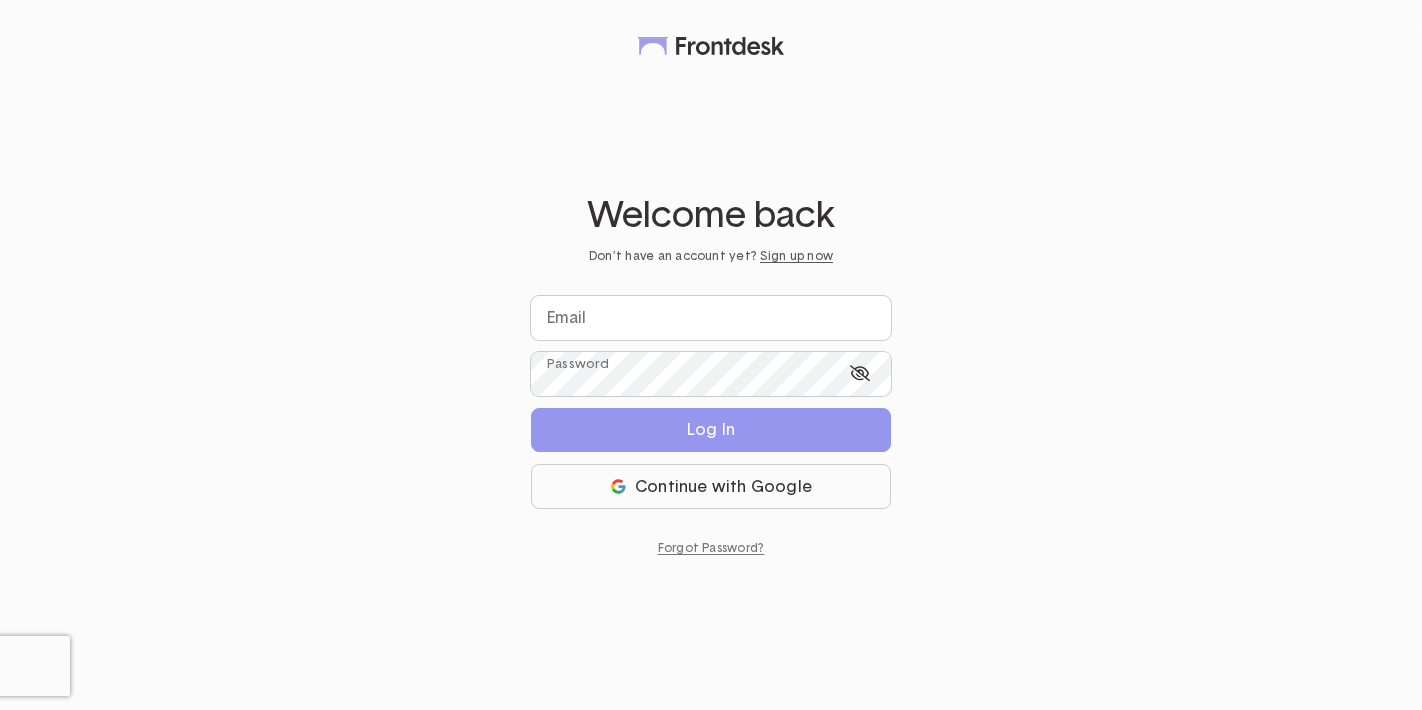 scroll, scrollTop: 0, scrollLeft: 0, axis: both 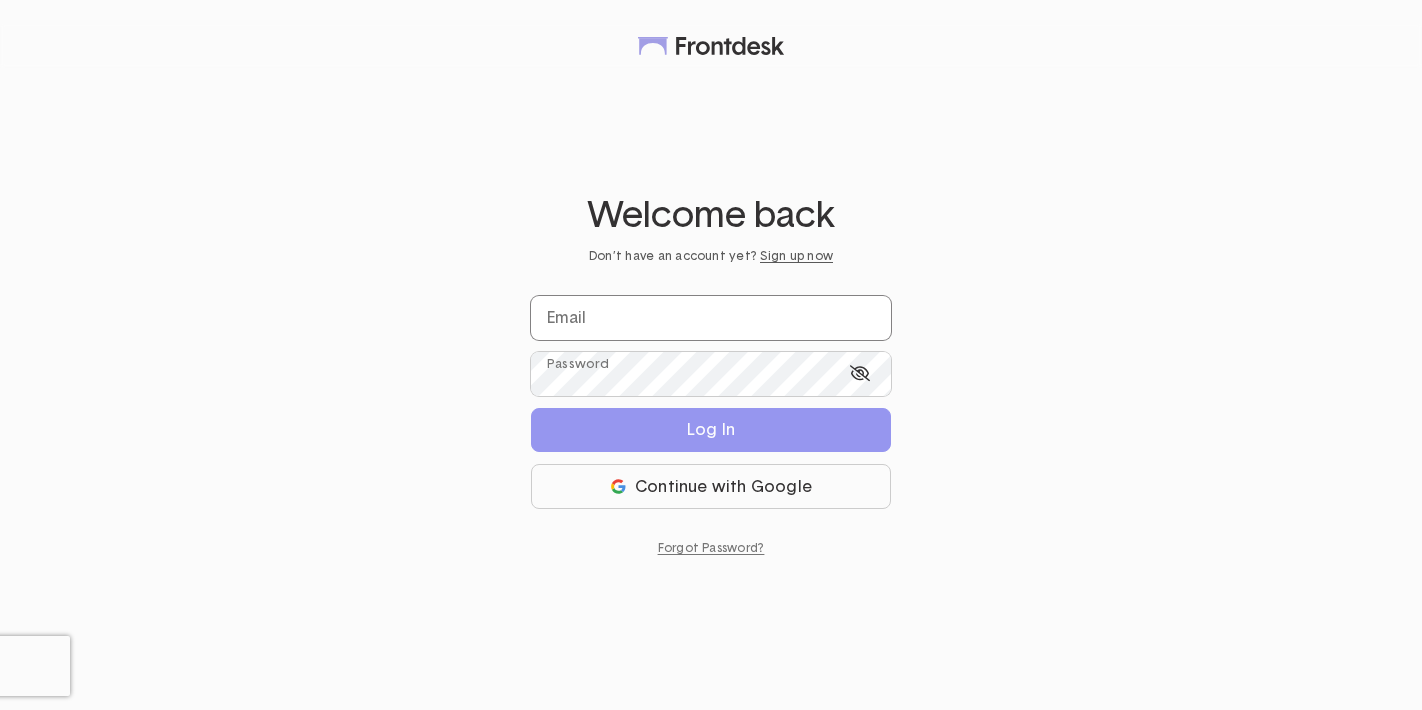 click 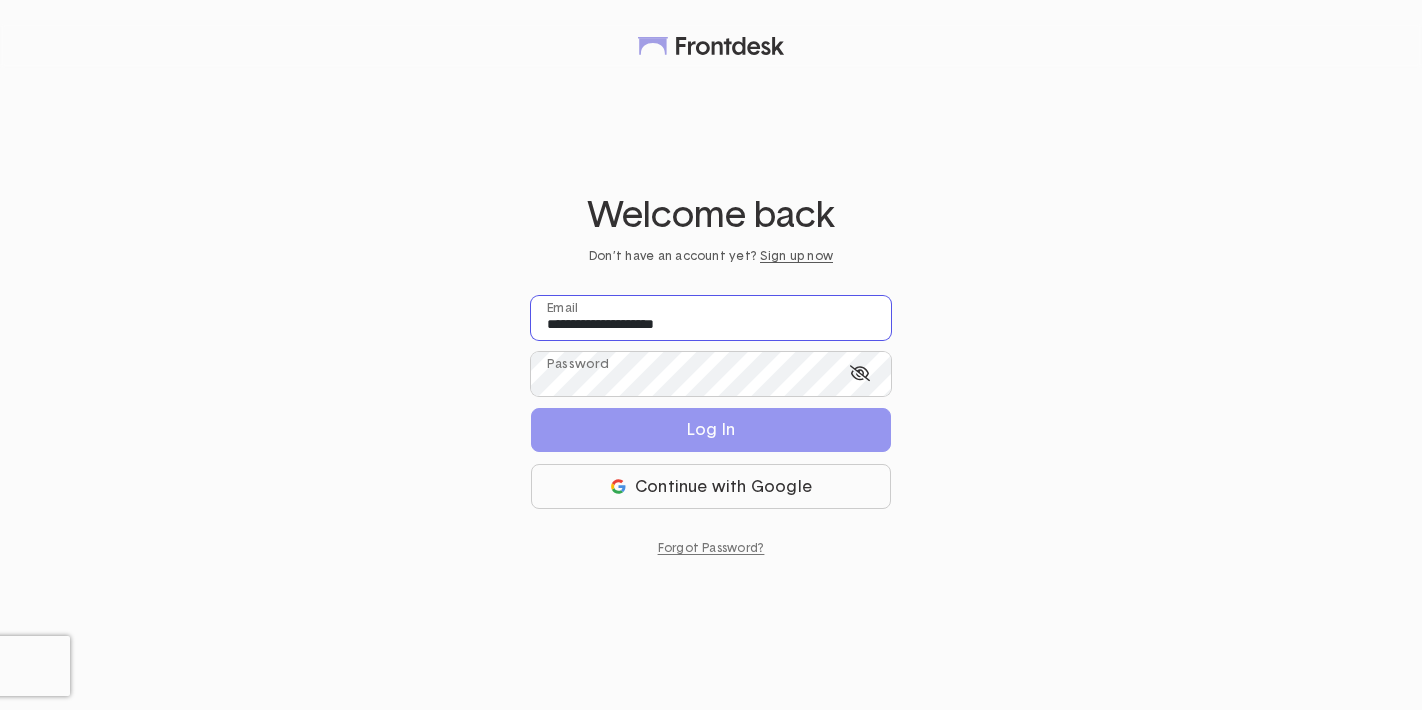 click on "**********" 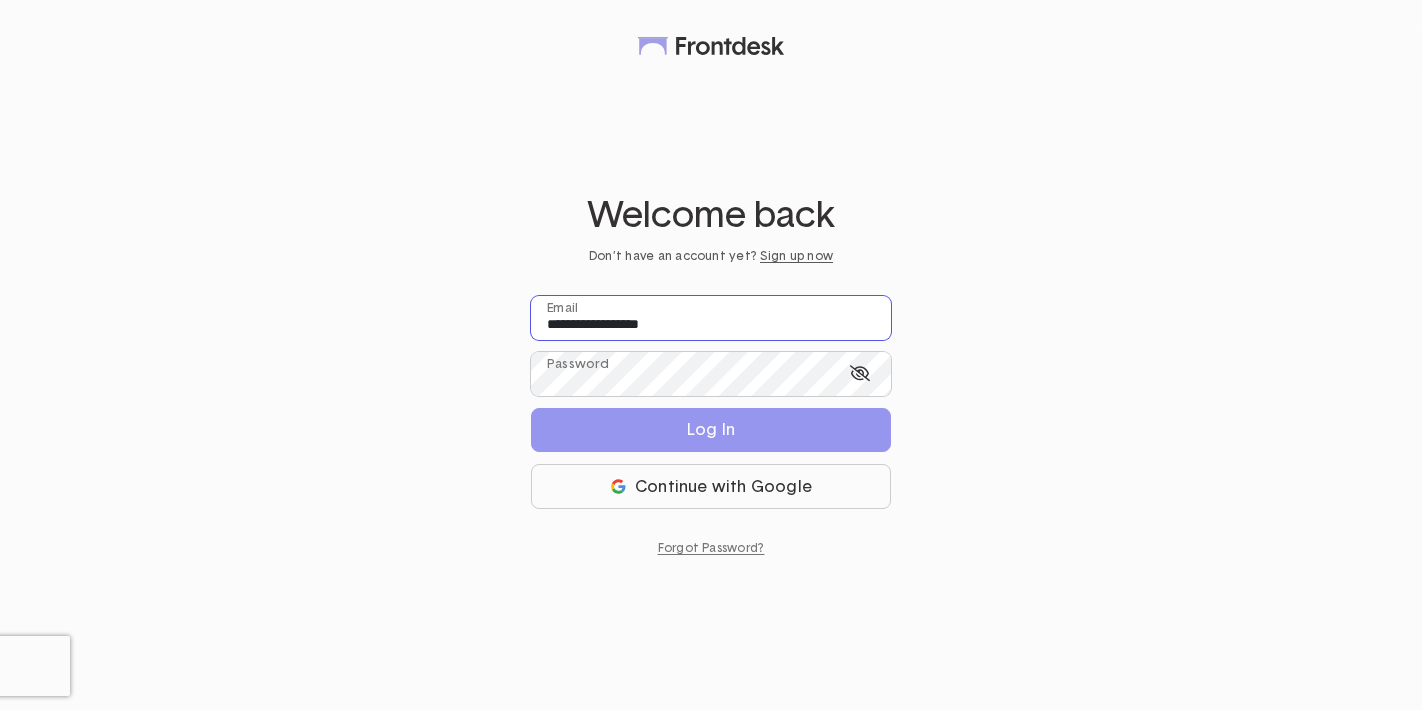 click on "**********" 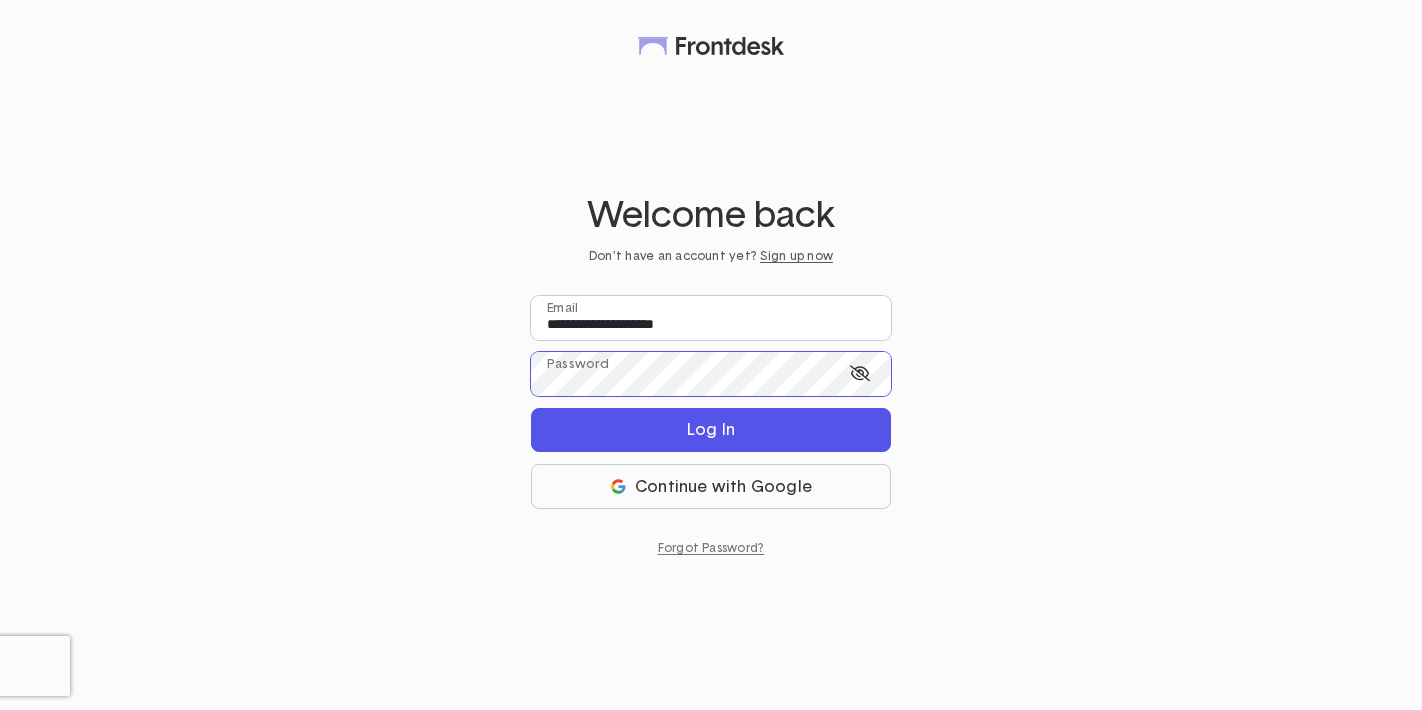 click 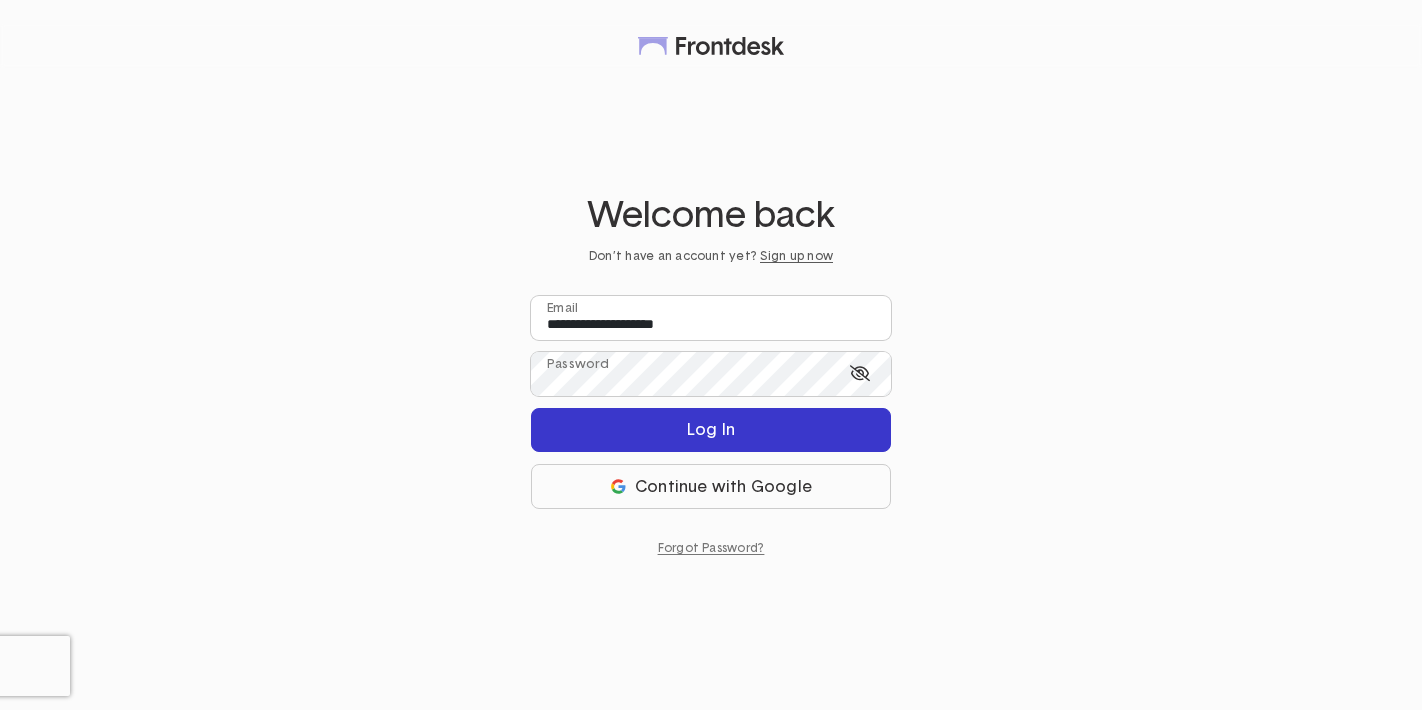 click on "Log In" 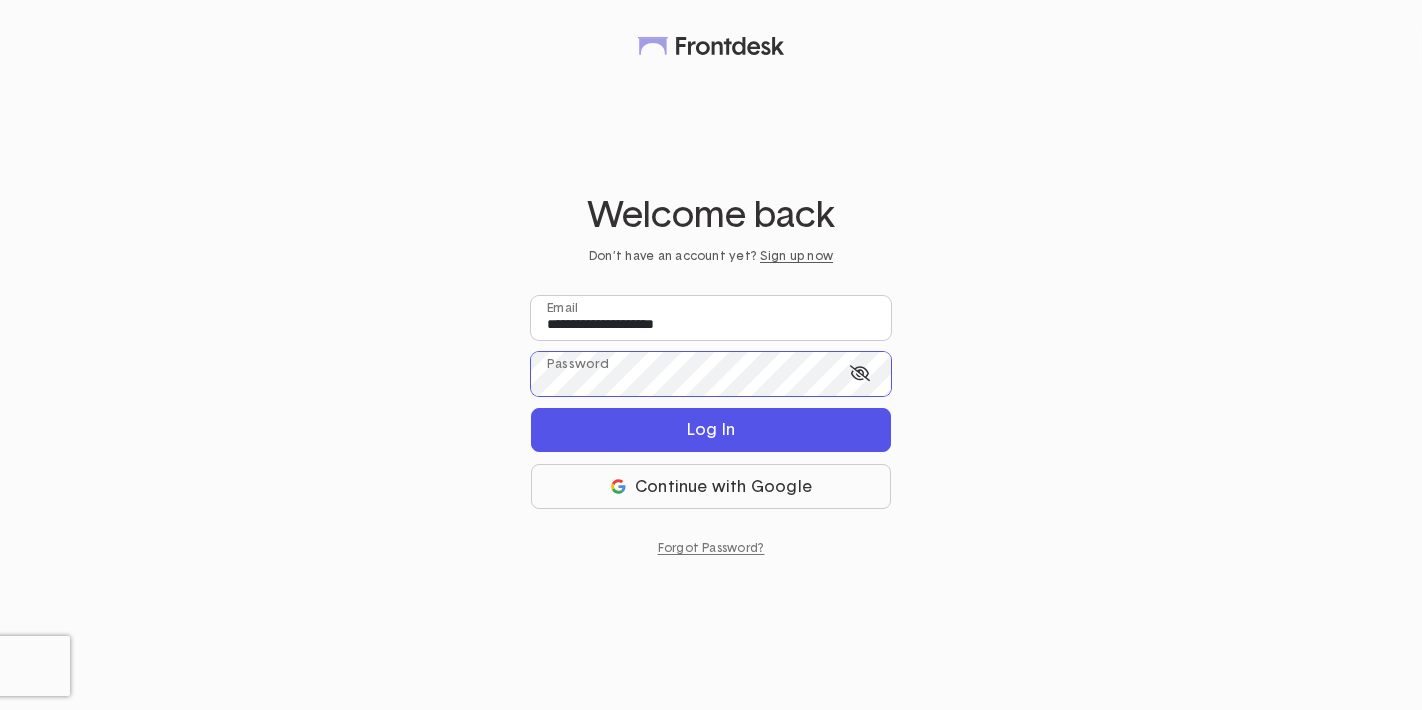 click 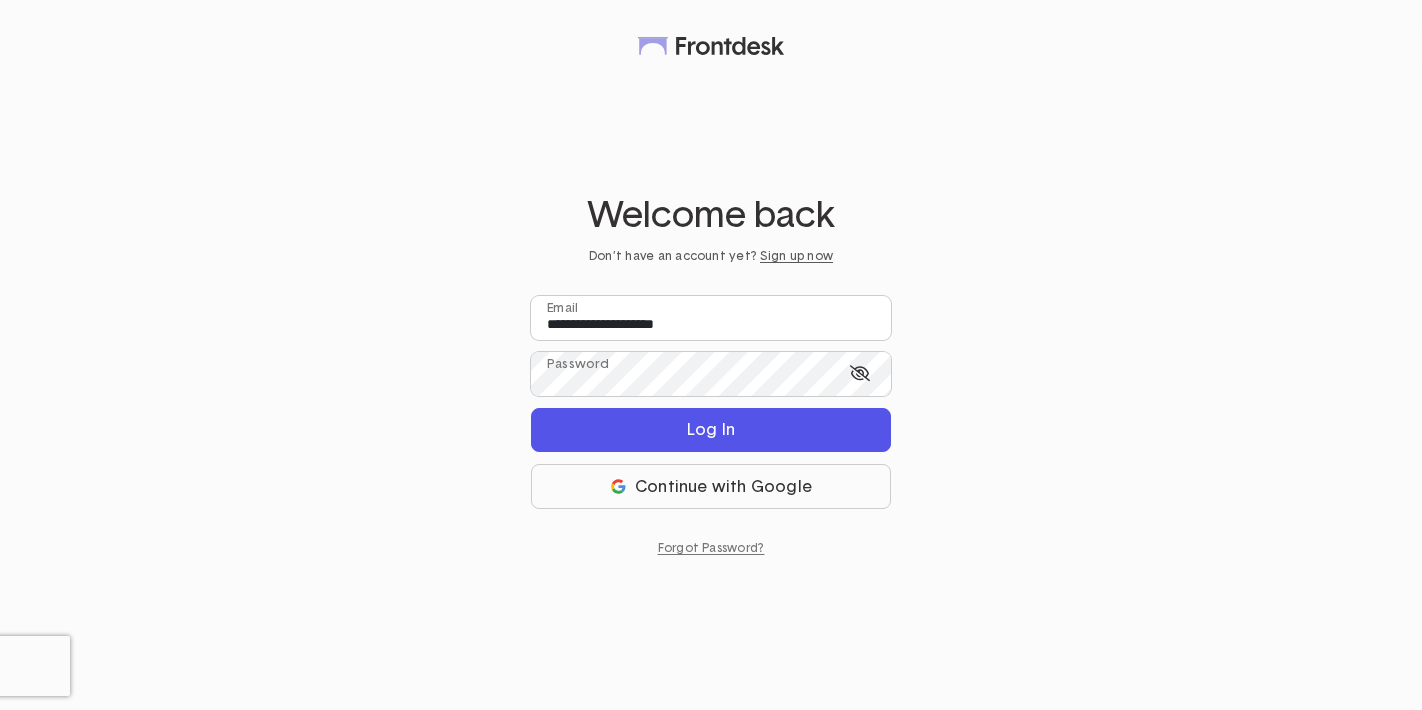 click on "**********" 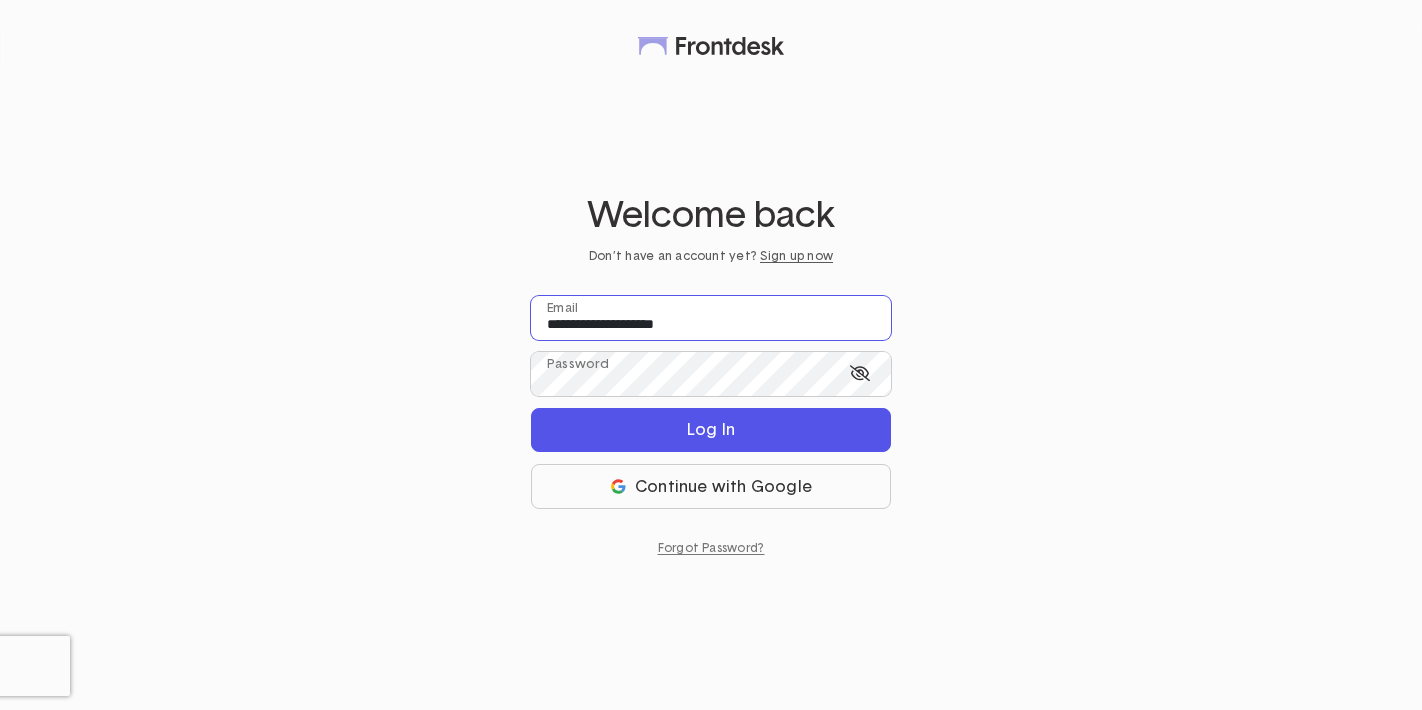click on "**********" 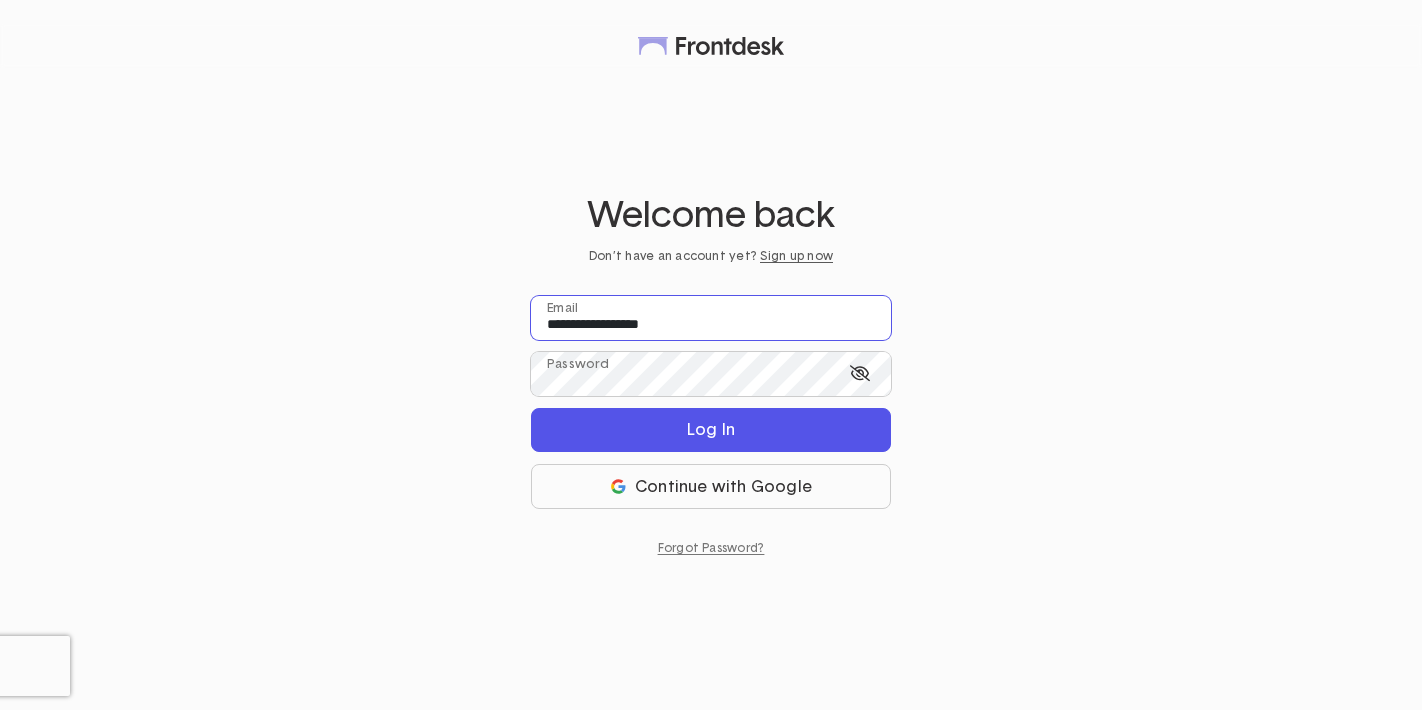 type on "**********" 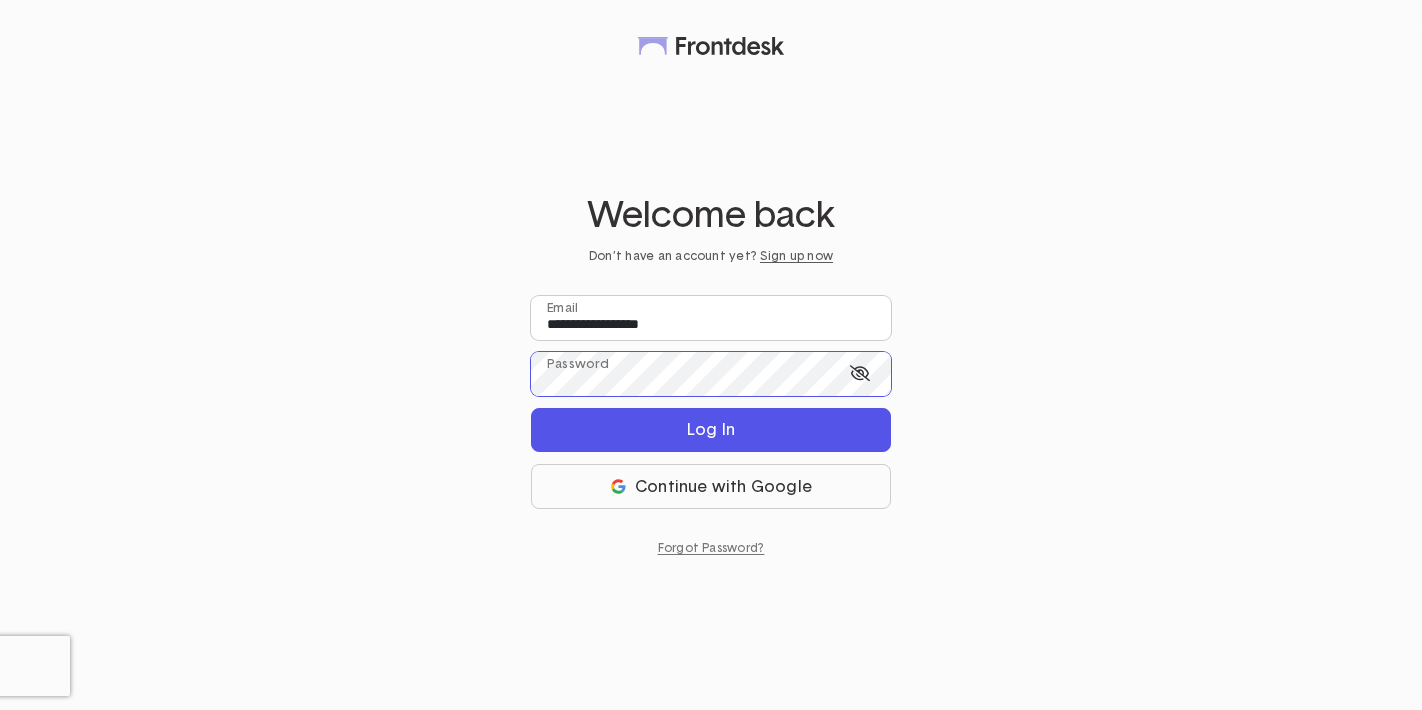 click on "**********" 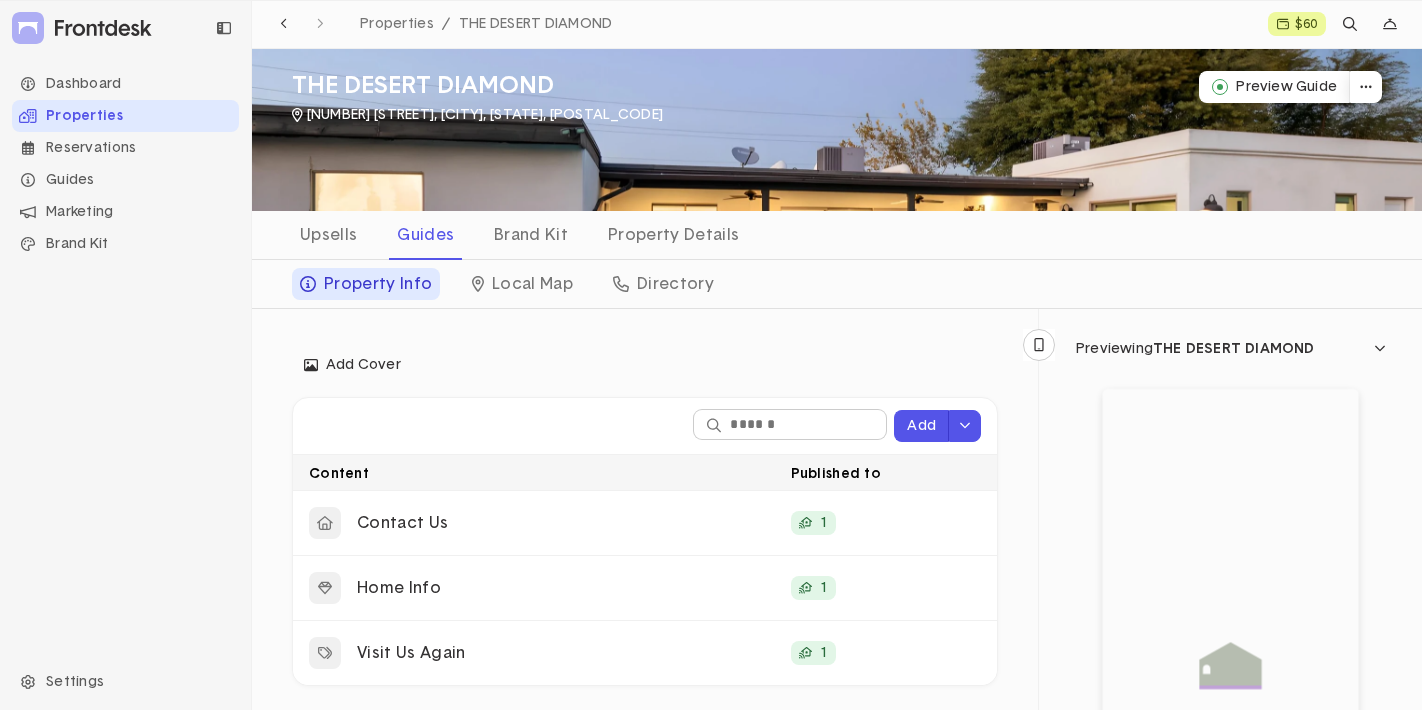 scroll, scrollTop: 0, scrollLeft: 0, axis: both 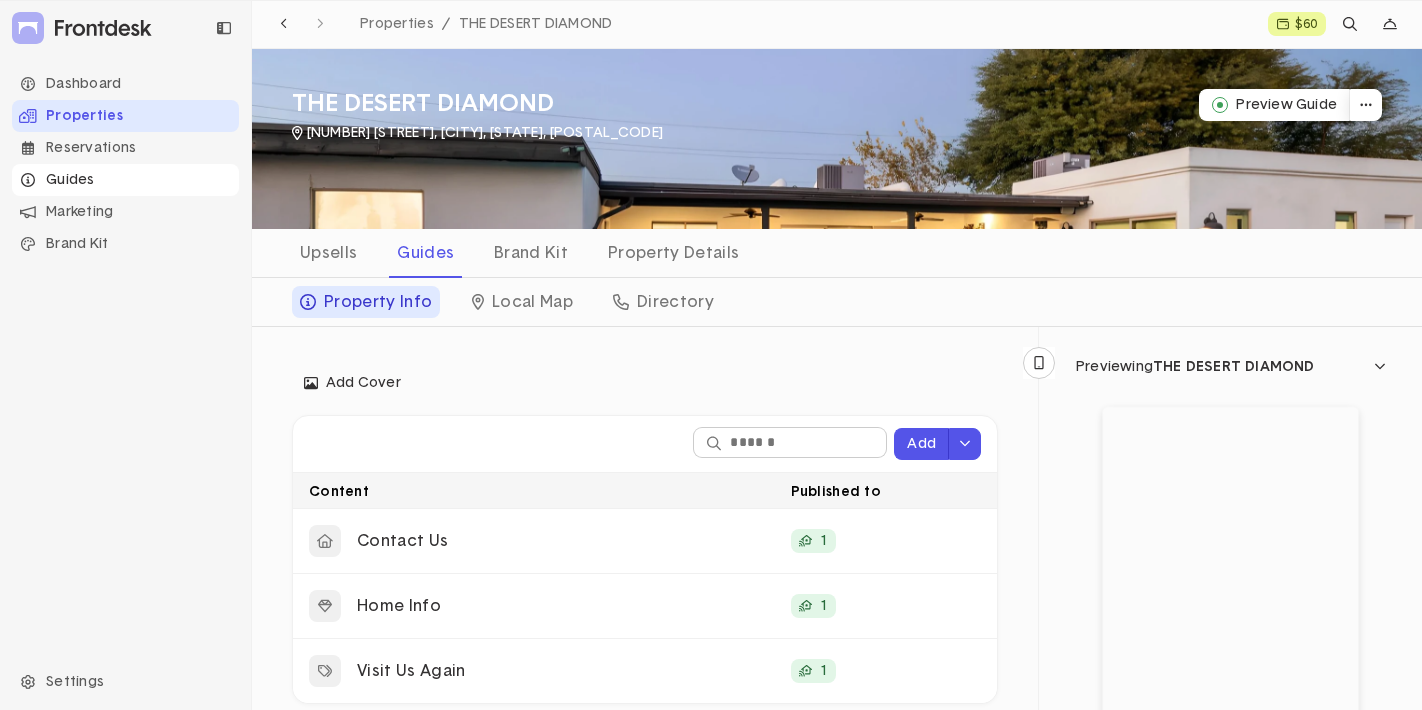 click on "Guides" 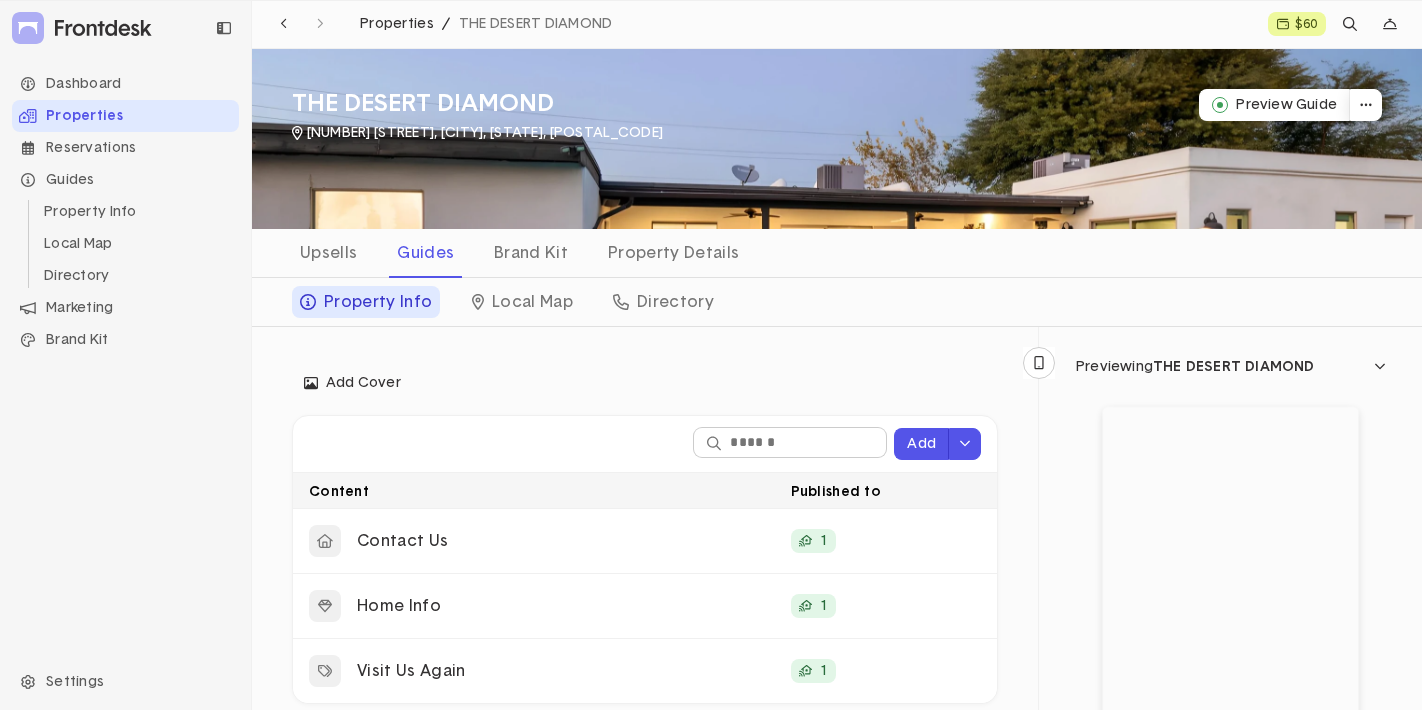 click on "Properties" 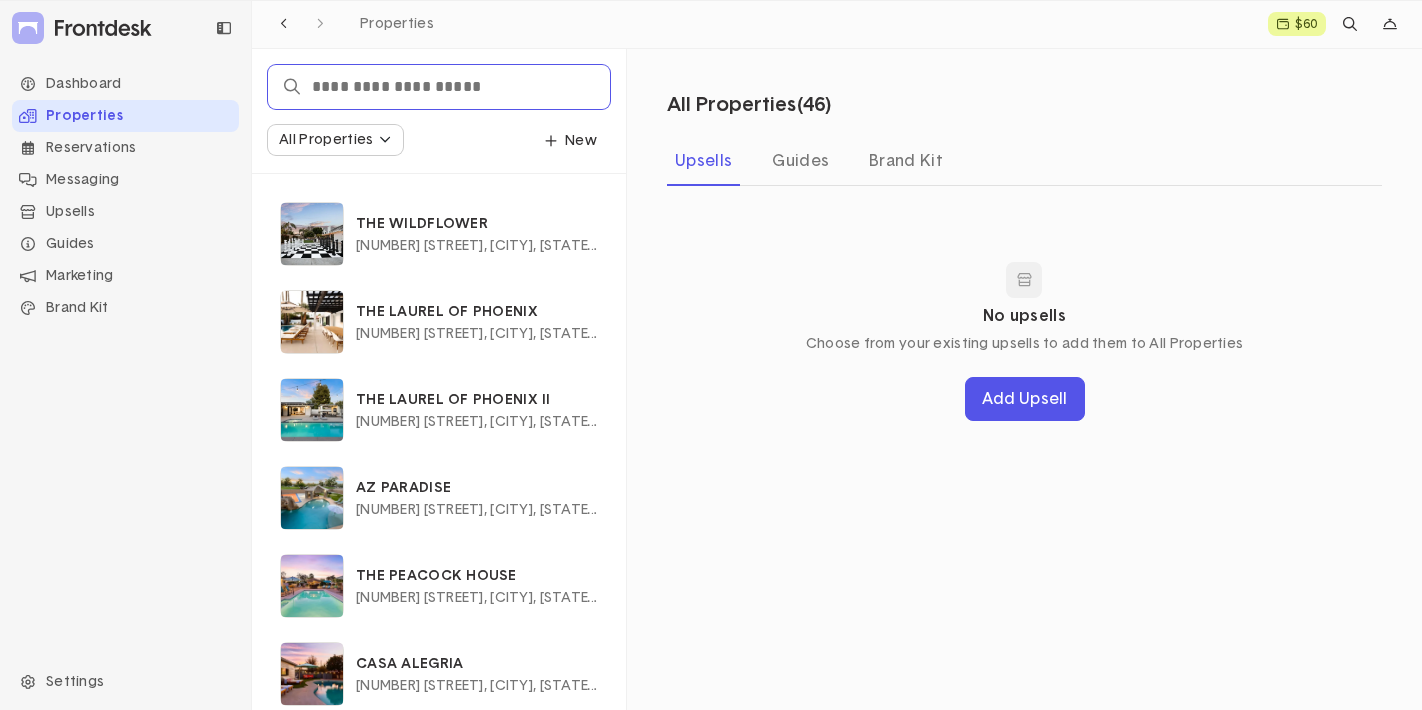 click 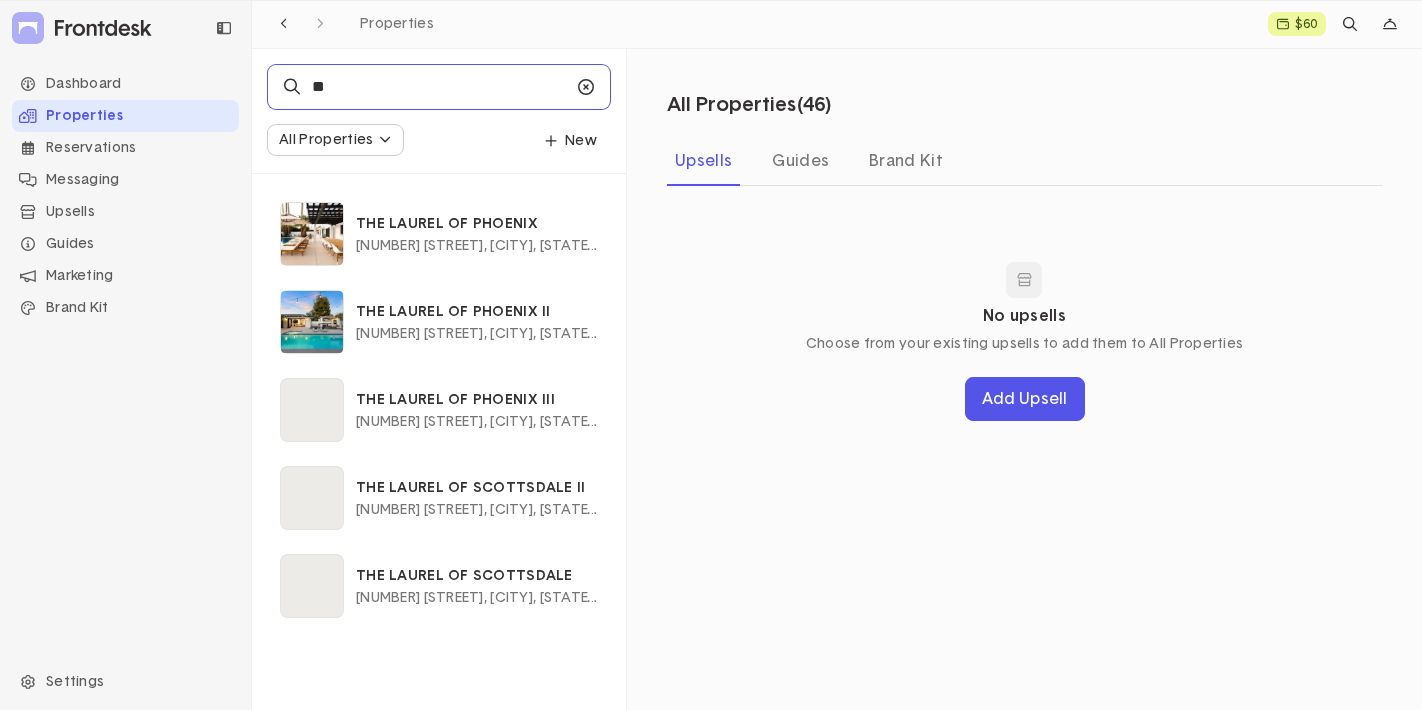 type on "*" 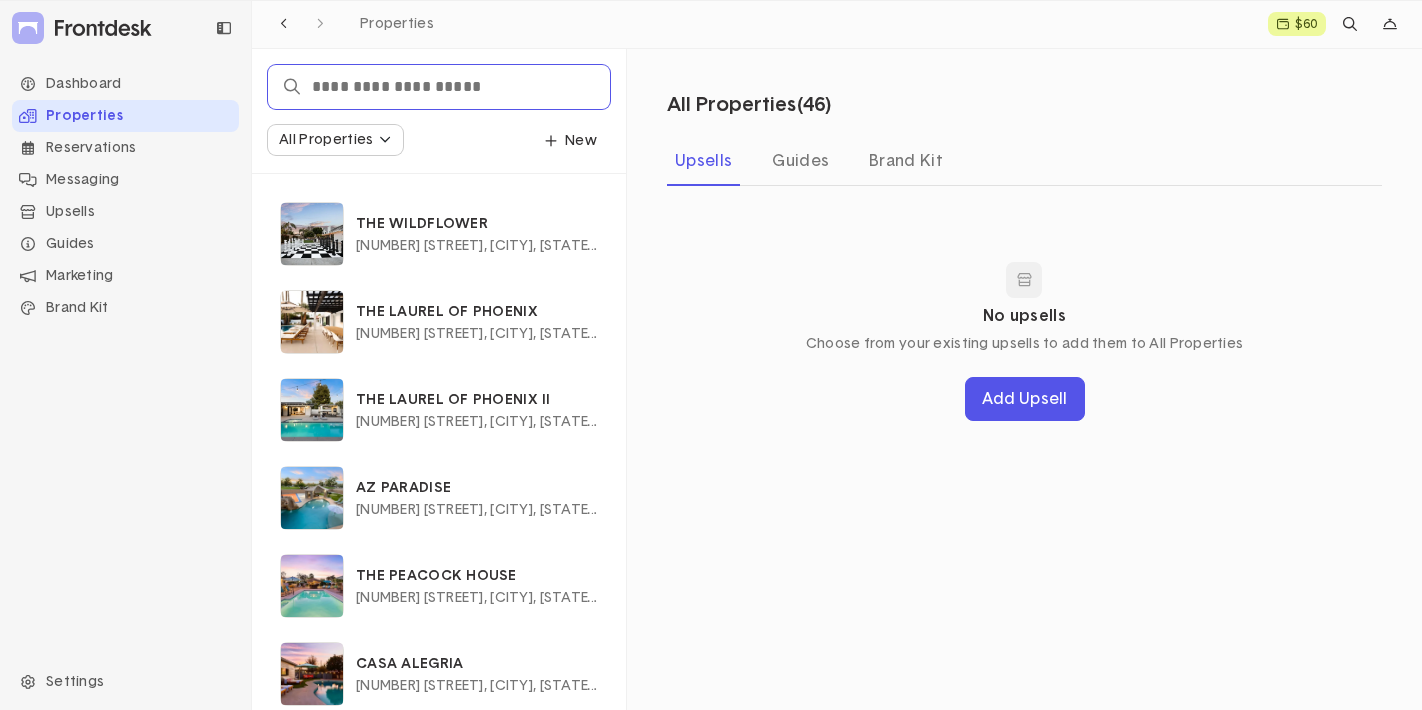 click 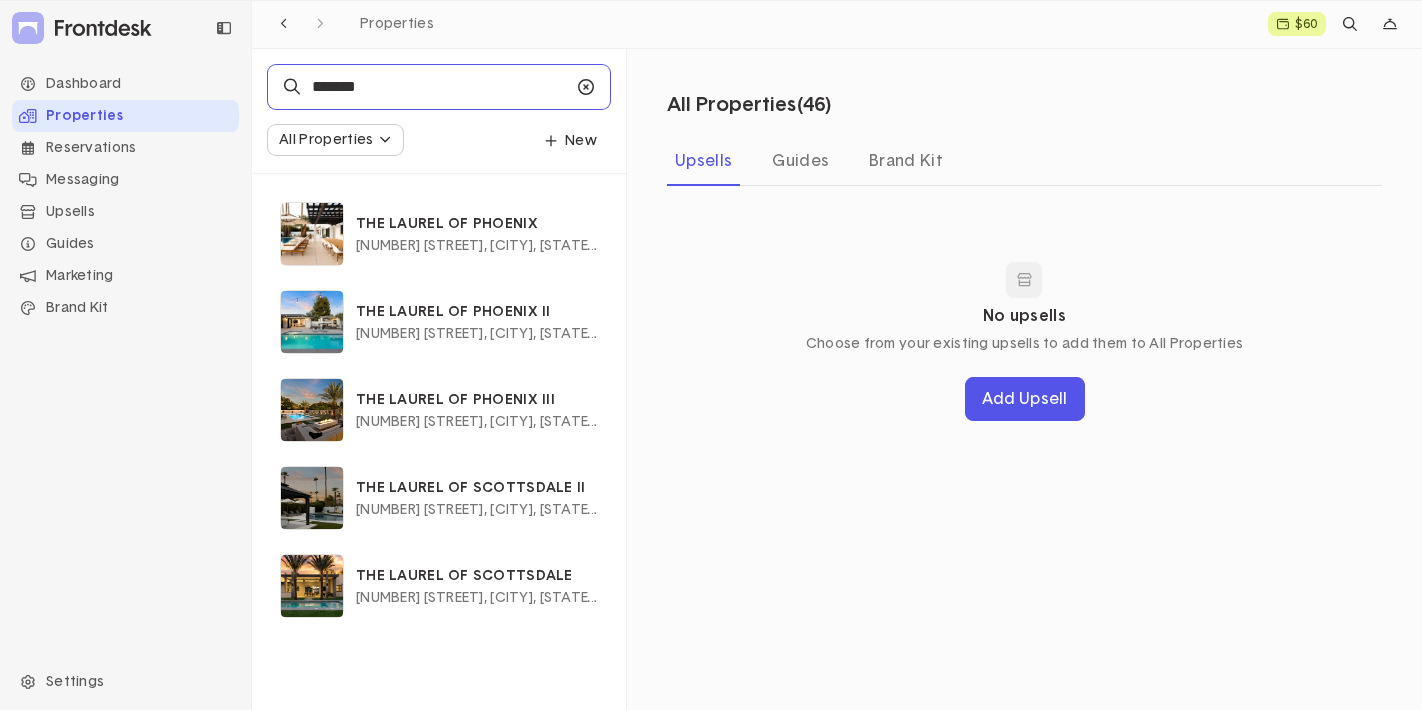 type on "******" 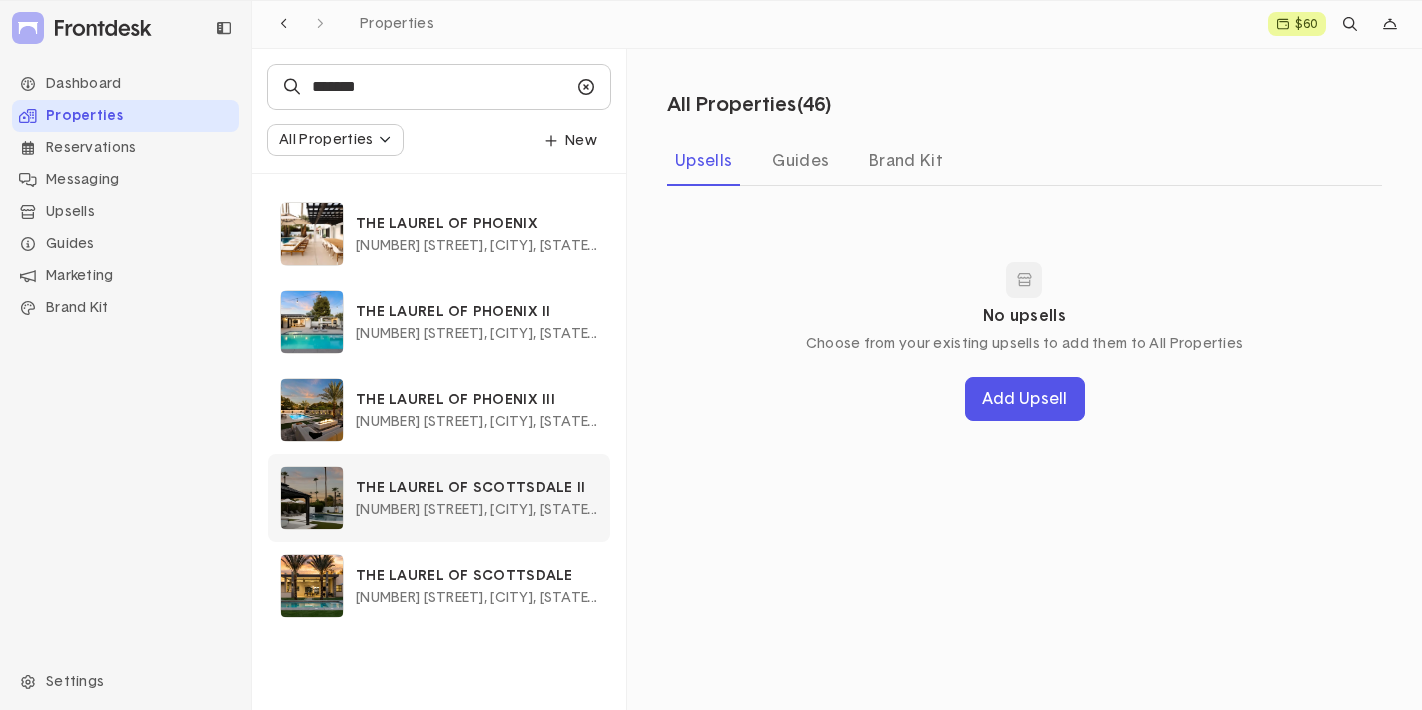click on "[NUMBER] [STREET], [CITY], [STATE], [POSTAL_CODE]" 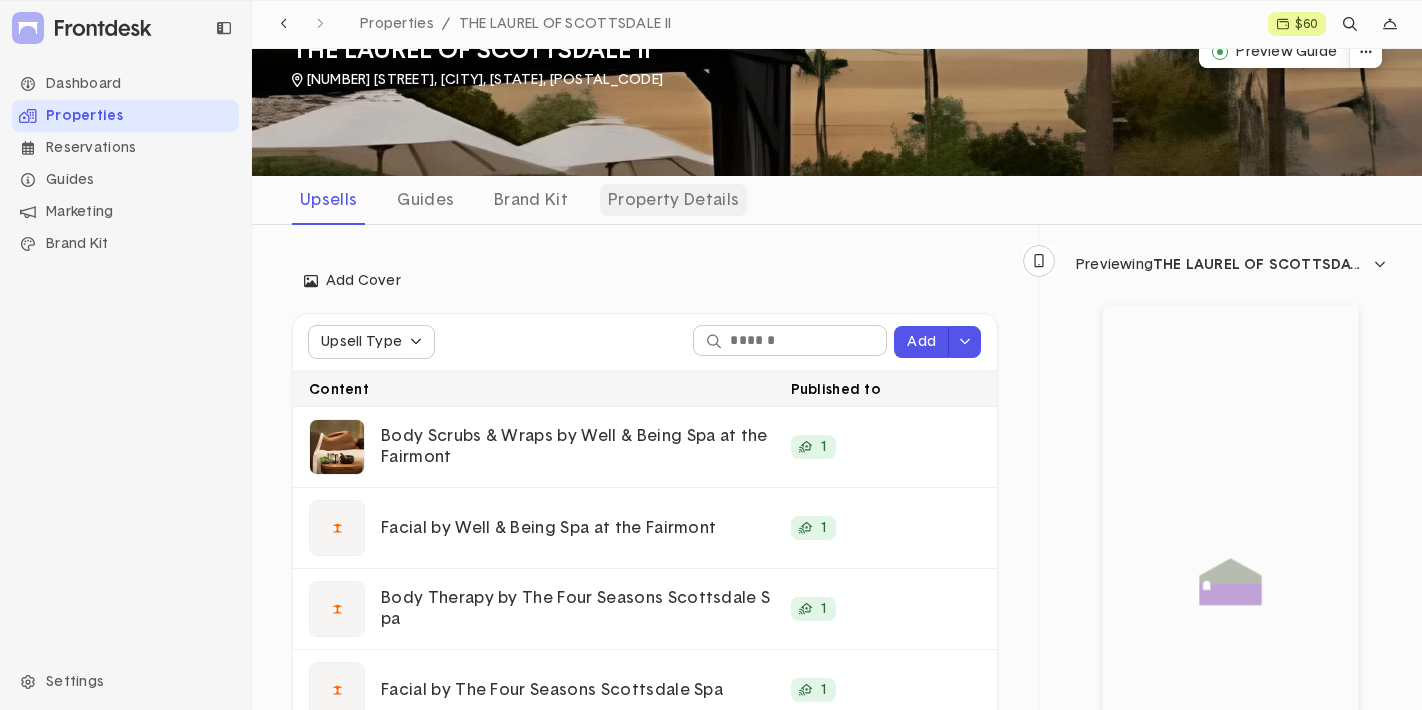 scroll, scrollTop: 0, scrollLeft: 0, axis: both 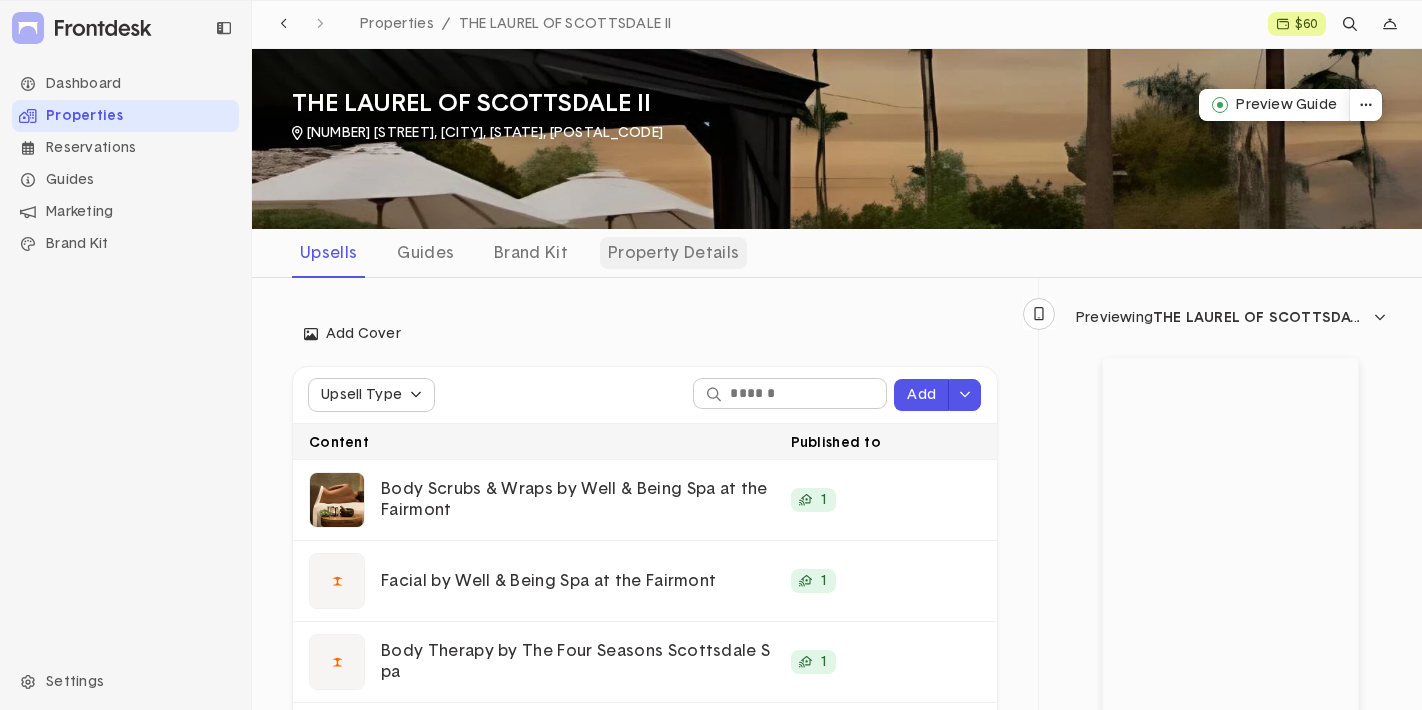 click on "Property Details" 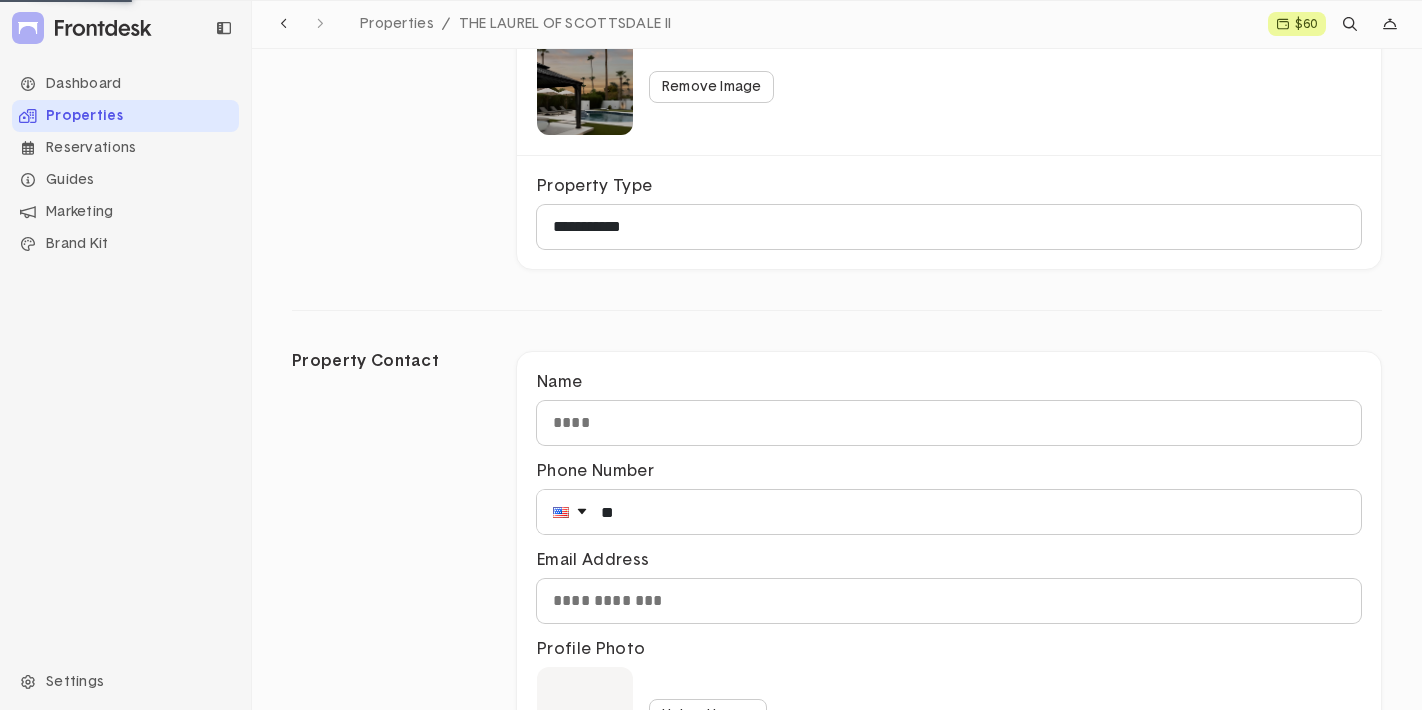 scroll, scrollTop: 270, scrollLeft: 0, axis: vertical 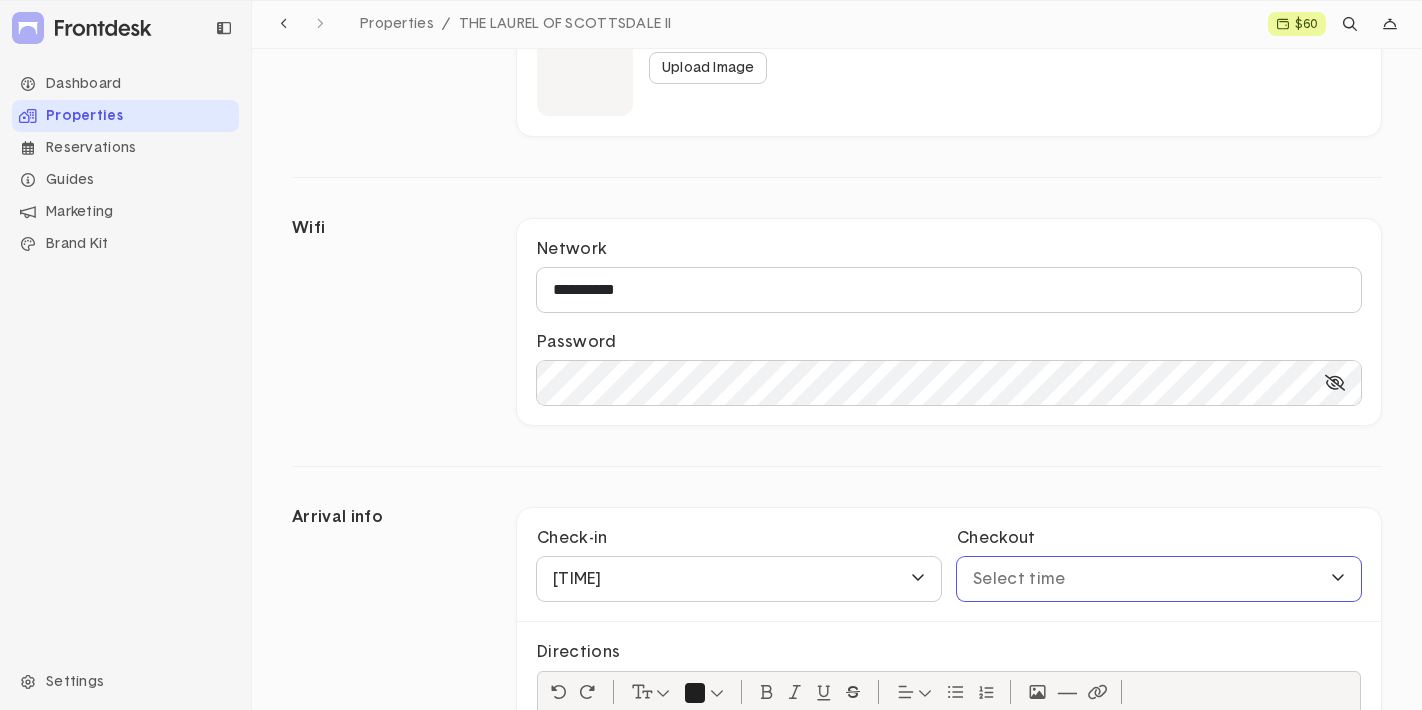 click on "Select time" 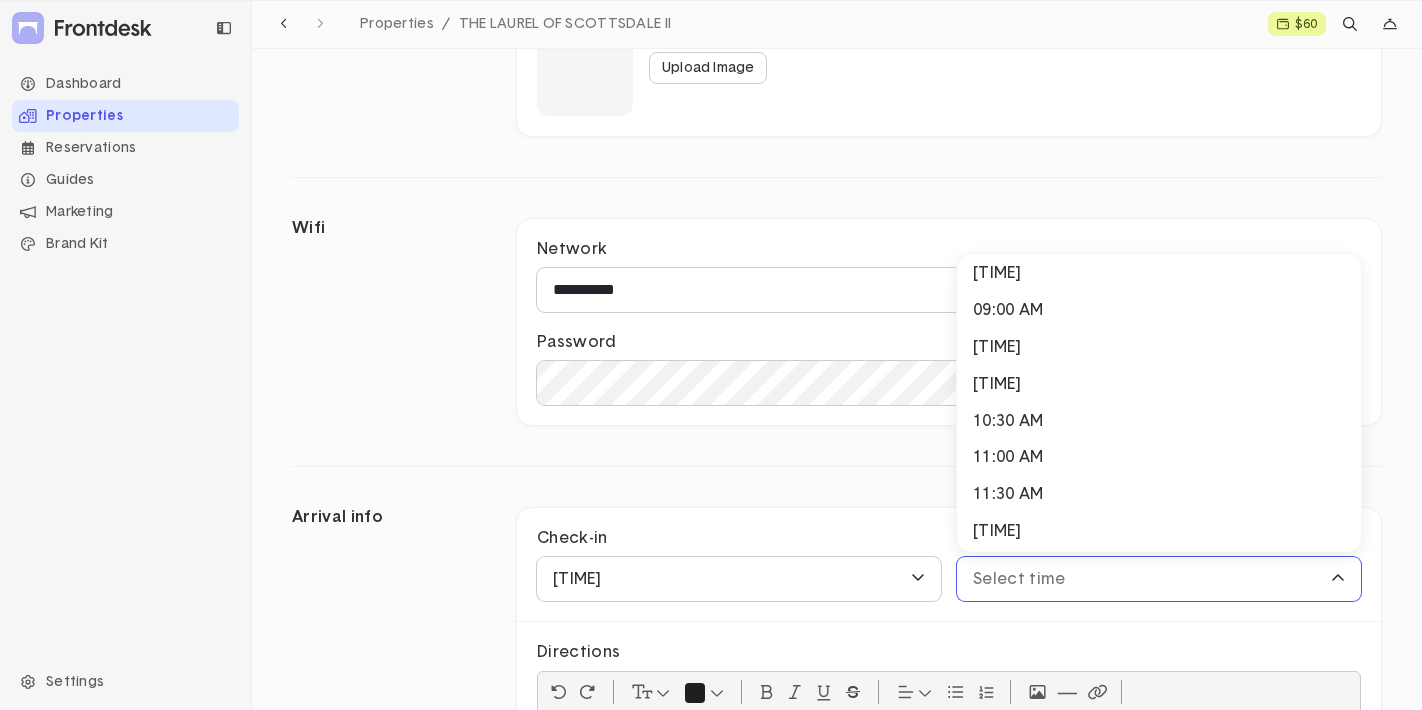 scroll, scrollTop: 635, scrollLeft: 0, axis: vertical 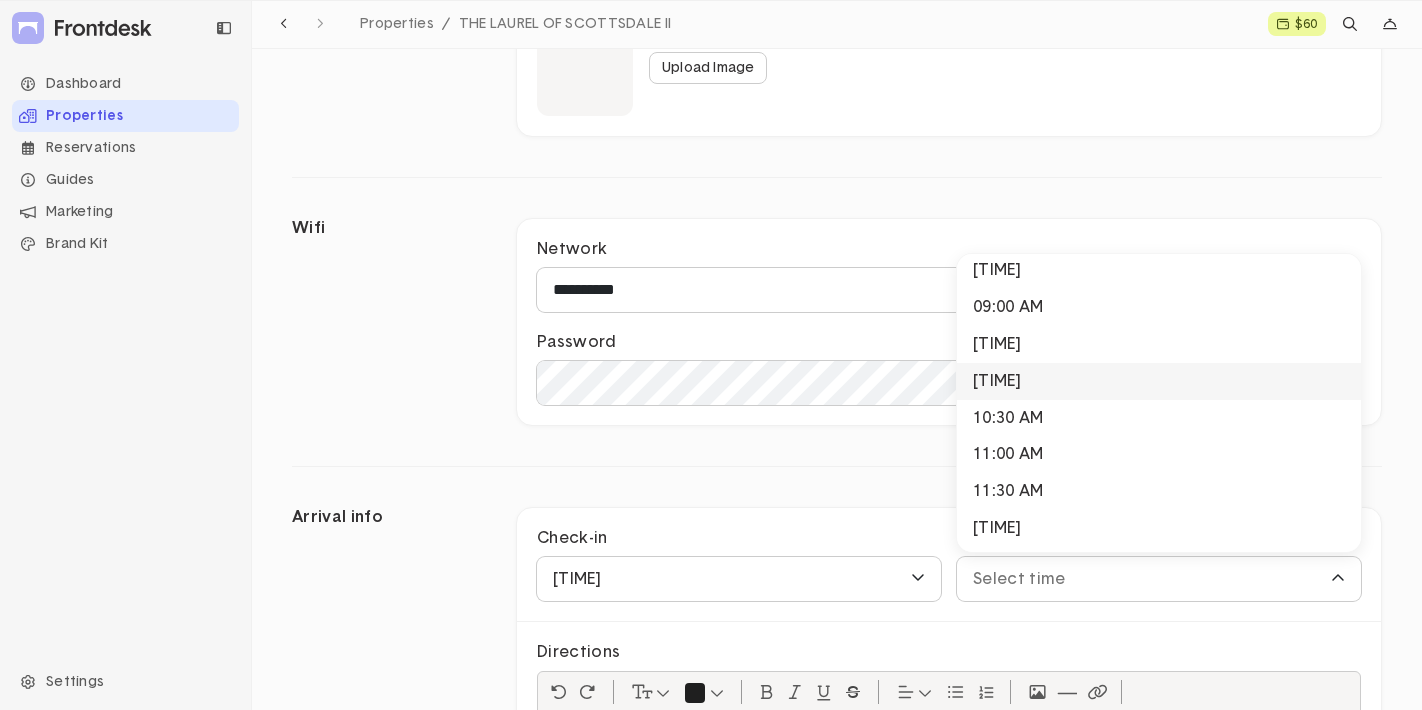 click on "[TIME]" 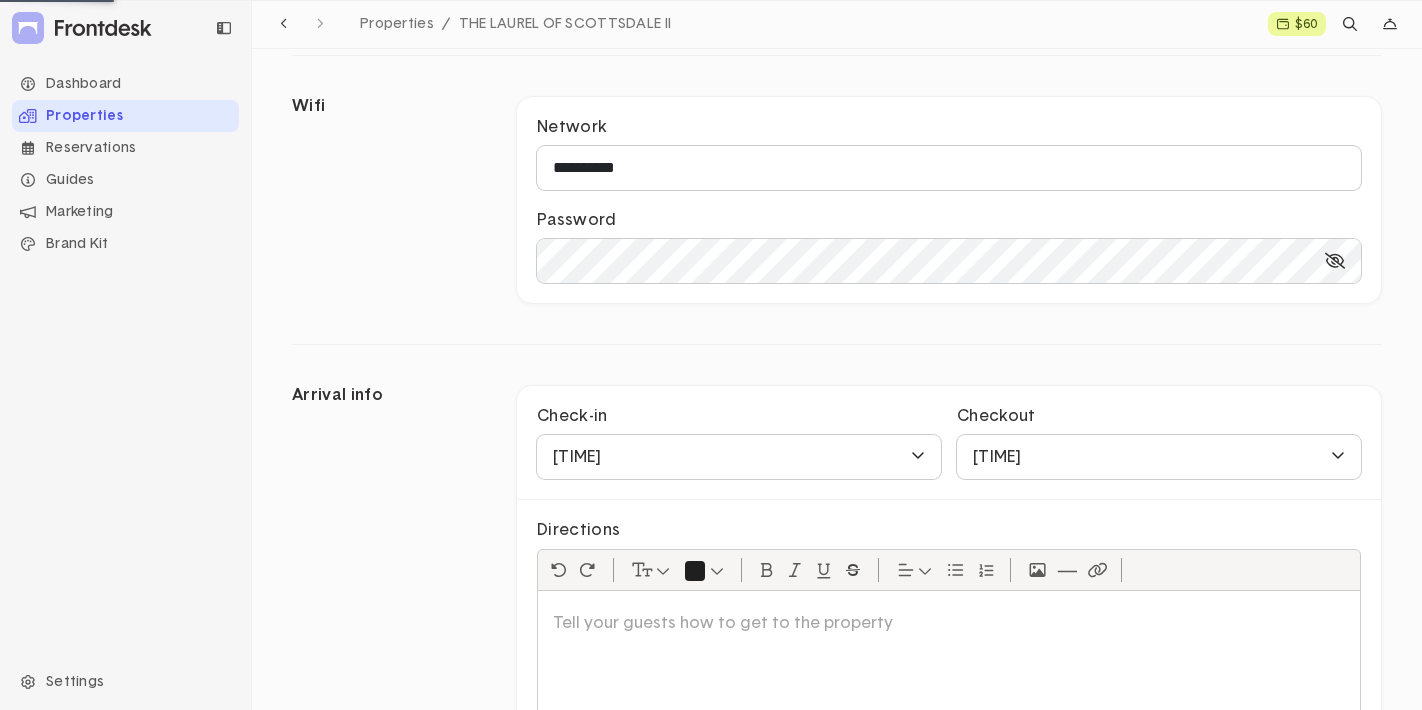 scroll, scrollTop: 0, scrollLeft: 0, axis: both 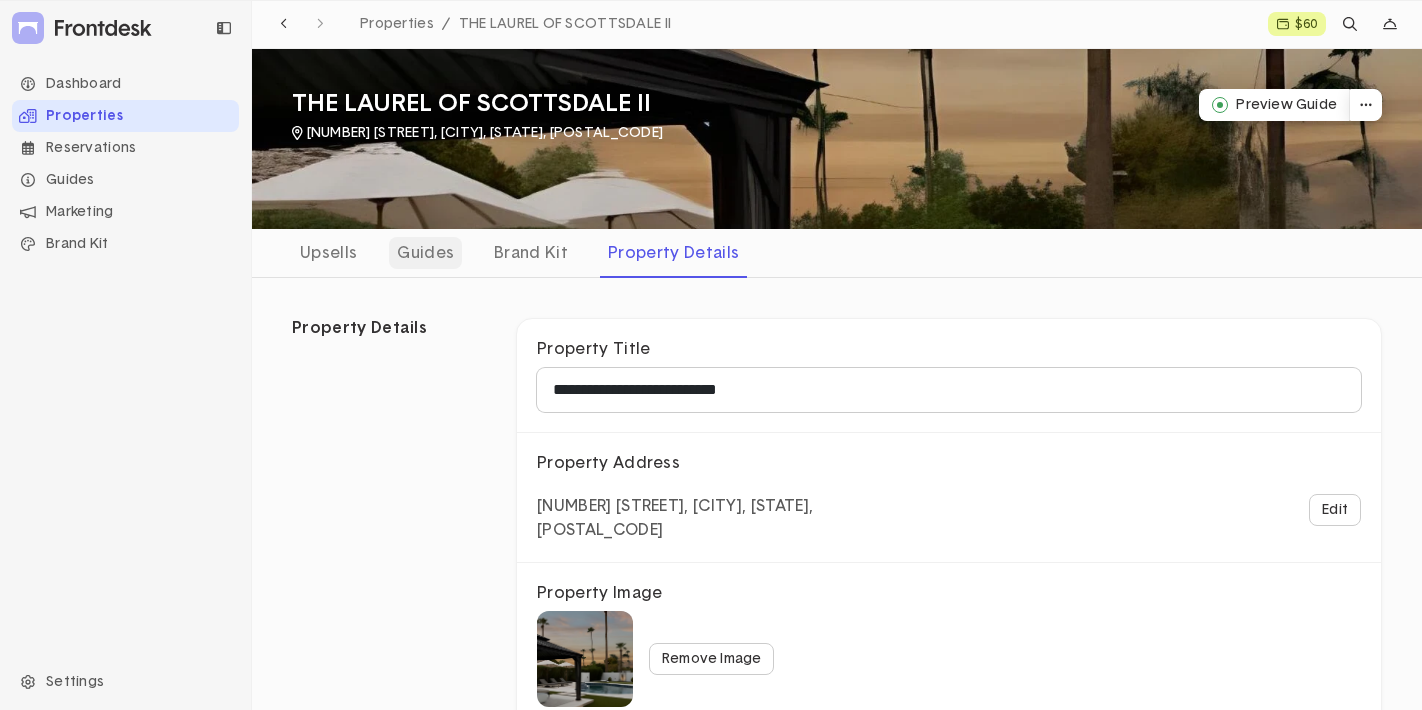 click on "Guides" 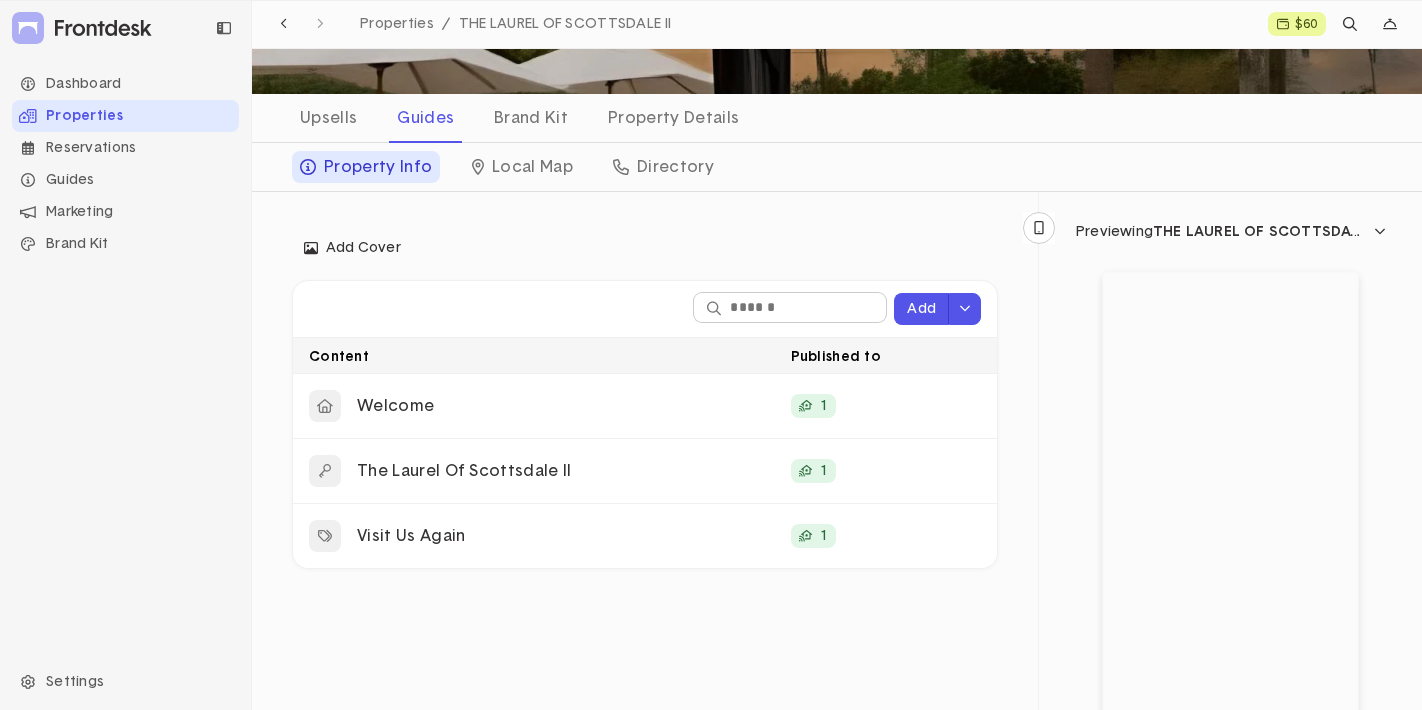 scroll, scrollTop: 217, scrollLeft: 0, axis: vertical 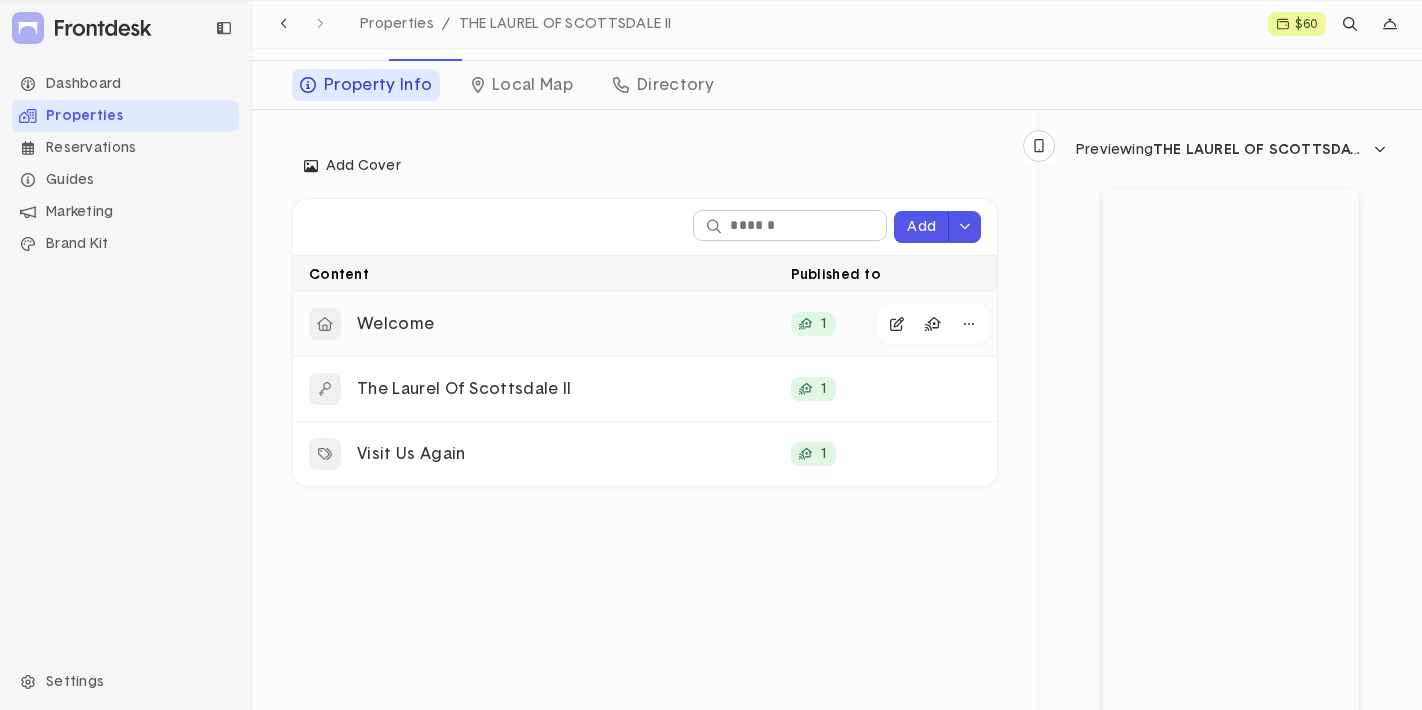 click on "Welcome" 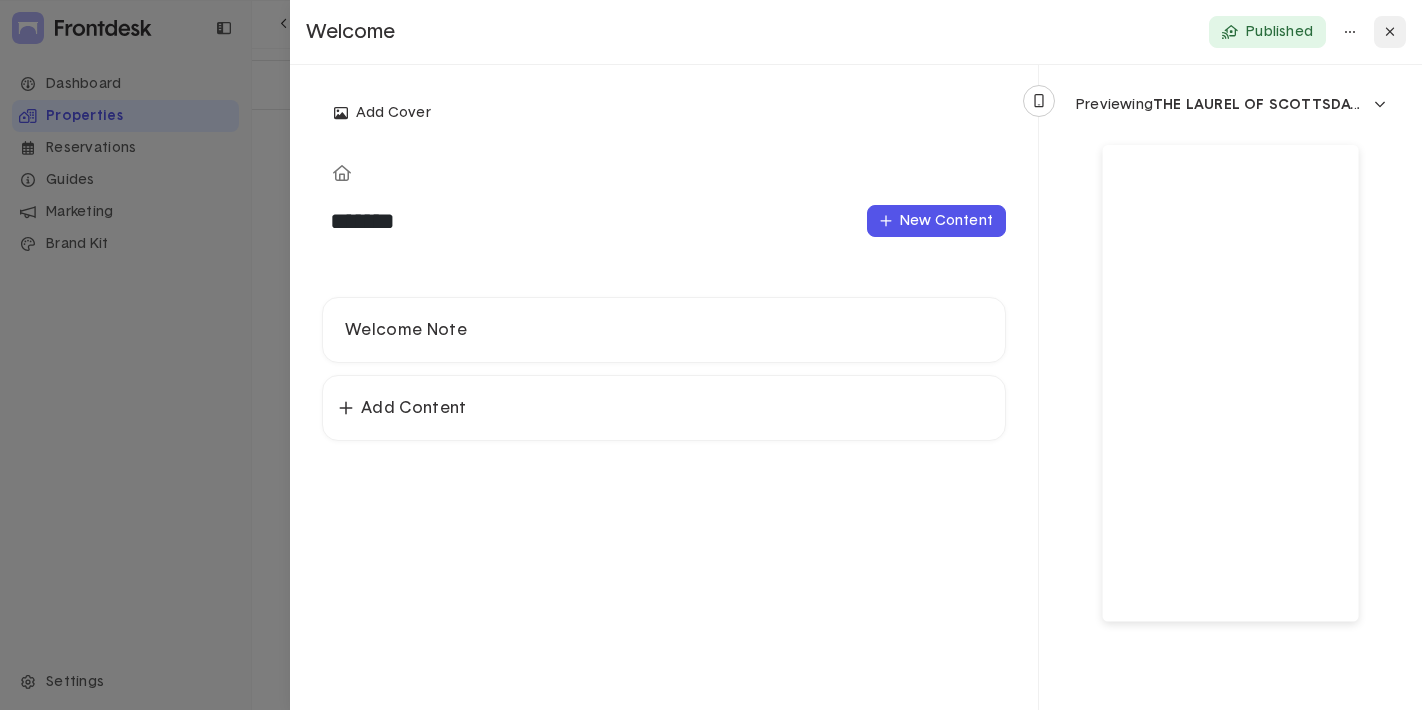 click 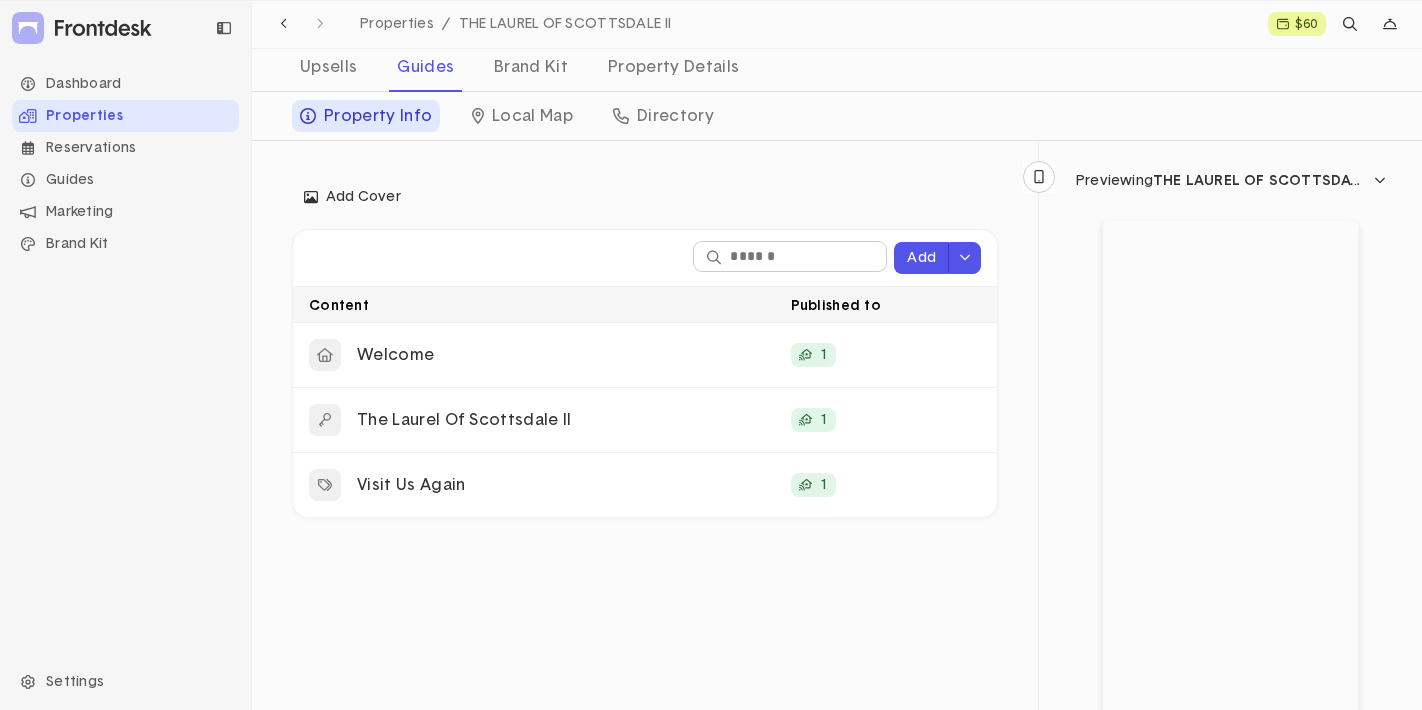 scroll, scrollTop: 172, scrollLeft: 0, axis: vertical 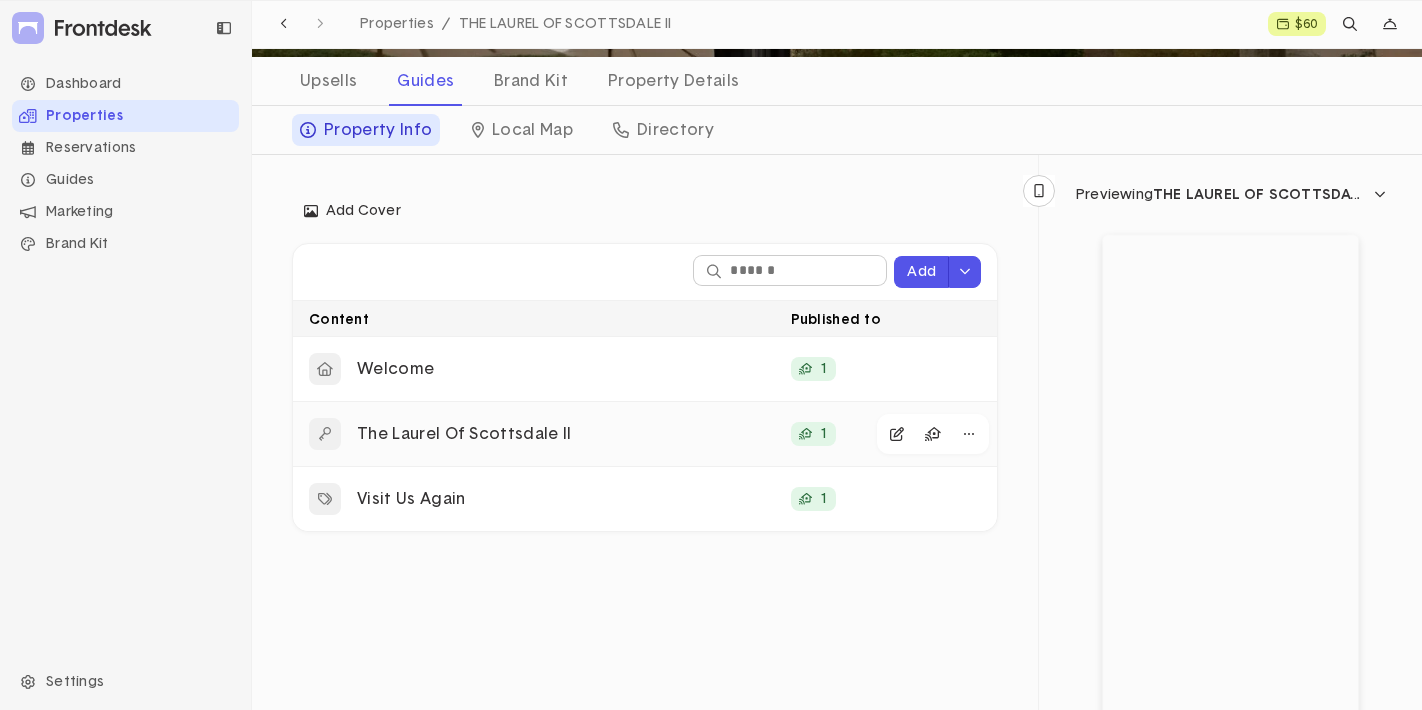 click on "The Laurel Of Scottsdale II" 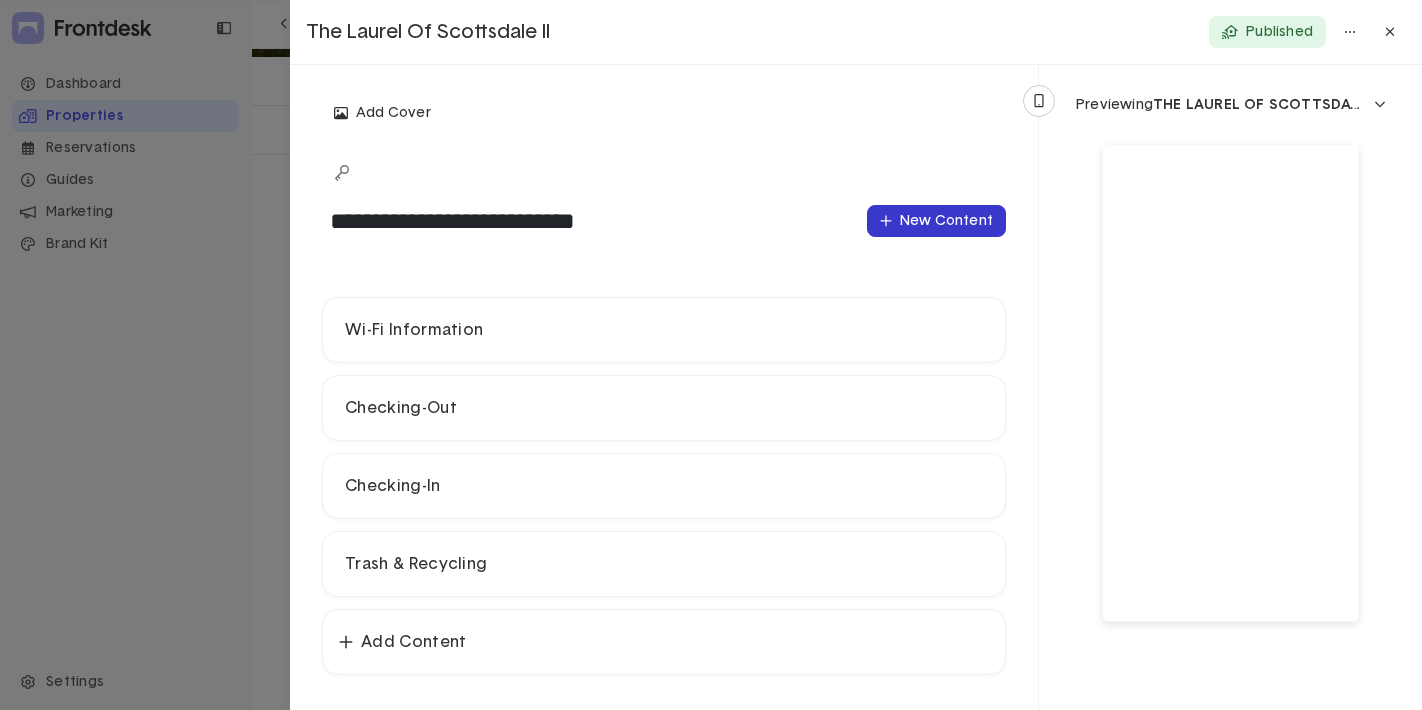 click on "New Content" 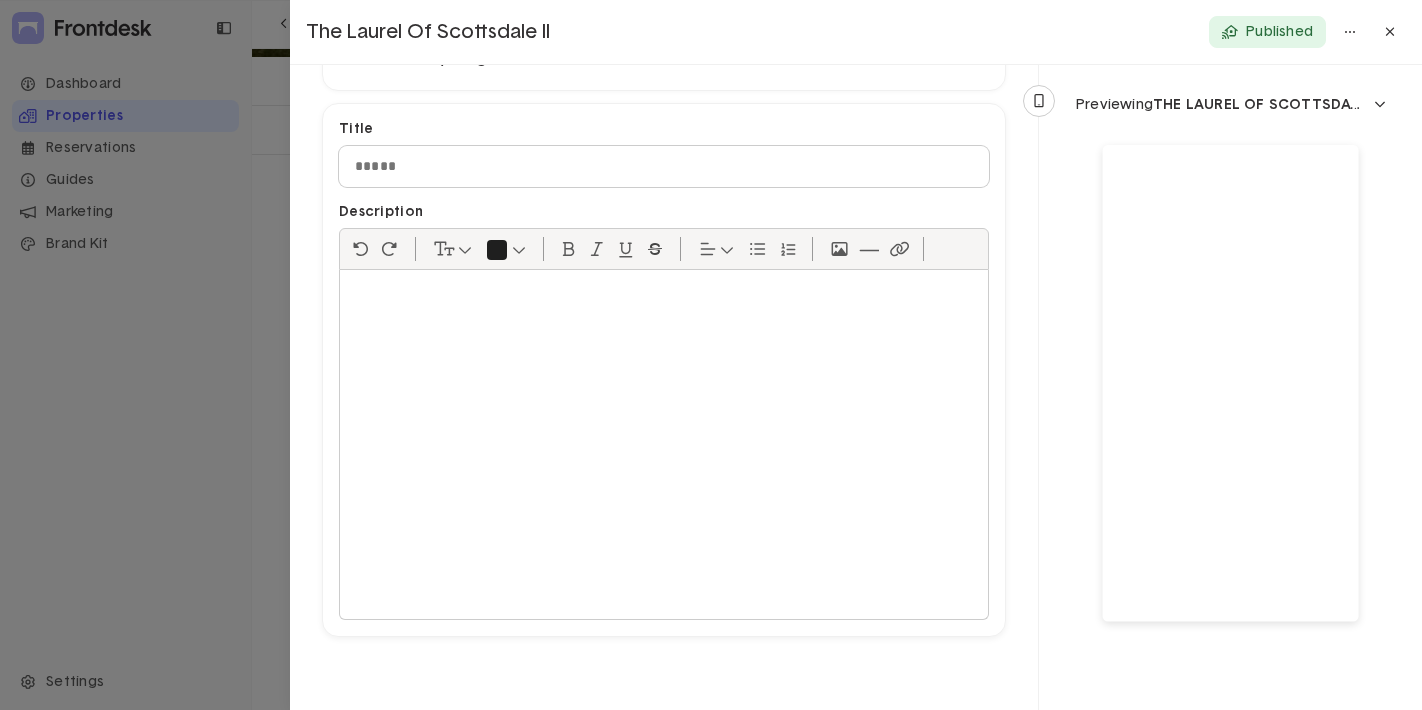 scroll, scrollTop: 542, scrollLeft: 0, axis: vertical 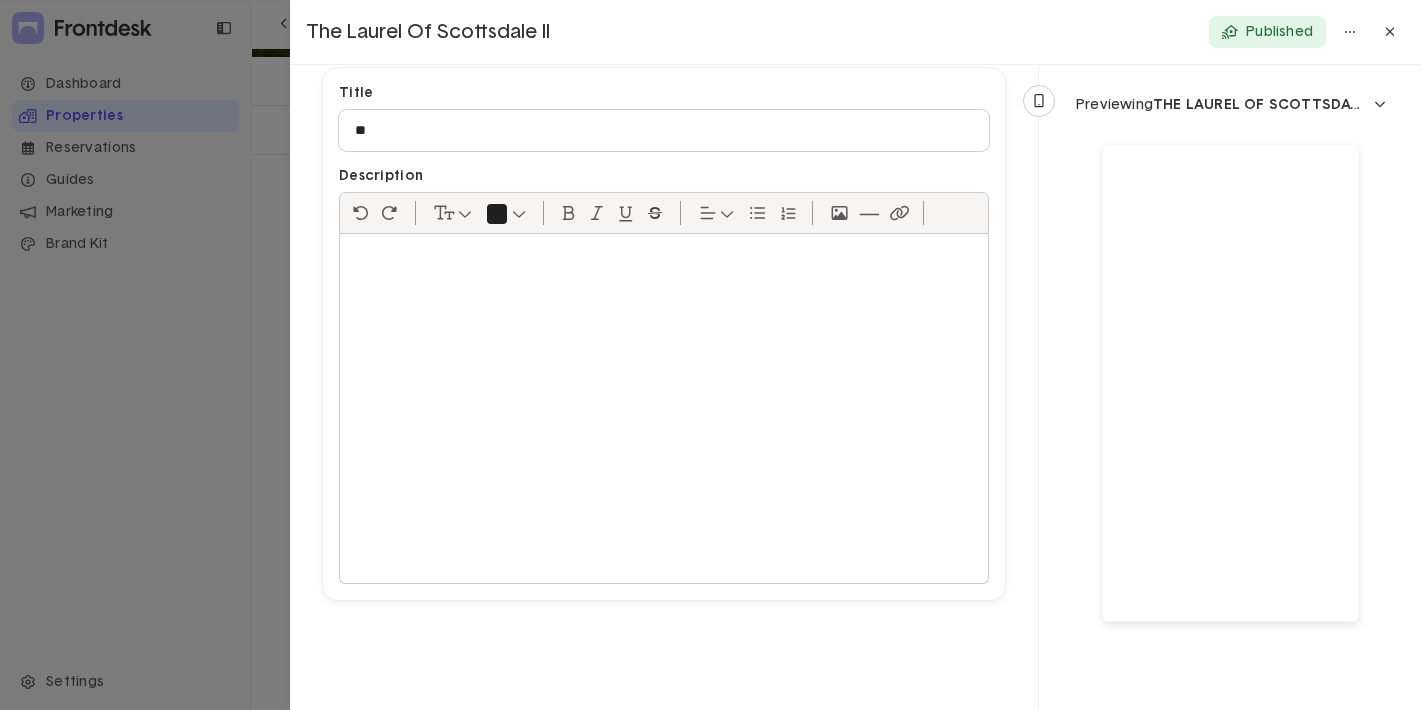 type on "**" 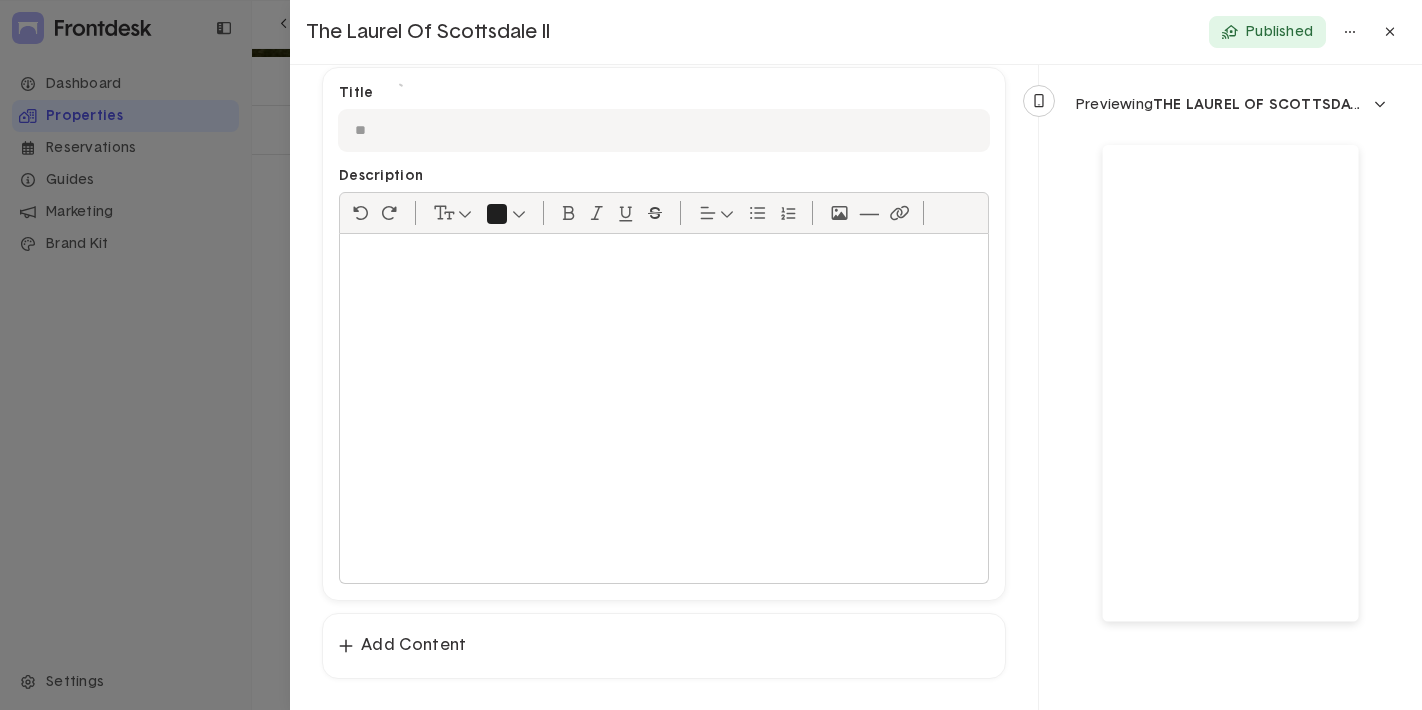 scroll, scrollTop: 590, scrollLeft: 0, axis: vertical 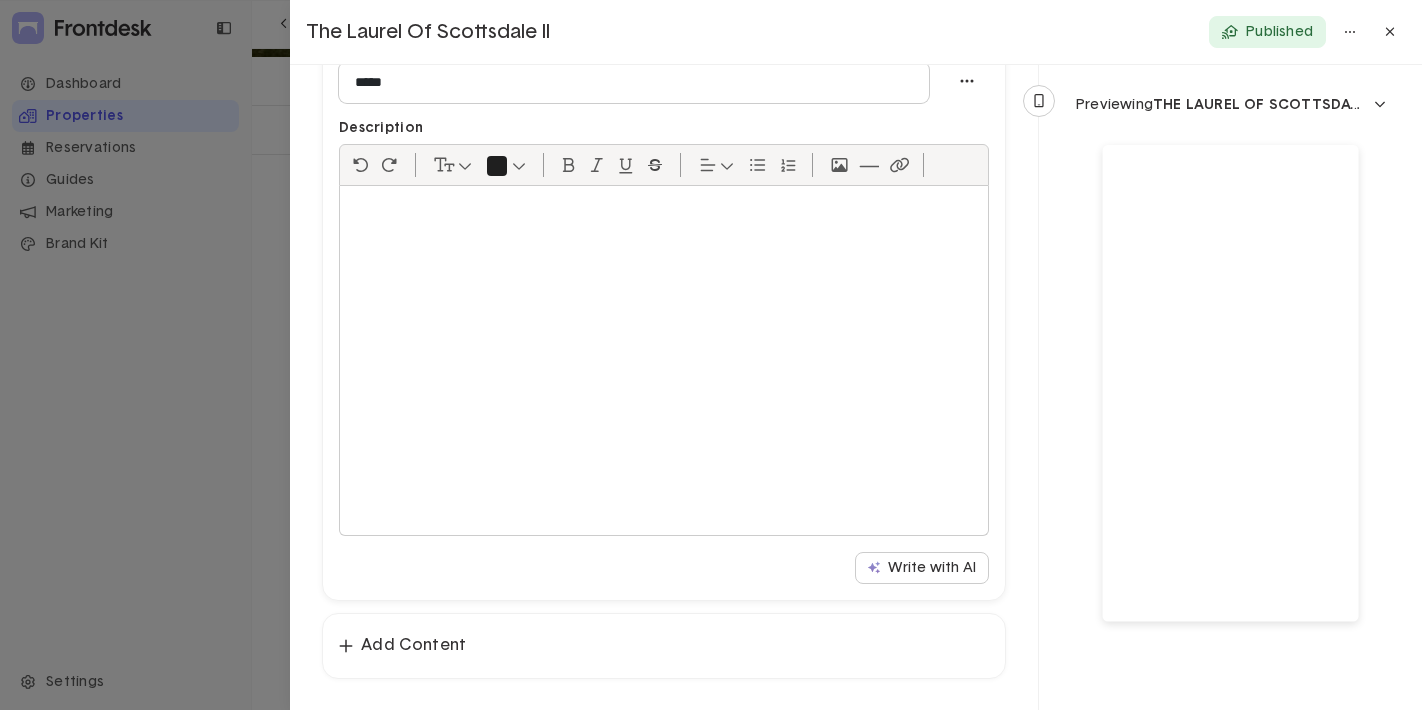 type on "*****" 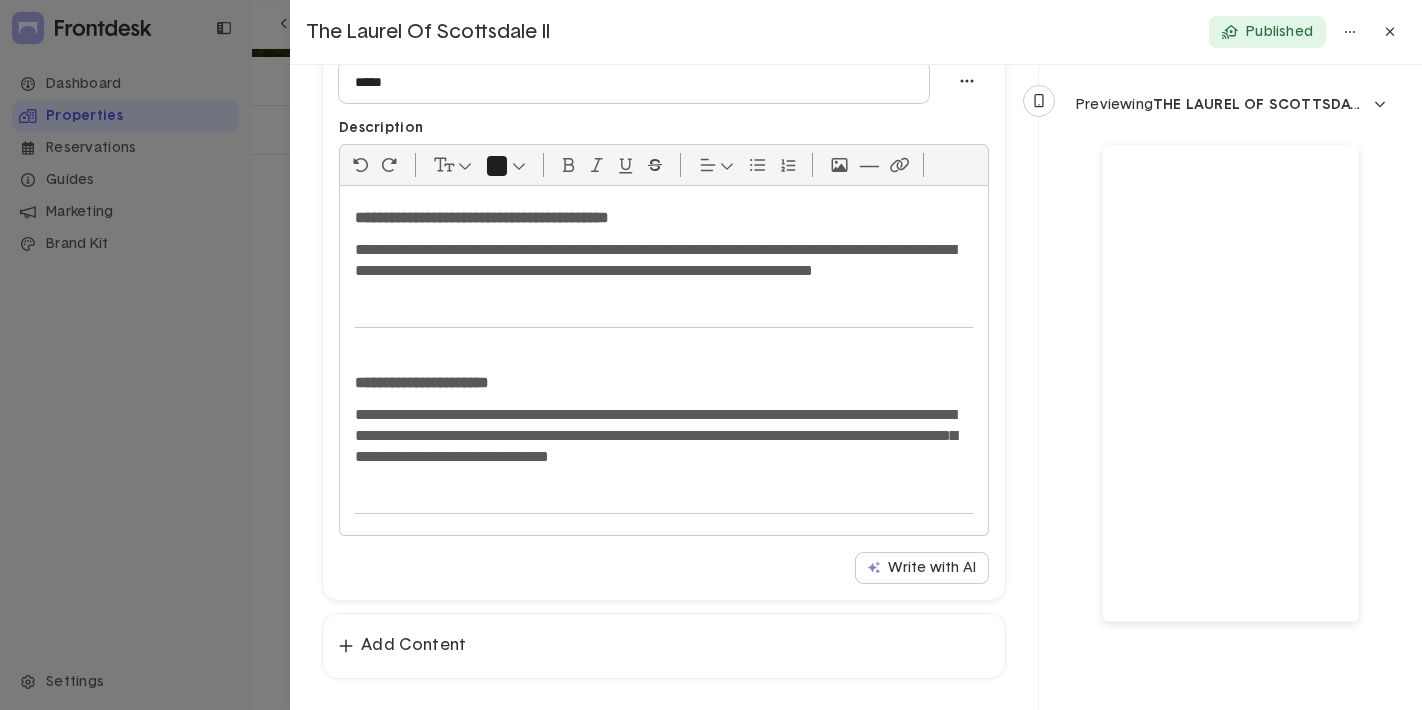 scroll, scrollTop: 0, scrollLeft: 0, axis: both 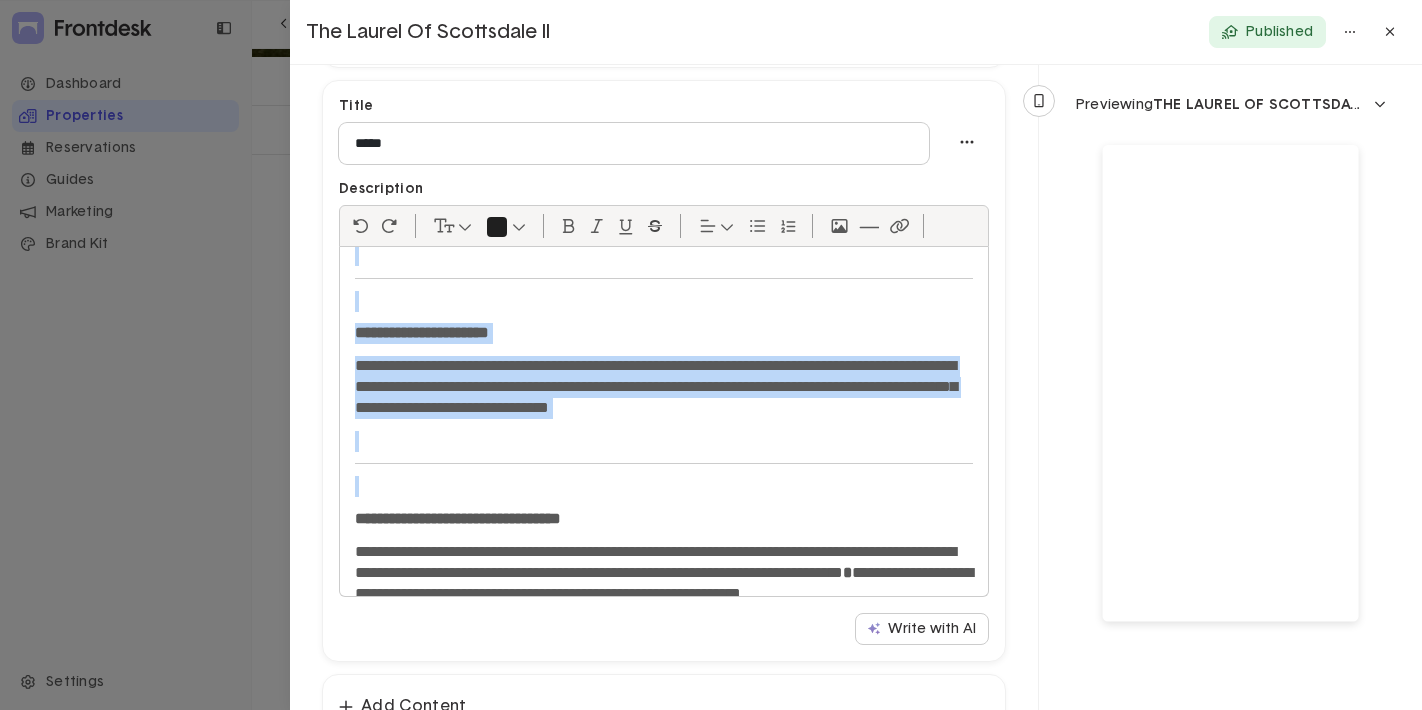 drag, startPoint x: 395, startPoint y: 488, endPoint x: 348, endPoint y: 274, distance: 219.10043 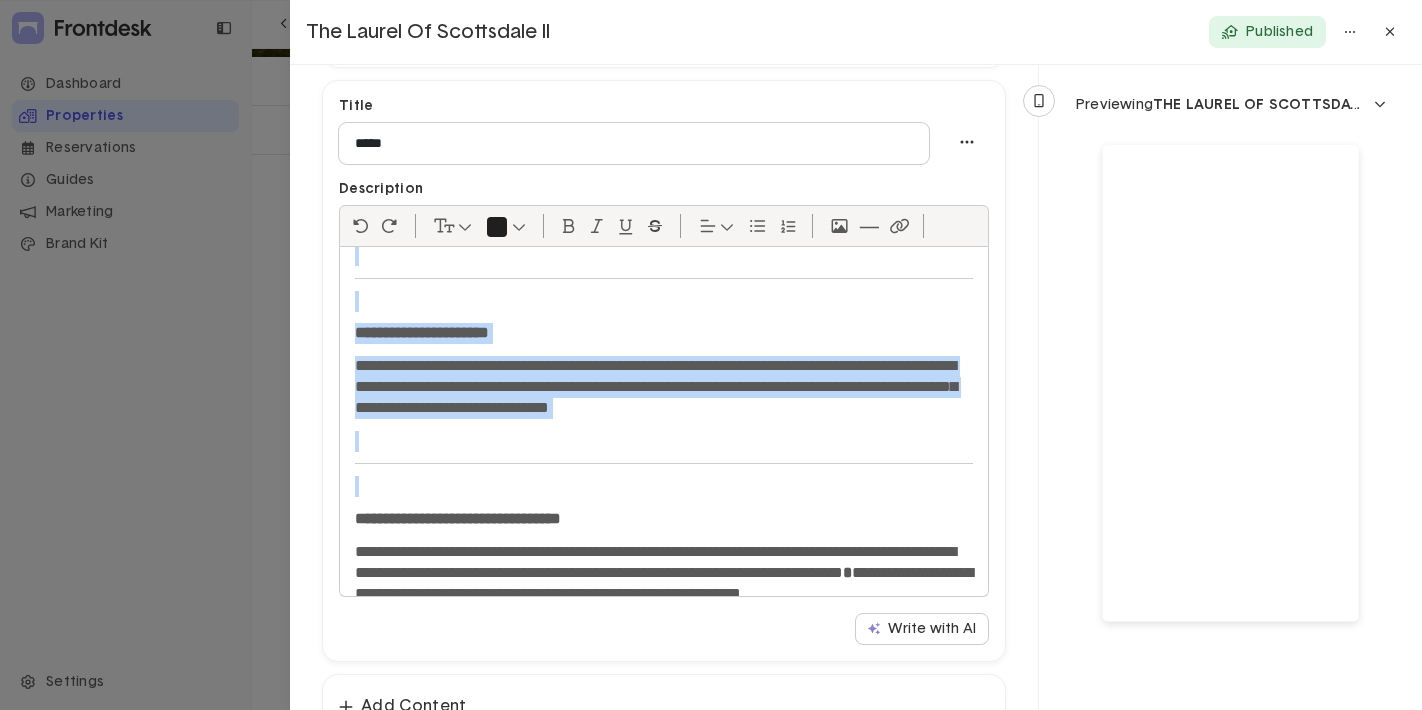 click on "**********" 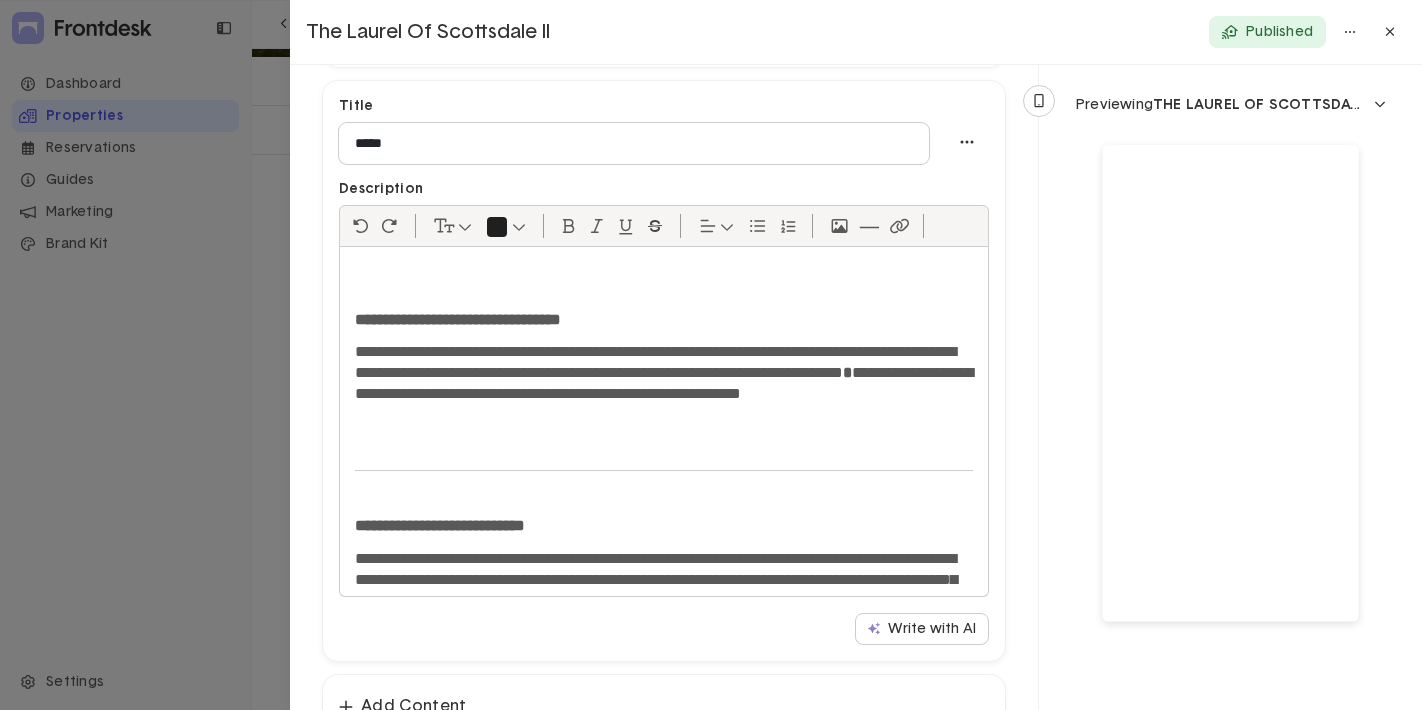 scroll, scrollTop: 0, scrollLeft: 0, axis: both 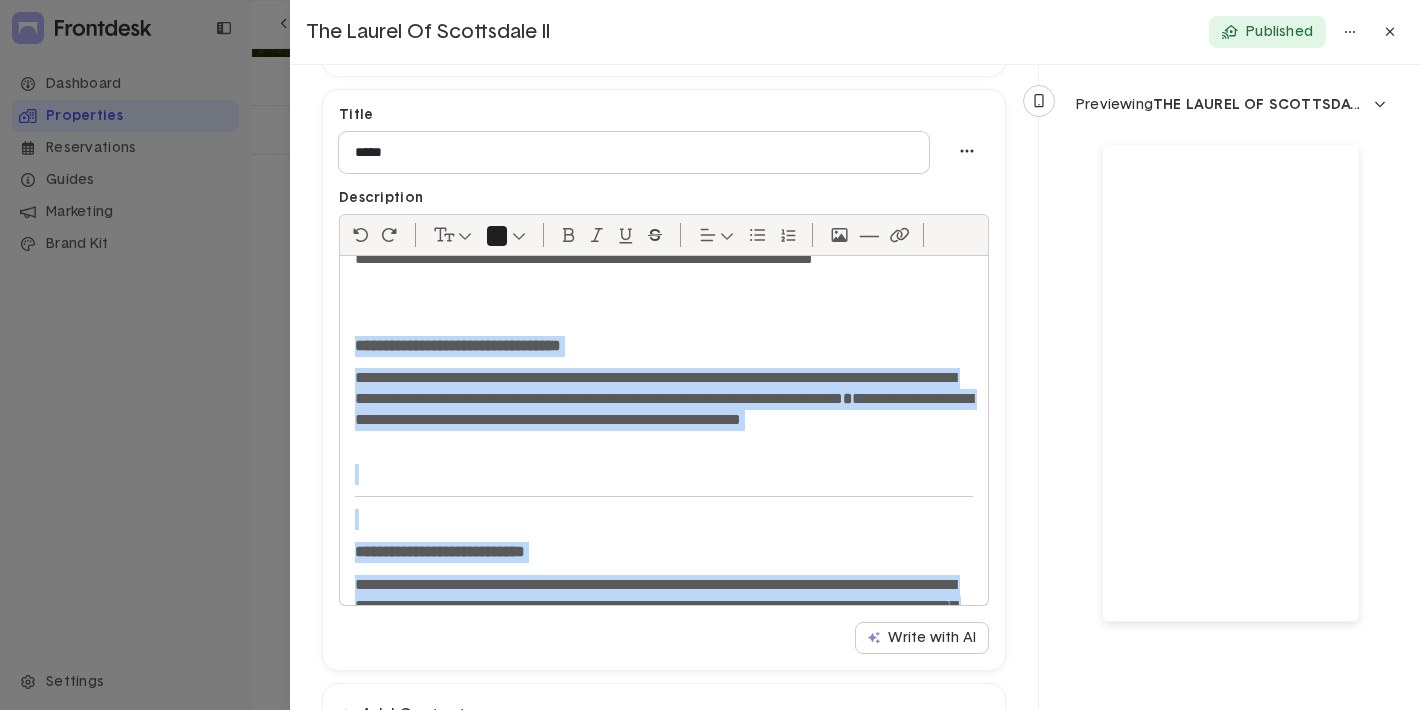 drag, startPoint x: 371, startPoint y: 469, endPoint x: 342, endPoint y: 354, distance: 118.60017 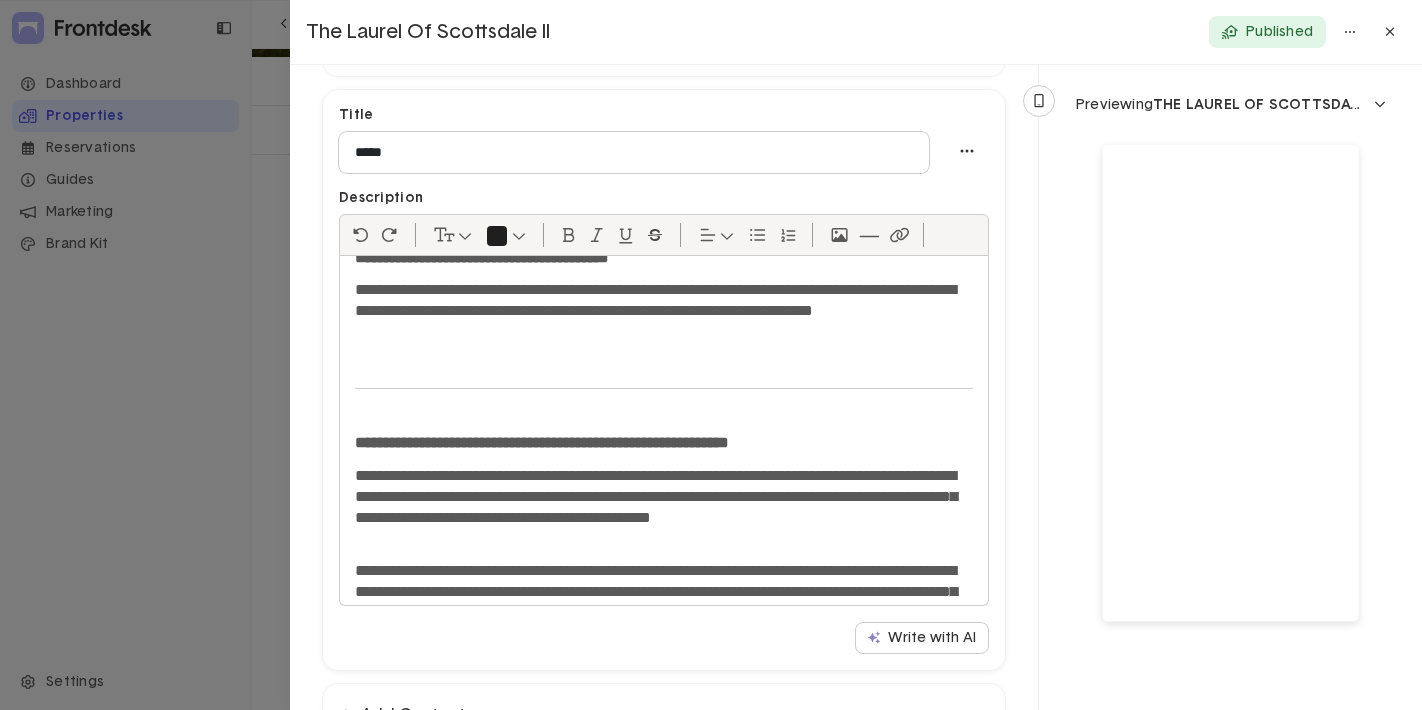 scroll, scrollTop: 0, scrollLeft: 0, axis: both 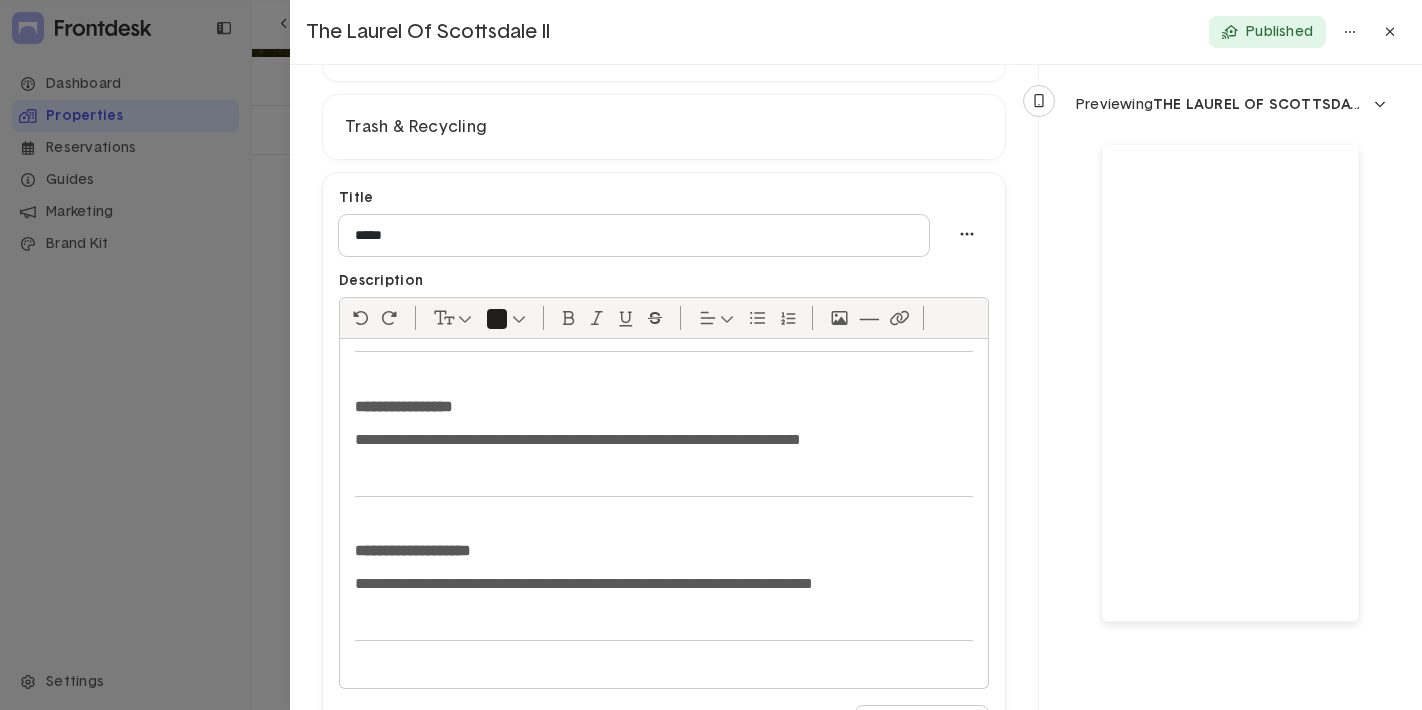 click on "**********" 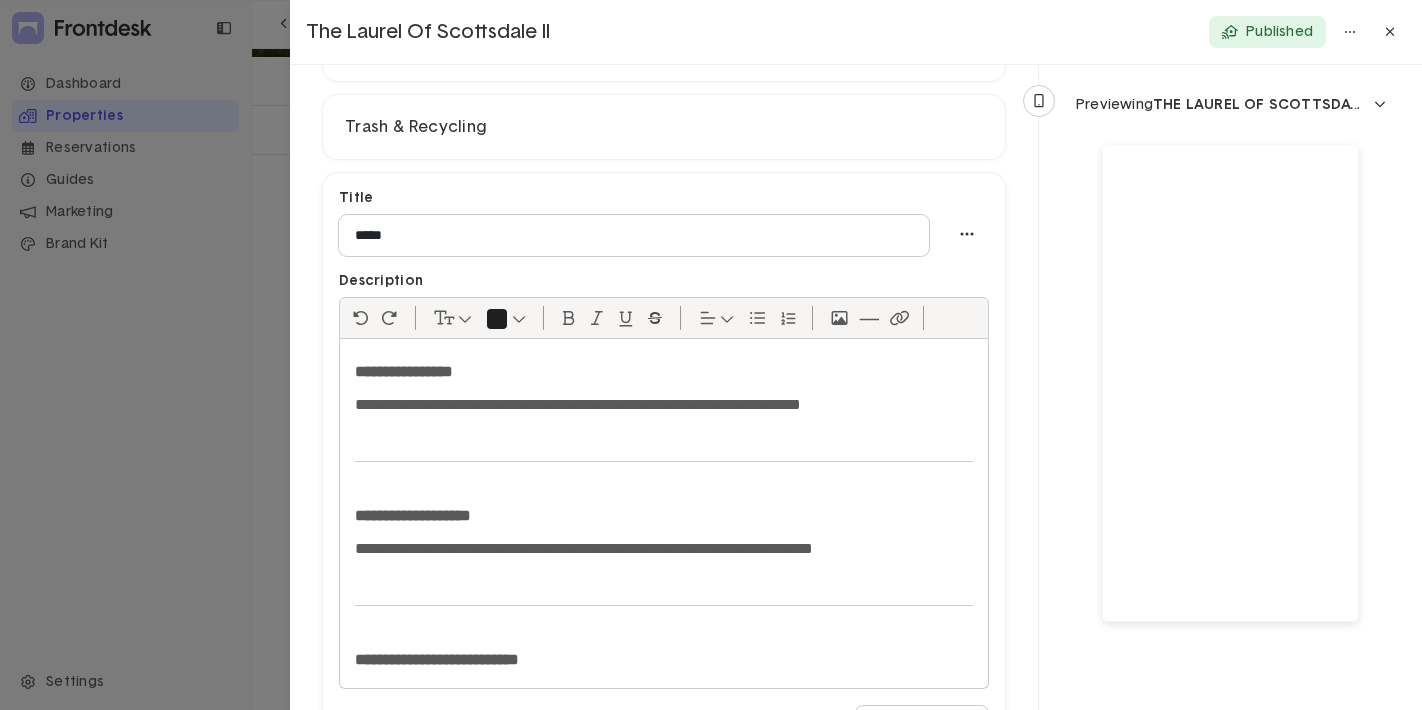 scroll, scrollTop: 487, scrollLeft: 0, axis: vertical 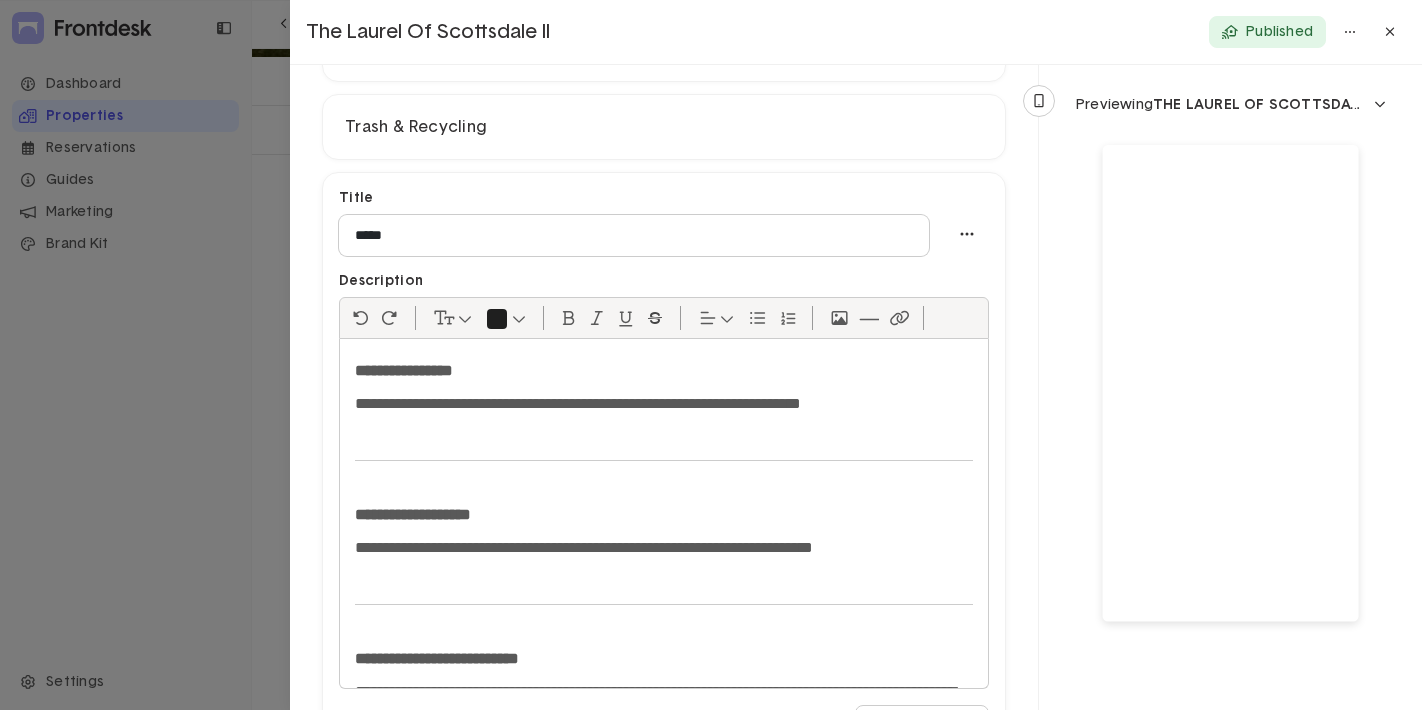 click on "**********" 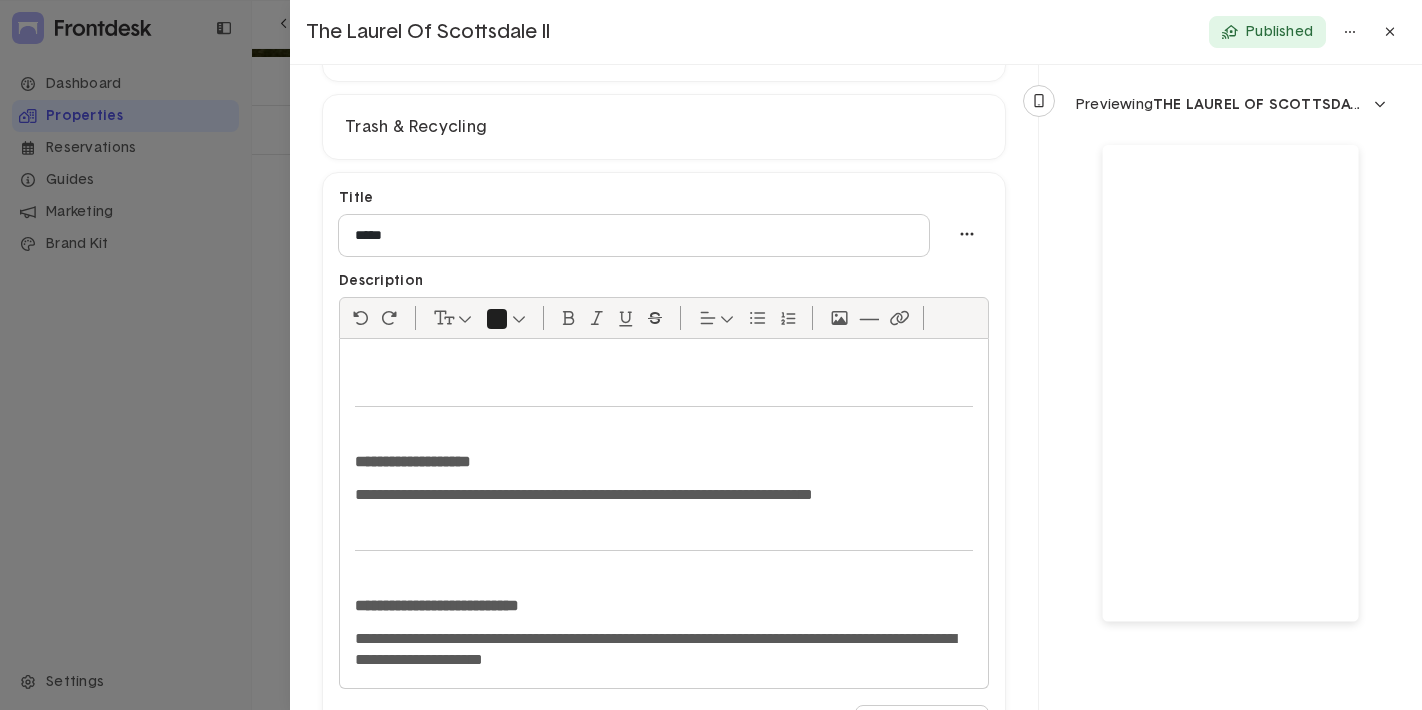 scroll, scrollTop: 593, scrollLeft: 0, axis: vertical 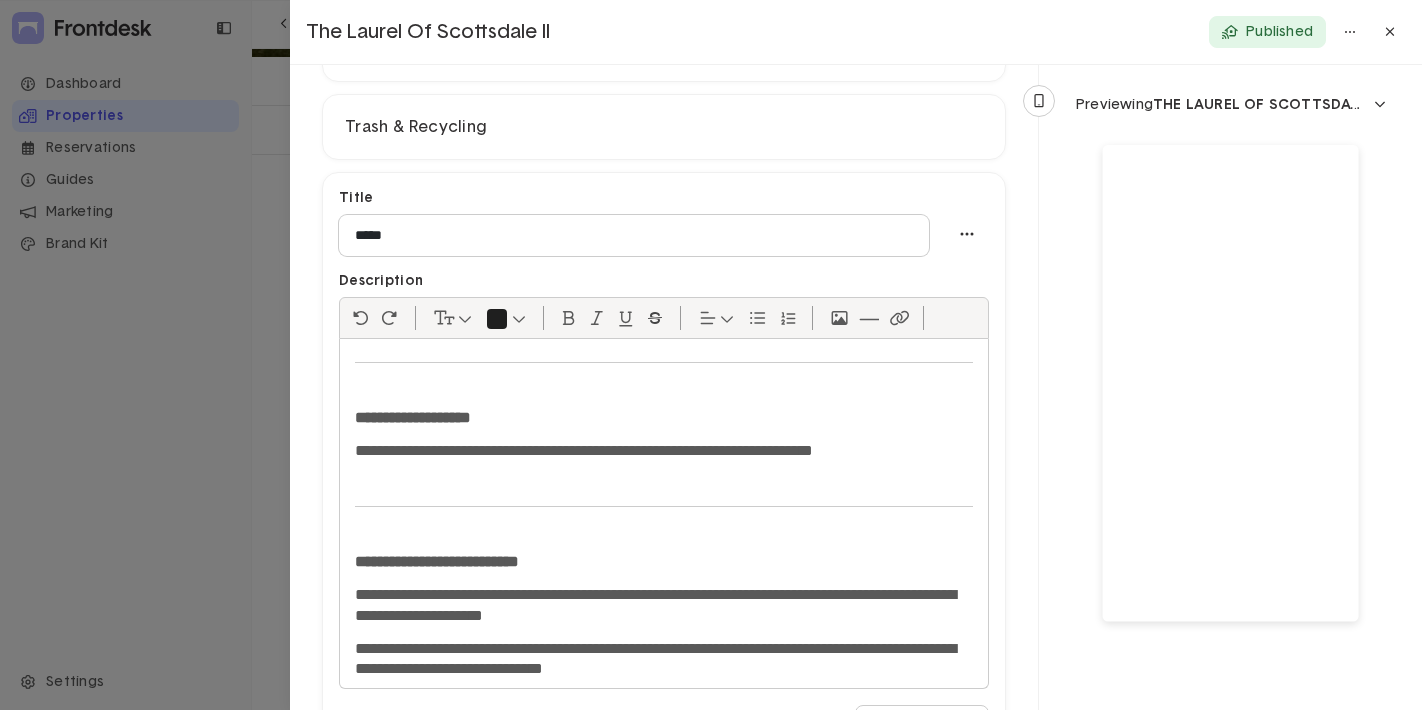 click on "**********" 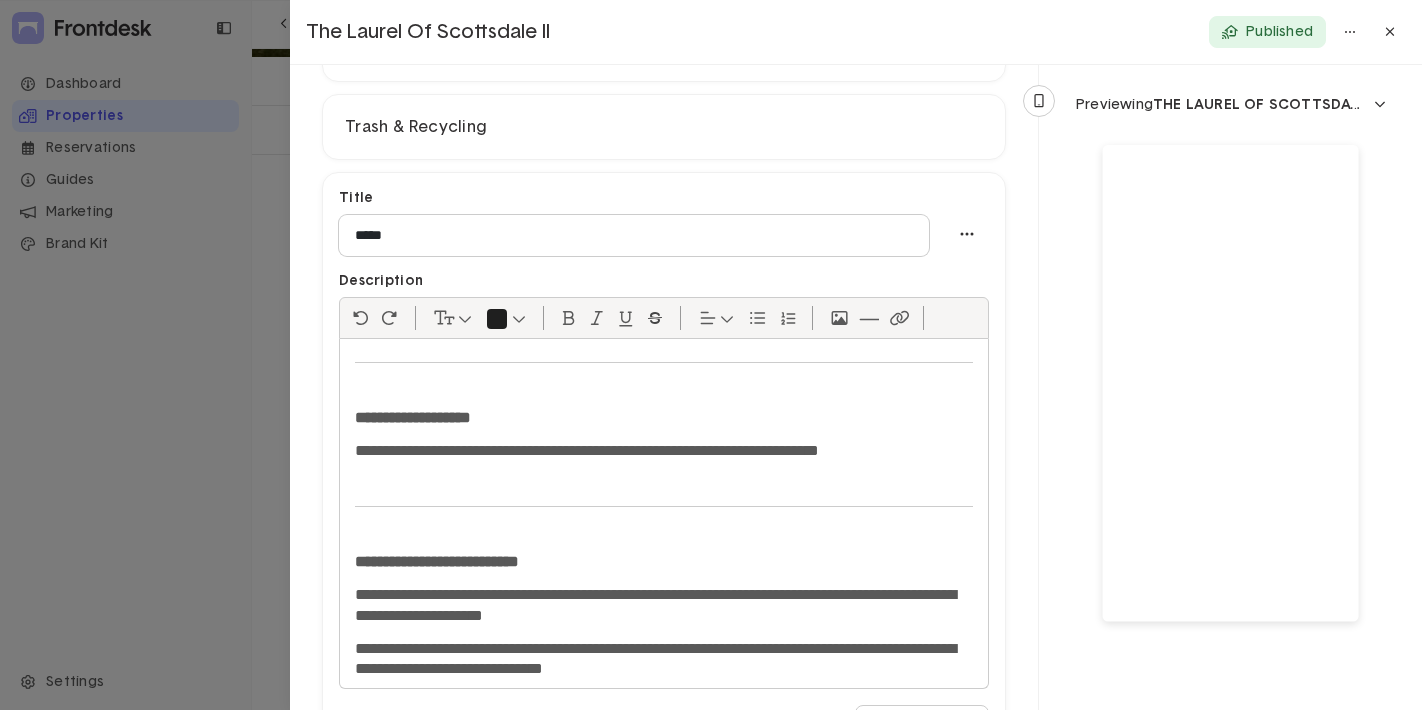 click 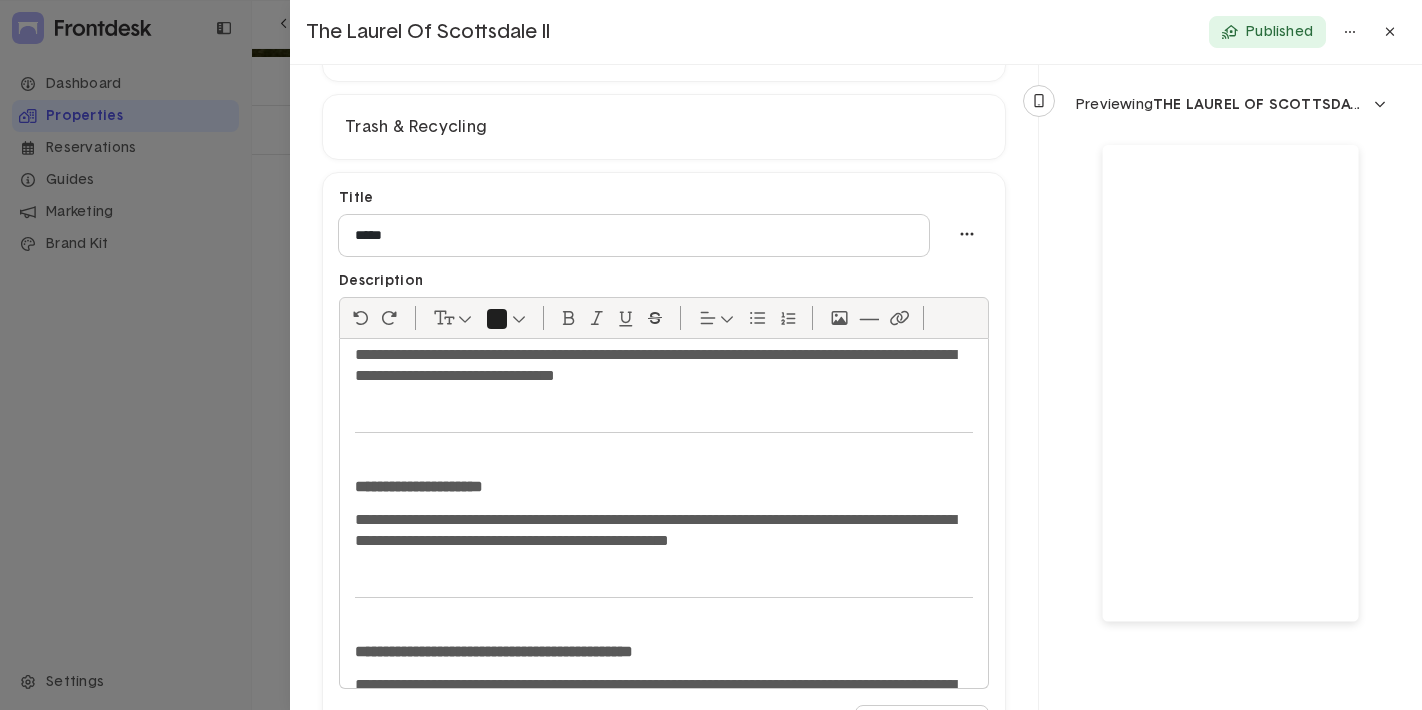scroll, scrollTop: 969, scrollLeft: 0, axis: vertical 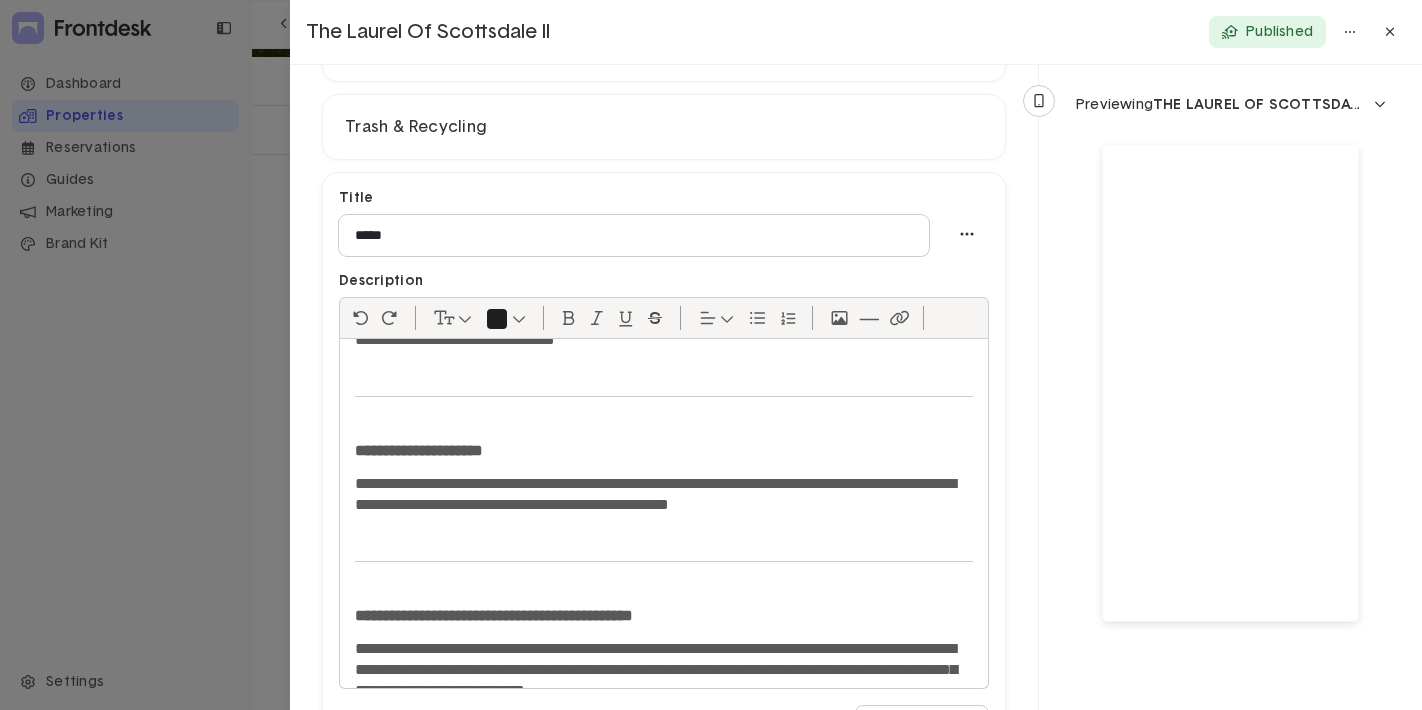 click on "**********" 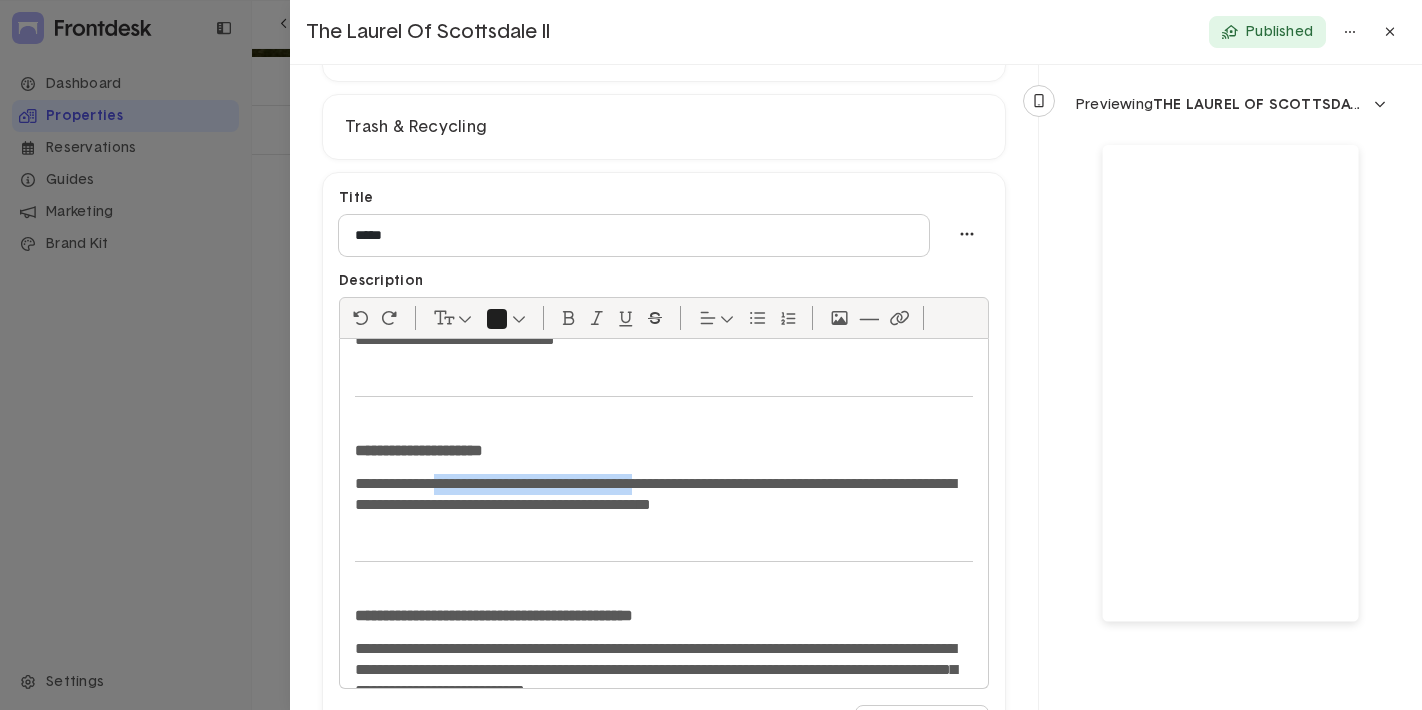 drag, startPoint x: 704, startPoint y: 485, endPoint x: 445, endPoint y: 490, distance: 259.04825 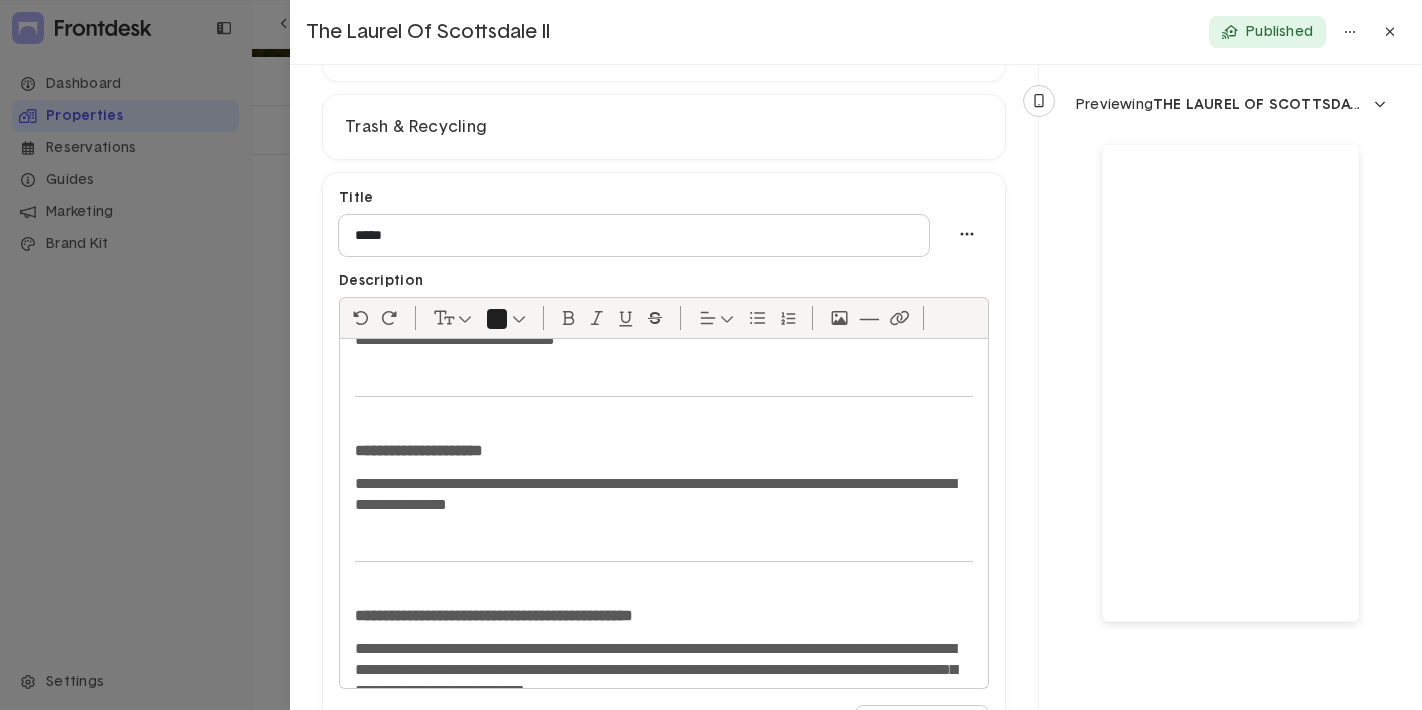 click on "**********" 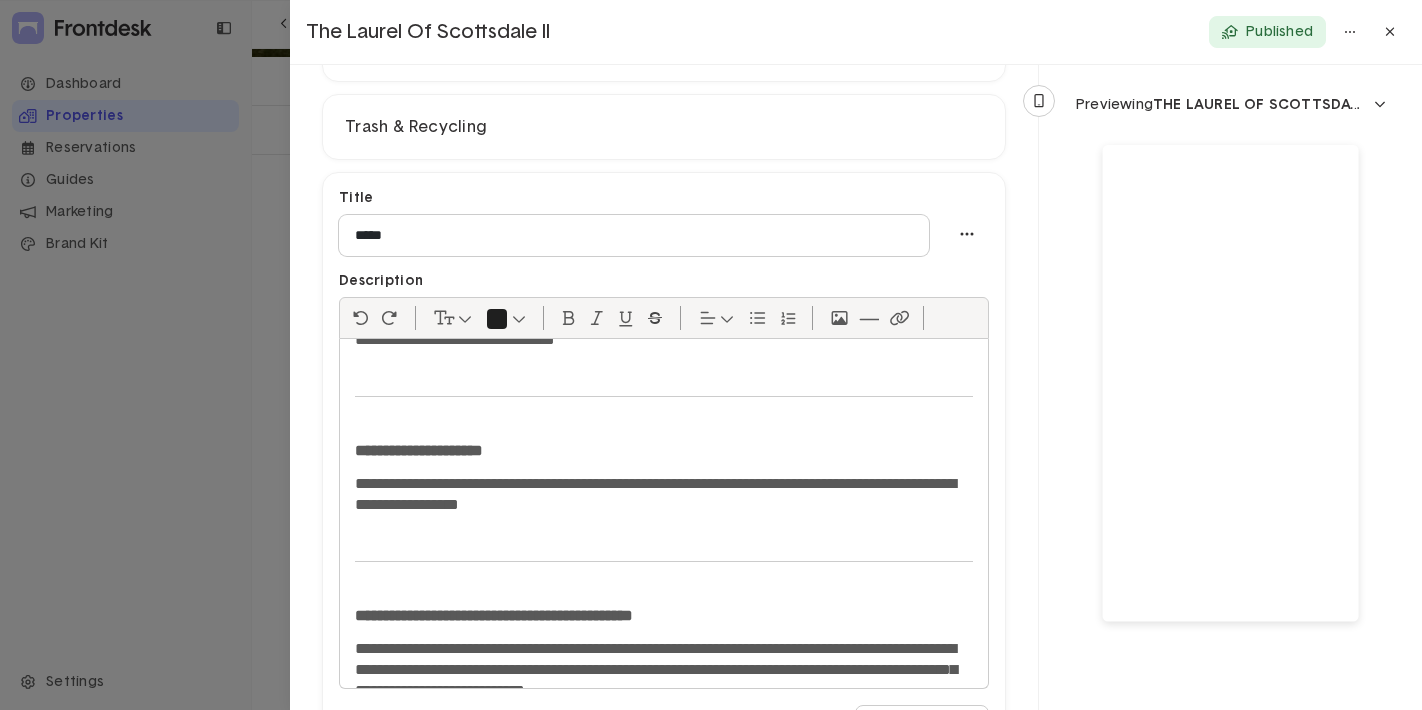 scroll, scrollTop: 1008, scrollLeft: 0, axis: vertical 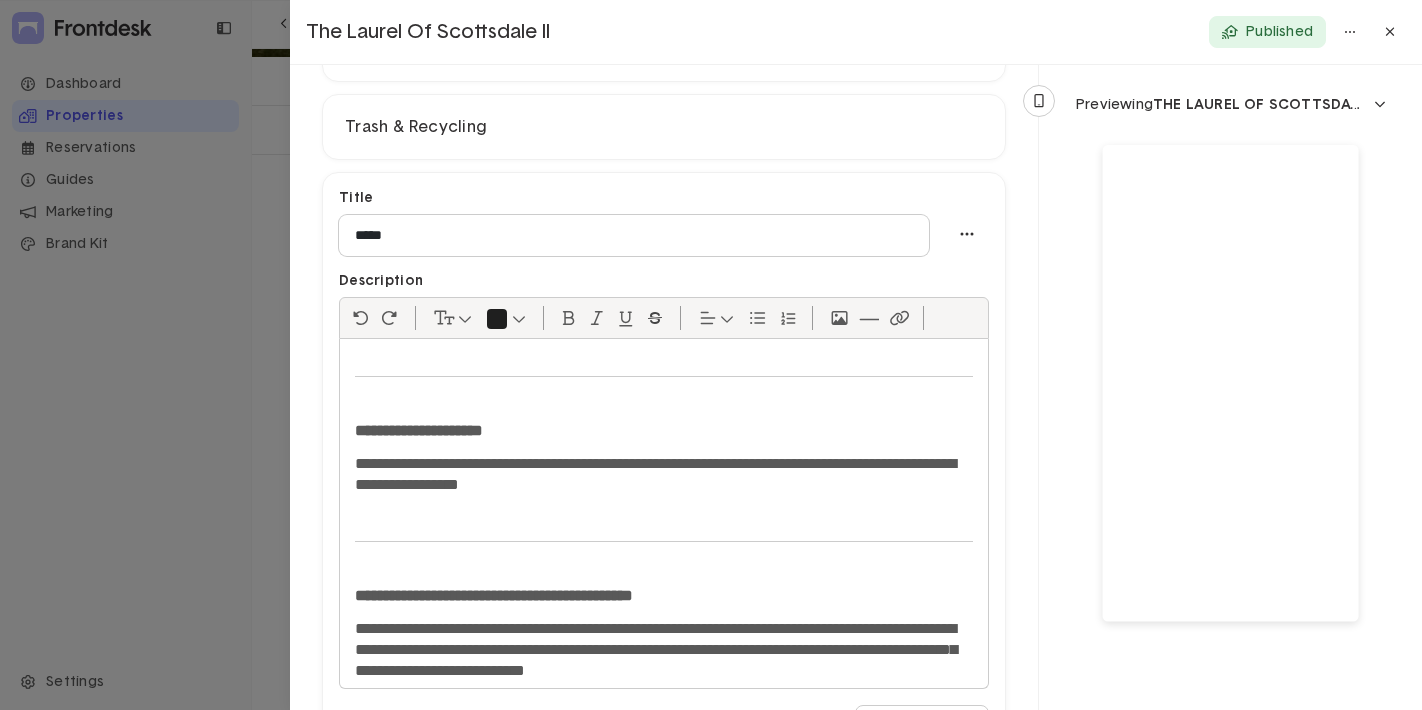 click on "**********" 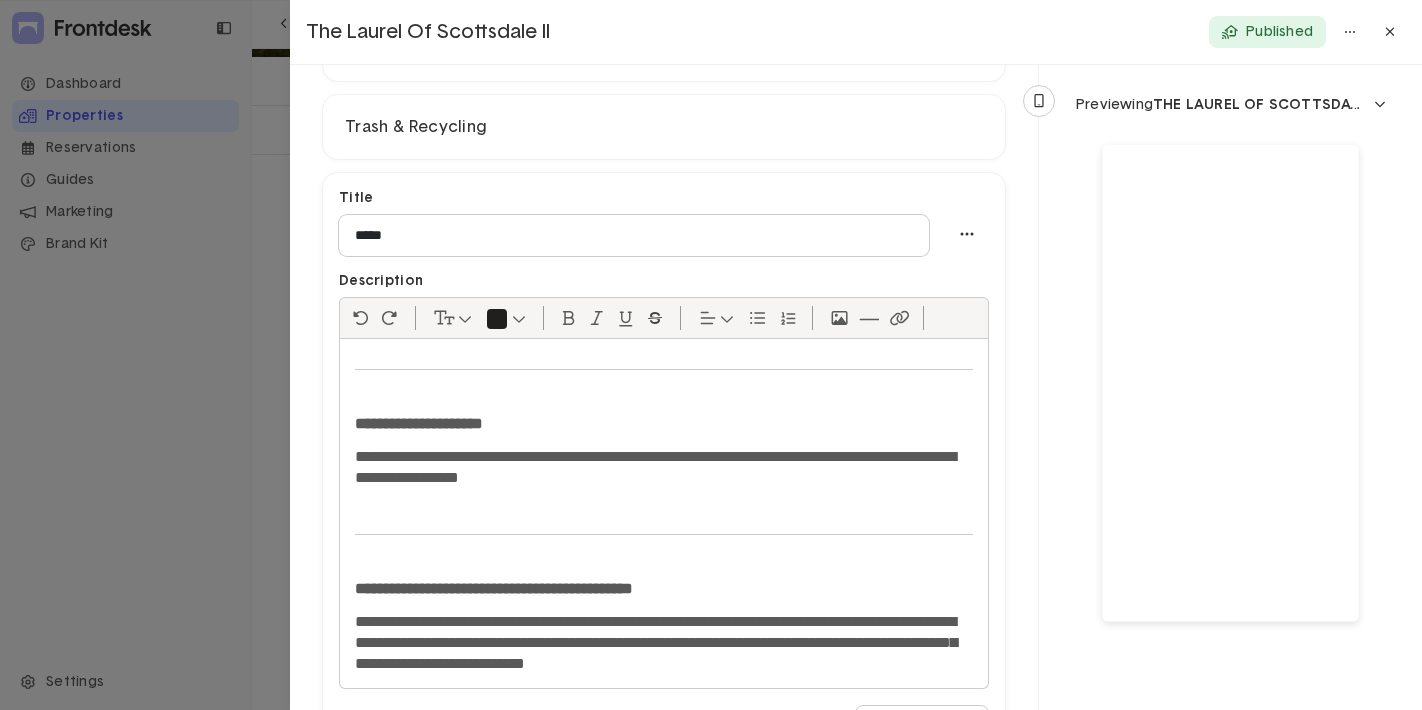 scroll, scrollTop: 998, scrollLeft: 0, axis: vertical 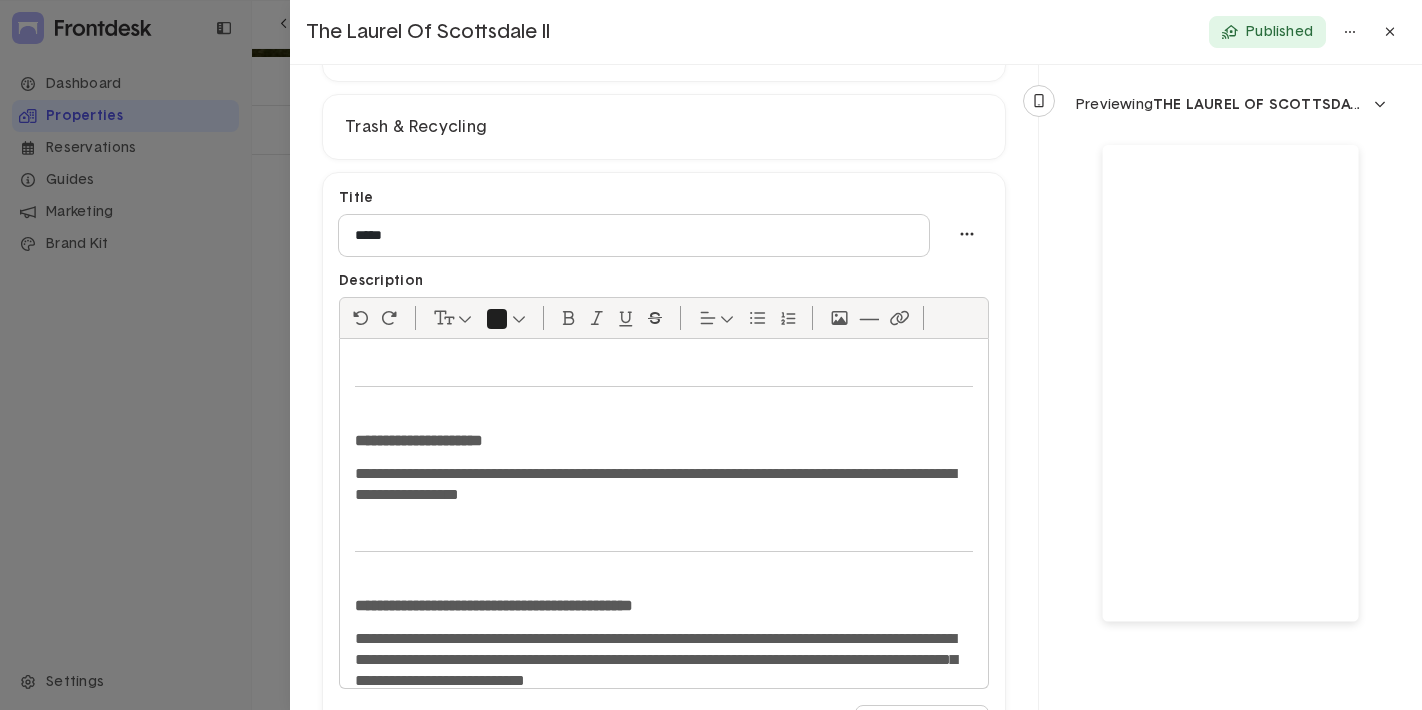 click on "**********" 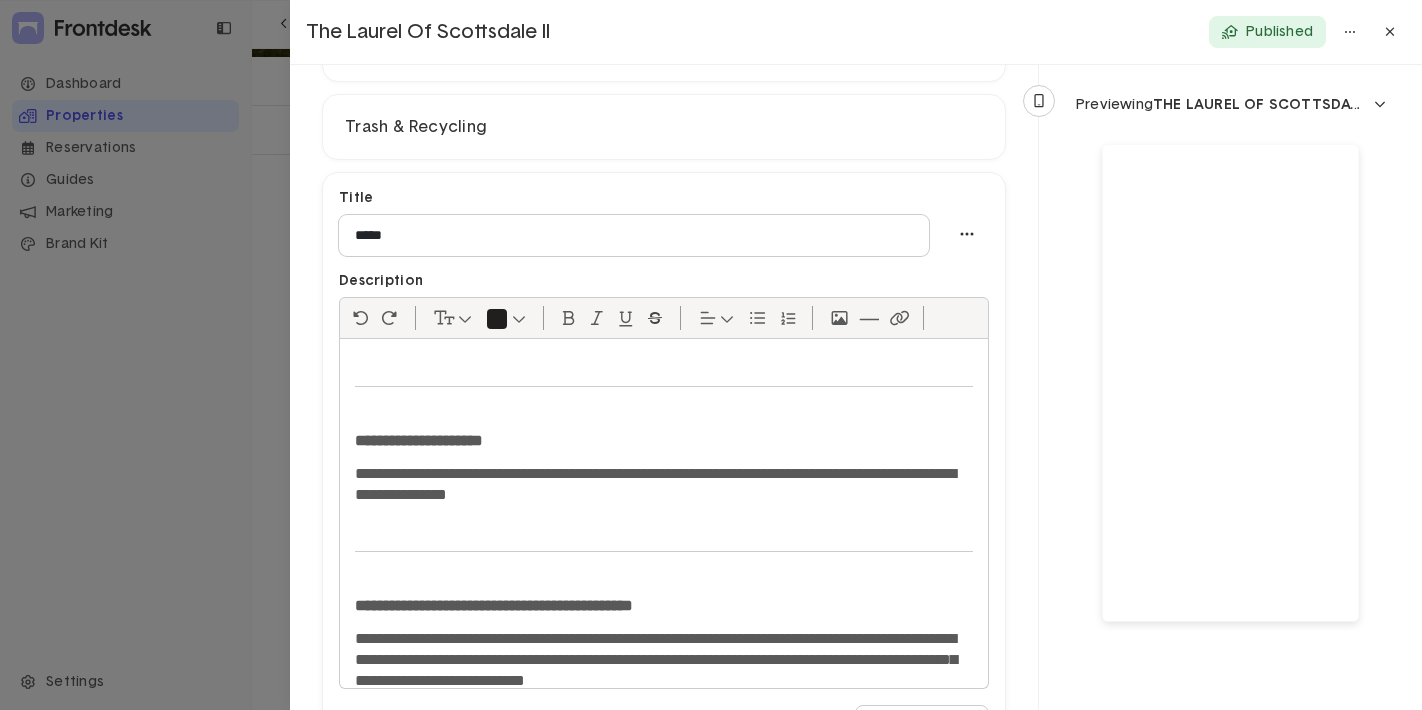 click on "**********" 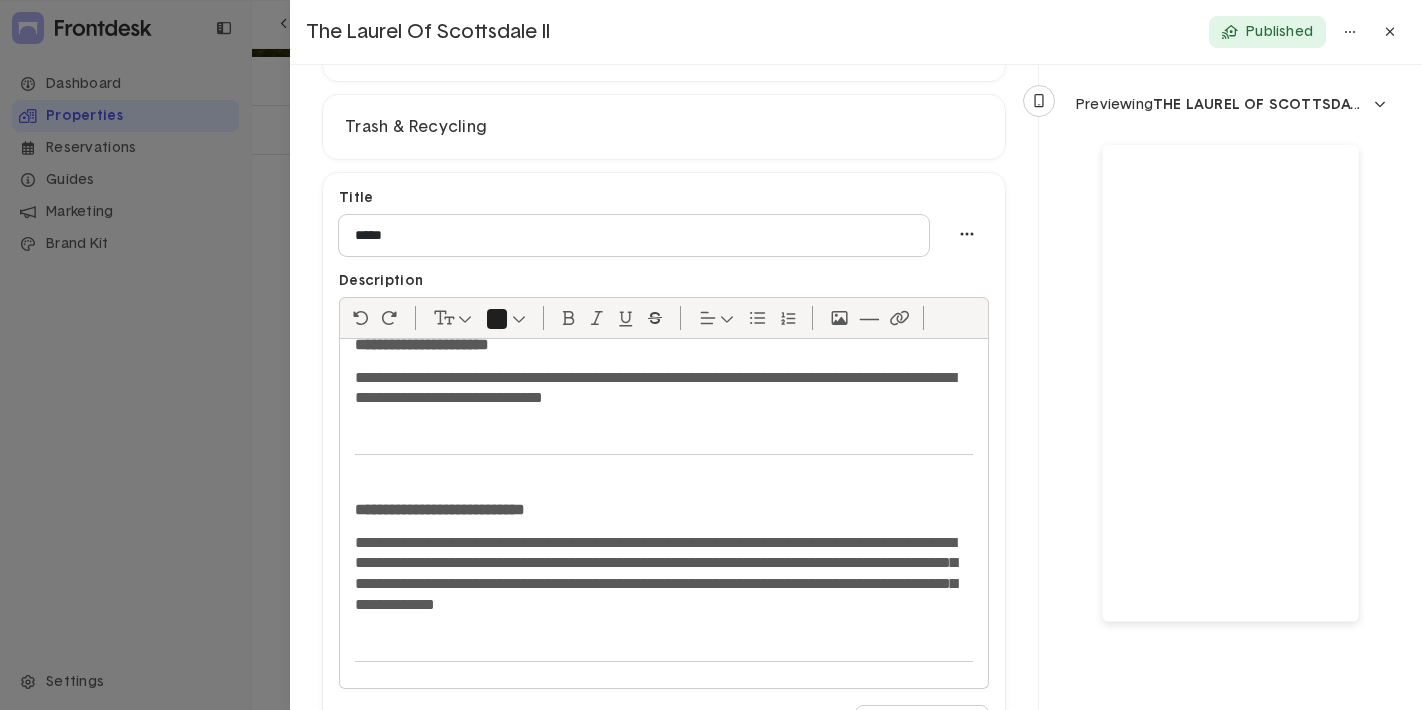 scroll, scrollTop: 1472, scrollLeft: 0, axis: vertical 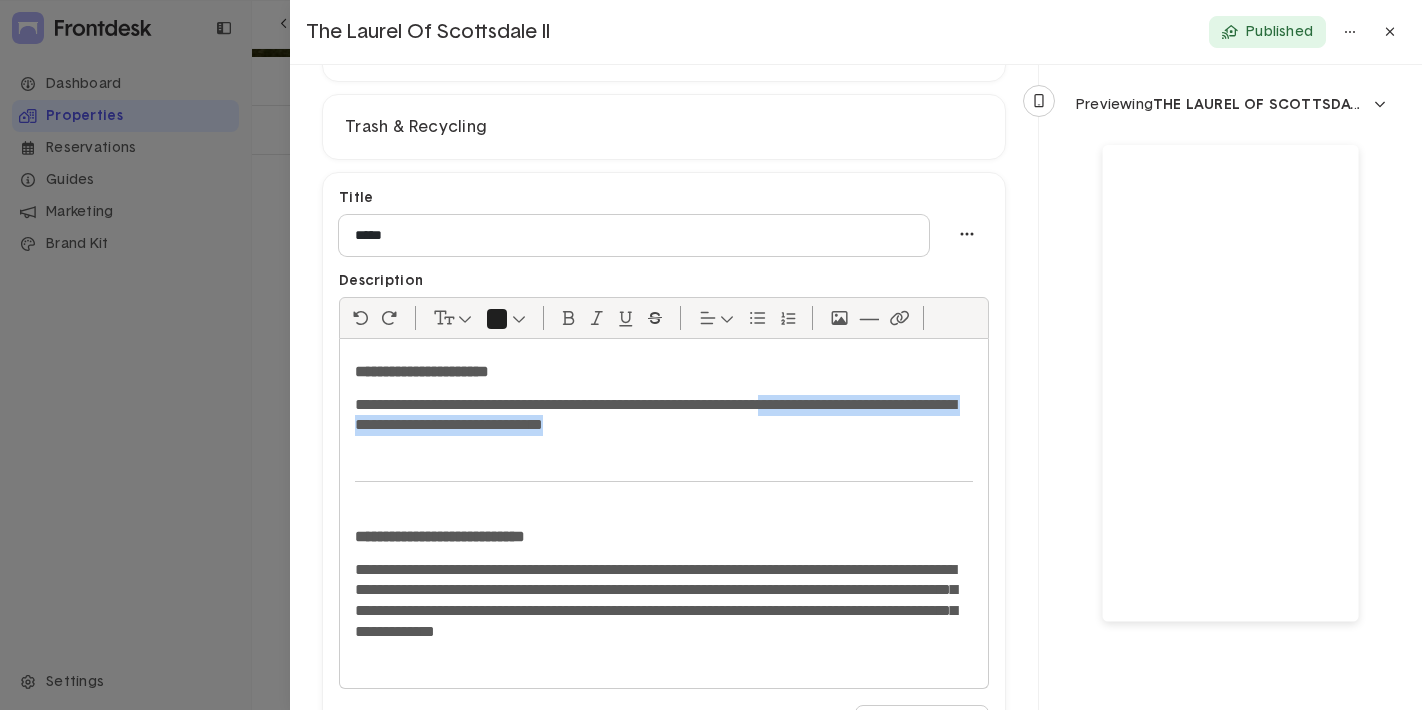 drag, startPoint x: 803, startPoint y: 430, endPoint x: 866, endPoint y: 403, distance: 68.54196 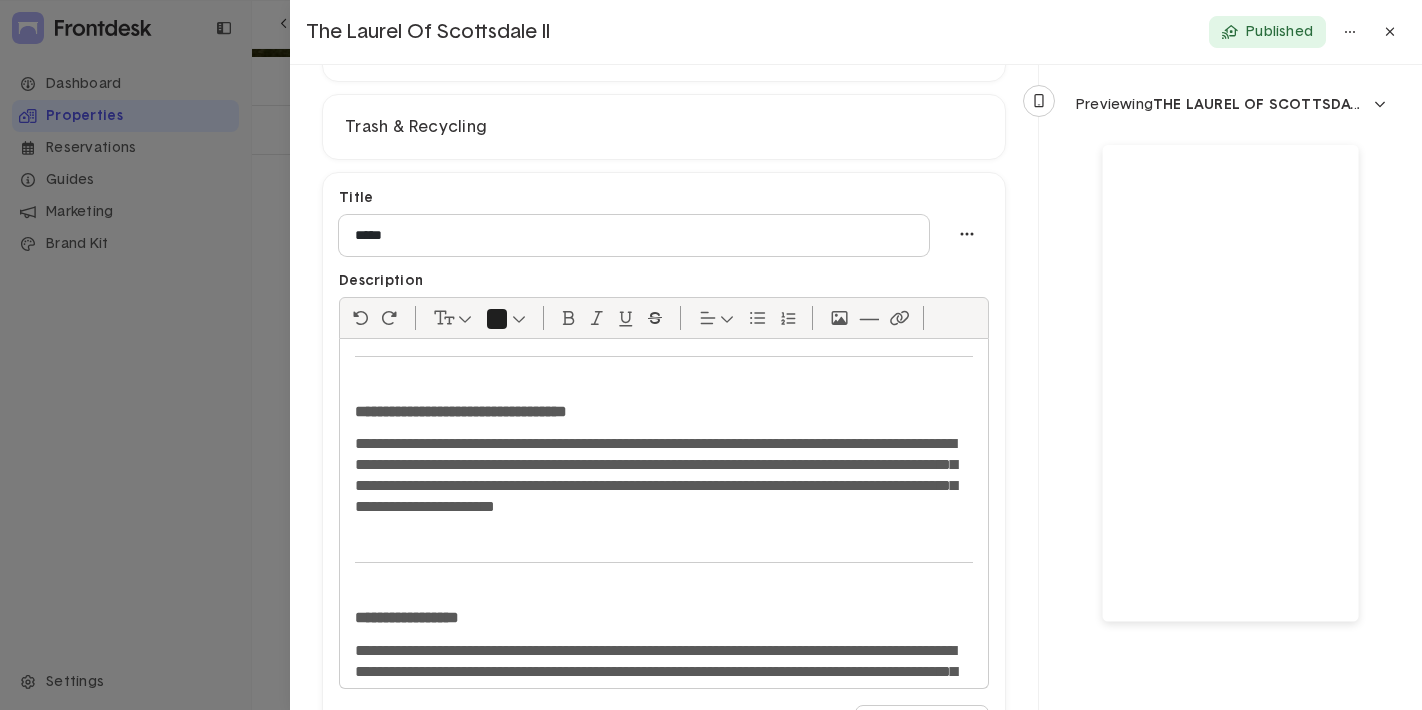 scroll, scrollTop: 1793, scrollLeft: 0, axis: vertical 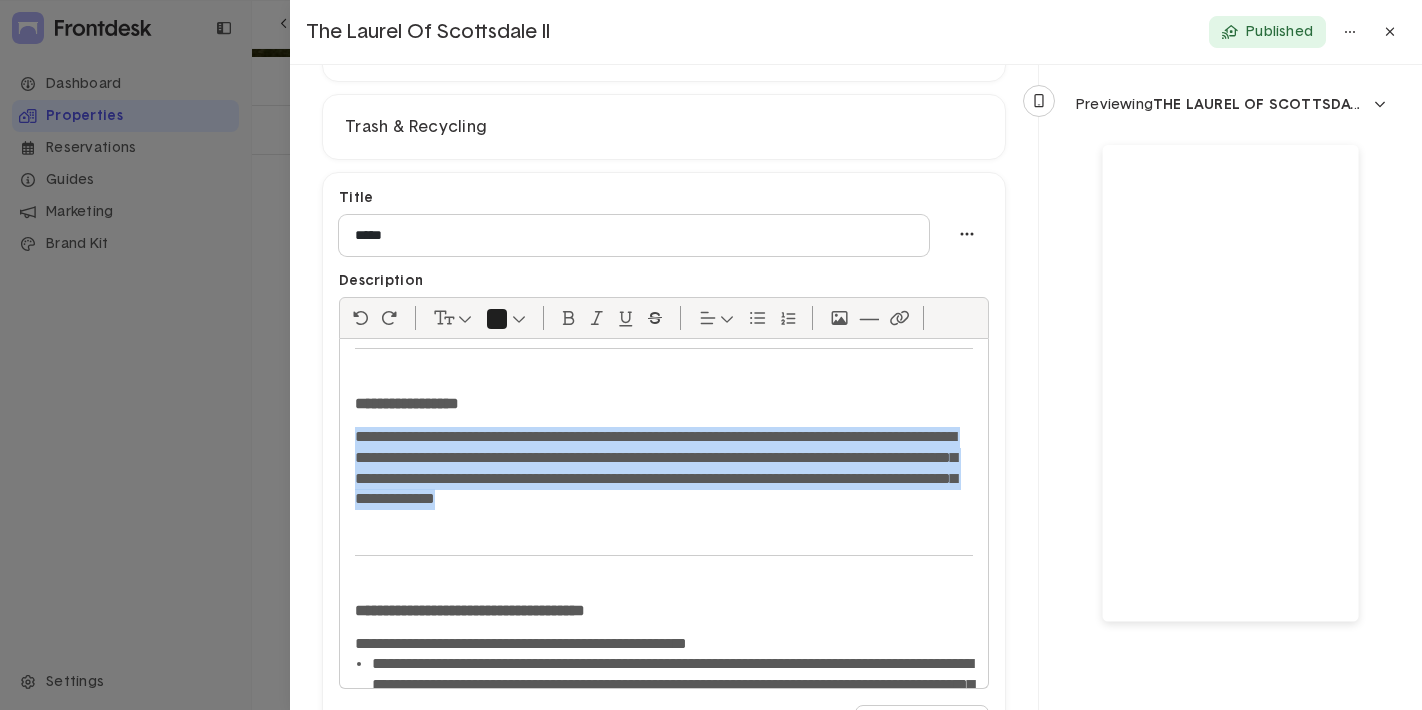 drag, startPoint x: 937, startPoint y: 507, endPoint x: 354, endPoint y: 431, distance: 587.9328 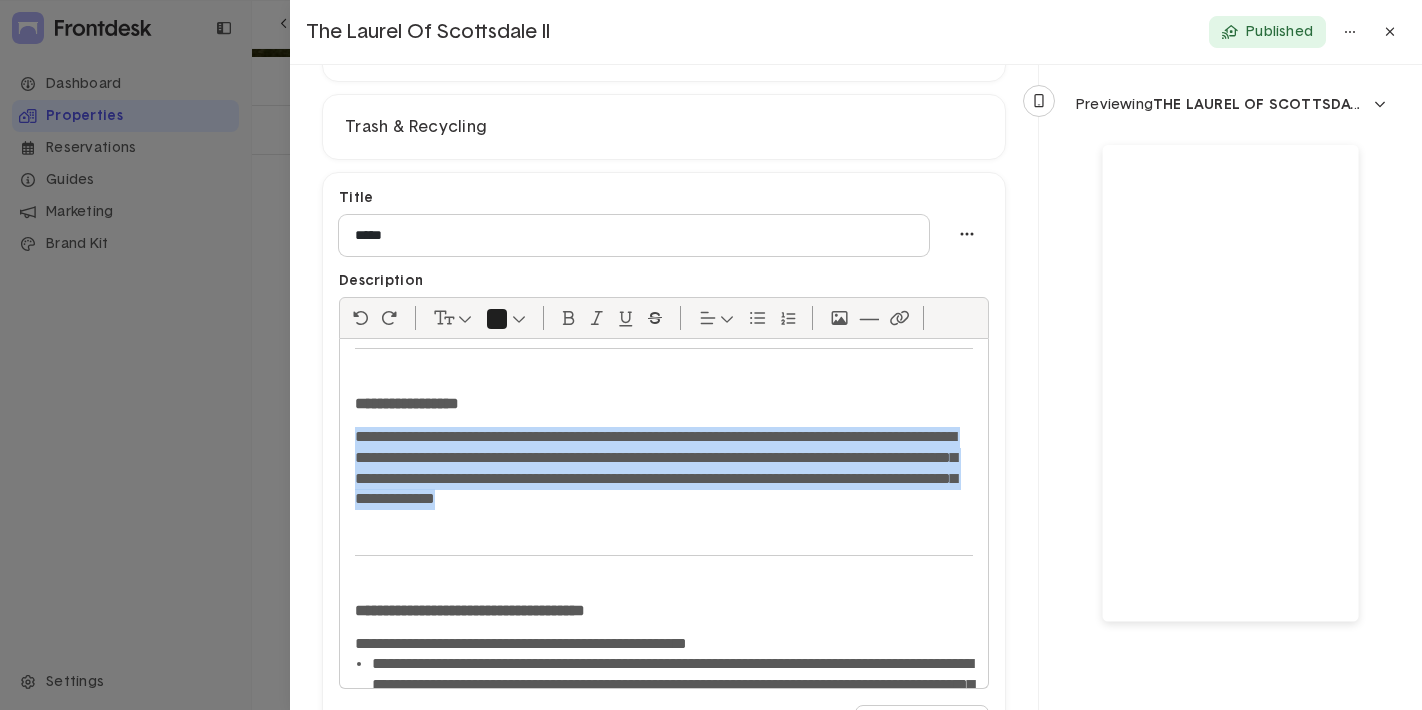 click on "**********" 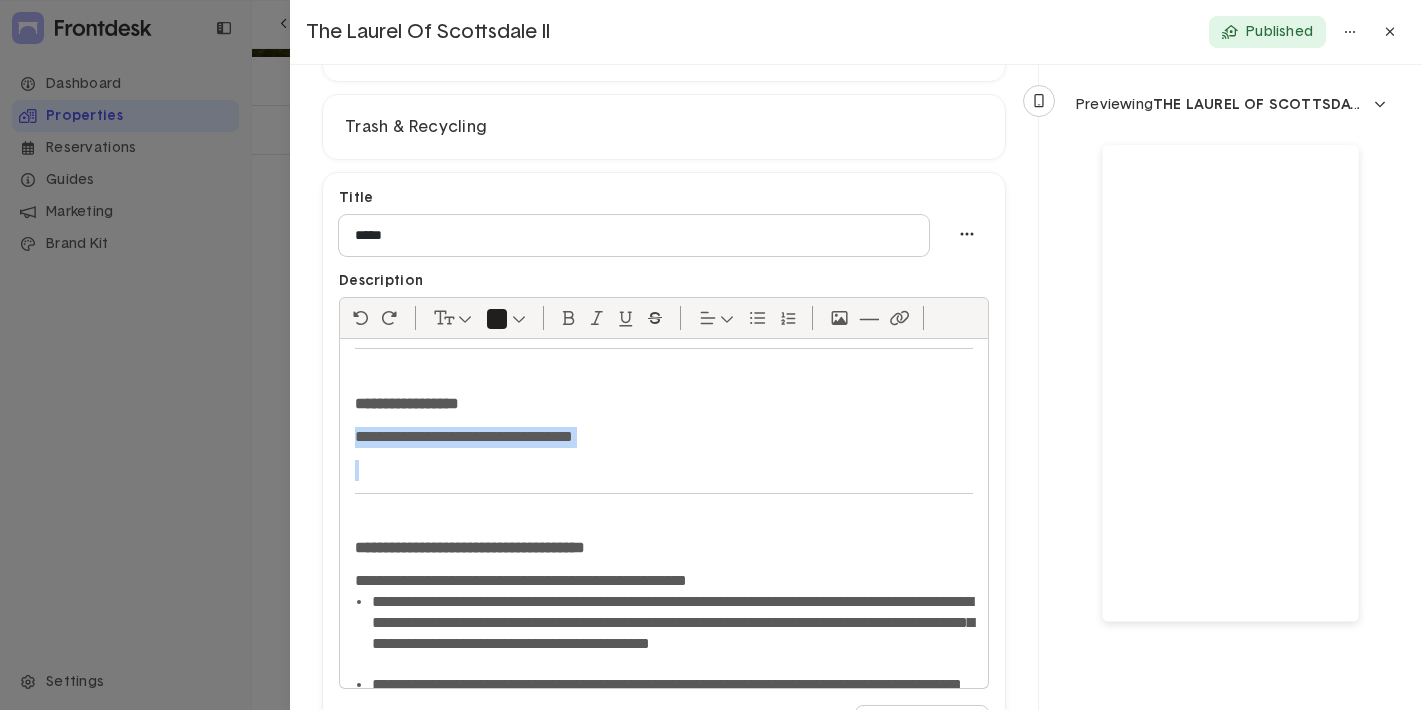 drag, startPoint x: 647, startPoint y: 448, endPoint x: 343, endPoint y: 440, distance: 304.10526 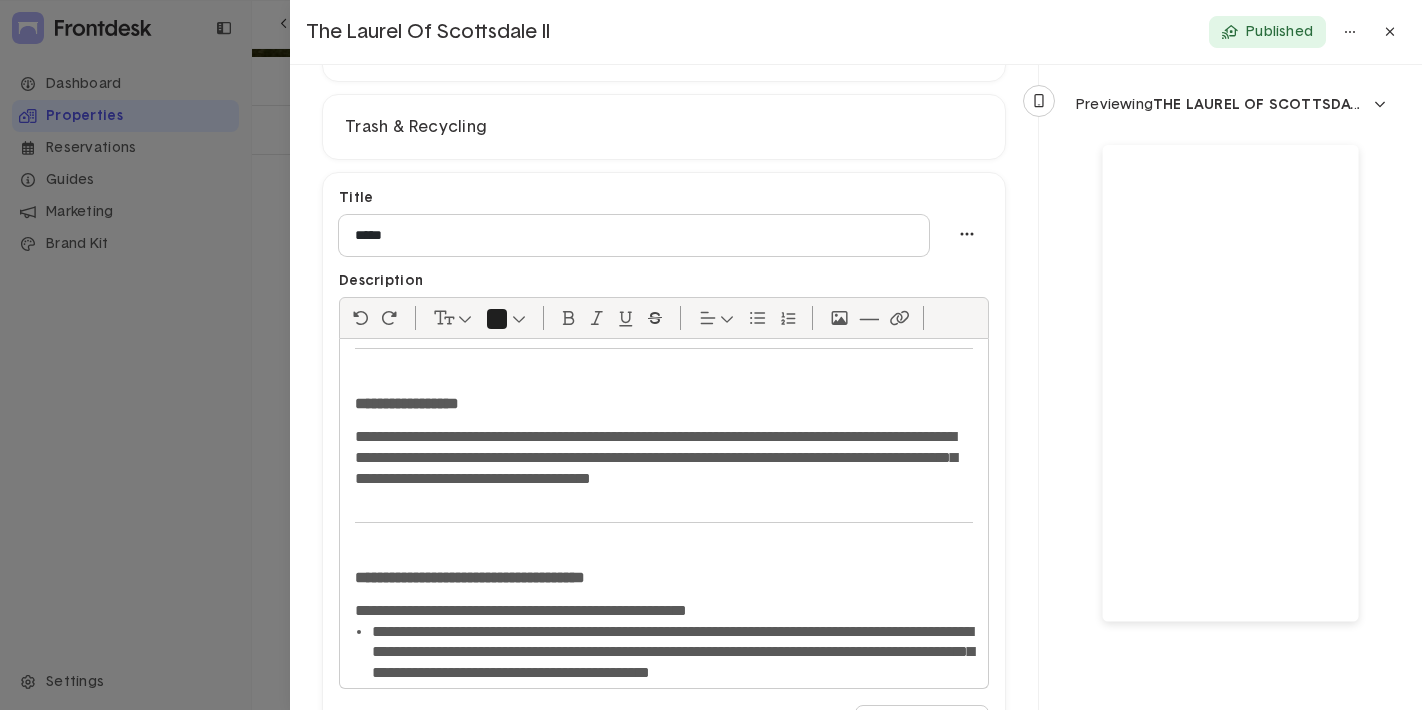scroll, scrollTop: 0, scrollLeft: 0, axis: both 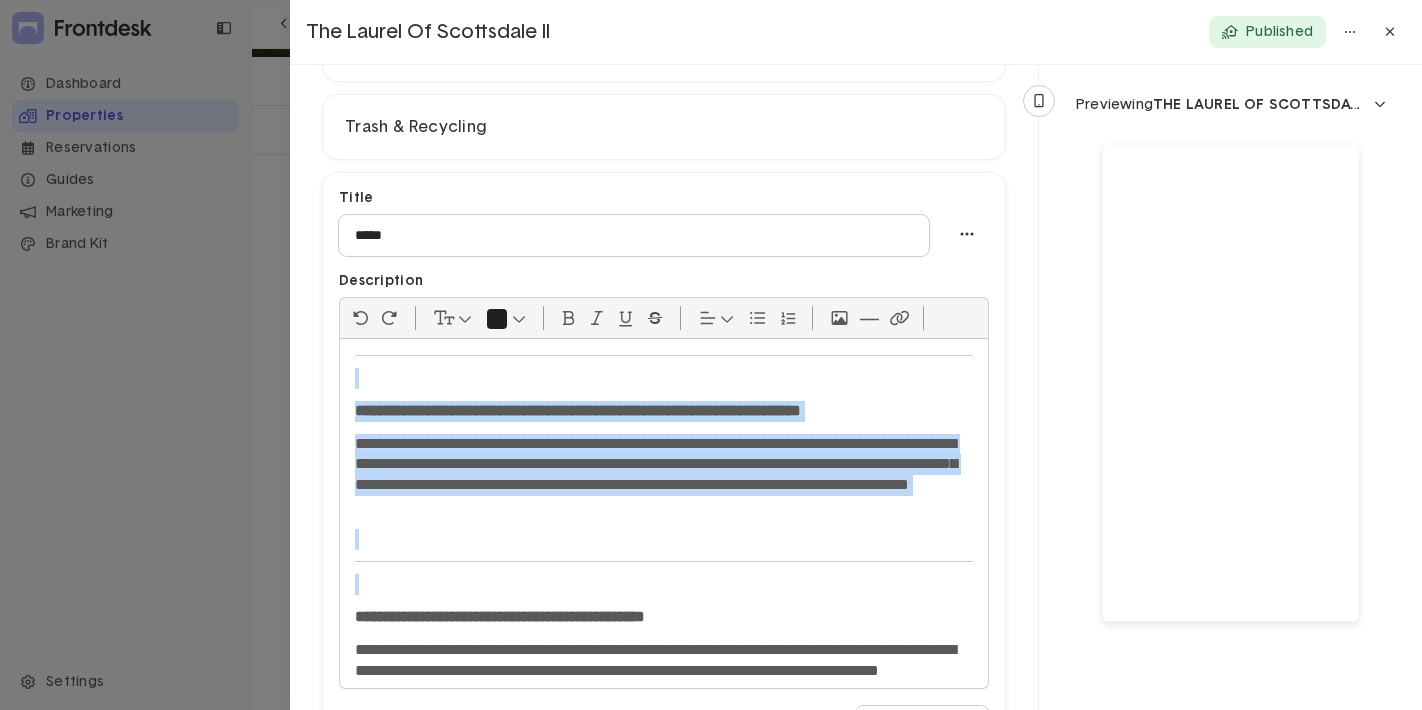 drag, startPoint x: 505, startPoint y: 583, endPoint x: 361, endPoint y: 382, distance: 247.25897 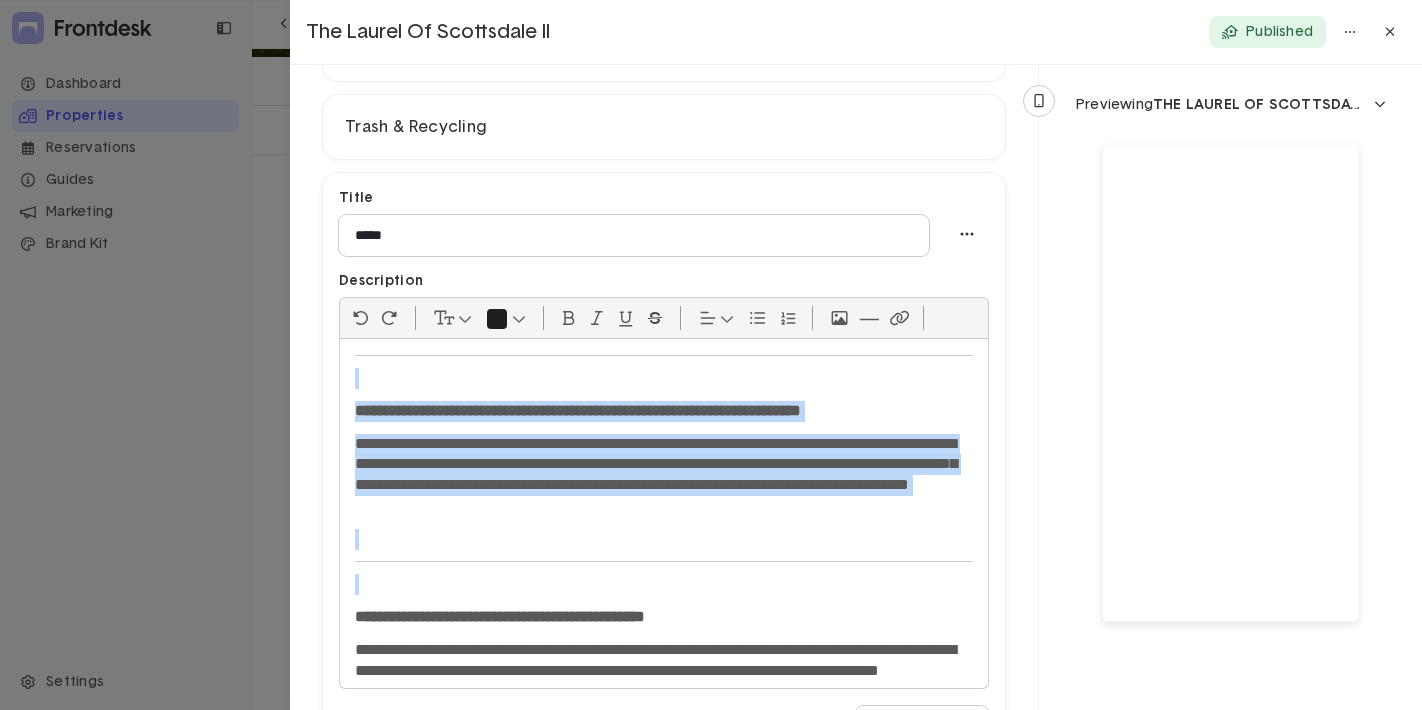 click on "**********" 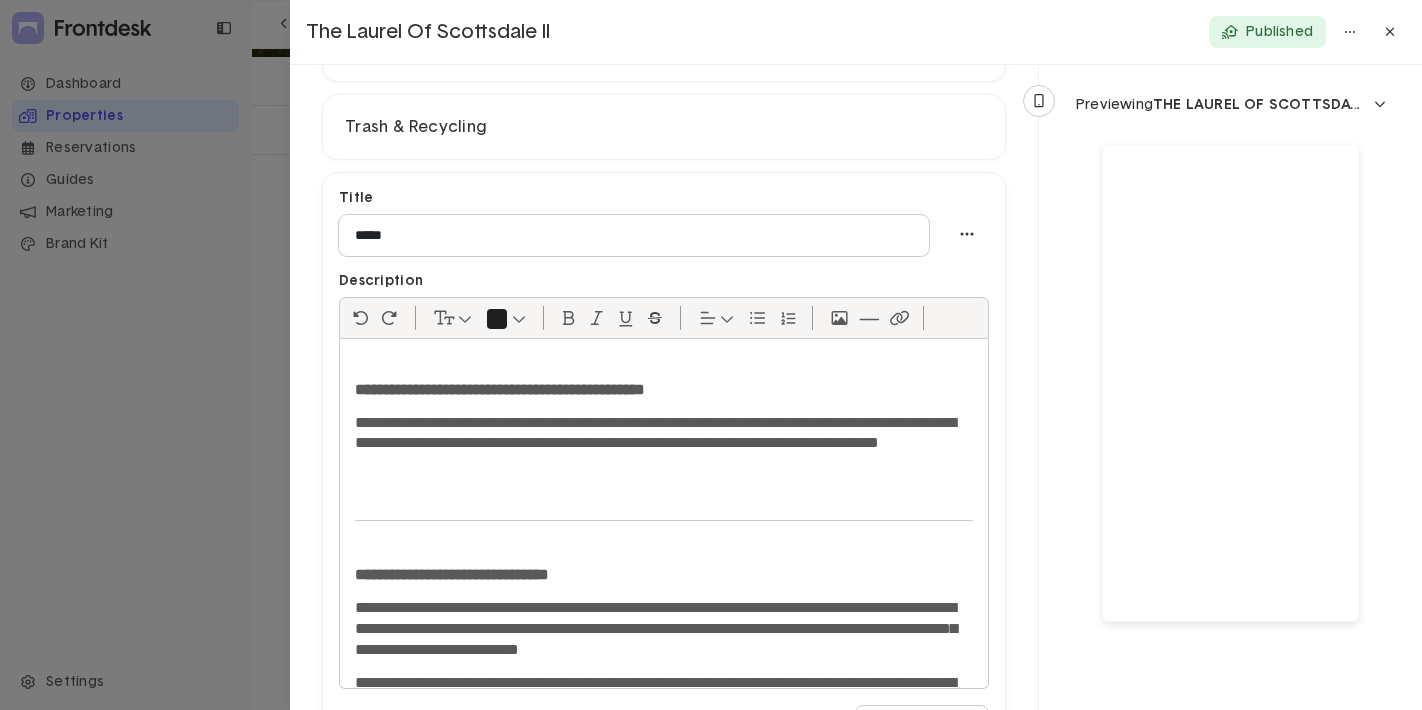 scroll, scrollTop: 2498, scrollLeft: 0, axis: vertical 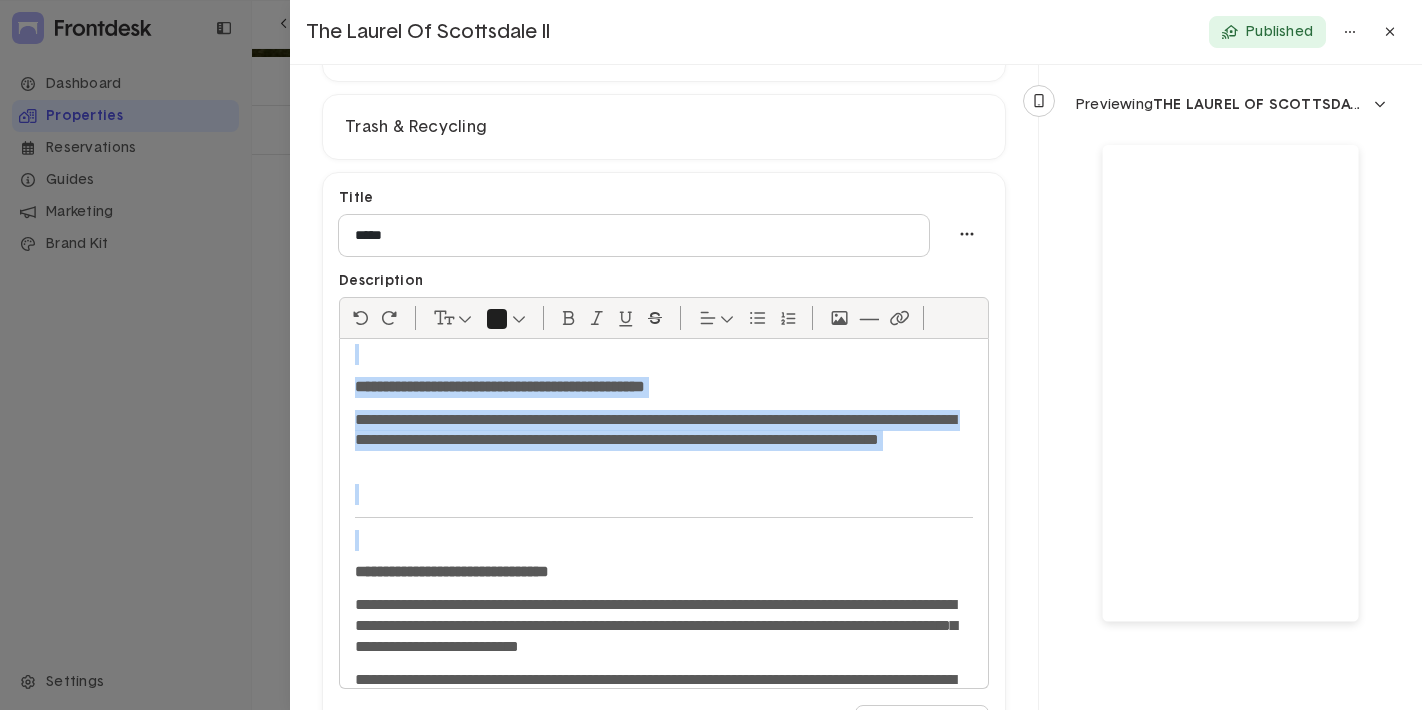 drag, startPoint x: 382, startPoint y: 532, endPoint x: 351, endPoint y: 358, distance: 176.73993 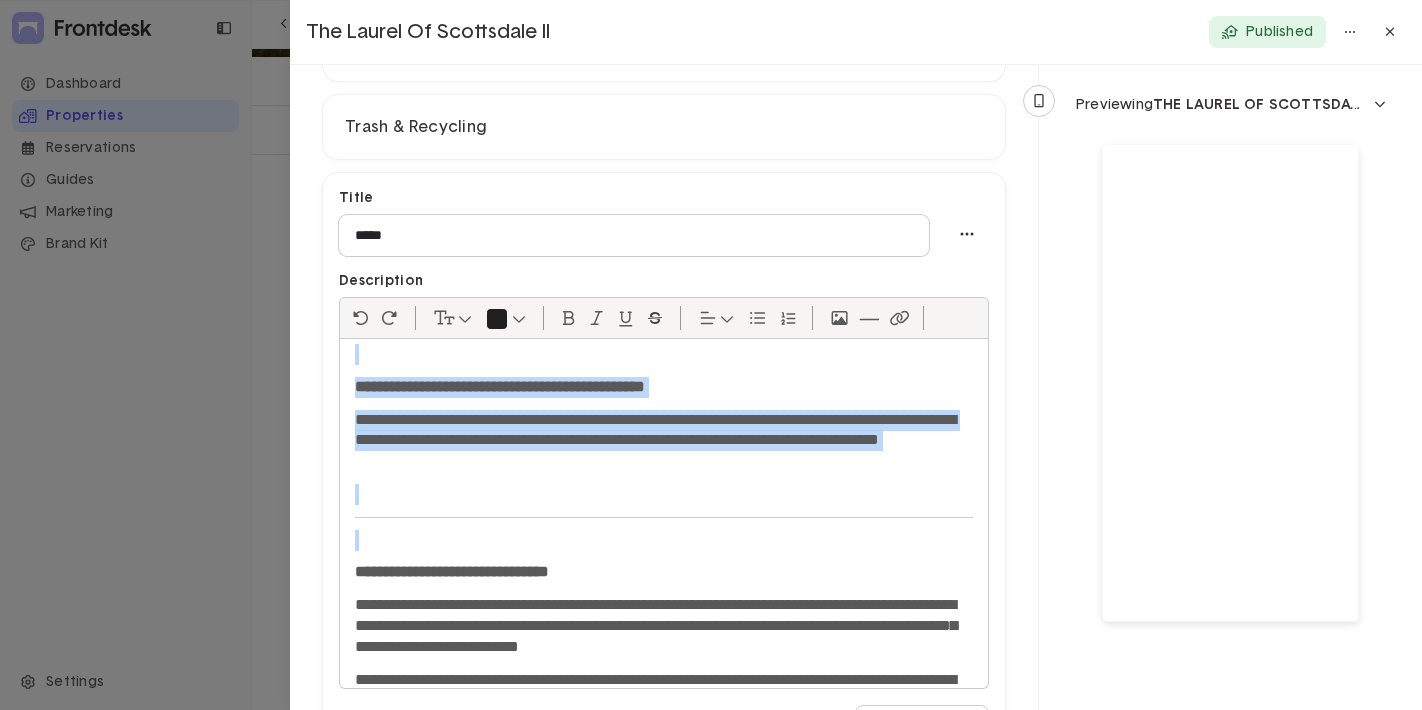 click on "**********" 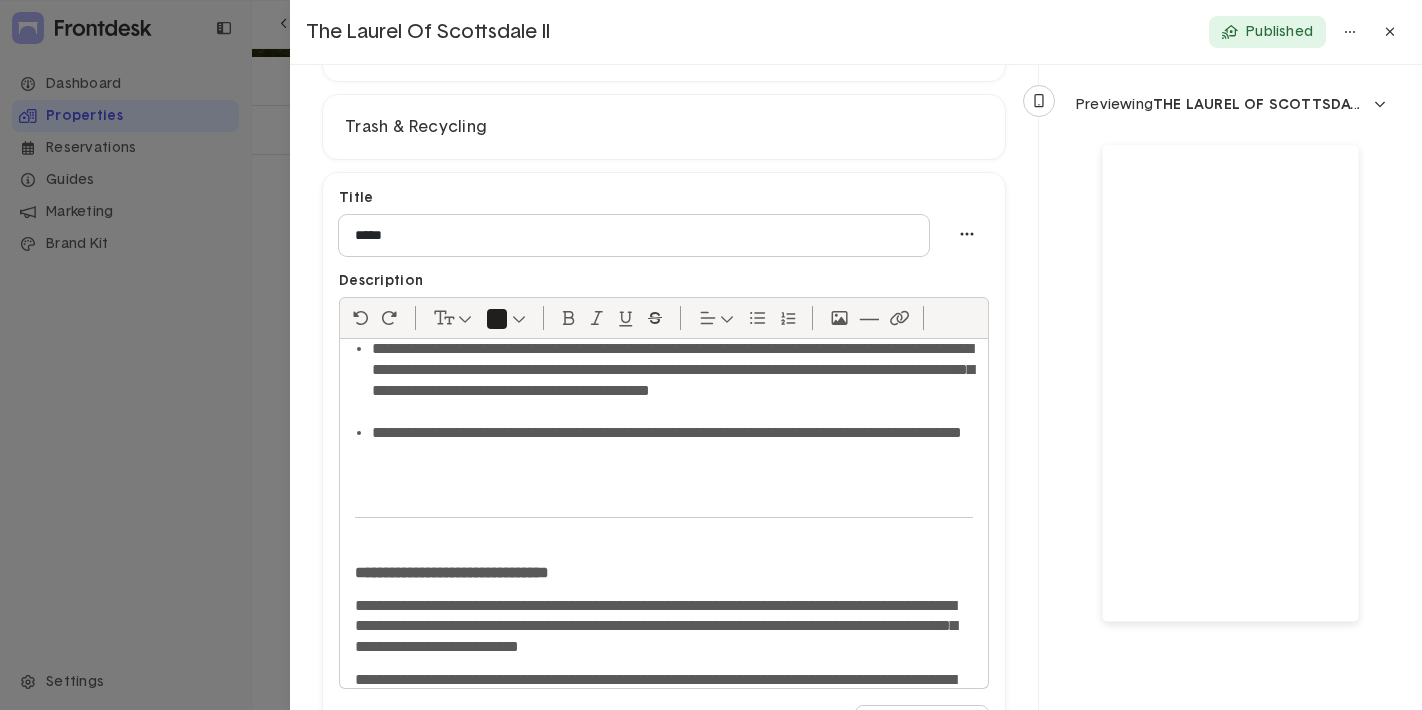scroll, scrollTop: 2291, scrollLeft: 0, axis: vertical 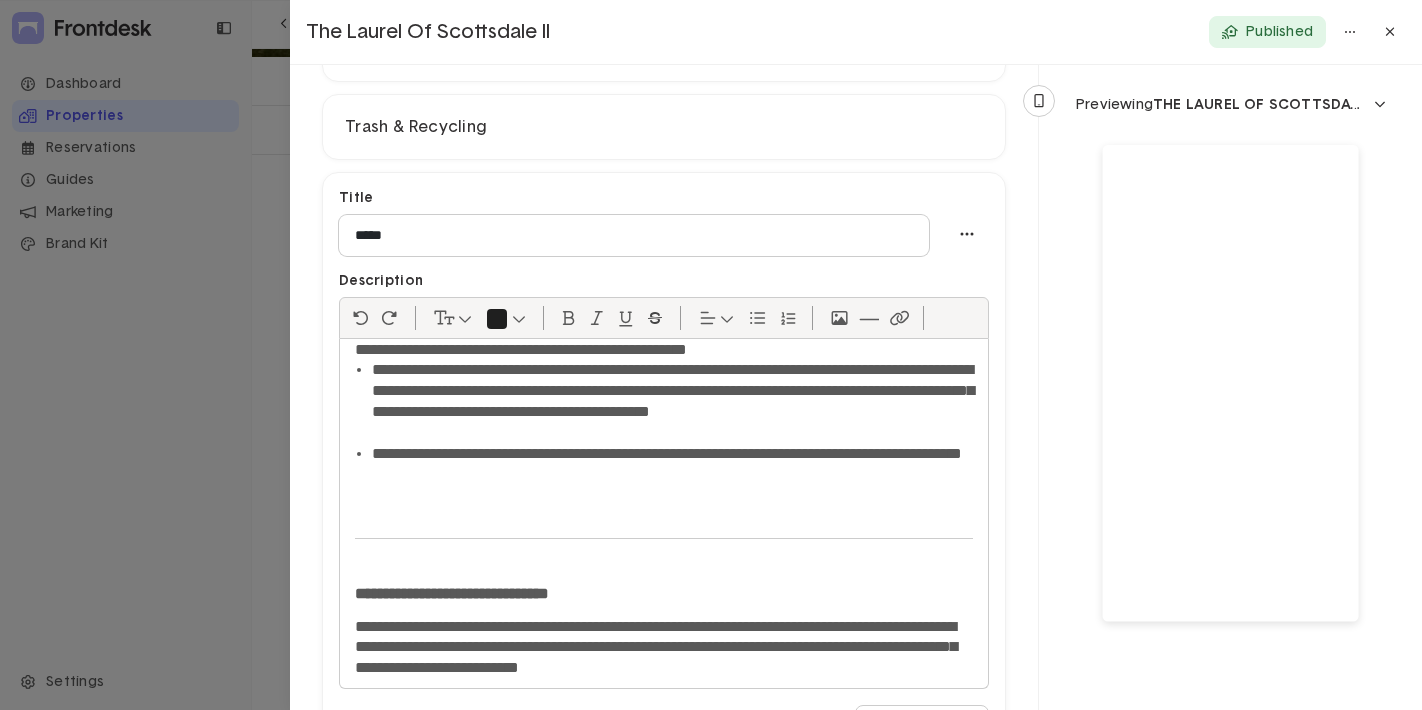 click 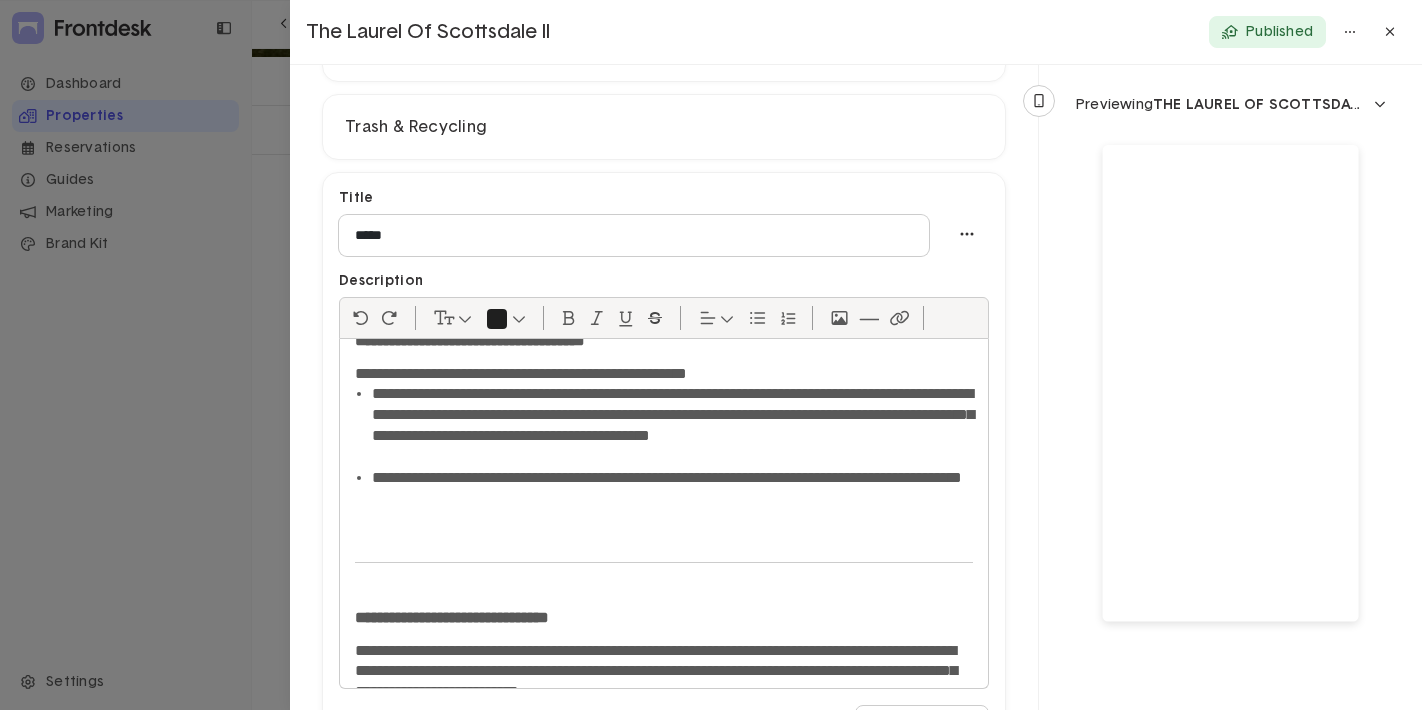 scroll, scrollTop: 2325, scrollLeft: 0, axis: vertical 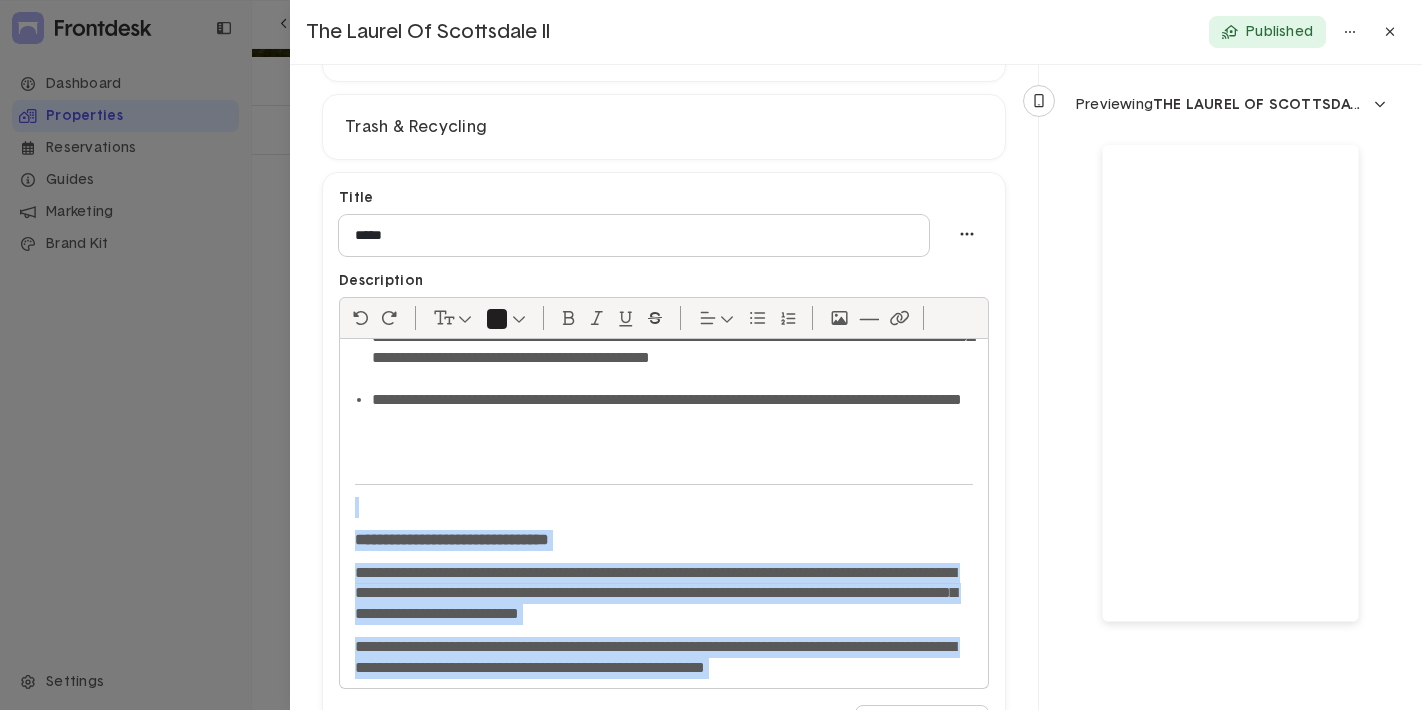 drag, startPoint x: 386, startPoint y: 506, endPoint x: 338, endPoint y: 513, distance: 48.507732 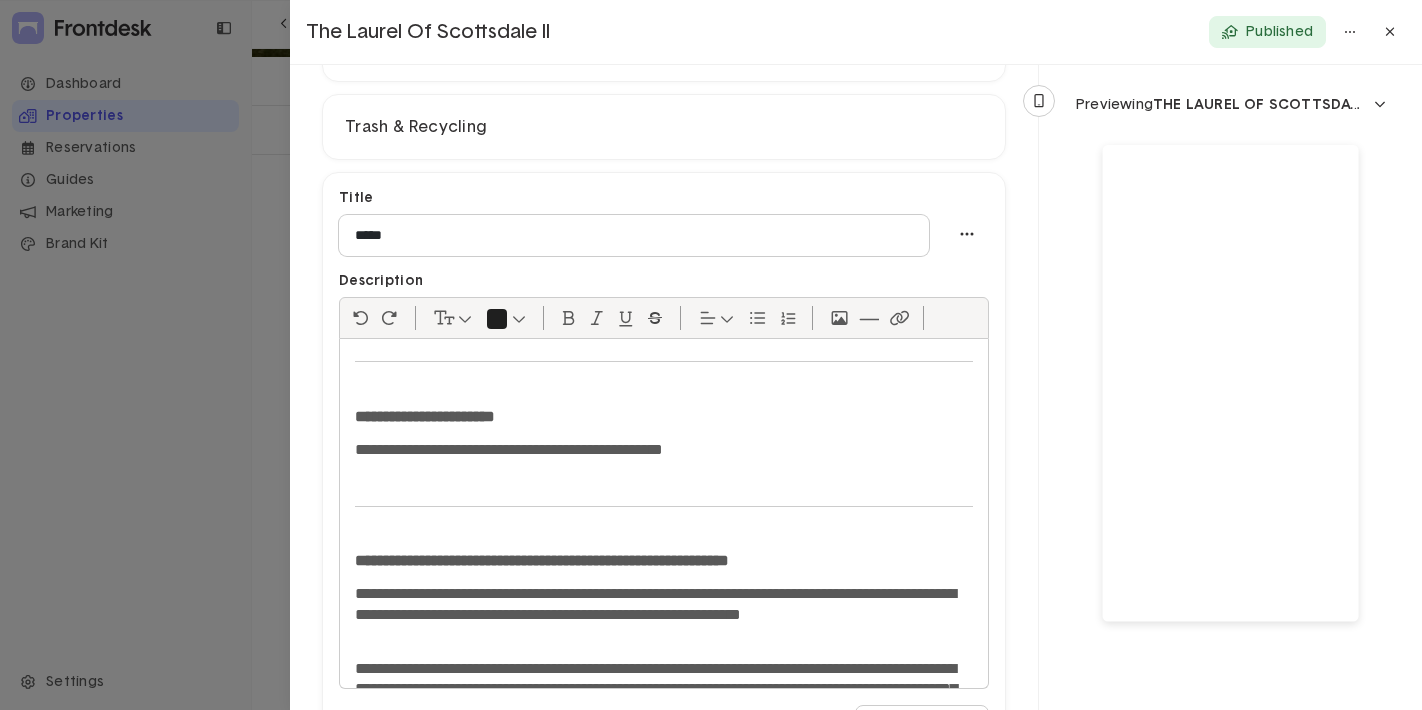 scroll, scrollTop: 2811, scrollLeft: 0, axis: vertical 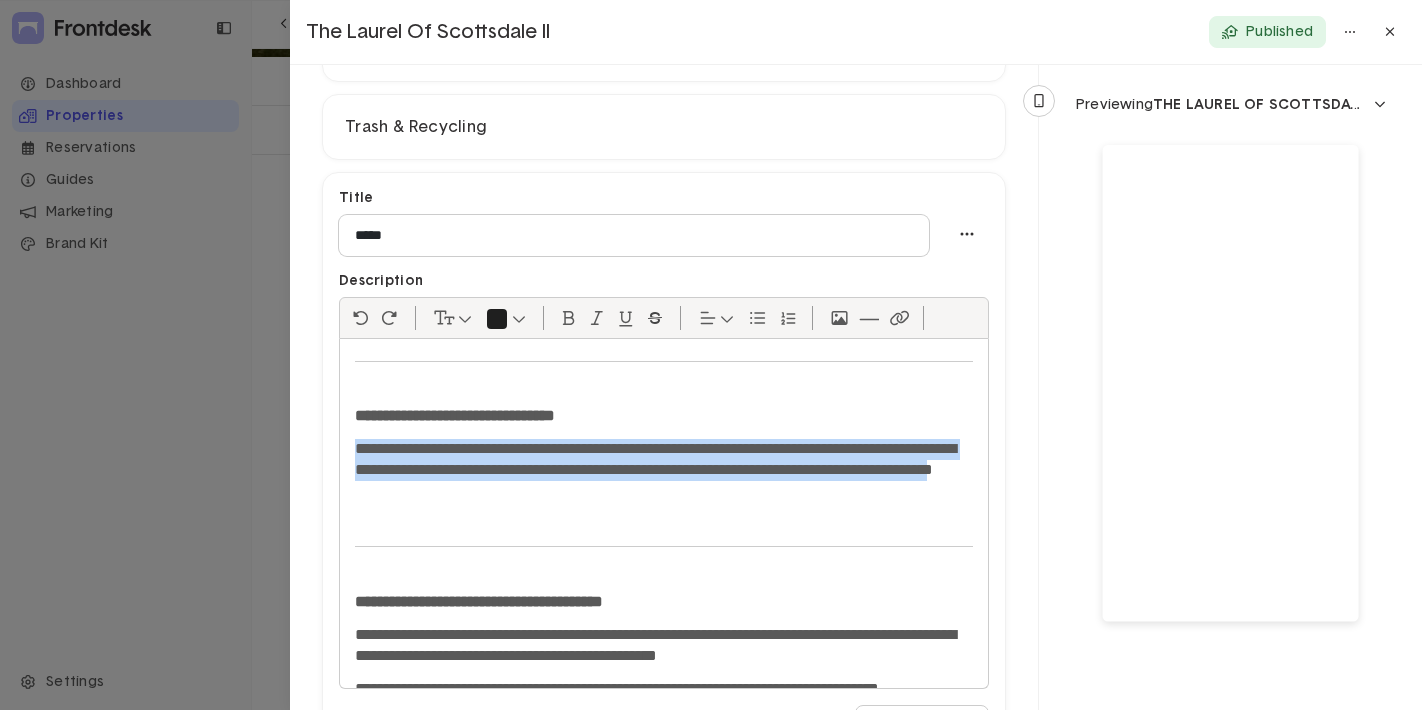 drag, startPoint x: 640, startPoint y: 491, endPoint x: 357, endPoint y: 446, distance: 286.55542 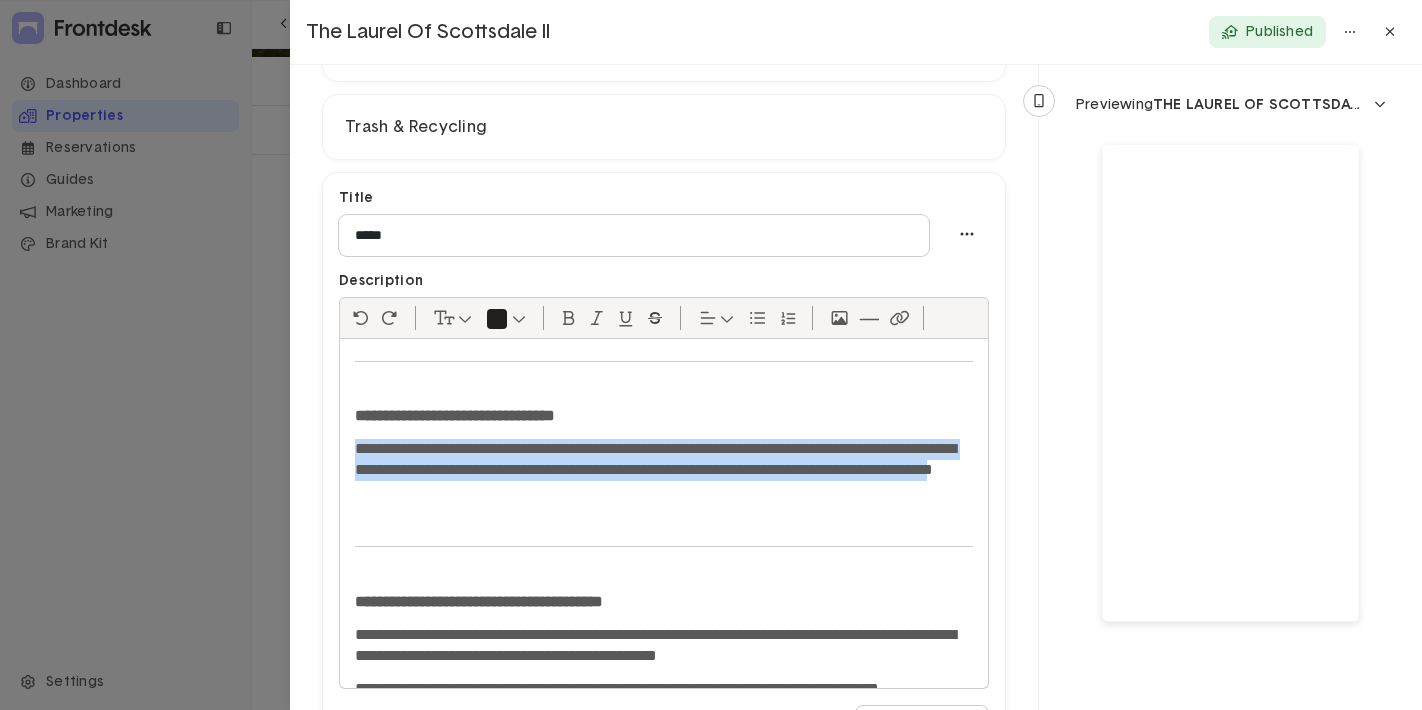 click on "**********" 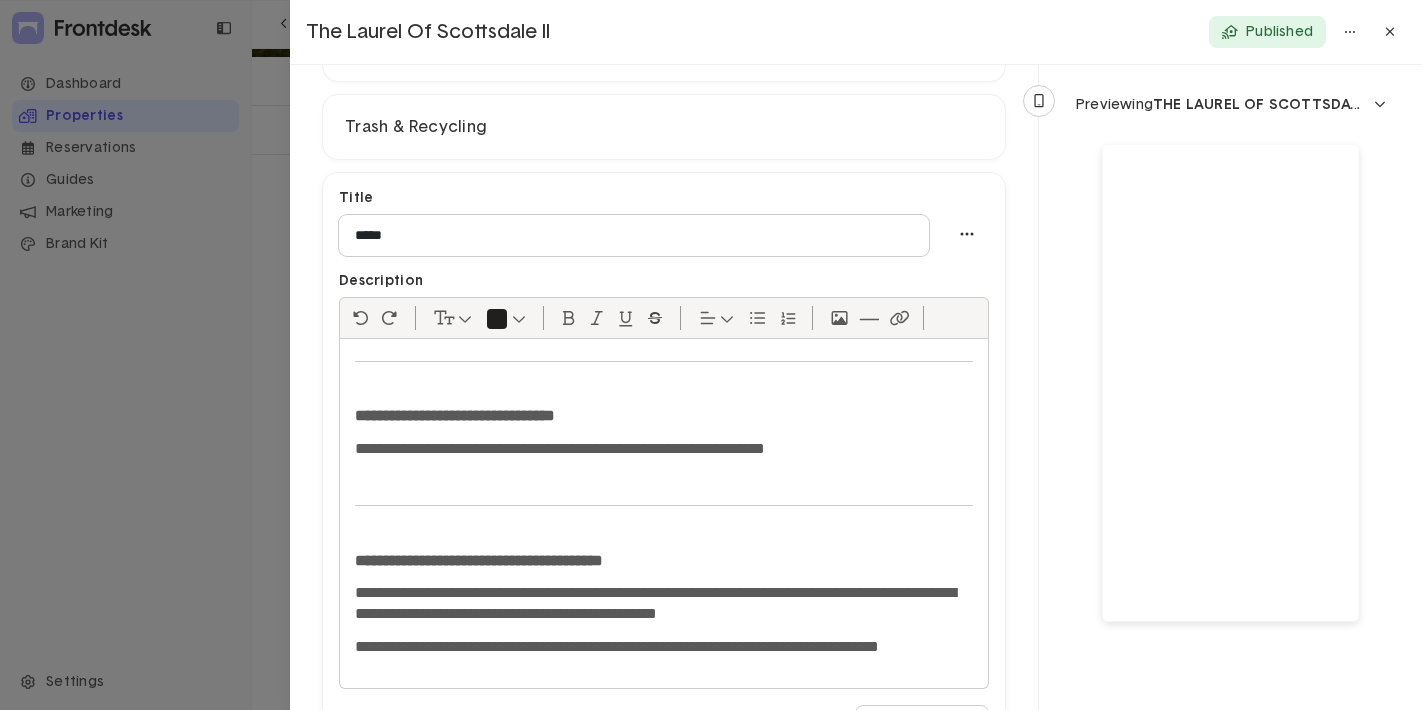 click on "**********" 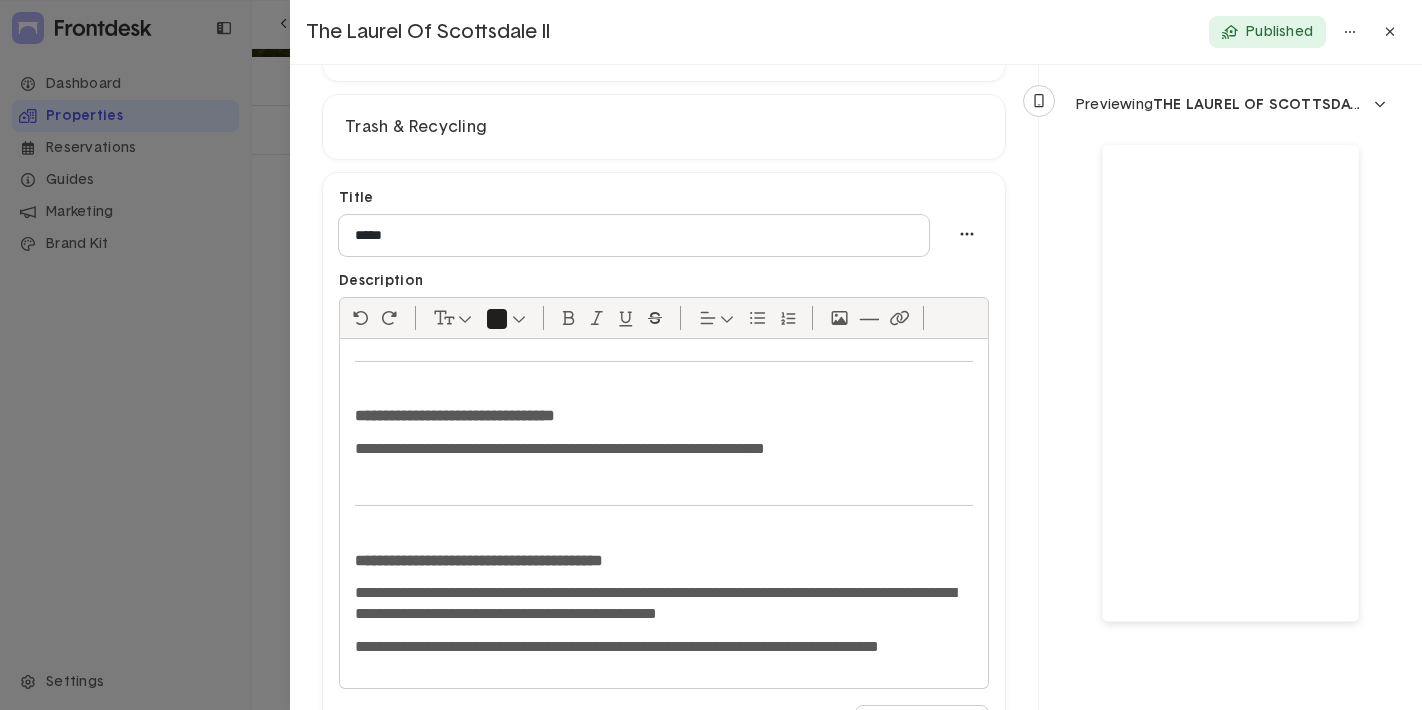 scroll, scrollTop: 3445, scrollLeft: 0, axis: vertical 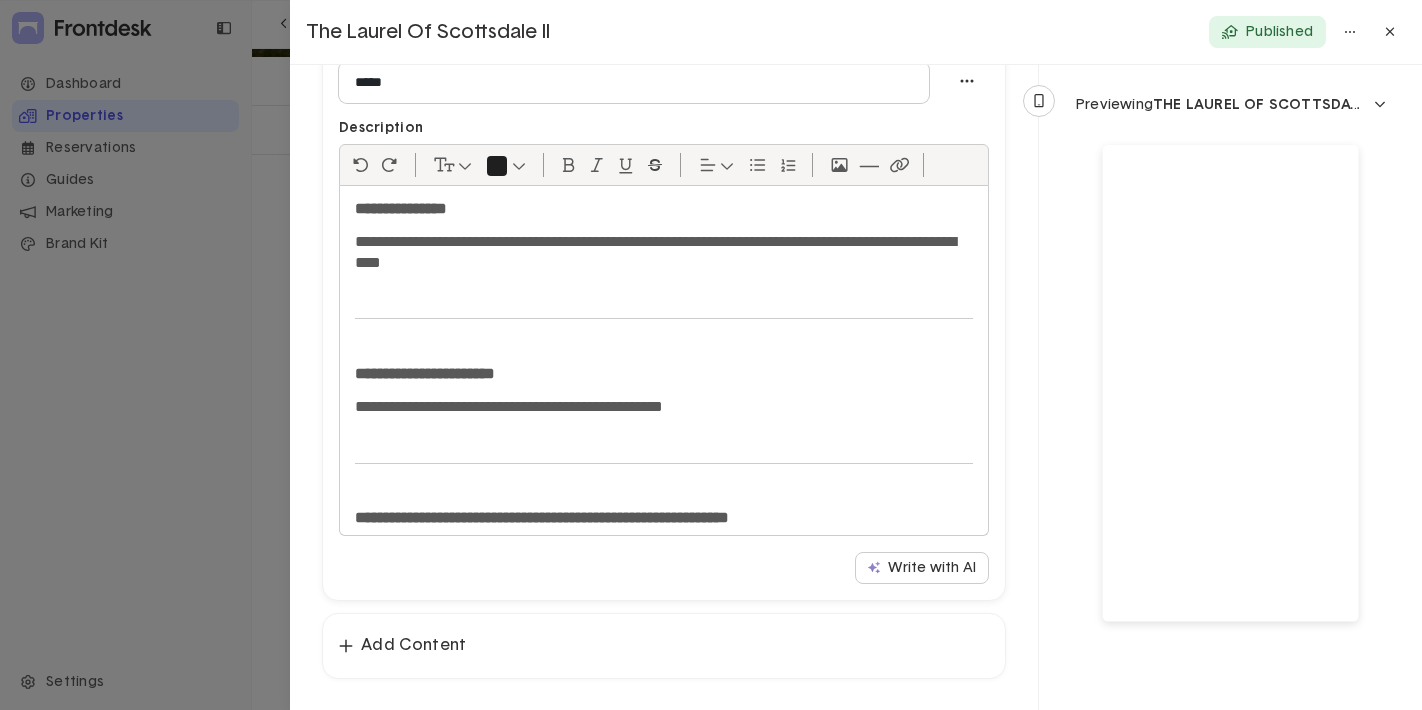click 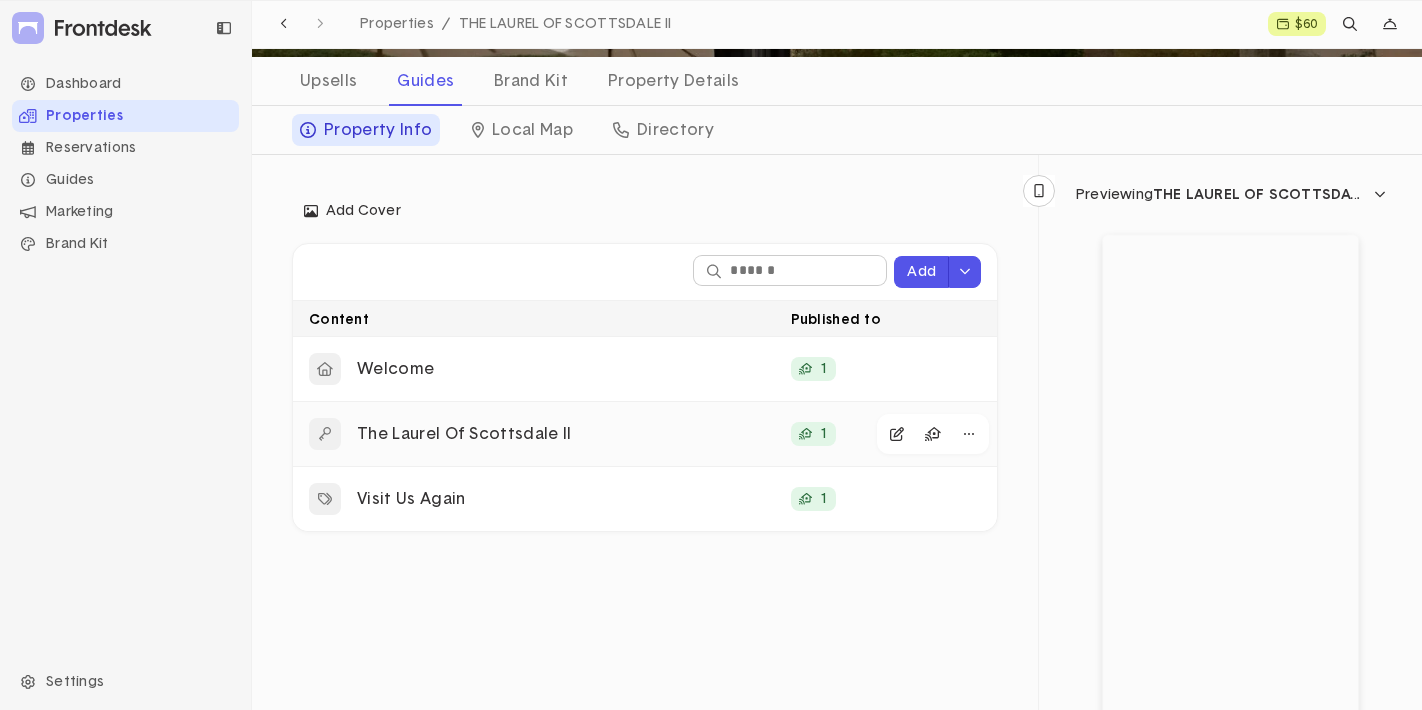 click on "The Laurel Of Scottsdale II" 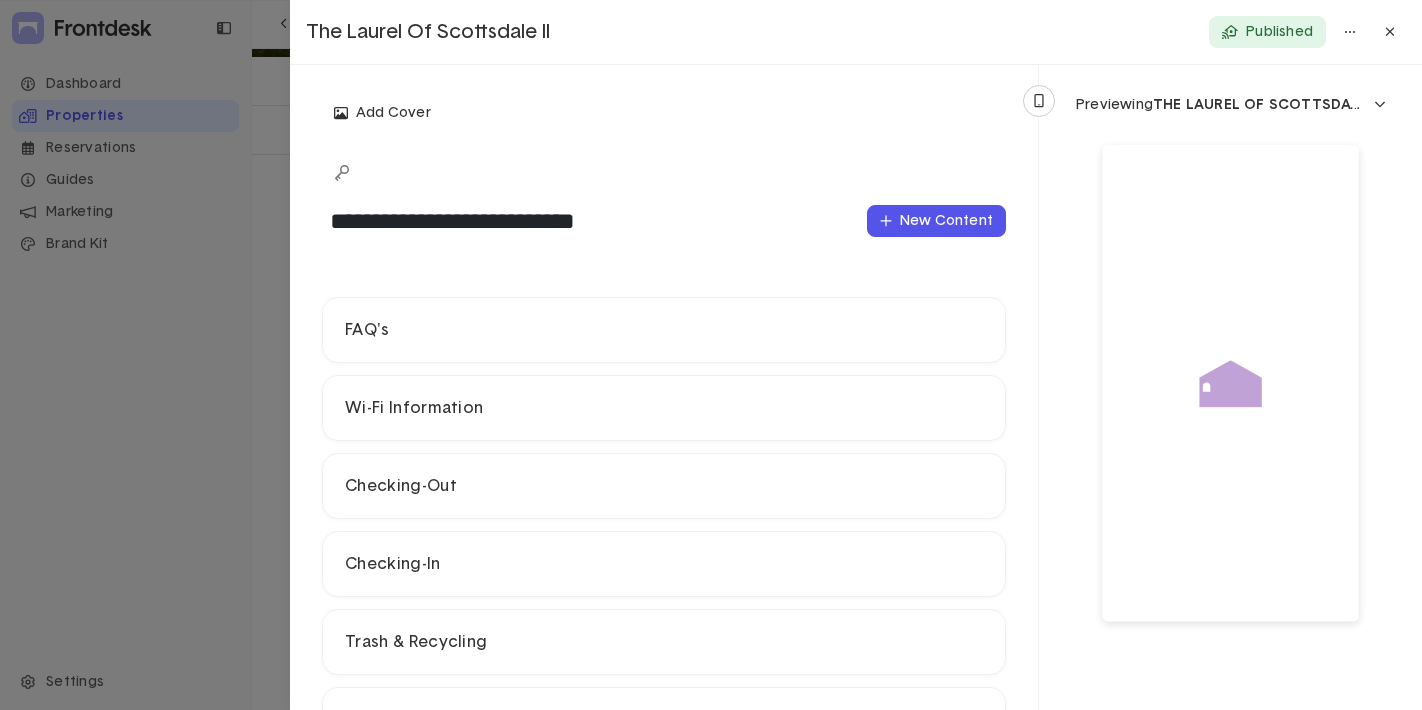 click on "**********" 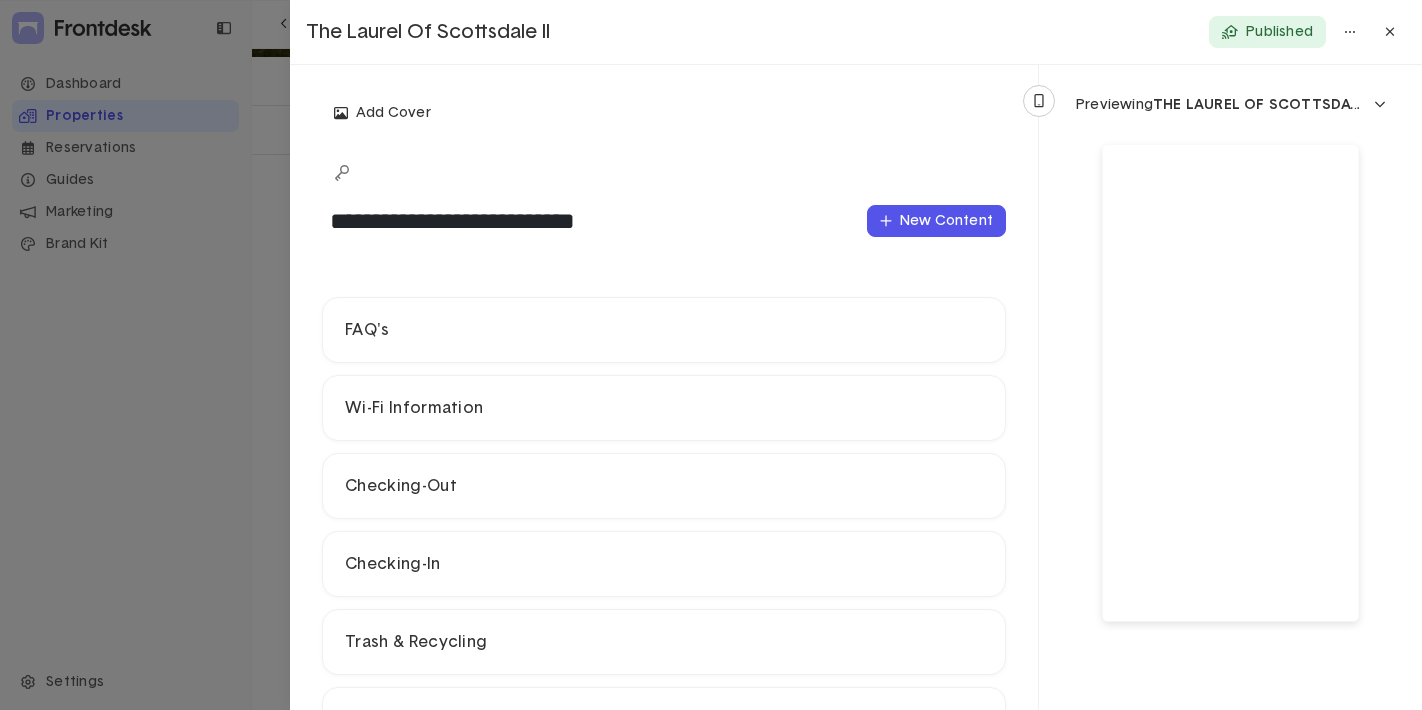 drag, startPoint x: 649, startPoint y: 231, endPoint x: 315, endPoint y: 221, distance: 334.14966 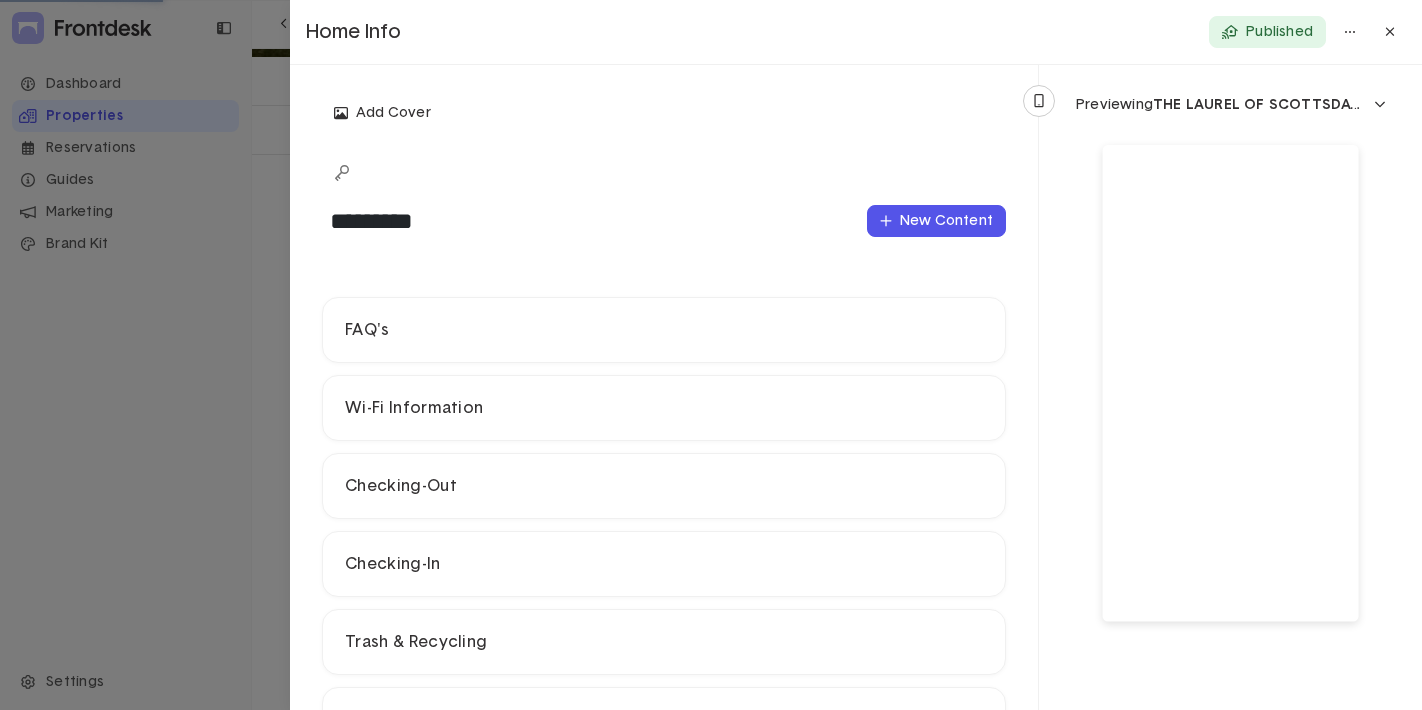 type on "*********" 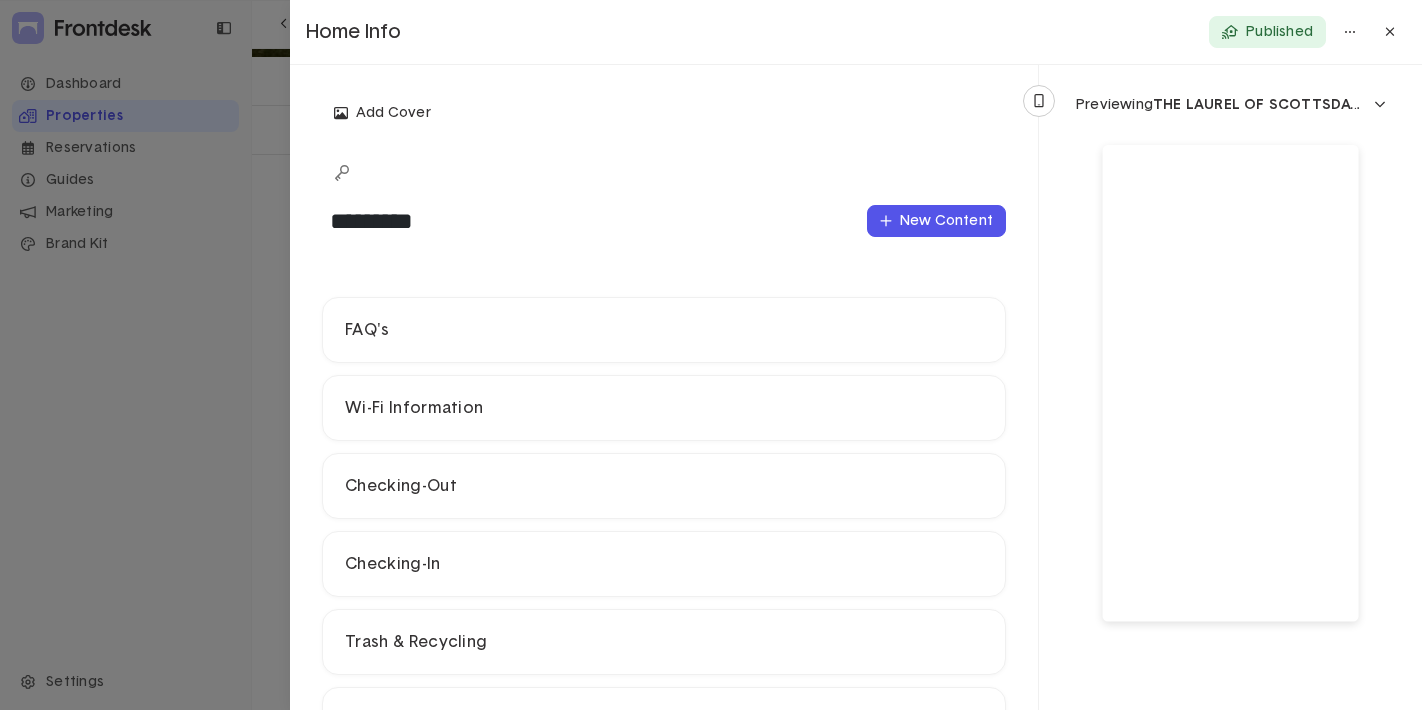 click 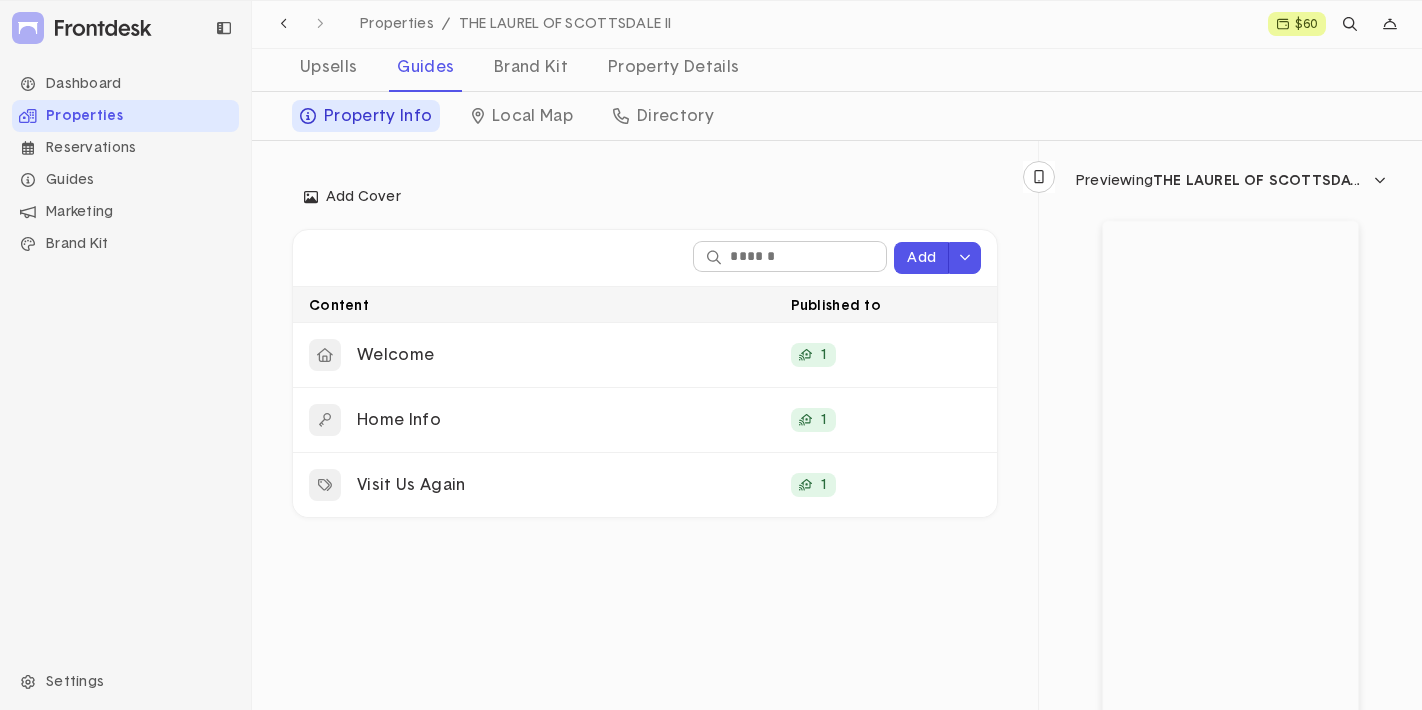 scroll, scrollTop: 147, scrollLeft: 0, axis: vertical 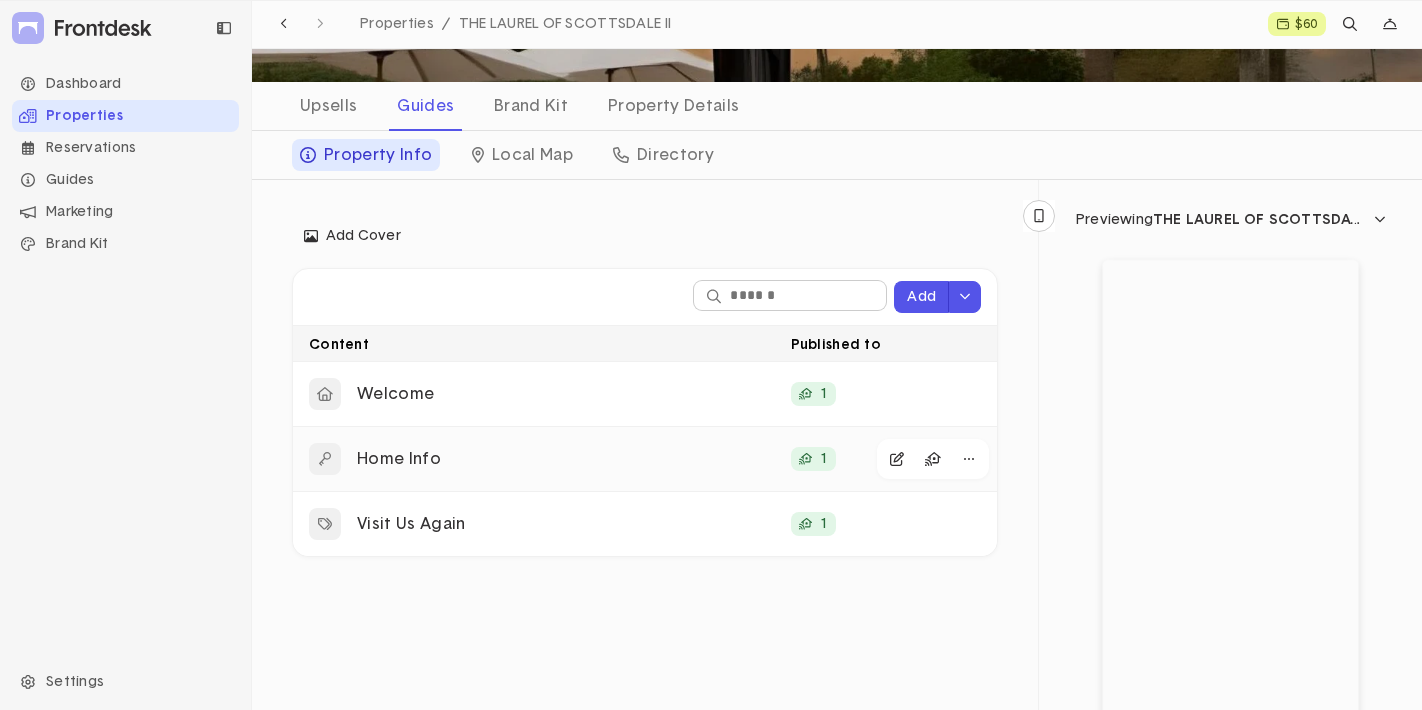 click on "Home Info" 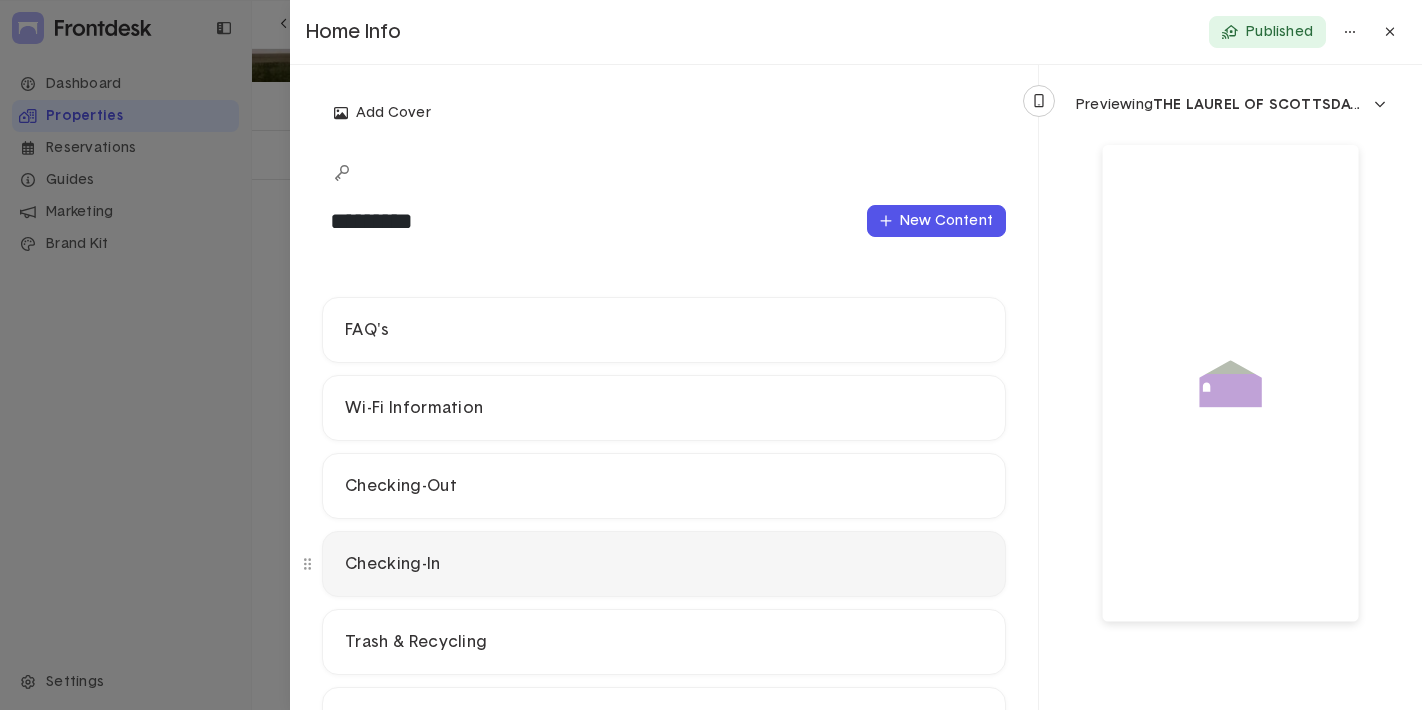 click on "Checking-In" 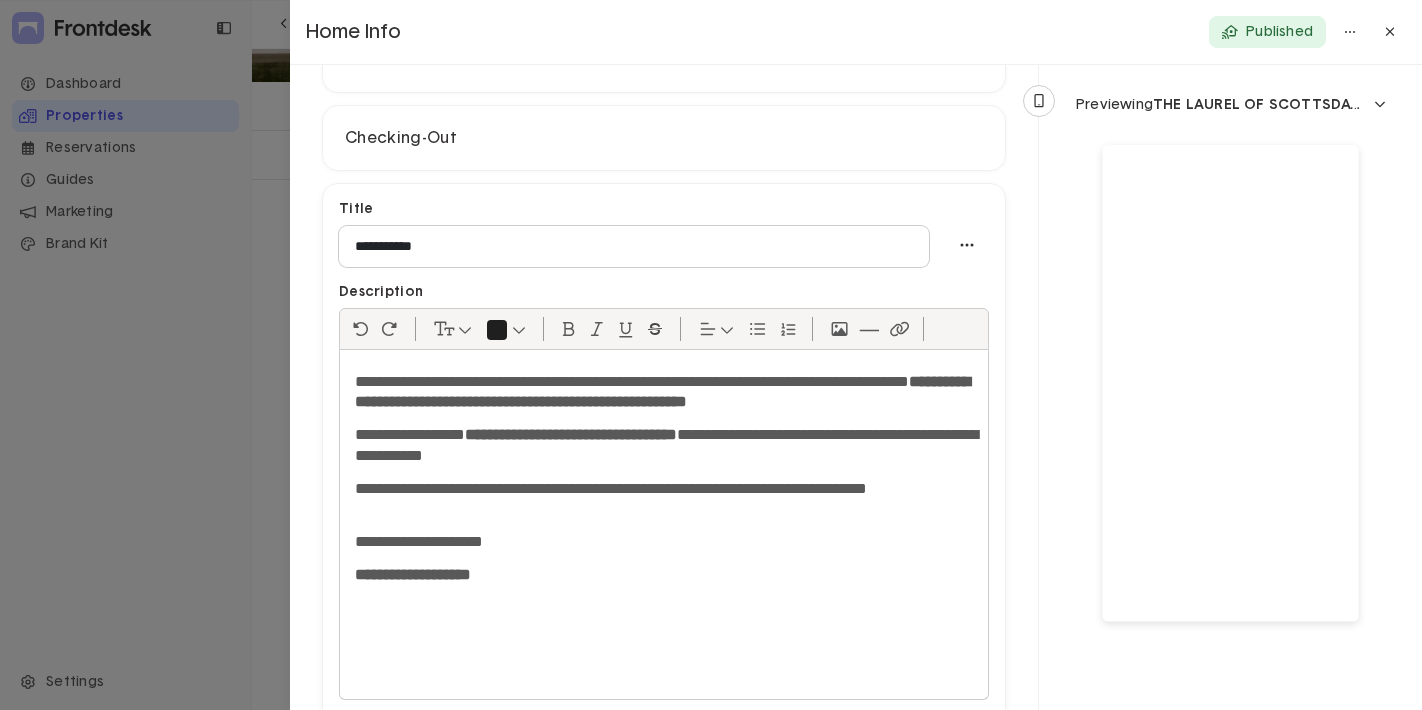 scroll, scrollTop: 328, scrollLeft: 0, axis: vertical 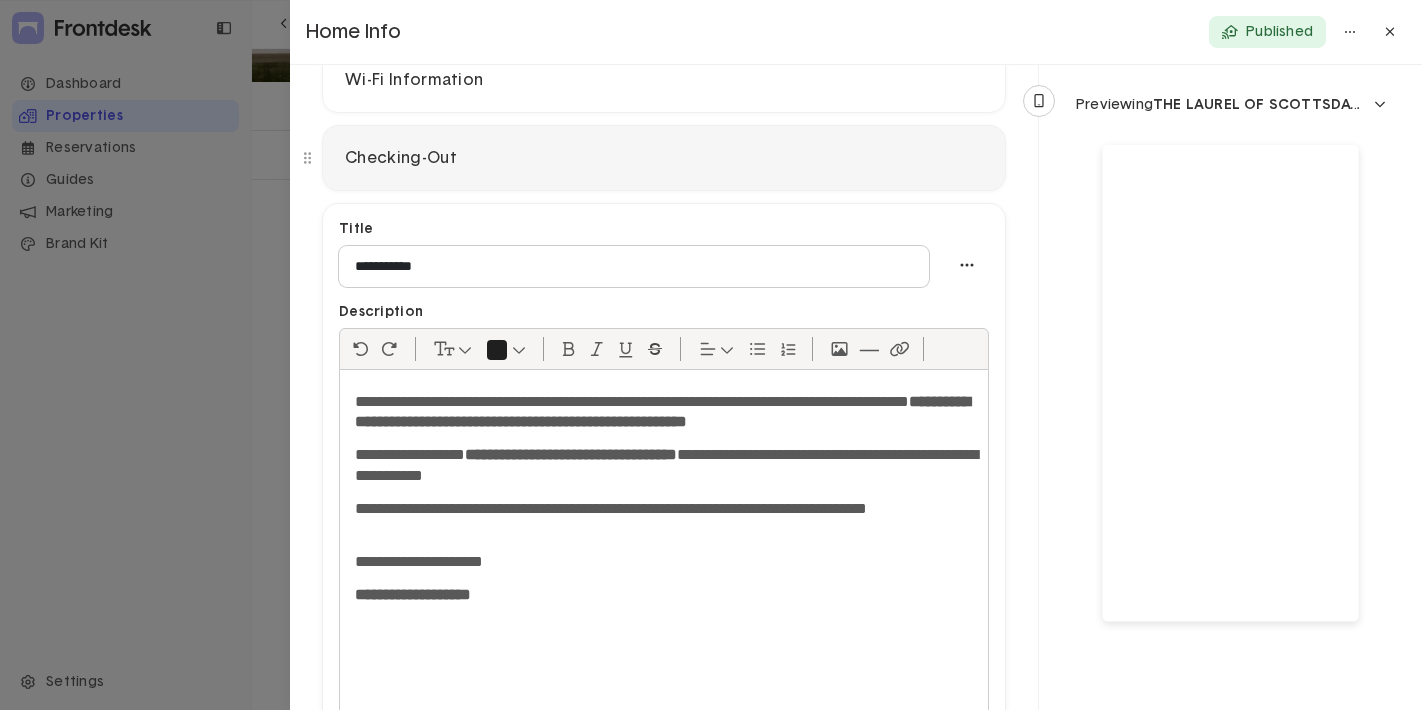 click on "Checking-Out" 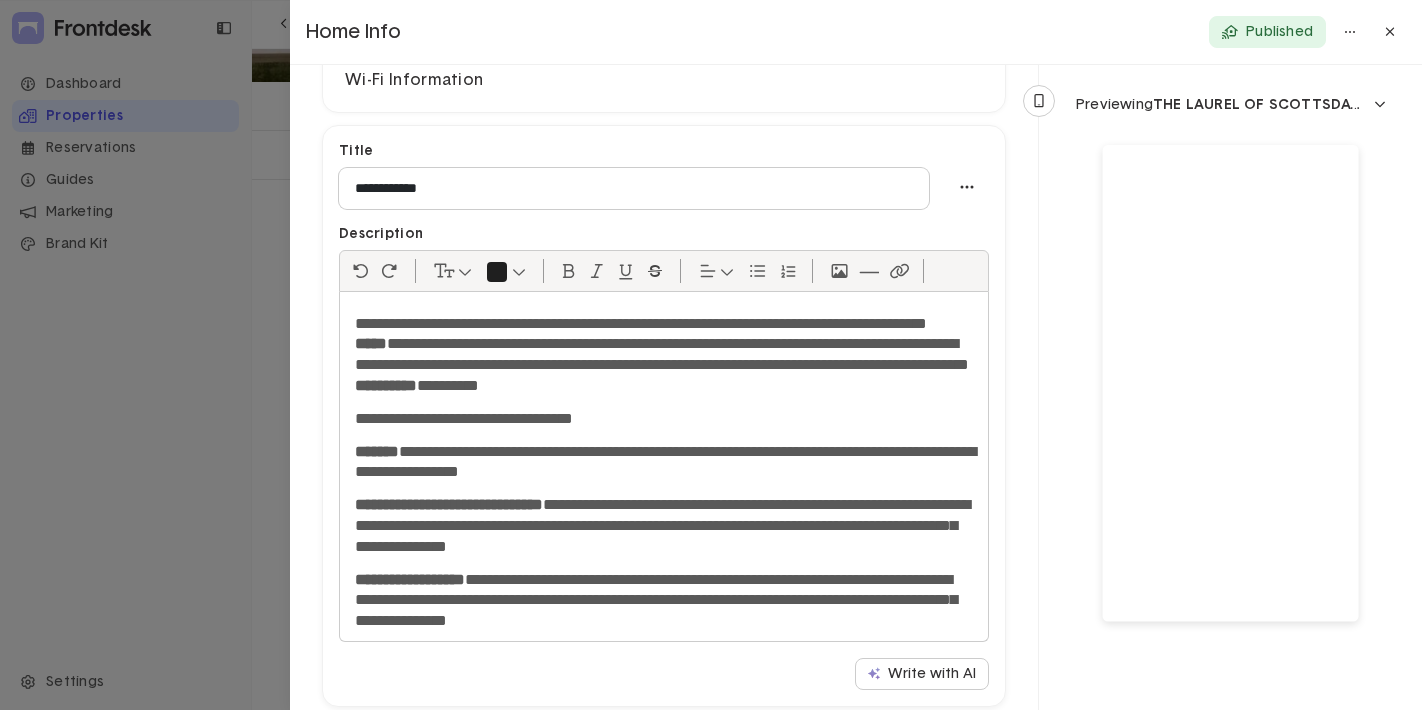 scroll, scrollTop: 364, scrollLeft: 0, axis: vertical 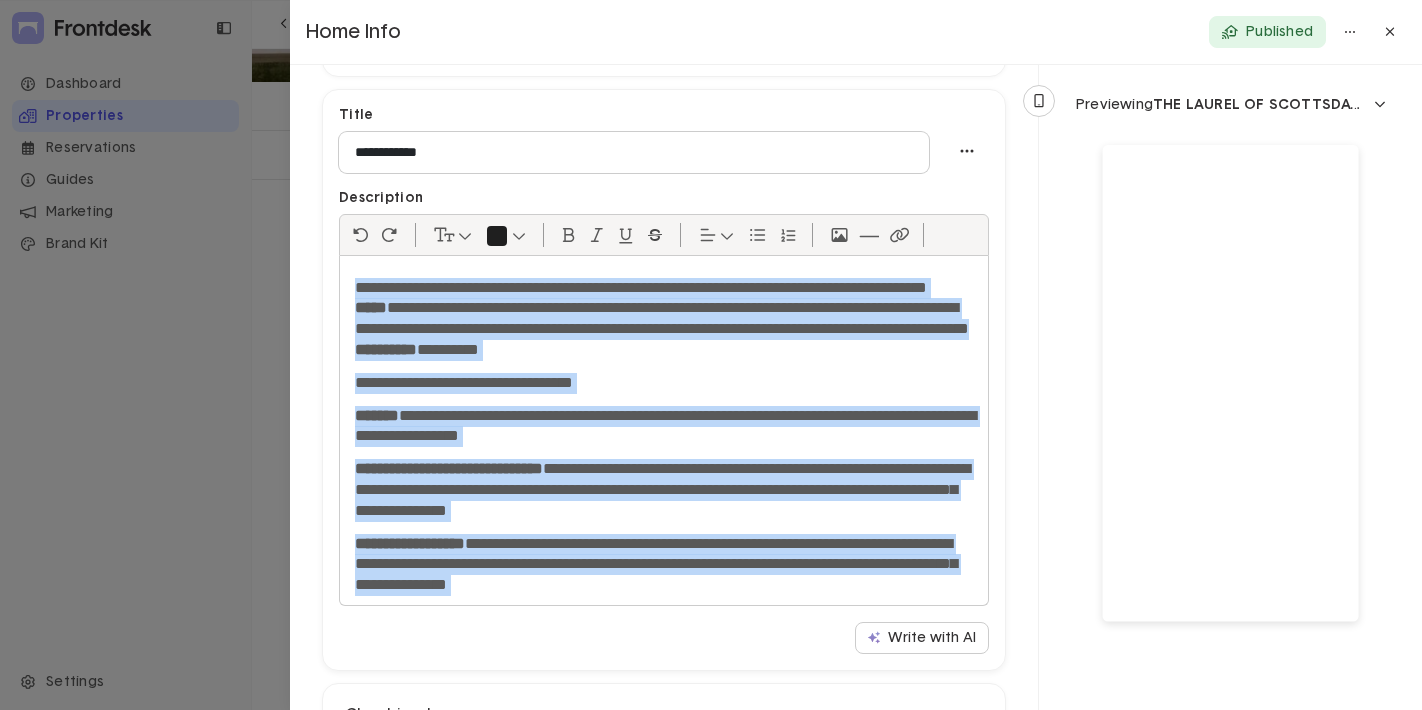 drag, startPoint x: 550, startPoint y: 572, endPoint x: 317, endPoint y: 191, distance: 446.59827 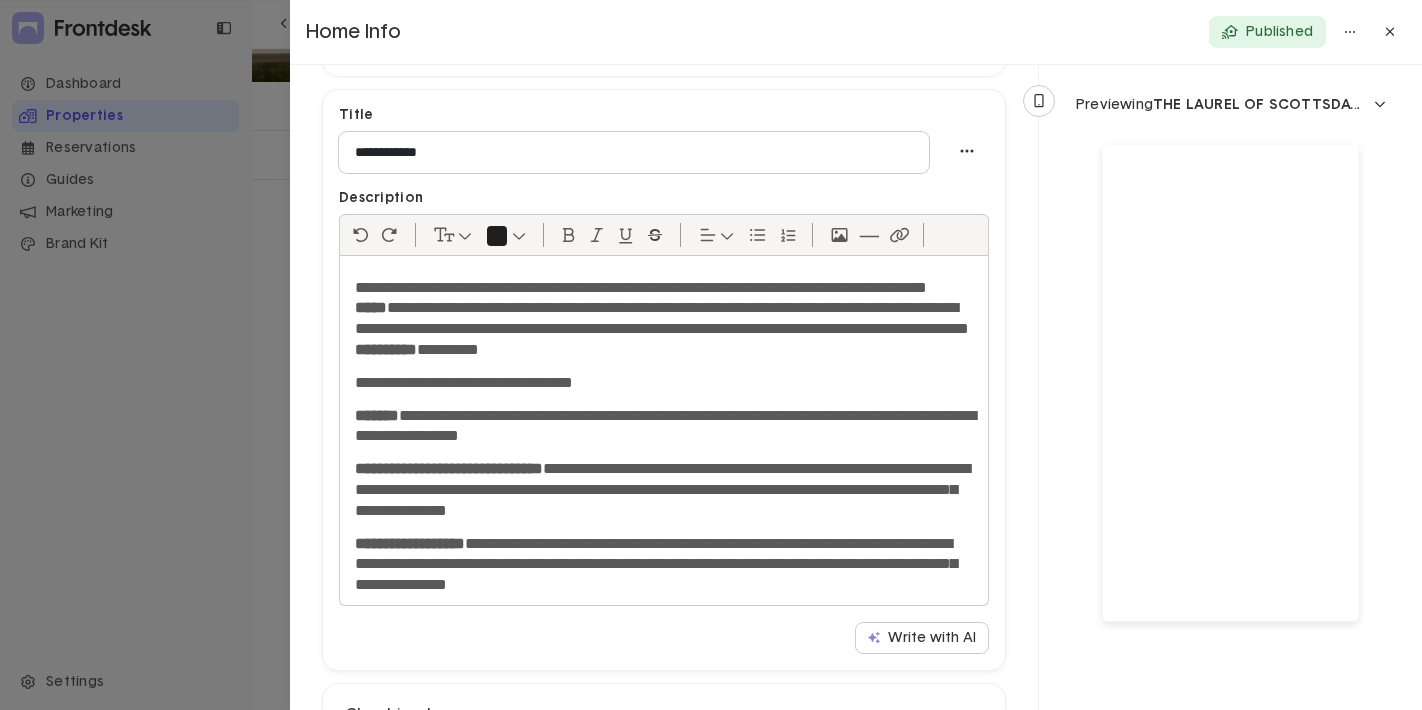 scroll, scrollTop: 0, scrollLeft: 0, axis: both 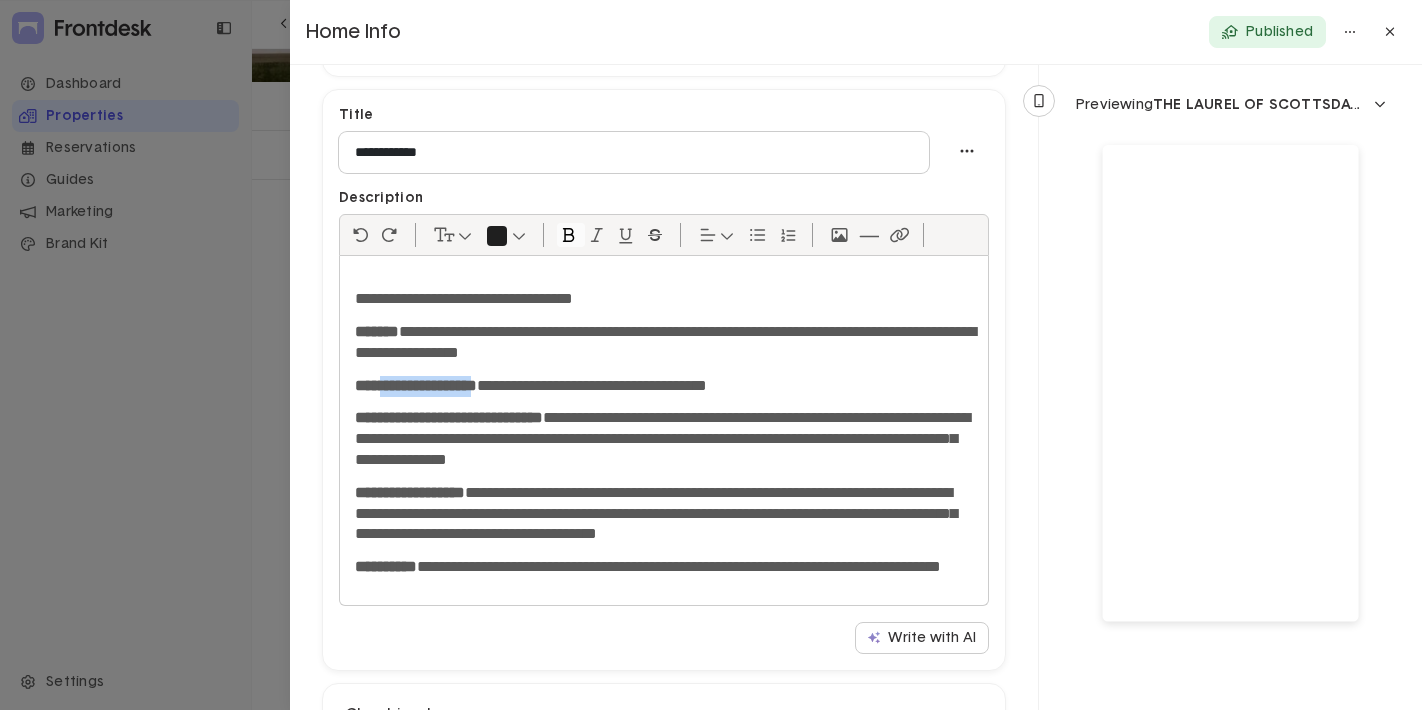 drag, startPoint x: 504, startPoint y: 386, endPoint x: 395, endPoint y: 383, distance: 109.041275 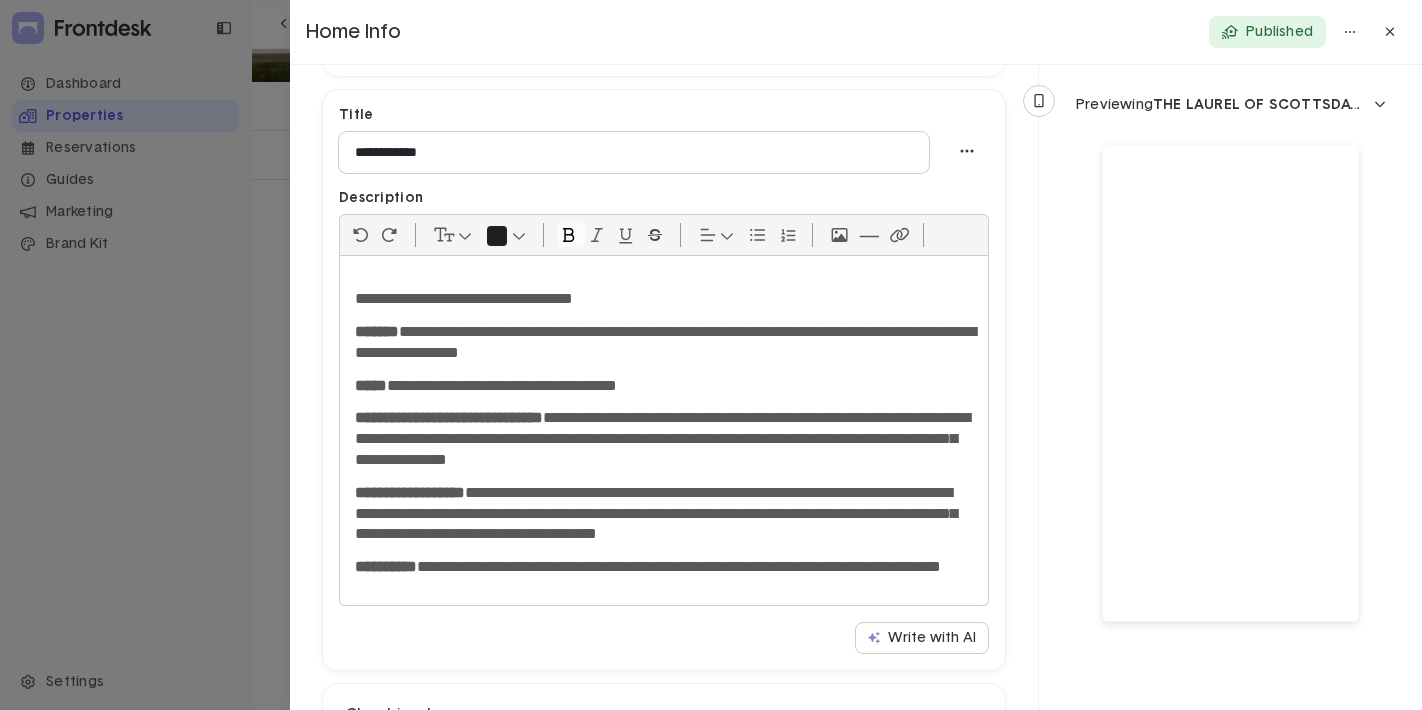 type 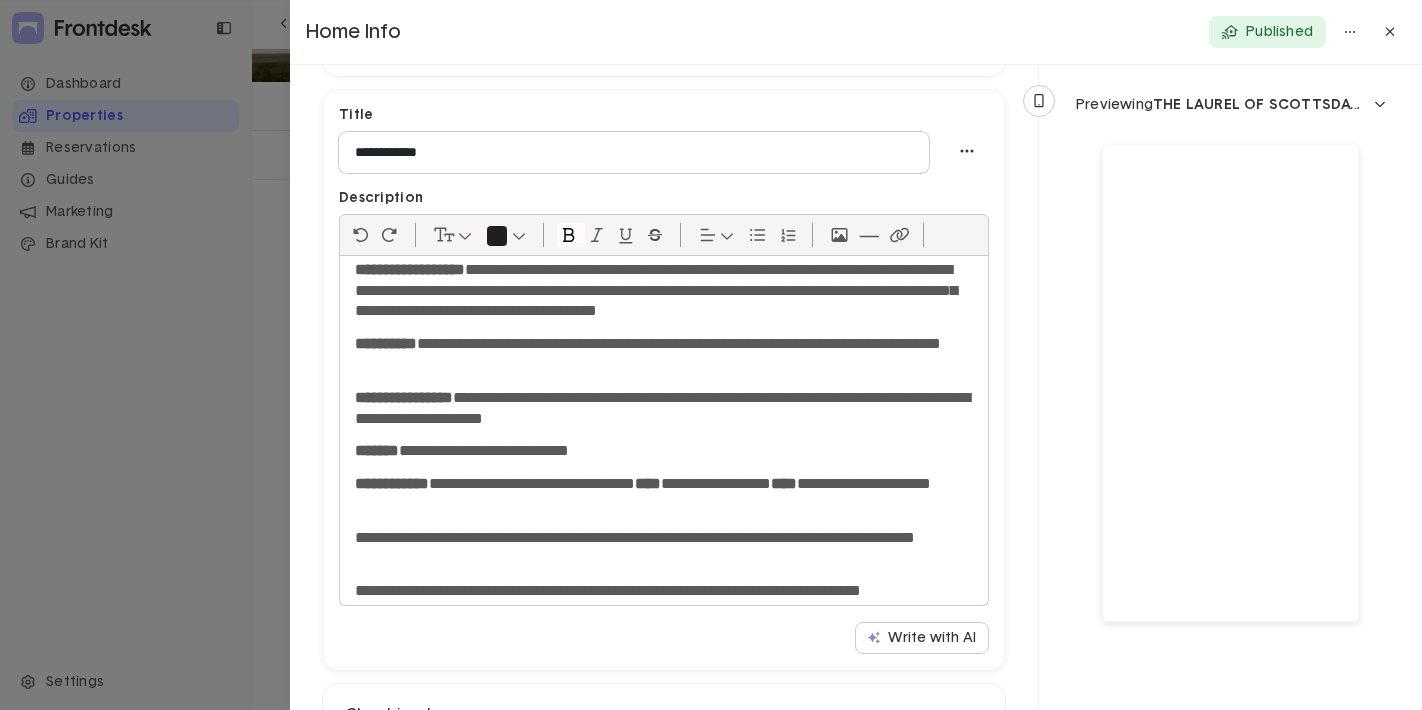 scroll, scrollTop: 314, scrollLeft: 0, axis: vertical 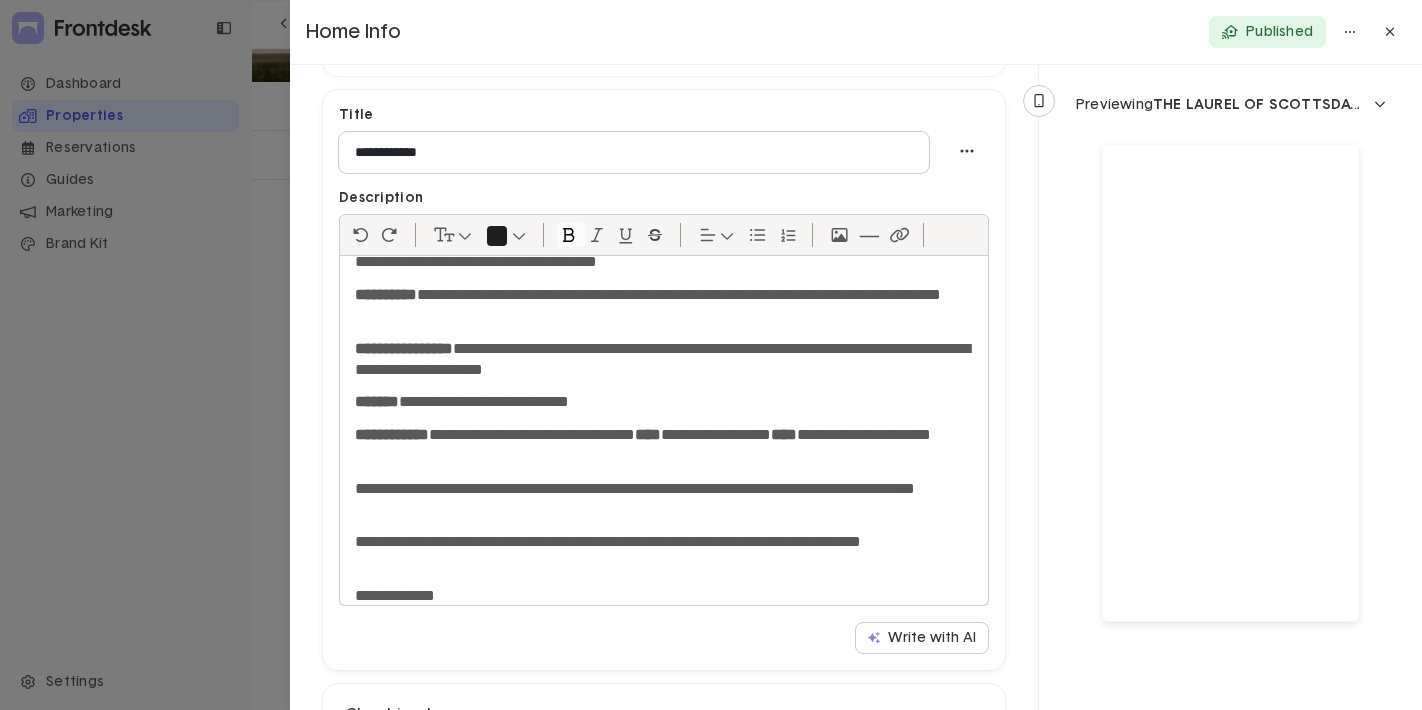 click 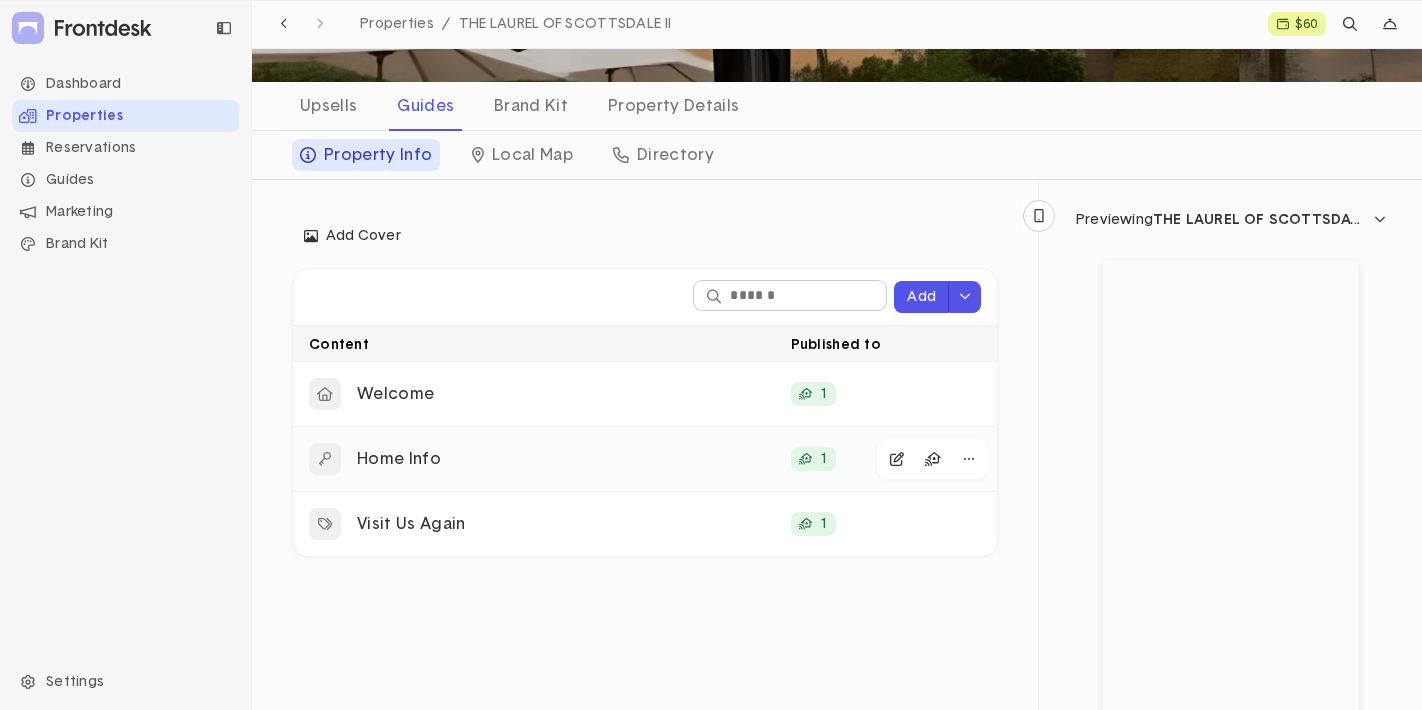 click on "Home Info" 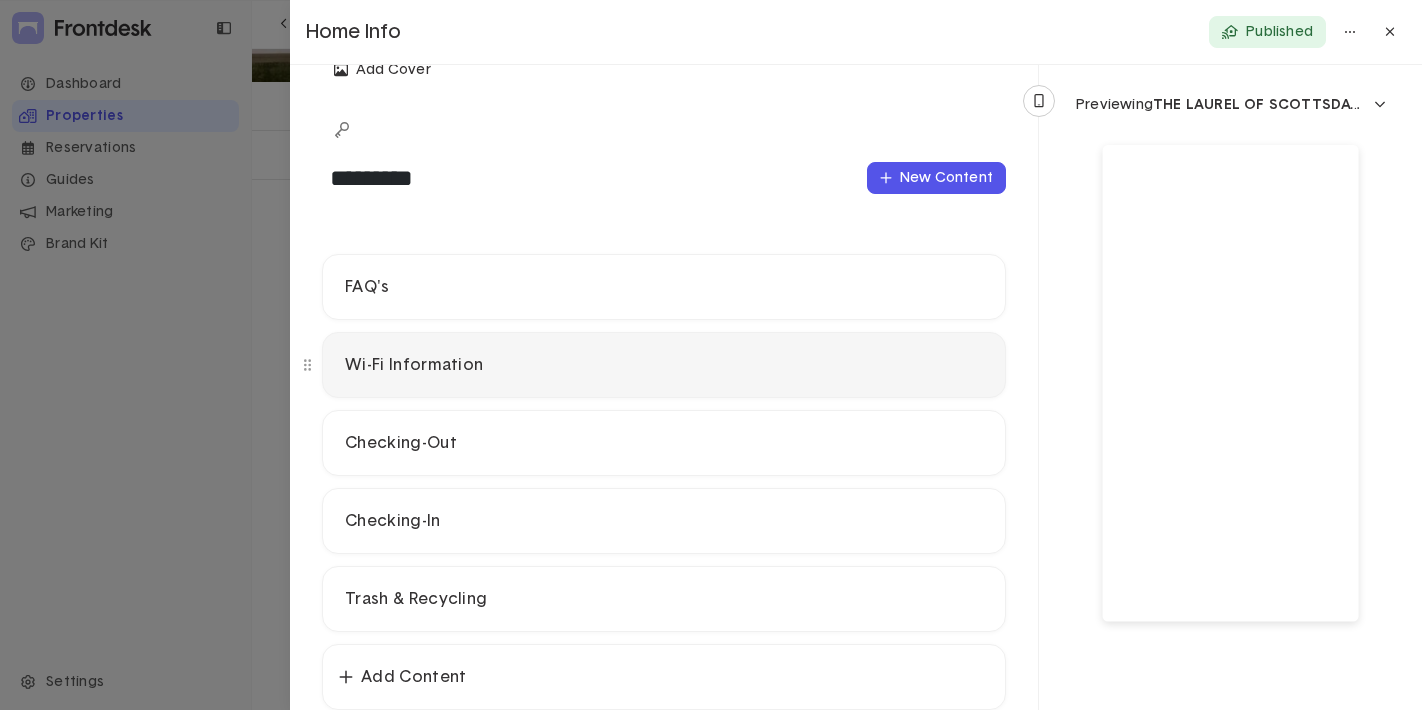 scroll, scrollTop: 41, scrollLeft: 0, axis: vertical 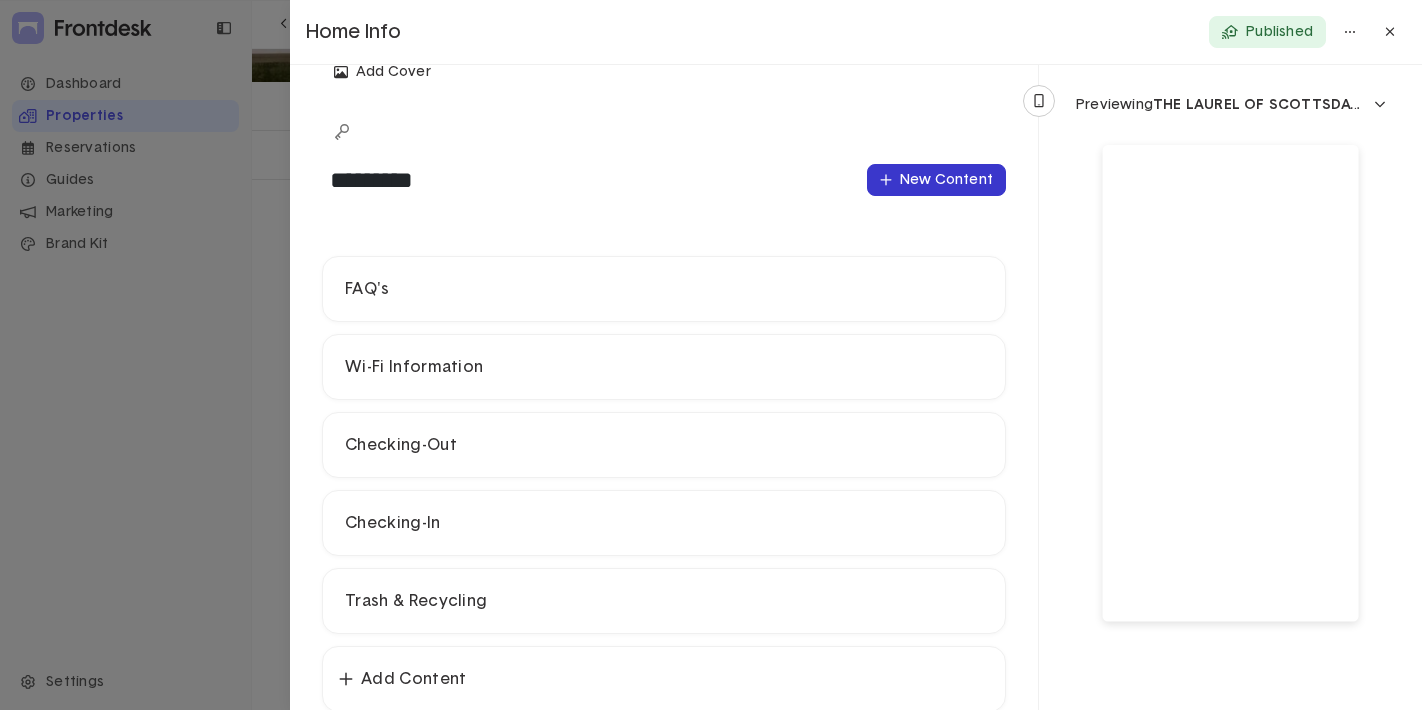 click on "New Content" 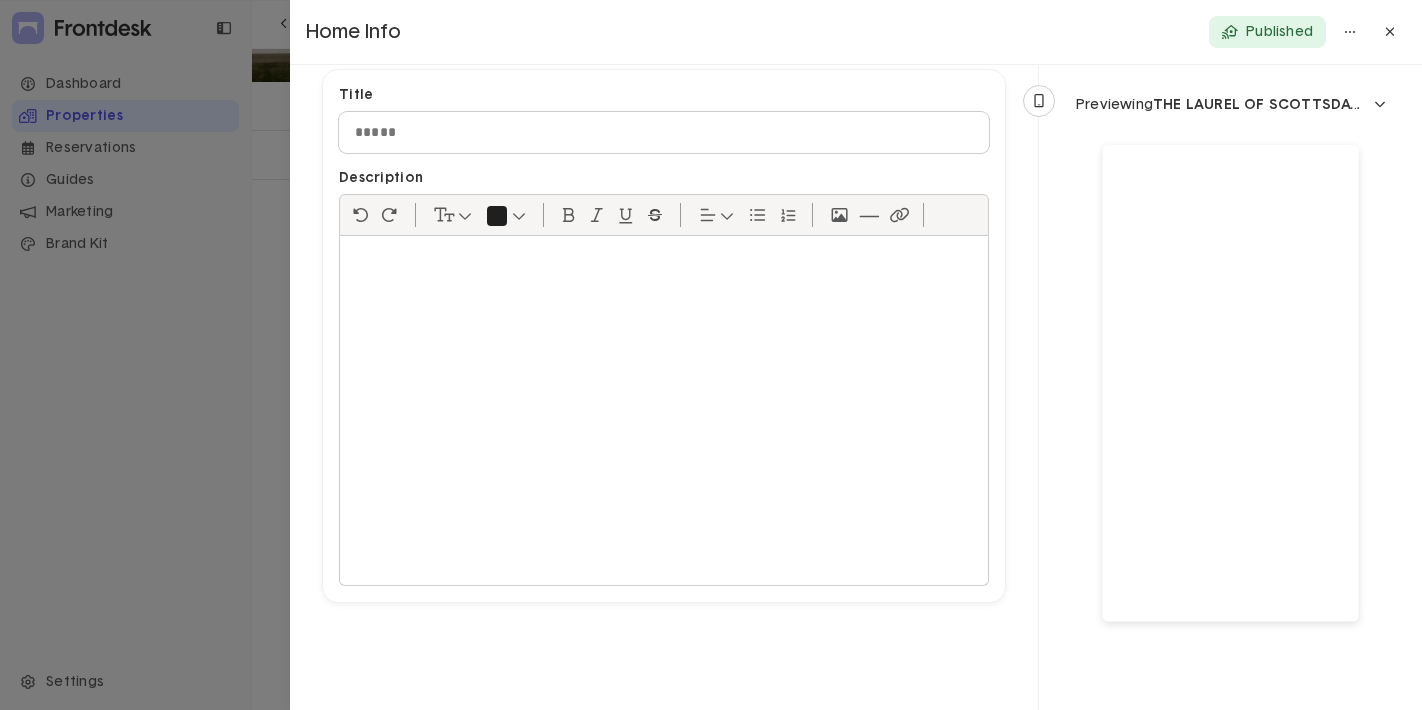 scroll, scrollTop: 620, scrollLeft: 0, axis: vertical 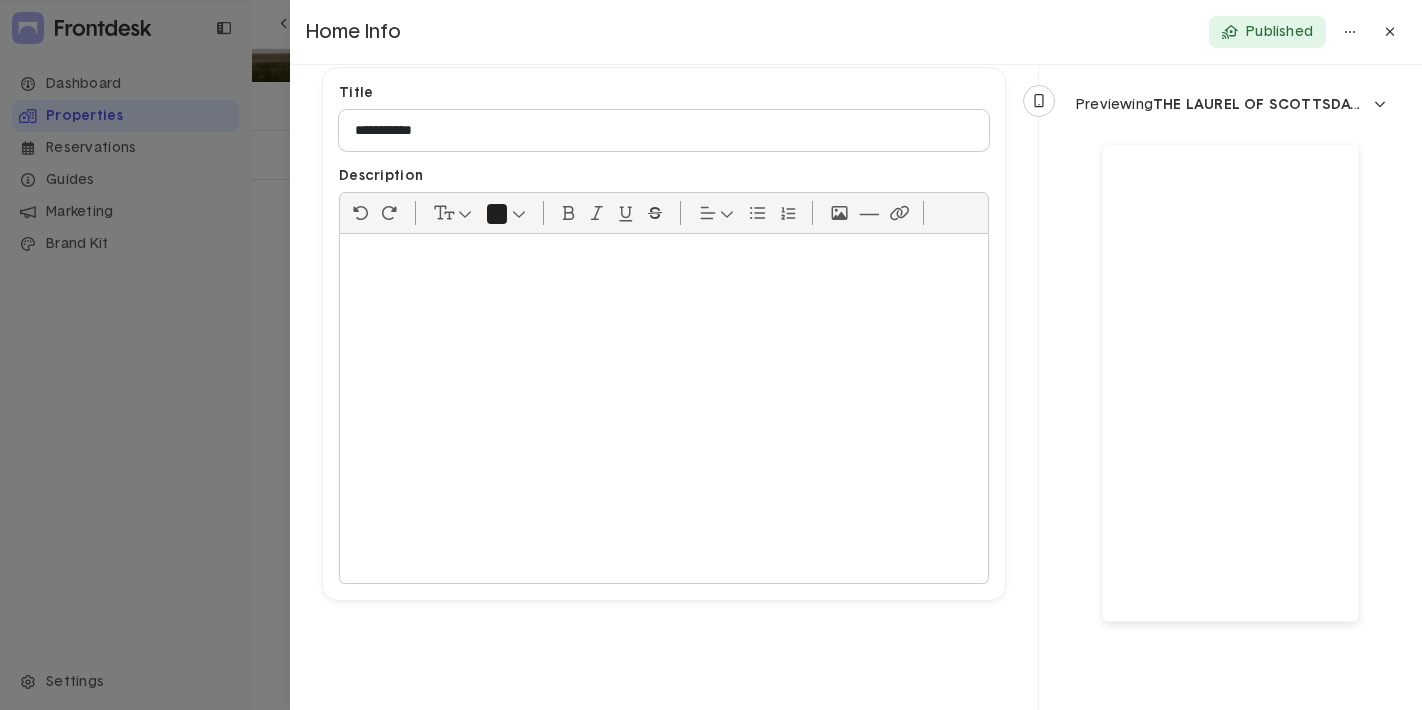 type on "**********" 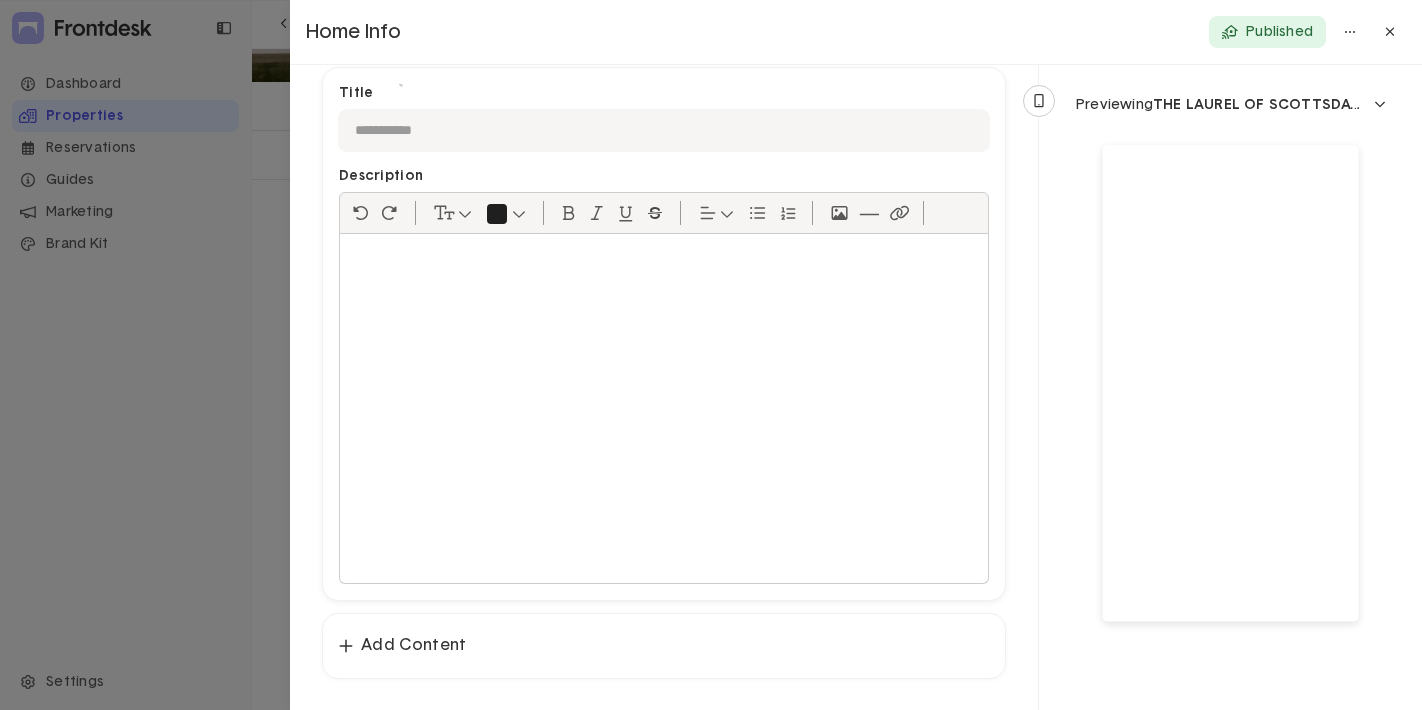 scroll, scrollTop: 668, scrollLeft: 0, axis: vertical 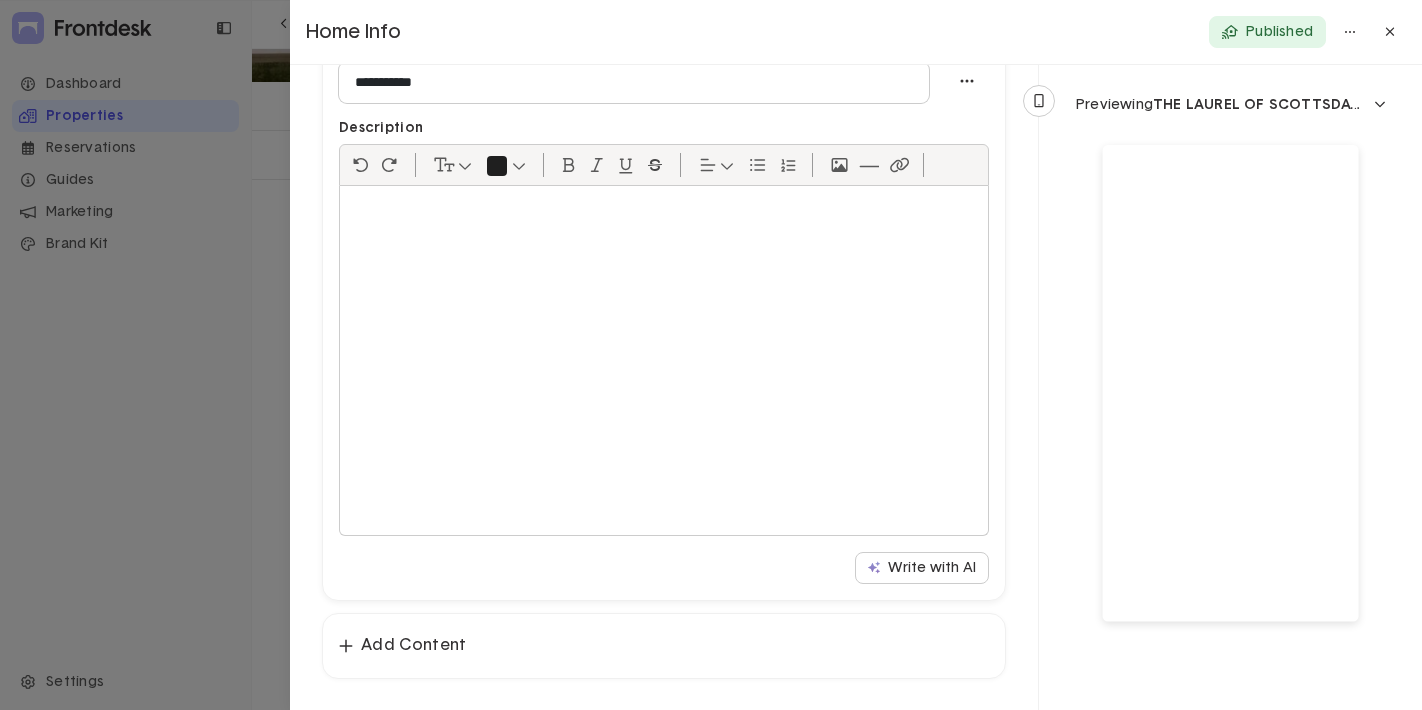 click 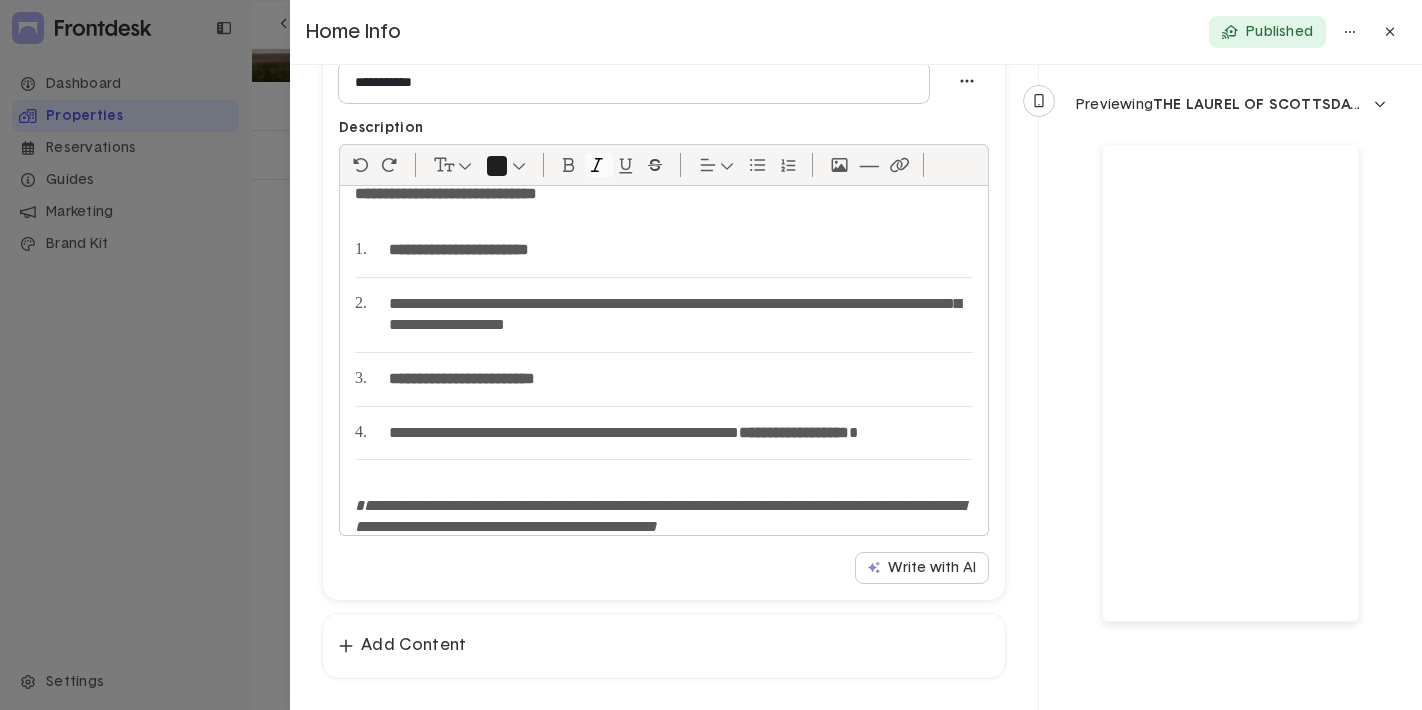 scroll, scrollTop: 0, scrollLeft: 0, axis: both 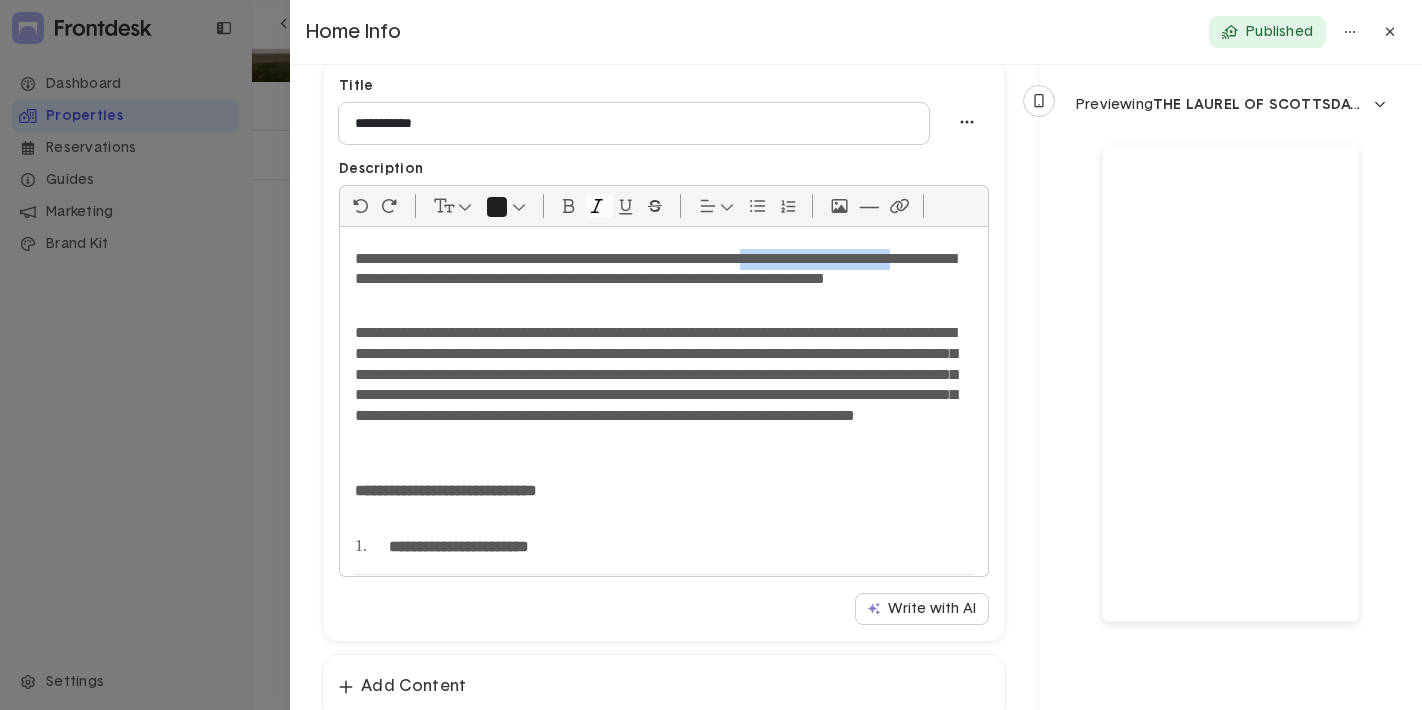 drag, startPoint x: 453, startPoint y: 272, endPoint x: 833, endPoint y: 260, distance: 380.18942 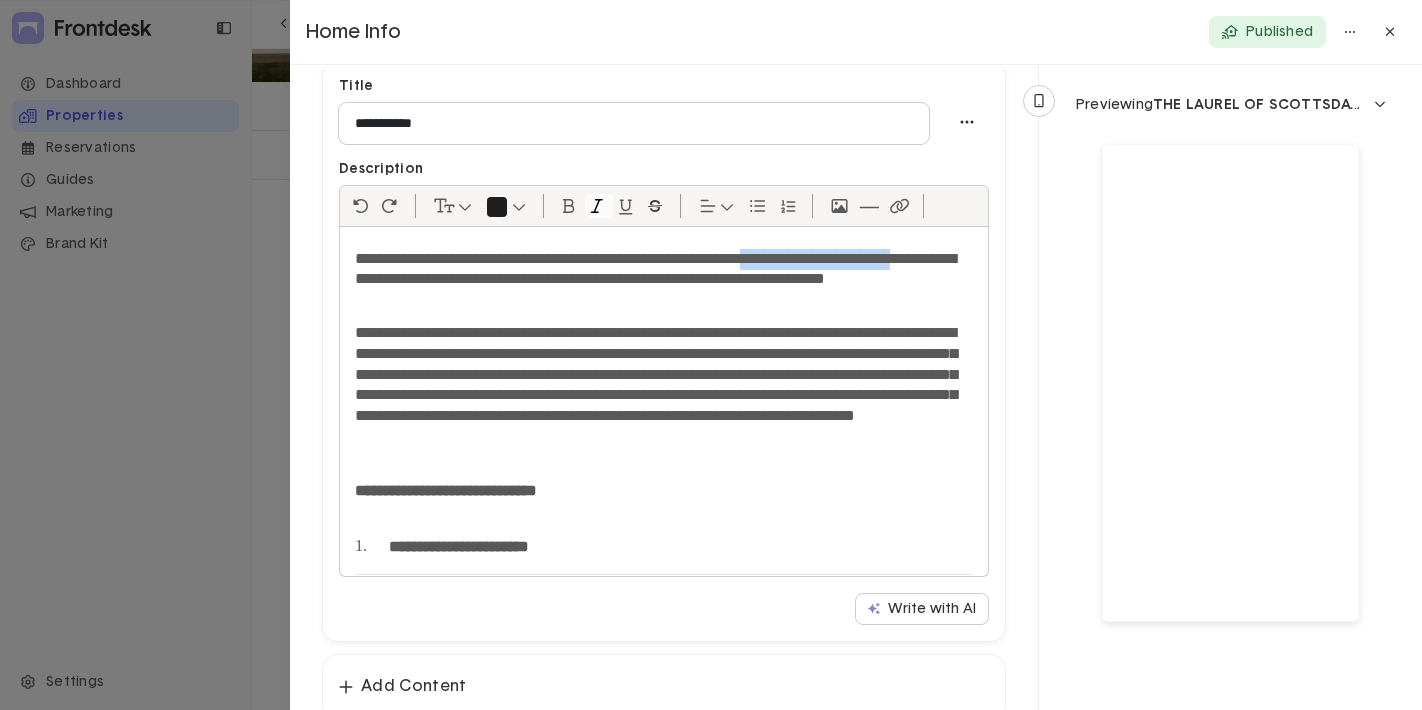 click on "**********" 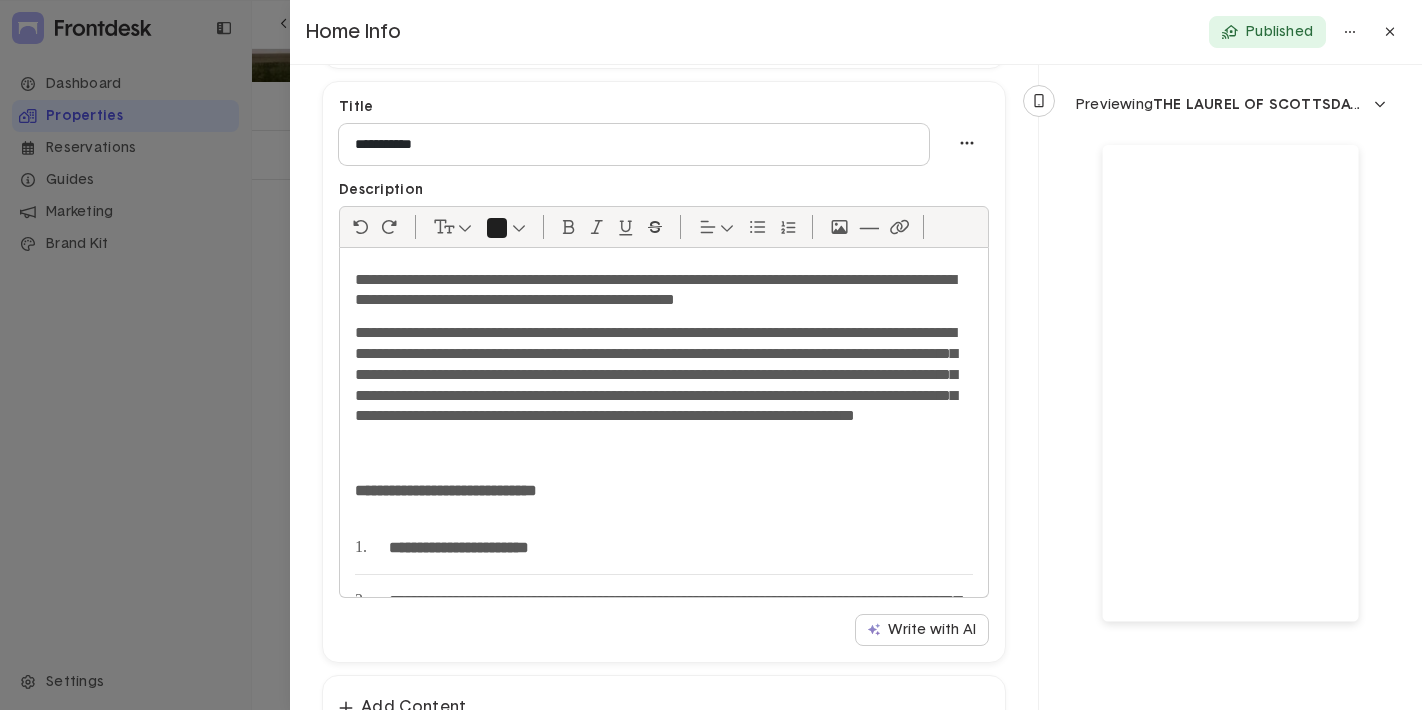scroll, scrollTop: 600, scrollLeft: 0, axis: vertical 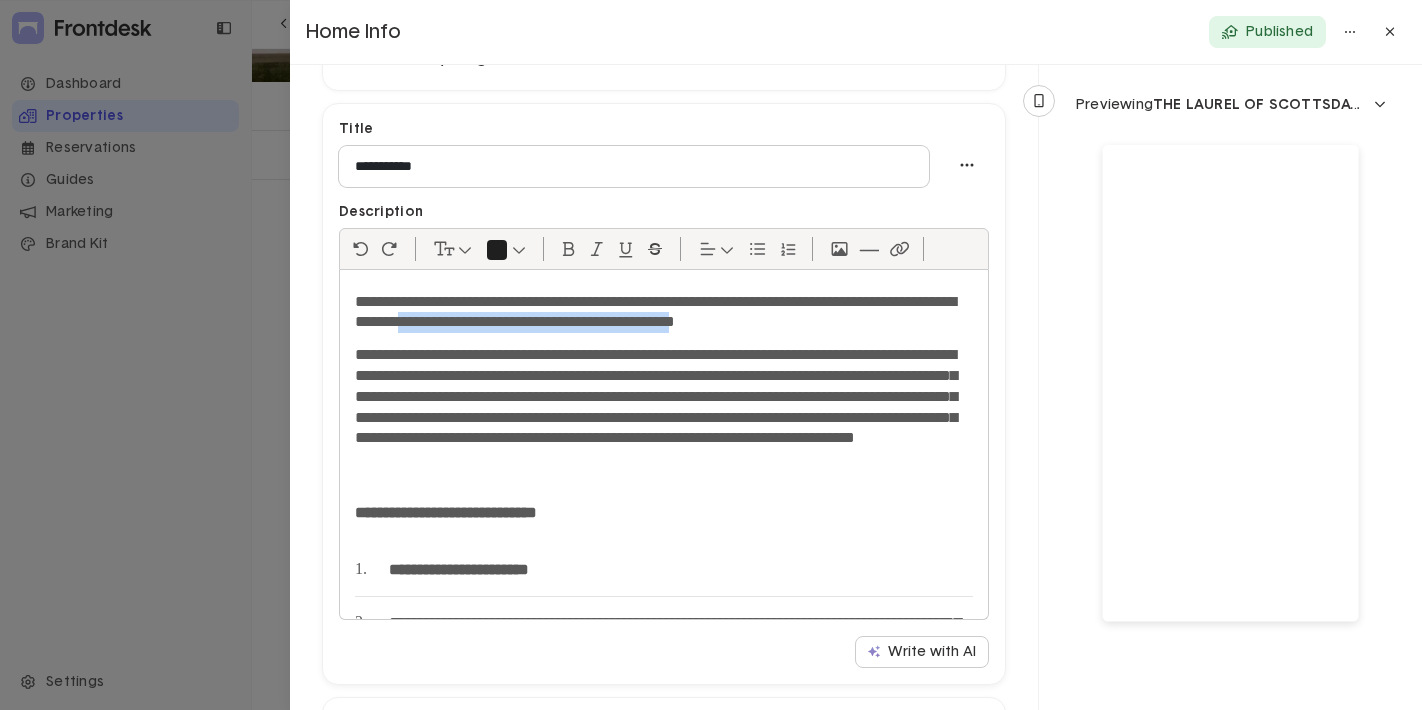 drag, startPoint x: 920, startPoint y: 322, endPoint x: 557, endPoint y: 320, distance: 363.00552 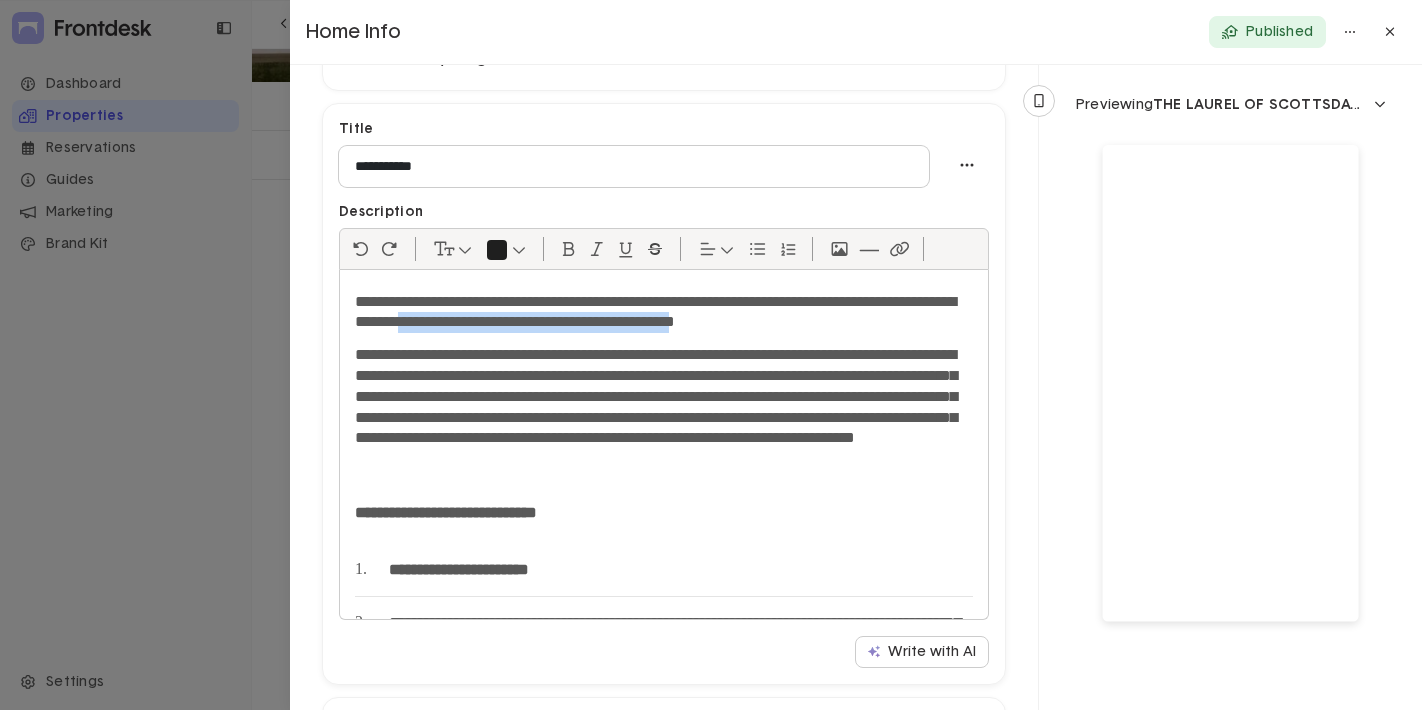 click on "**********" 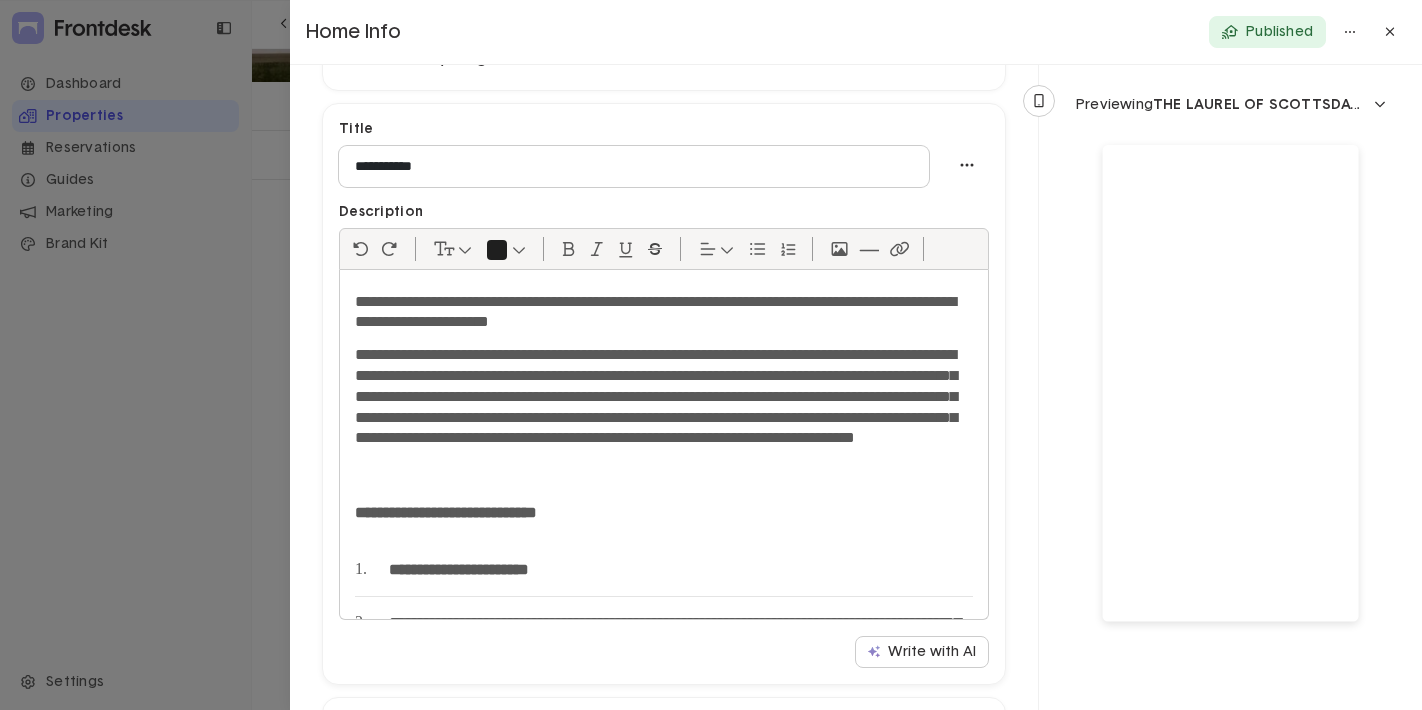 click on "**********" 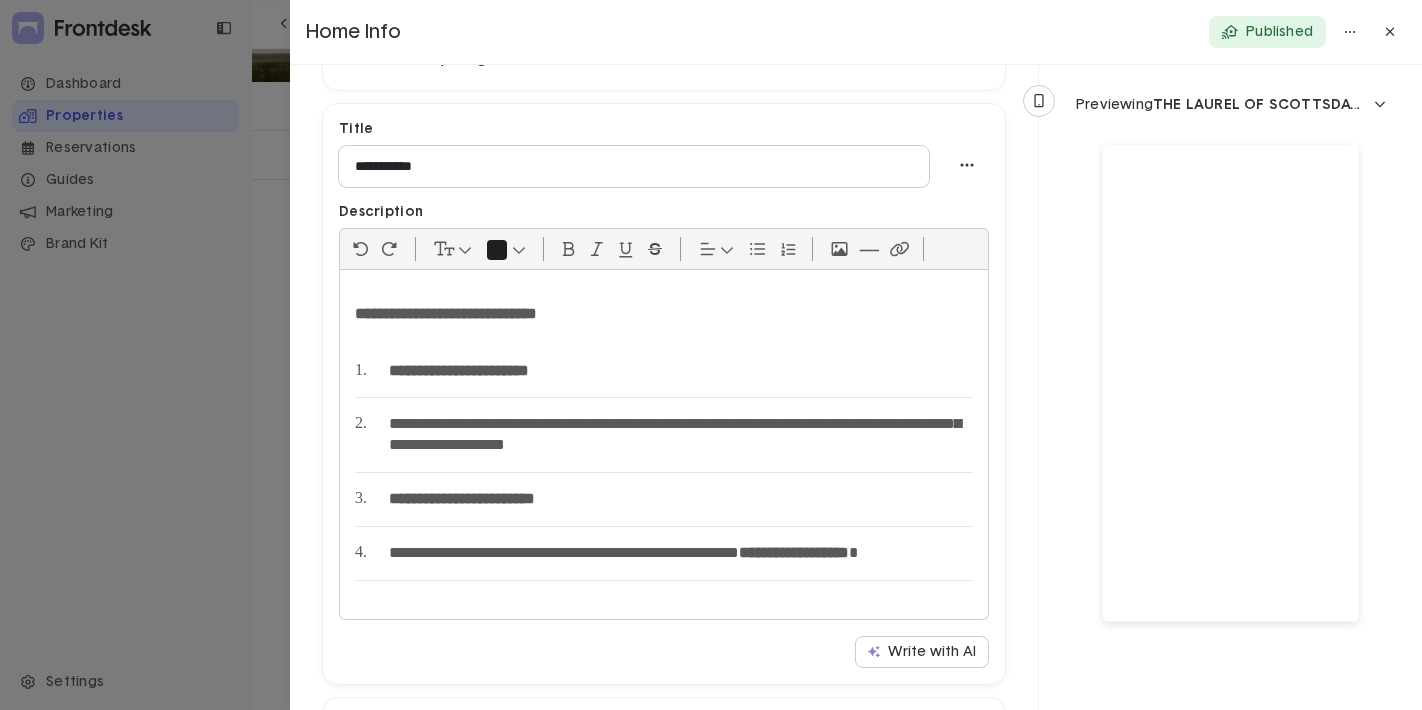 scroll, scrollTop: 0, scrollLeft: 0, axis: both 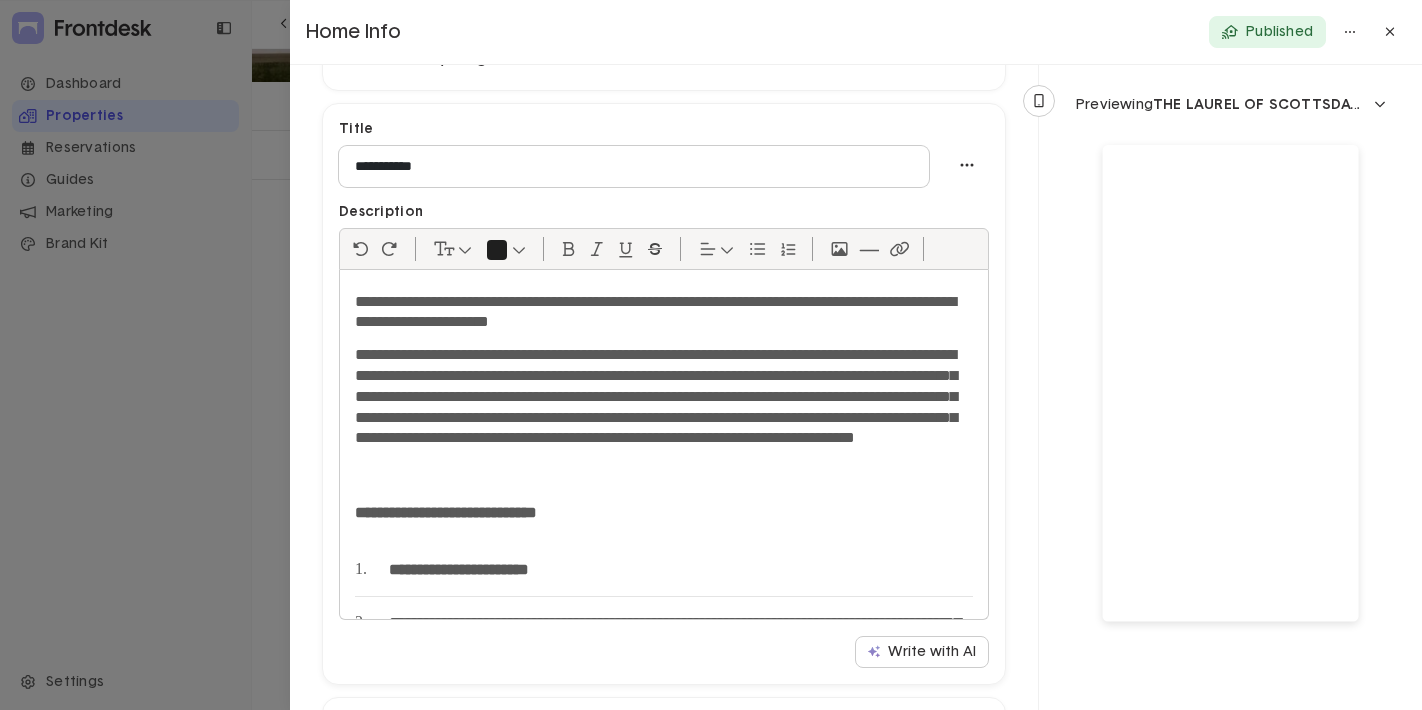 click 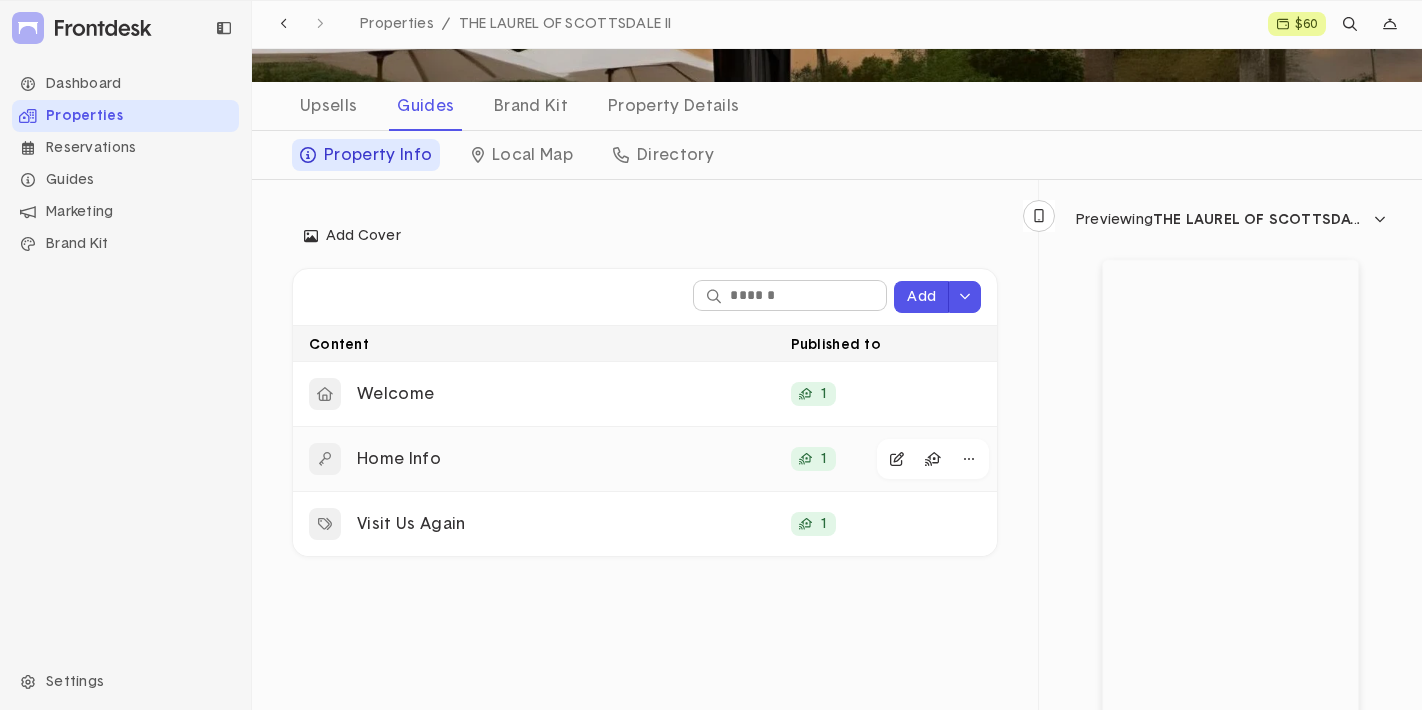 click on "Home Info" 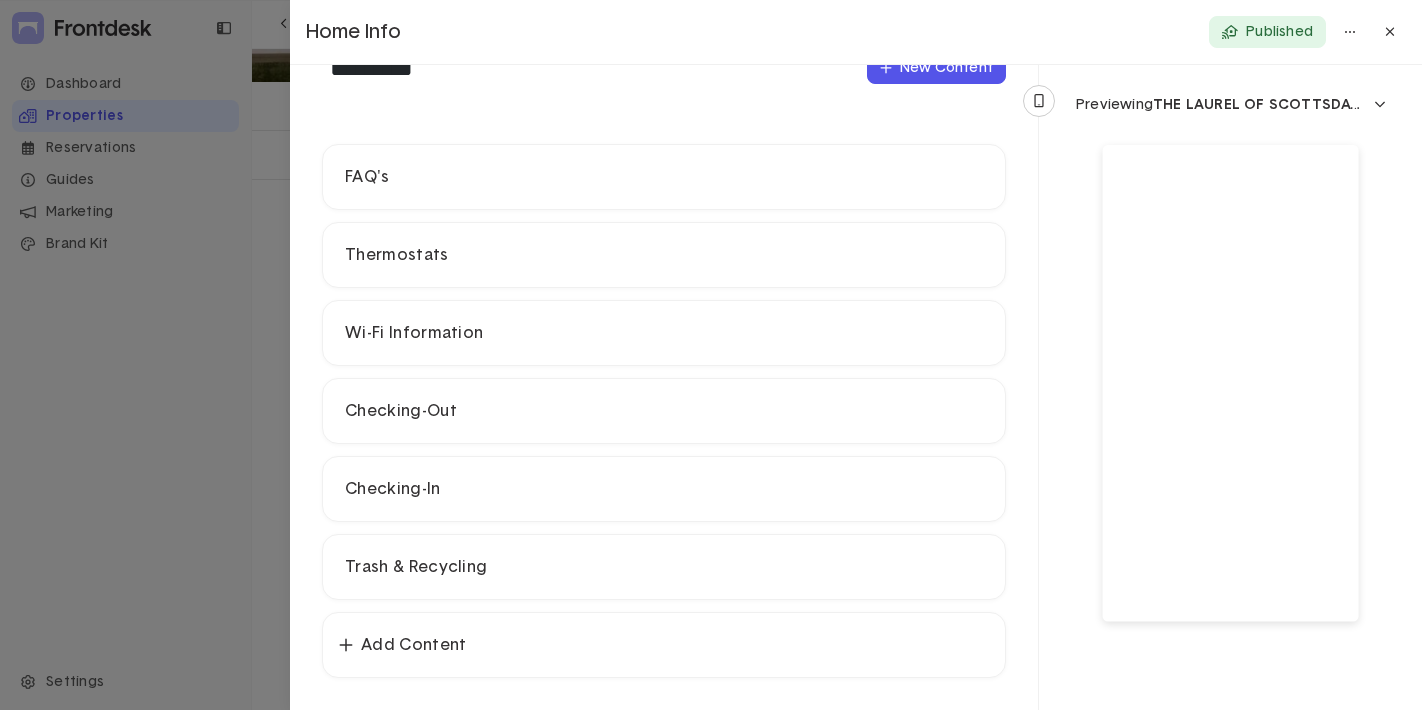scroll, scrollTop: 143, scrollLeft: 0, axis: vertical 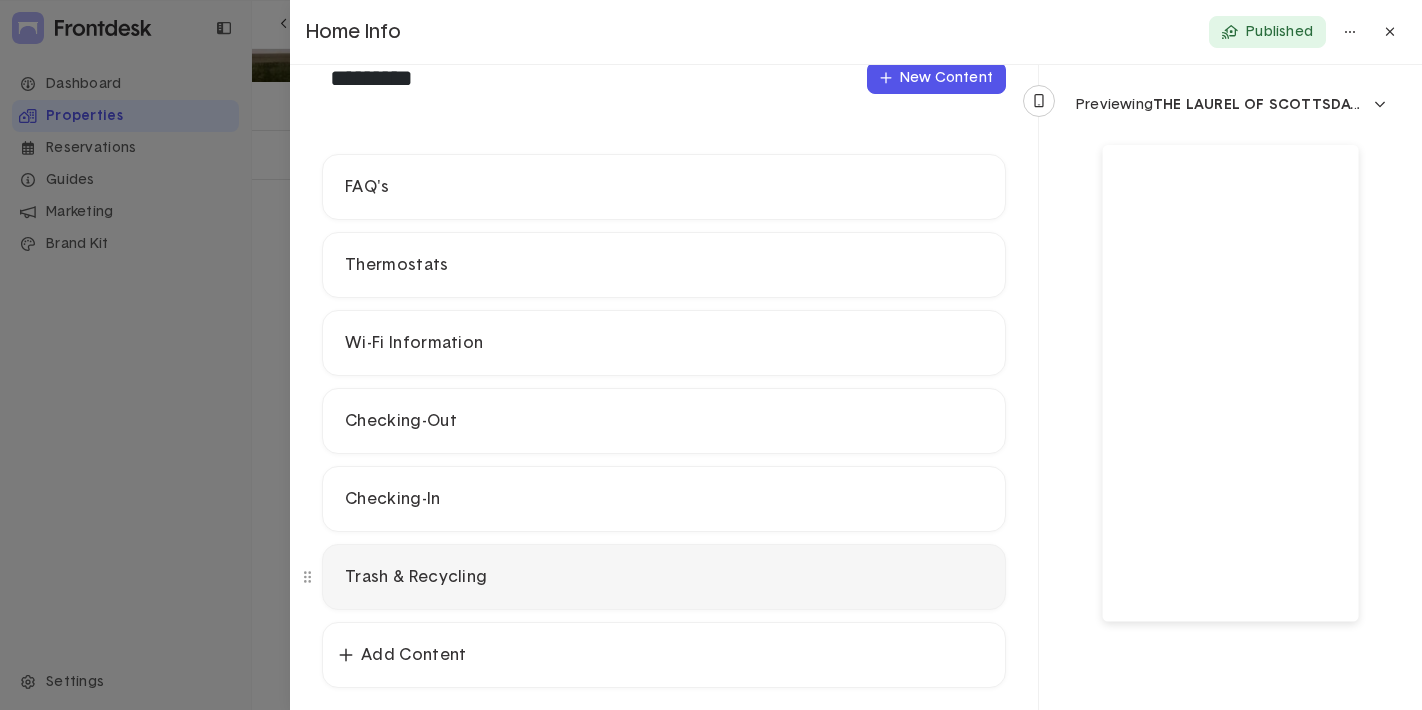 click on "Trash & Recycling" 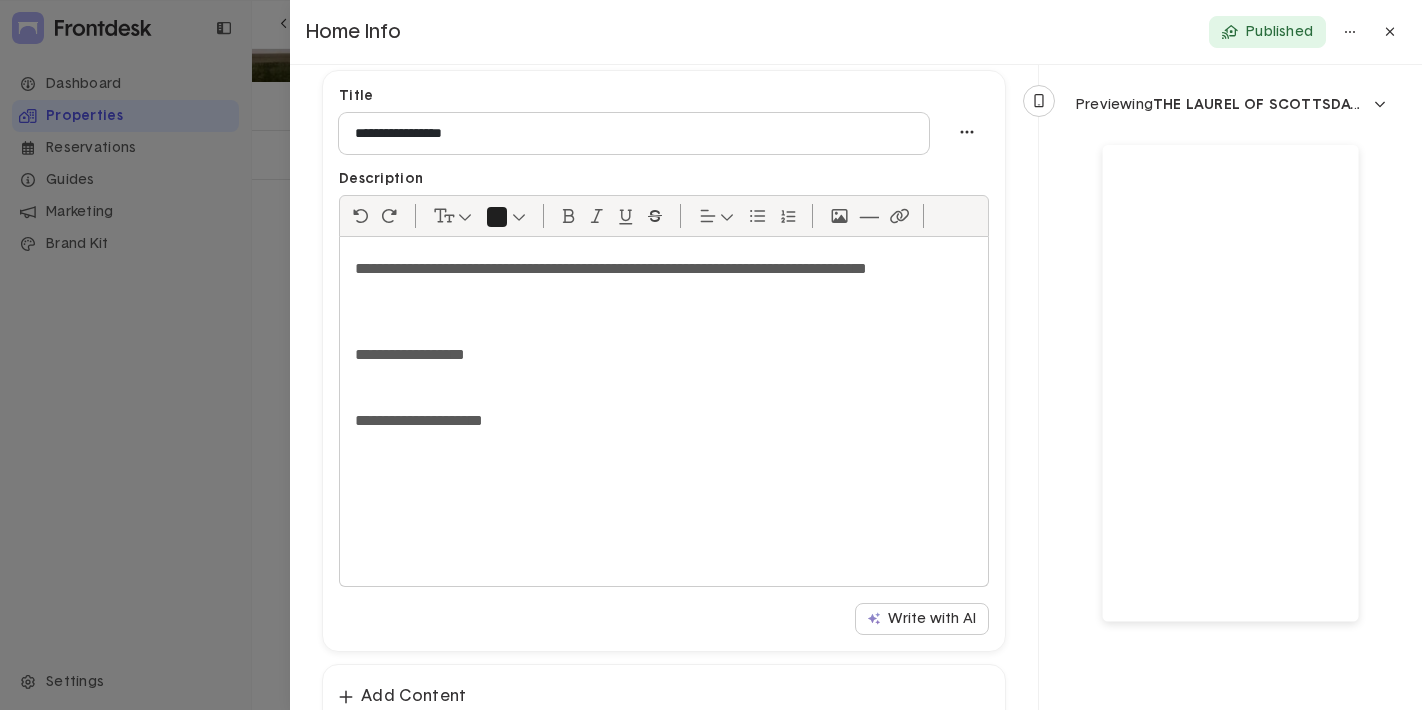 scroll, scrollTop: 619, scrollLeft: 0, axis: vertical 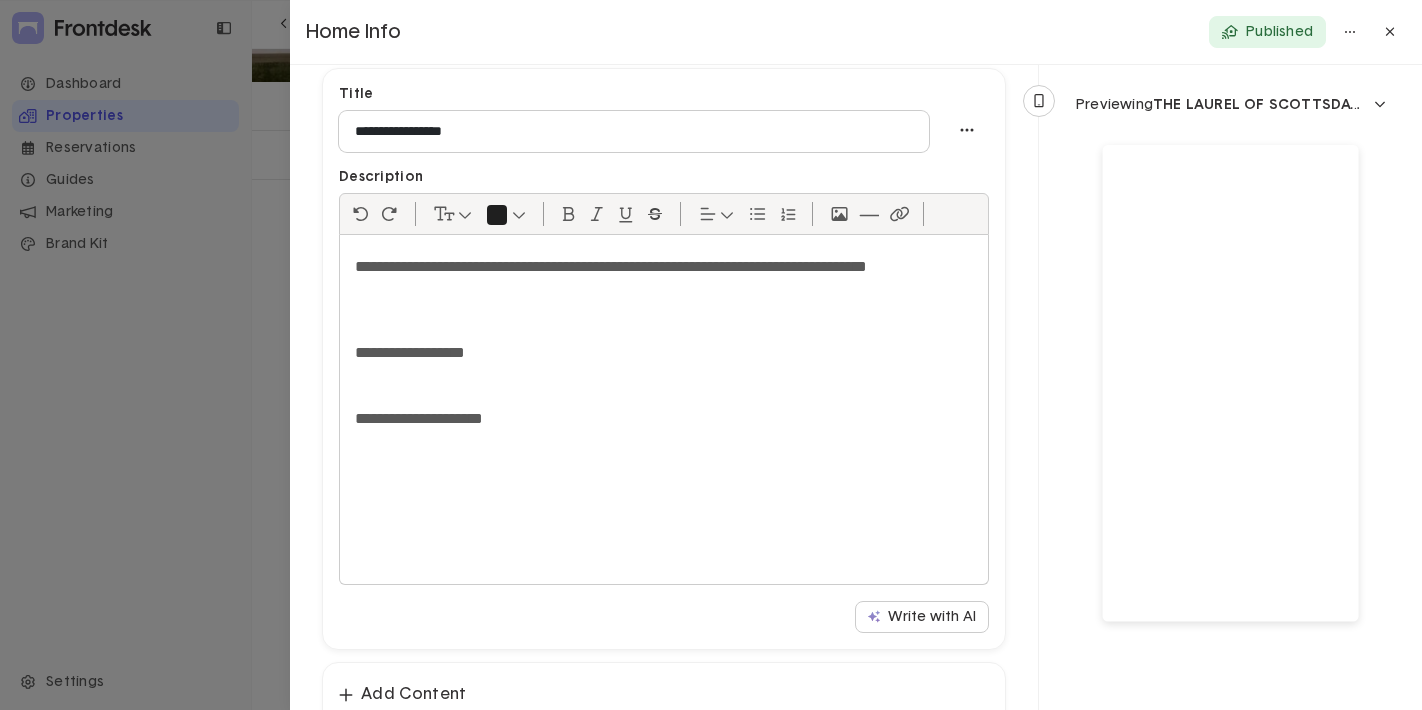 click 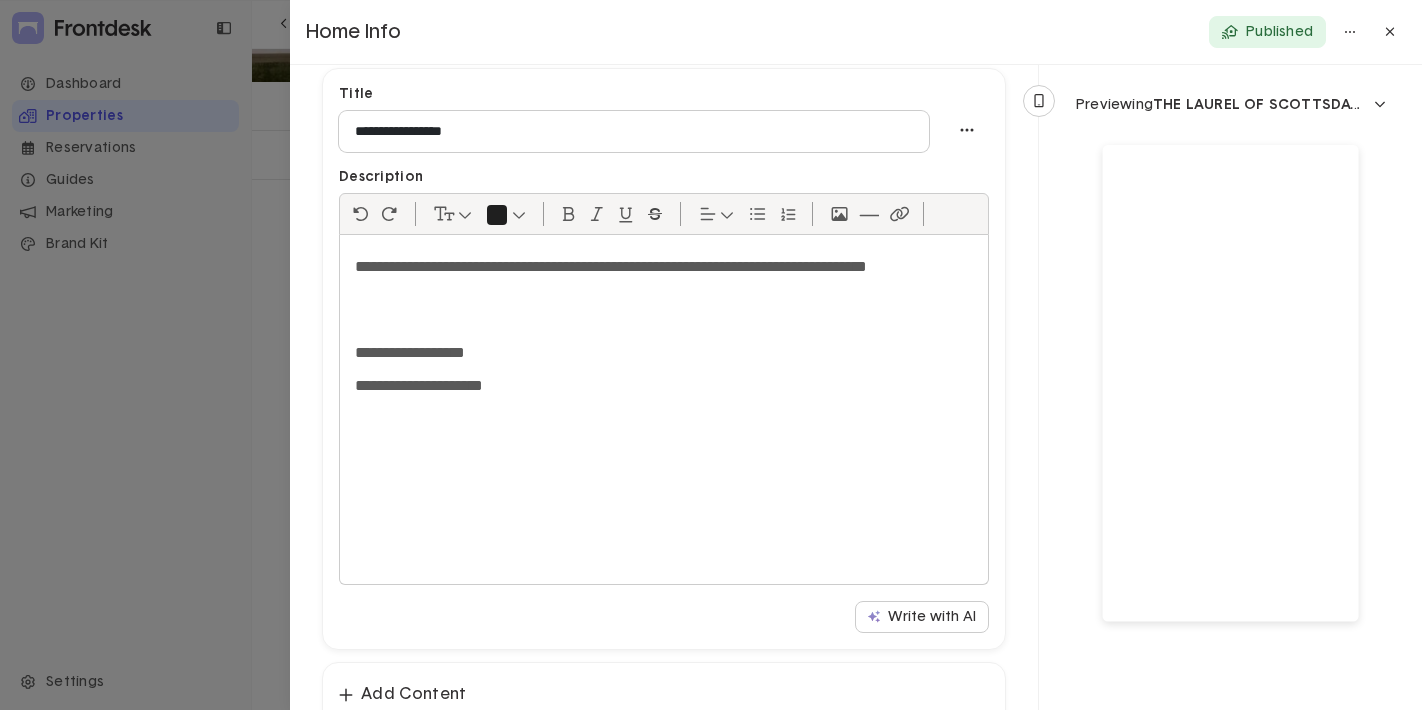 click 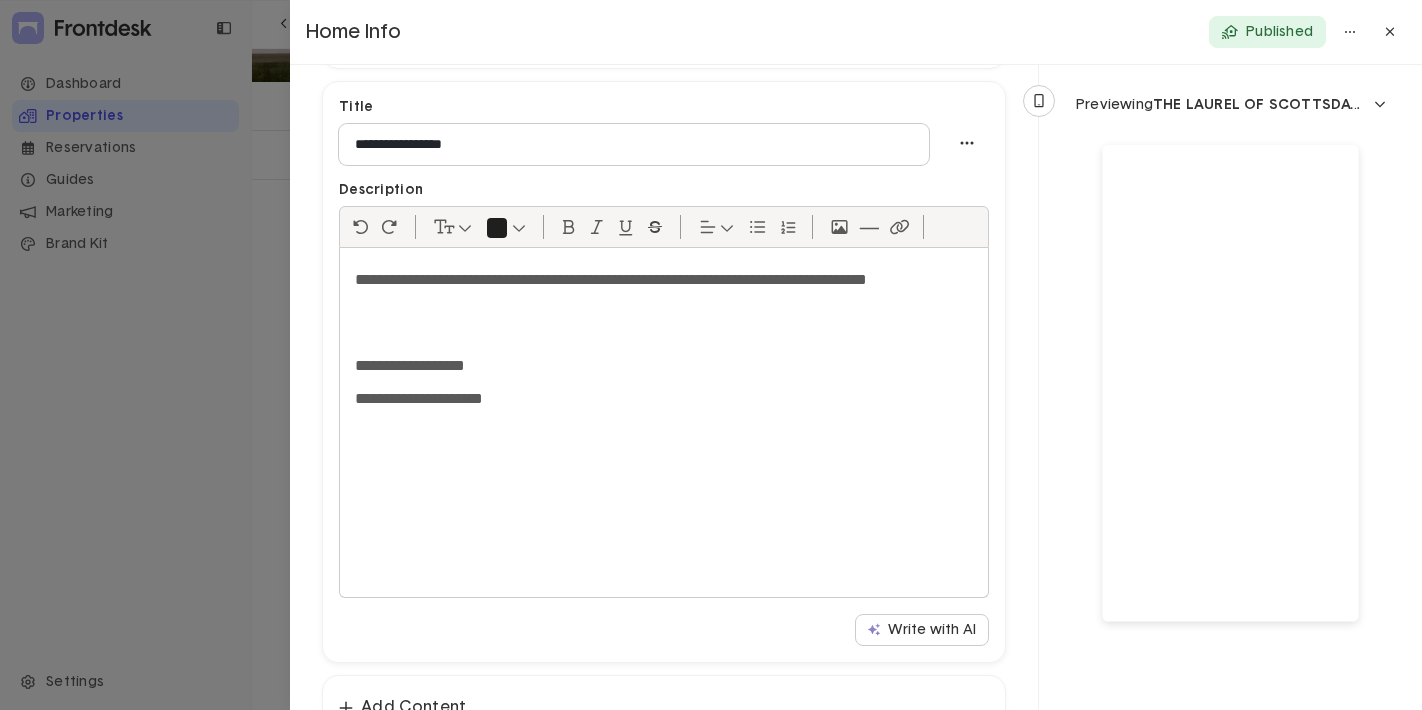 scroll, scrollTop: 607, scrollLeft: 0, axis: vertical 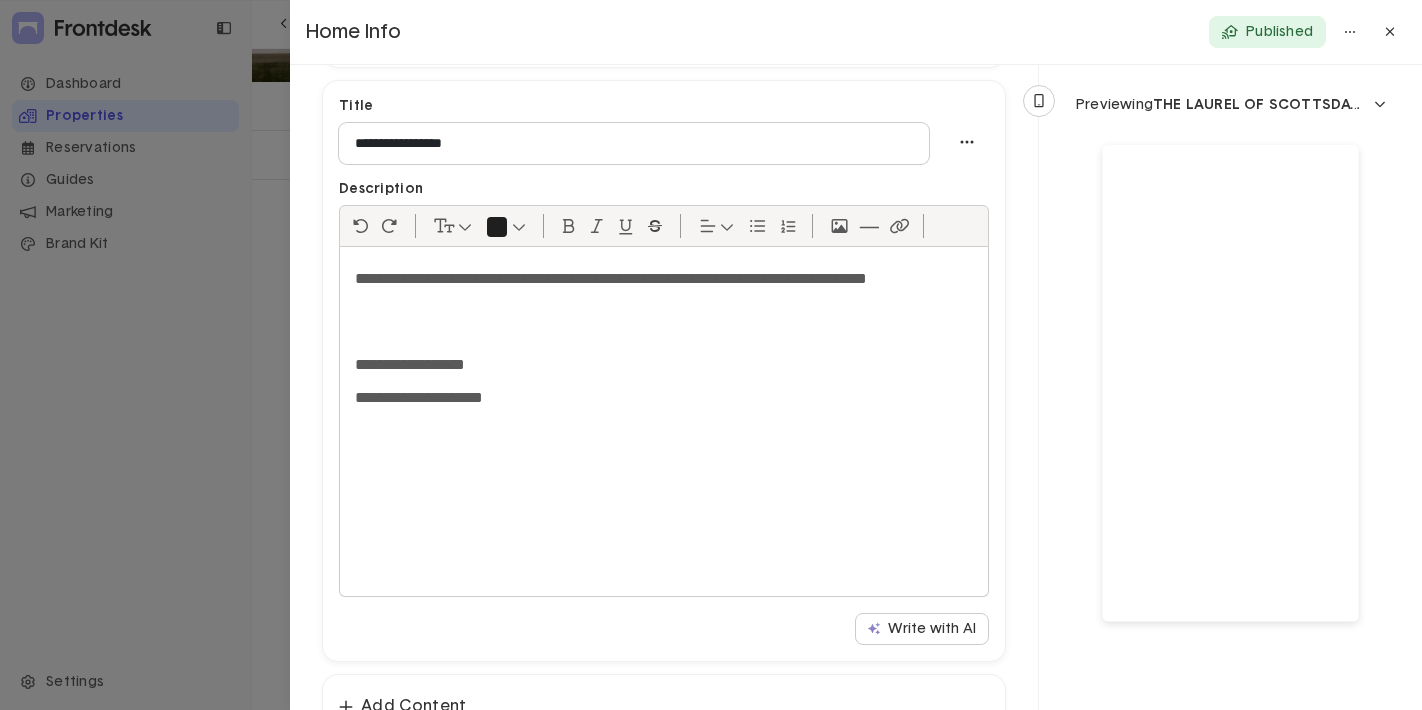 click 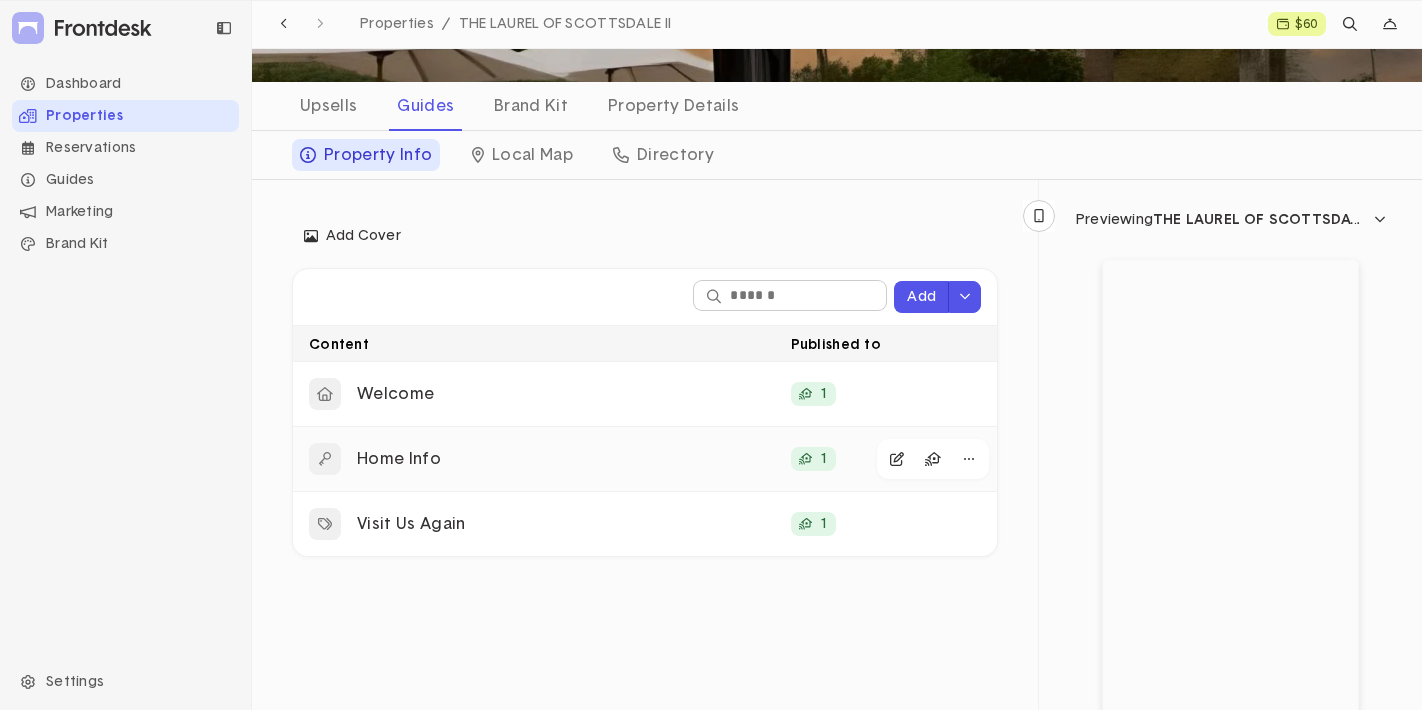 click on "Home Info" 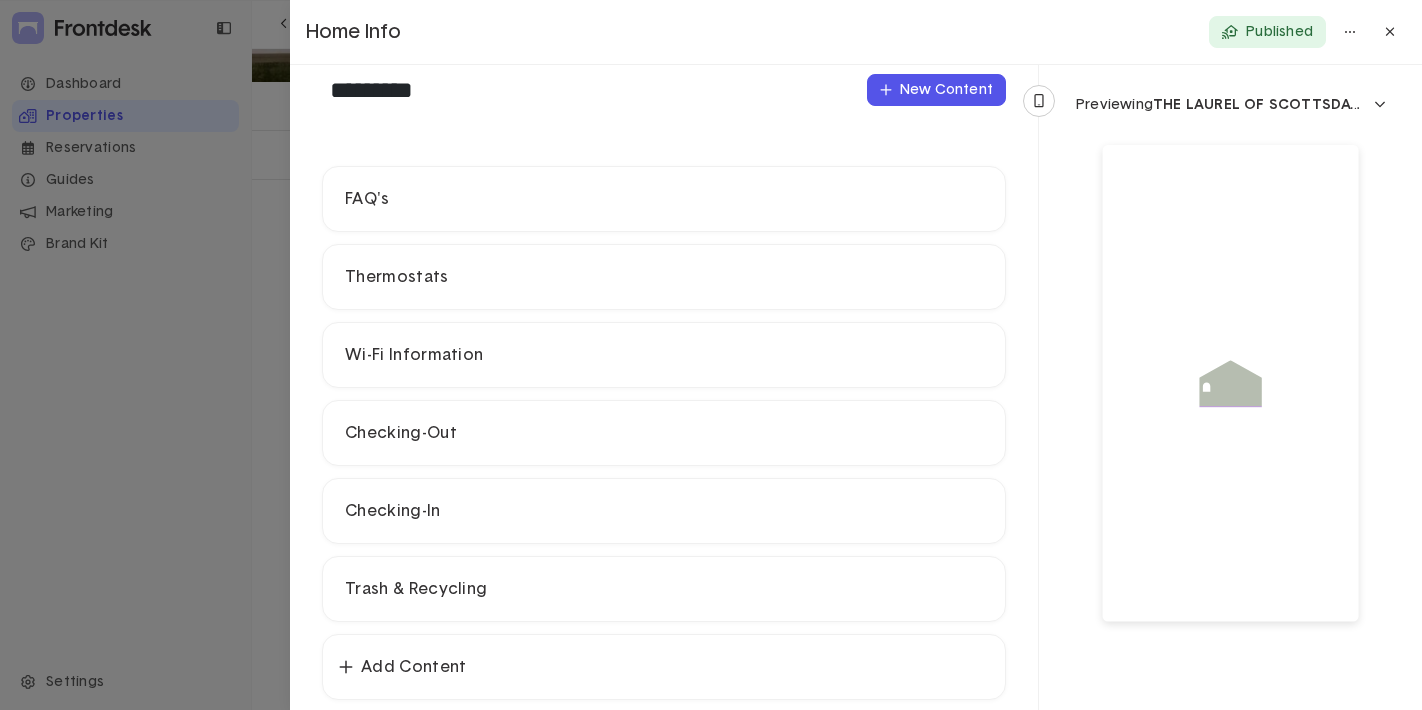 scroll, scrollTop: 153, scrollLeft: 0, axis: vertical 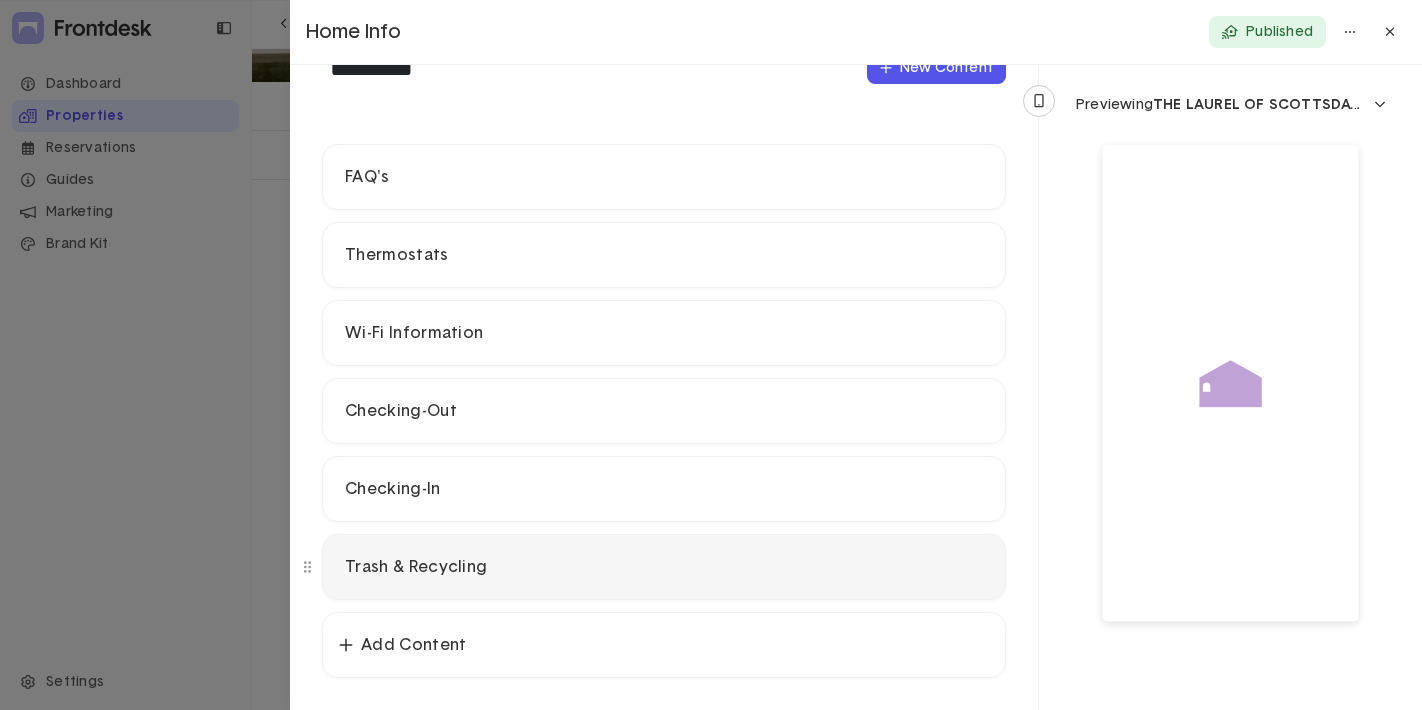 click on "Trash & Recycling" 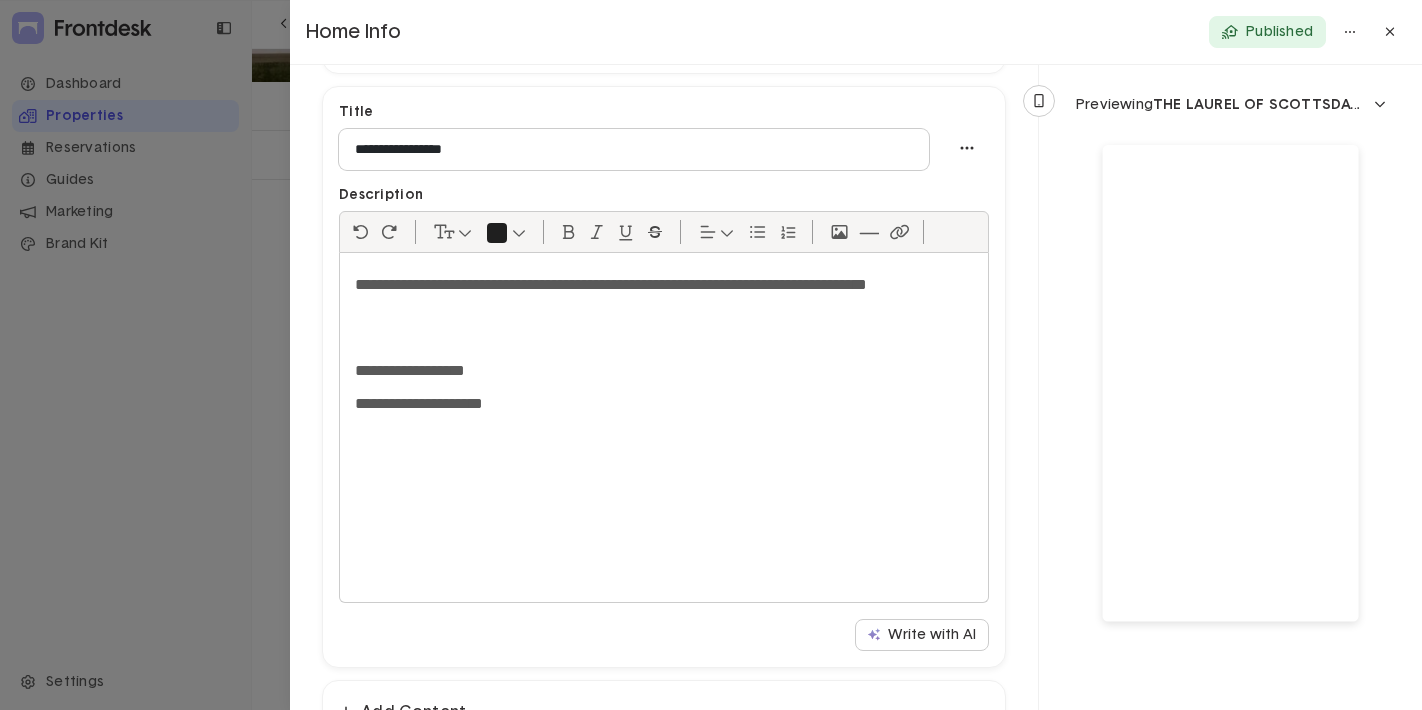 scroll, scrollTop: 615, scrollLeft: 0, axis: vertical 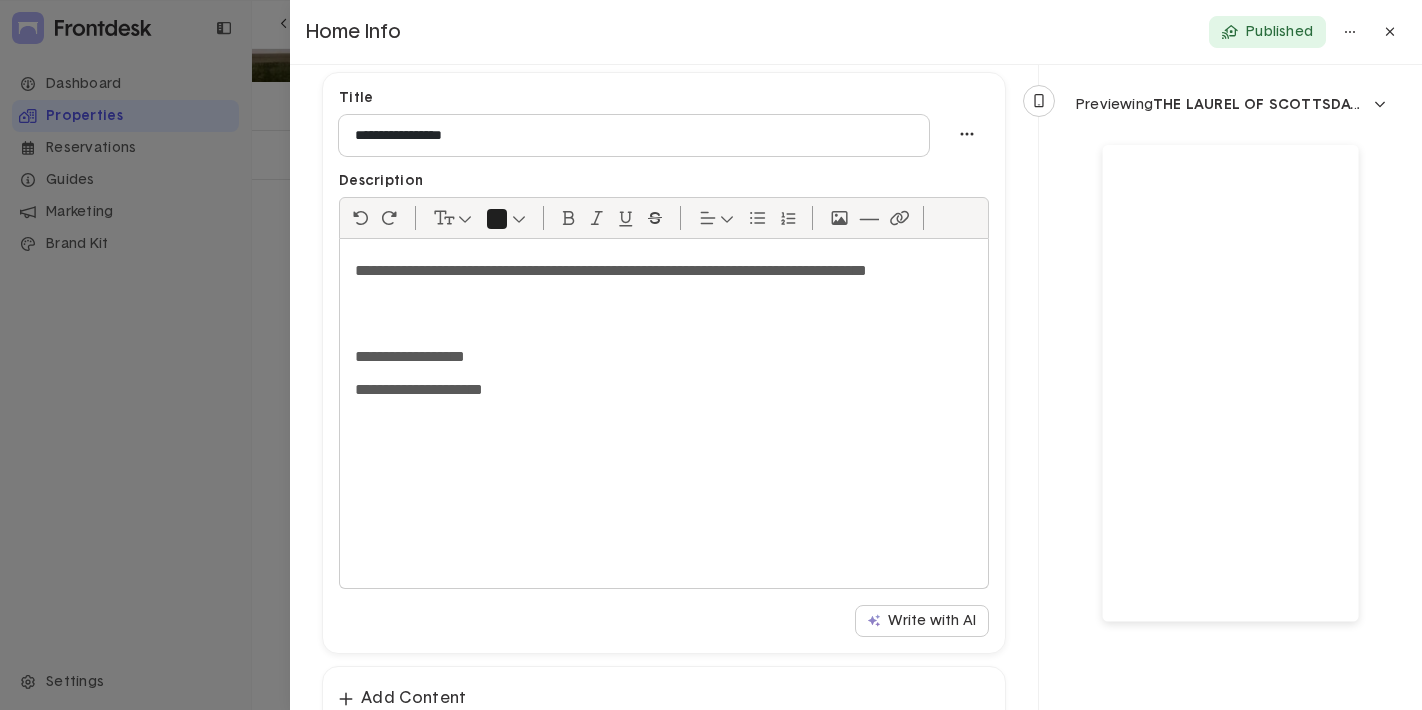 click on "**********" 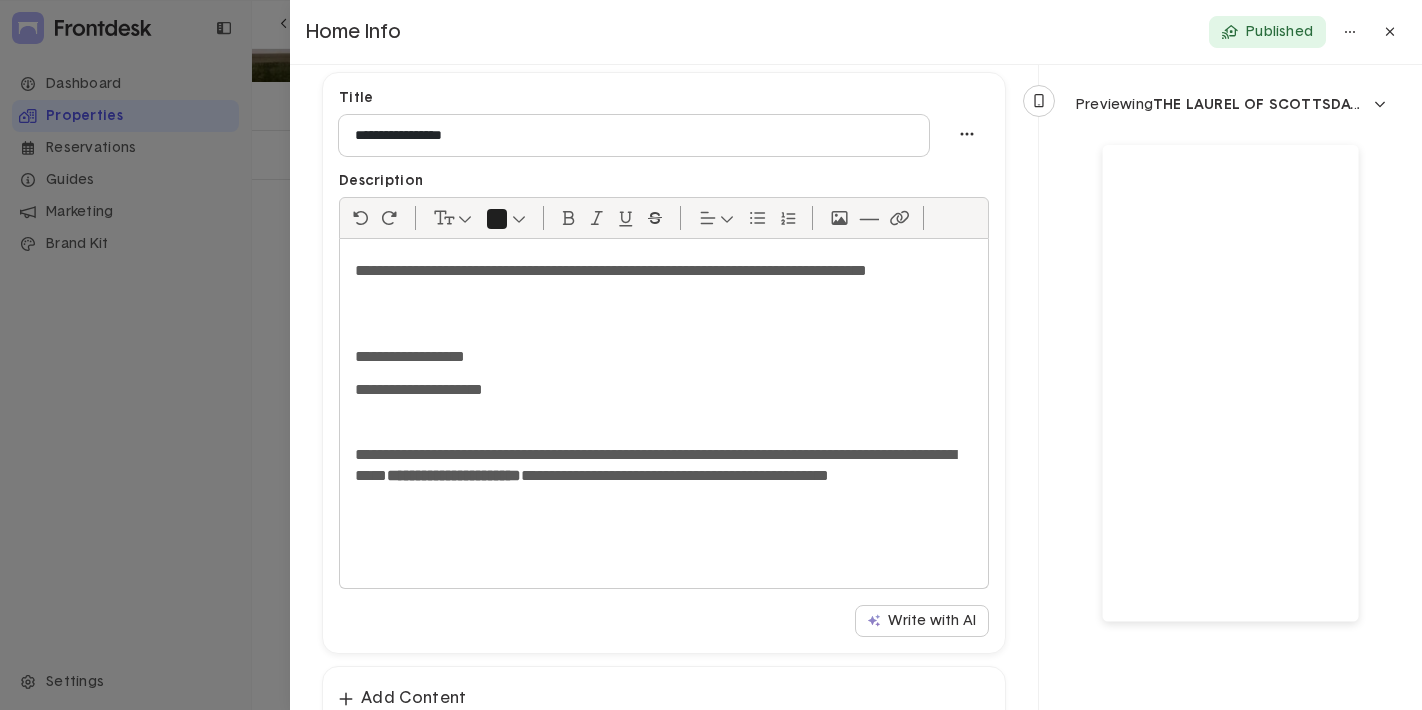 scroll, scrollTop: 0, scrollLeft: 0, axis: both 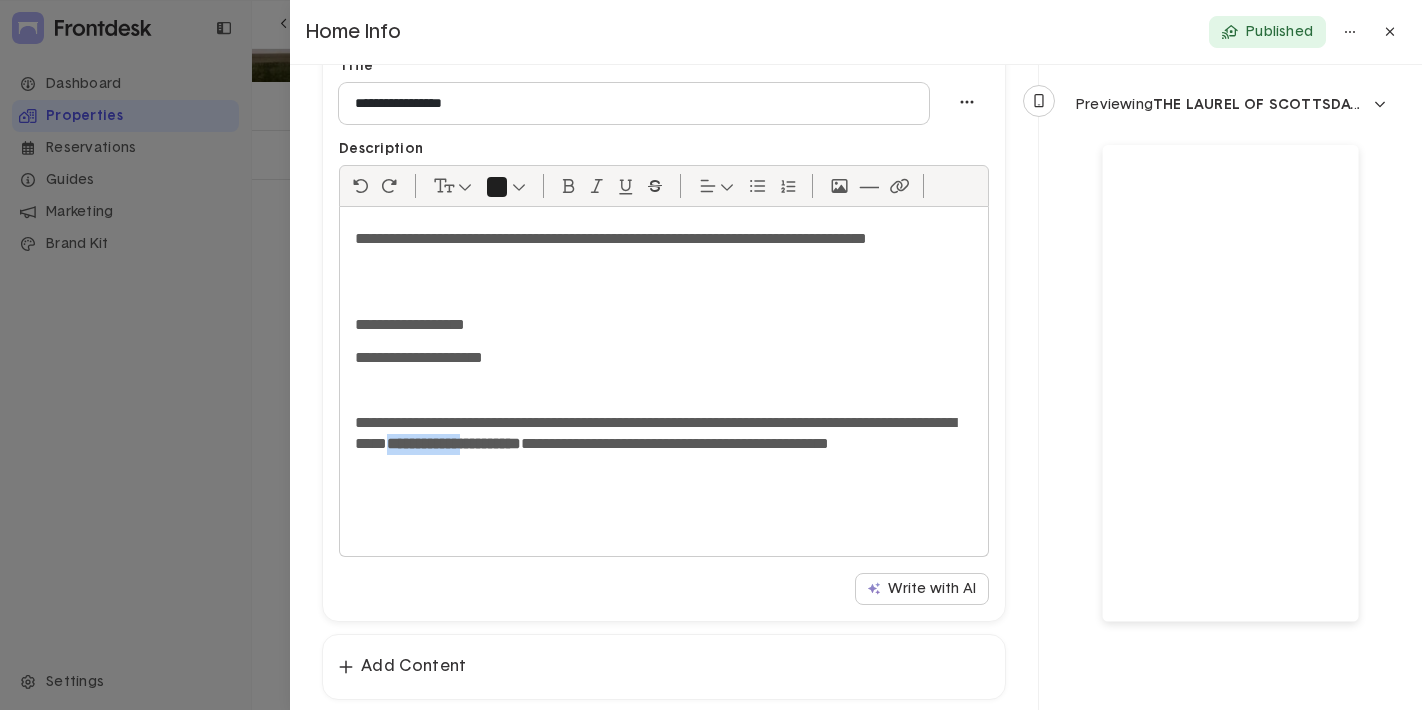 drag, startPoint x: 643, startPoint y: 439, endPoint x: 535, endPoint y: 439, distance: 108 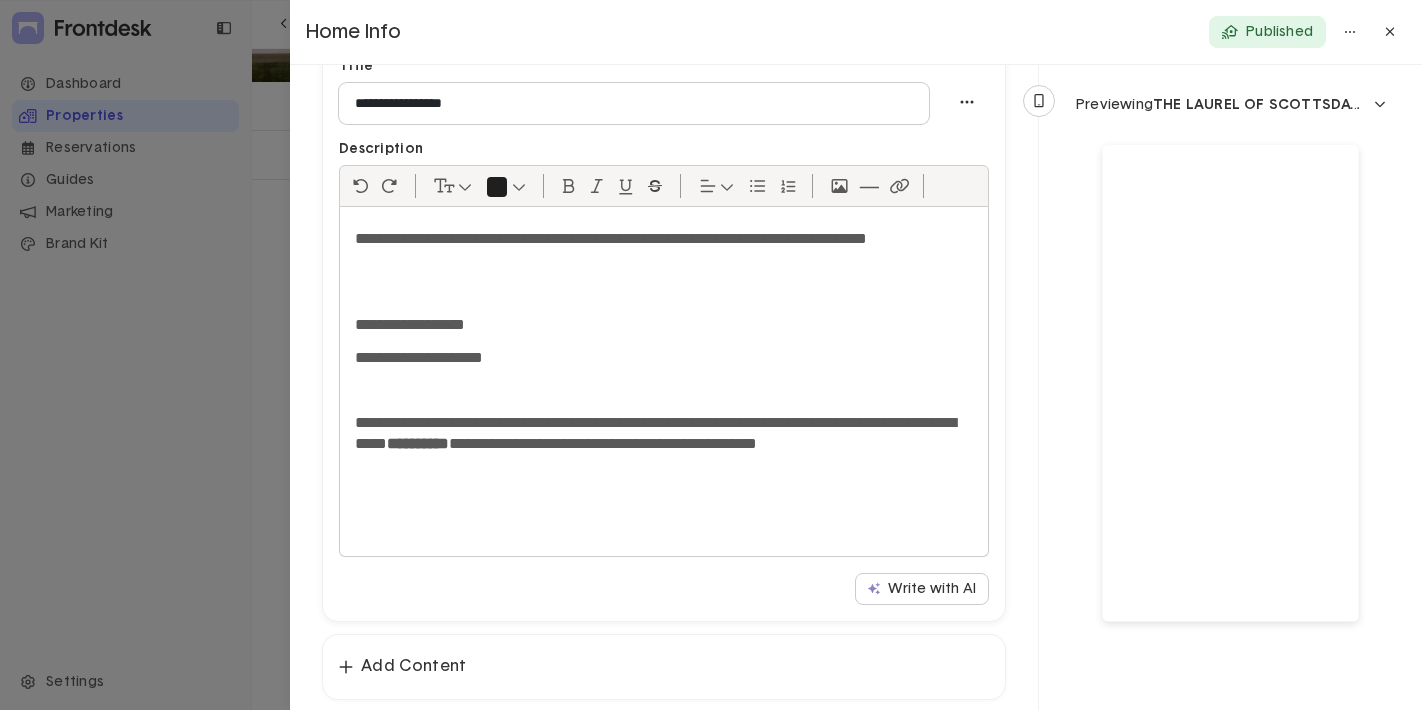 click on "**********" 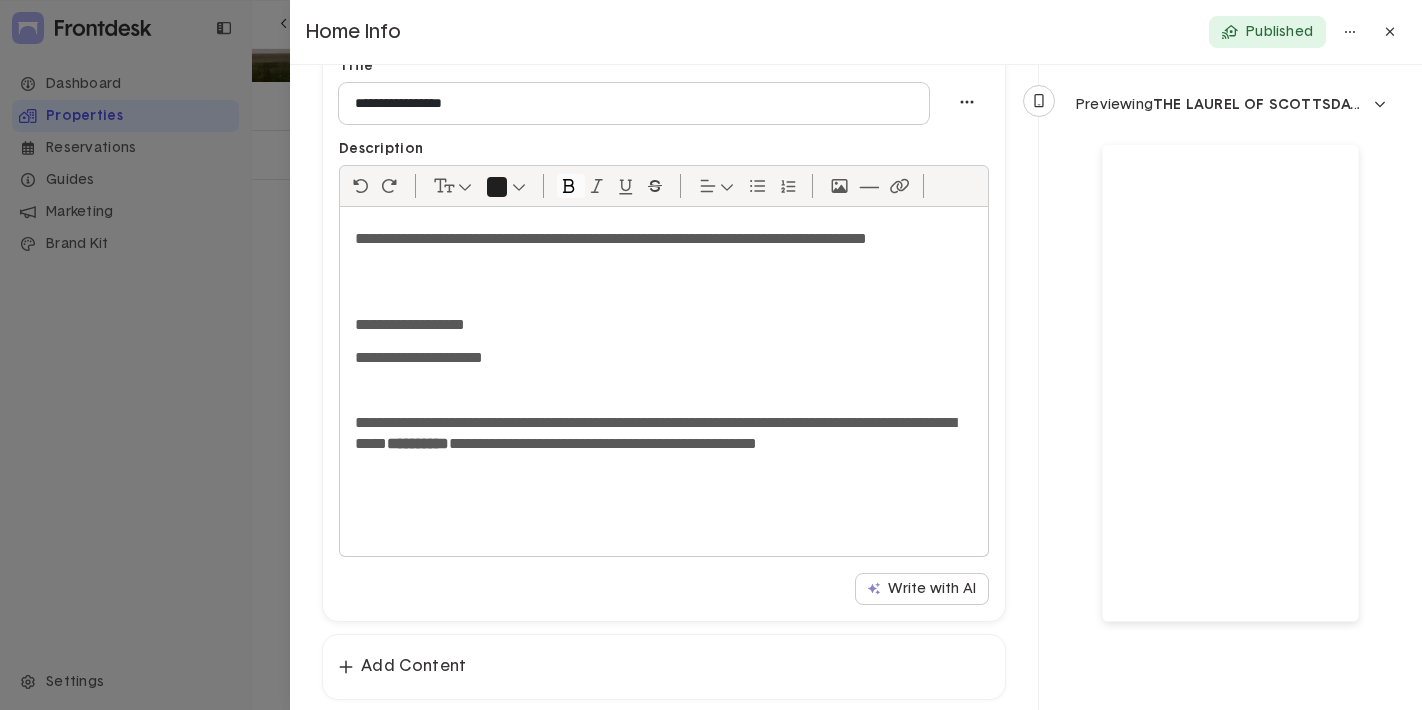 scroll, scrollTop: 637, scrollLeft: 0, axis: vertical 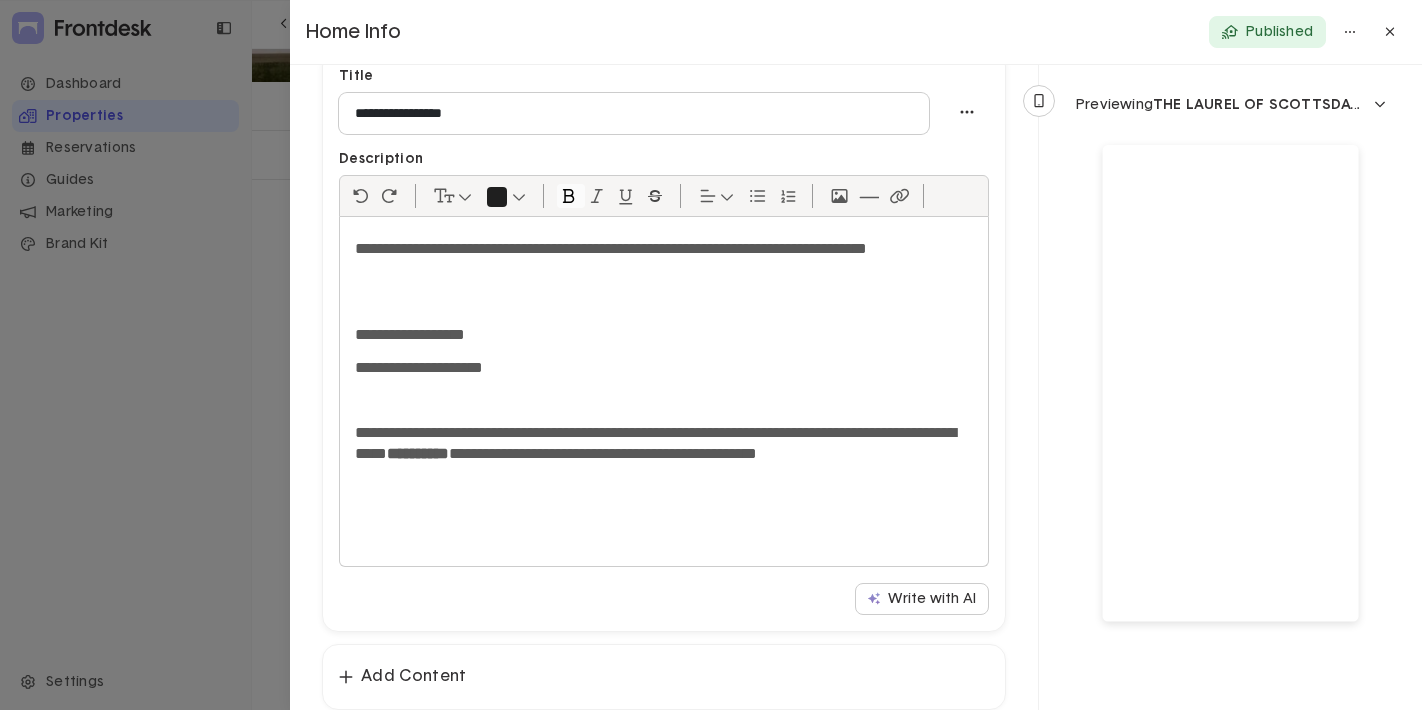 click on "**********" 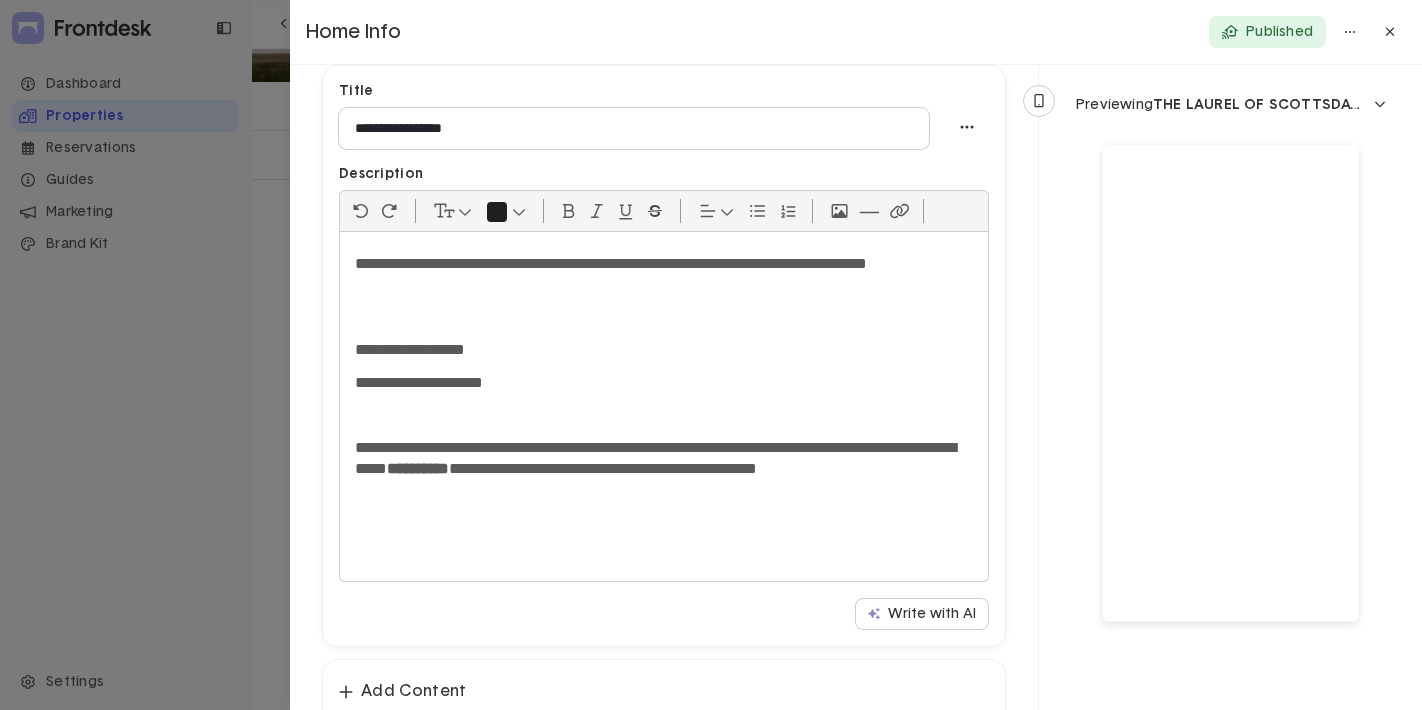 scroll, scrollTop: 621, scrollLeft: 0, axis: vertical 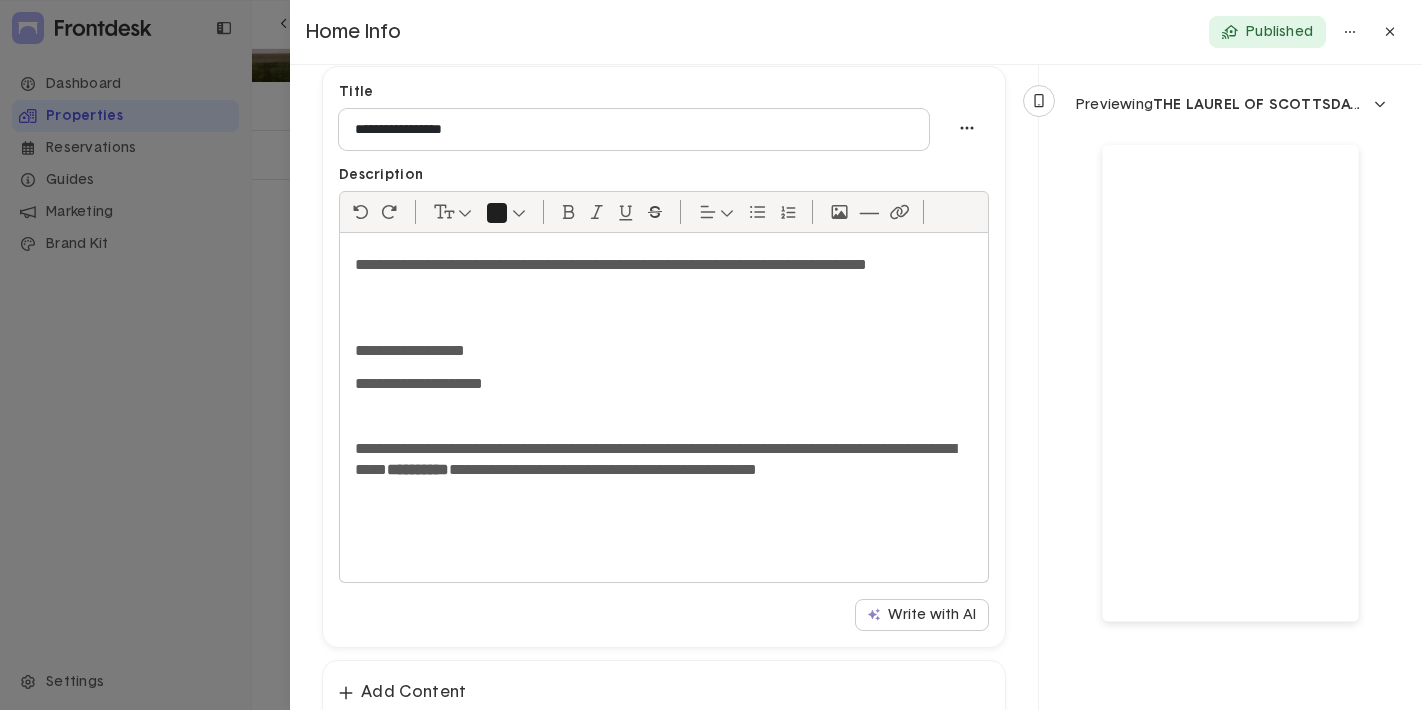 click 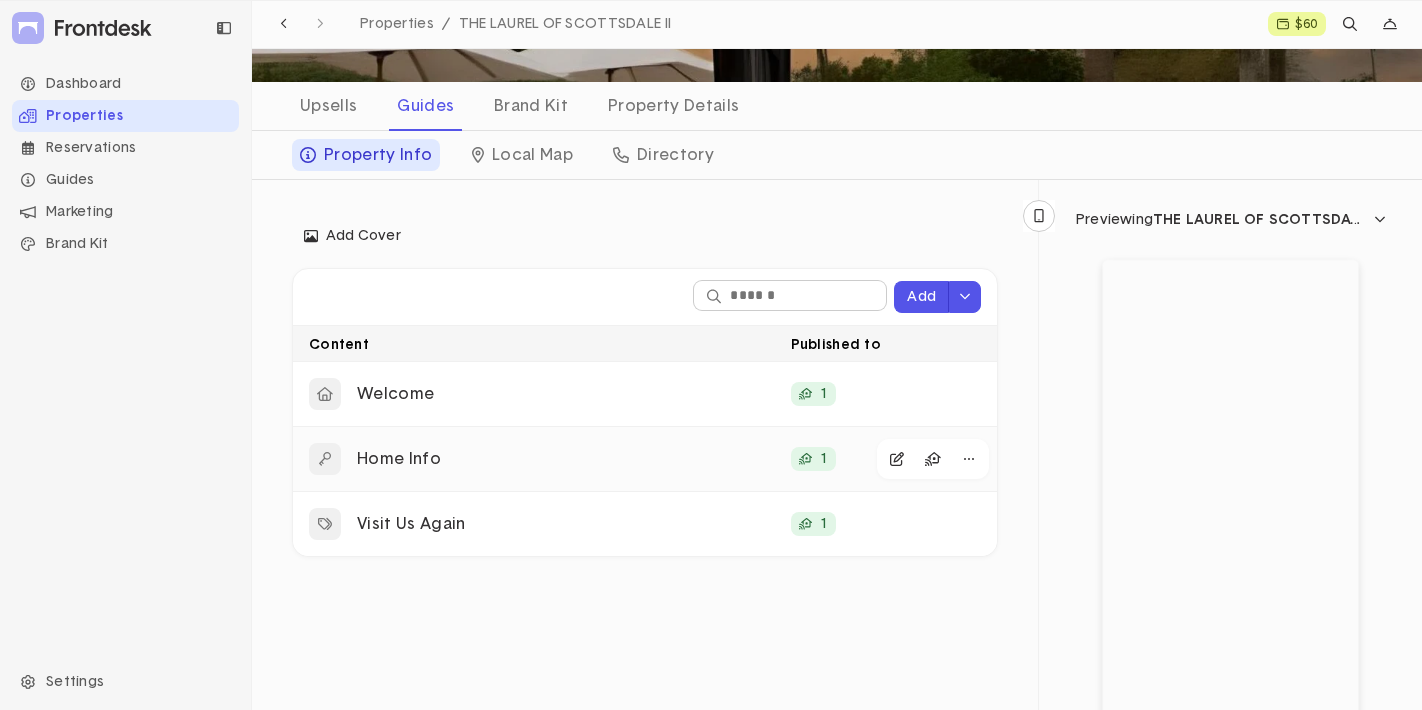 click on "Home Info" 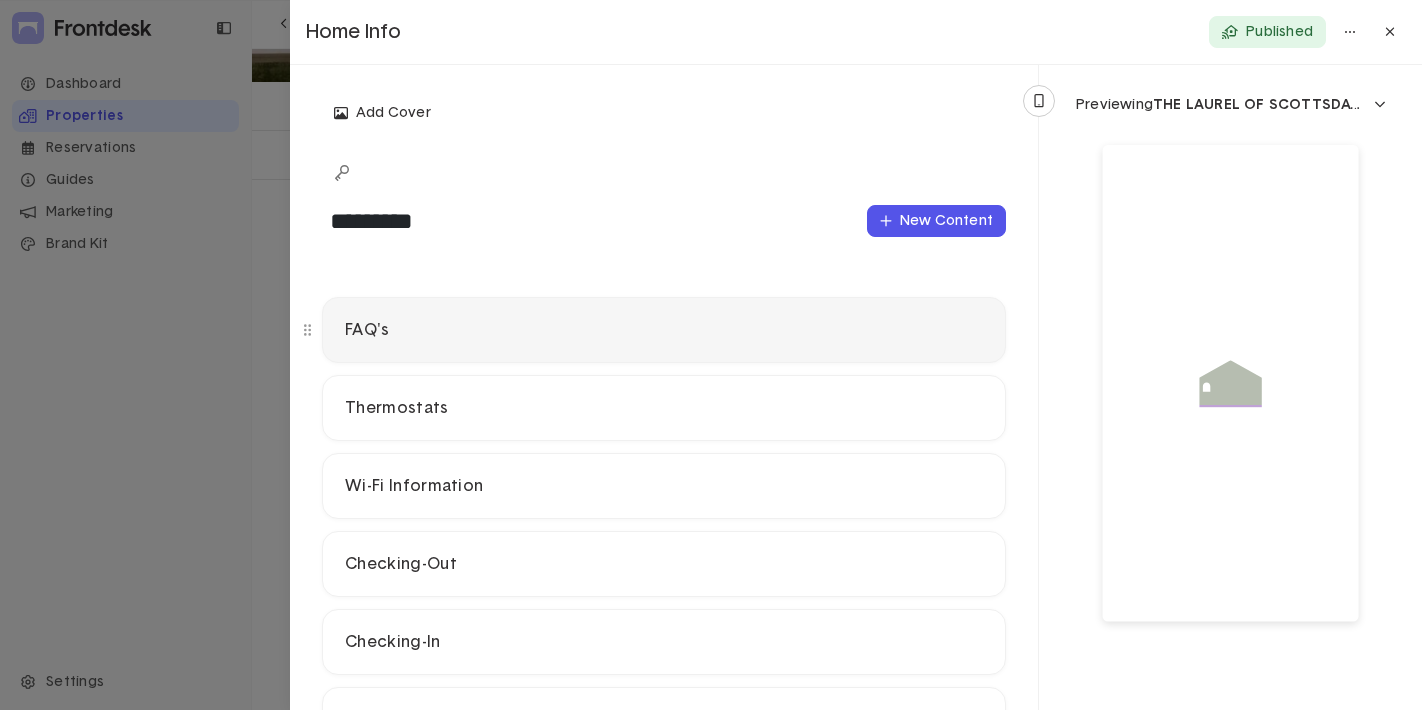 scroll, scrollTop: 153, scrollLeft: 0, axis: vertical 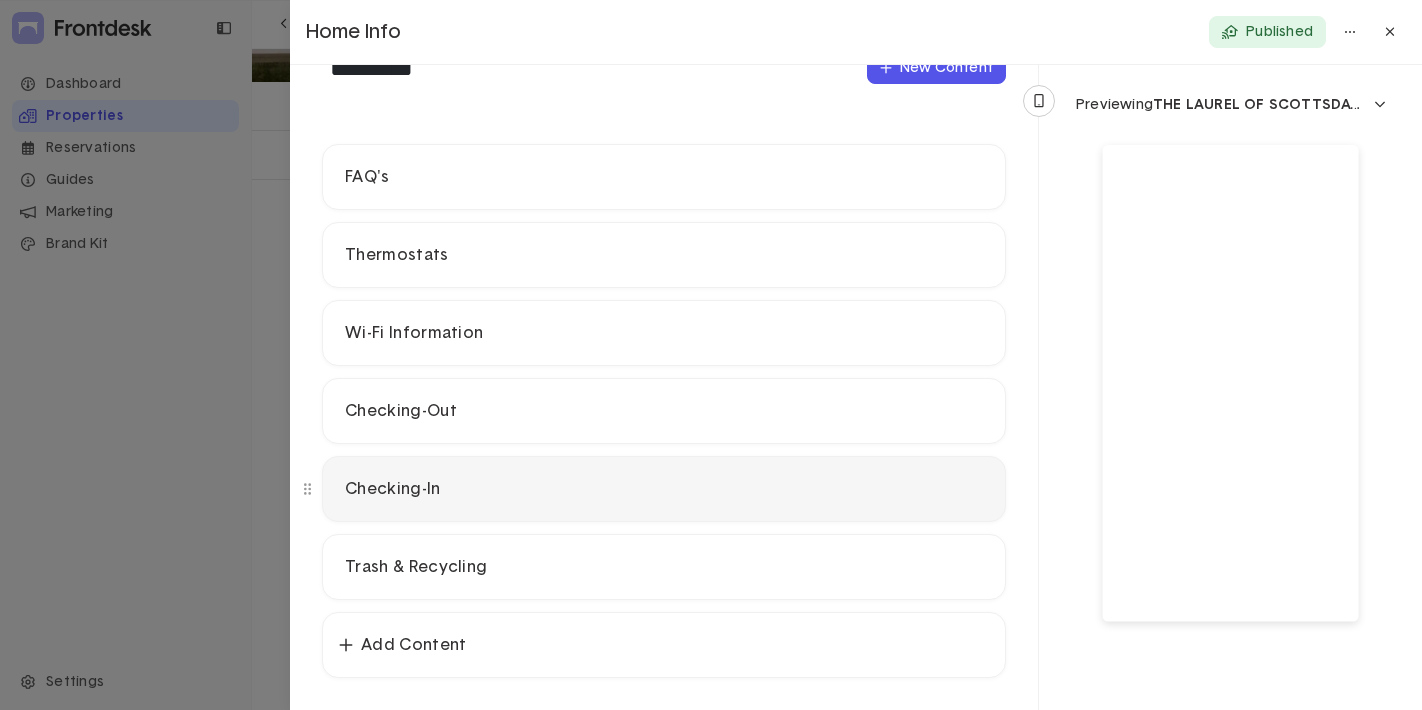 click on "Checking-In" 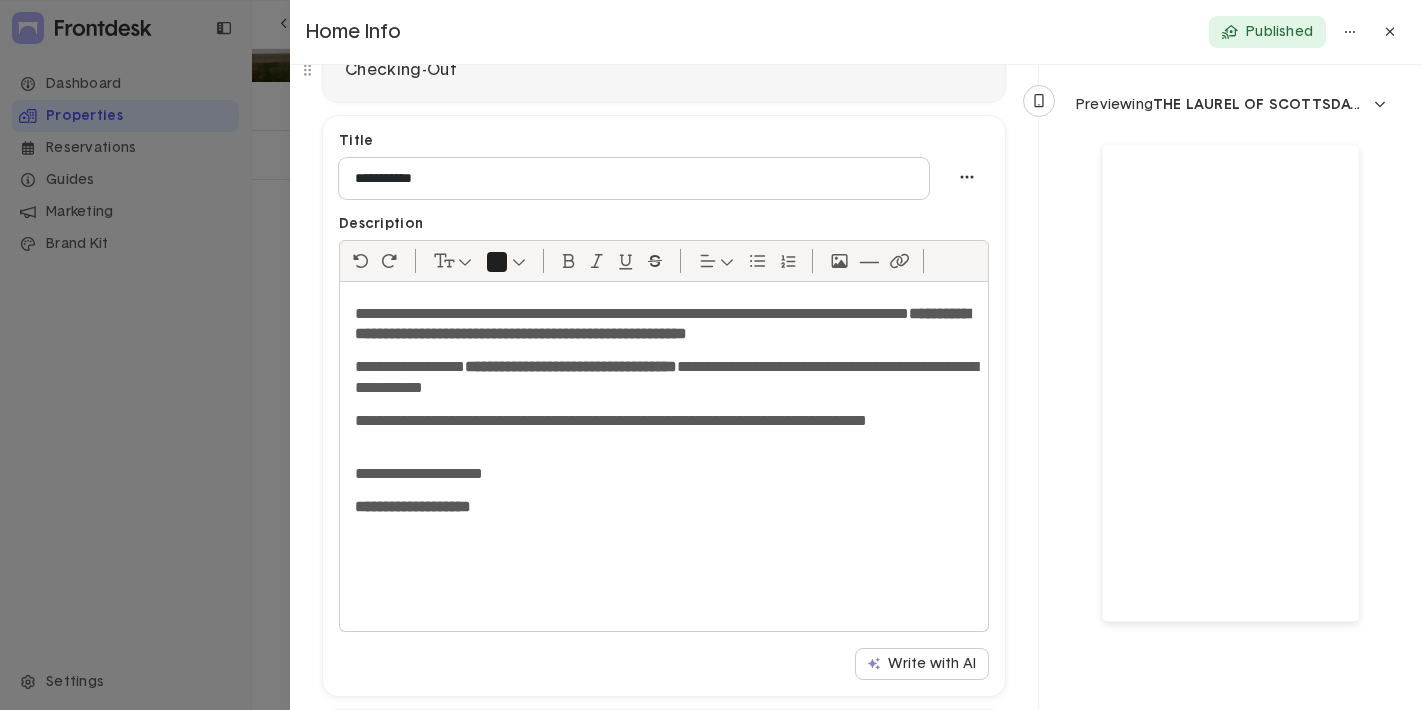scroll, scrollTop: 504, scrollLeft: 0, axis: vertical 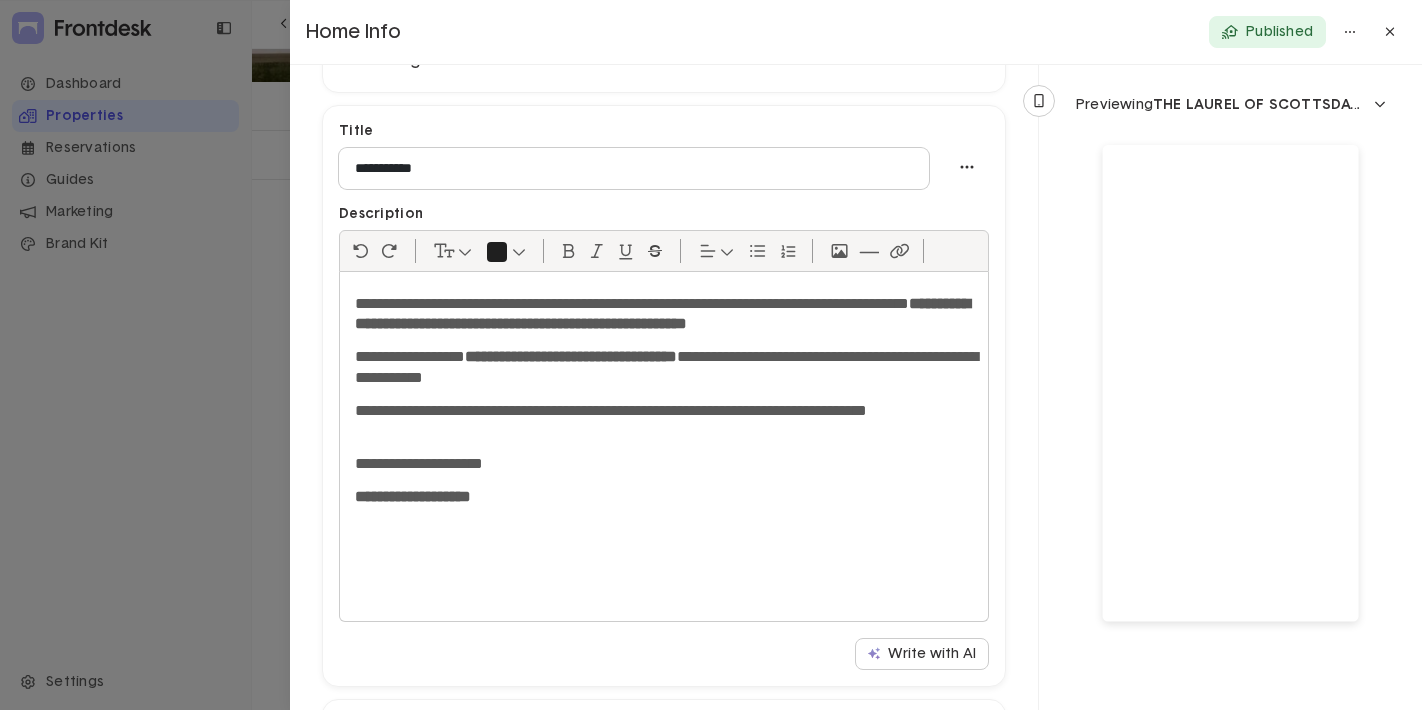 click on "**********" 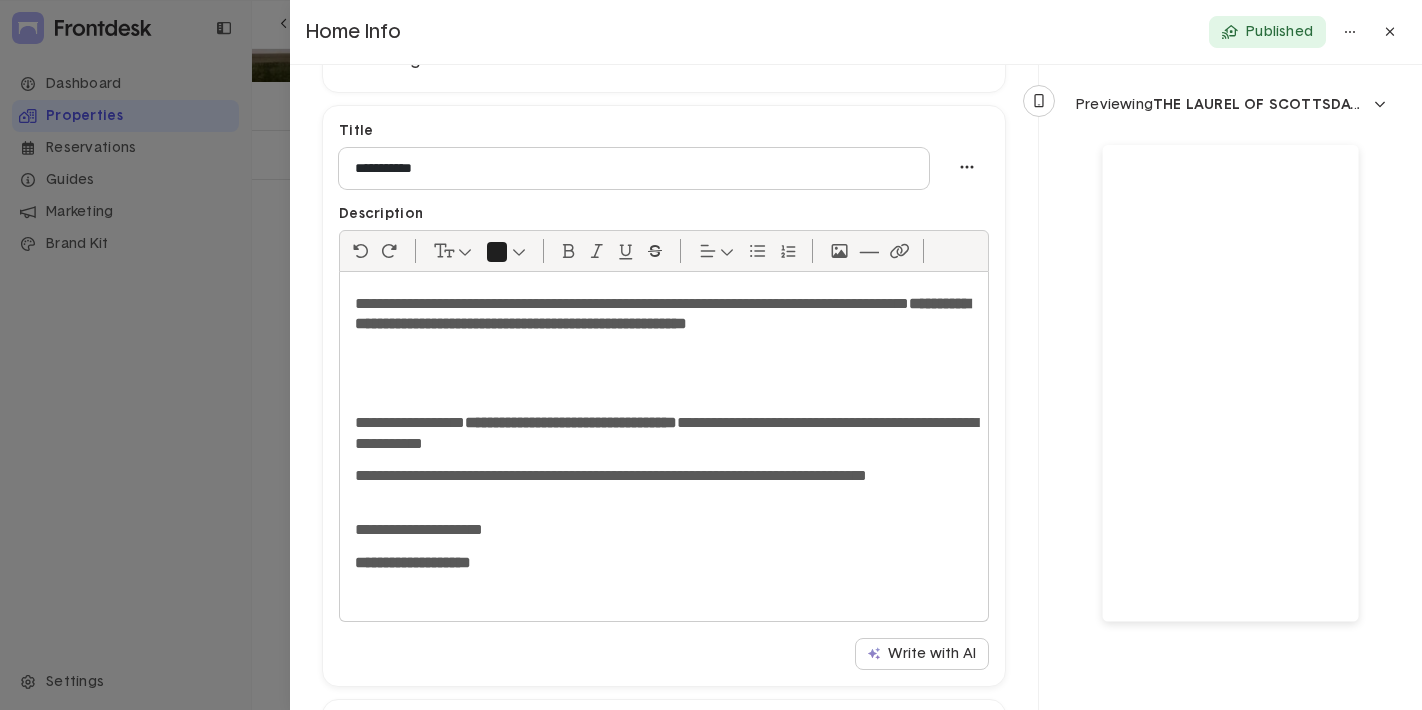 click 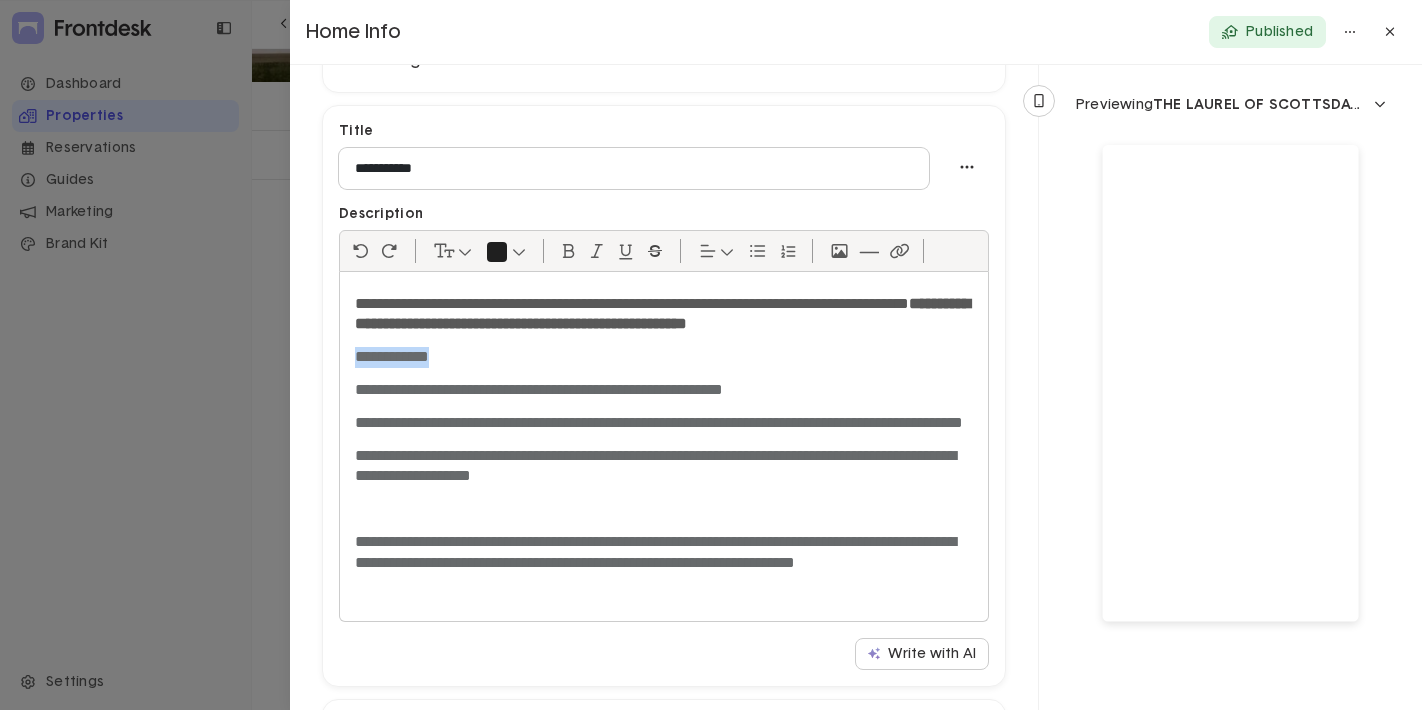 drag, startPoint x: 455, startPoint y: 355, endPoint x: 332, endPoint y: 355, distance: 123 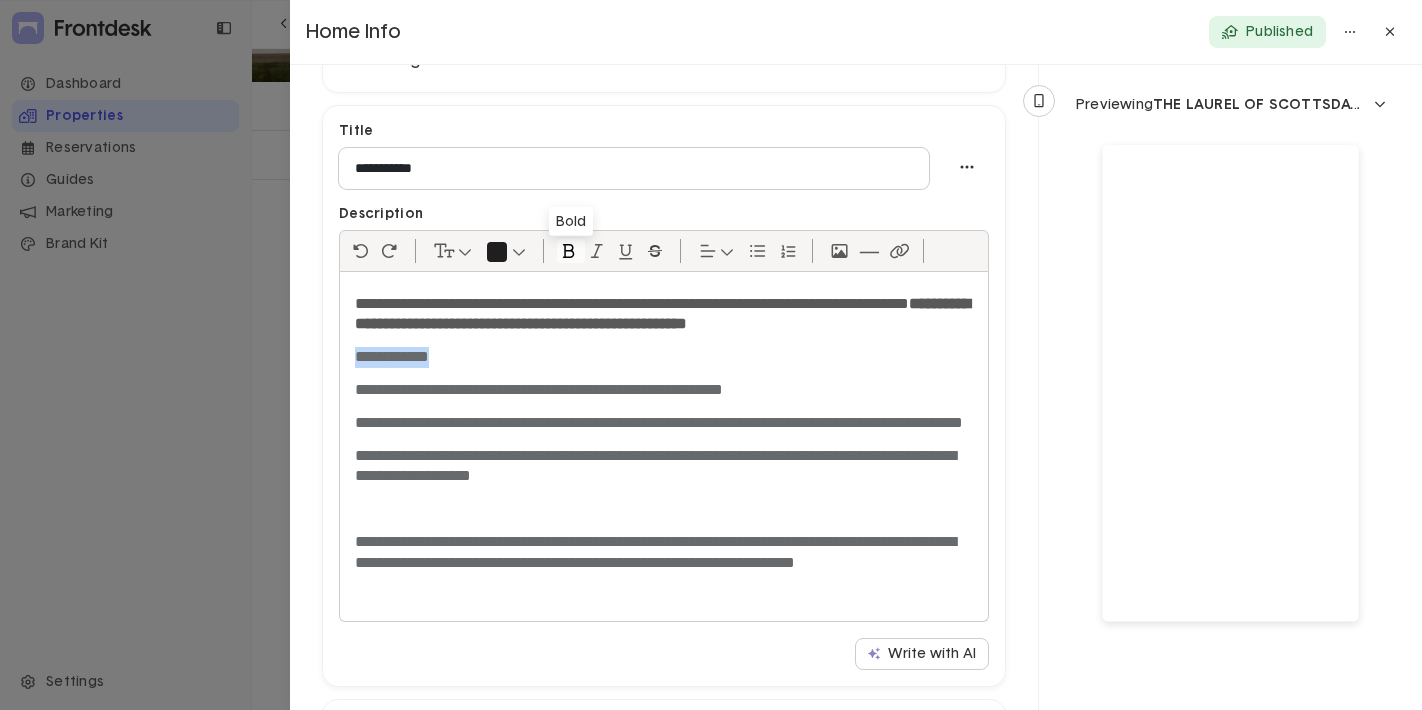 click 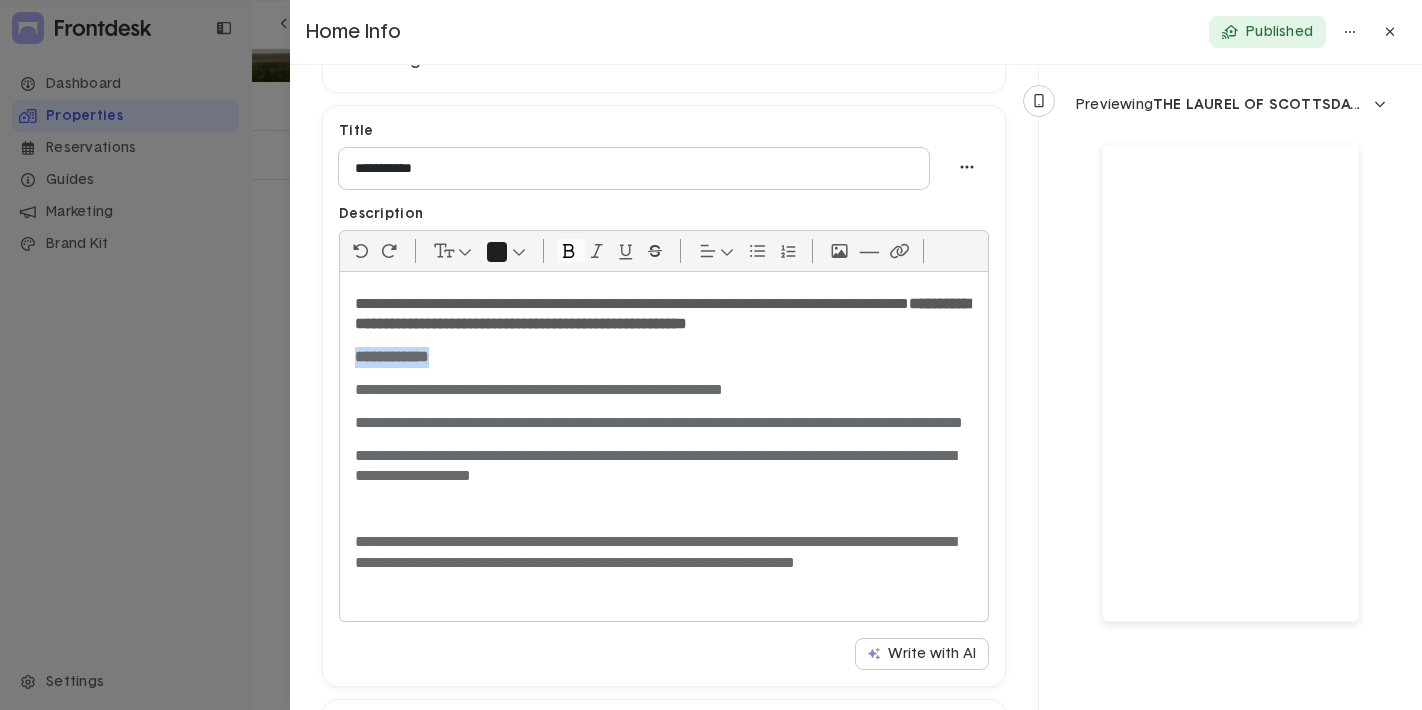 scroll, scrollTop: 15, scrollLeft: 0, axis: vertical 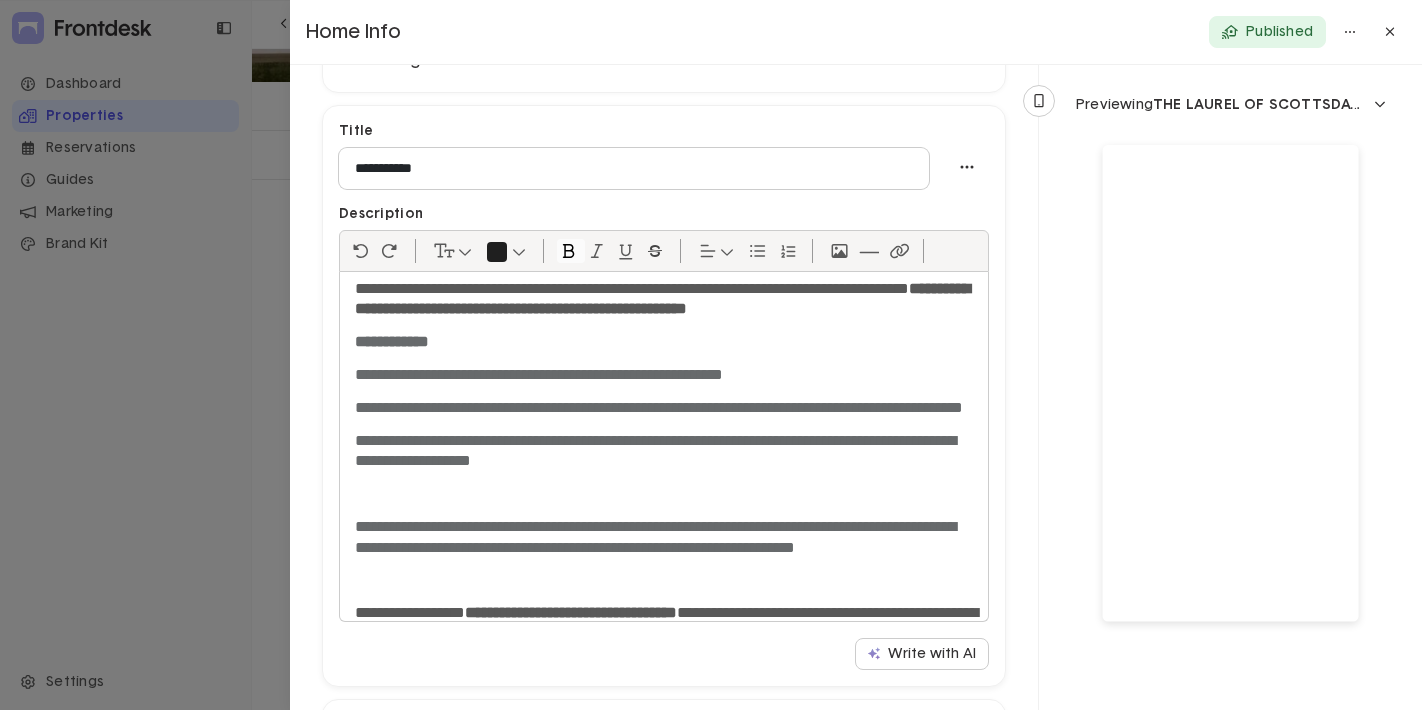 click 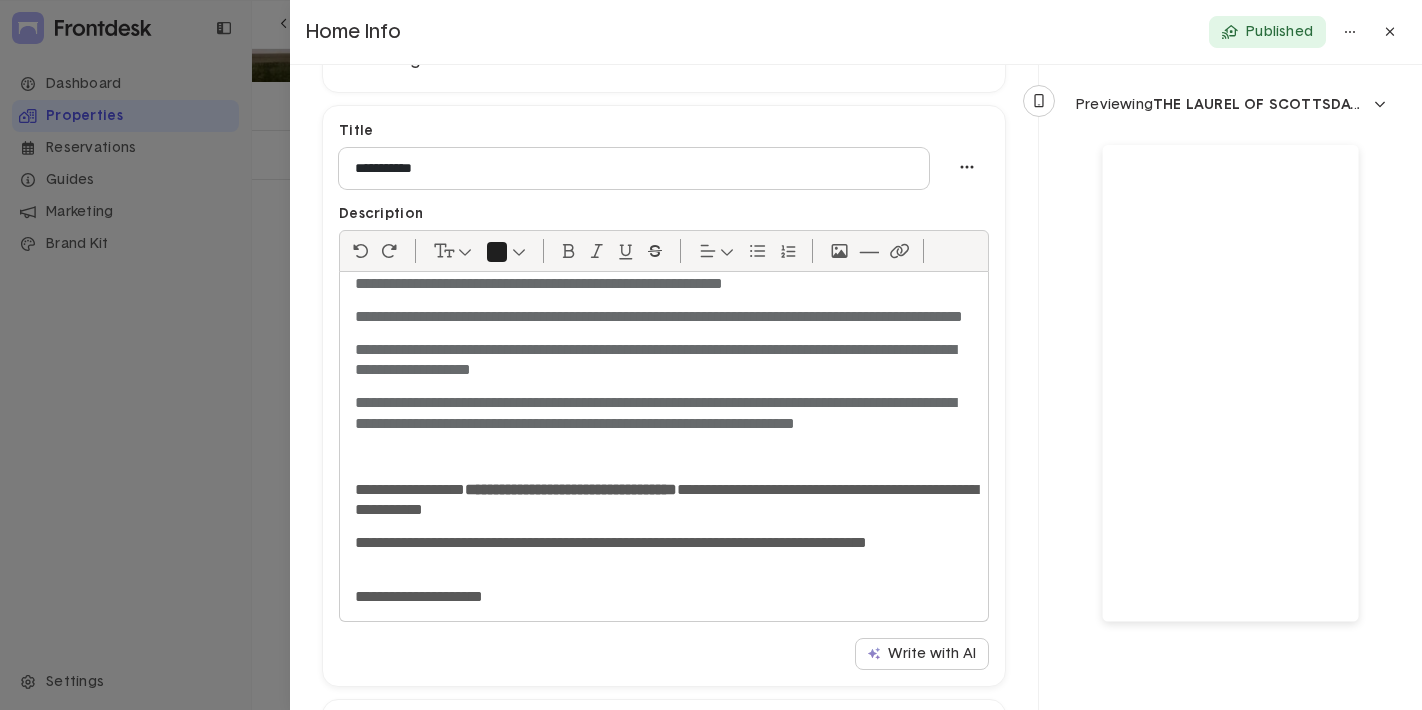 scroll, scrollTop: 115, scrollLeft: 0, axis: vertical 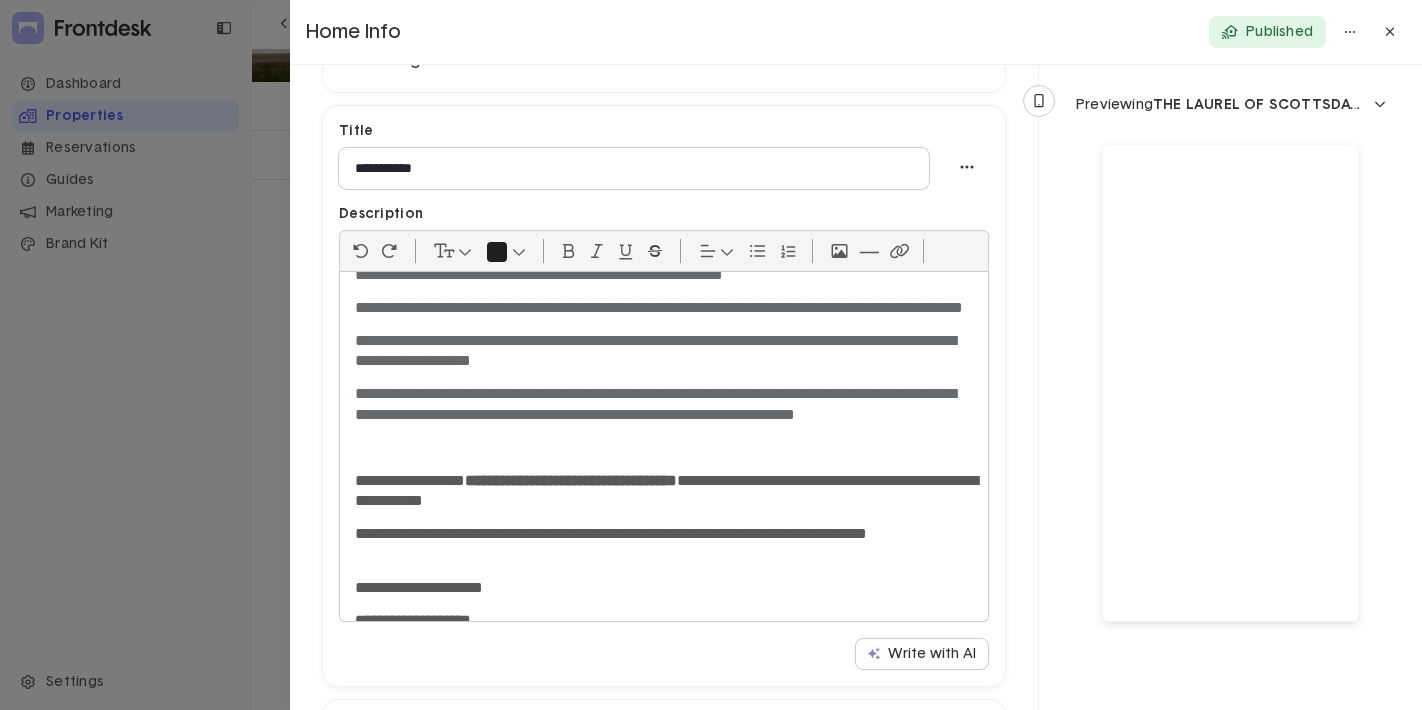 click 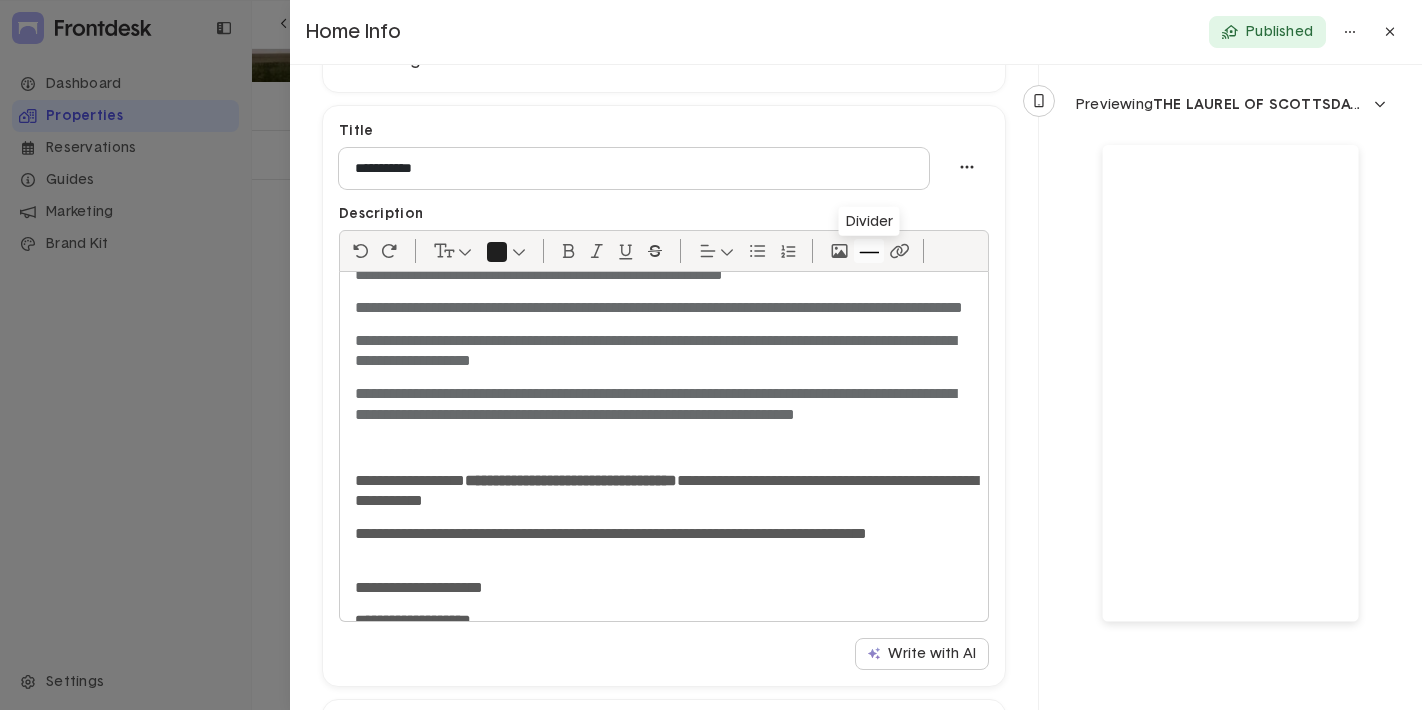 click 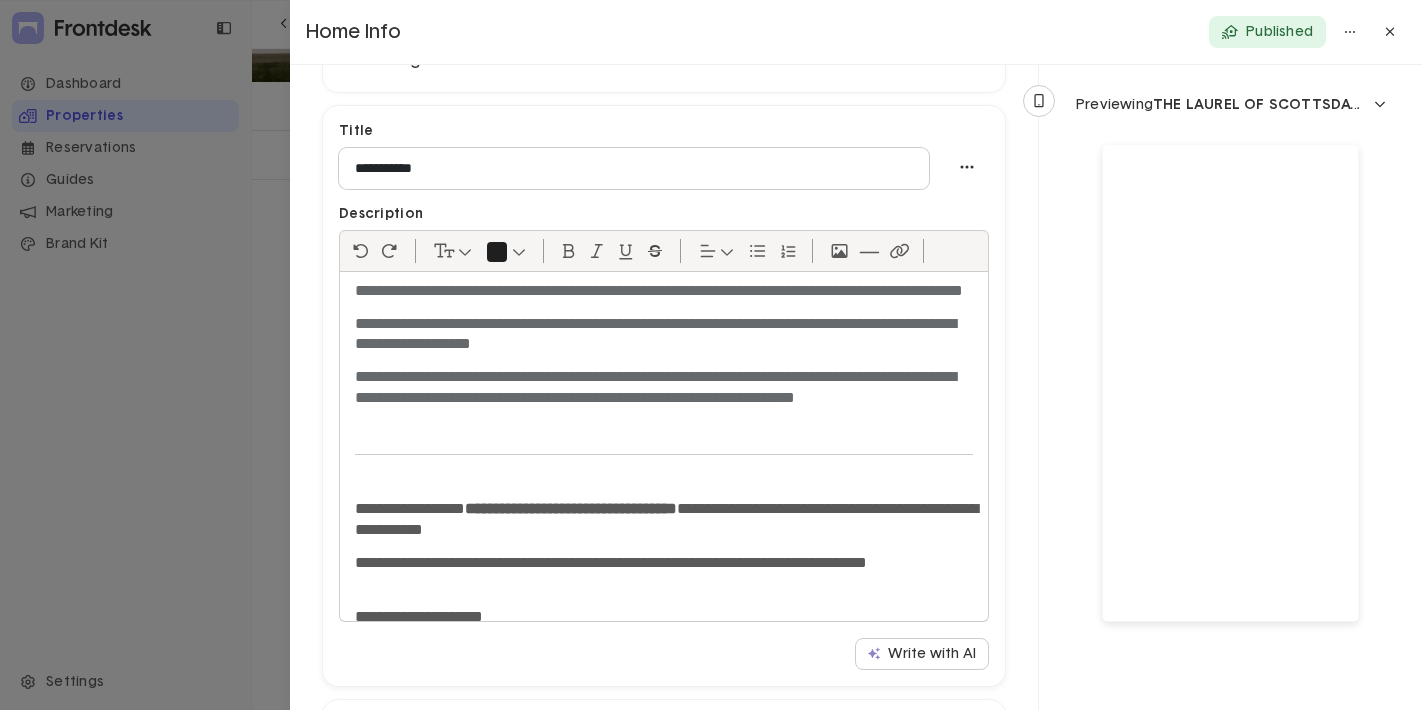 scroll, scrollTop: 0, scrollLeft: 0, axis: both 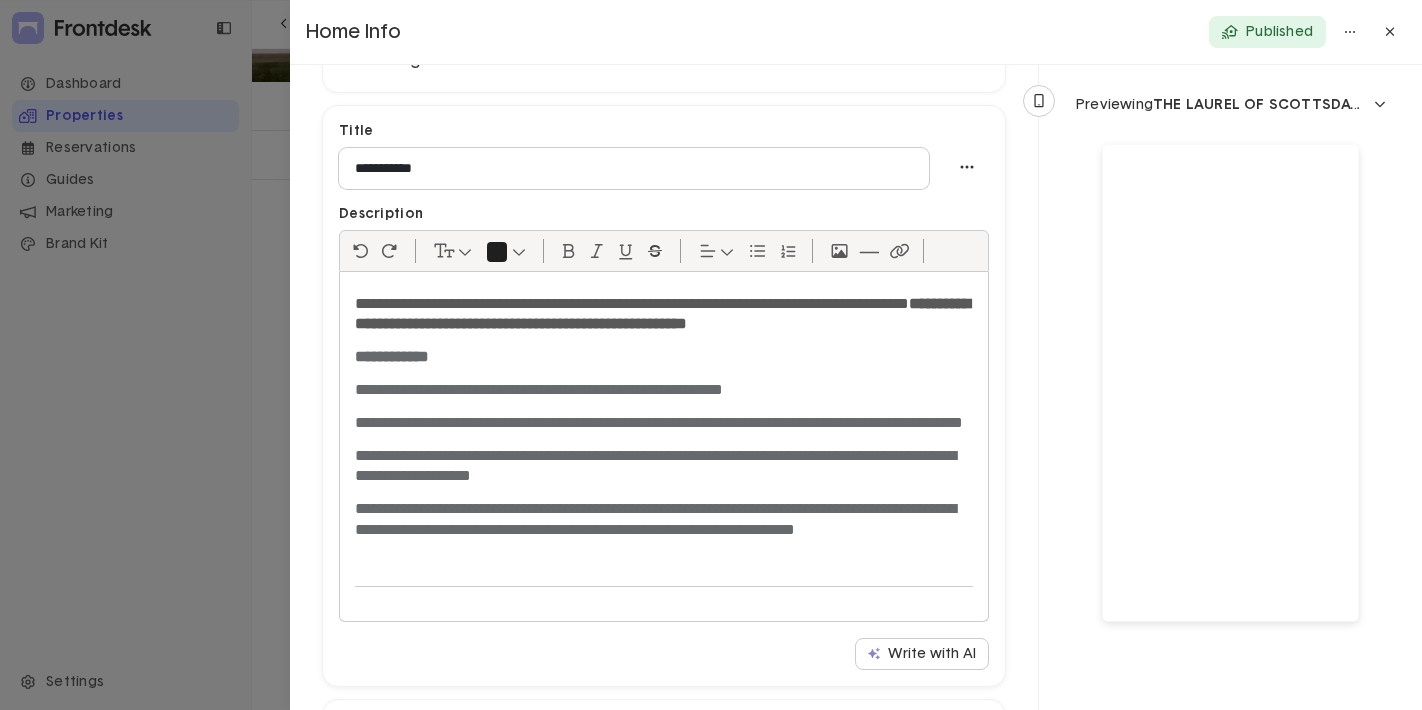 click on "**********" 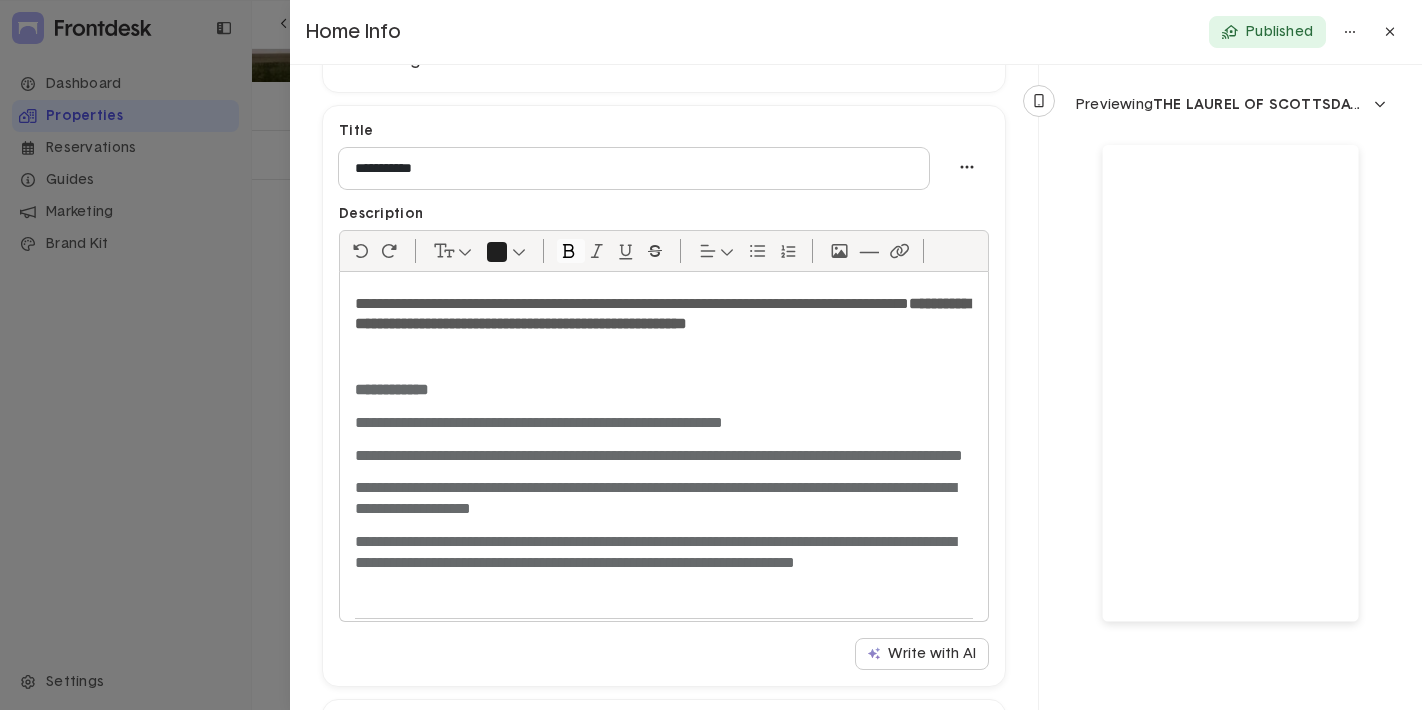 click 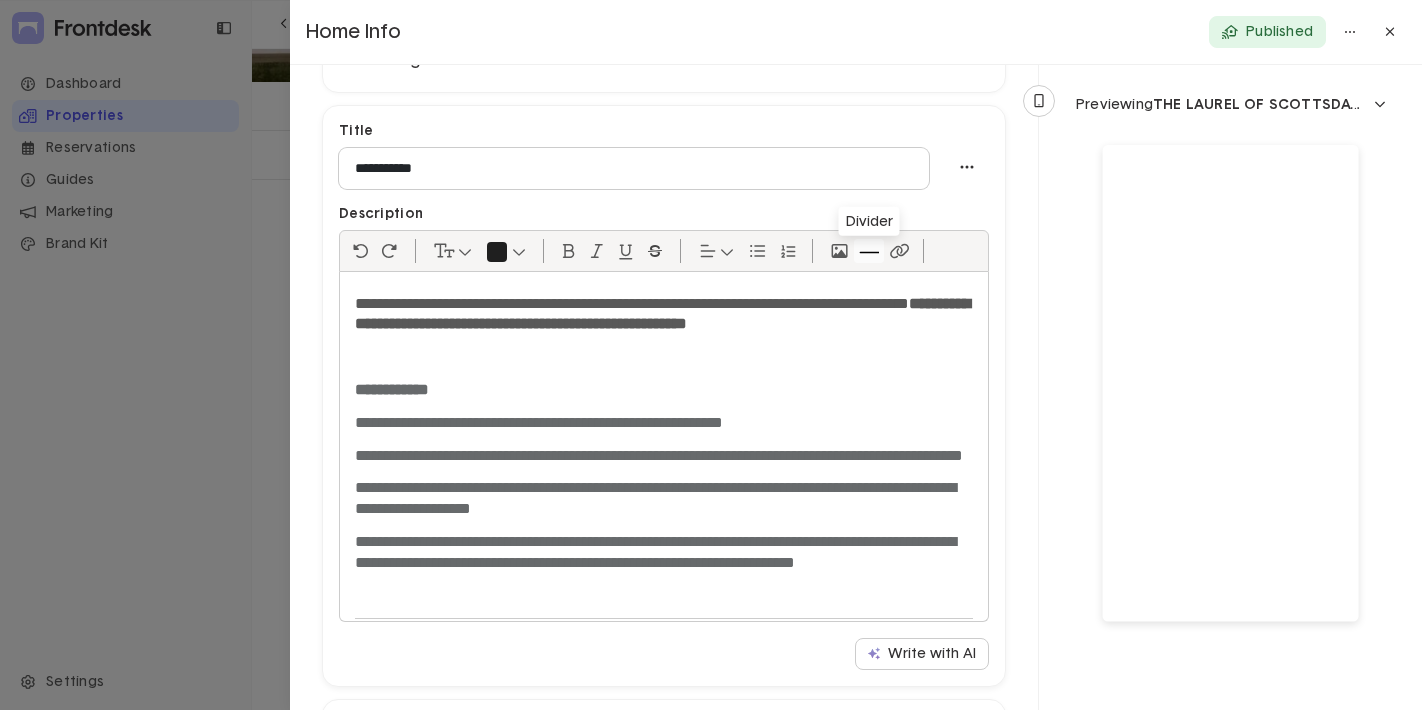 click 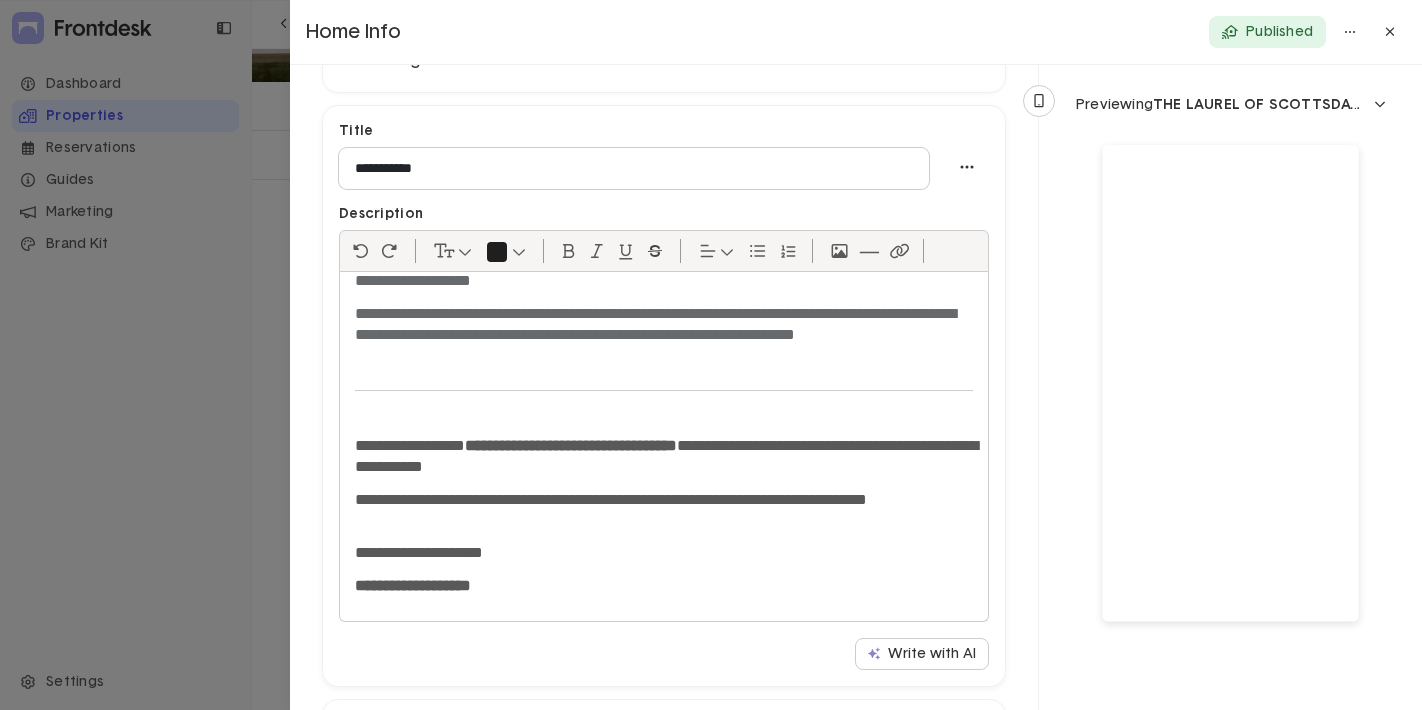 scroll, scrollTop: 315, scrollLeft: 0, axis: vertical 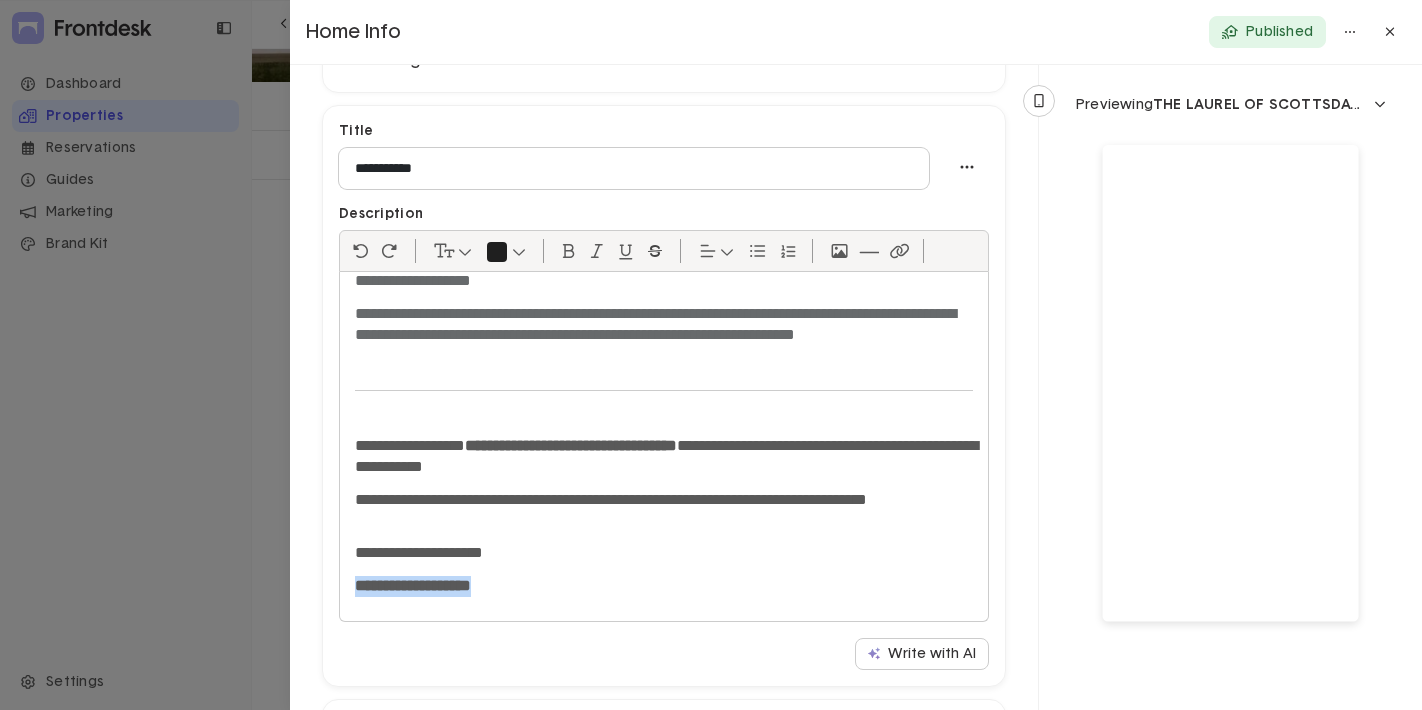 drag, startPoint x: 550, startPoint y: 598, endPoint x: 340, endPoint y: 577, distance: 211.0474 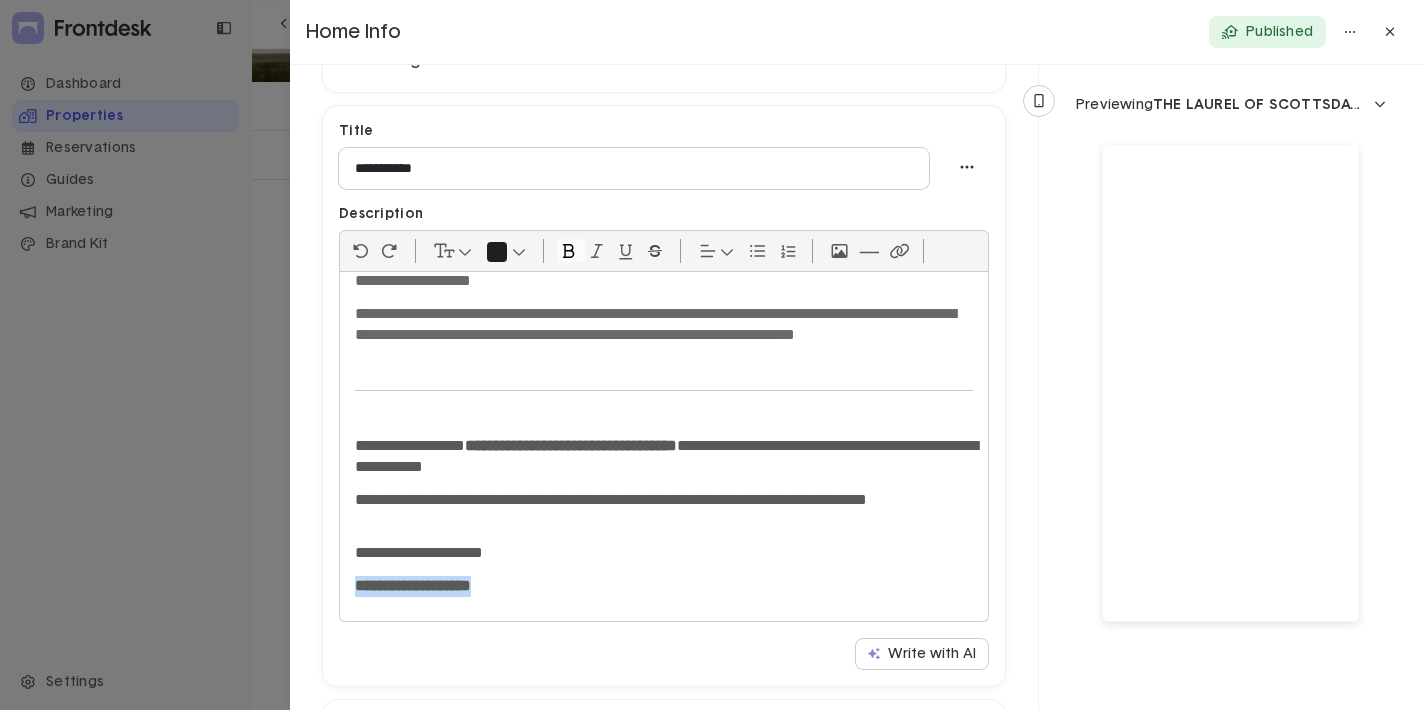 scroll, scrollTop: 315, scrollLeft: 0, axis: vertical 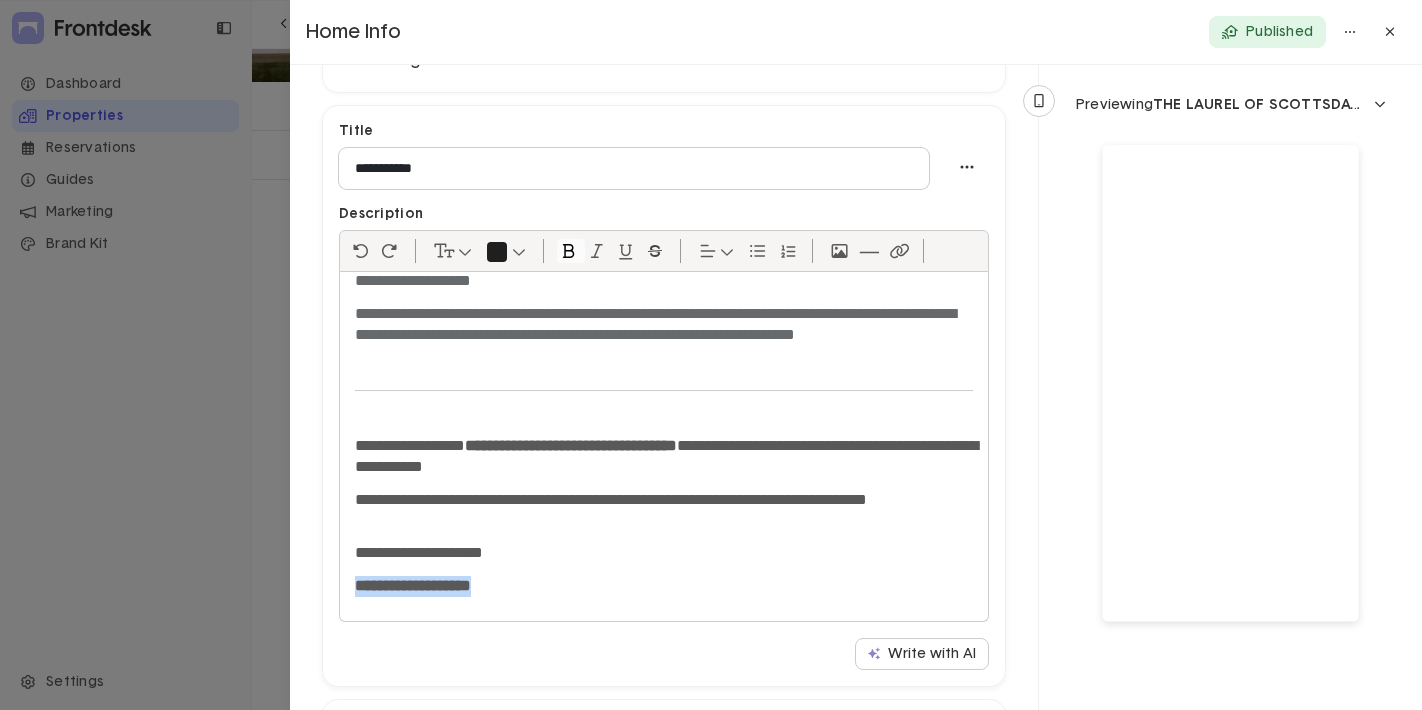 click on "Write with AI" 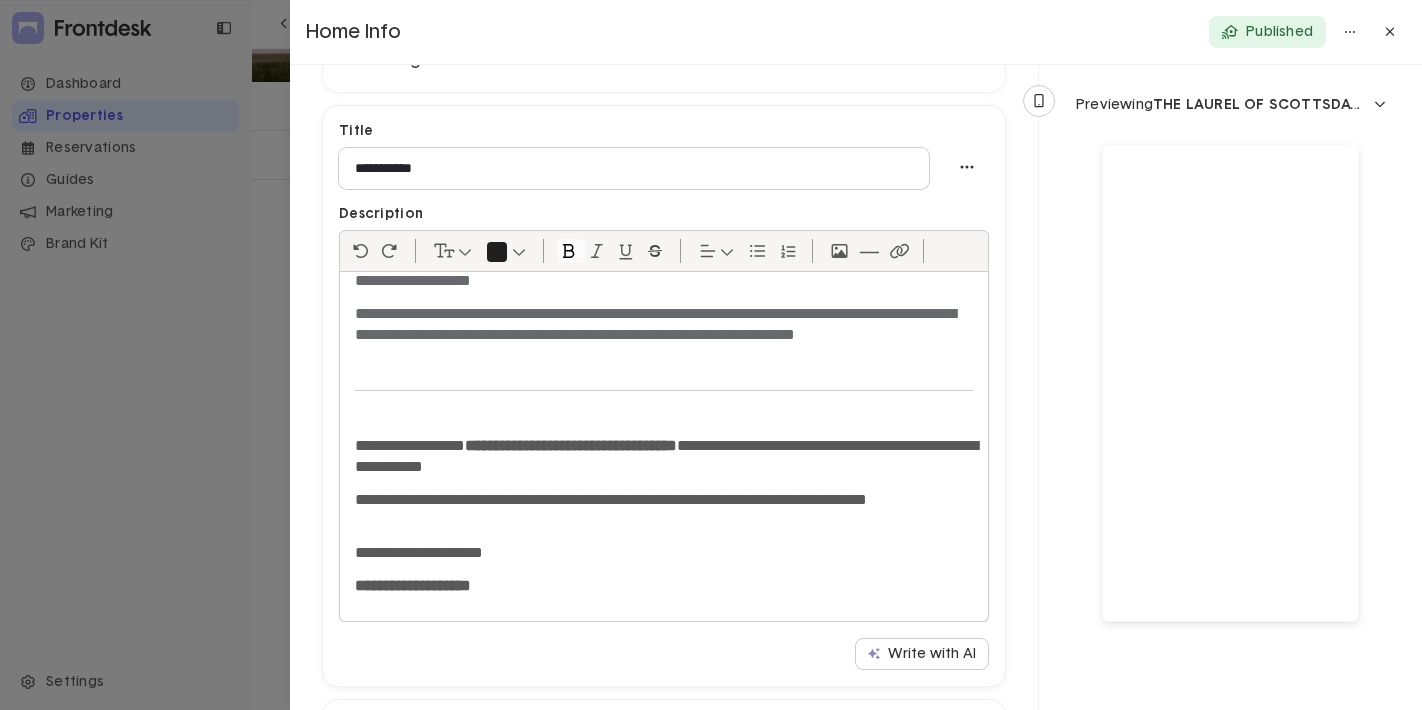 click 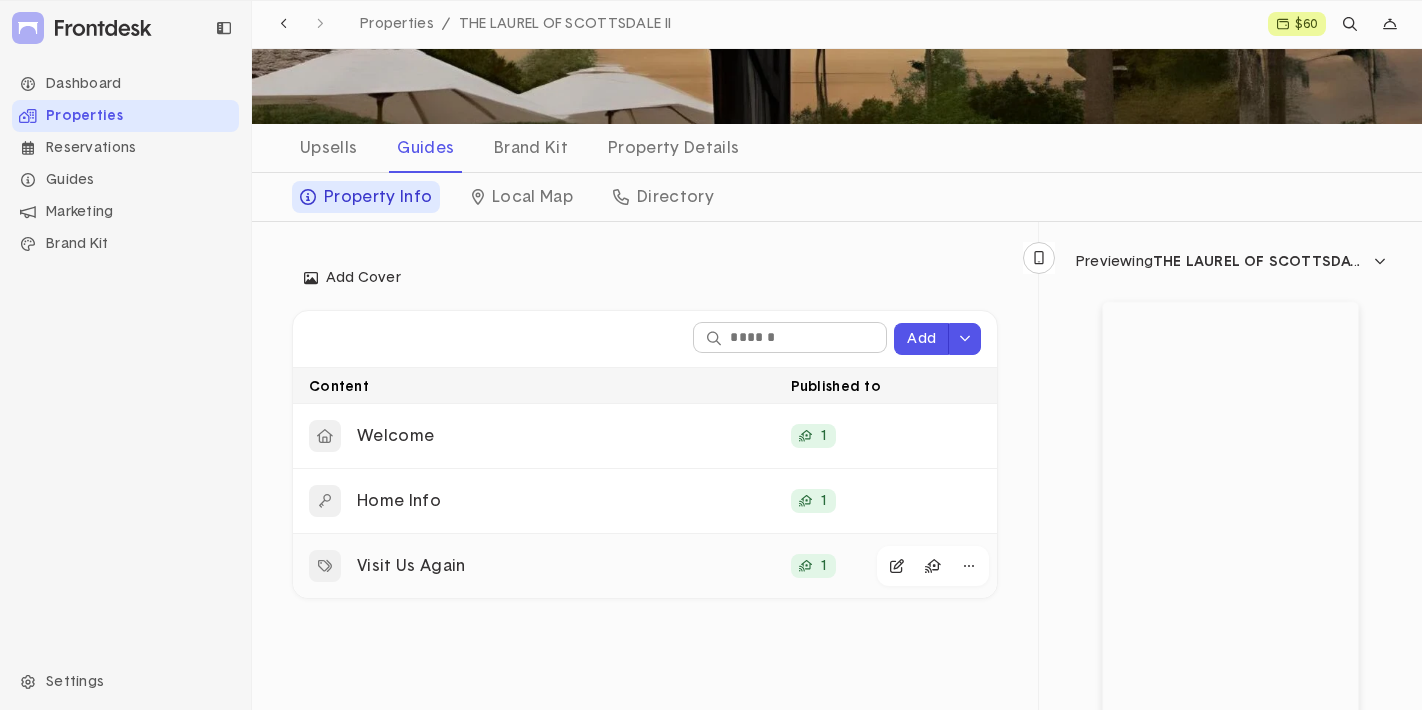scroll, scrollTop: 98, scrollLeft: 0, axis: vertical 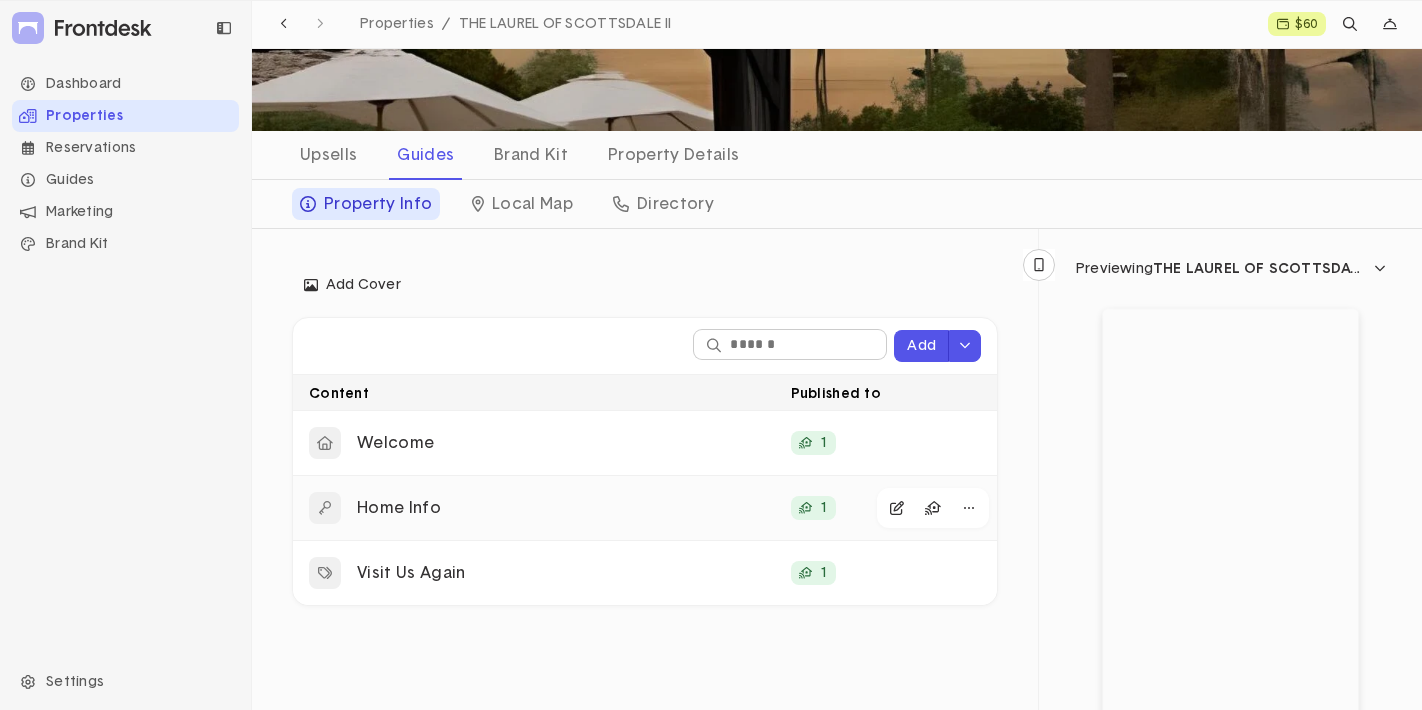 click on "Home Info" 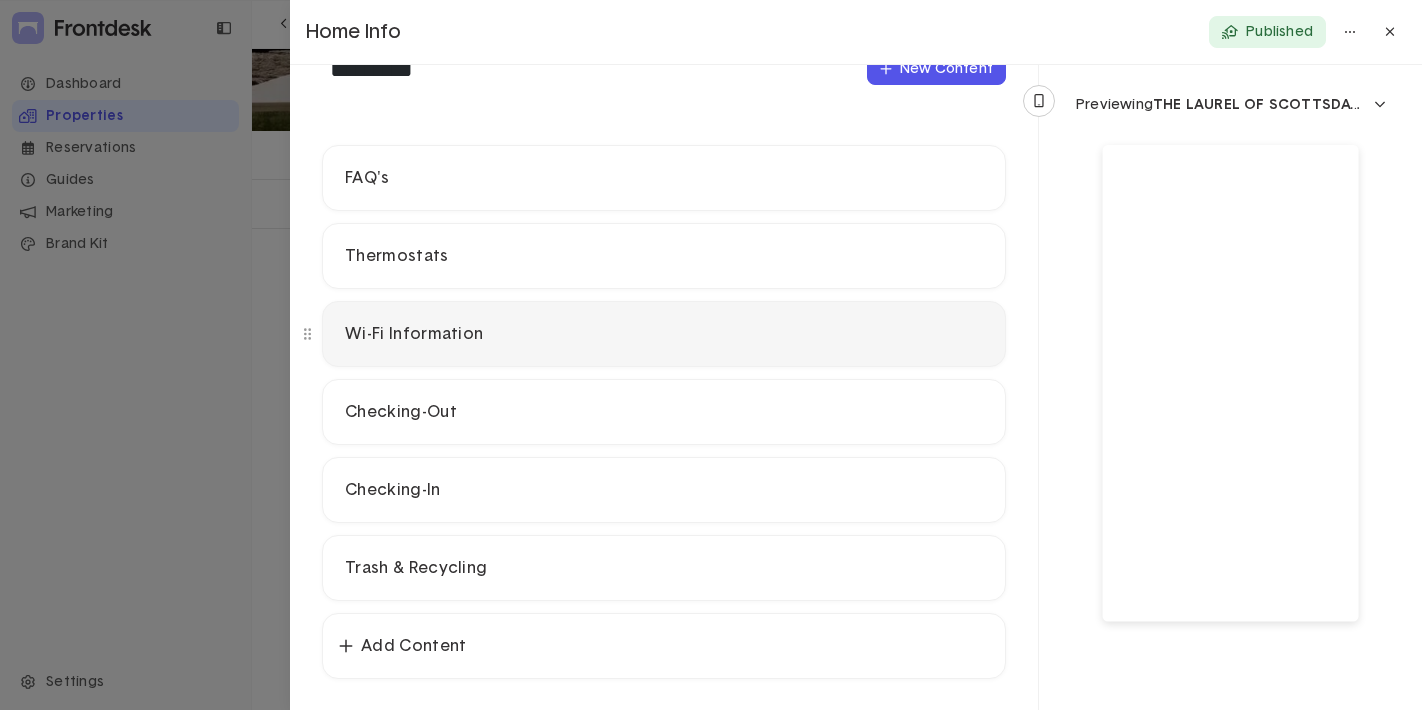 scroll, scrollTop: 153, scrollLeft: 0, axis: vertical 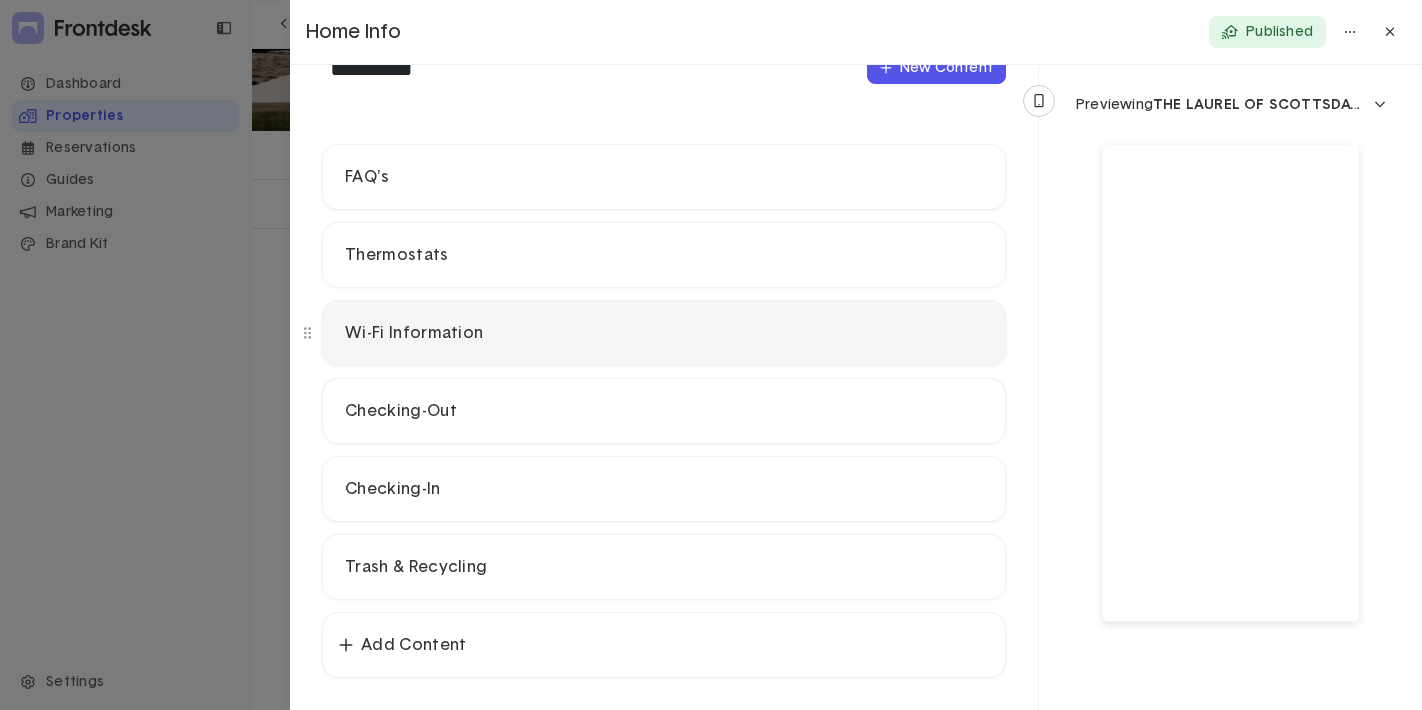 click on "Wi-Fi Information" 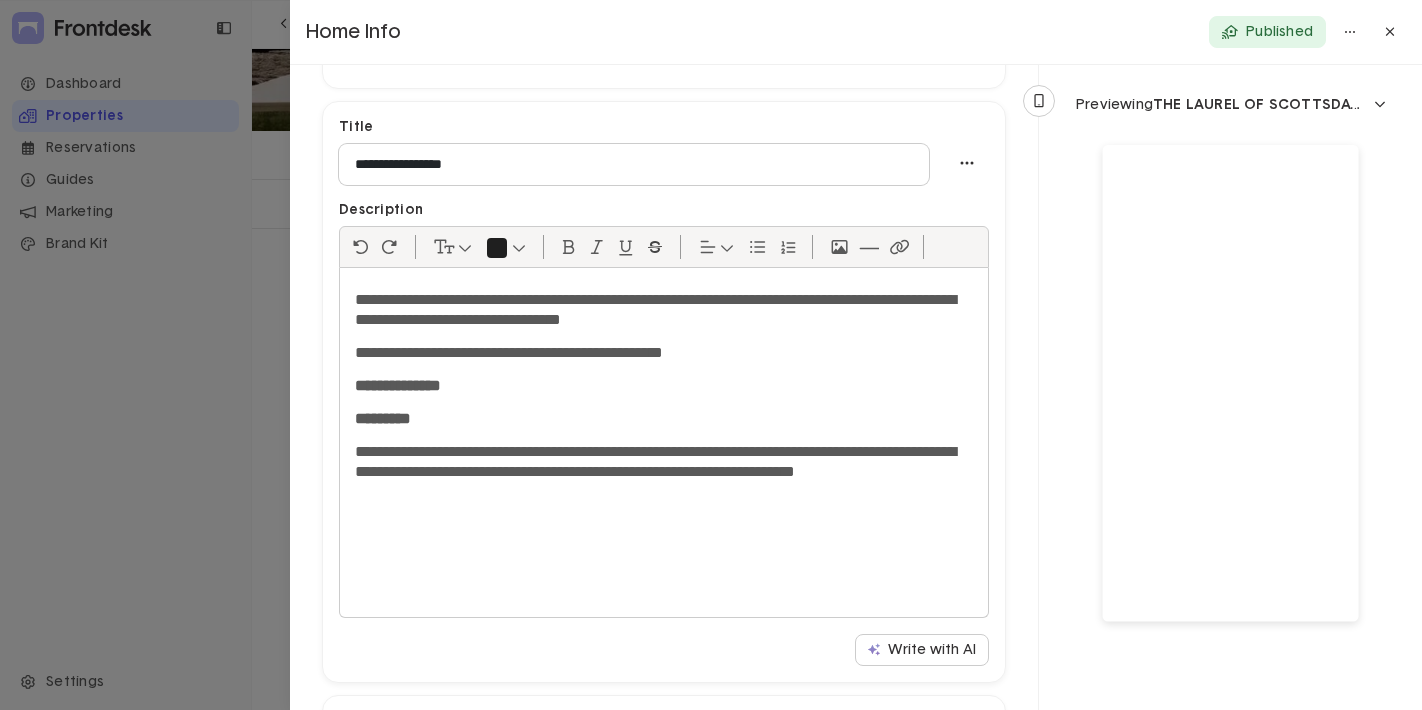 scroll, scrollTop: 427, scrollLeft: 0, axis: vertical 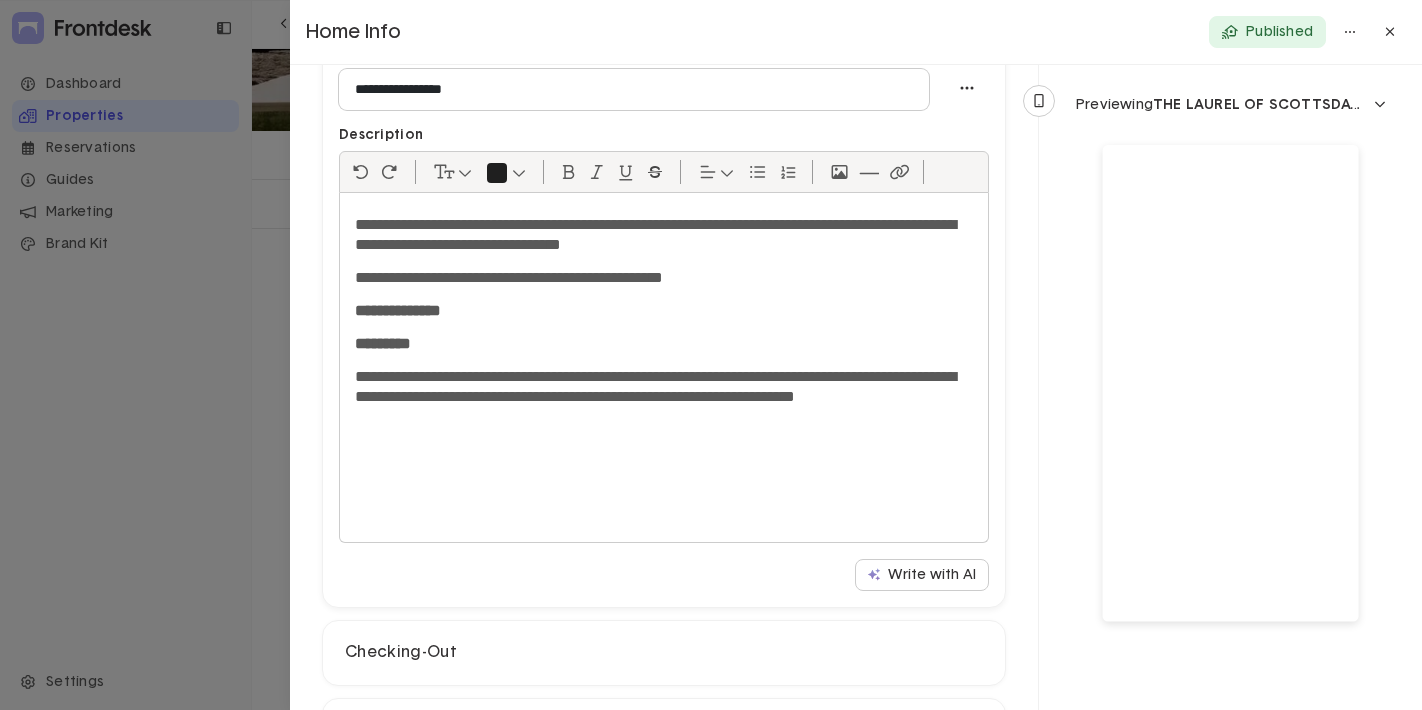 click 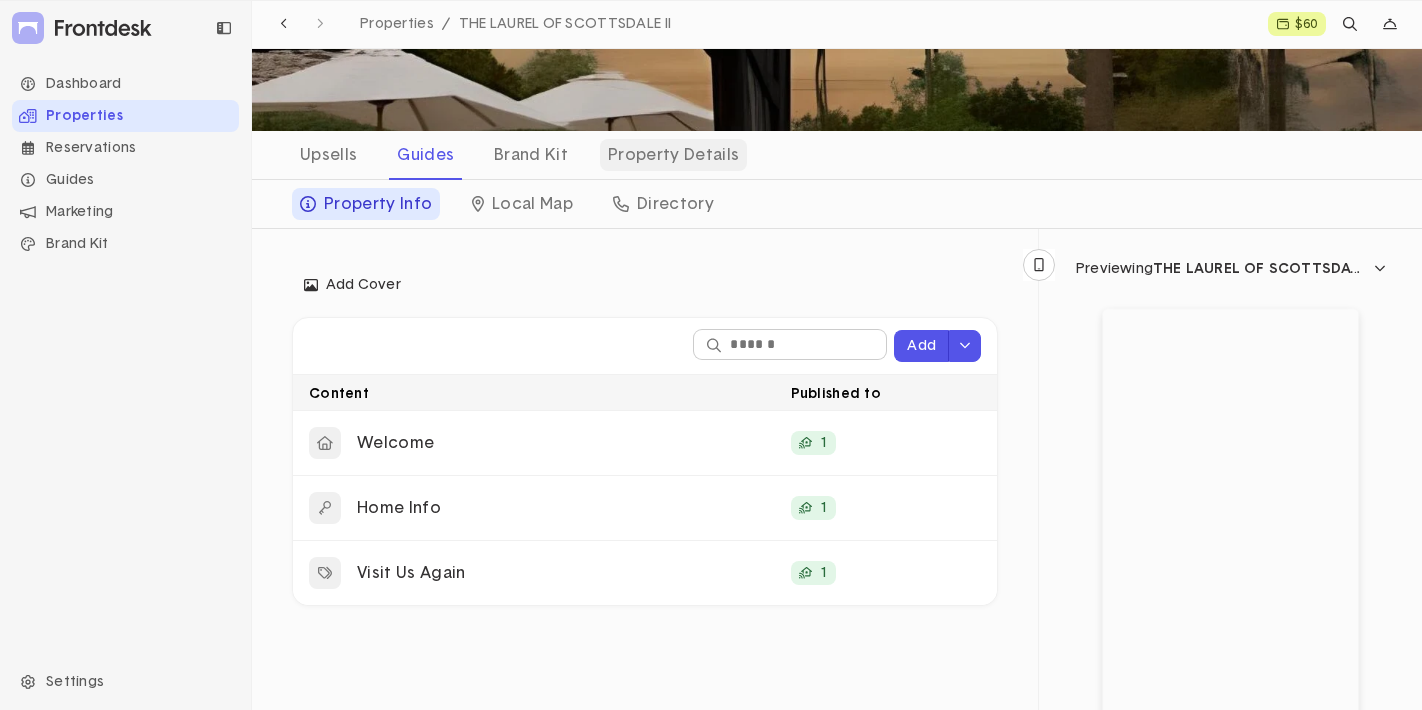 click on "Property Details" 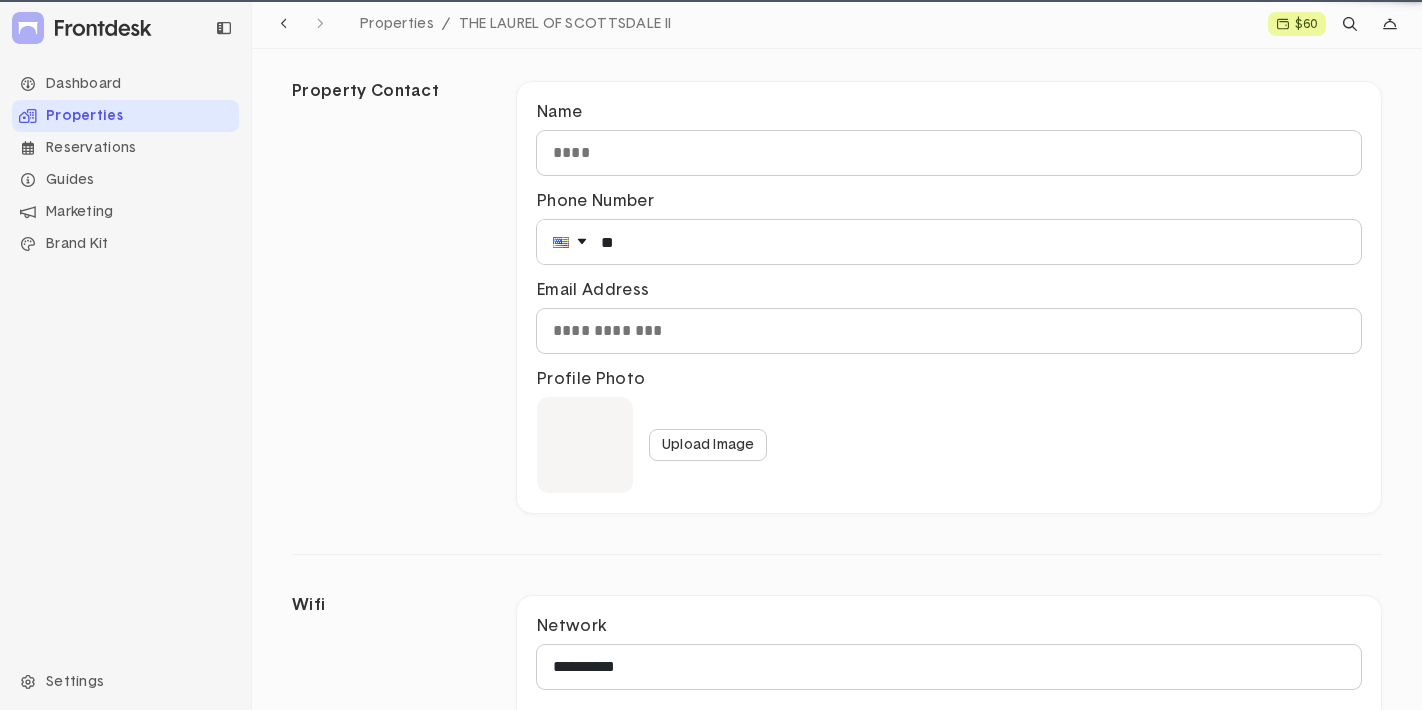 scroll, scrollTop: 1130, scrollLeft: 0, axis: vertical 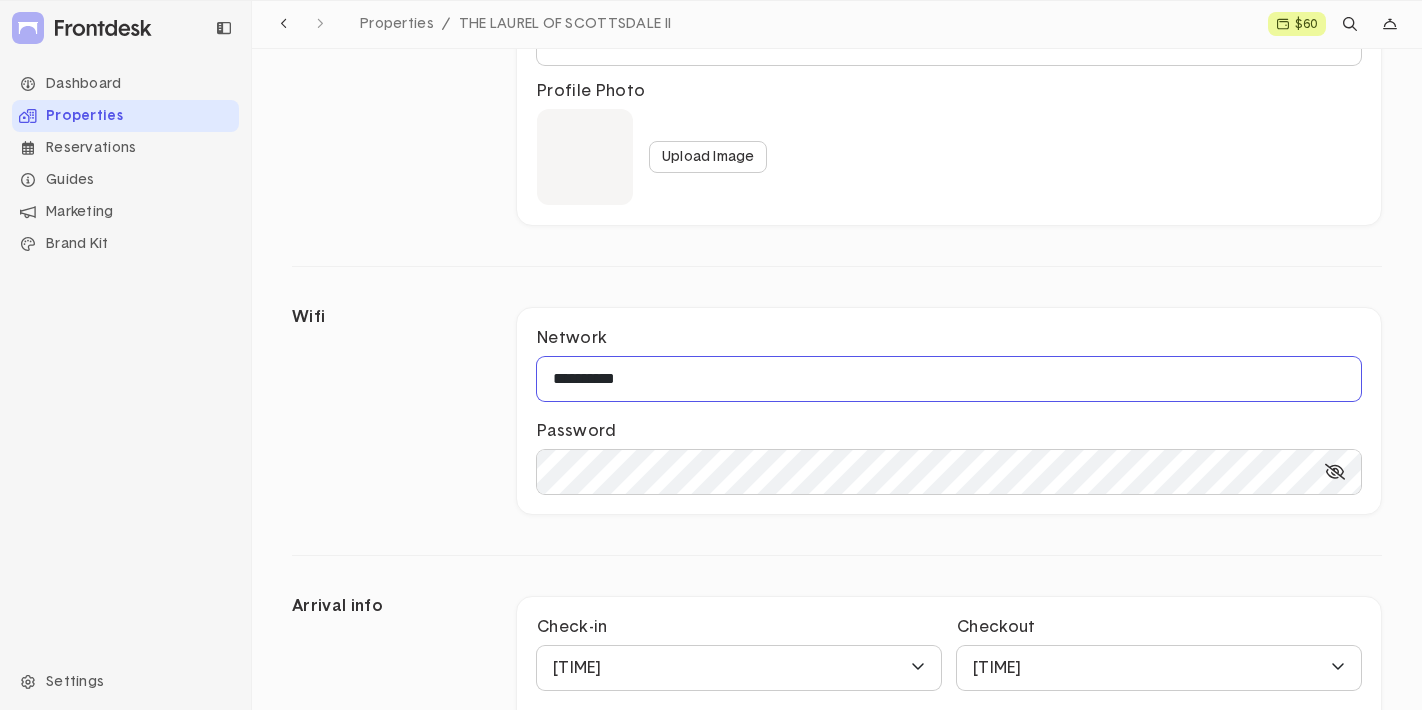drag, startPoint x: 684, startPoint y: 377, endPoint x: 484, endPoint y: 376, distance: 200.0025 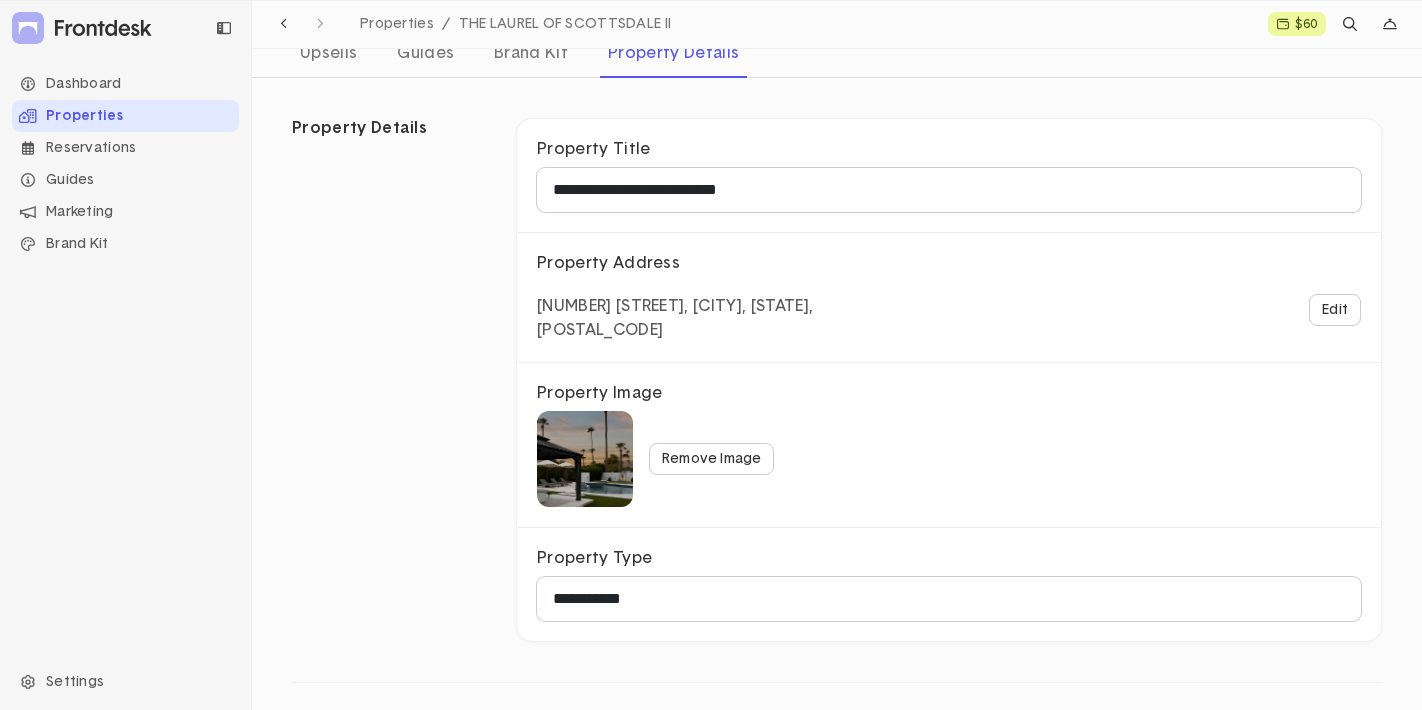 scroll, scrollTop: 0, scrollLeft: 0, axis: both 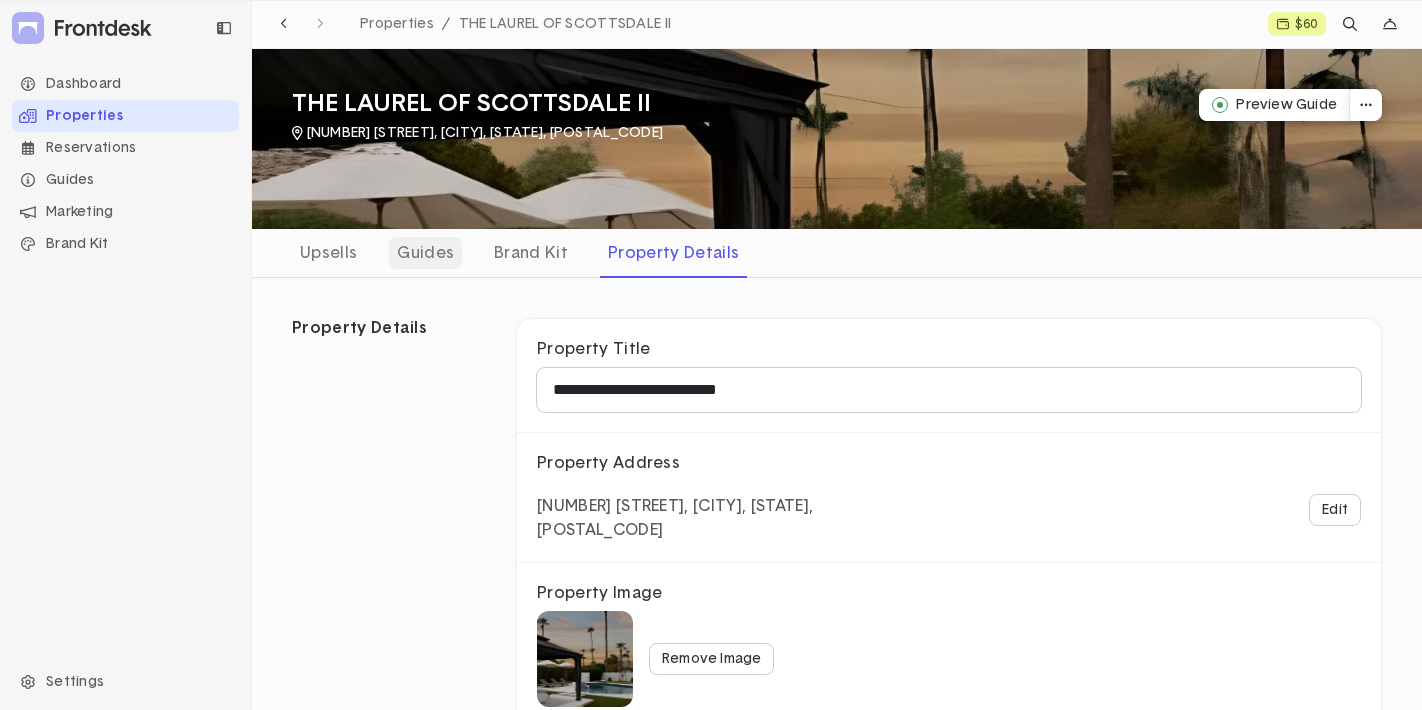 click on "Guides" 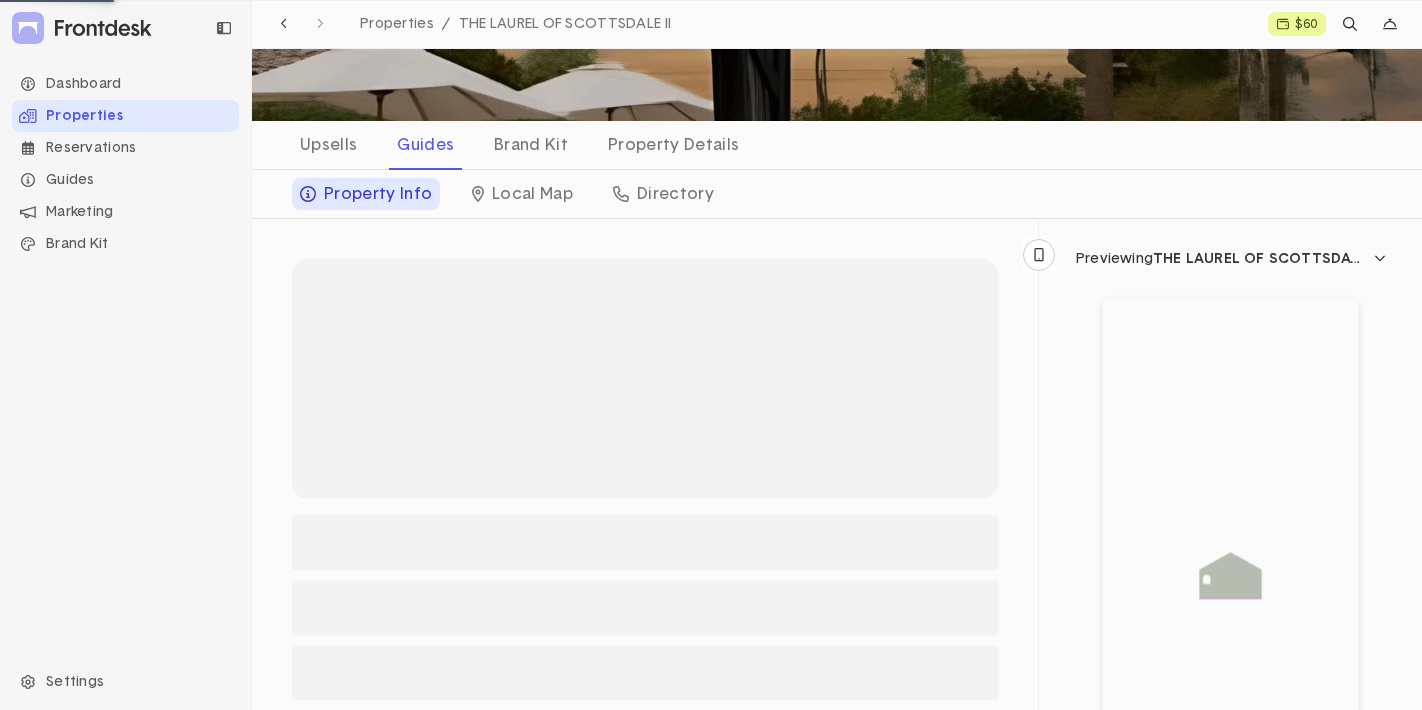 scroll, scrollTop: 298, scrollLeft: 0, axis: vertical 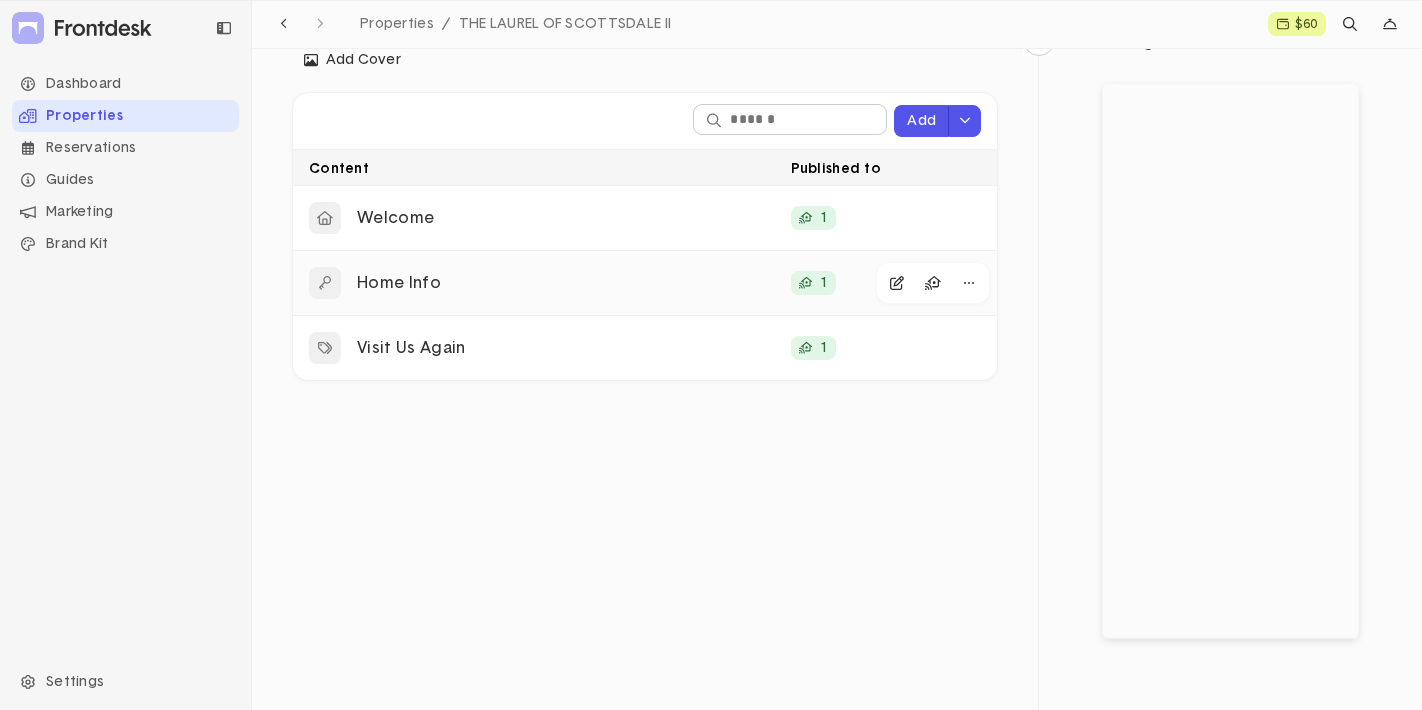 click on "Home Info" 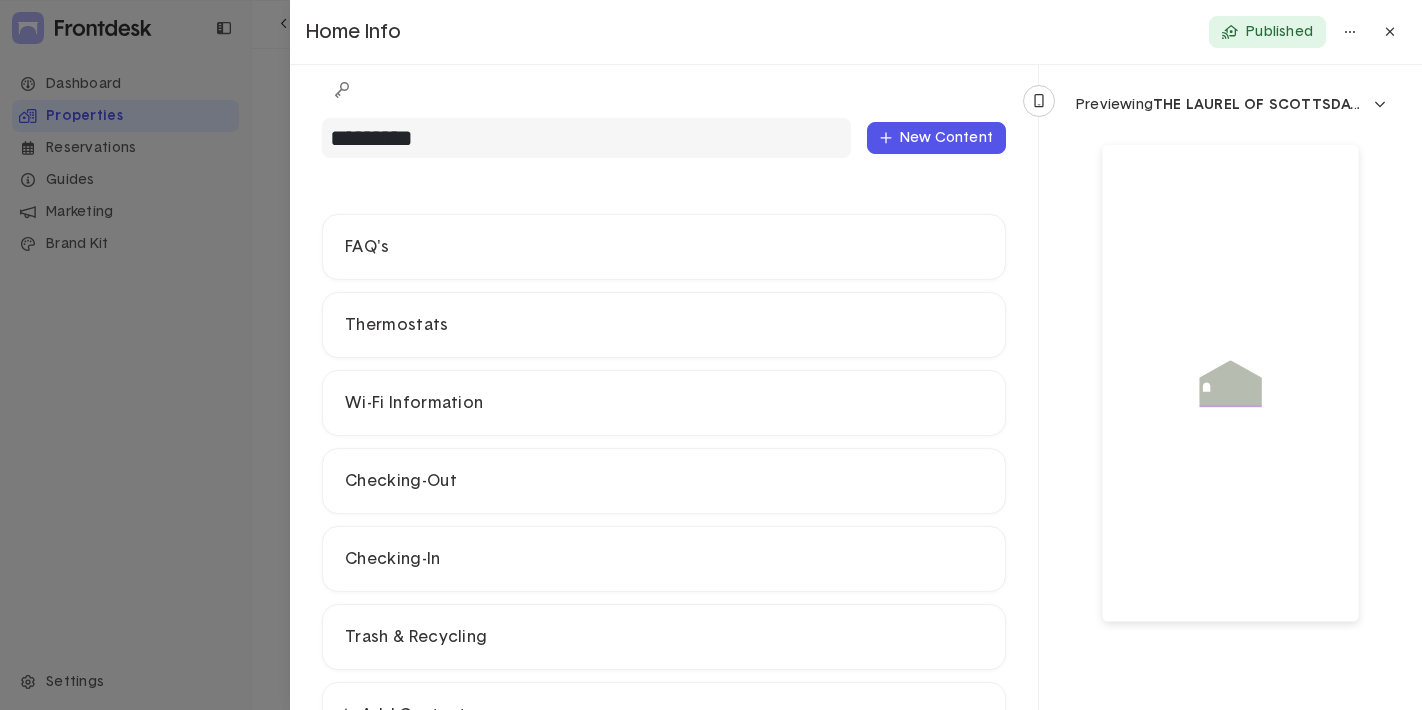 scroll, scrollTop: 153, scrollLeft: 0, axis: vertical 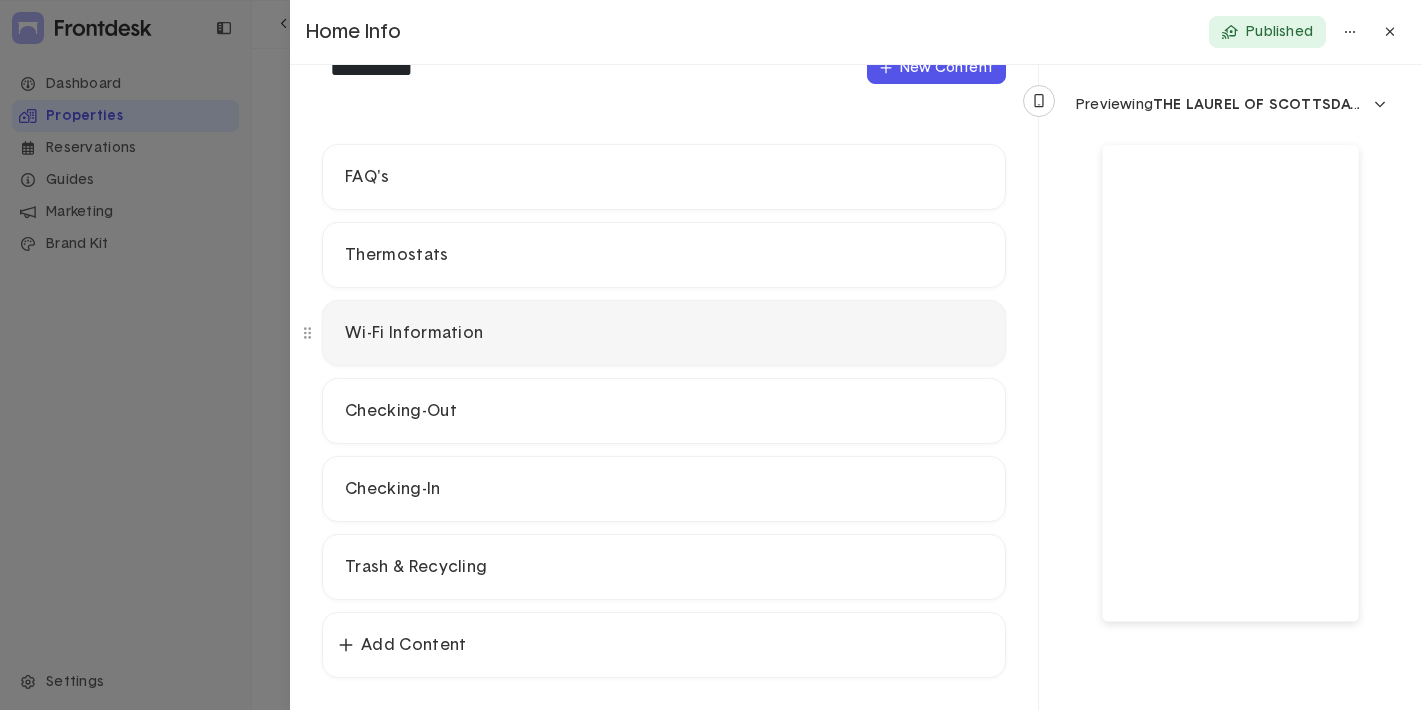 click on "Wi-Fi Information" 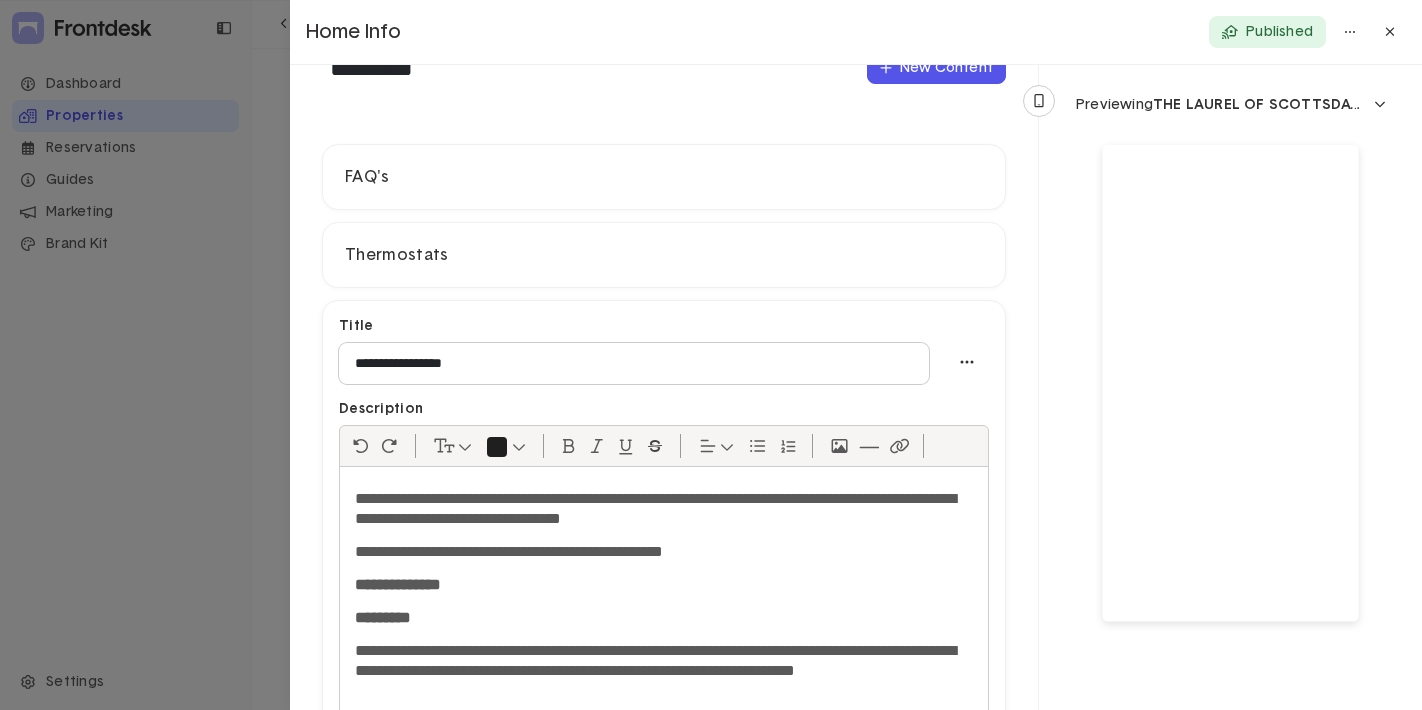 scroll, scrollTop: 201, scrollLeft: 0, axis: vertical 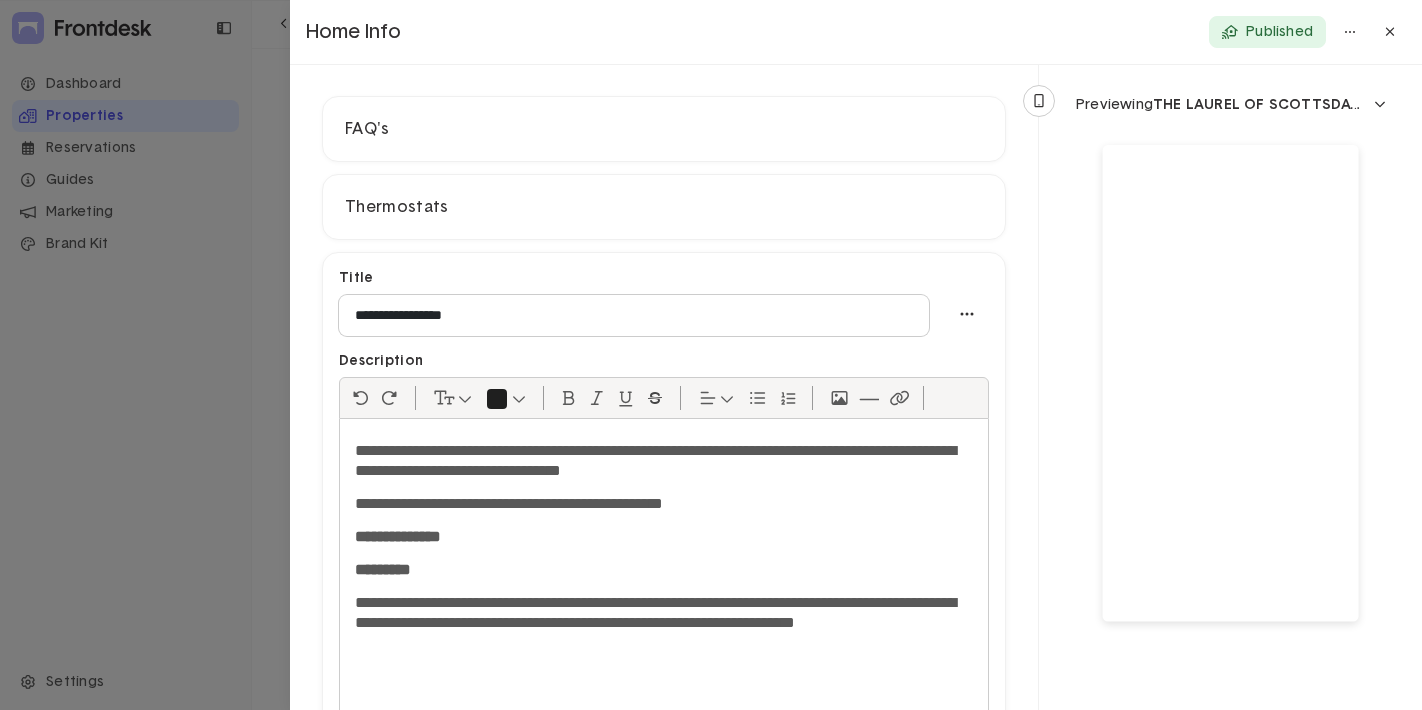 click on "**********" 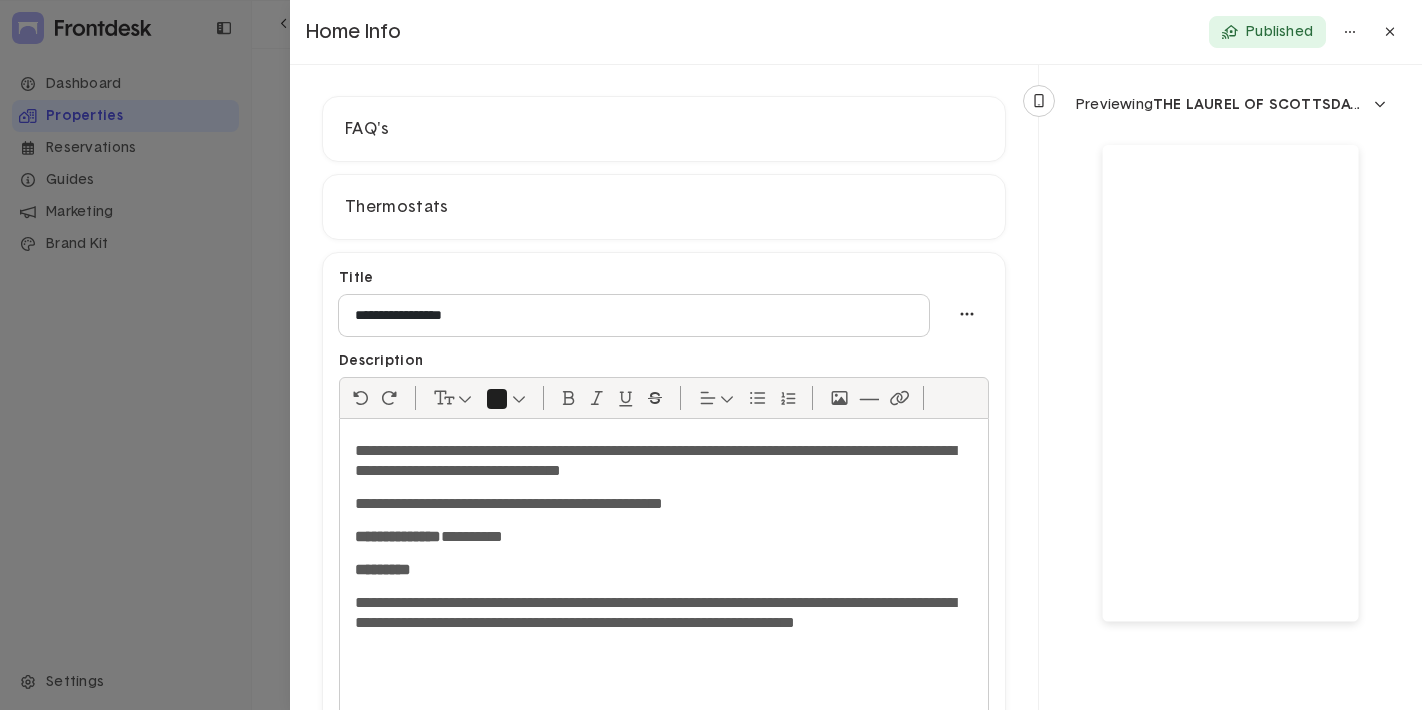 scroll, scrollTop: 0, scrollLeft: 0, axis: both 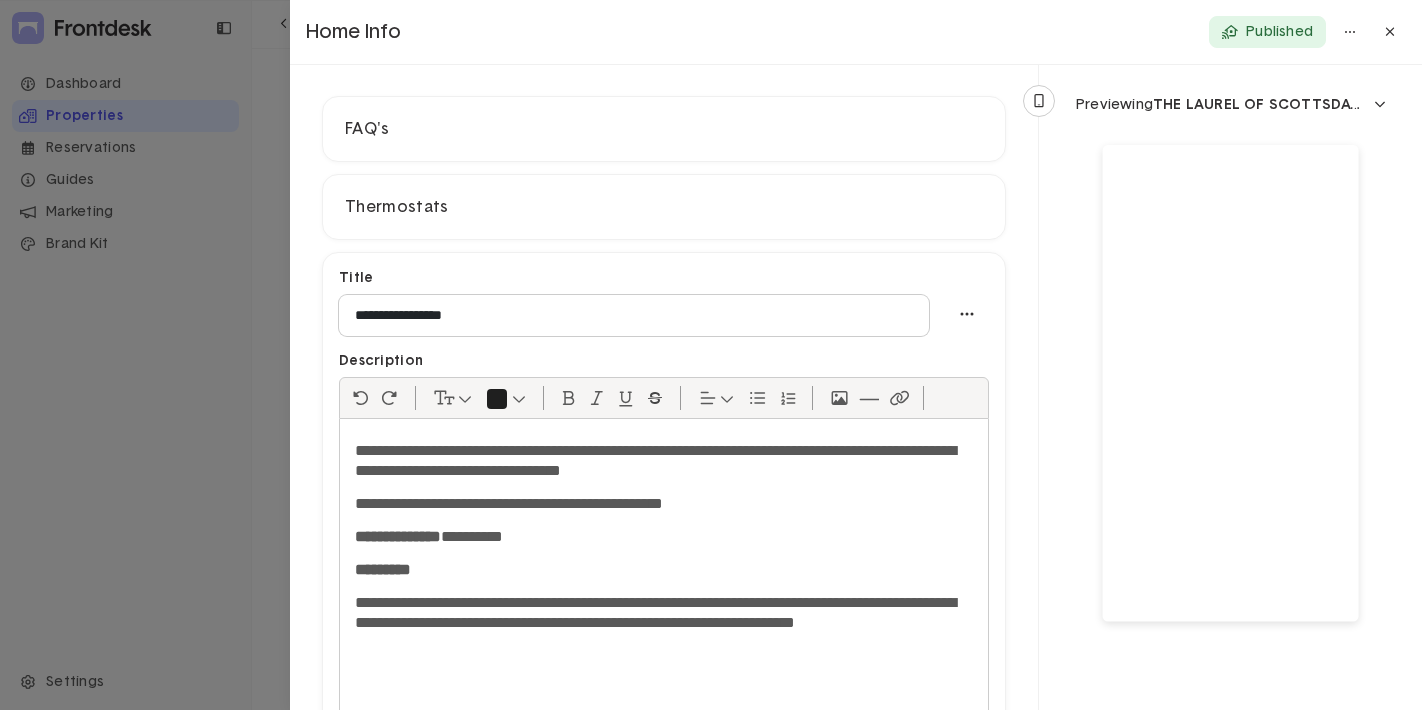 click 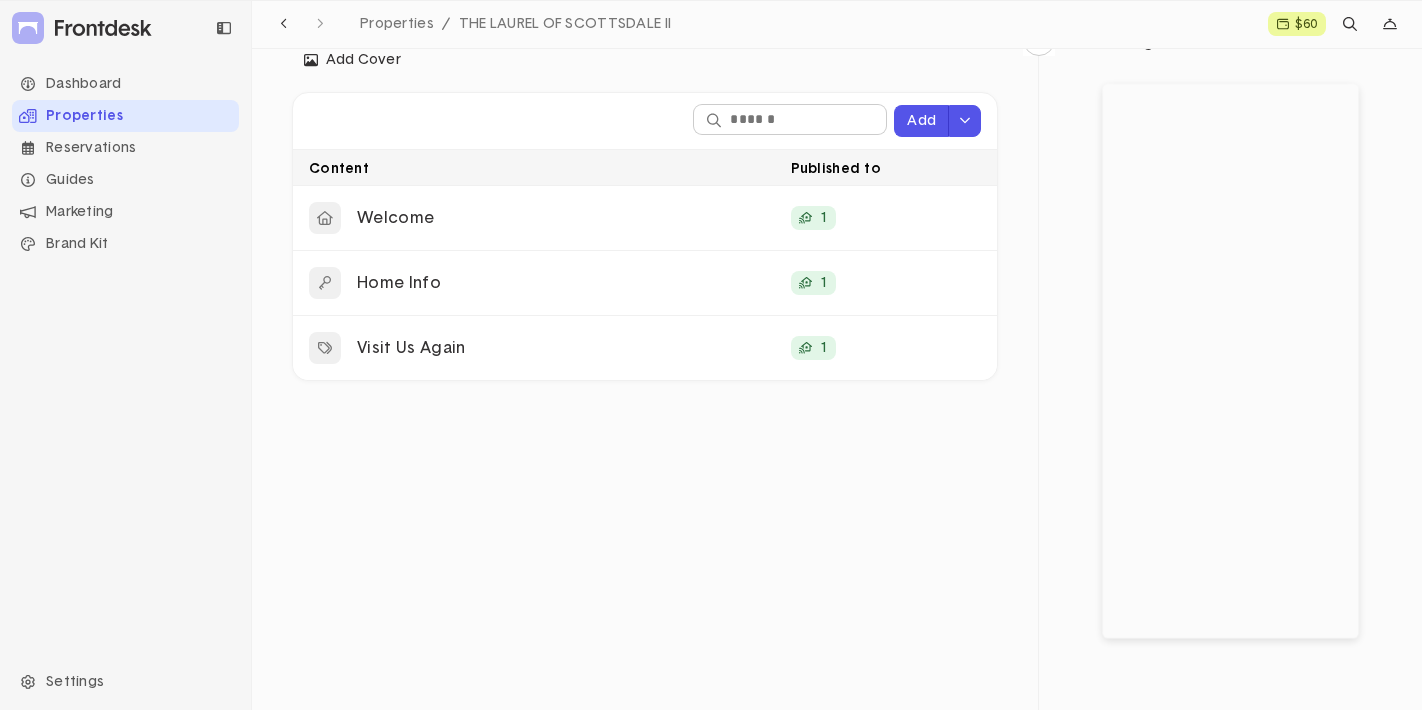 scroll, scrollTop: 0, scrollLeft: 0, axis: both 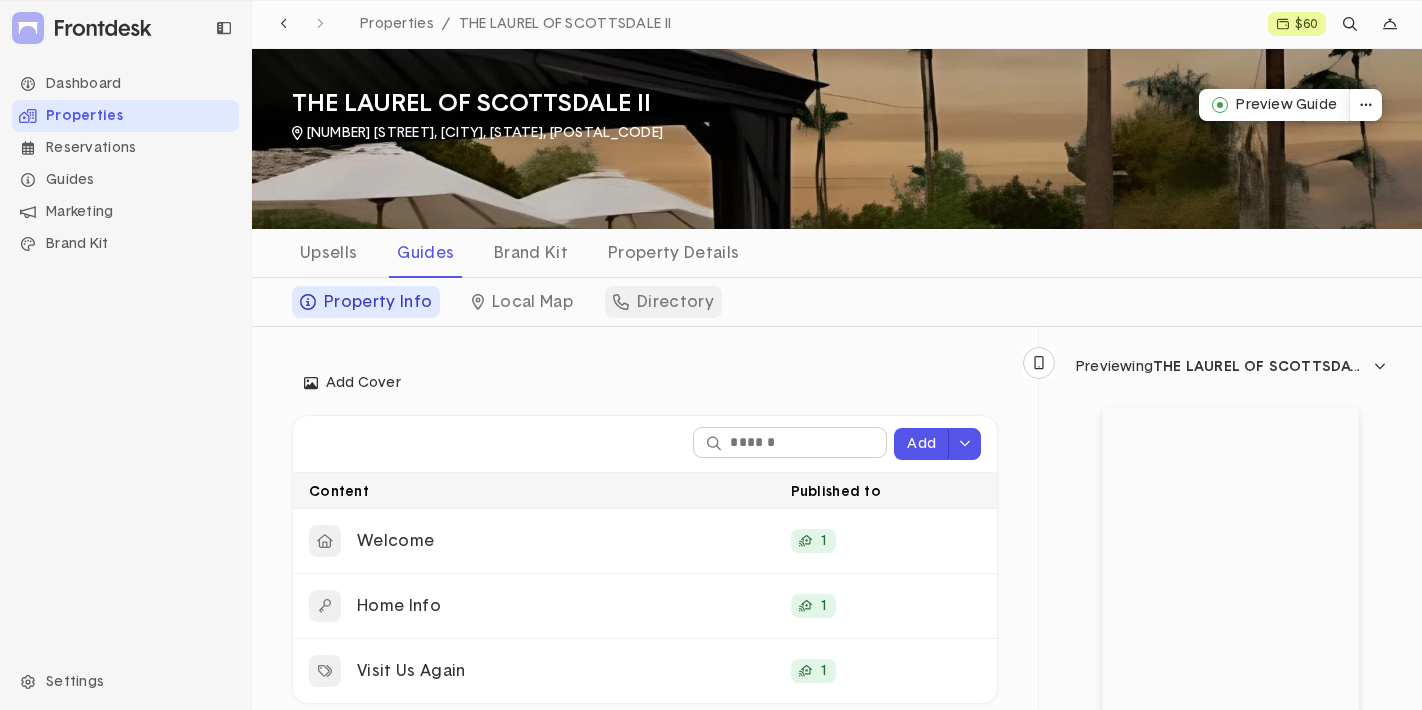 click on "Directory" 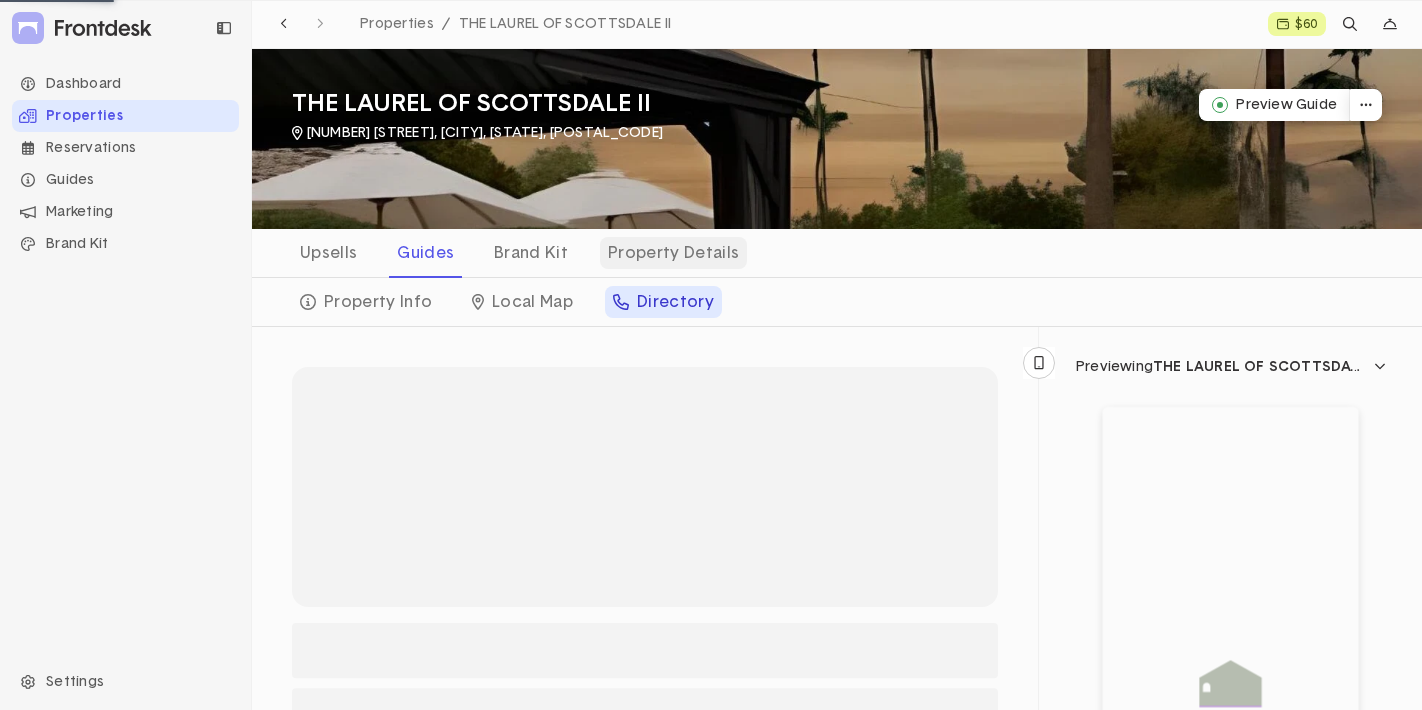 click on "Property Details" 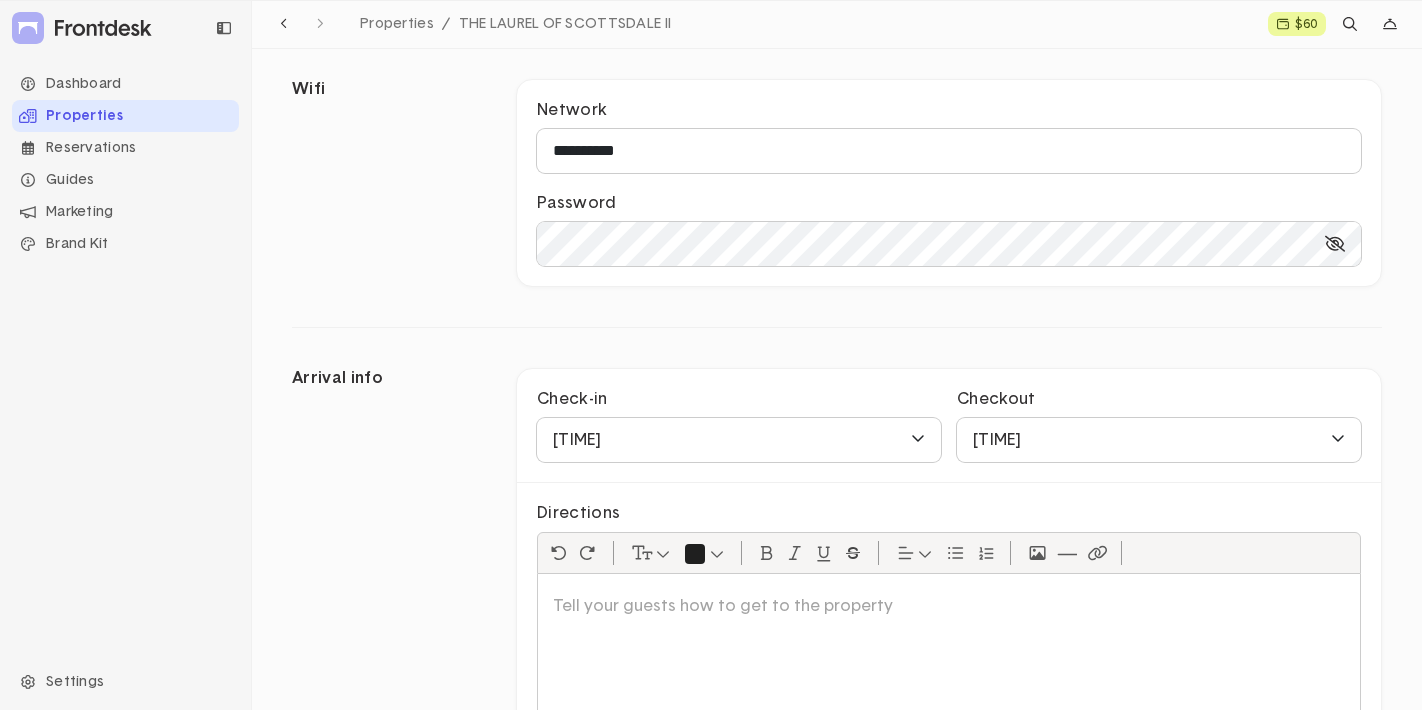 scroll, scrollTop: 1351, scrollLeft: 0, axis: vertical 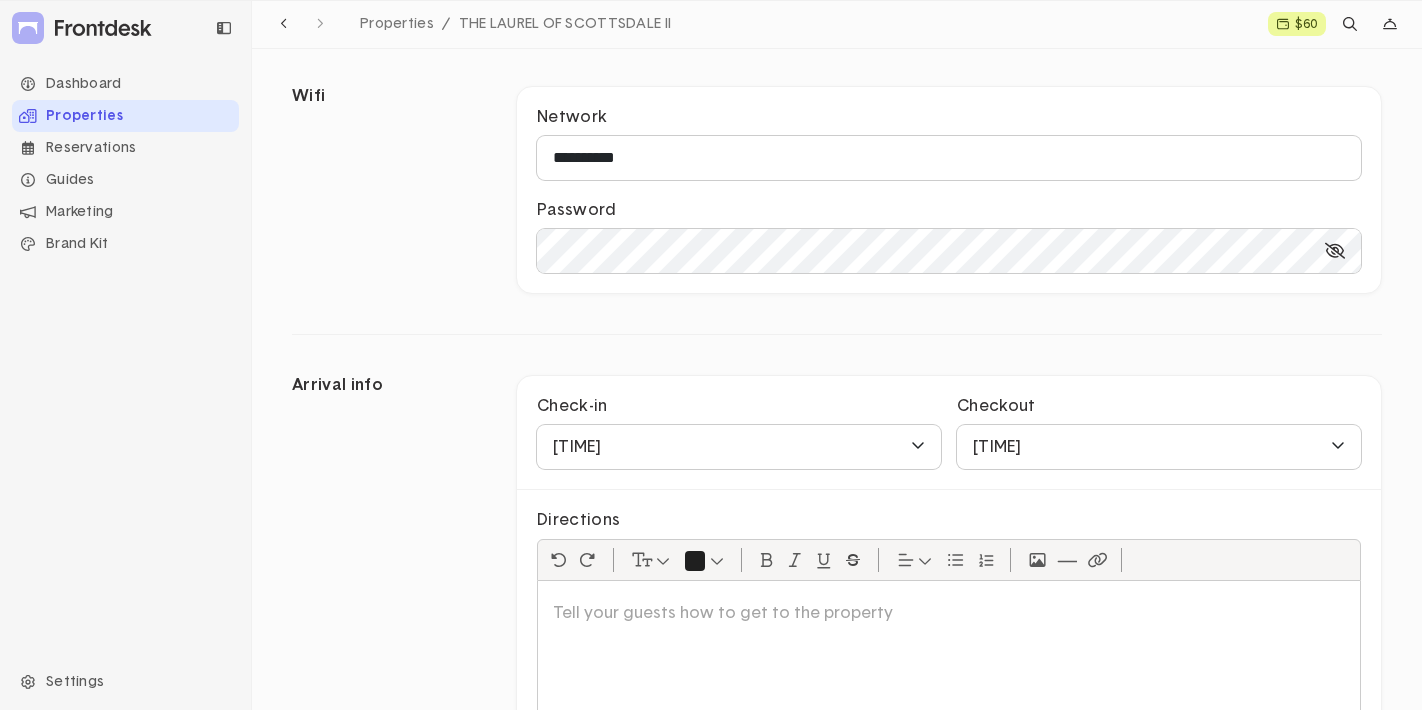 click 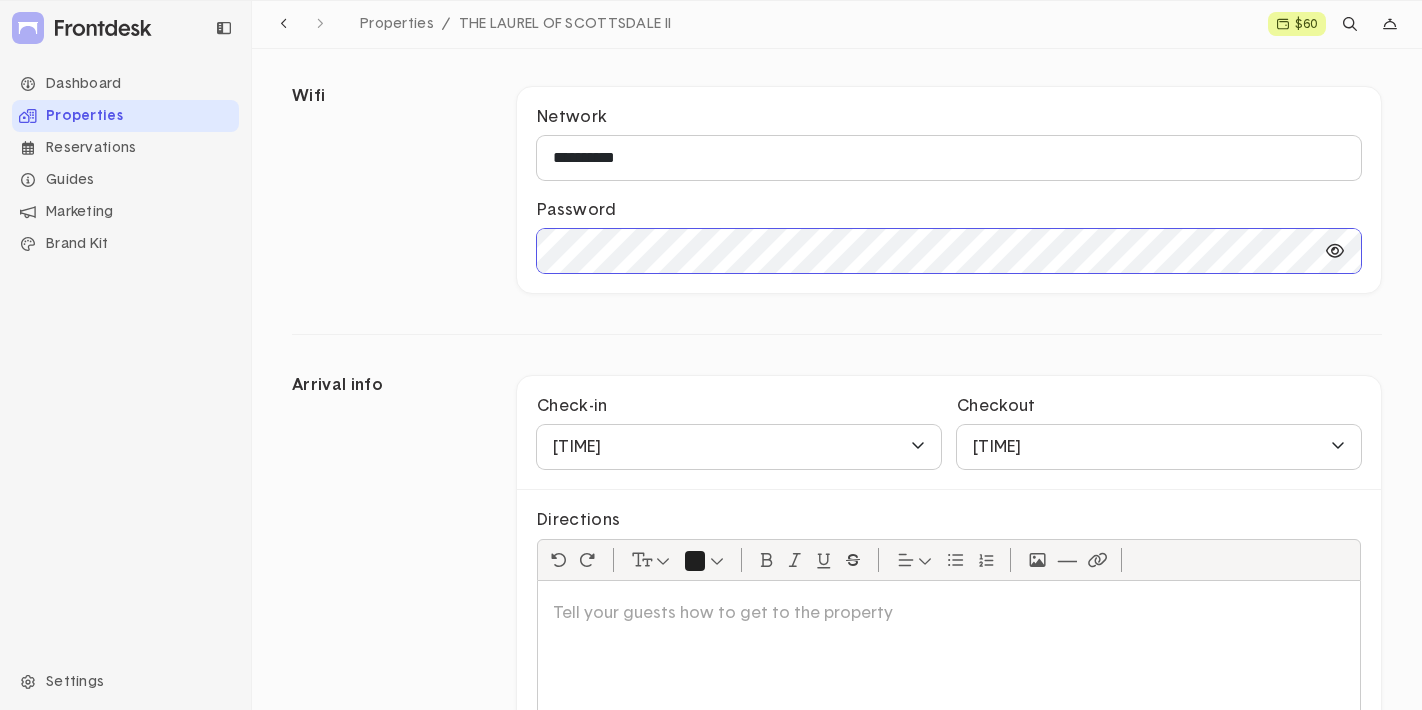 click on "**********" 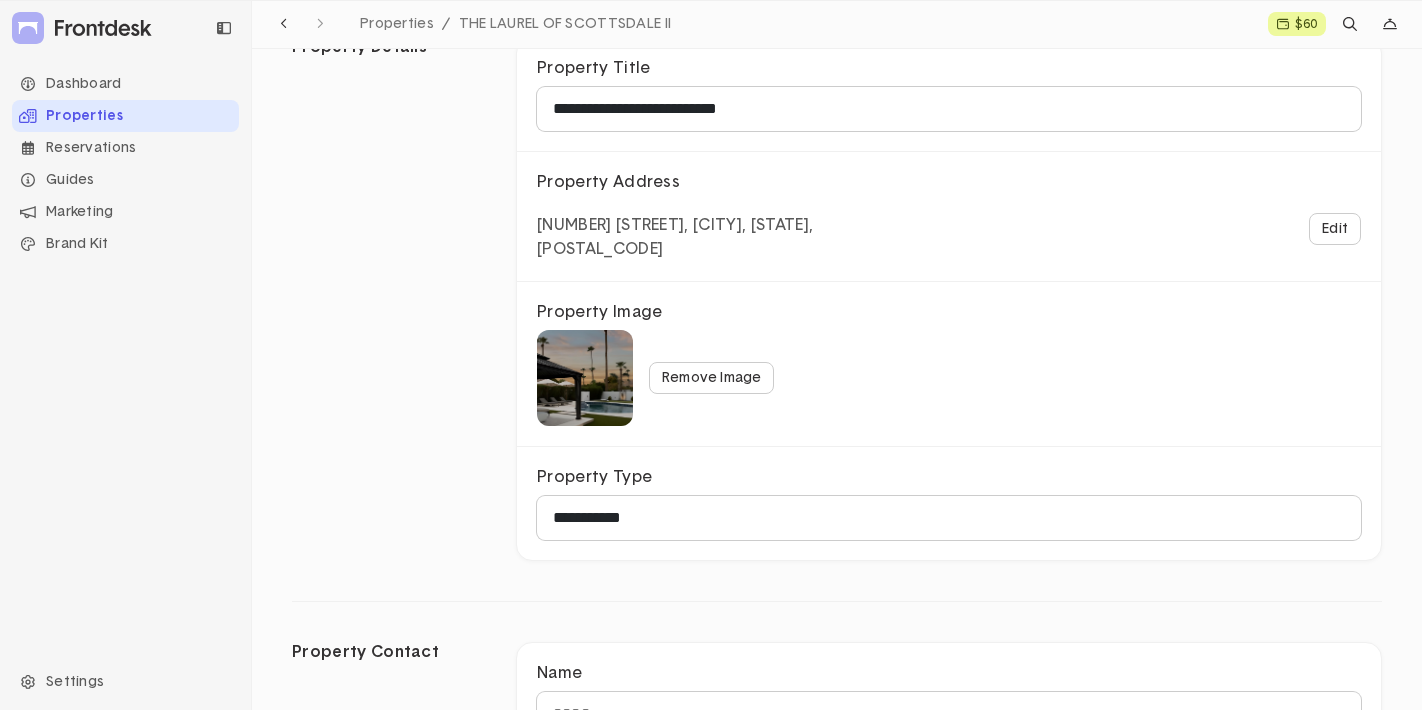 scroll, scrollTop: 0, scrollLeft: 0, axis: both 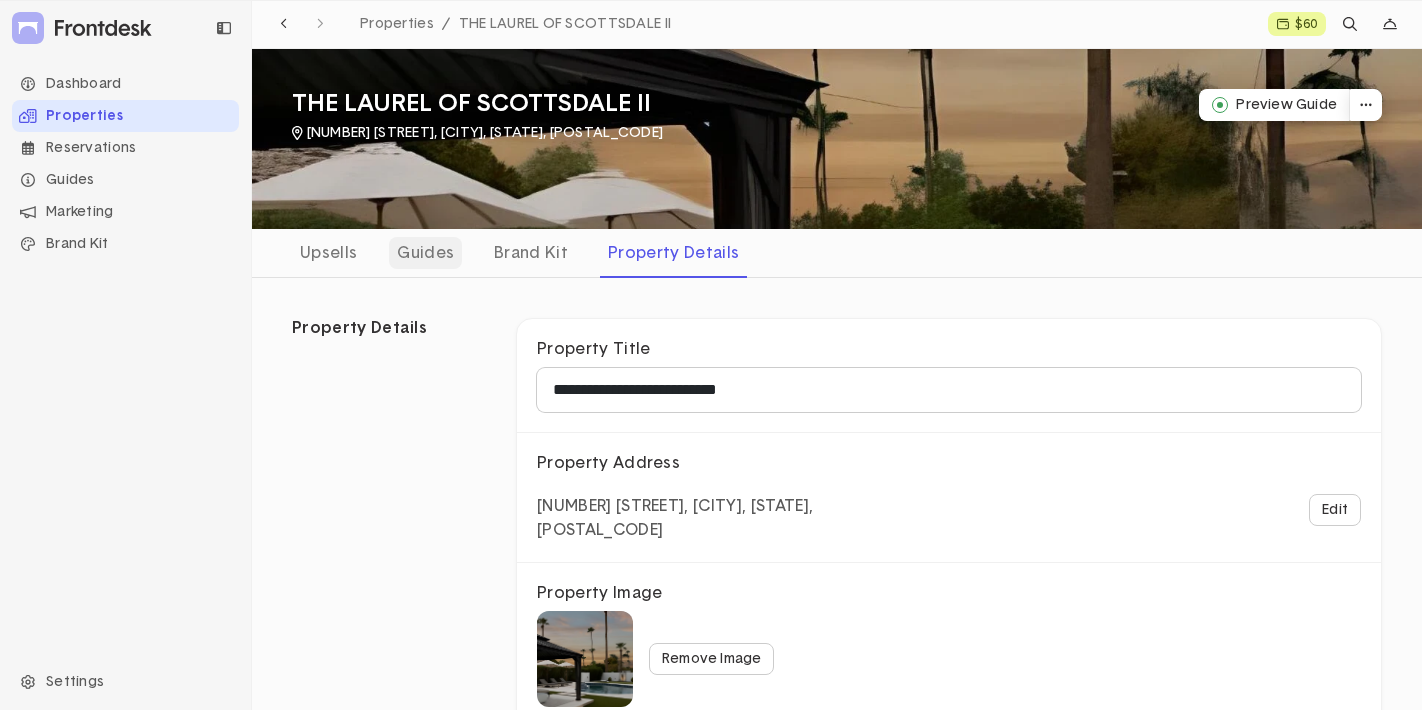click on "Guides" 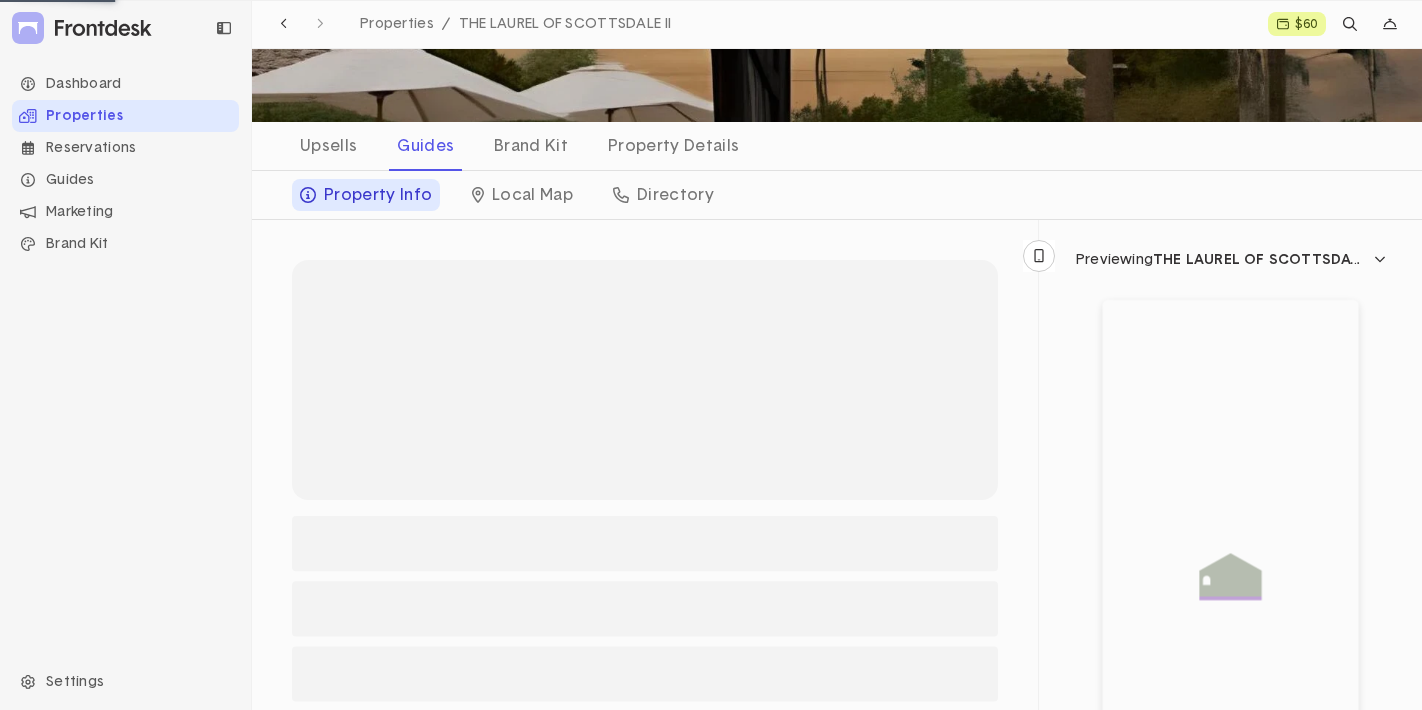 scroll, scrollTop: 112, scrollLeft: 0, axis: vertical 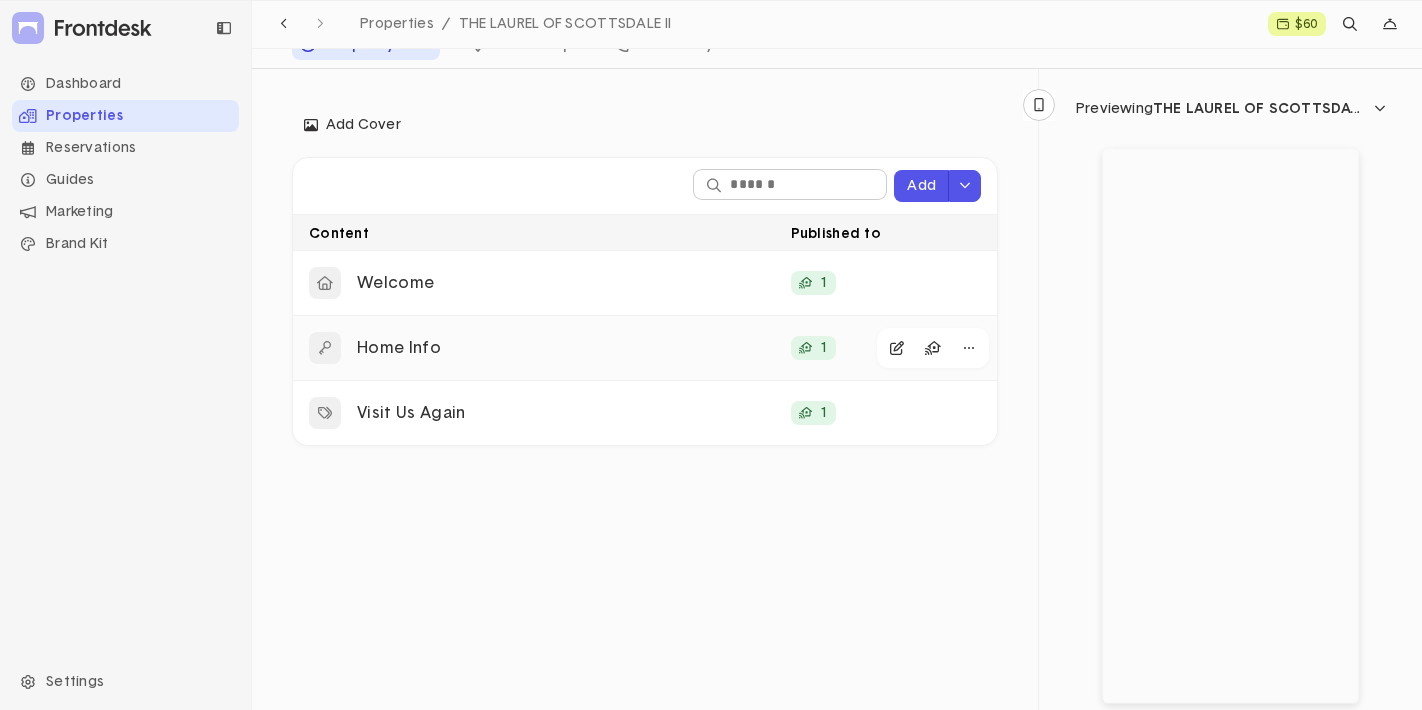click on "Home Info" 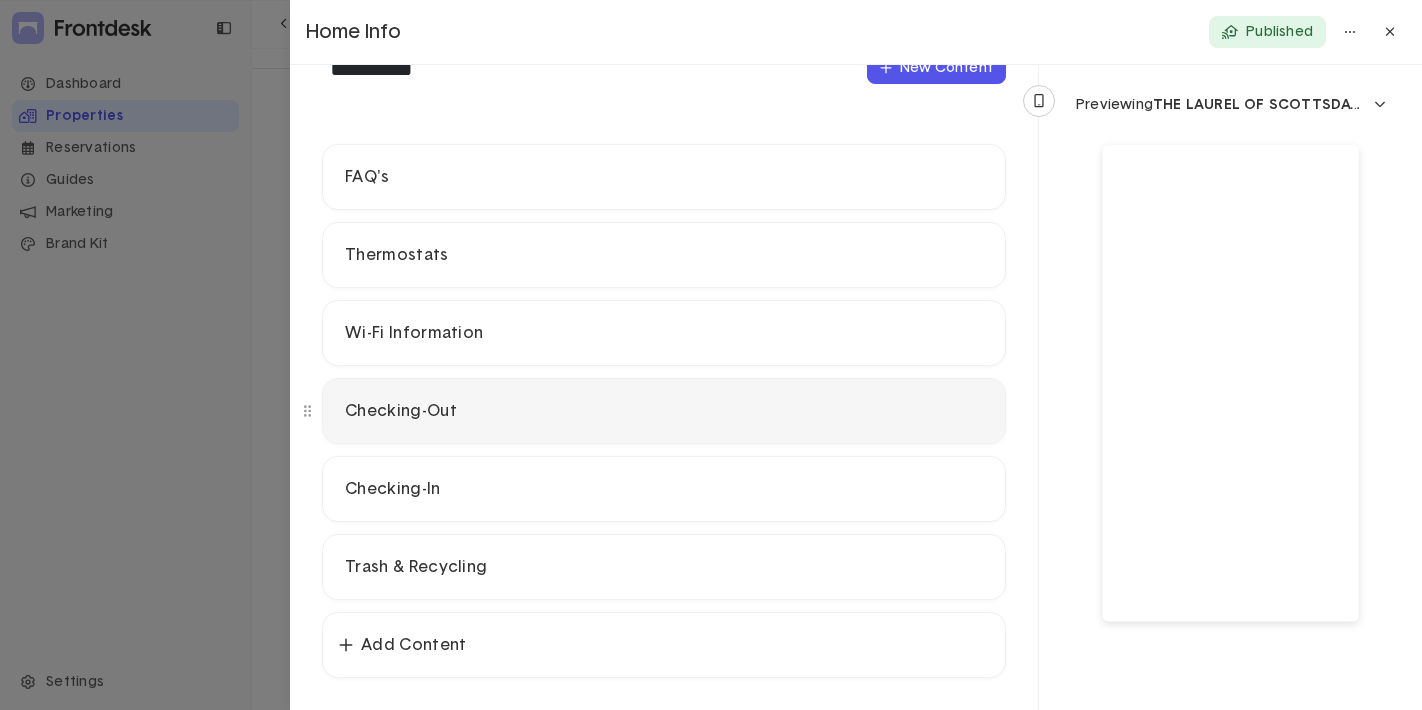 scroll, scrollTop: 138, scrollLeft: 0, axis: vertical 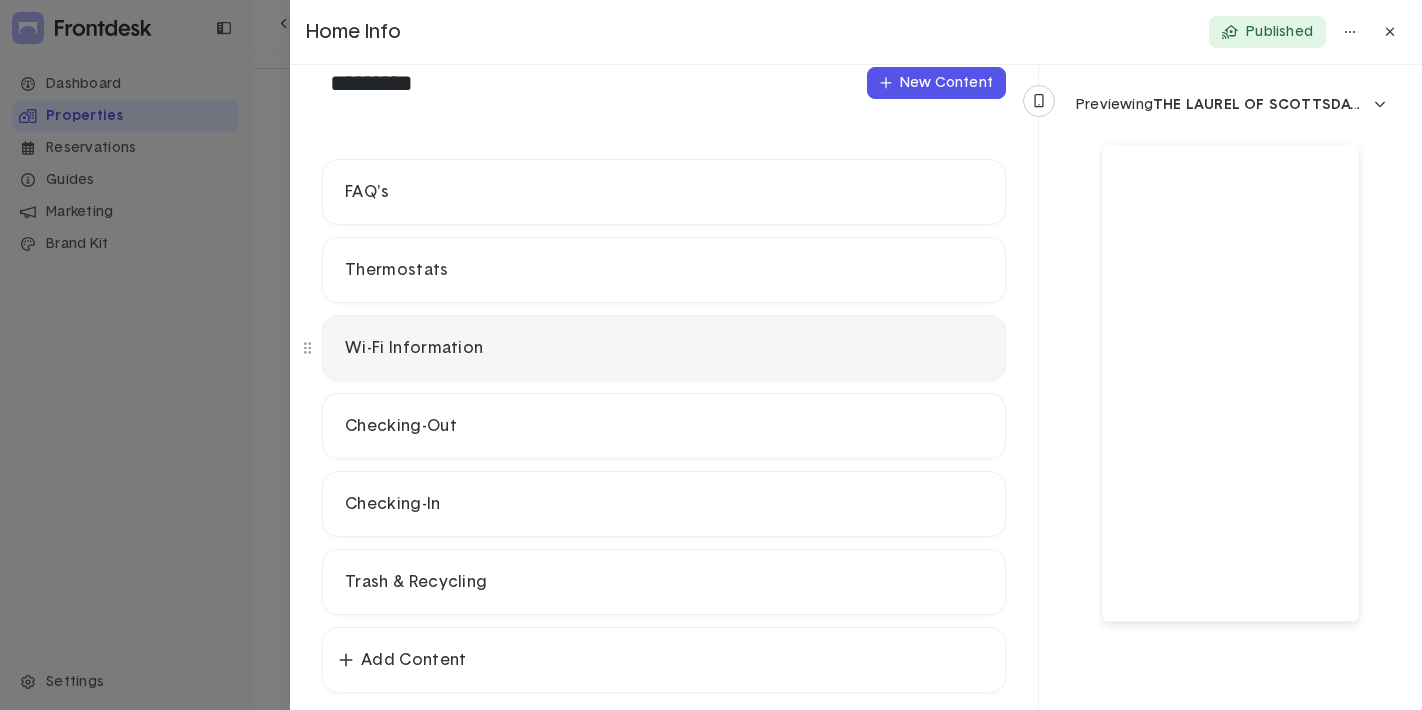 click on "Wi-Fi Information" 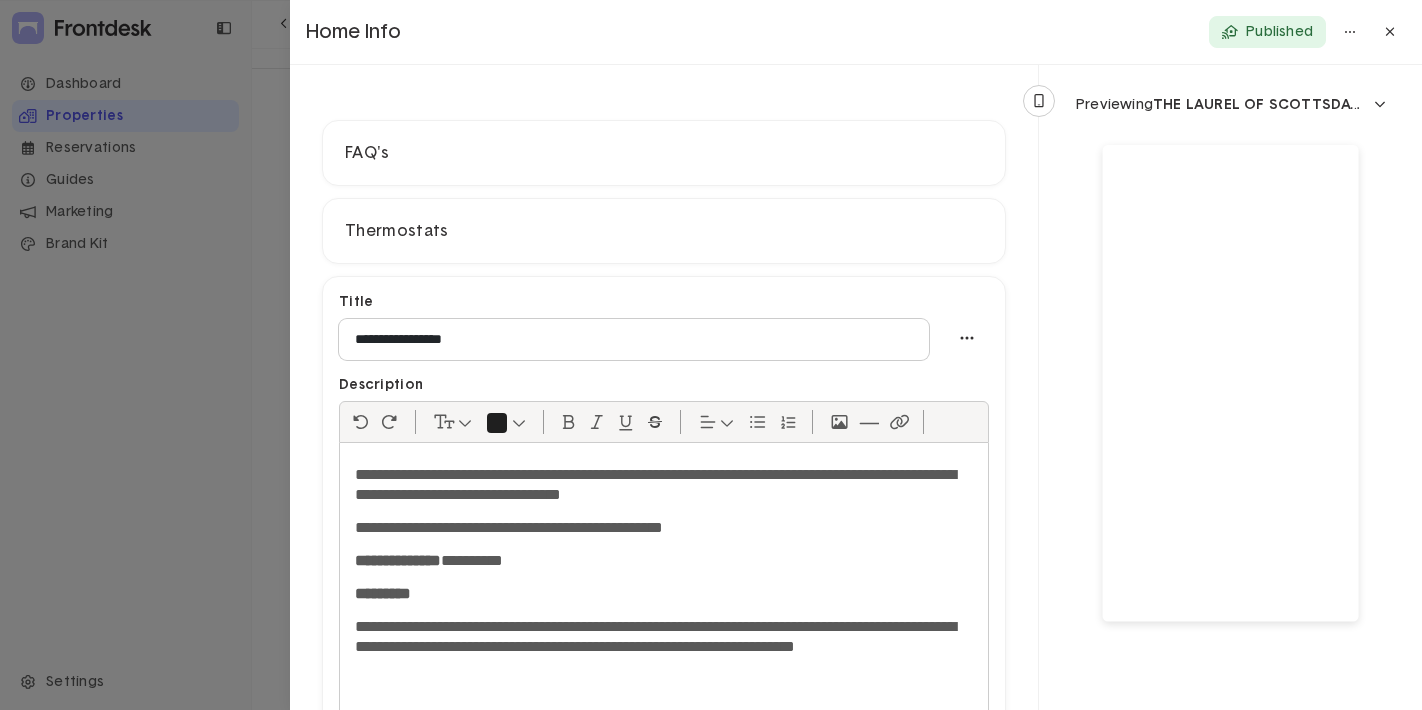 scroll, scrollTop: 182, scrollLeft: 0, axis: vertical 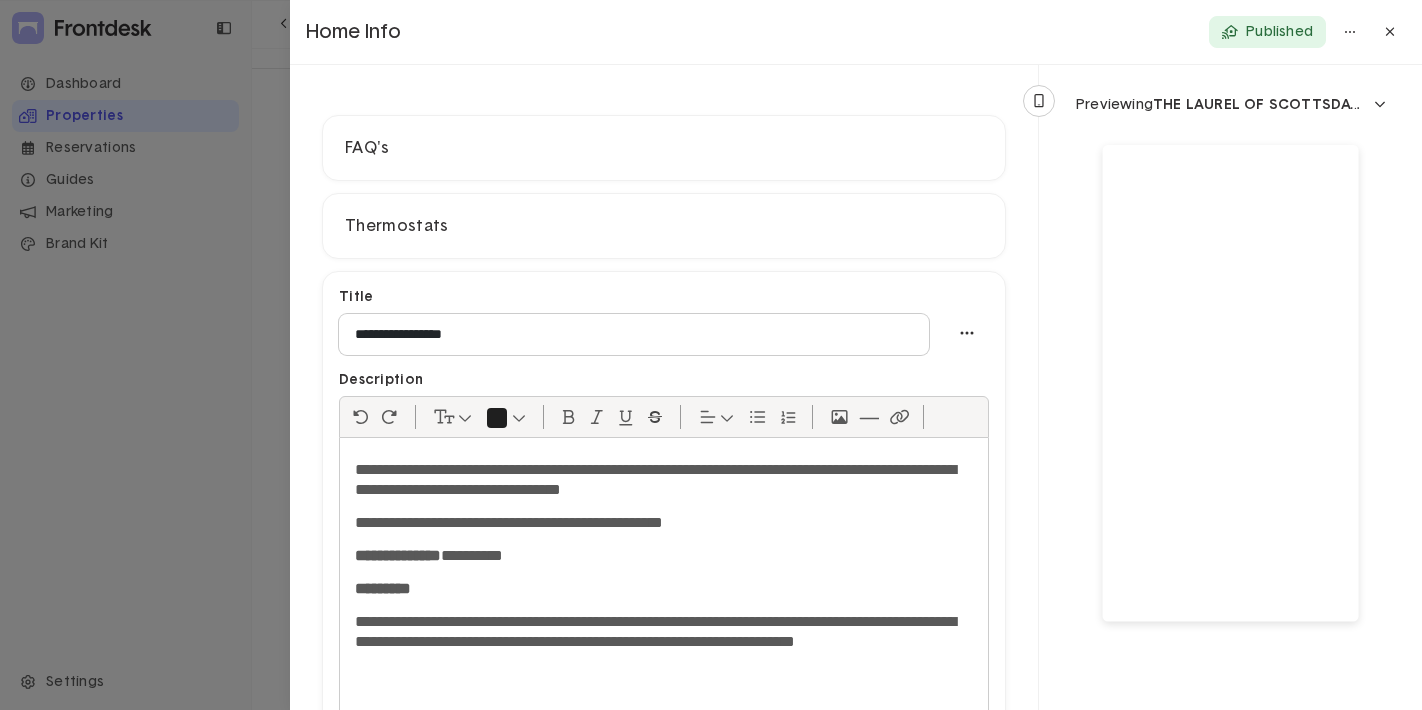 click on "*********" 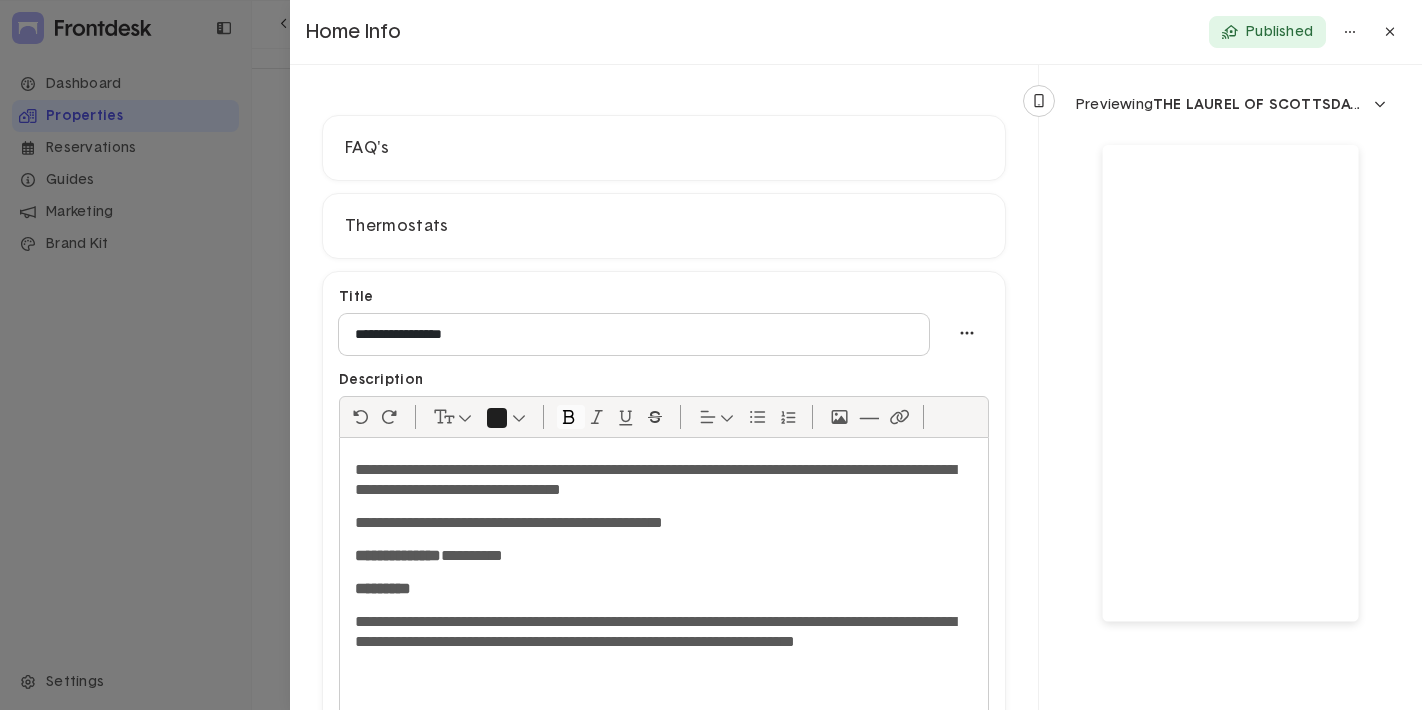 type 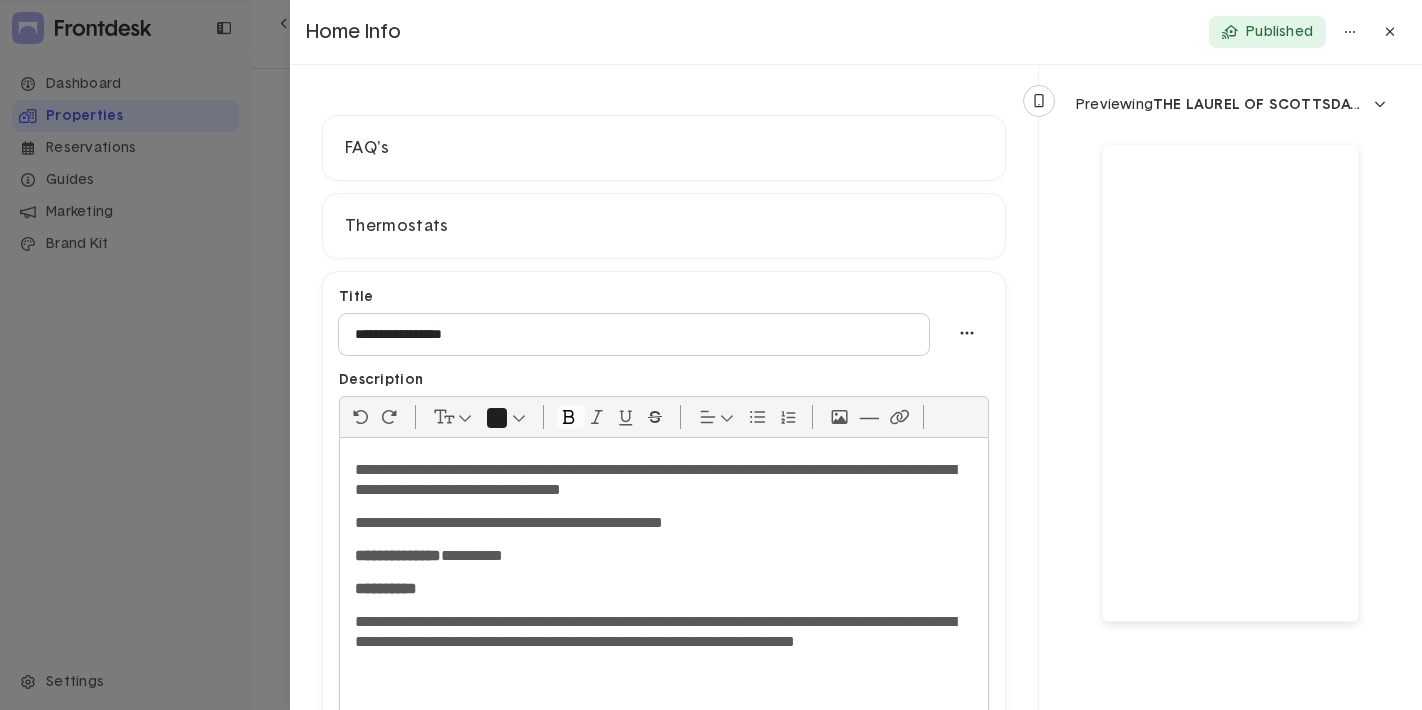 scroll, scrollTop: 0, scrollLeft: 0, axis: both 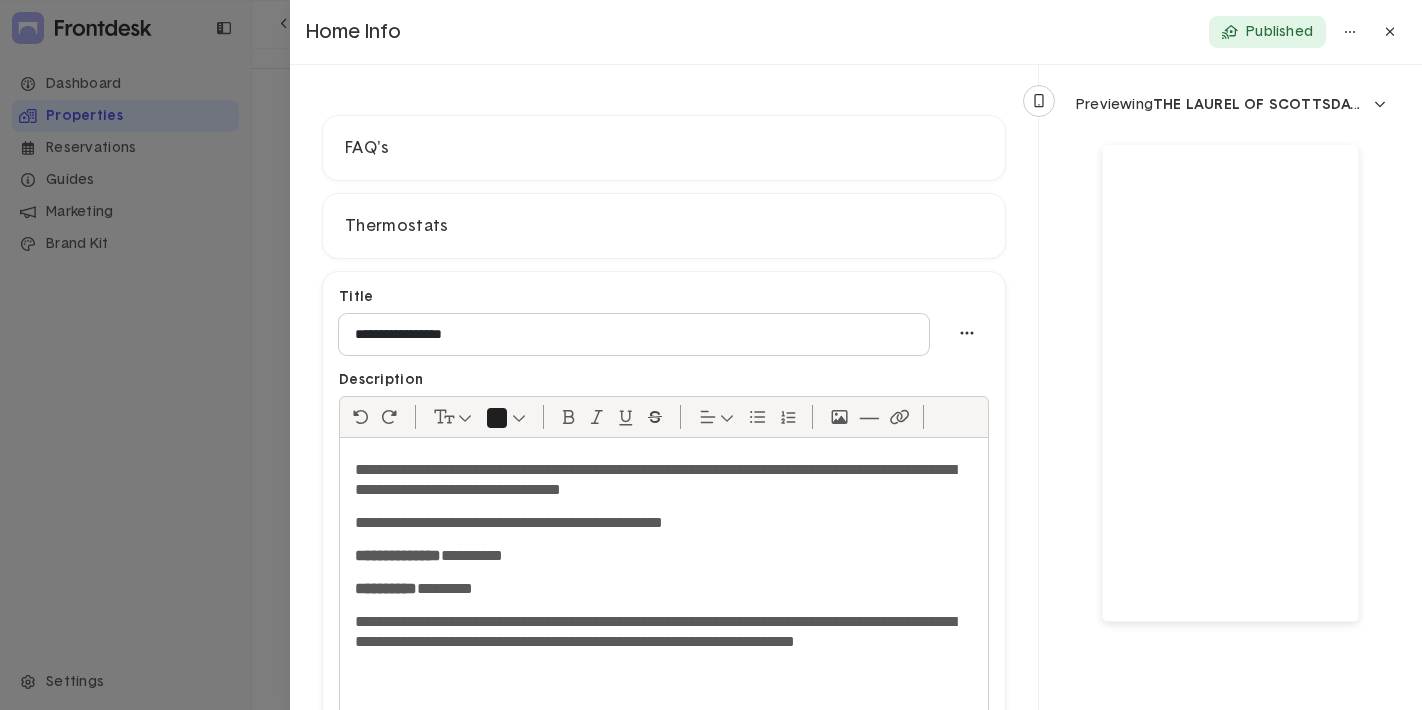 click on "********* *********" 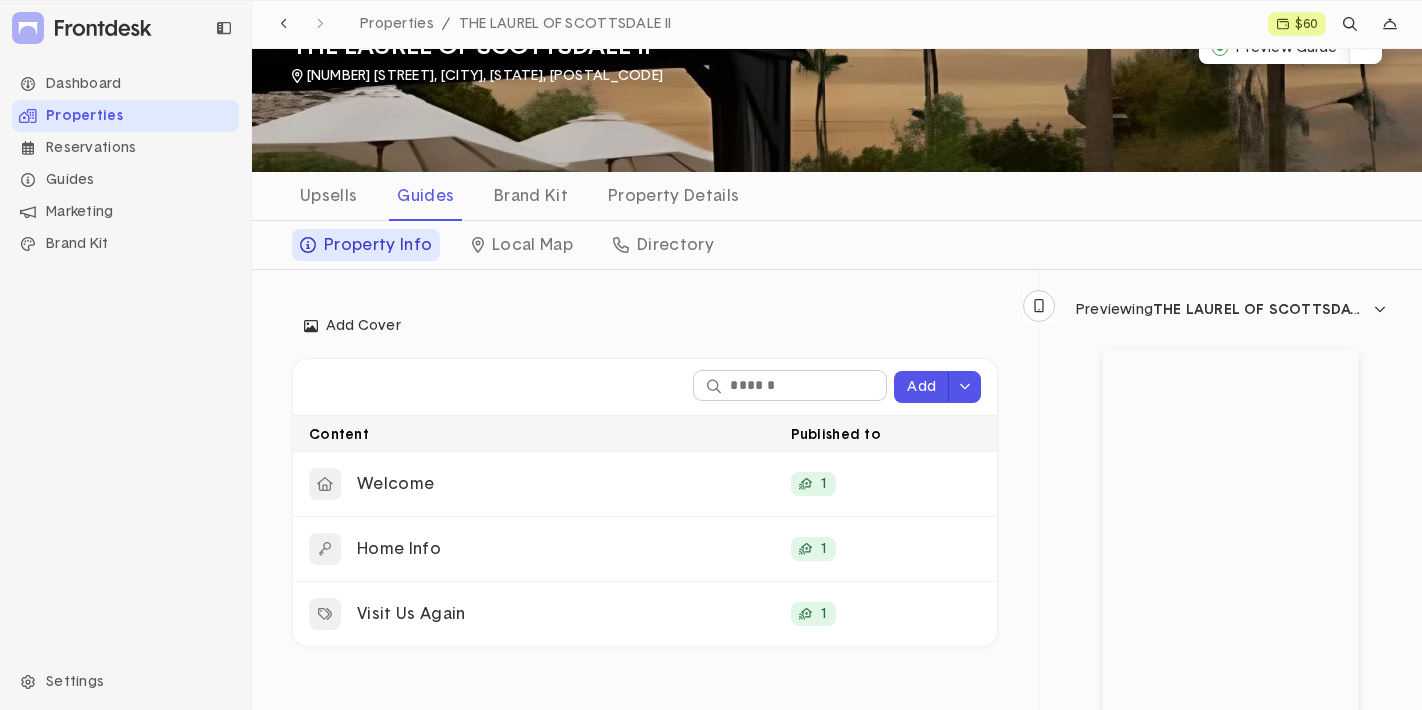 scroll, scrollTop: 73, scrollLeft: 0, axis: vertical 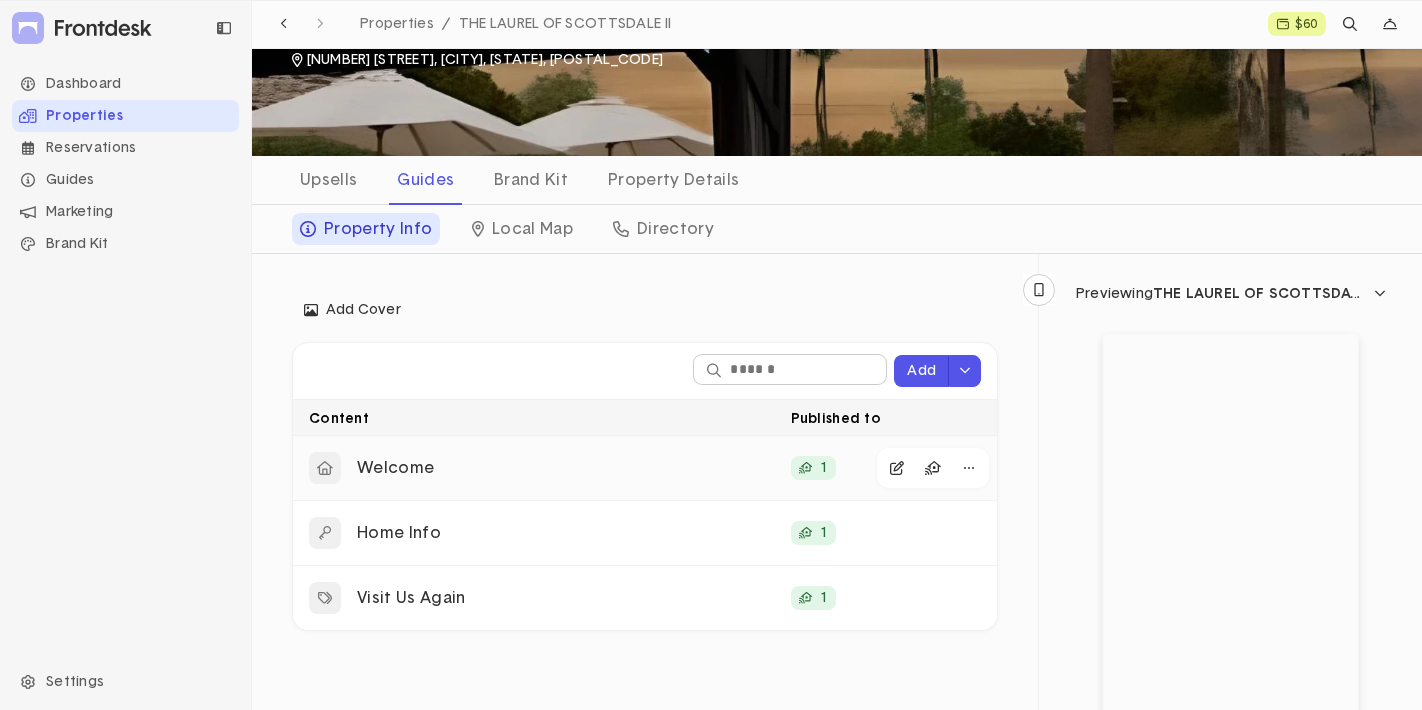 click on "Welcome" 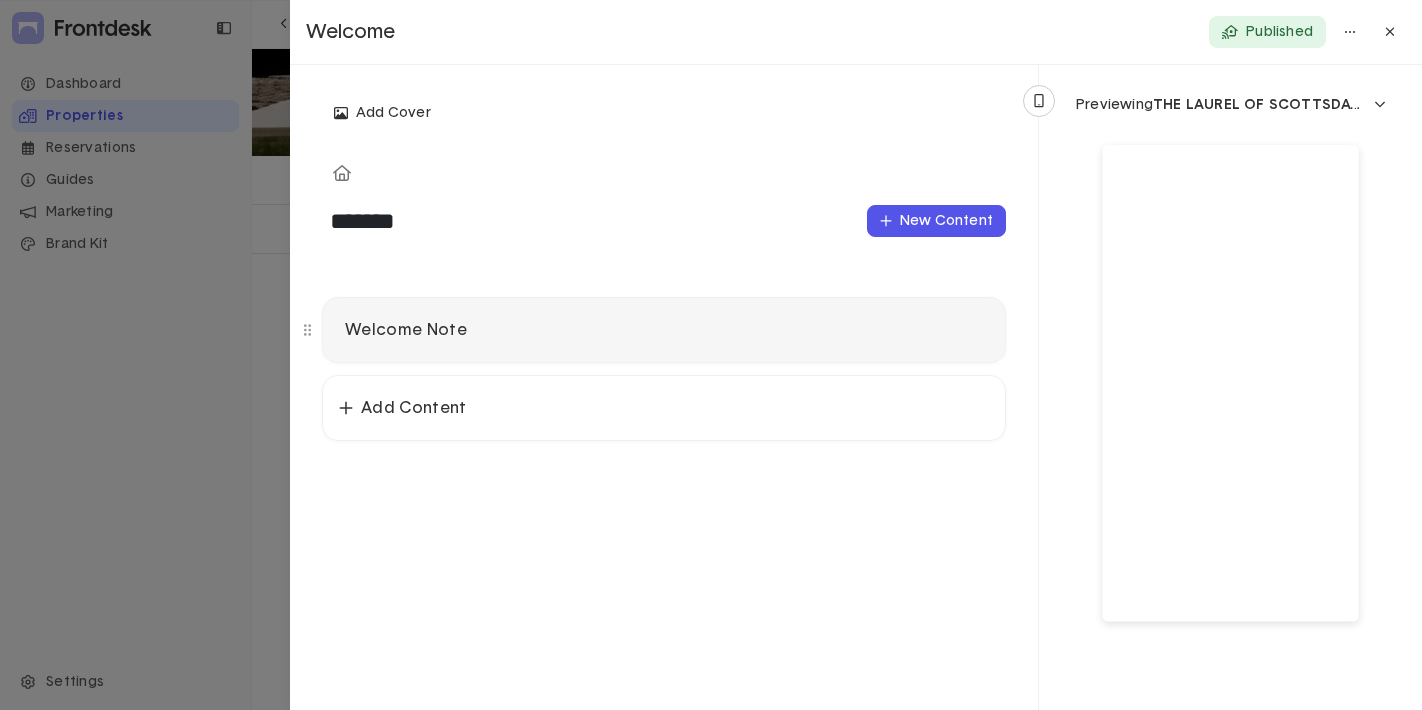 click on "Welcome Note" 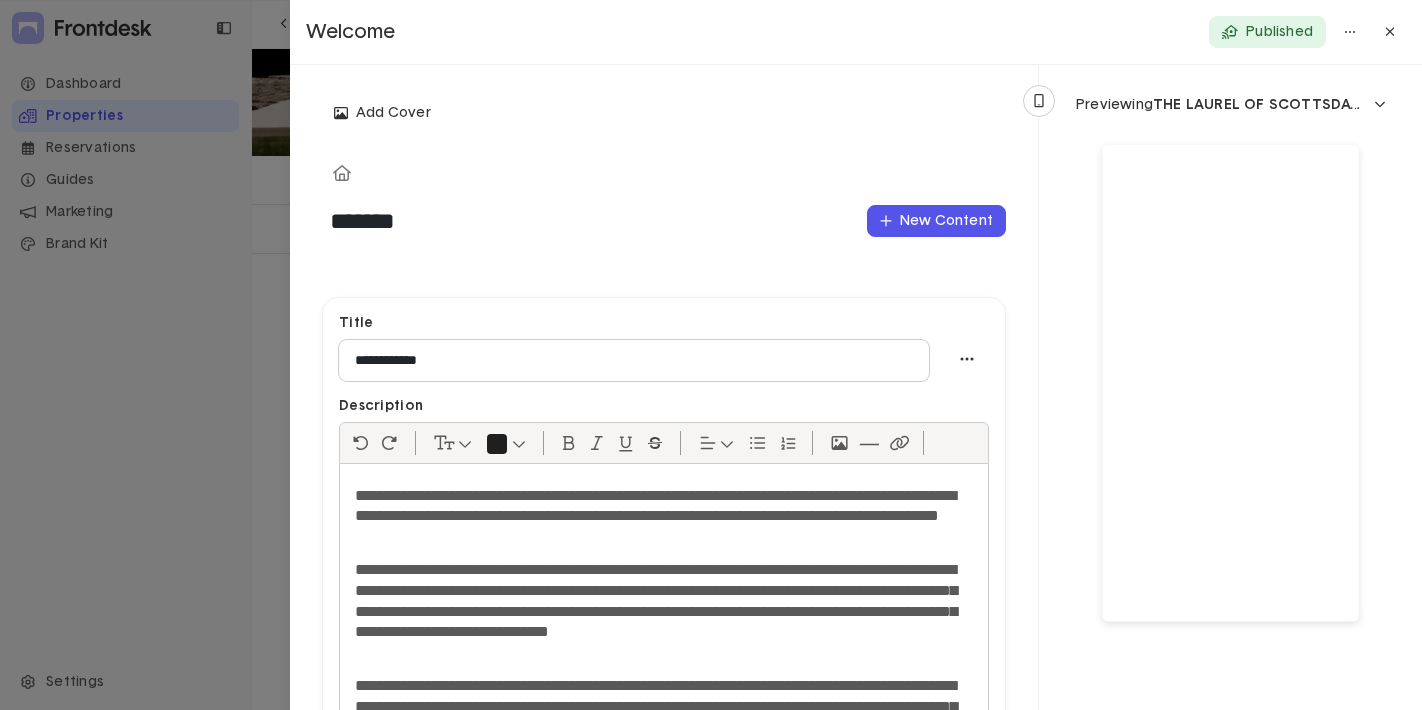 scroll, scrollTop: 119, scrollLeft: 0, axis: vertical 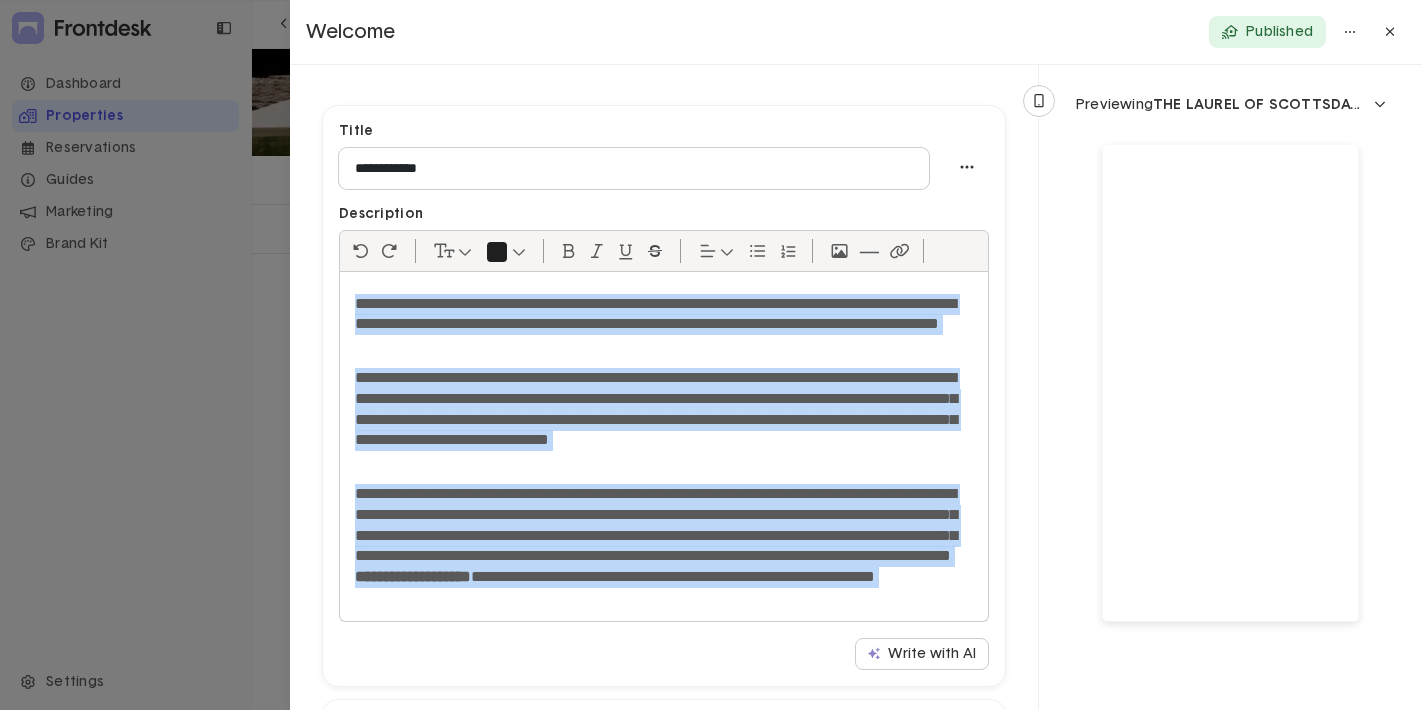 drag, startPoint x: 774, startPoint y: 576, endPoint x: 332, endPoint y: 234, distance: 558.86316 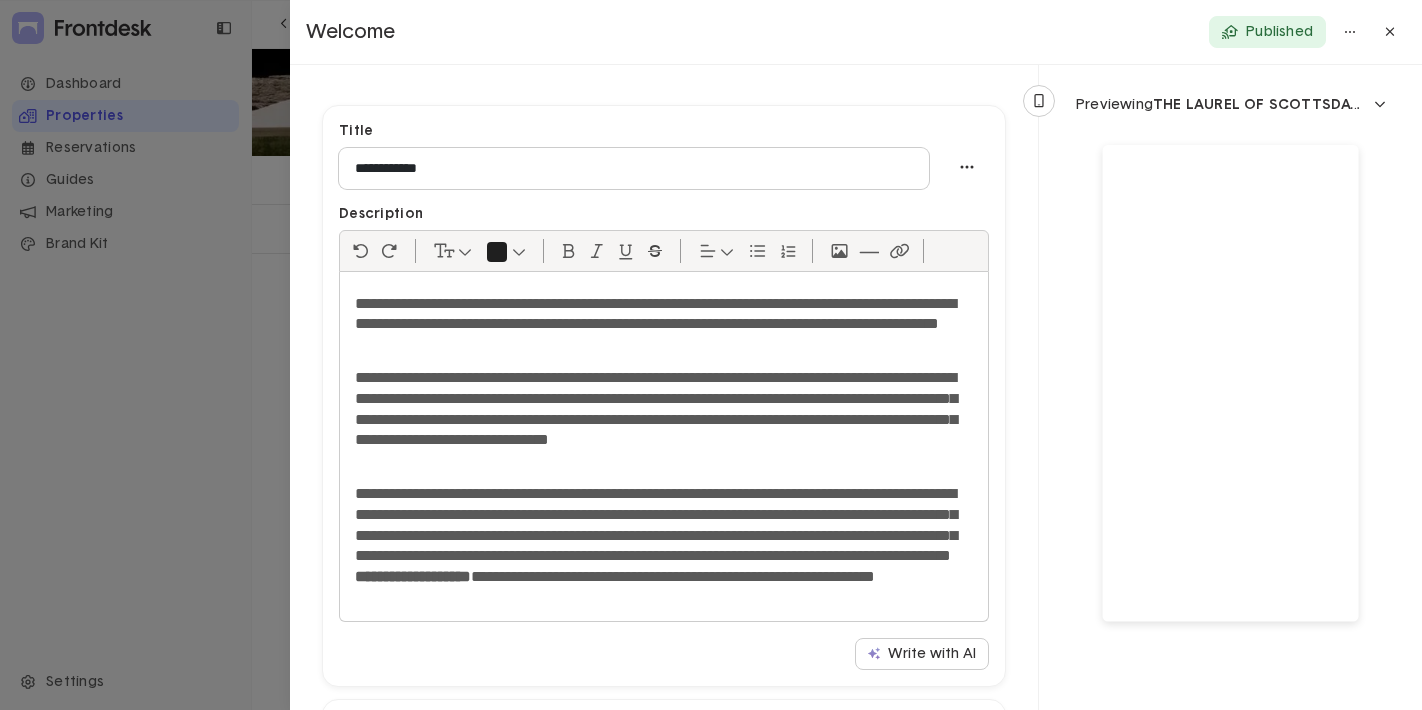 scroll, scrollTop: 0, scrollLeft: 0, axis: both 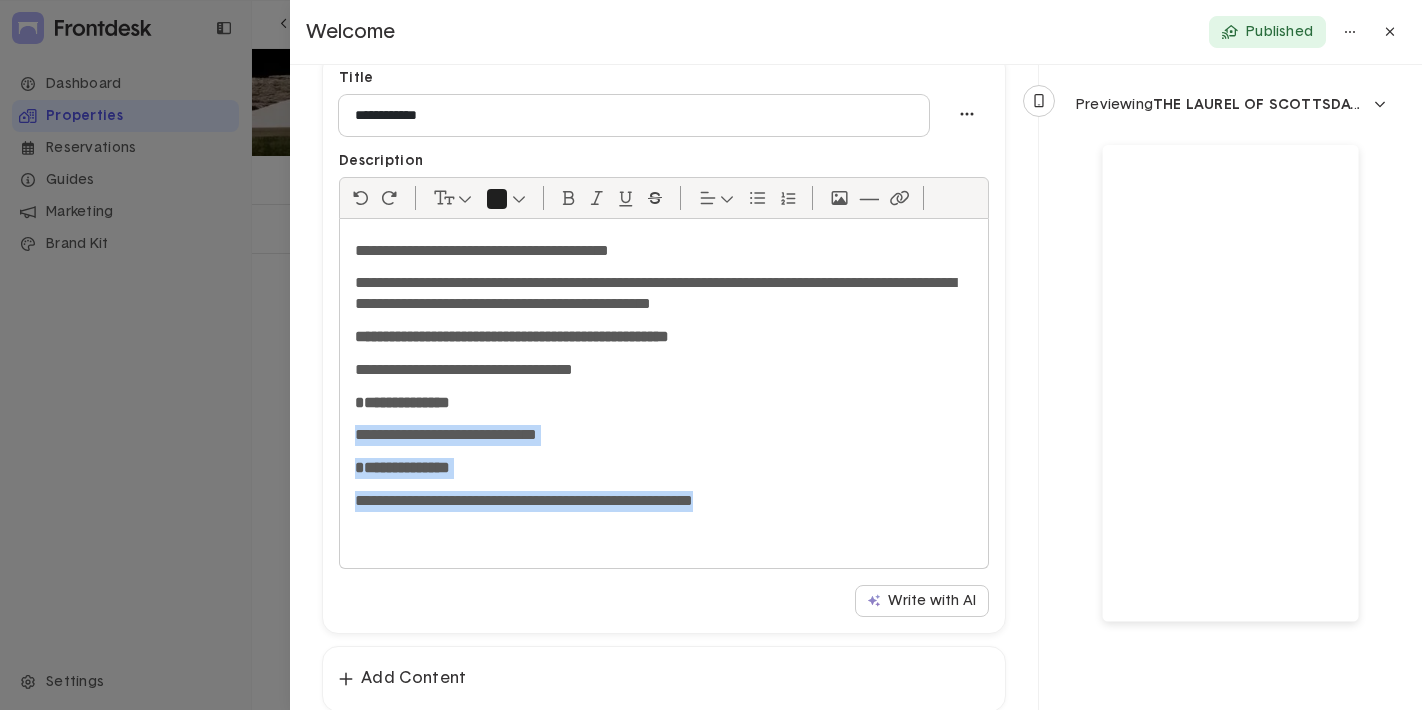 drag, startPoint x: 794, startPoint y: 496, endPoint x: 333, endPoint y: 427, distance: 466.13516 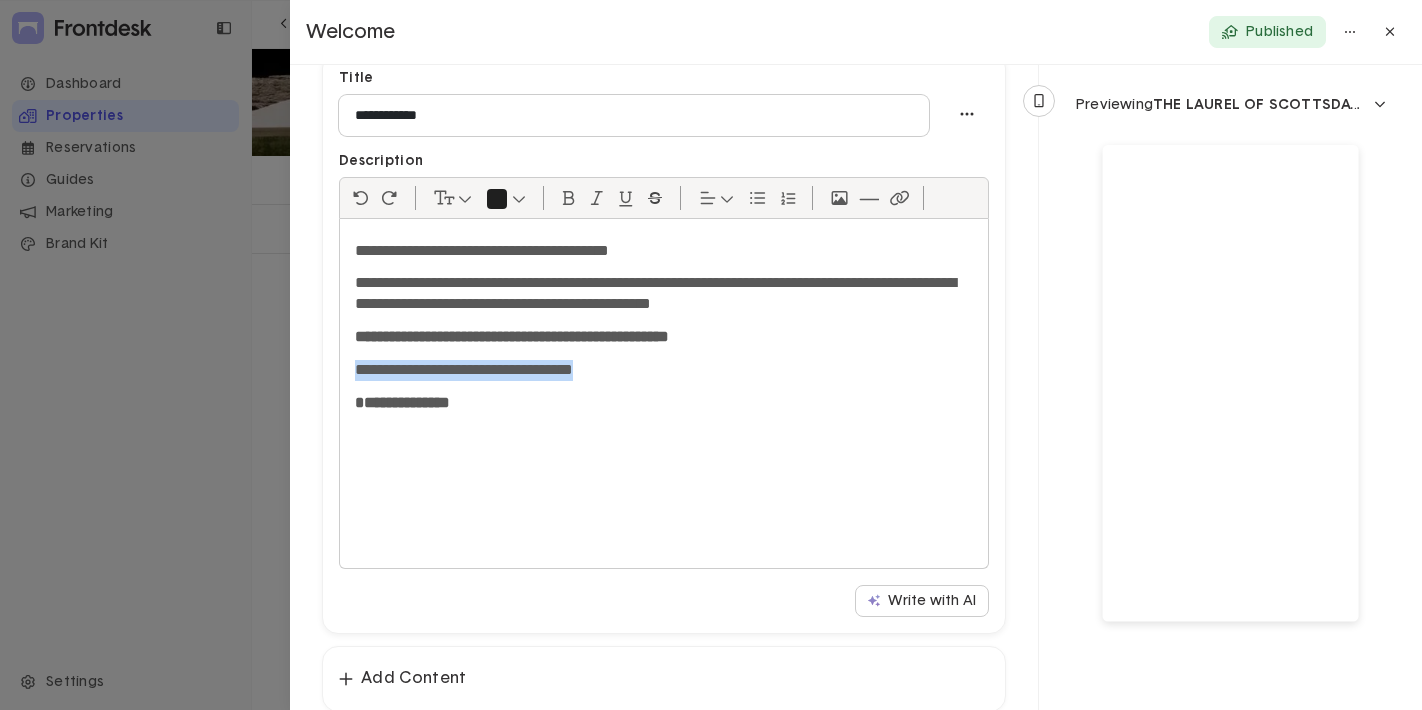 drag, startPoint x: 657, startPoint y: 368, endPoint x: 343, endPoint y: 357, distance: 314.19263 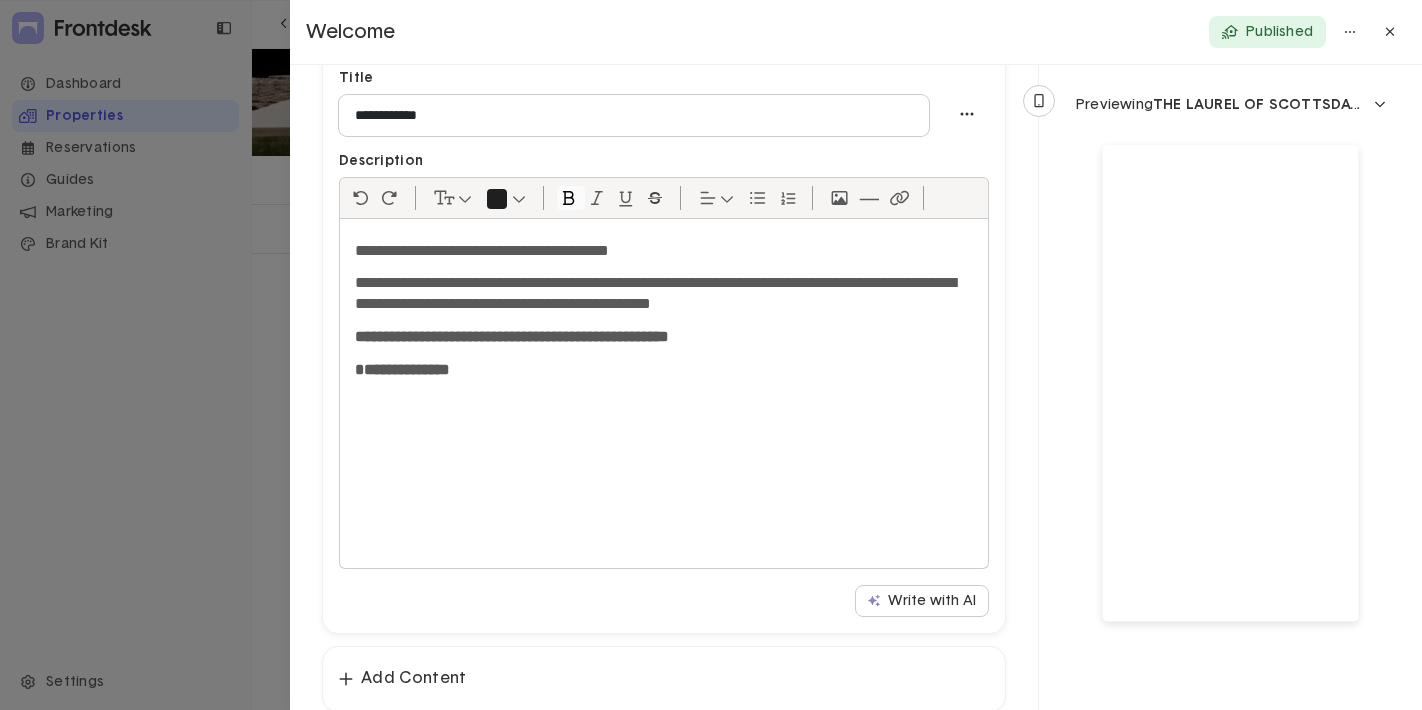 click on "**********" 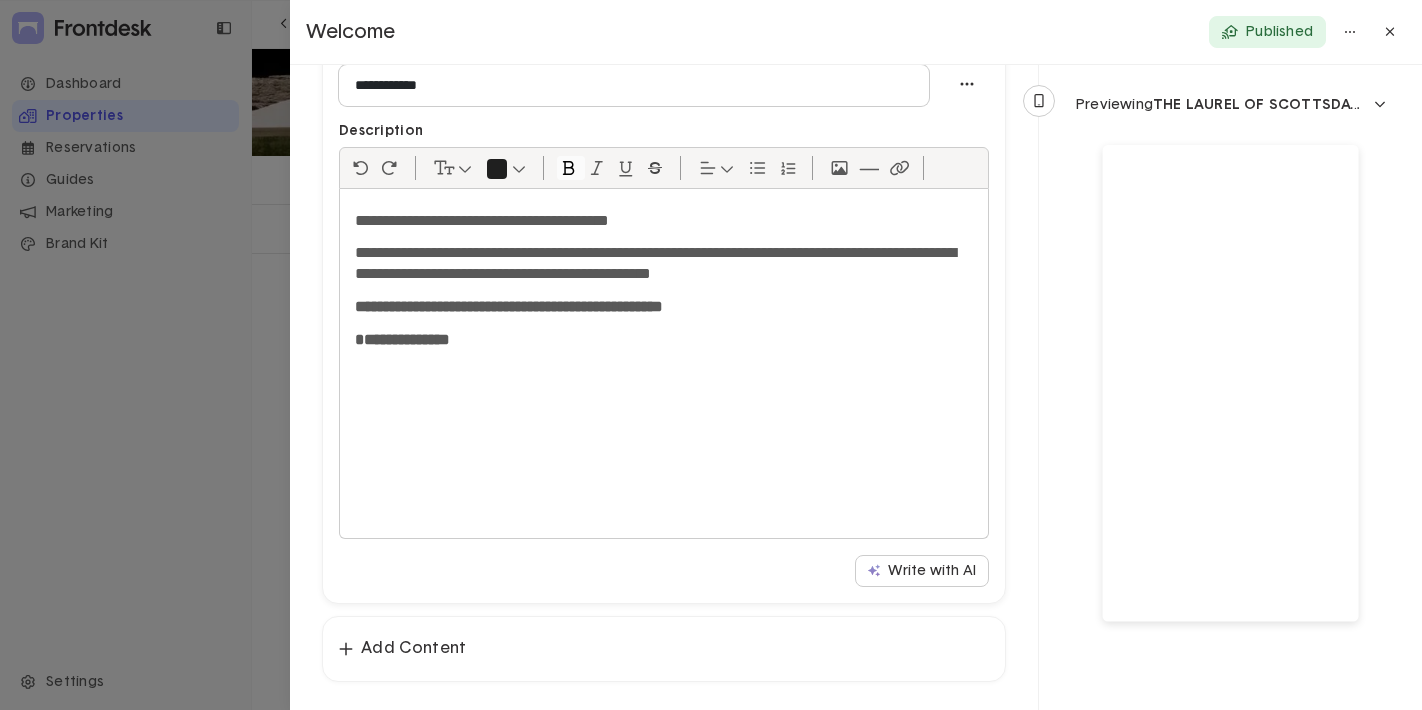 scroll, scrollTop: 277, scrollLeft: 0, axis: vertical 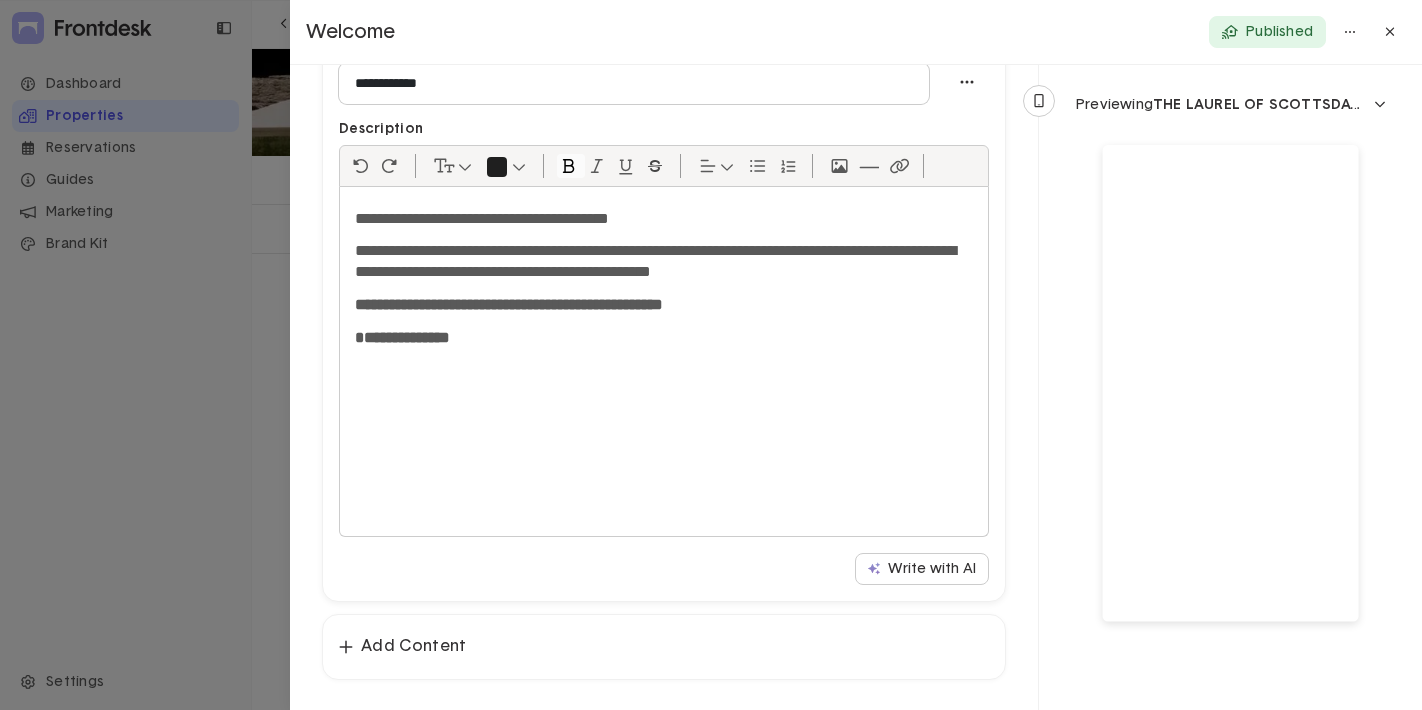 click on "**********" 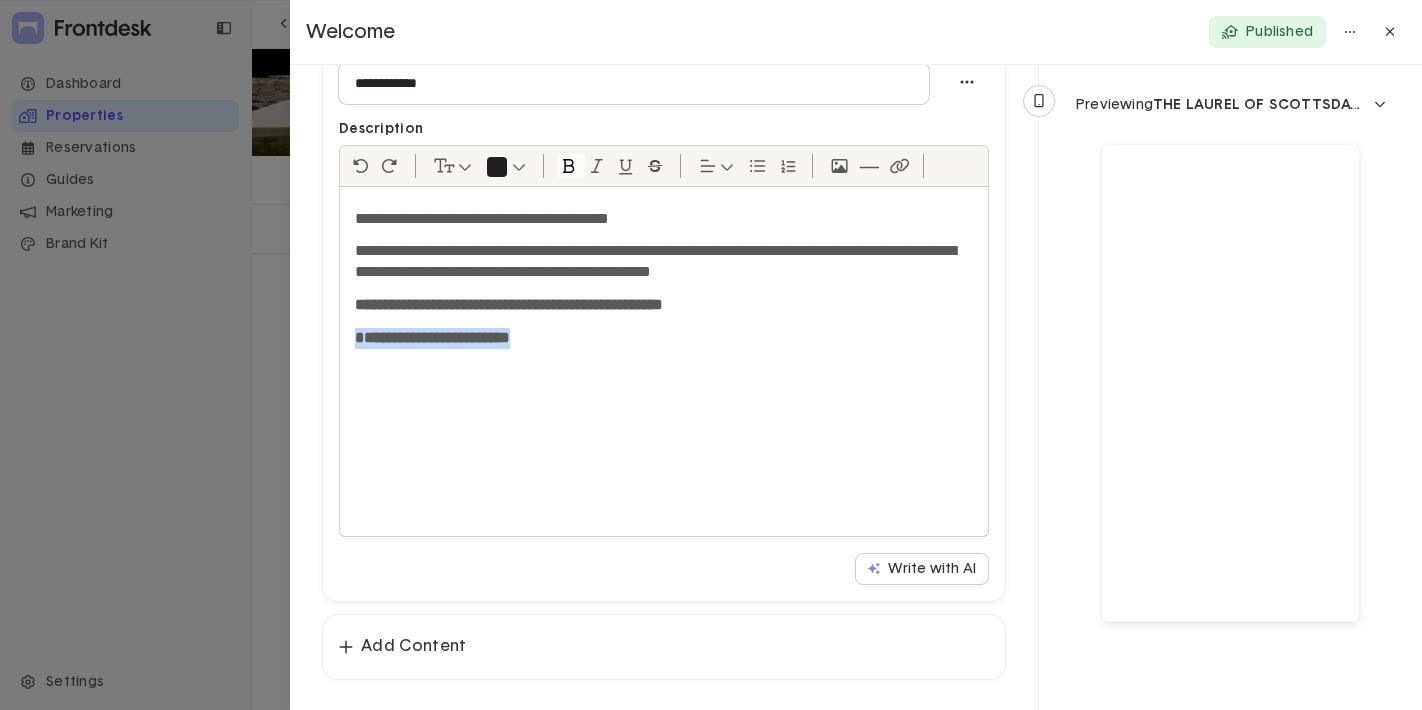 drag, startPoint x: 551, startPoint y: 338, endPoint x: 352, endPoint y: 337, distance: 199.00252 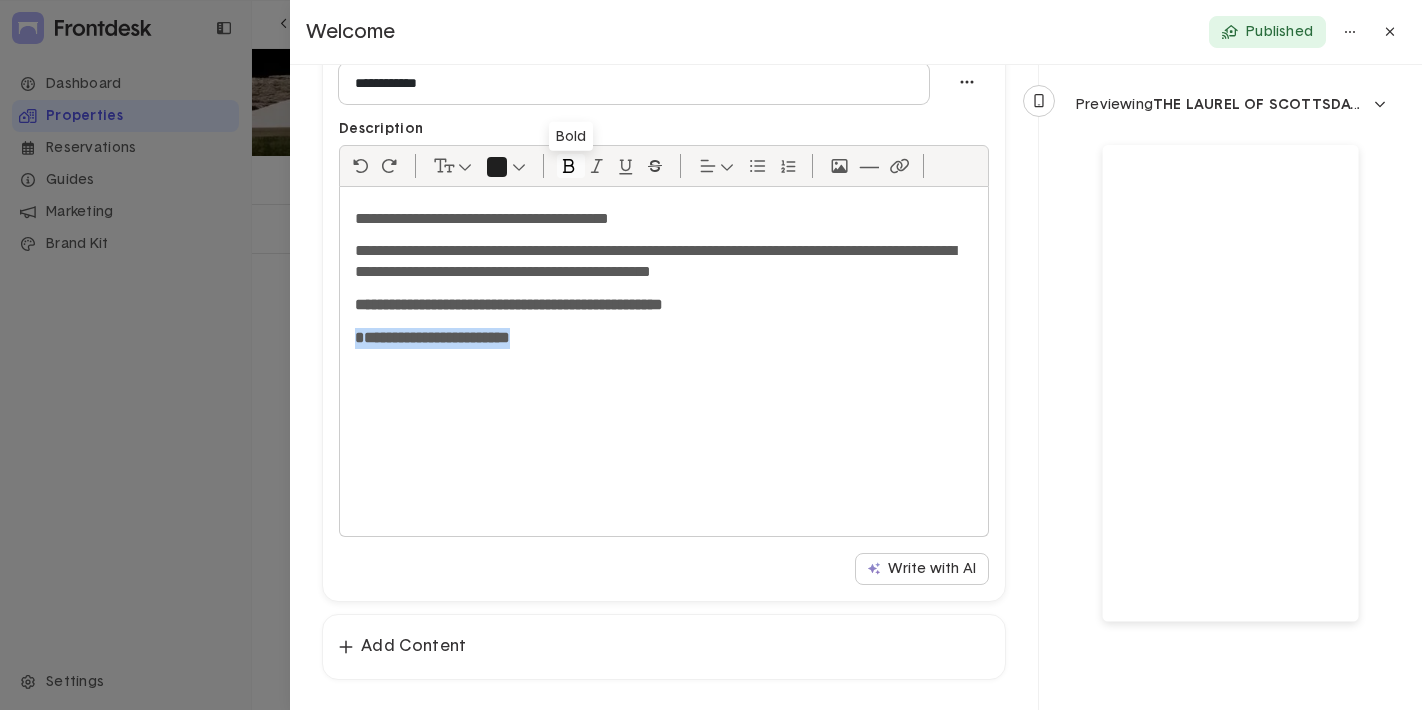 click 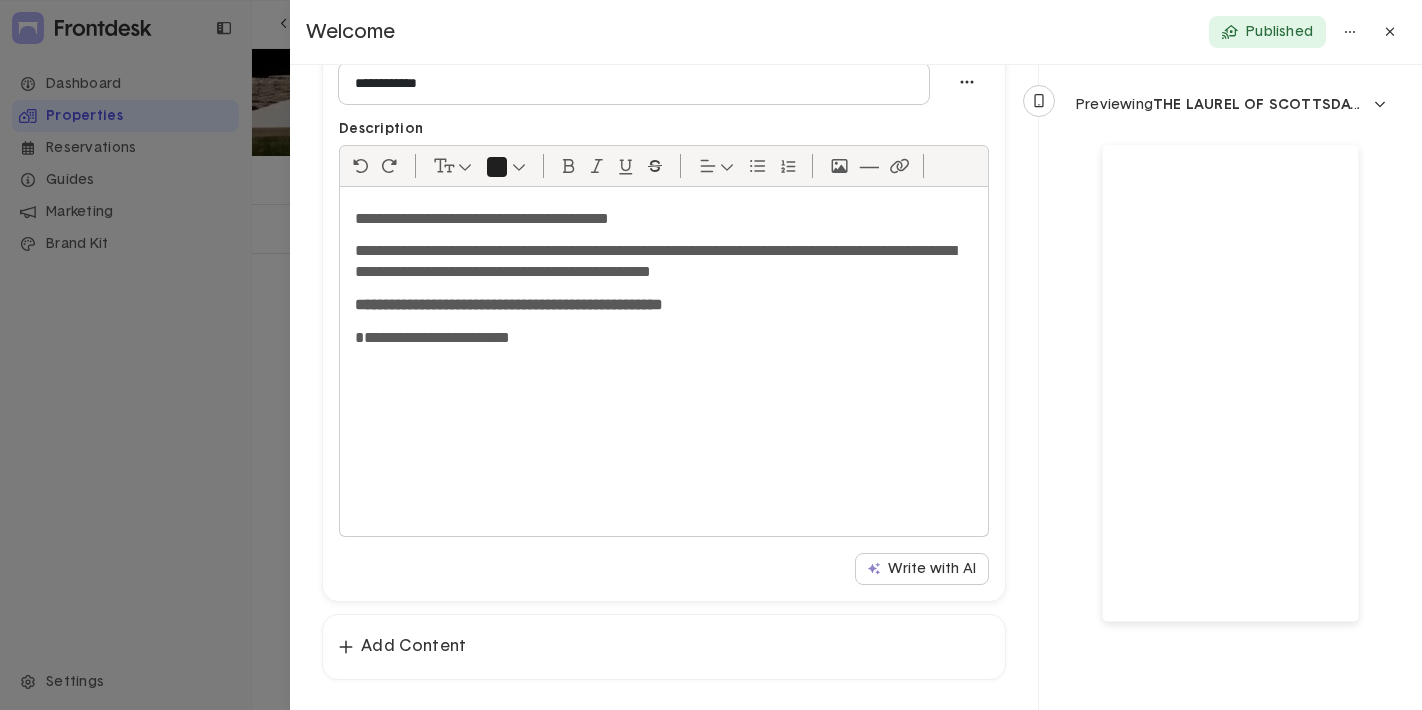 click on "**********" 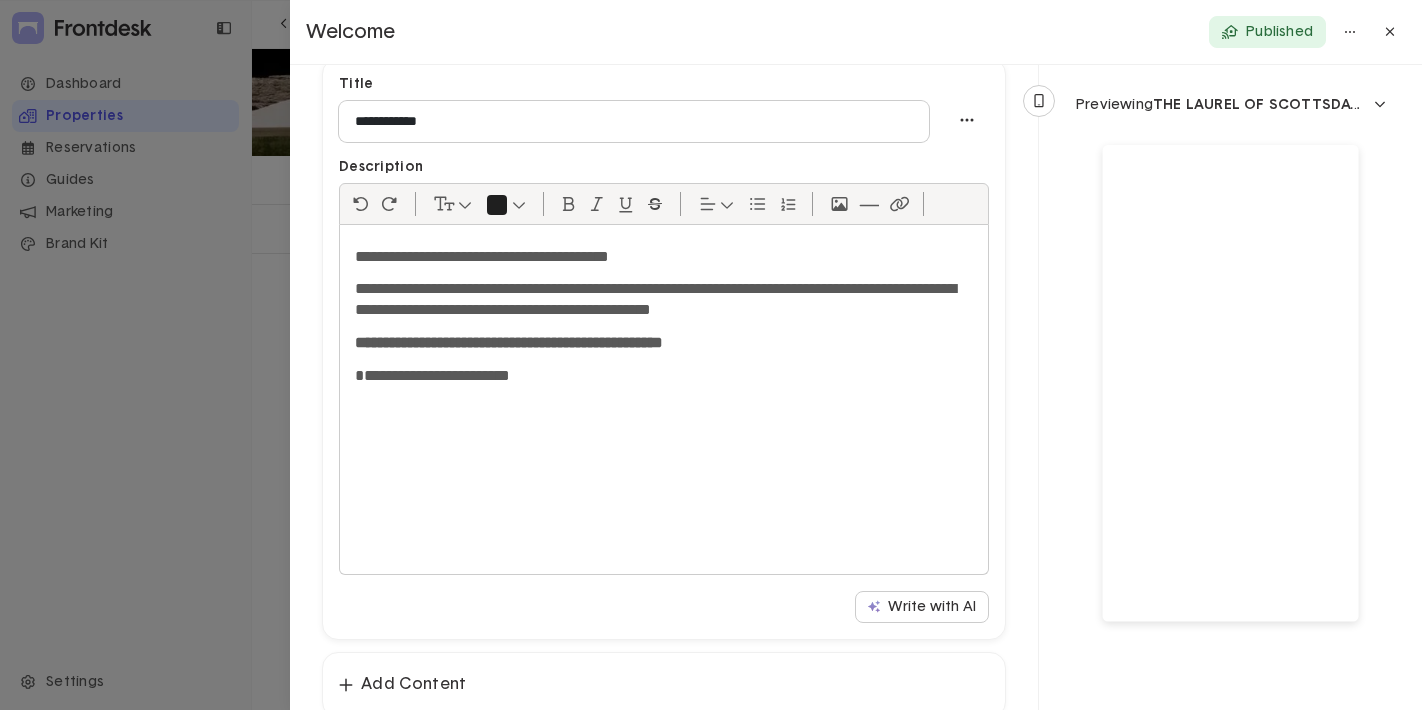 scroll, scrollTop: 235, scrollLeft: 0, axis: vertical 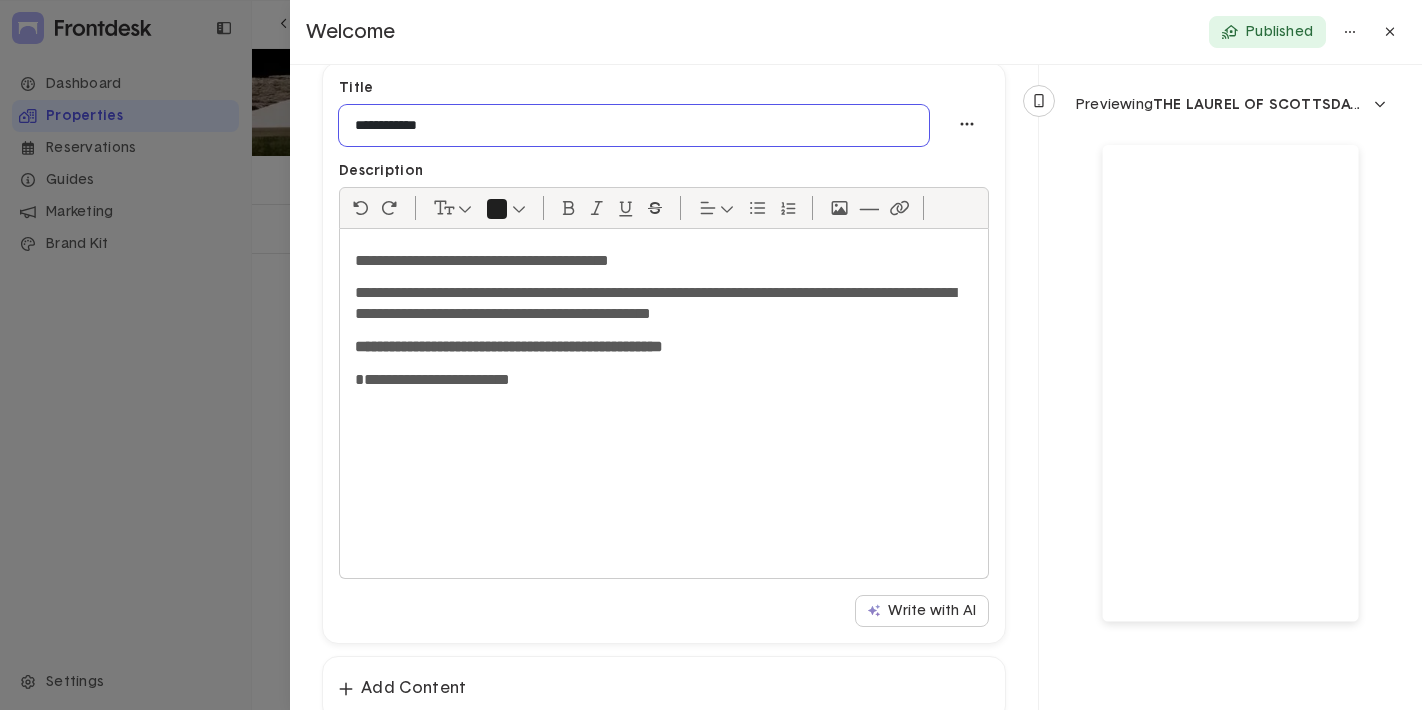 drag, startPoint x: 457, startPoint y: 130, endPoint x: 330, endPoint y: 114, distance: 128.0039 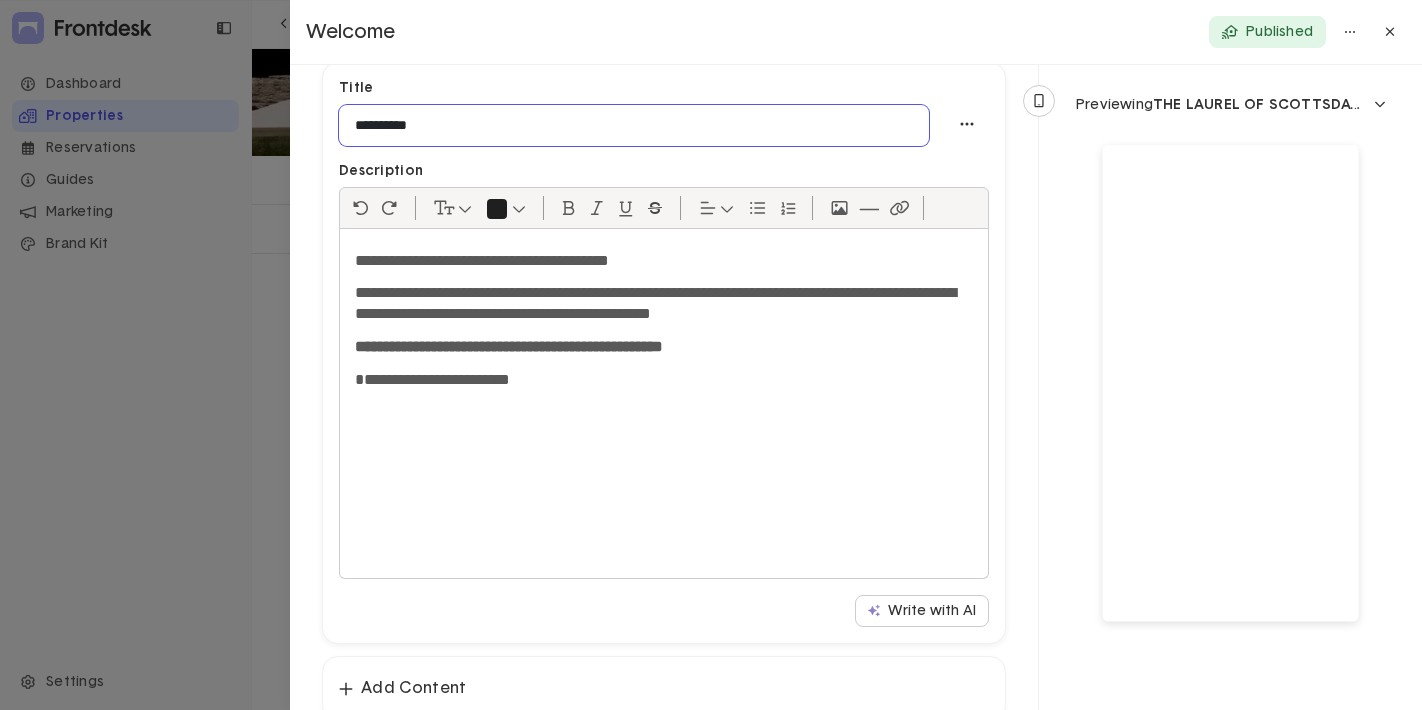 type on "**********" 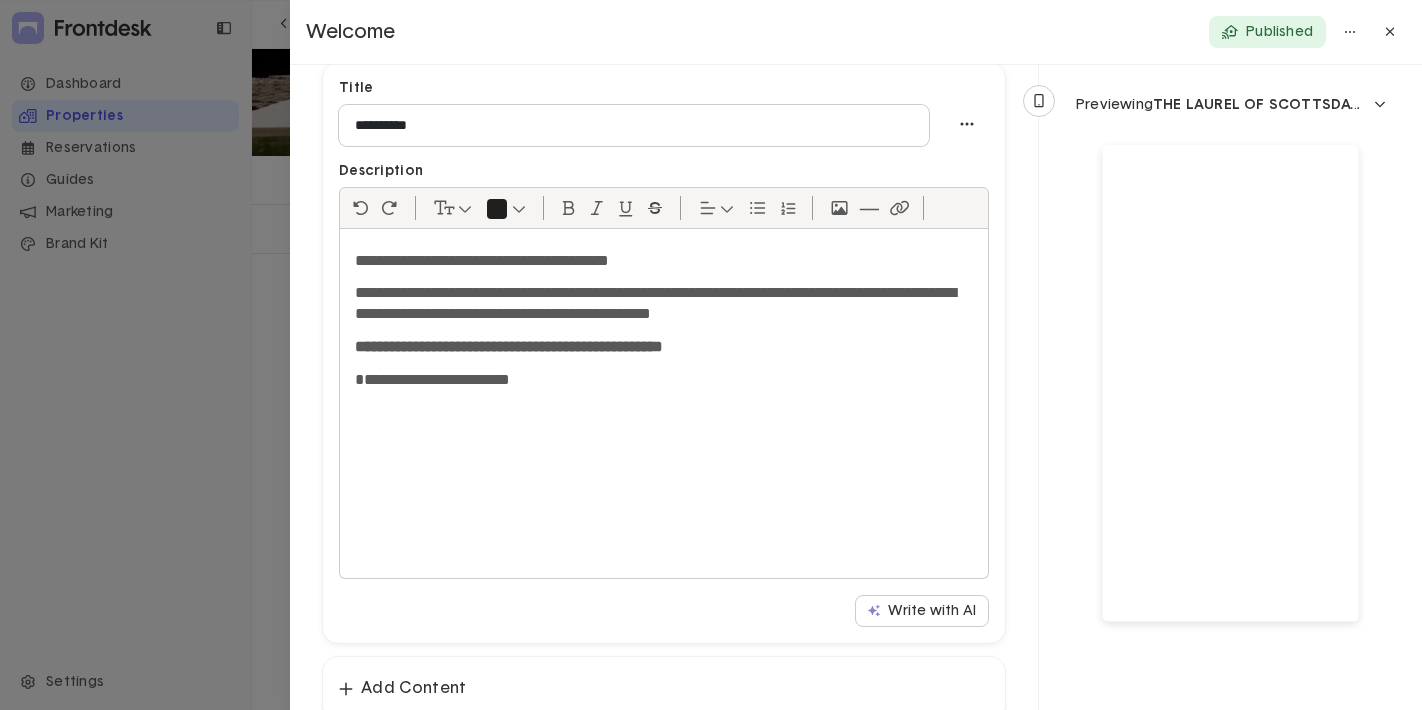 click on "**********" 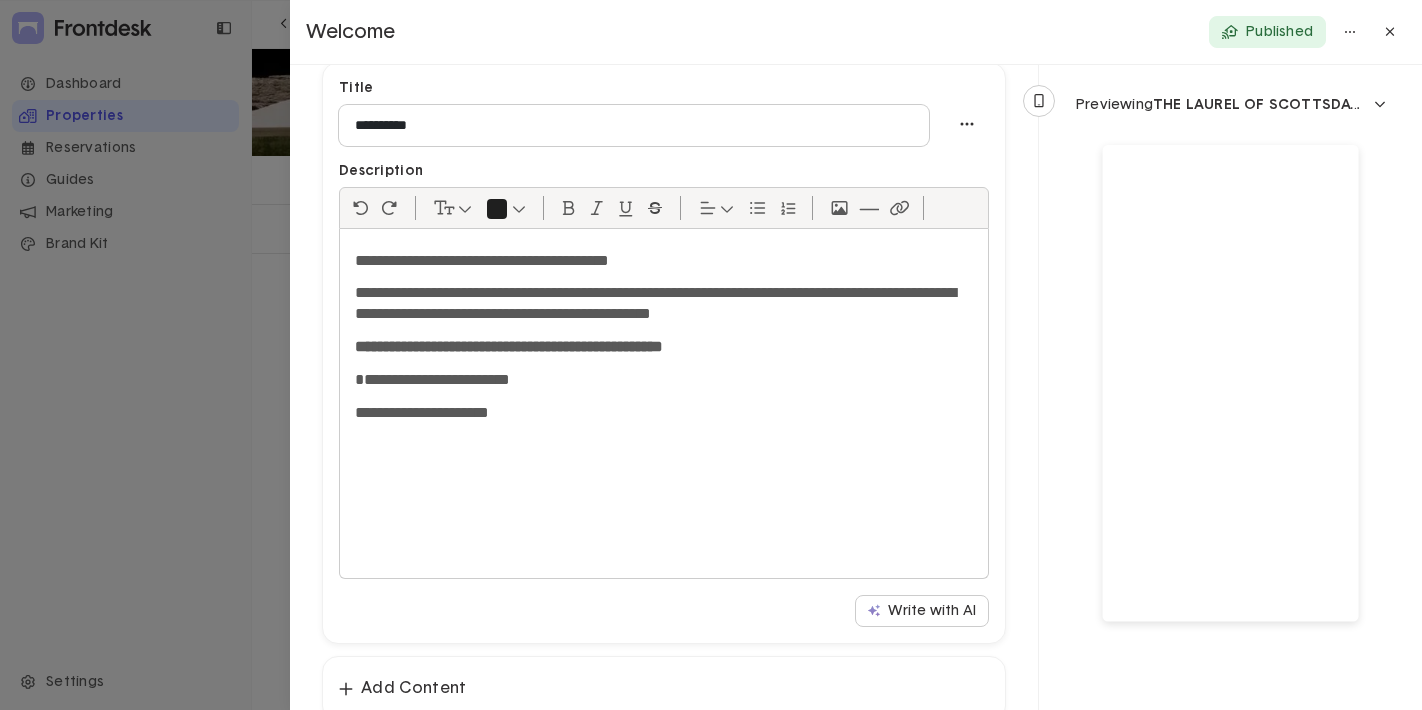 click on "**********" 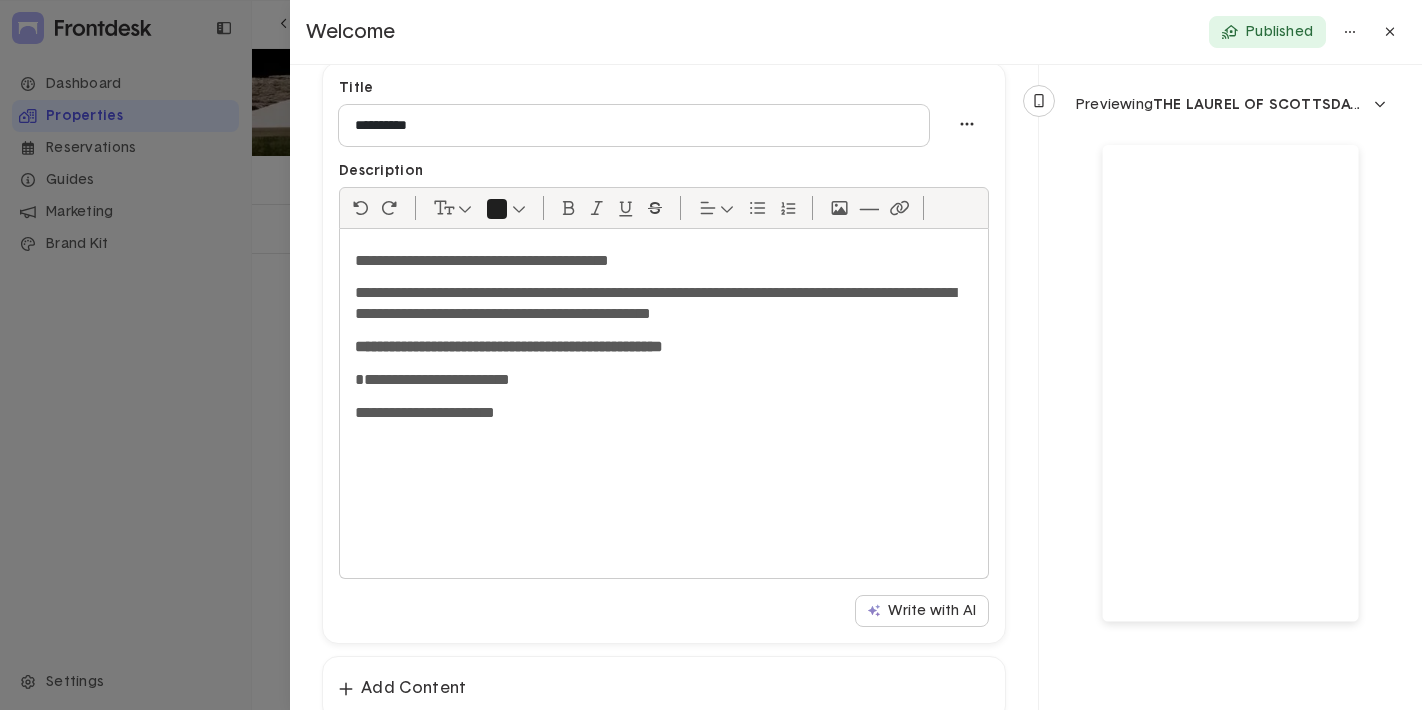 click 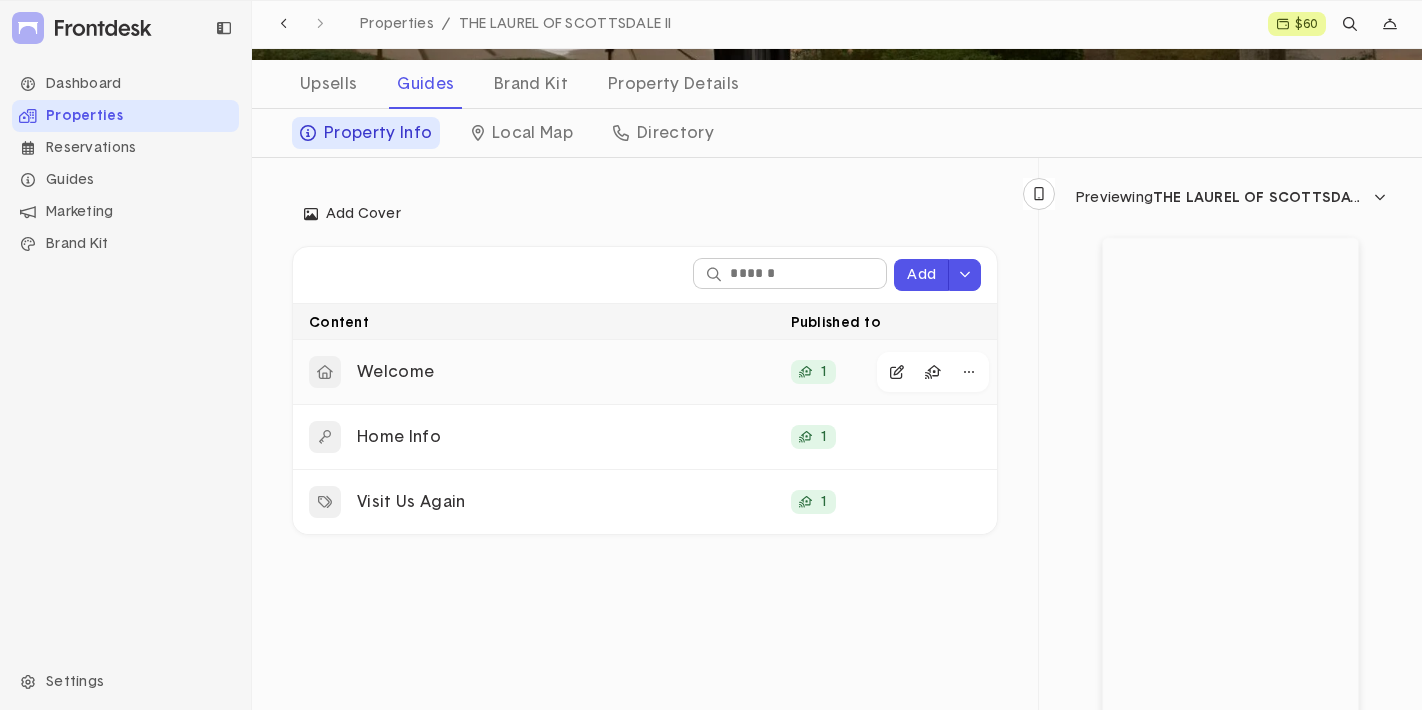 scroll, scrollTop: 228, scrollLeft: 0, axis: vertical 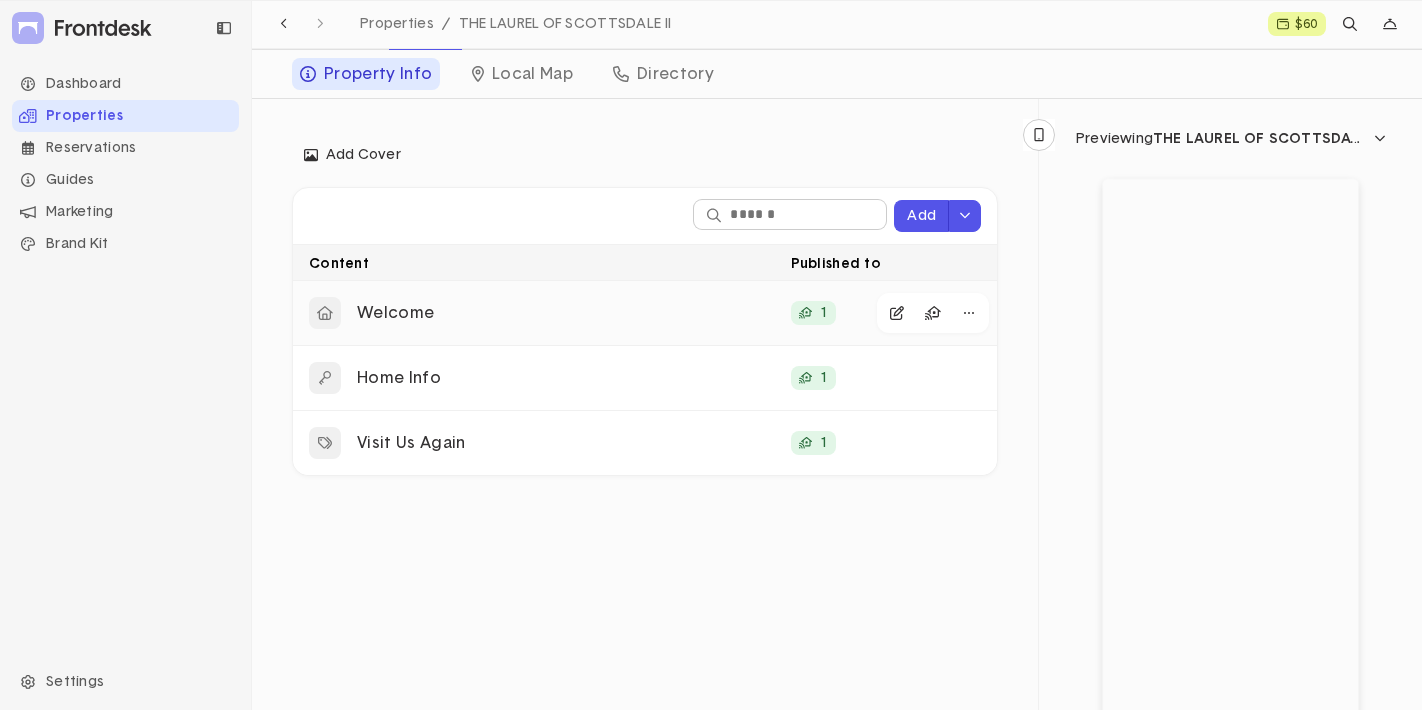 click on "Welcome" 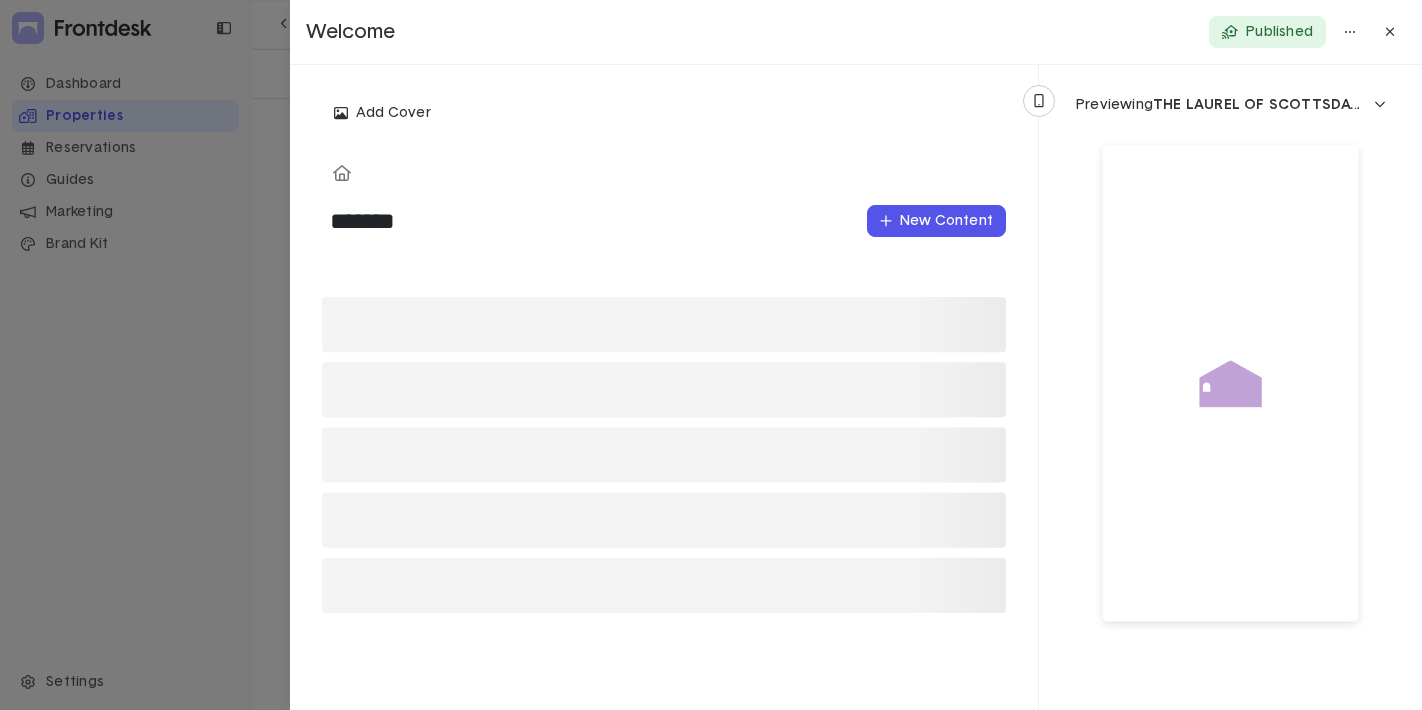 click on "*******" 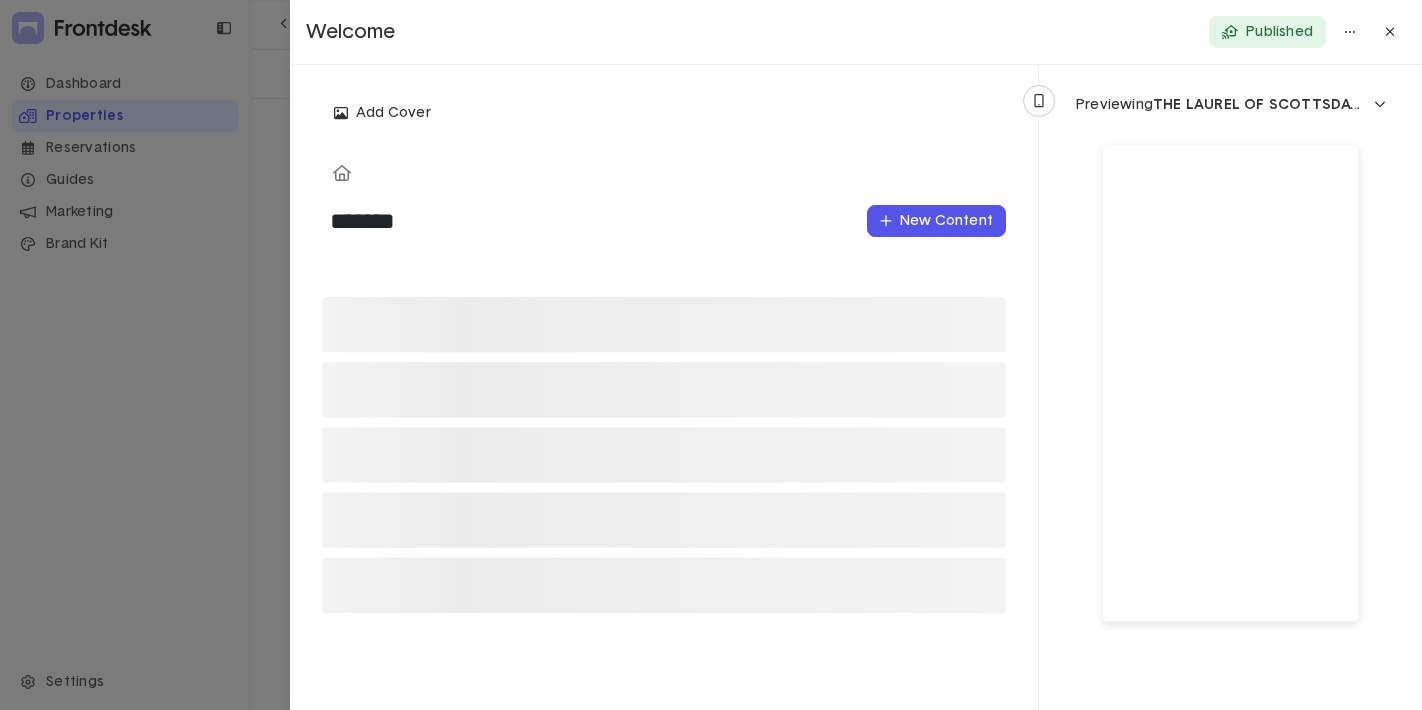 drag, startPoint x: 464, startPoint y: 225, endPoint x: 311, endPoint y: 222, distance: 153.0294 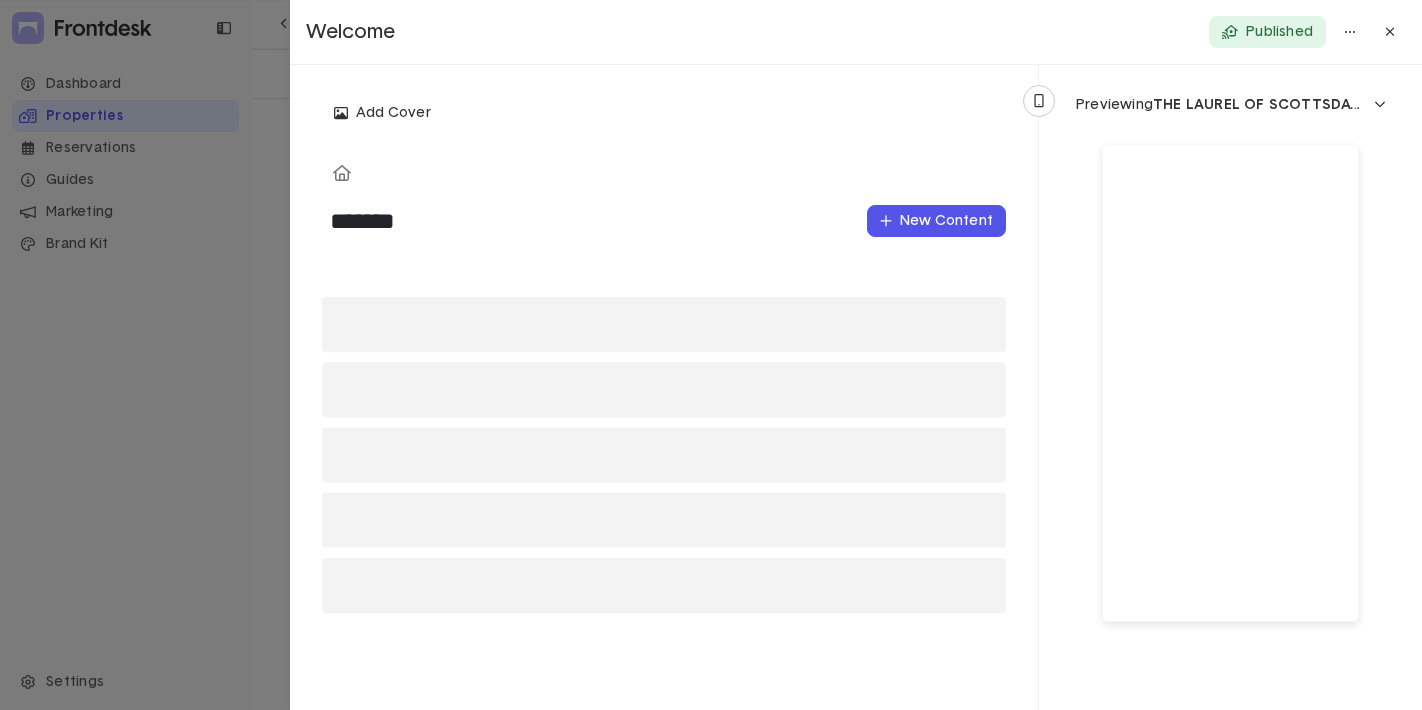 click on "Add Cover Change cover Remove *******   New Content" 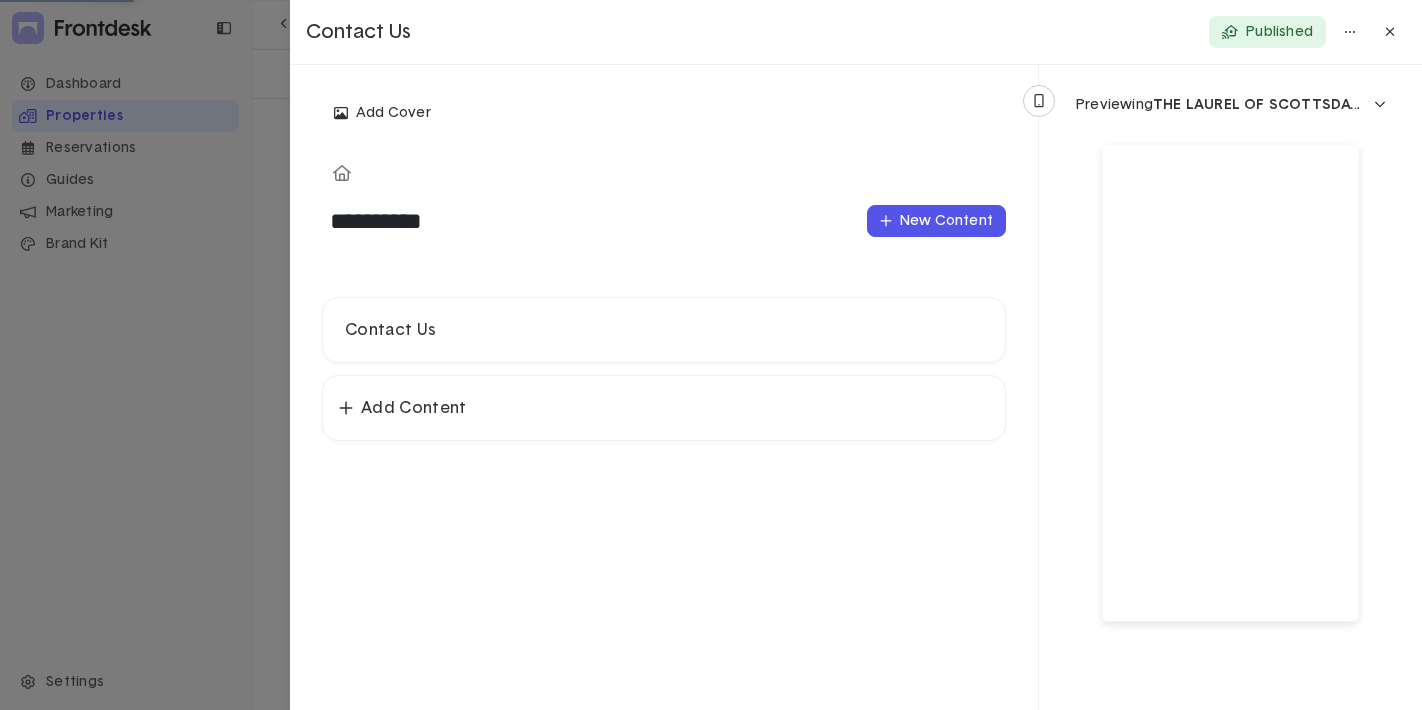 type on "**********" 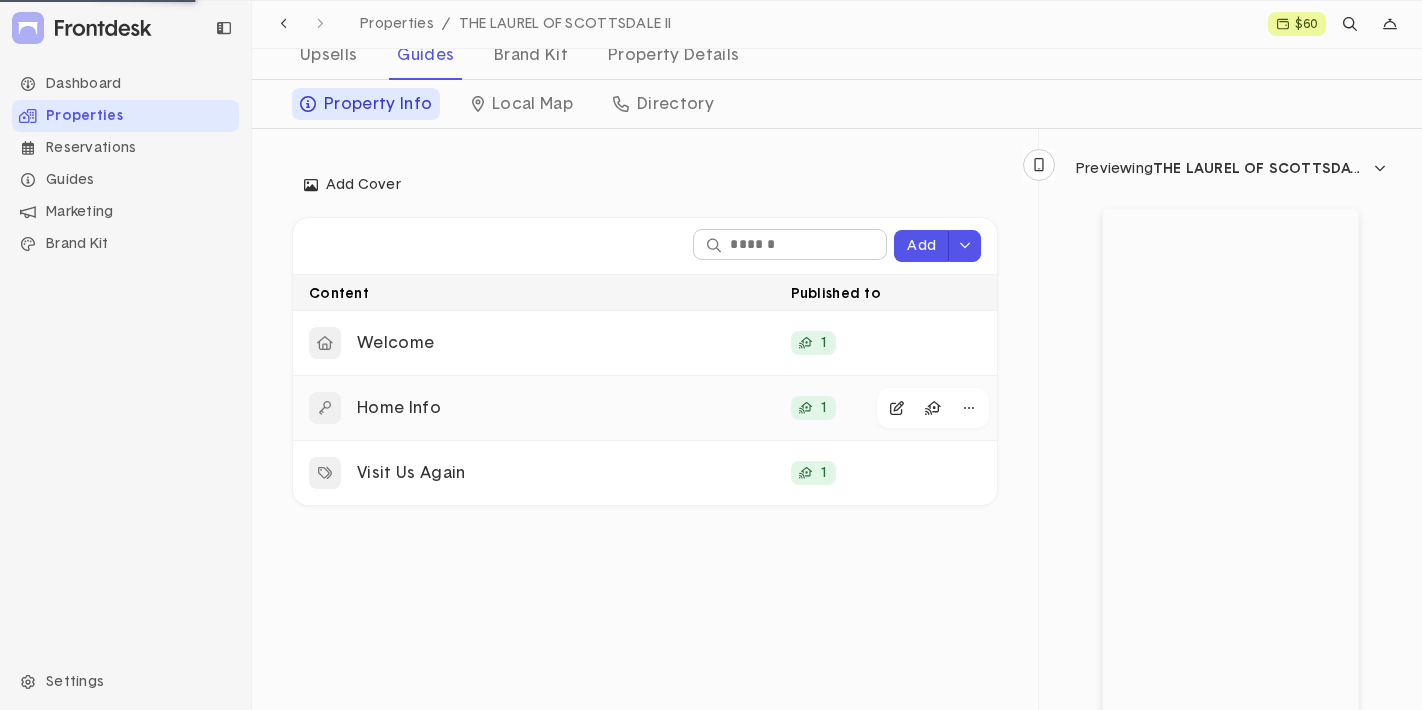 scroll, scrollTop: 194, scrollLeft: 0, axis: vertical 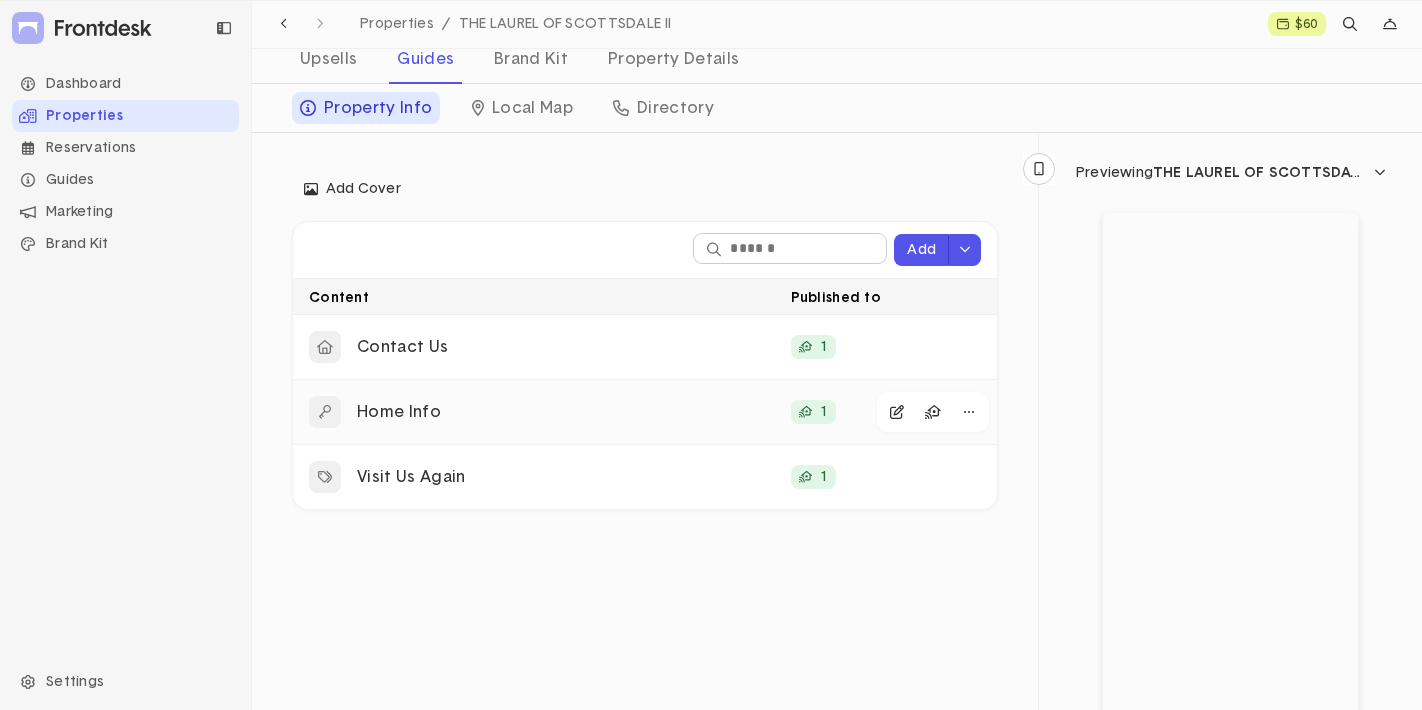click on "Home Info" 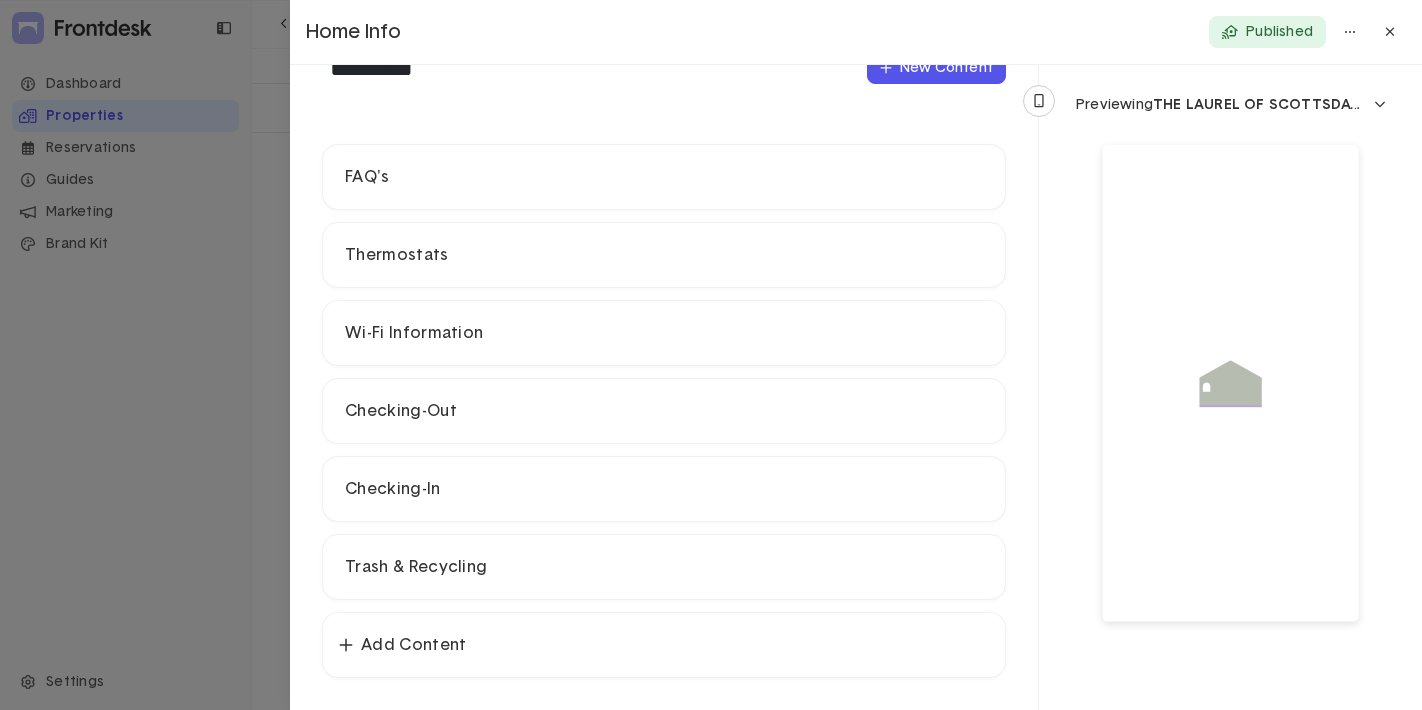 scroll, scrollTop: 92, scrollLeft: 0, axis: vertical 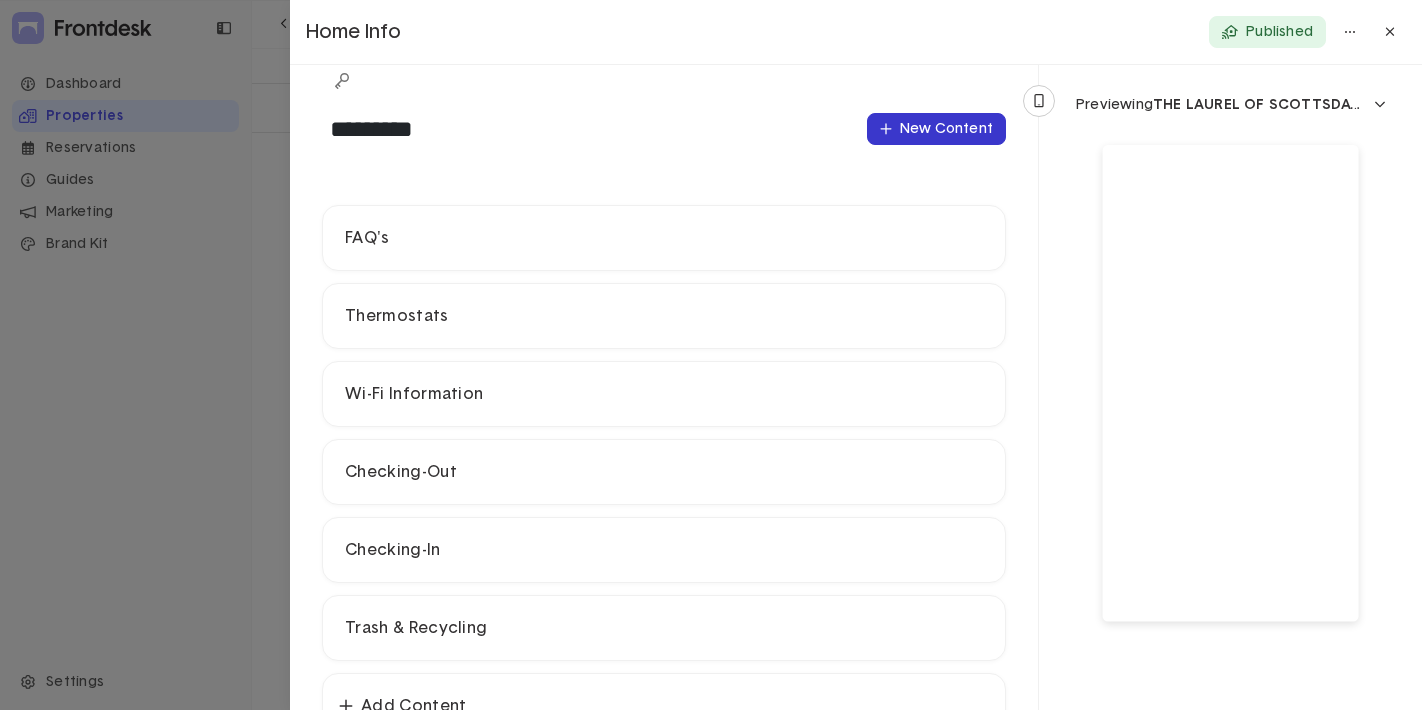click on "New Content" 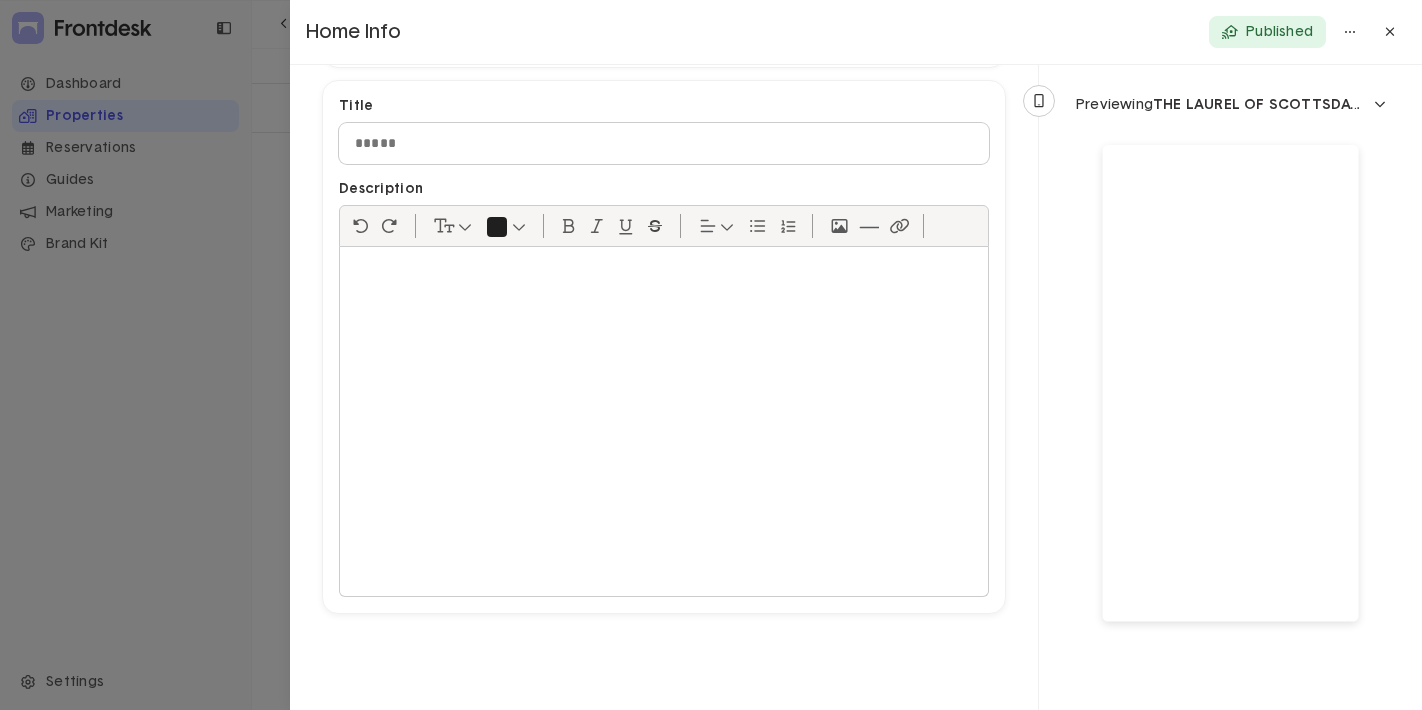 scroll, scrollTop: 698, scrollLeft: 0, axis: vertical 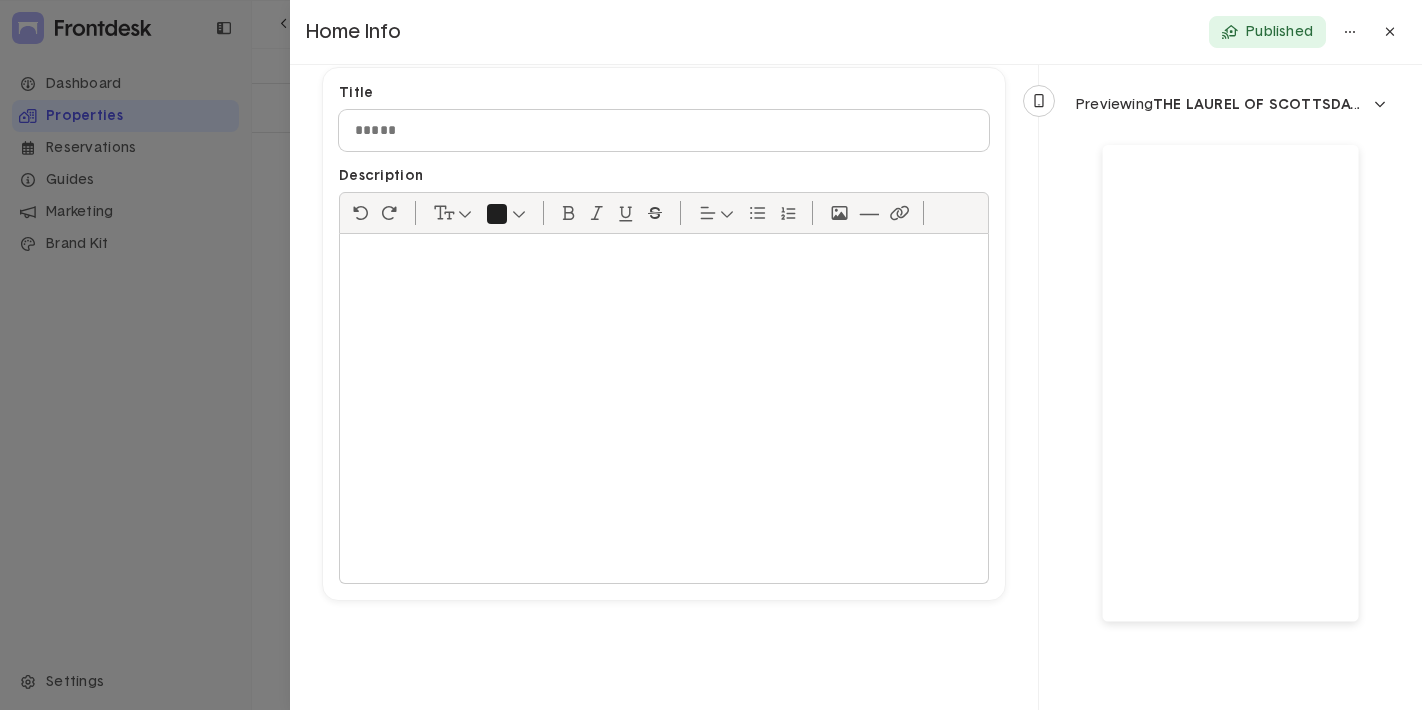 click 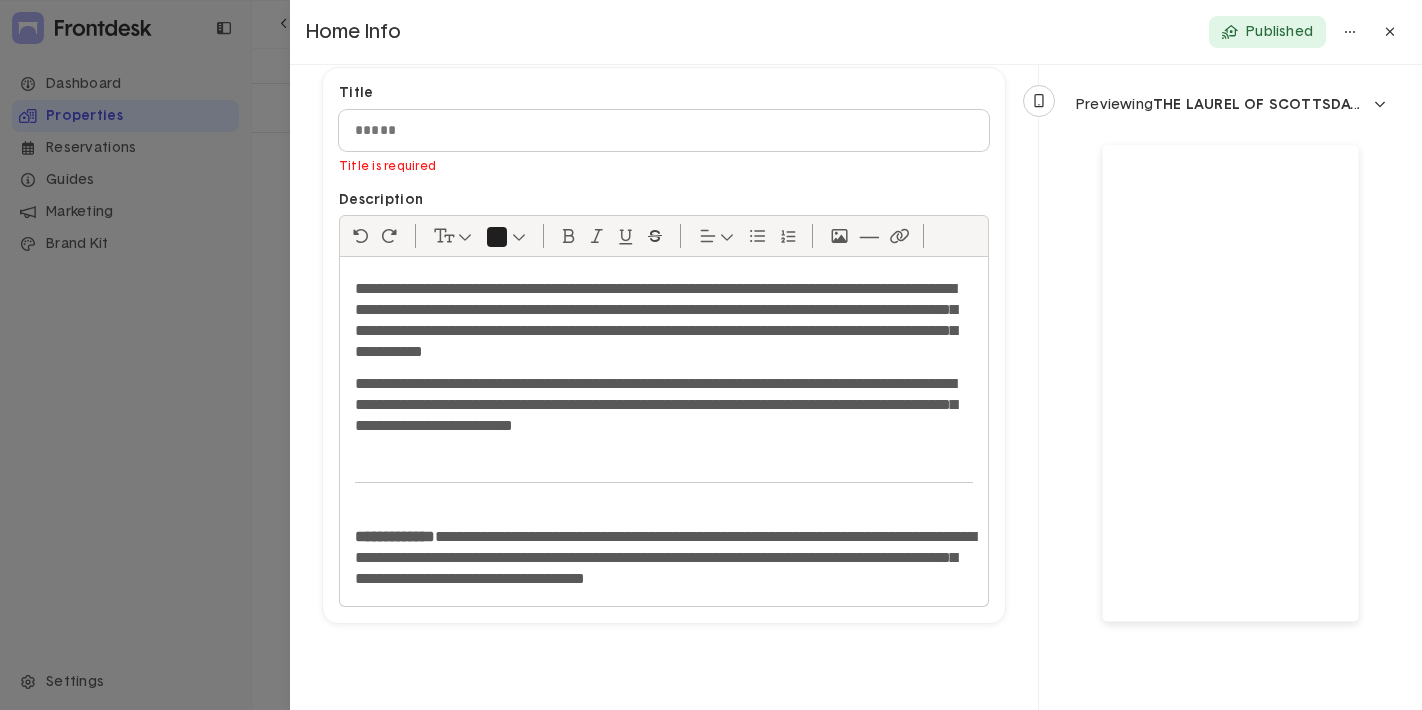 scroll, scrollTop: 0, scrollLeft: 0, axis: both 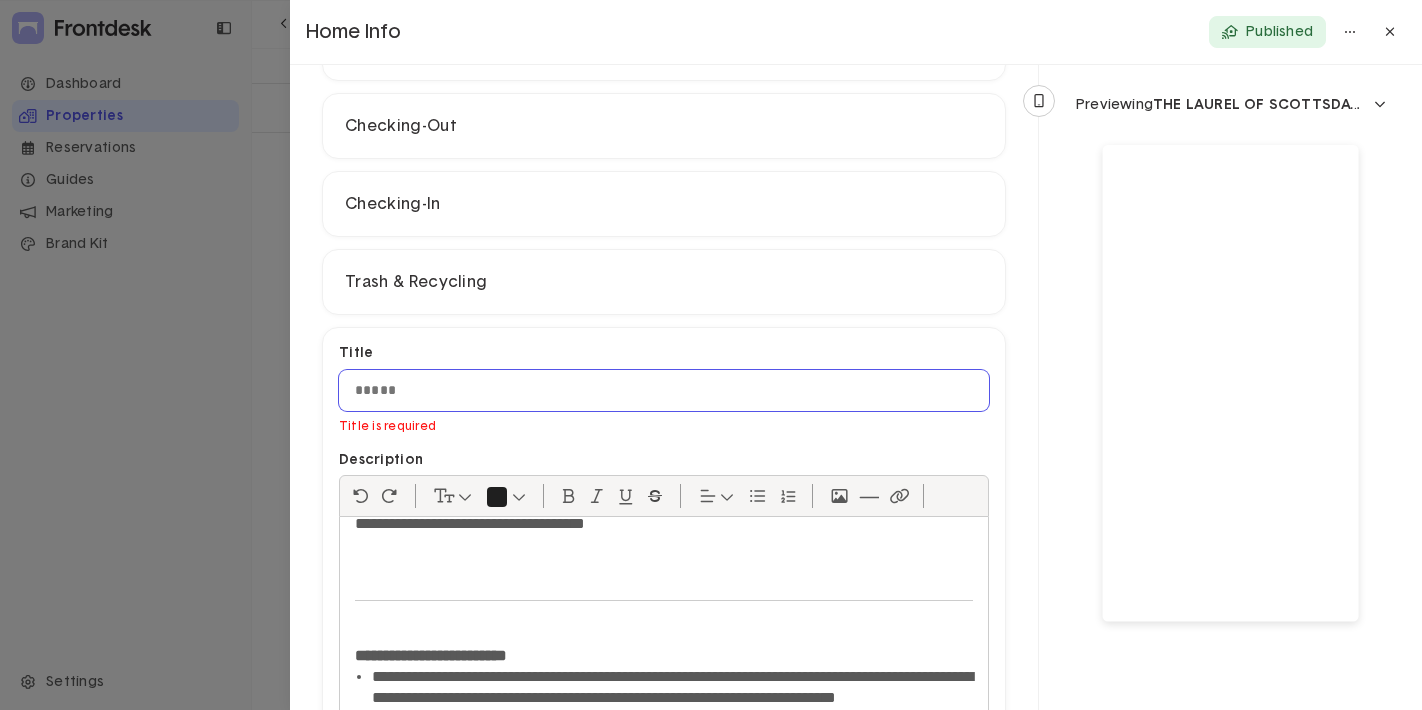 click 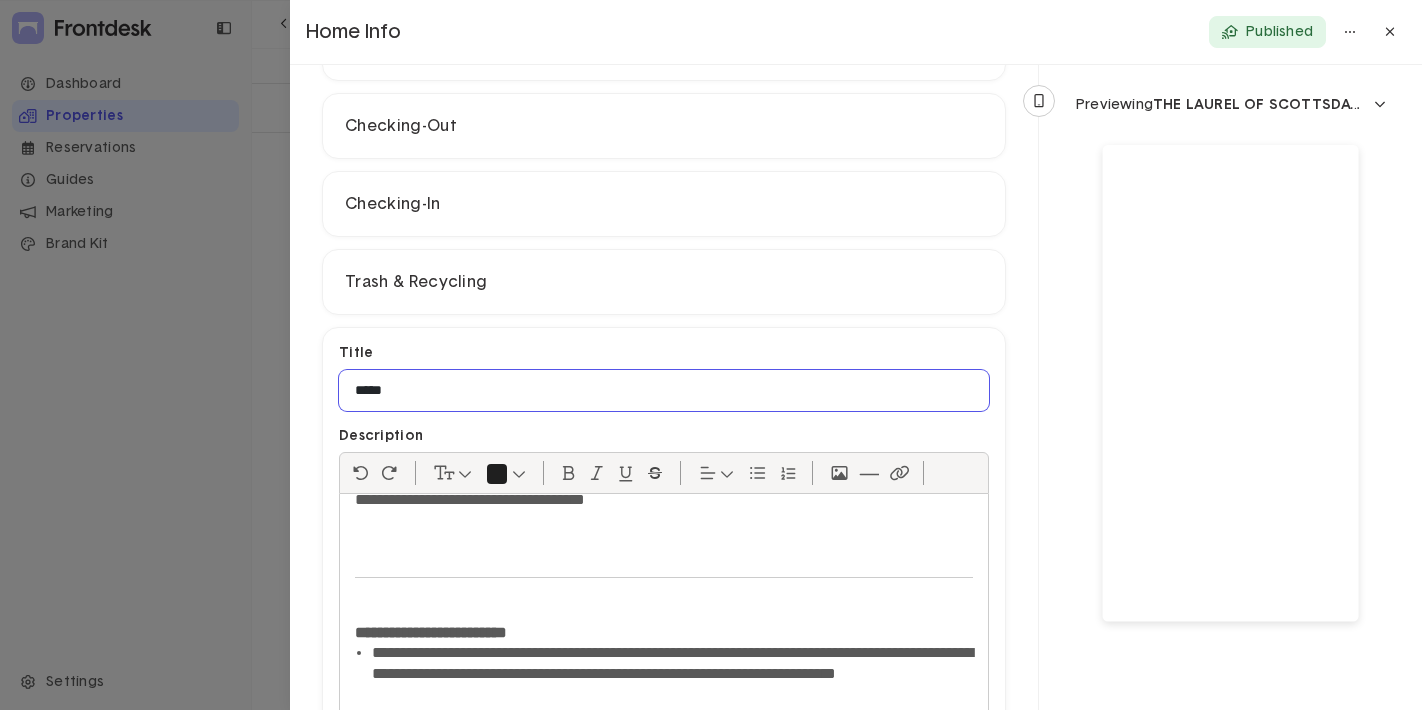 type on "****" 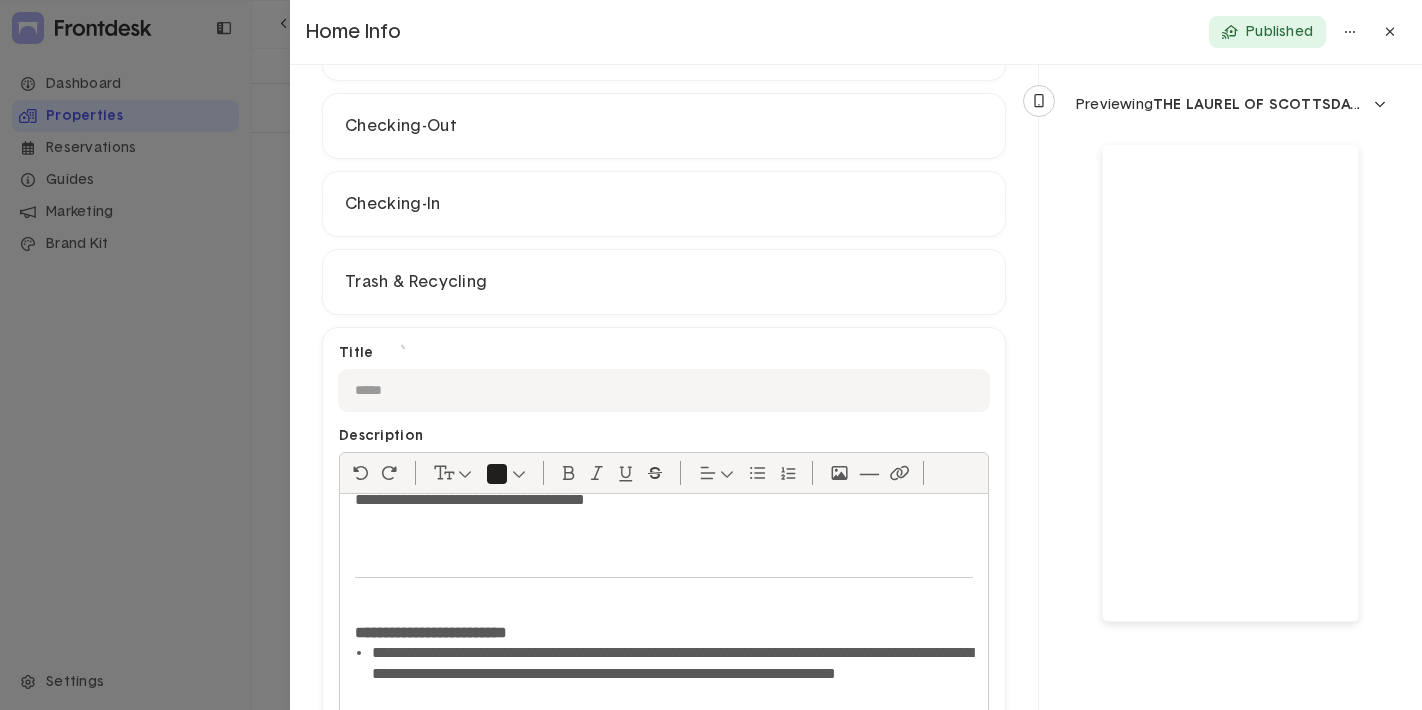 scroll, scrollTop: 746, scrollLeft: 0, axis: vertical 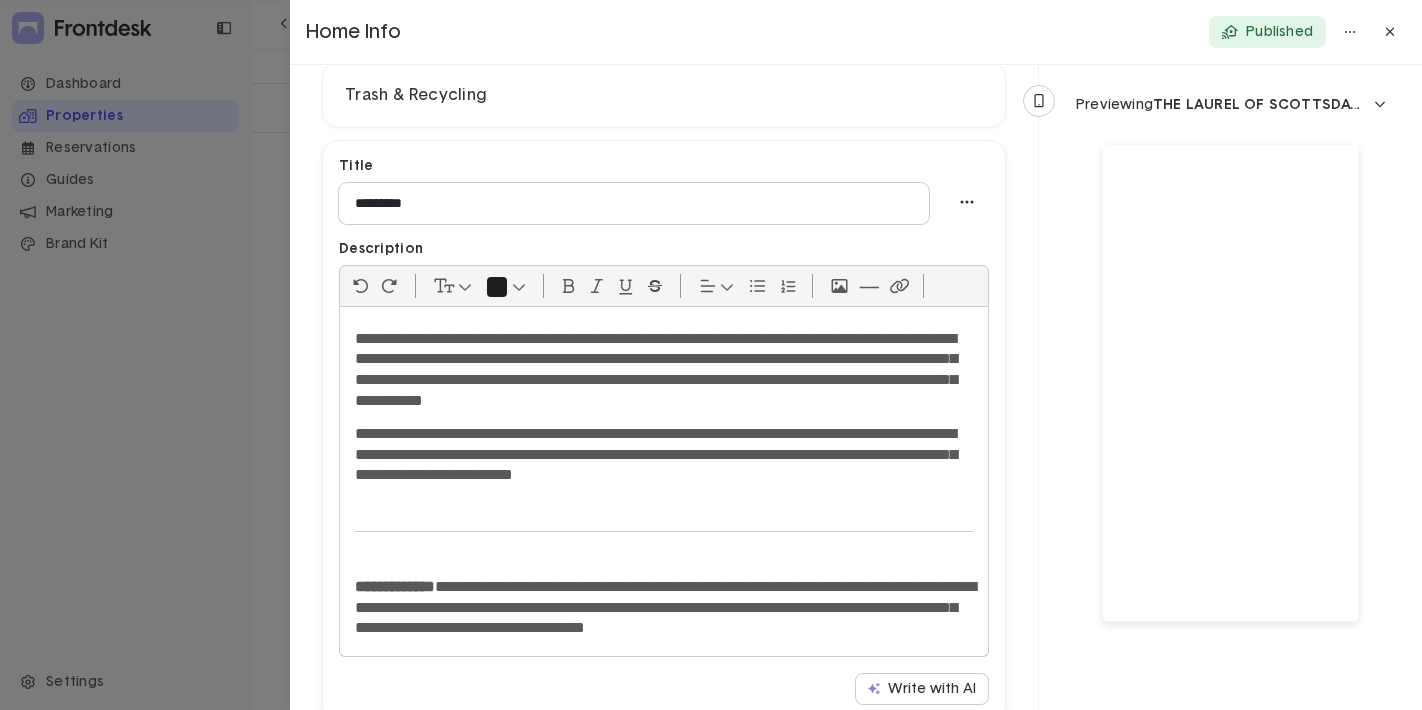 type on "*********" 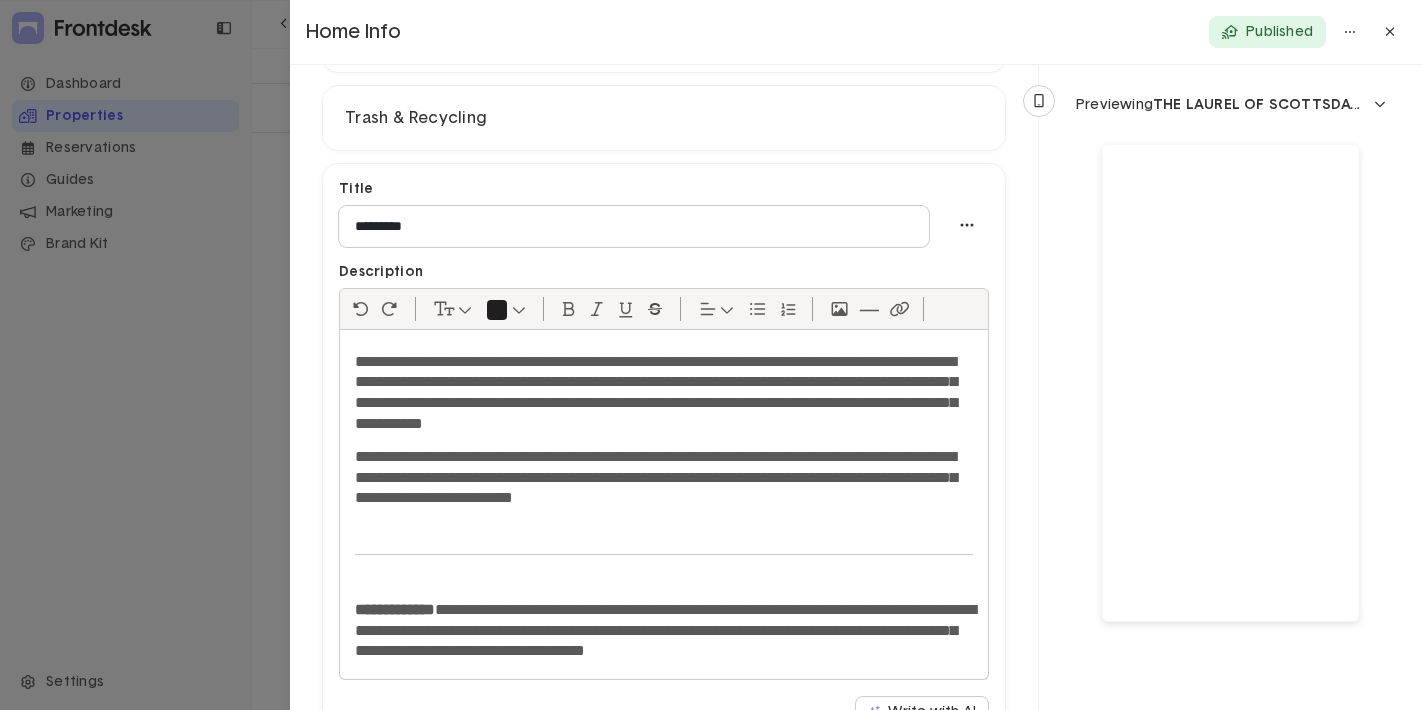 scroll, scrollTop: 601, scrollLeft: 0, axis: vertical 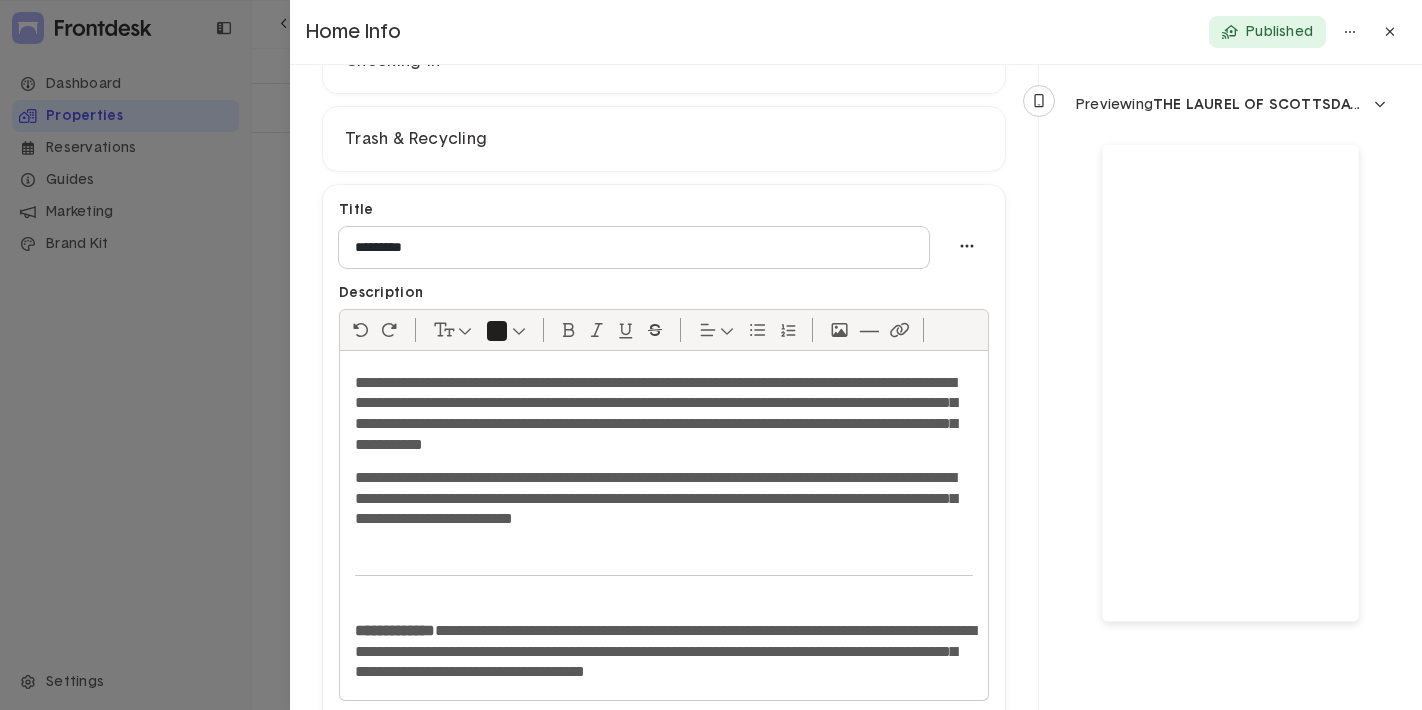 click 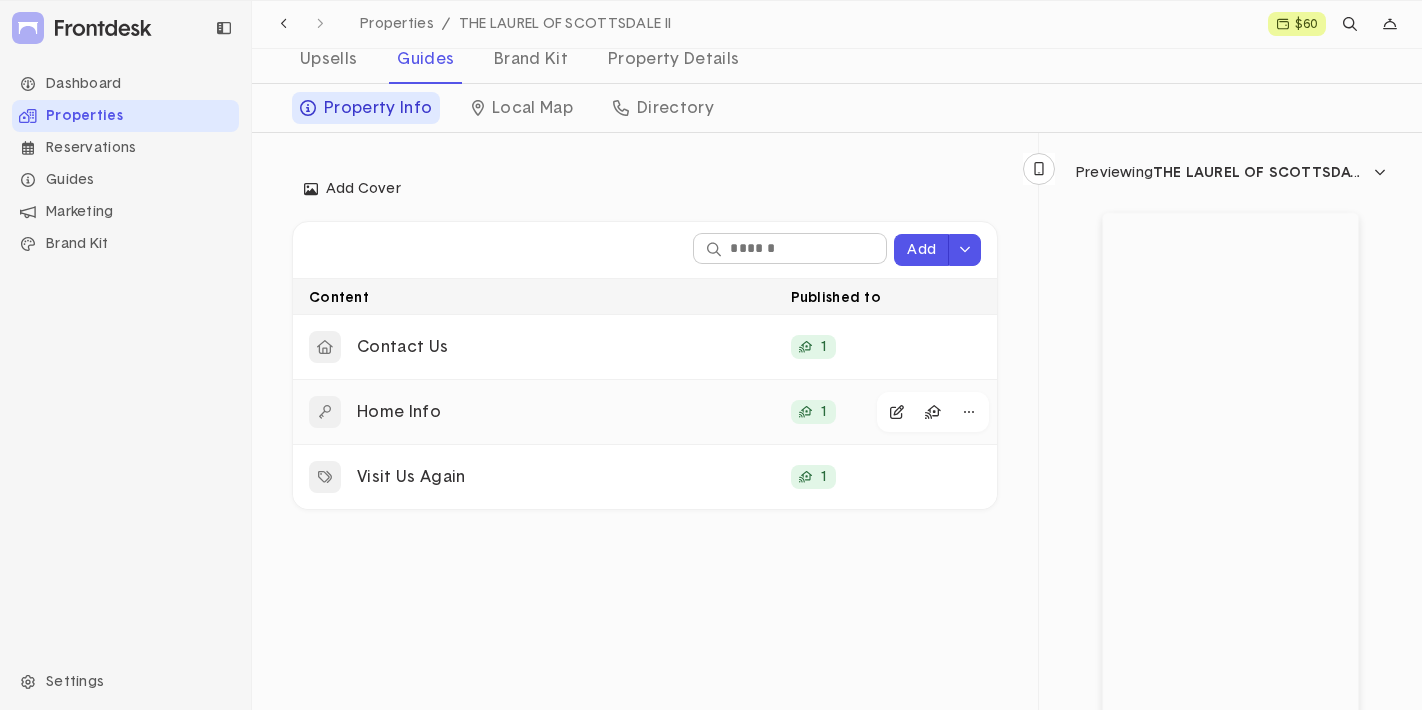 click on "Home Info" 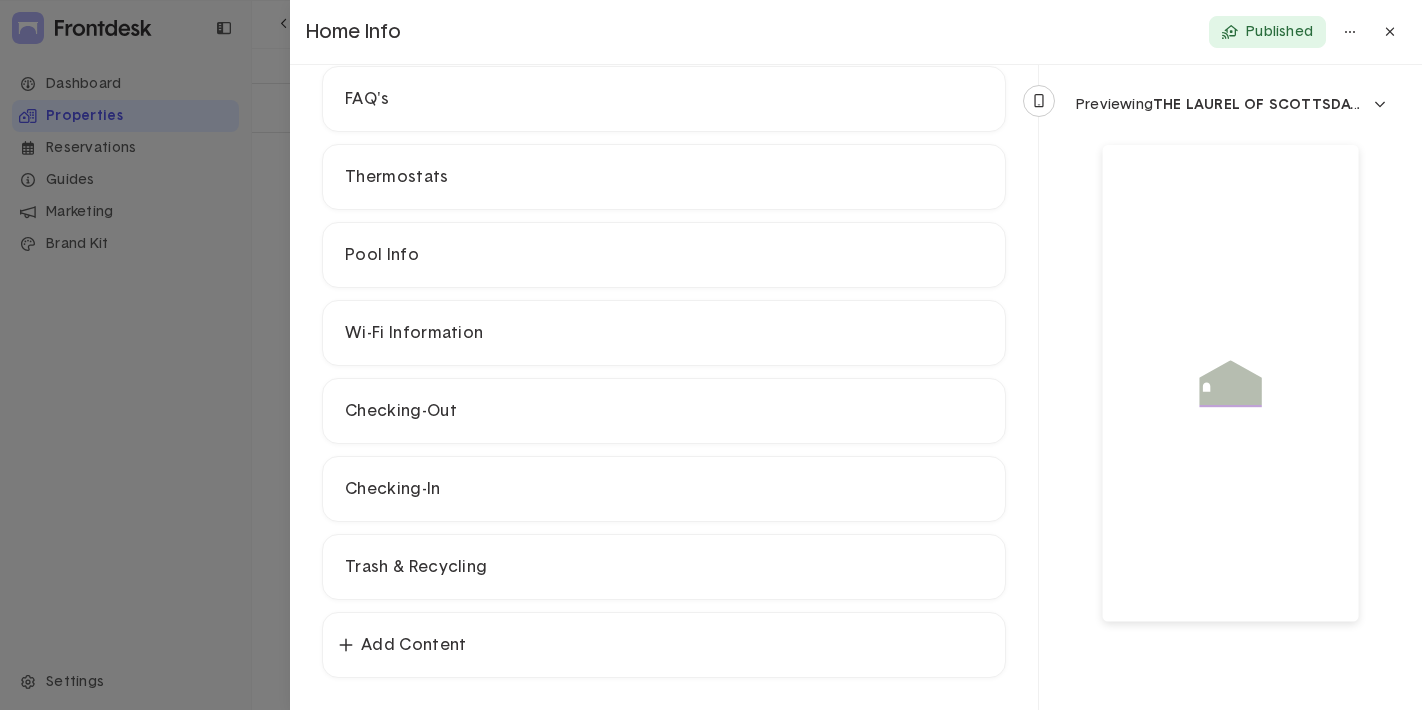 scroll, scrollTop: 154, scrollLeft: 0, axis: vertical 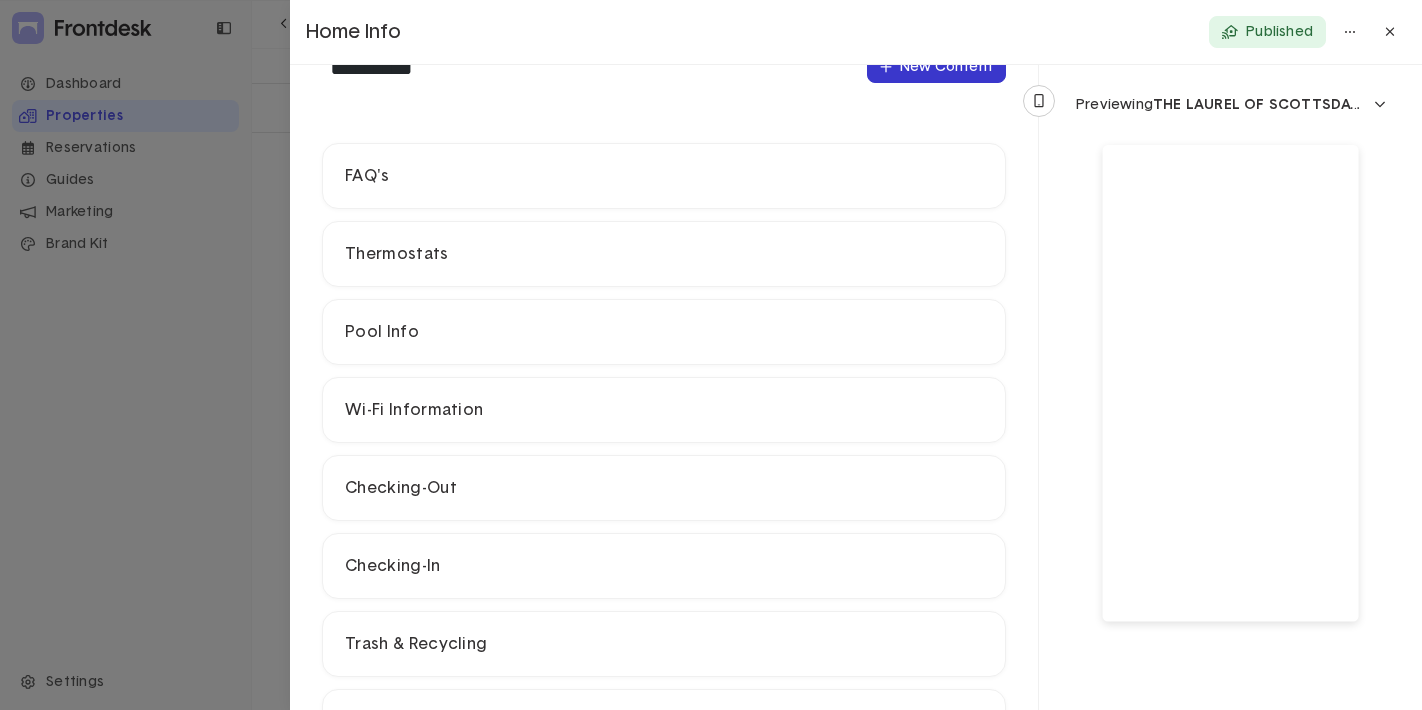 click on "New Content" 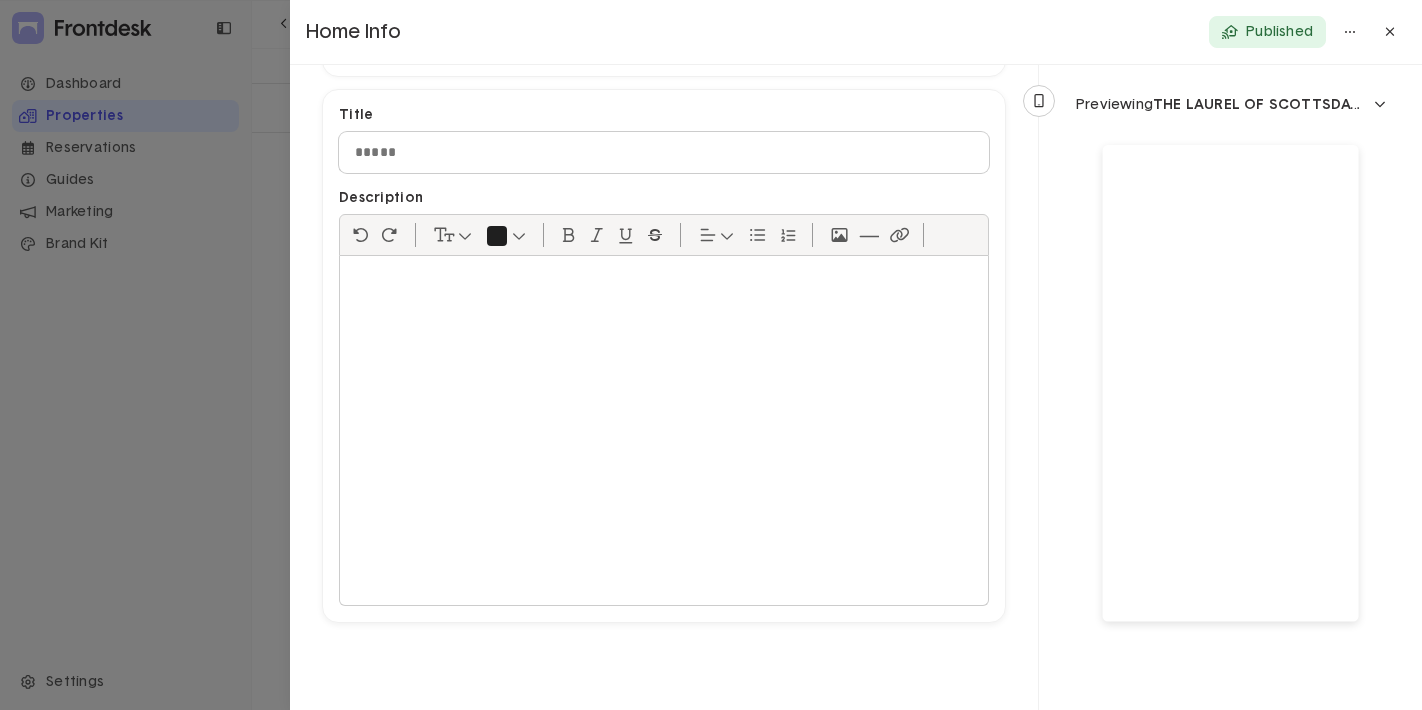 scroll, scrollTop: 776, scrollLeft: 0, axis: vertical 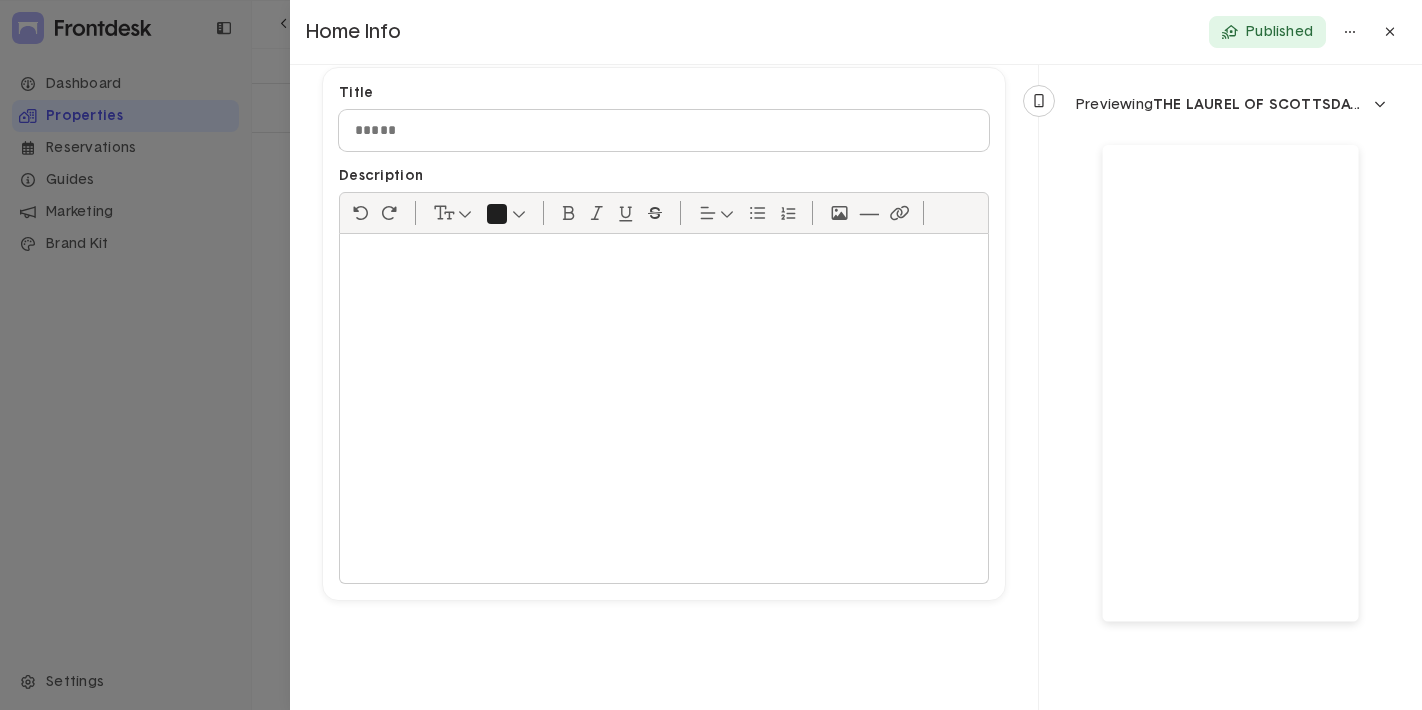 click 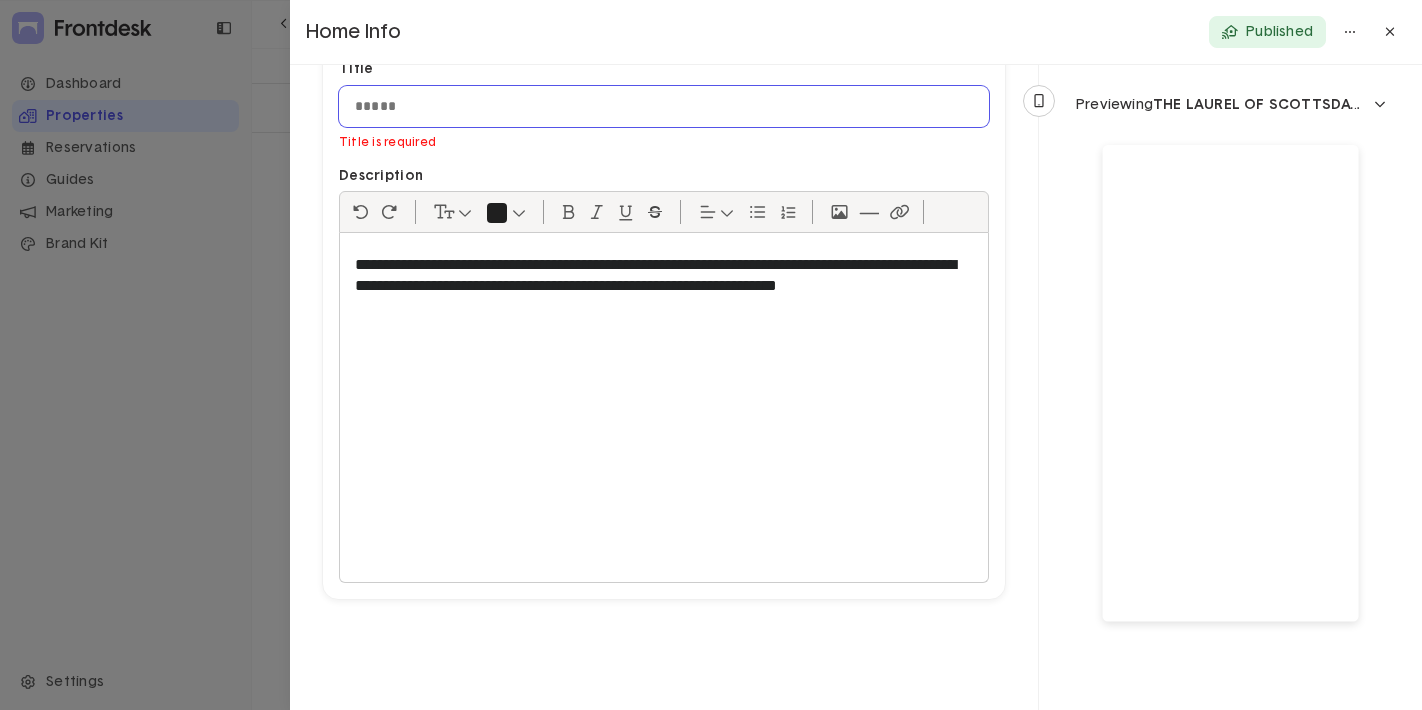 click 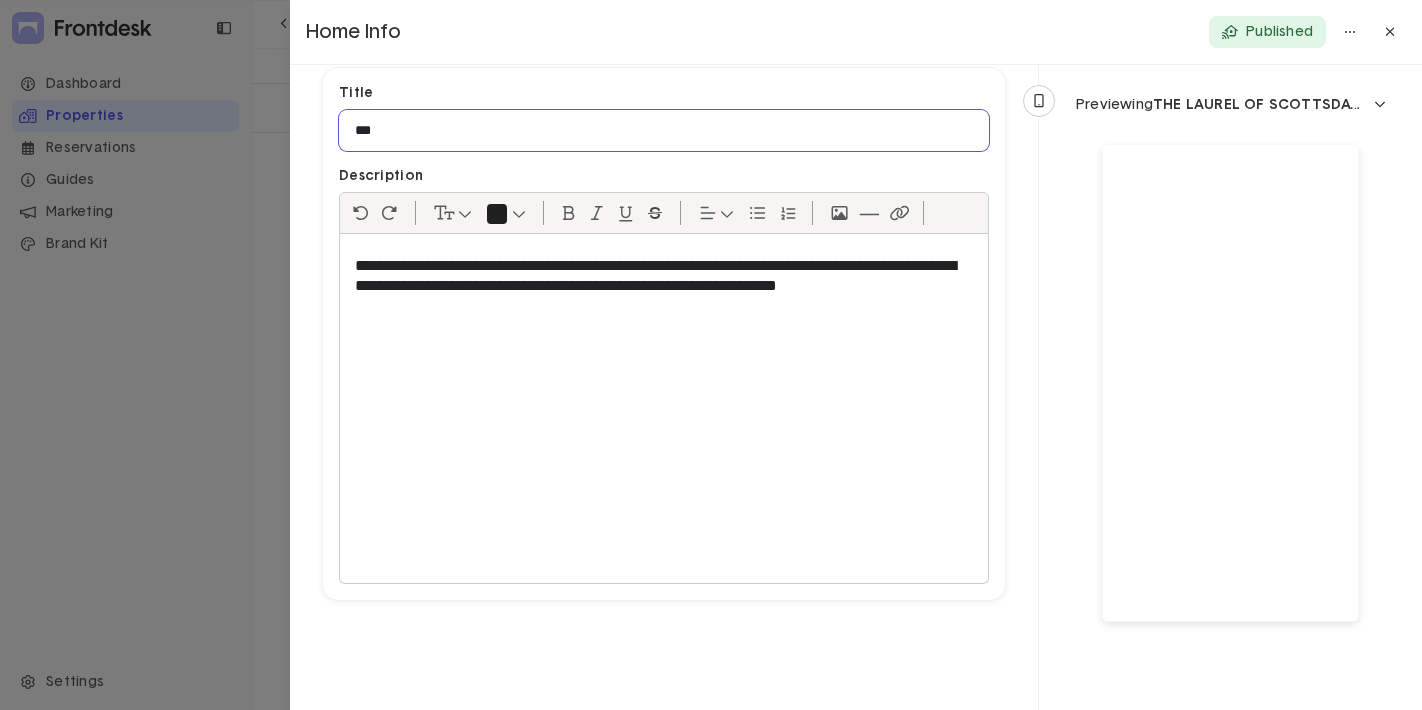 type on "***" 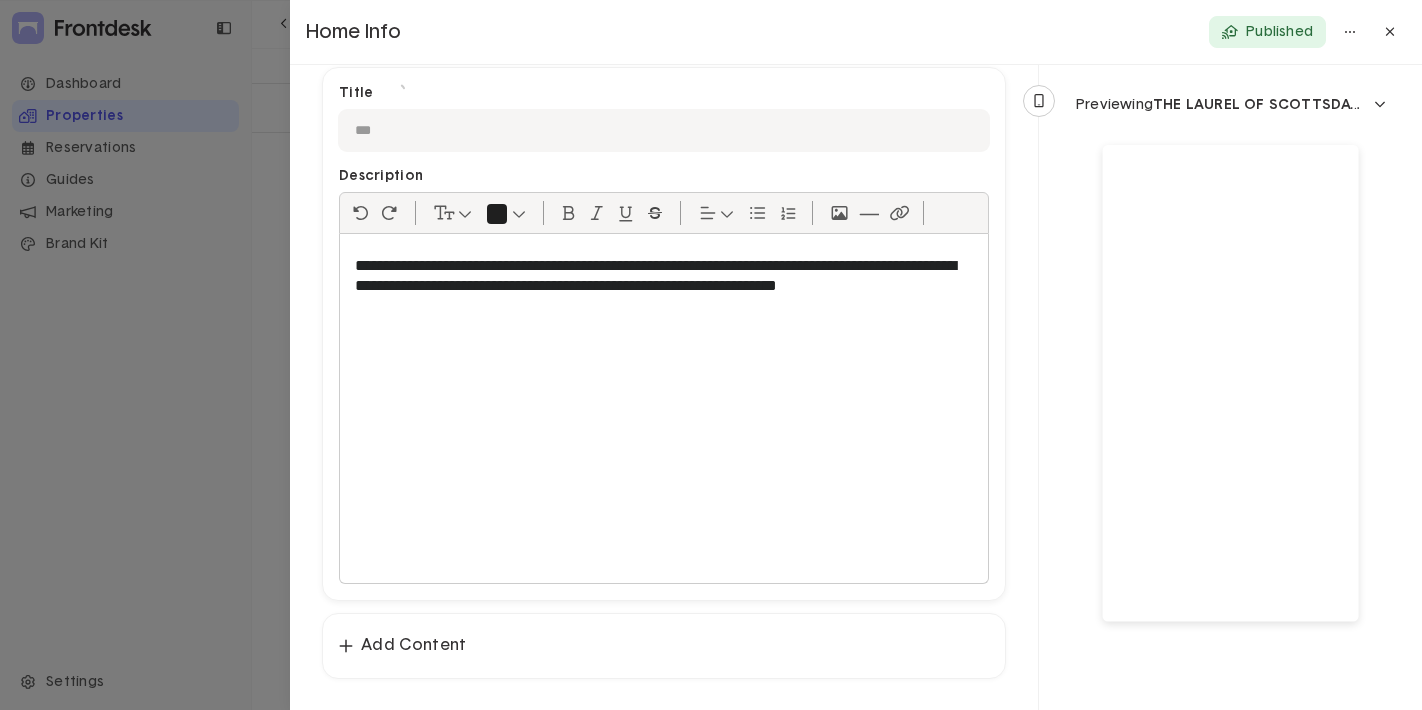 scroll, scrollTop: 824, scrollLeft: 0, axis: vertical 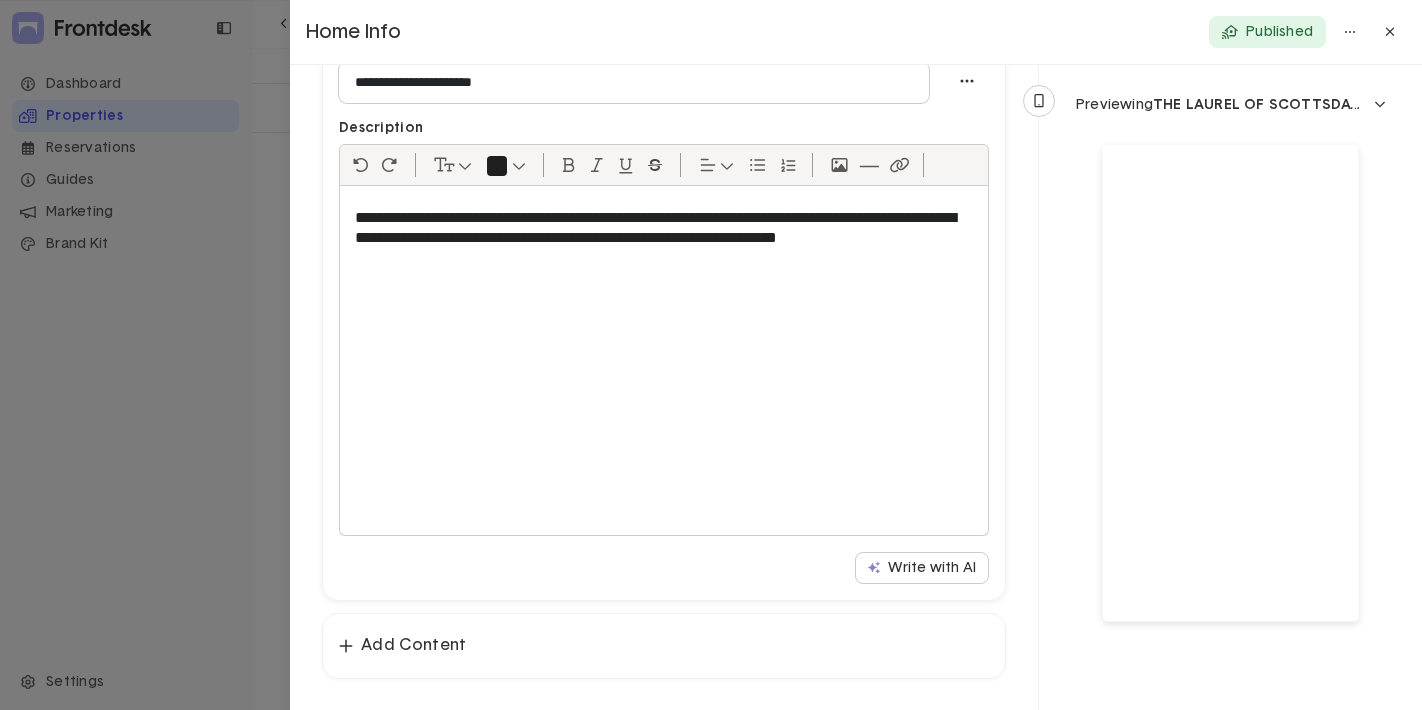 type on "**********" 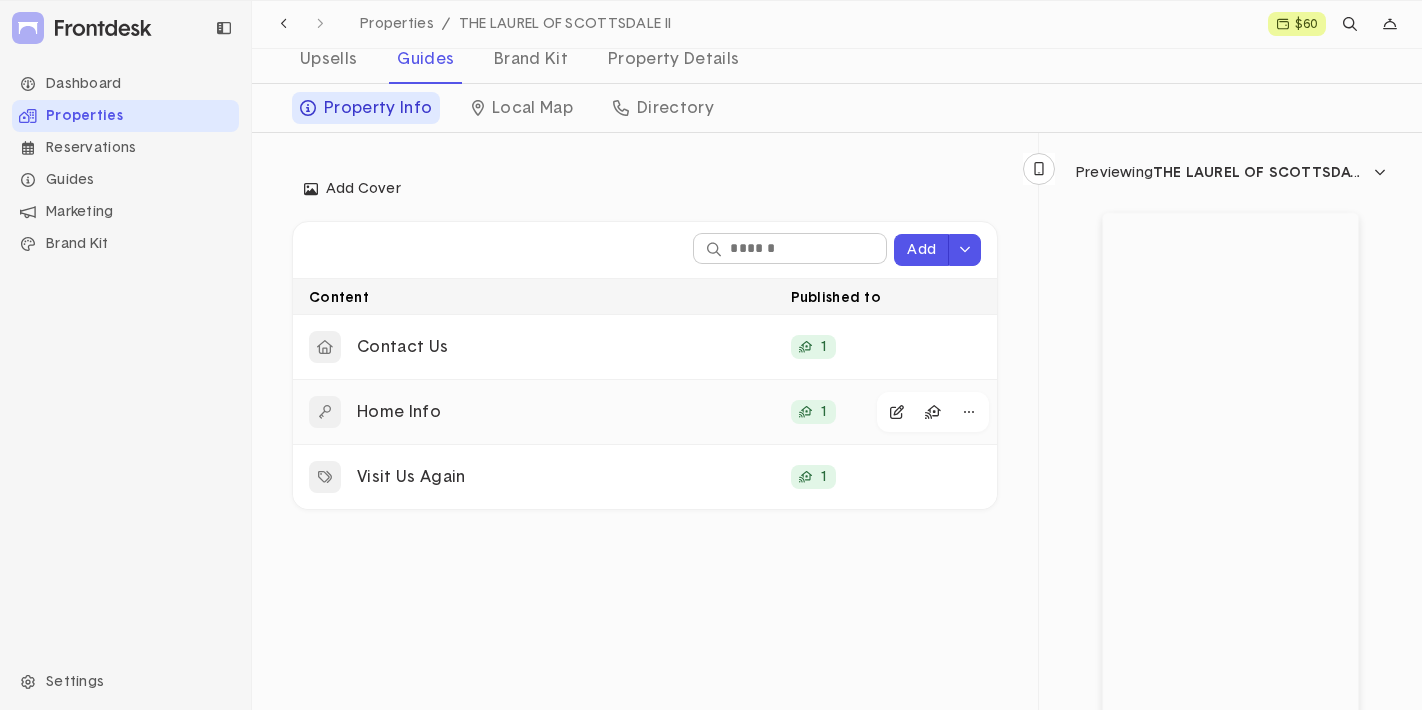 click on "Home Info" 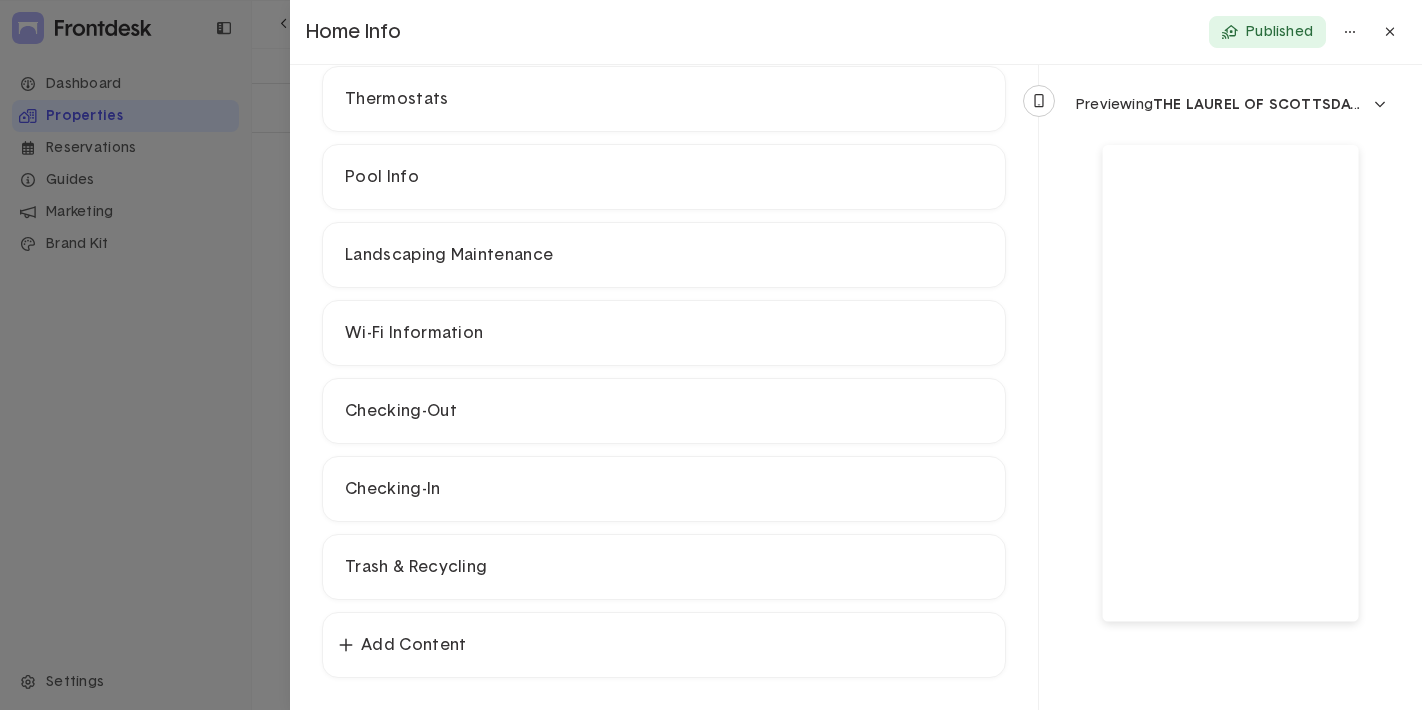 scroll, scrollTop: 0, scrollLeft: 0, axis: both 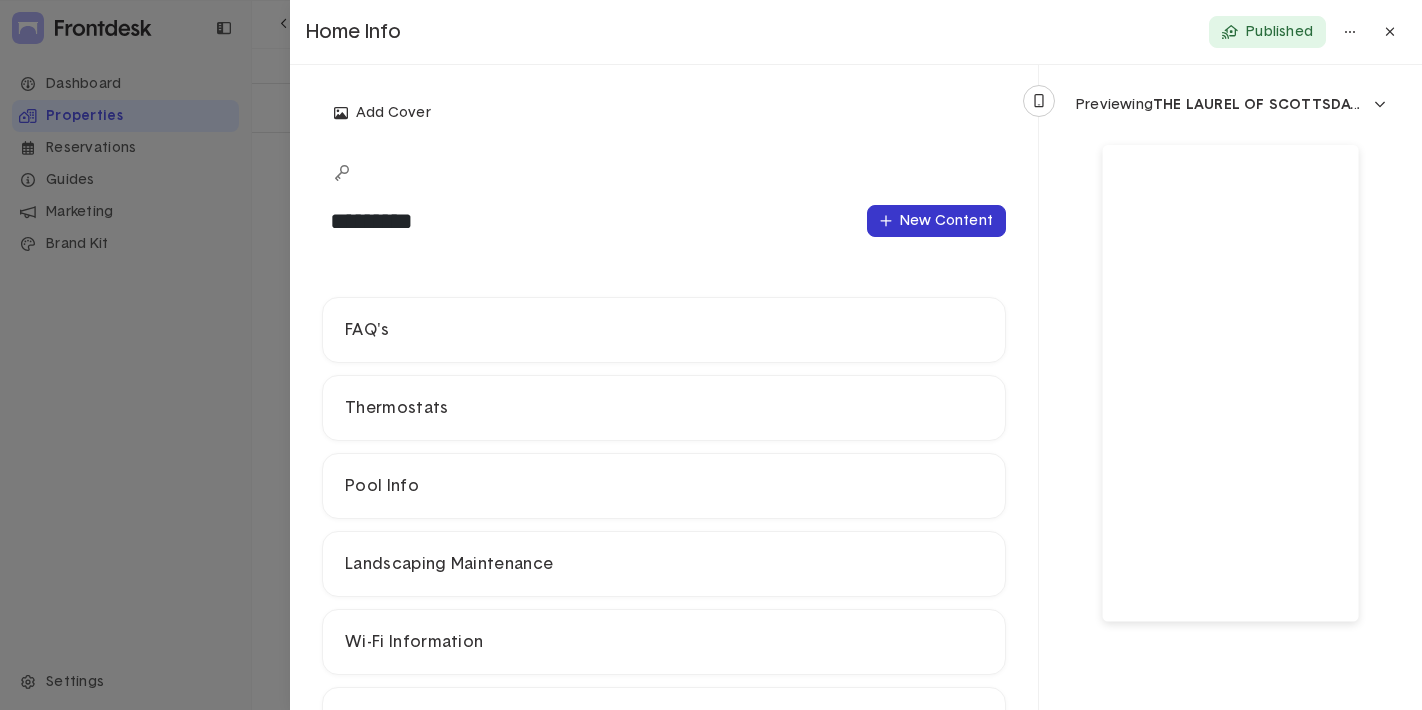 click on "New Content" 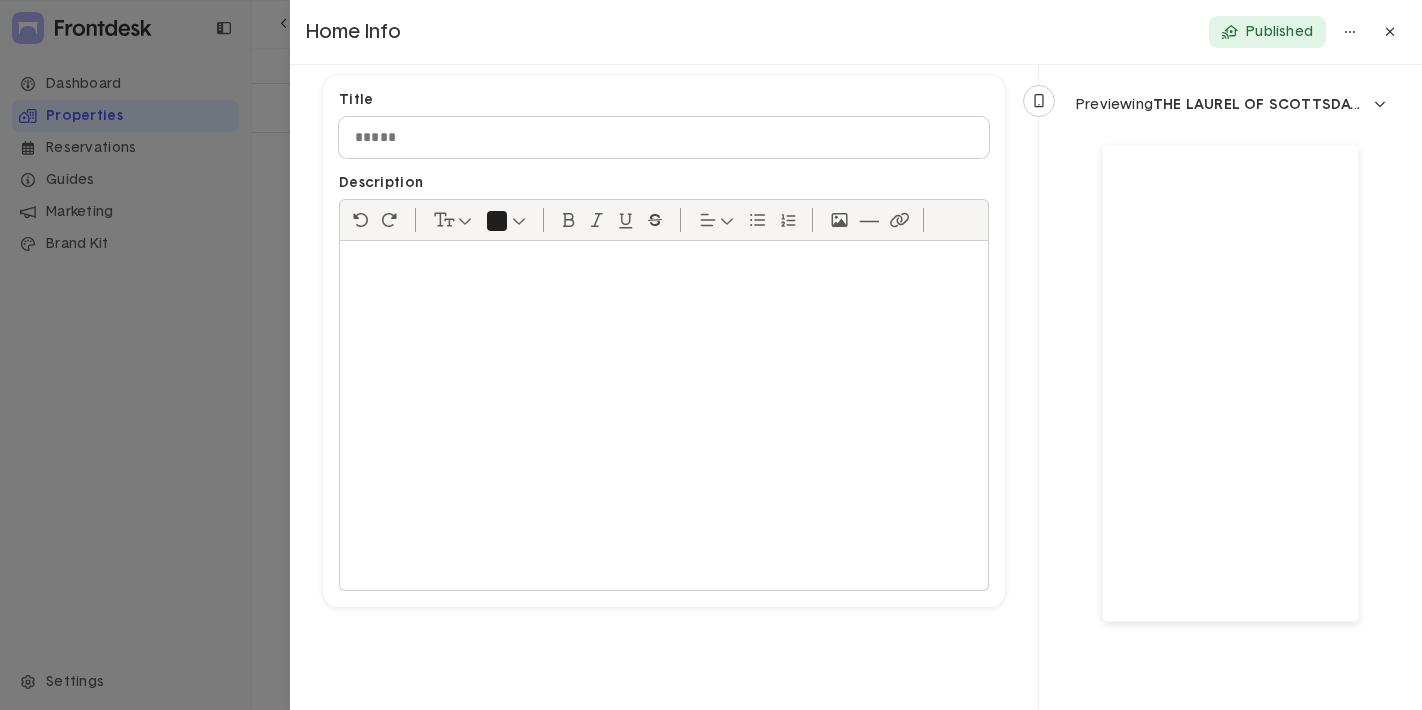 scroll, scrollTop: 854, scrollLeft: 0, axis: vertical 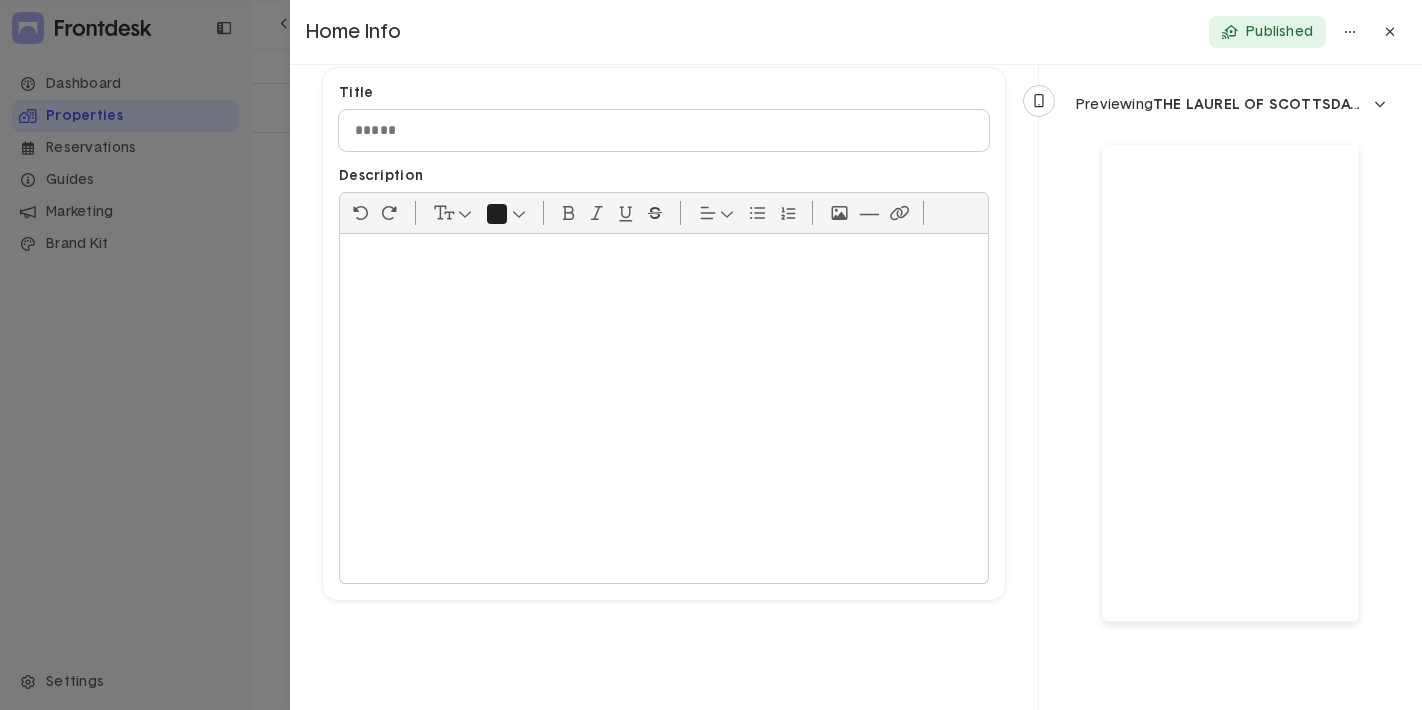 click 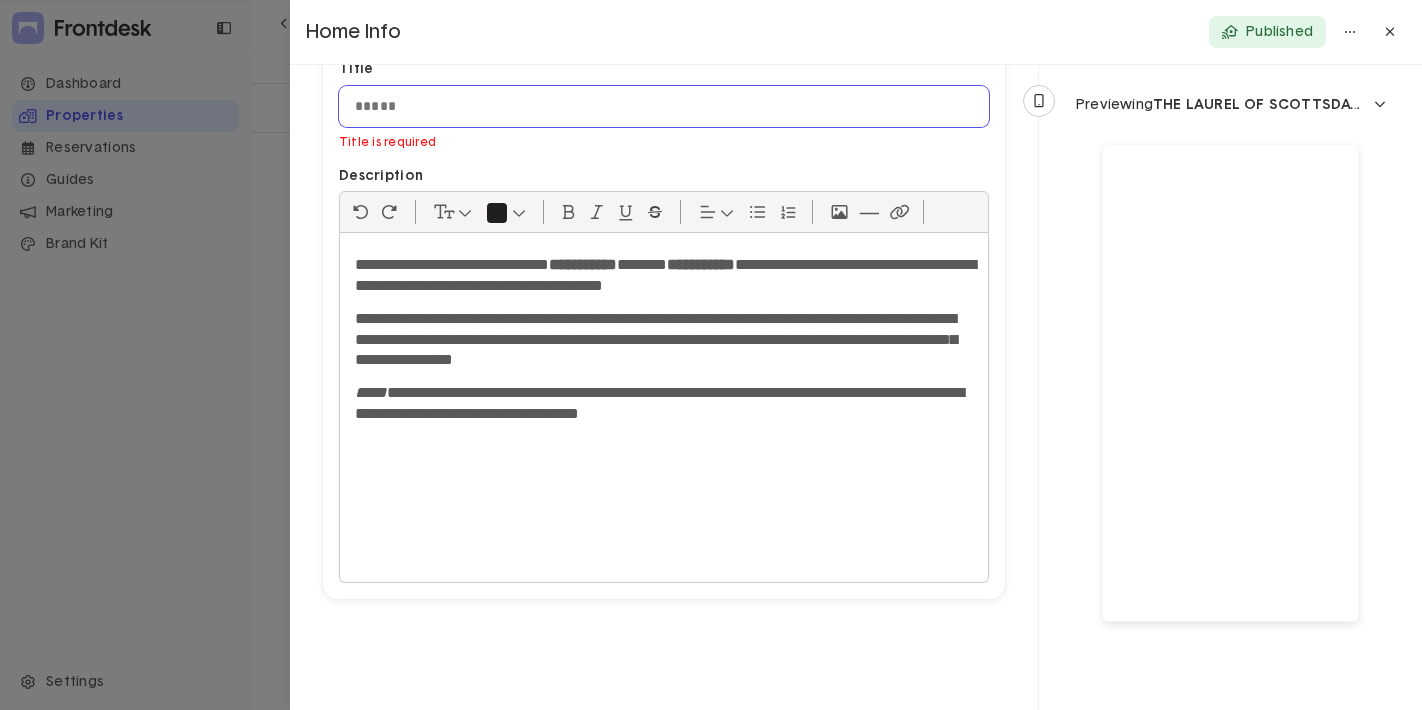 click 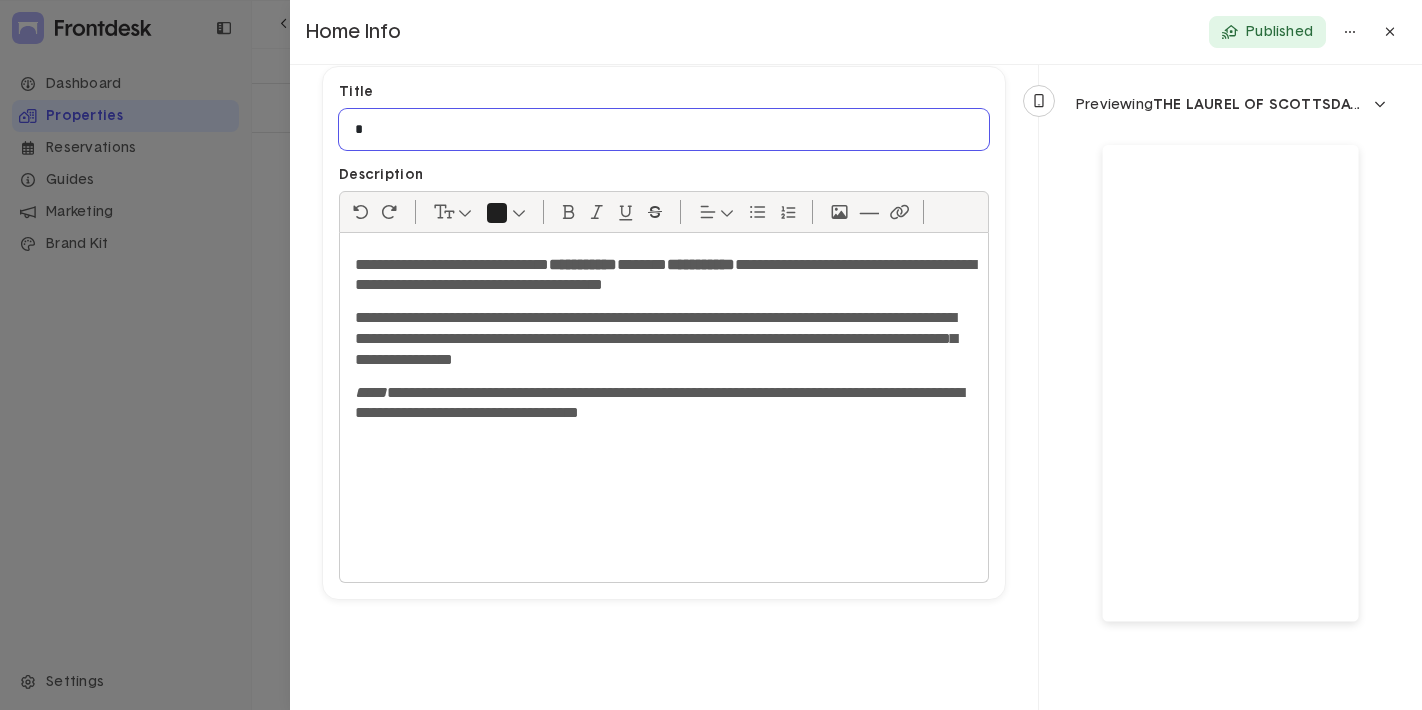 scroll, scrollTop: 854, scrollLeft: 0, axis: vertical 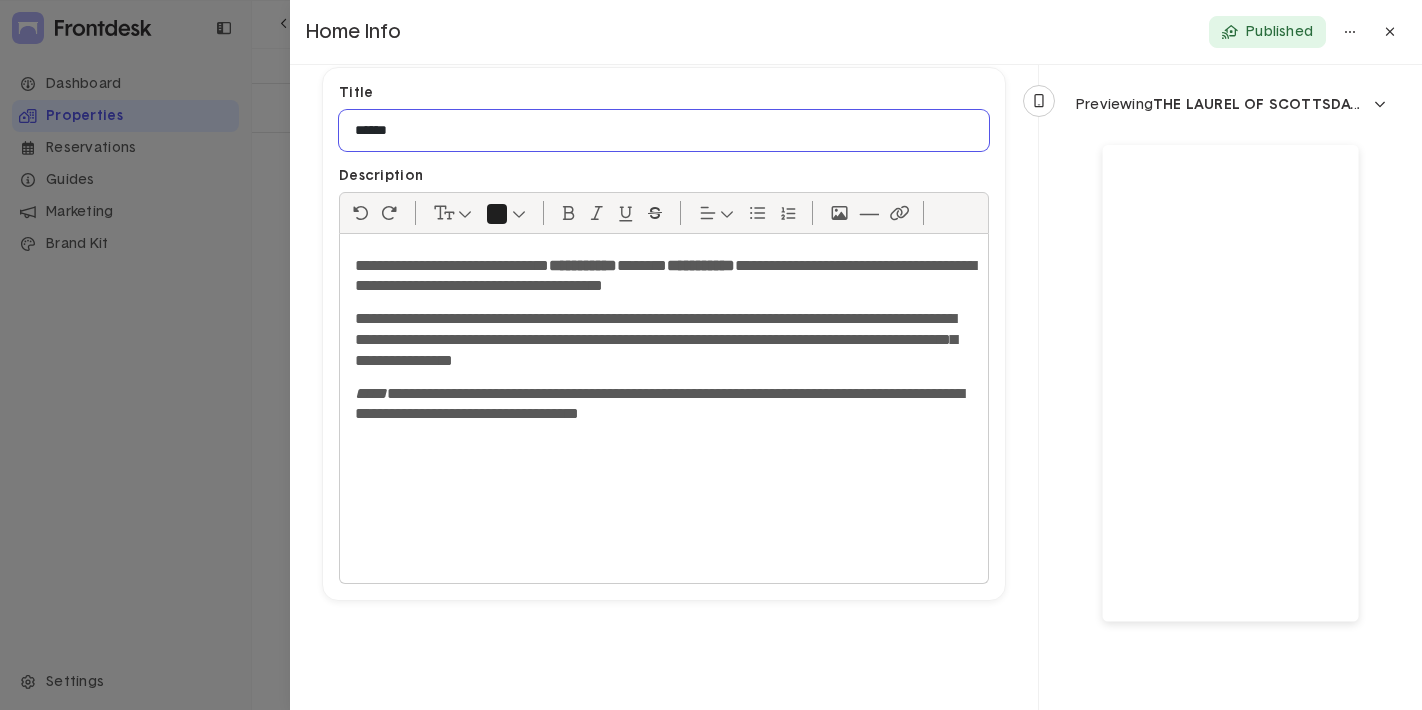 type on "*****" 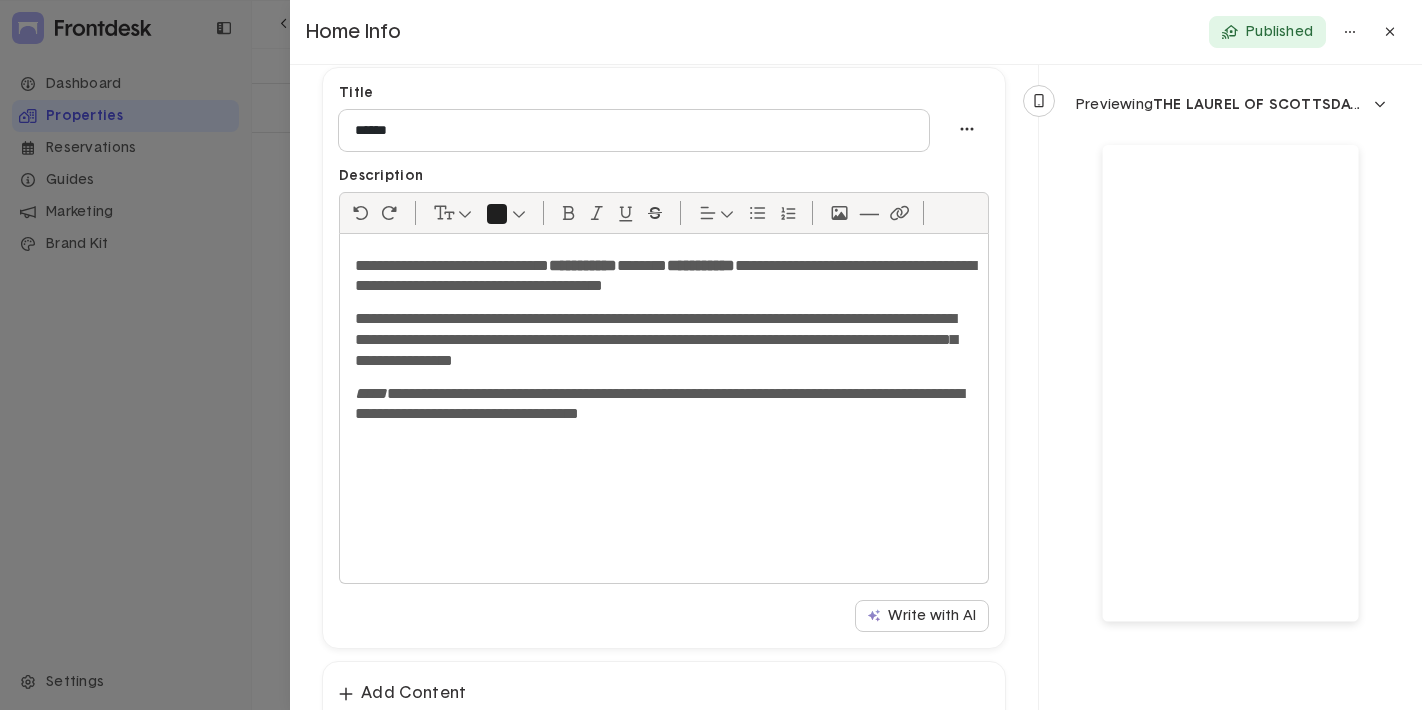 scroll, scrollTop: 902, scrollLeft: 0, axis: vertical 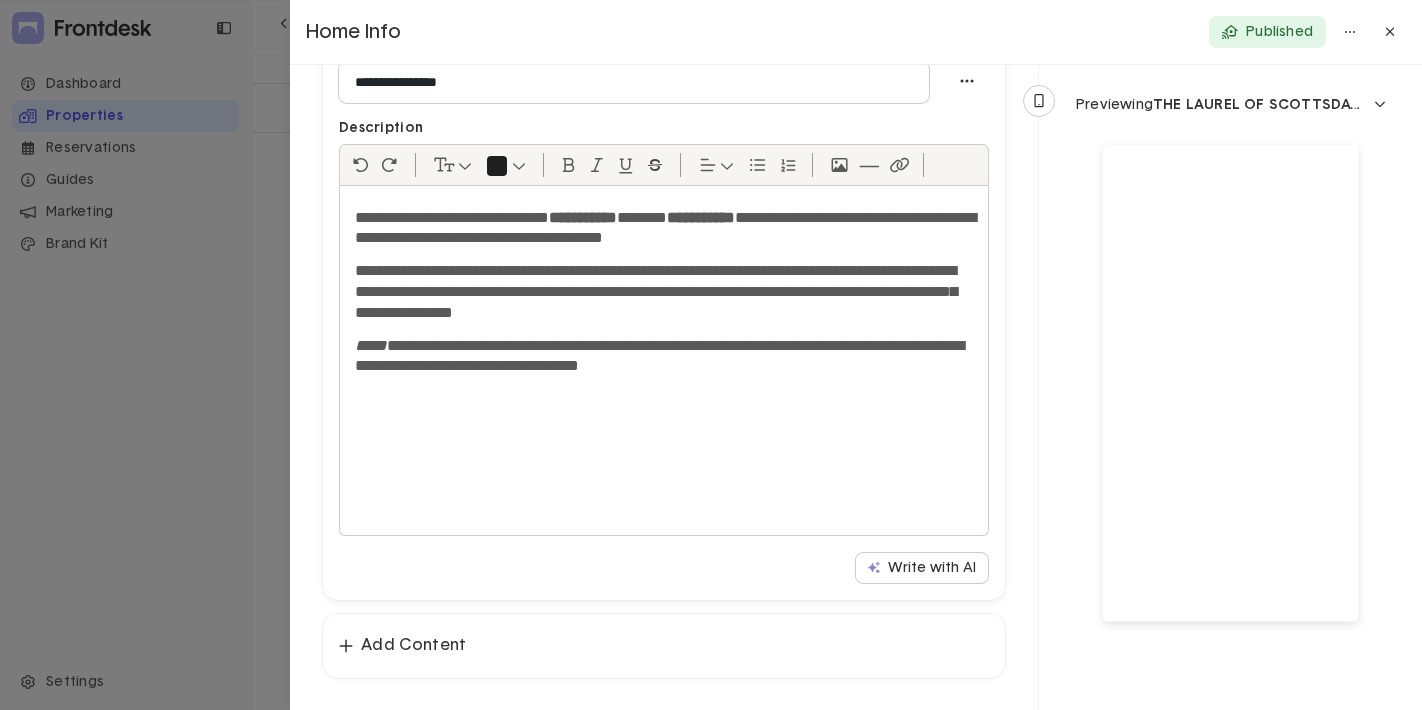 type on "**********" 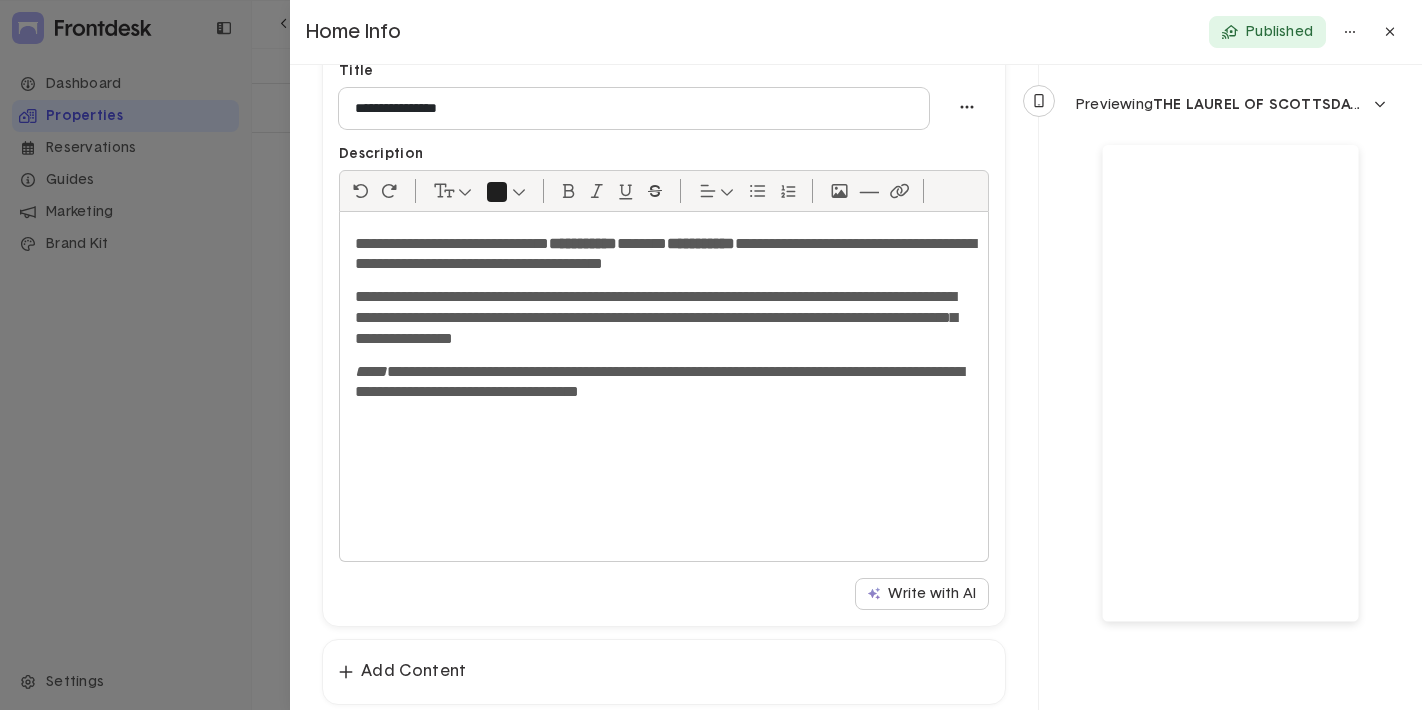scroll, scrollTop: 871, scrollLeft: 0, axis: vertical 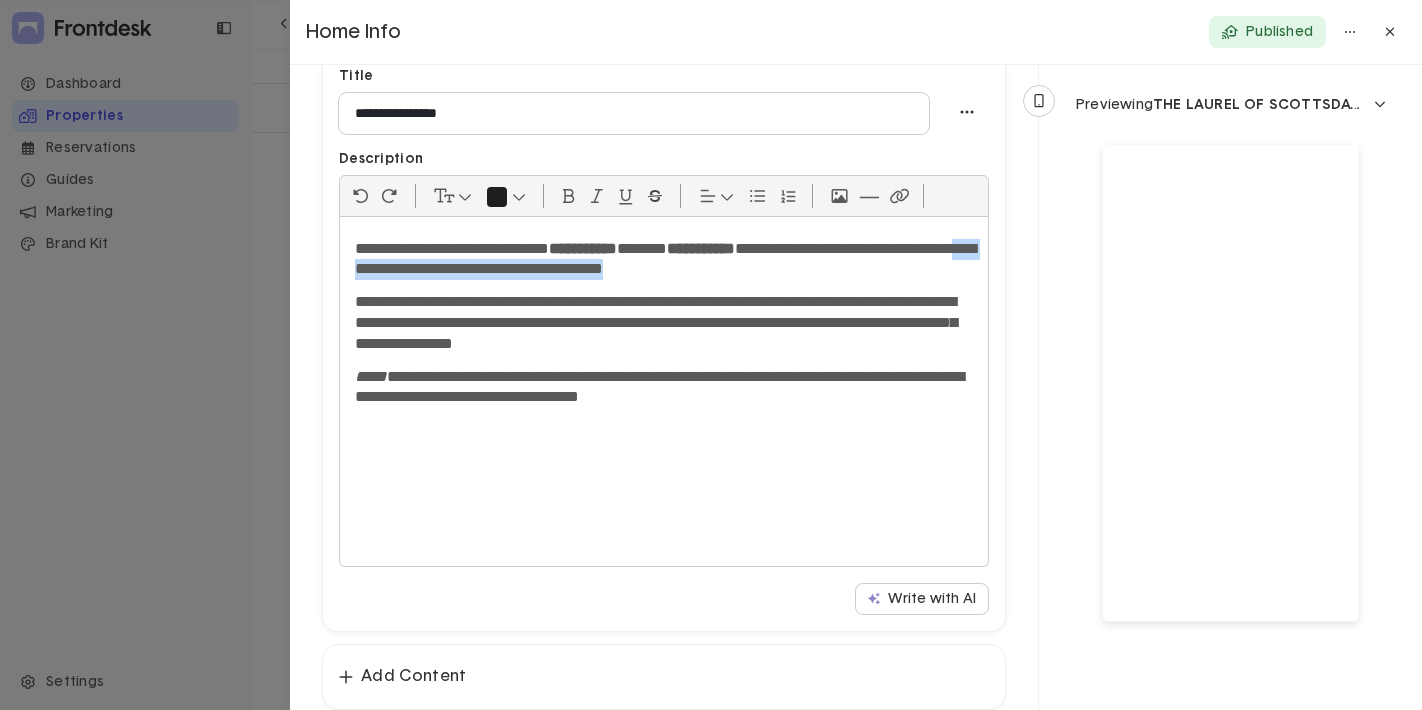 drag, startPoint x: 855, startPoint y: 265, endPoint x: 486, endPoint y: 269, distance: 369.02167 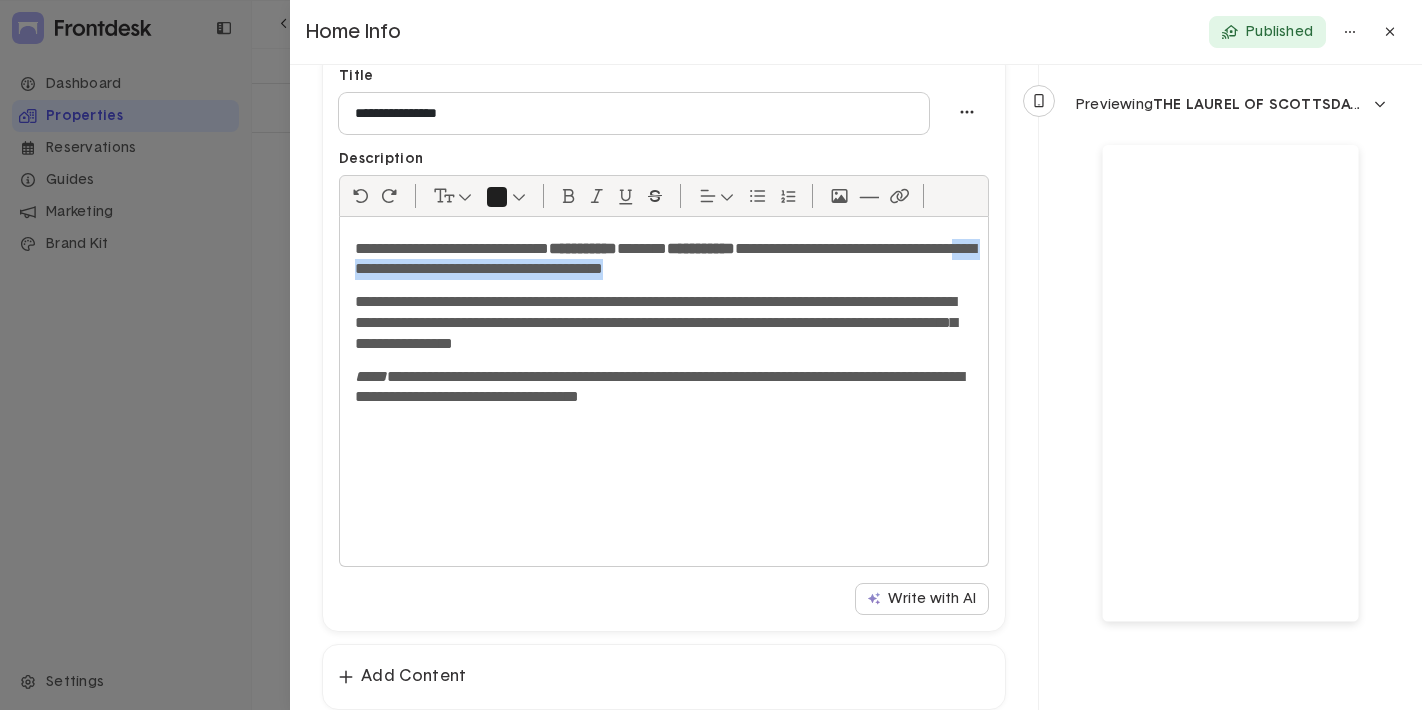 click on "**********" 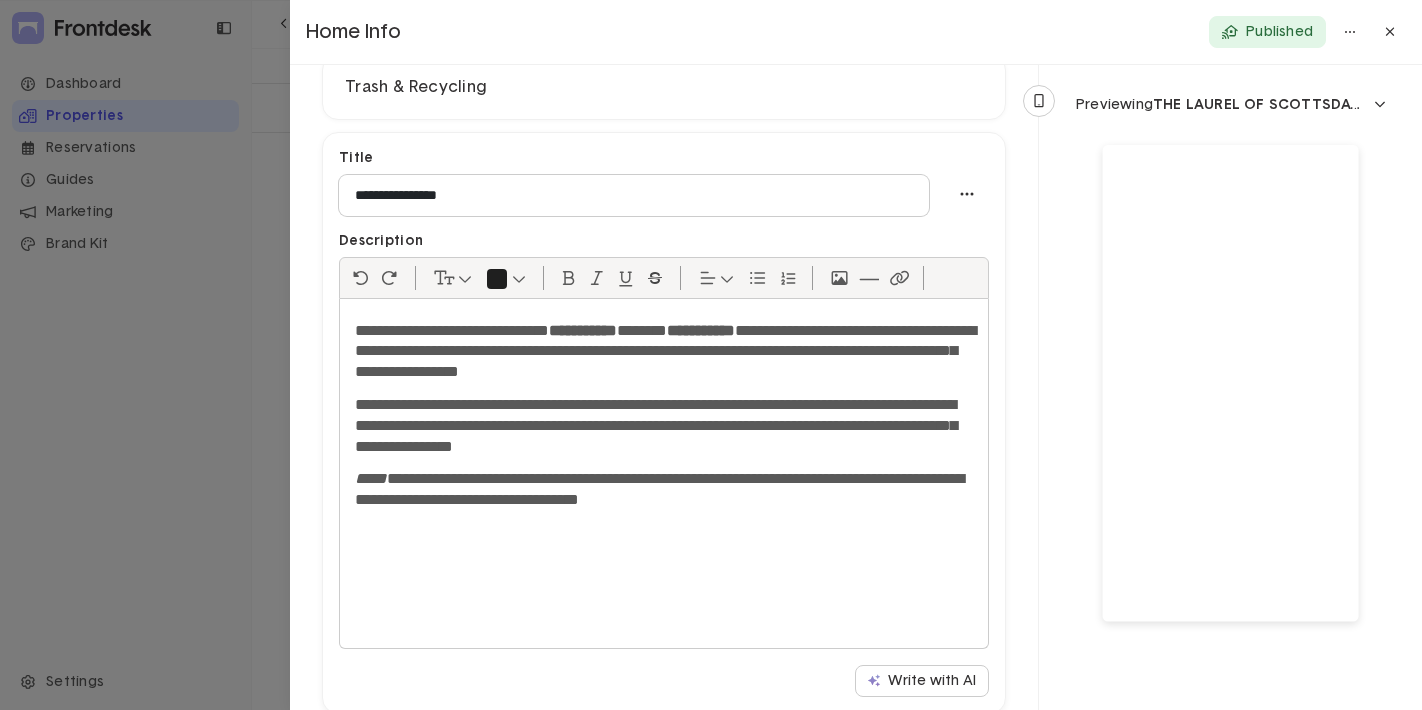 scroll, scrollTop: 777, scrollLeft: 0, axis: vertical 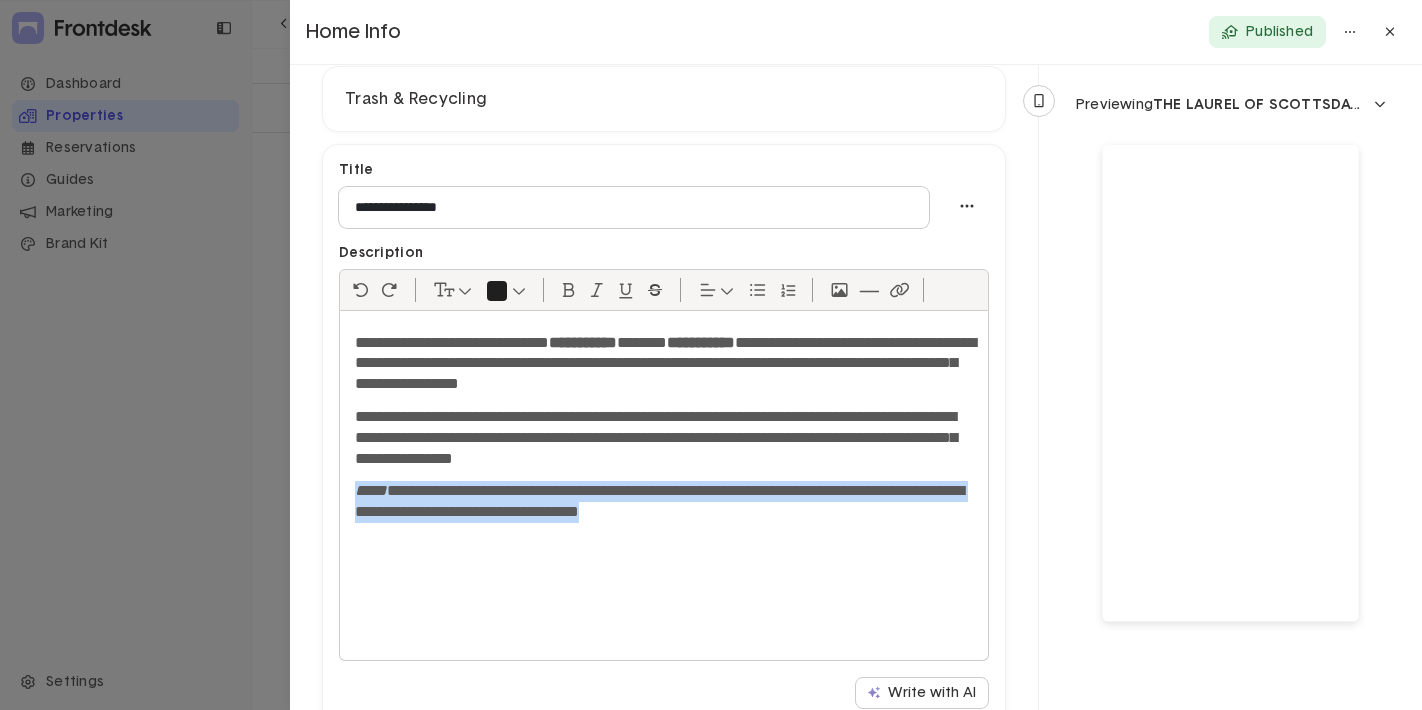 drag, startPoint x: 851, startPoint y: 514, endPoint x: 334, endPoint y: 486, distance: 517.7577 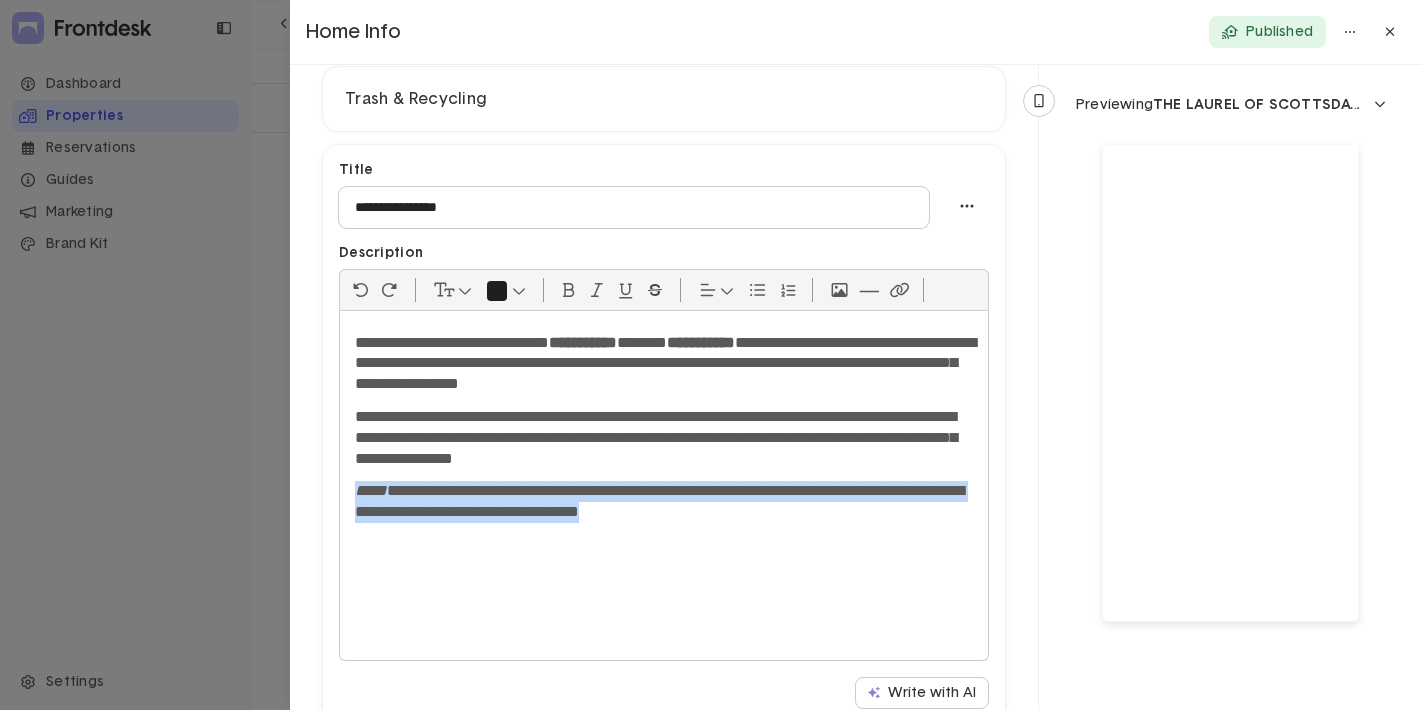 click on "**********" 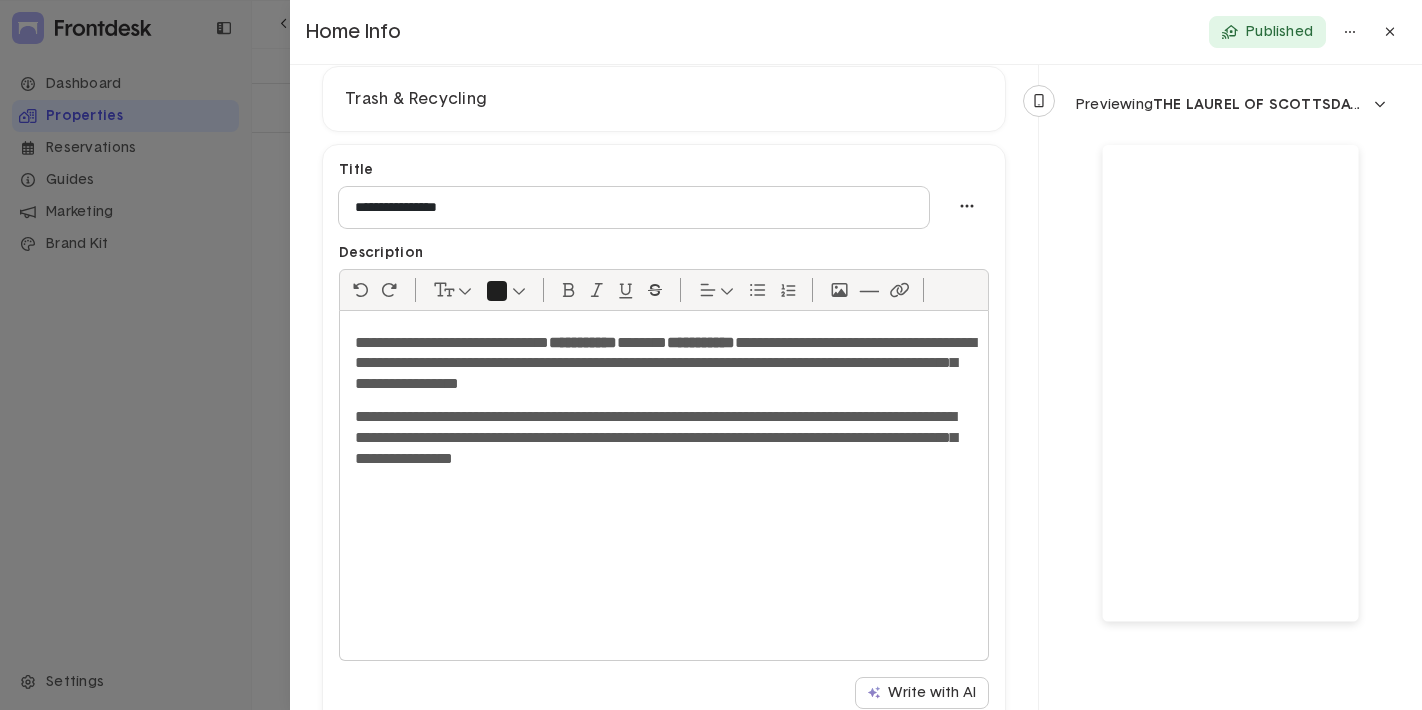 scroll, scrollTop: 764, scrollLeft: 0, axis: vertical 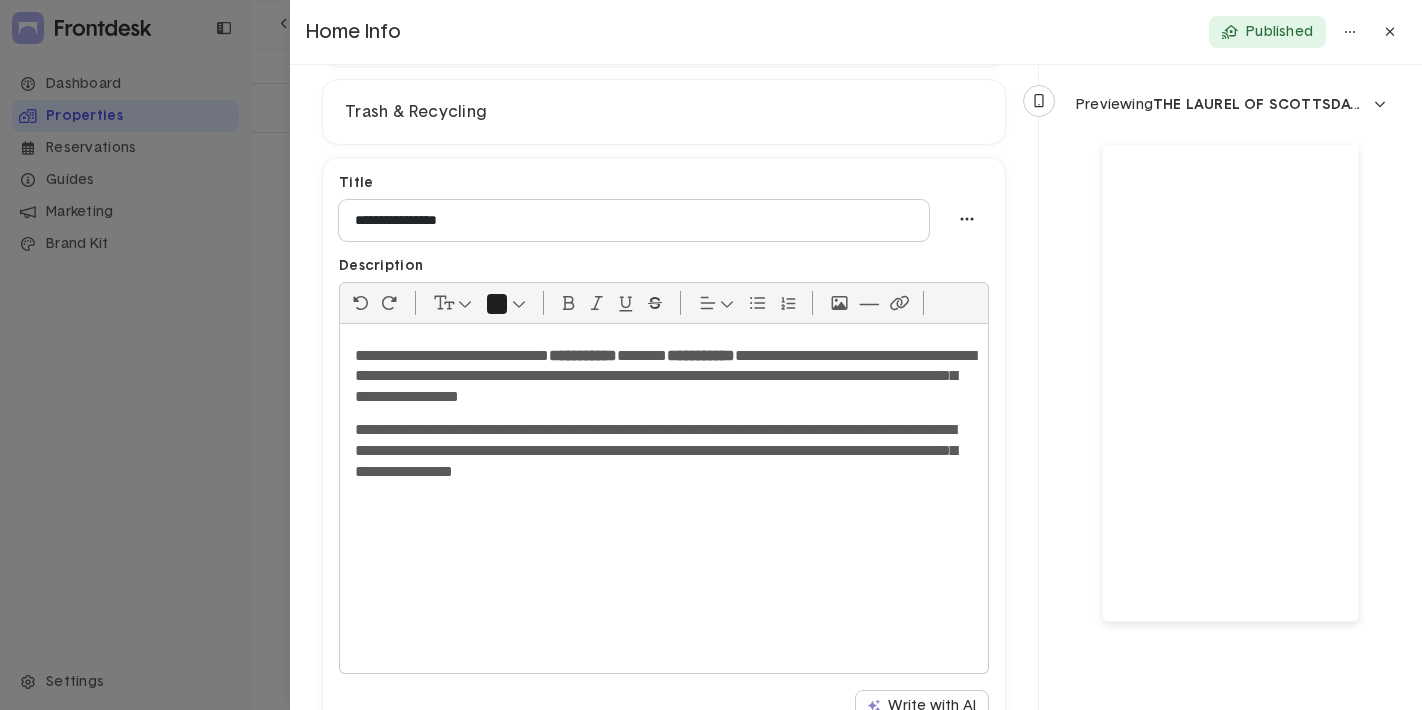 click 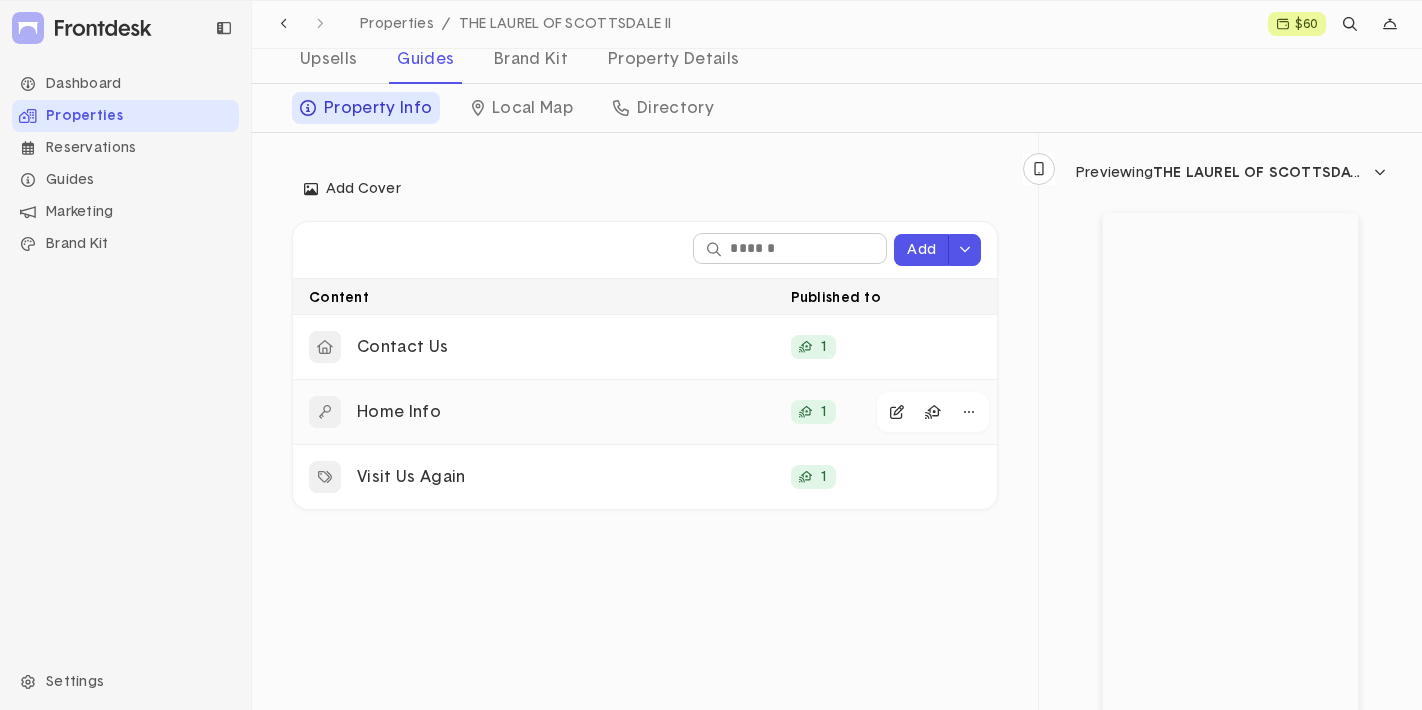 click on "Home Info" 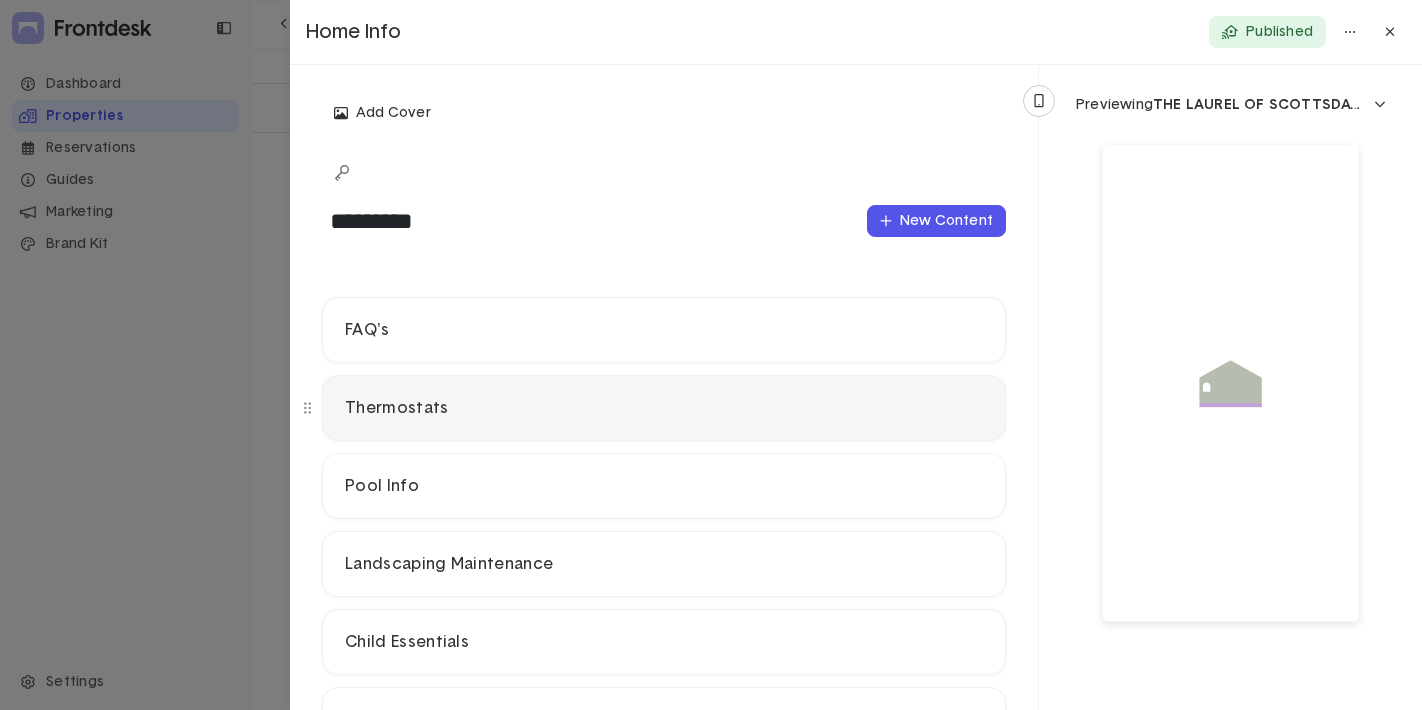 scroll, scrollTop: 387, scrollLeft: 0, axis: vertical 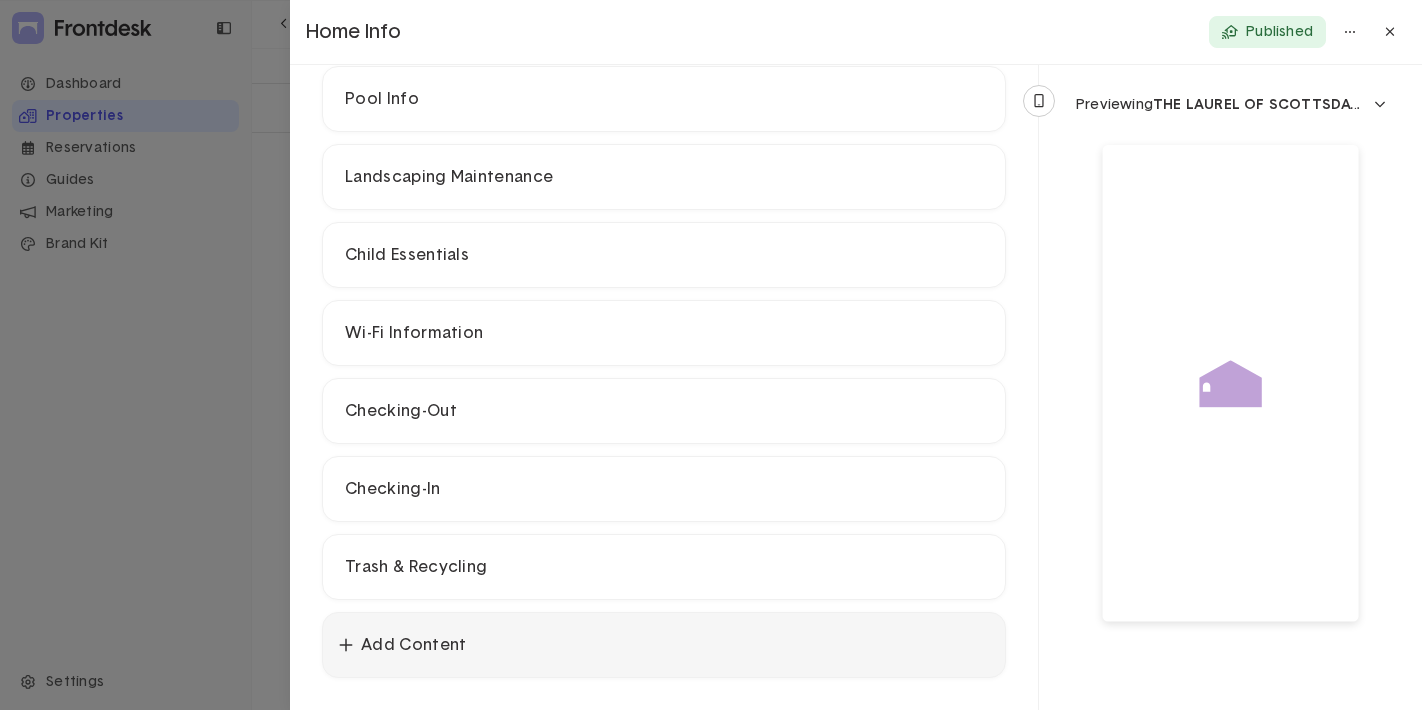 click on "Add Content" 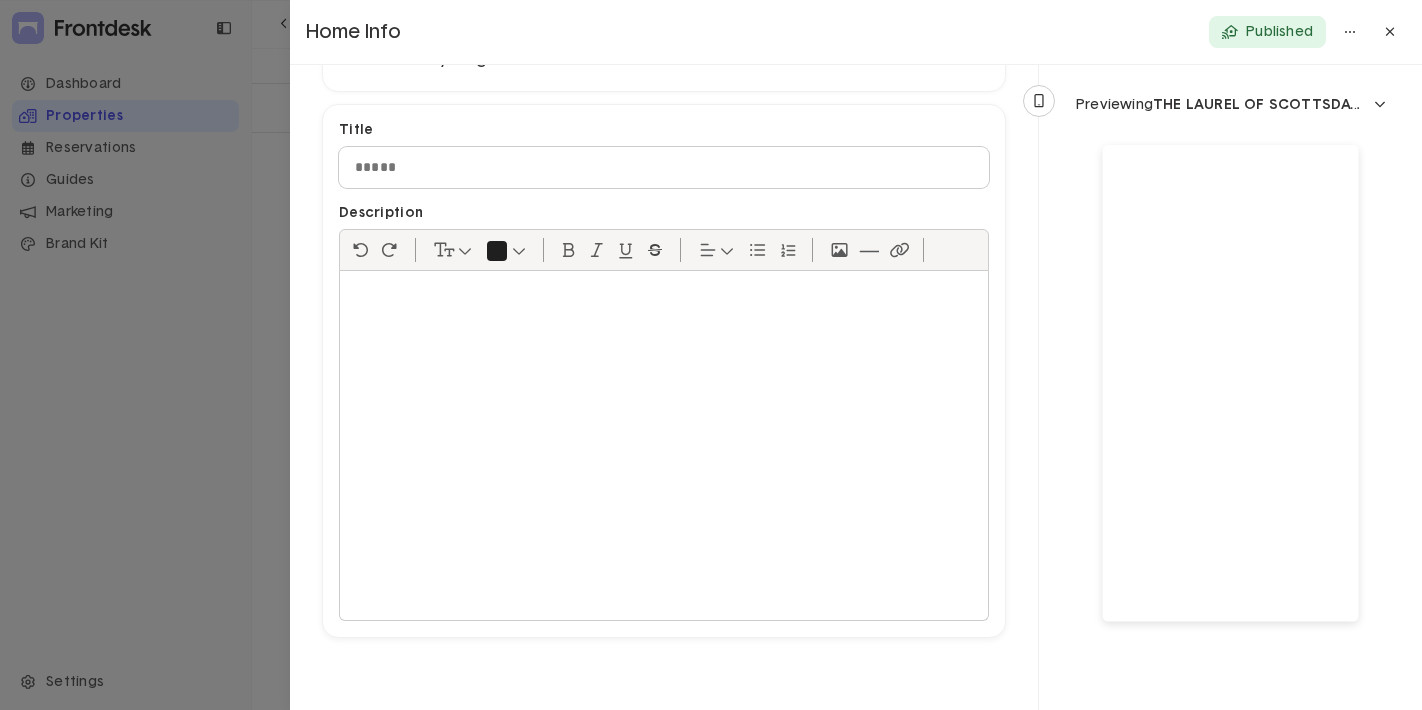 scroll, scrollTop: 932, scrollLeft: 0, axis: vertical 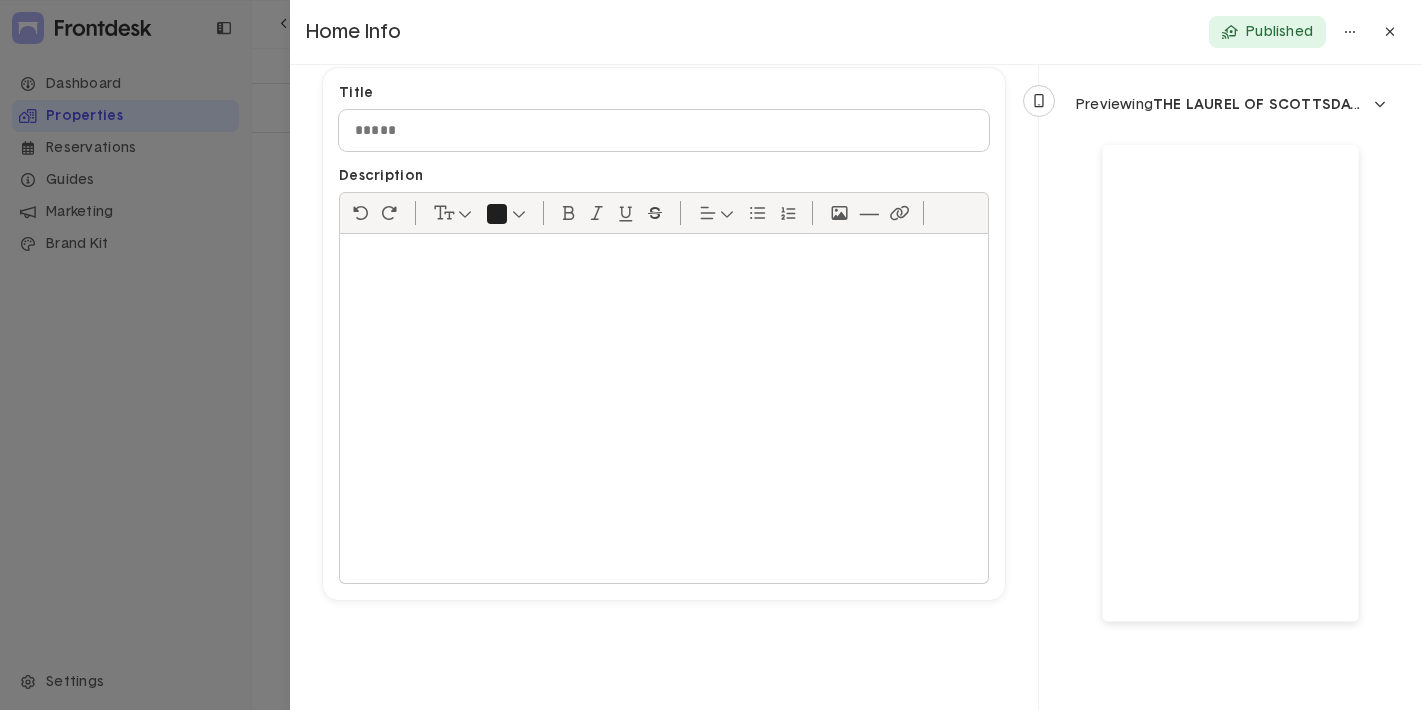 click 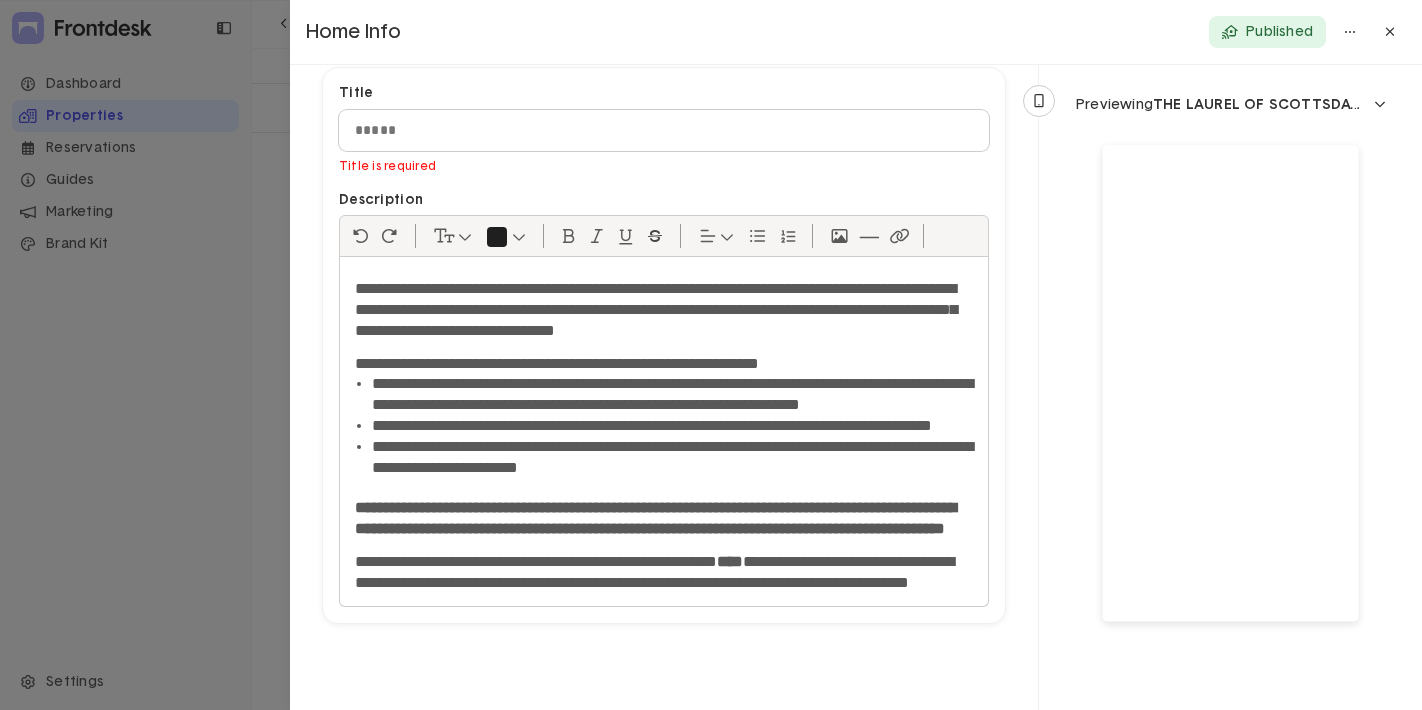 scroll, scrollTop: 0, scrollLeft: 0, axis: both 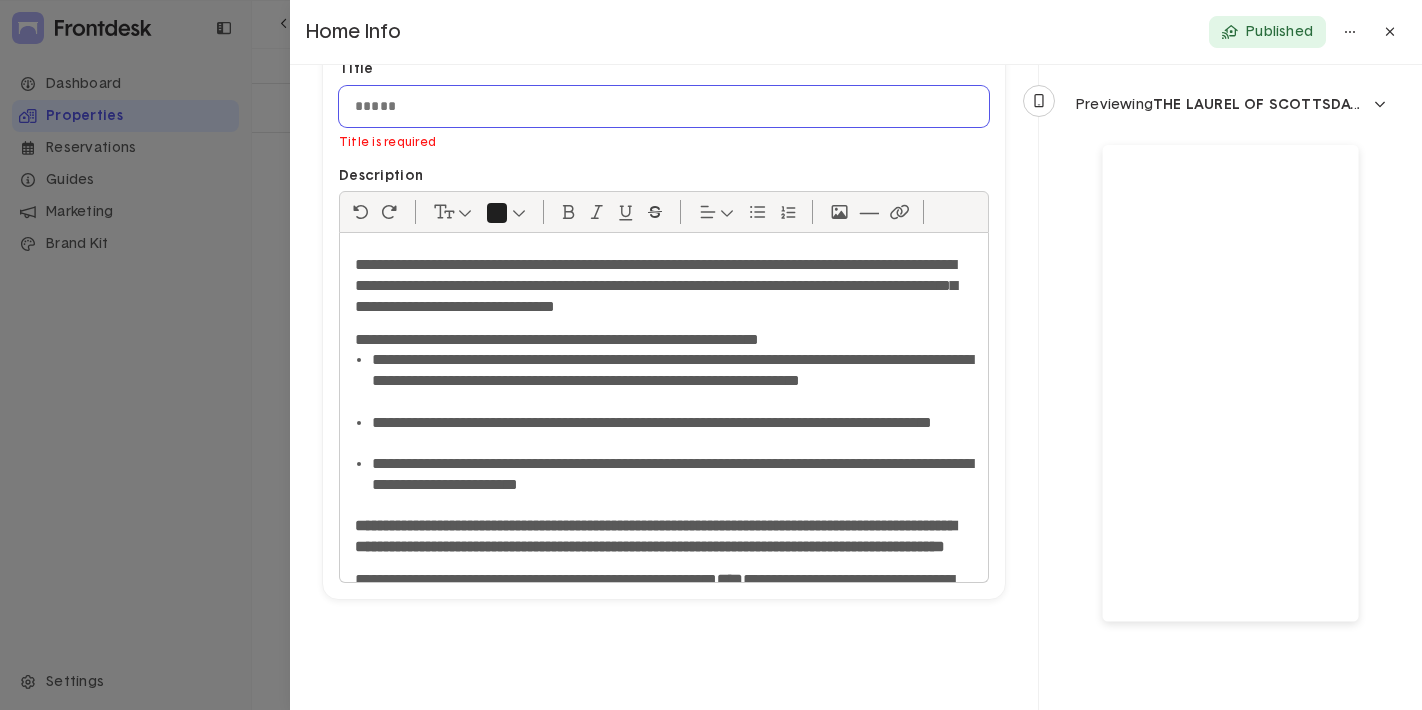 click 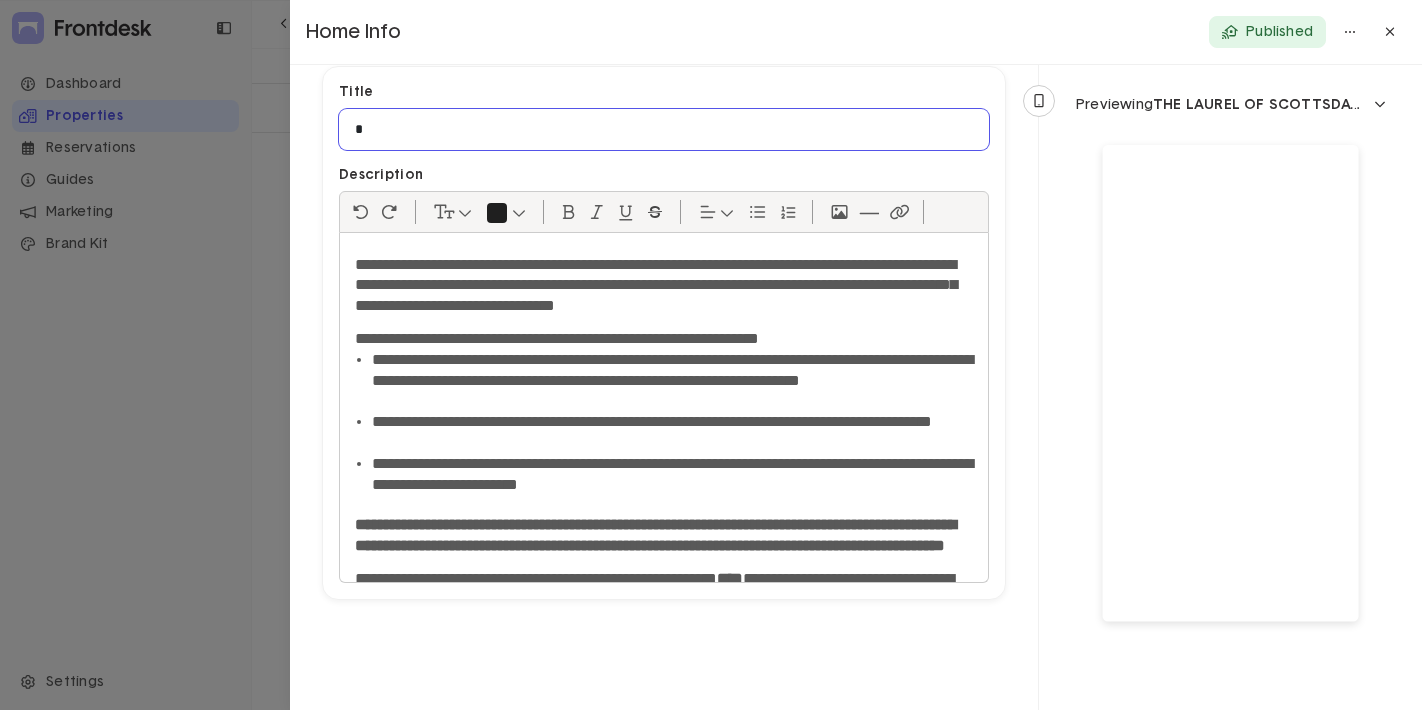 scroll, scrollTop: 932, scrollLeft: 0, axis: vertical 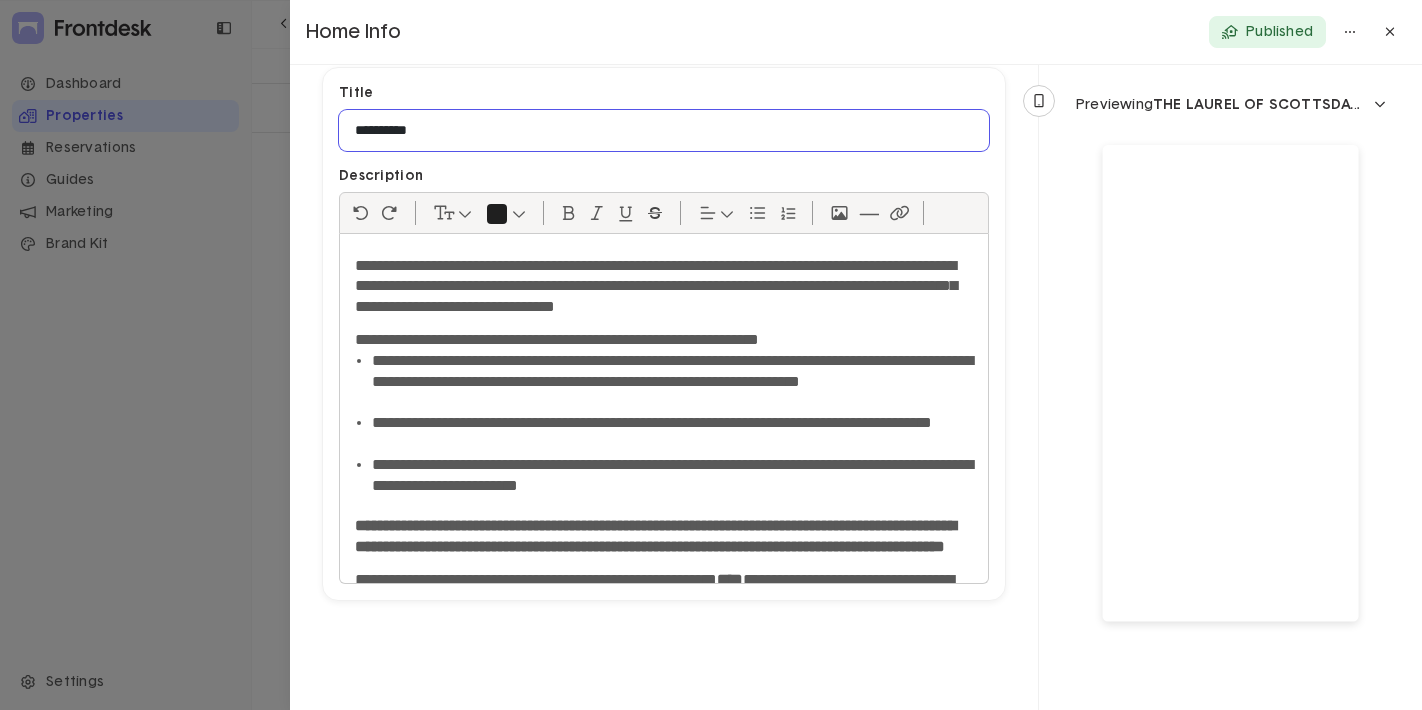 type on "*********" 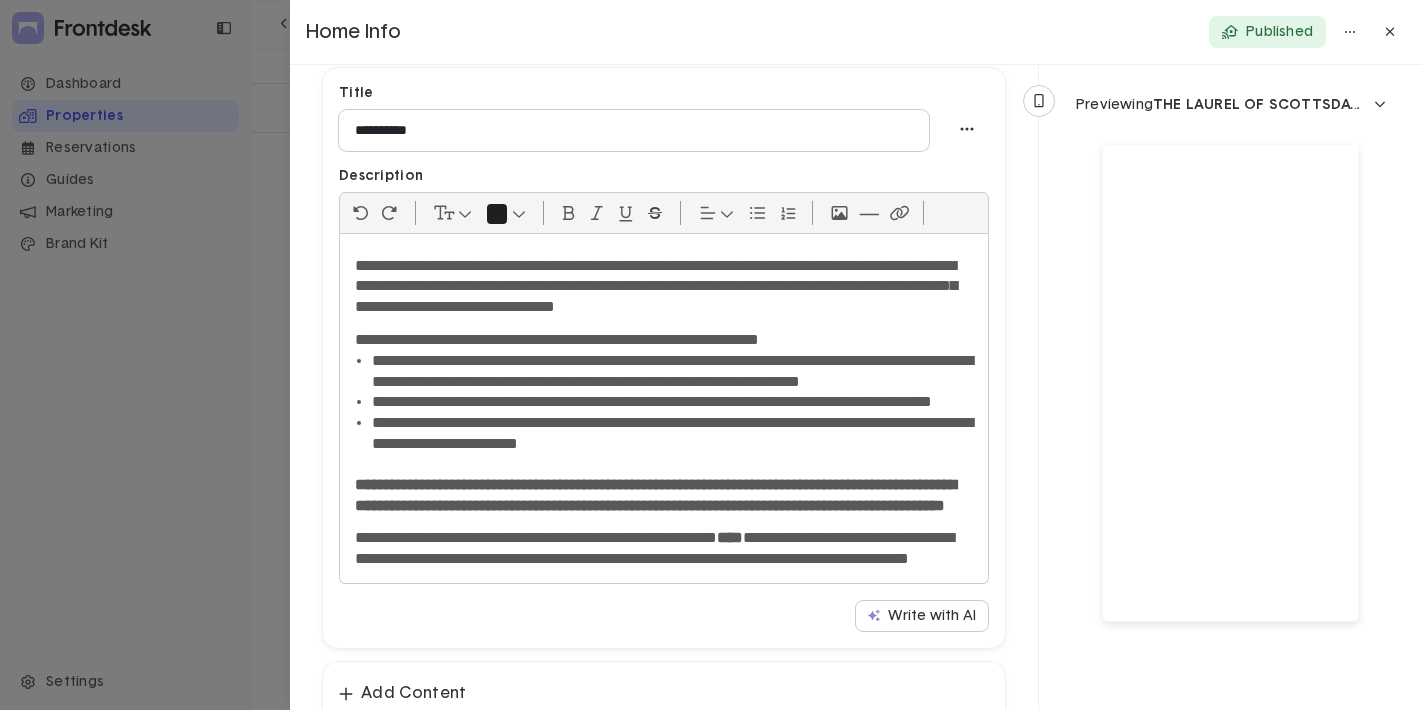 scroll, scrollTop: 980, scrollLeft: 0, axis: vertical 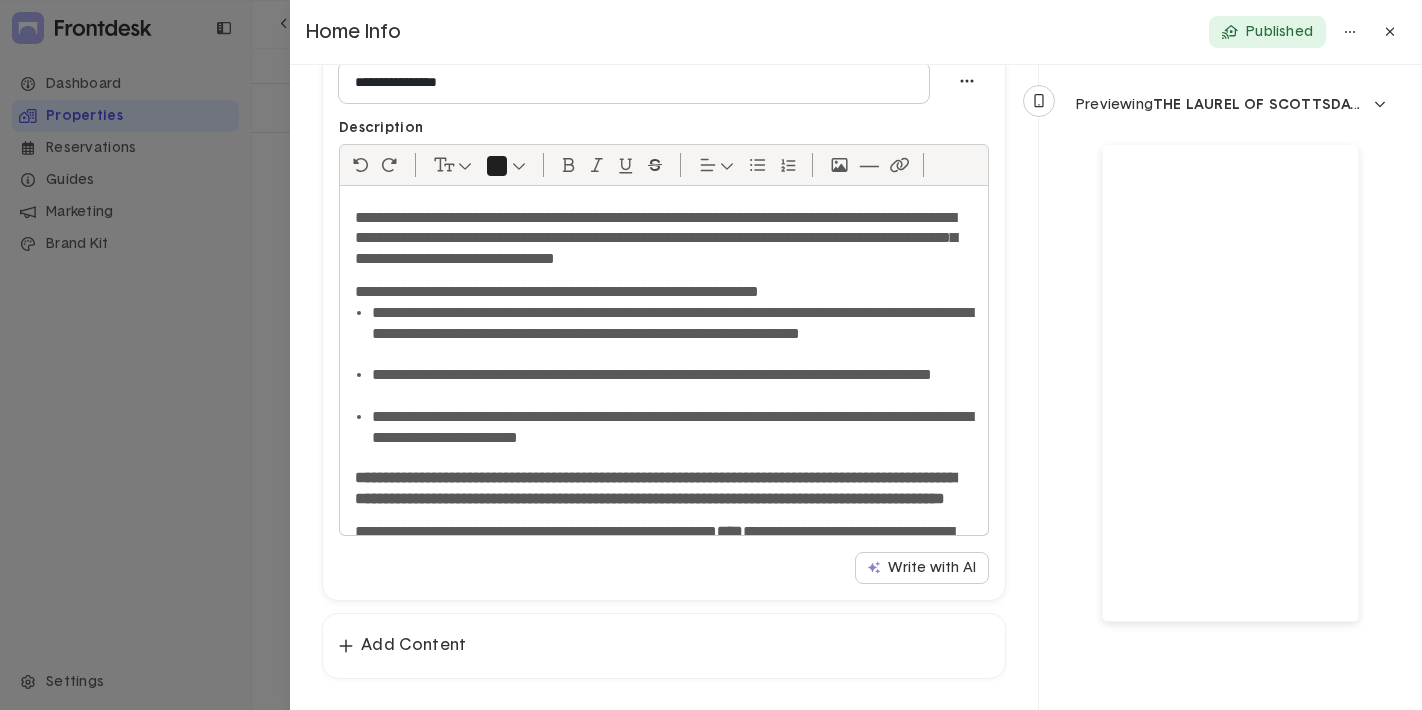 type on "**********" 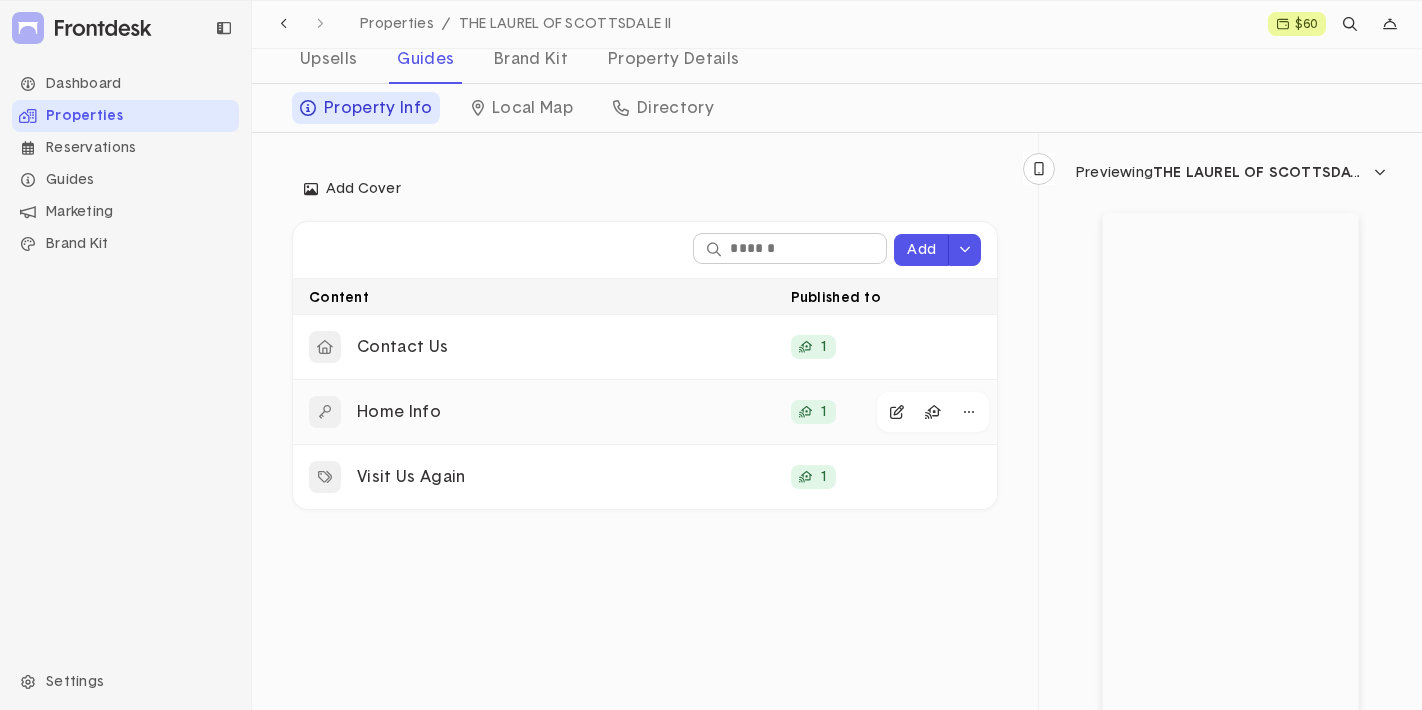 click on "Home Info 1" 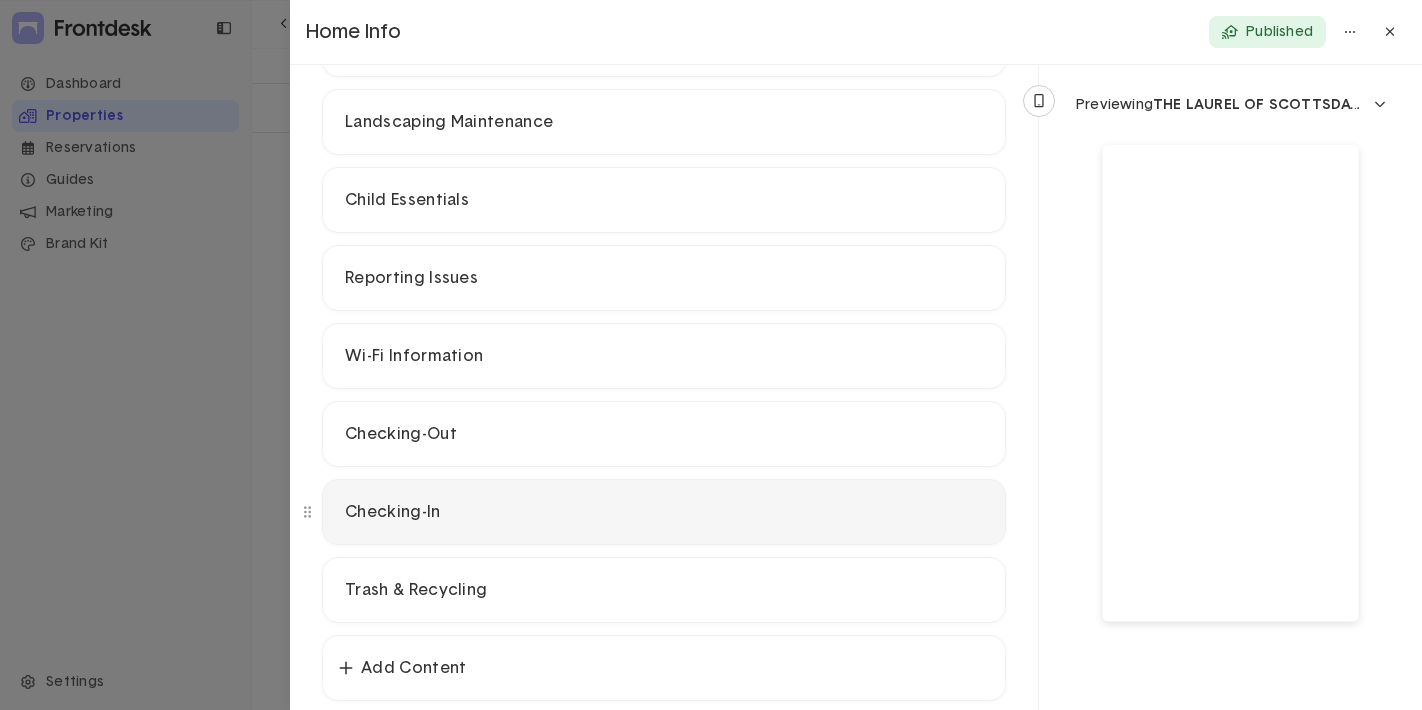 scroll, scrollTop: 435, scrollLeft: 0, axis: vertical 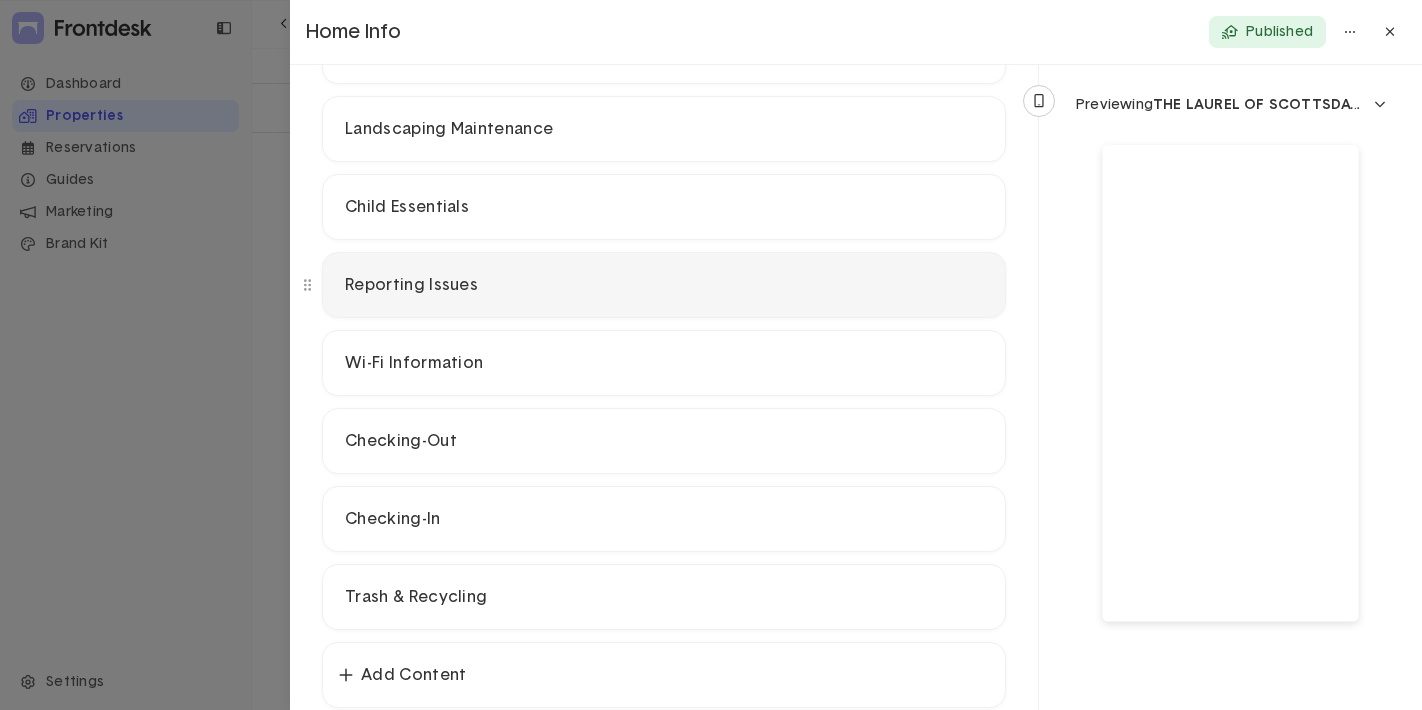 click on "Reporting Issues" 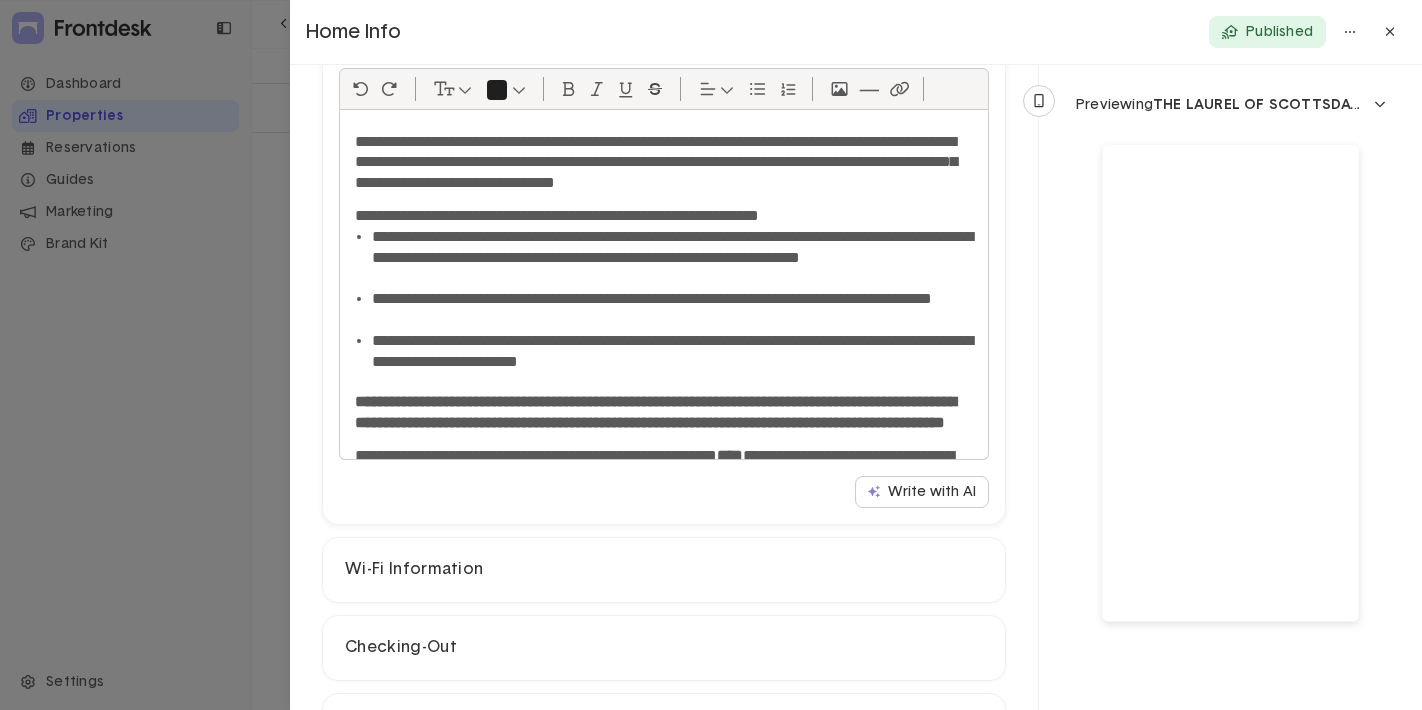 scroll, scrollTop: 698, scrollLeft: 0, axis: vertical 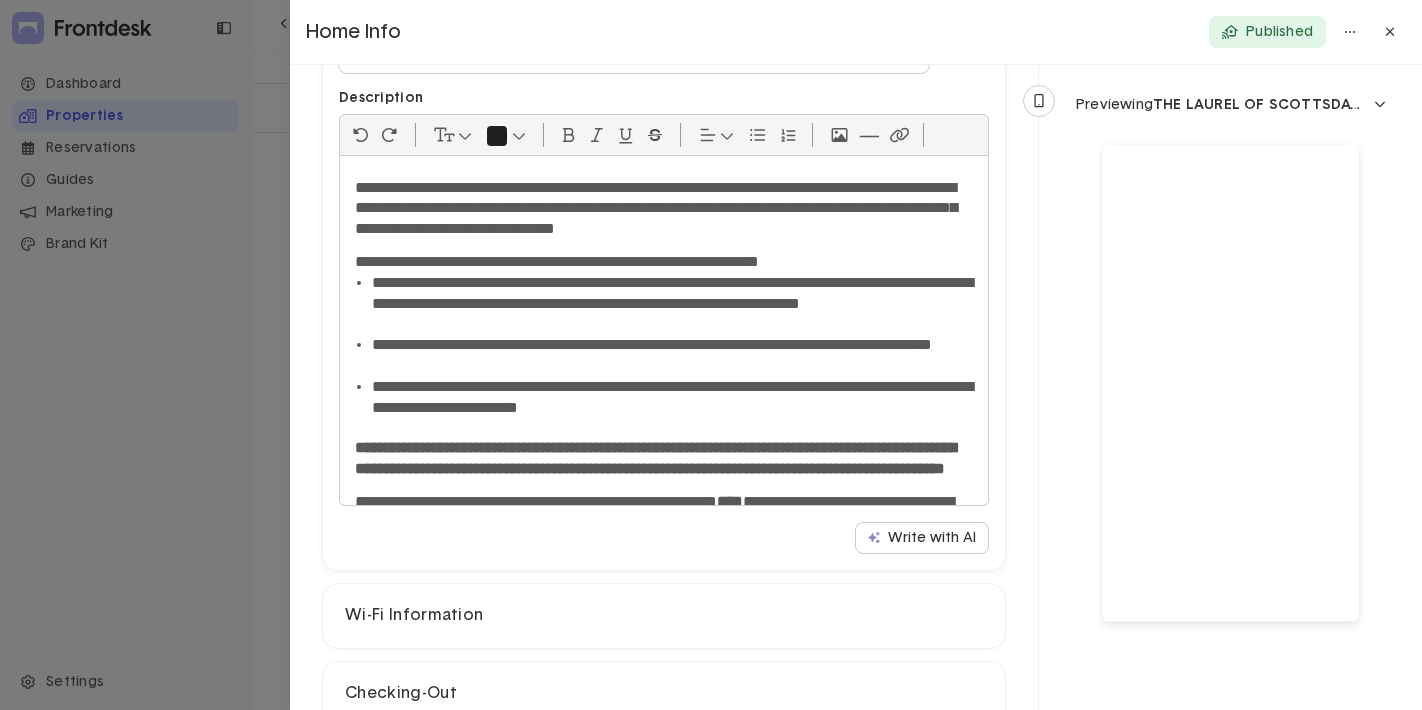 click 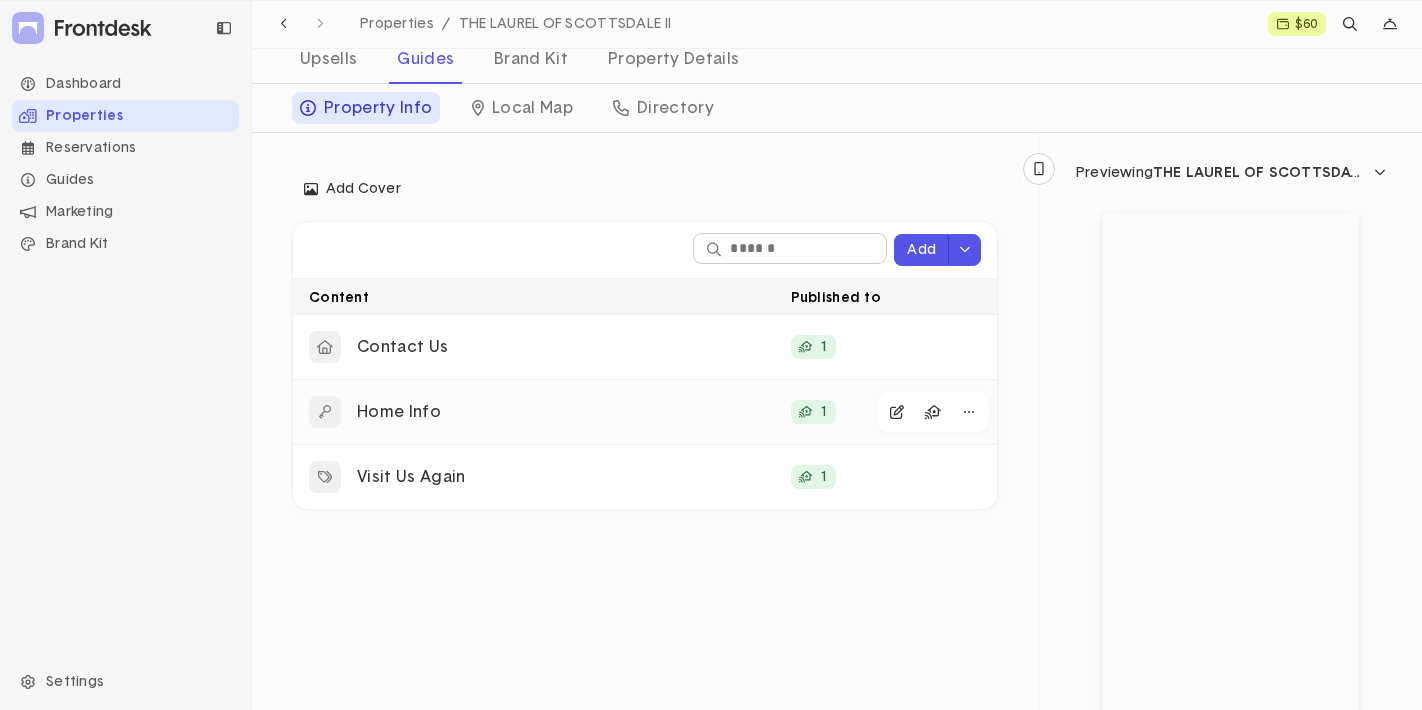 click on "Home Info" 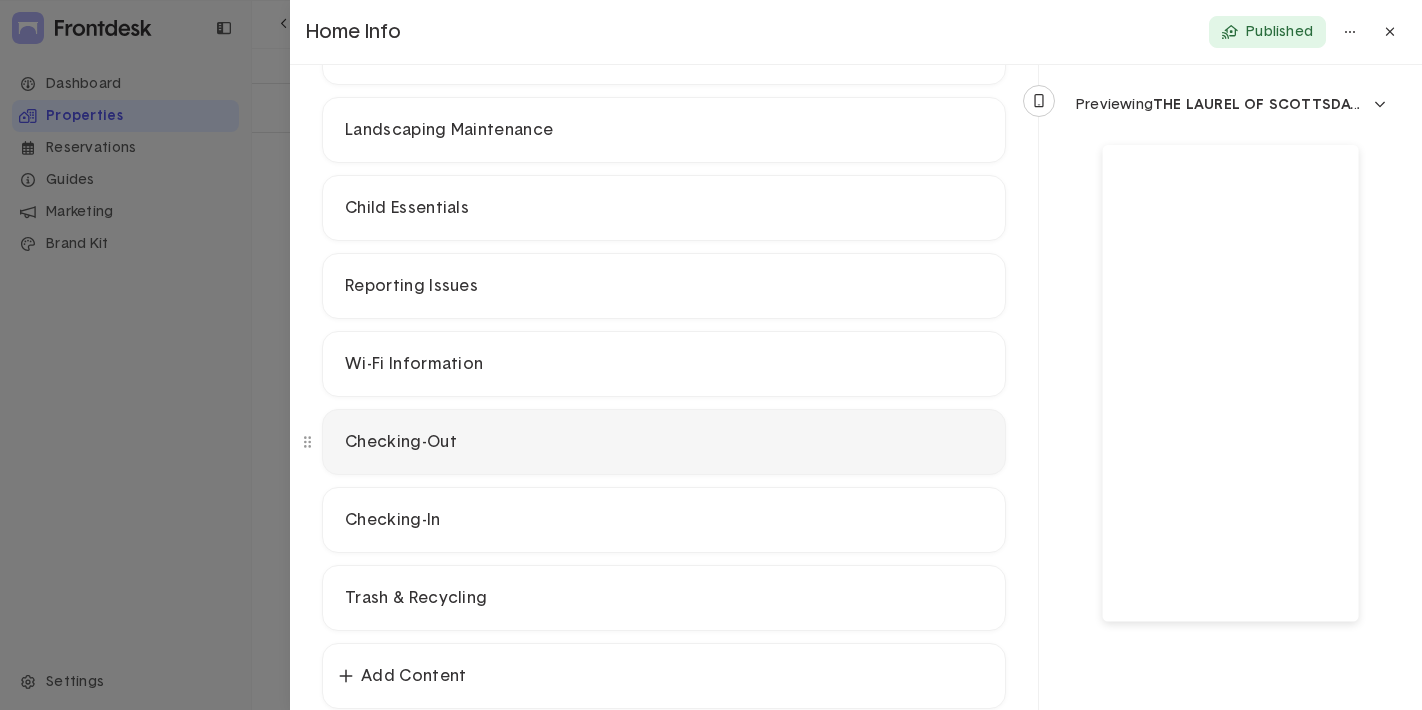 scroll, scrollTop: 465, scrollLeft: 0, axis: vertical 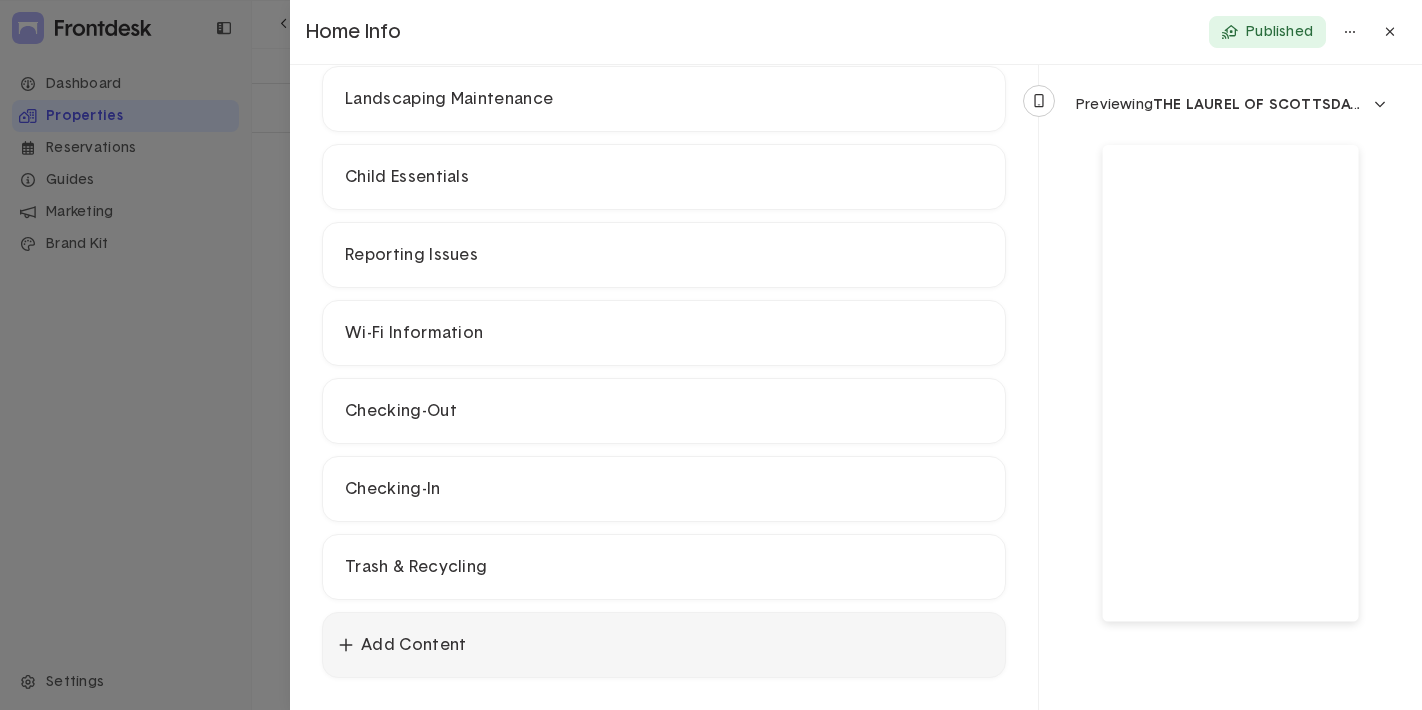 click on "Add Content" 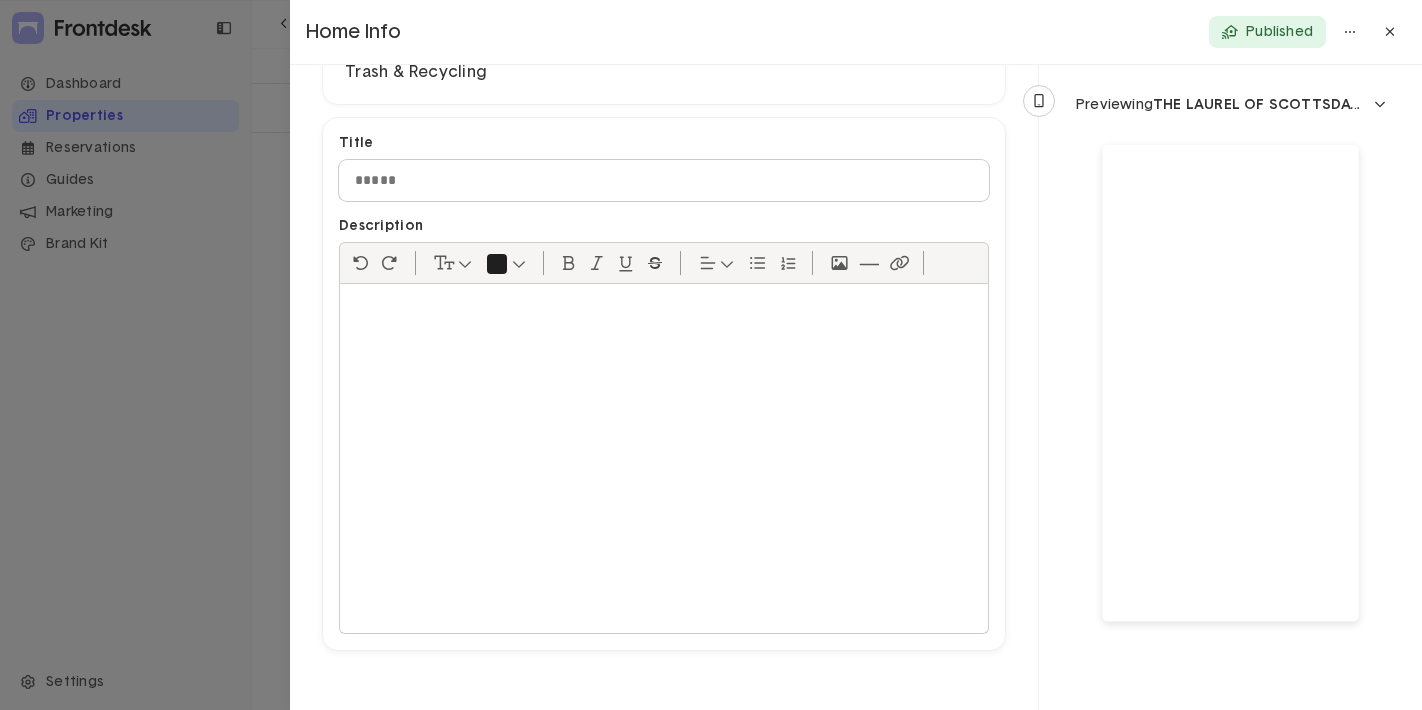 scroll, scrollTop: 1010, scrollLeft: 0, axis: vertical 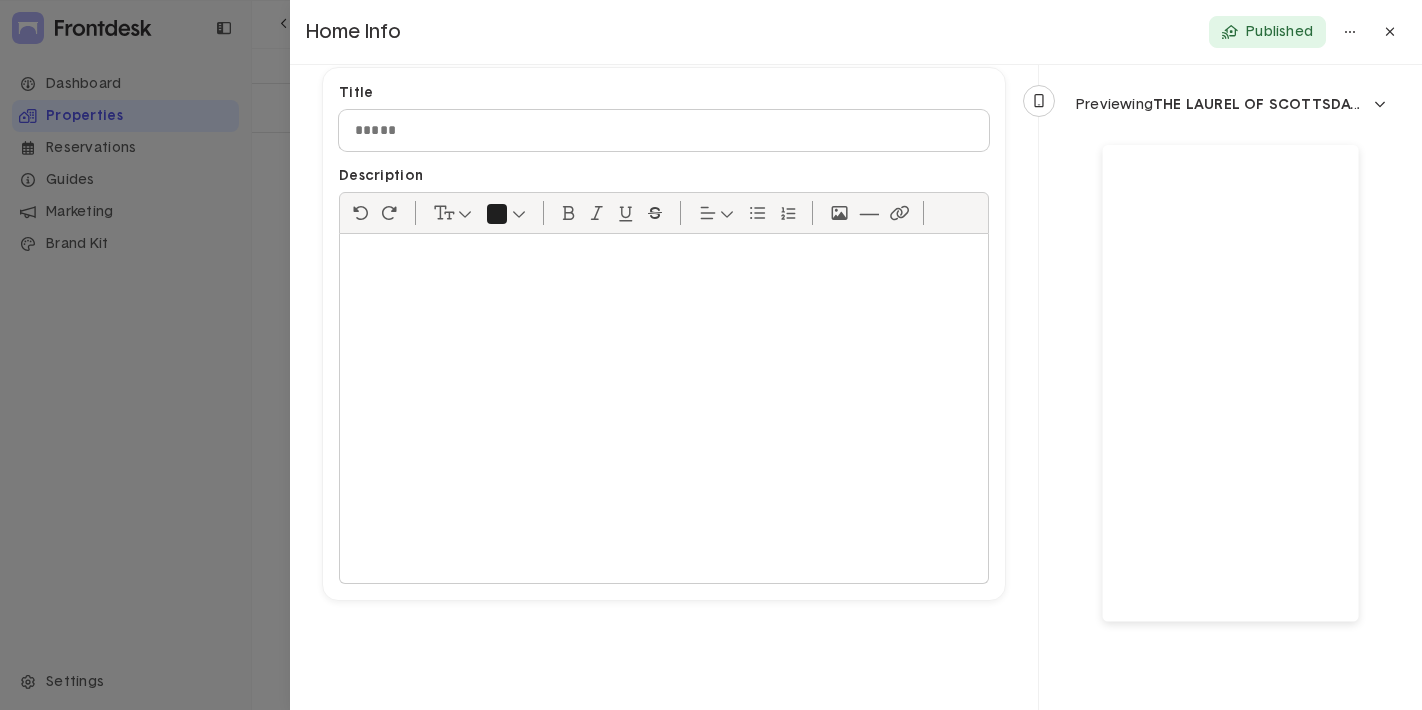 click 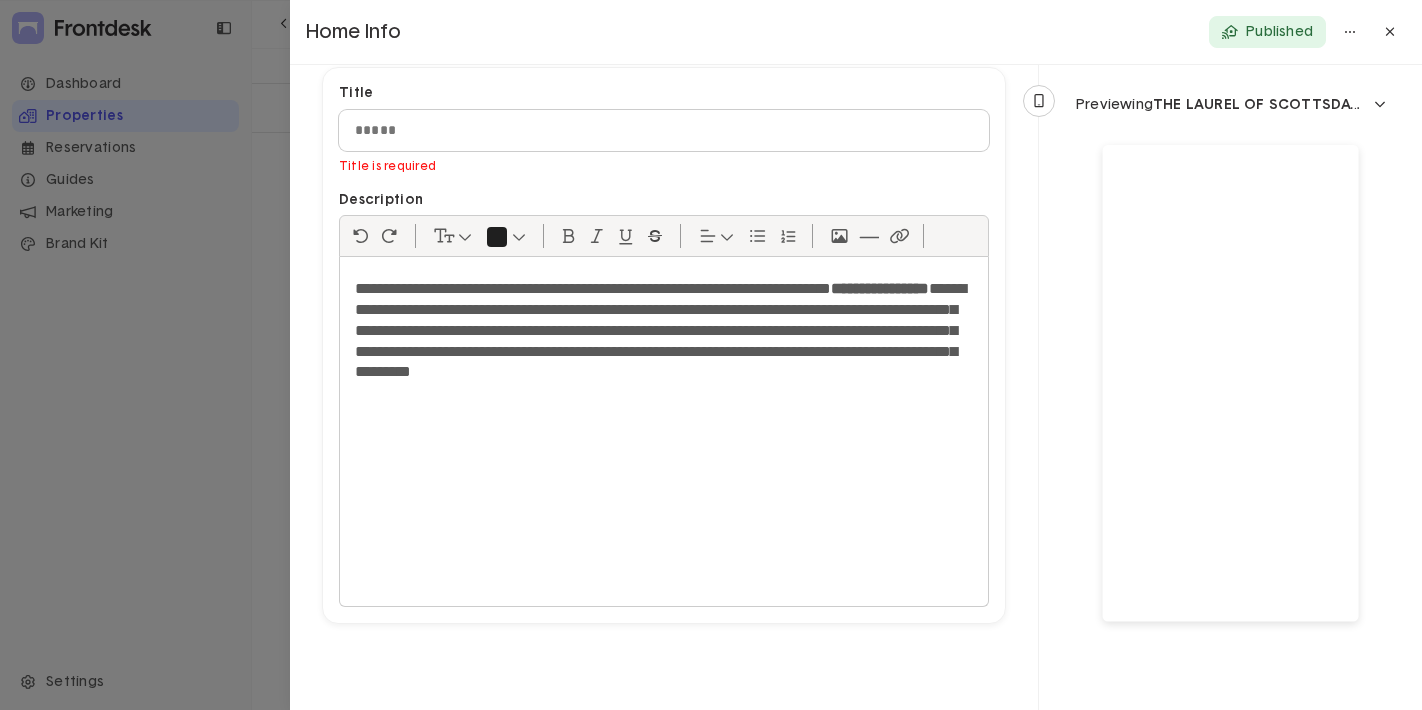 scroll, scrollTop: 0, scrollLeft: 0, axis: both 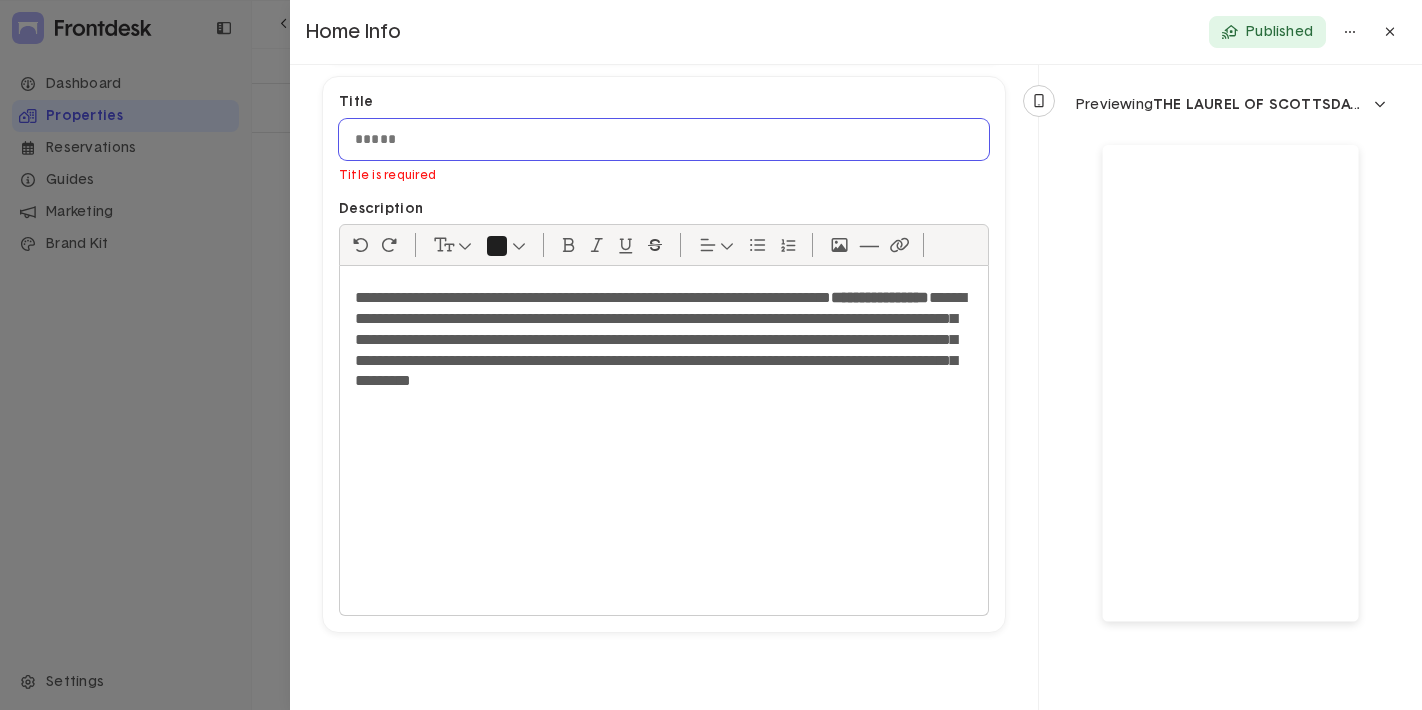 click 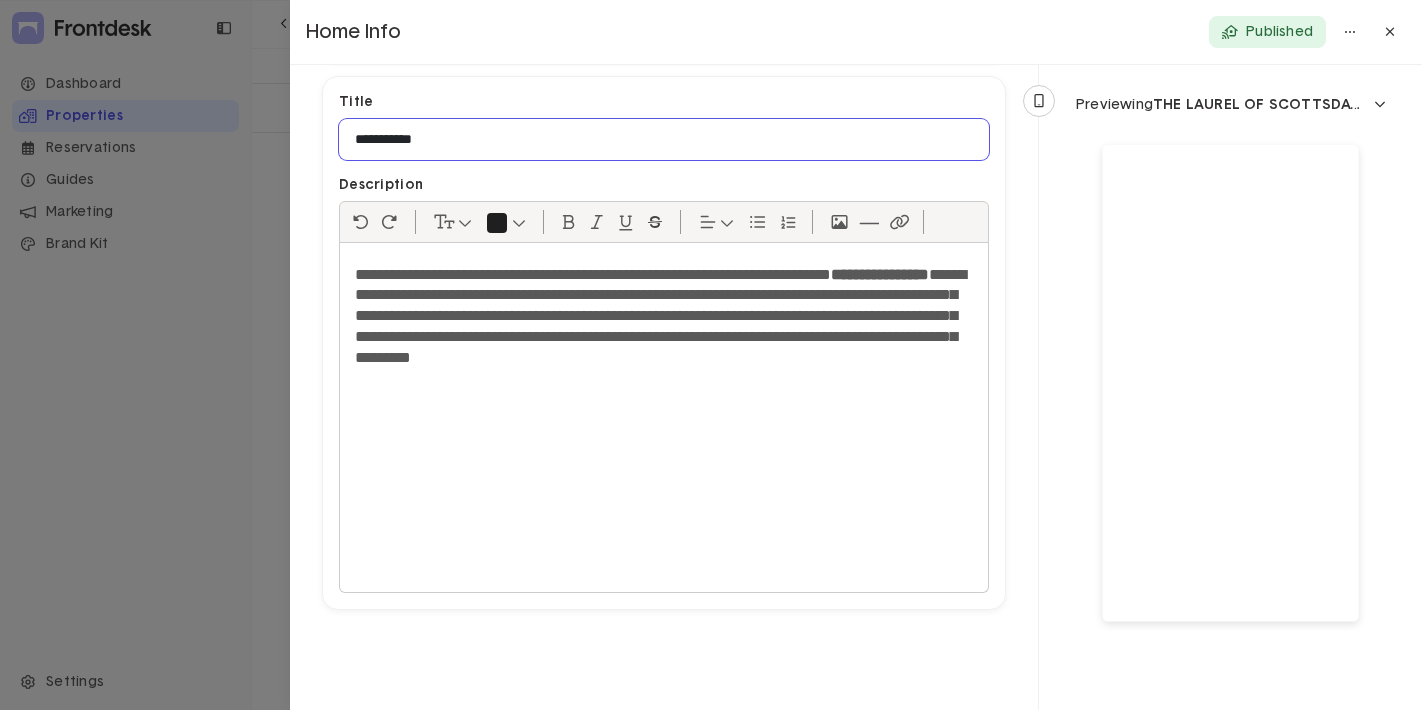 type on "**********" 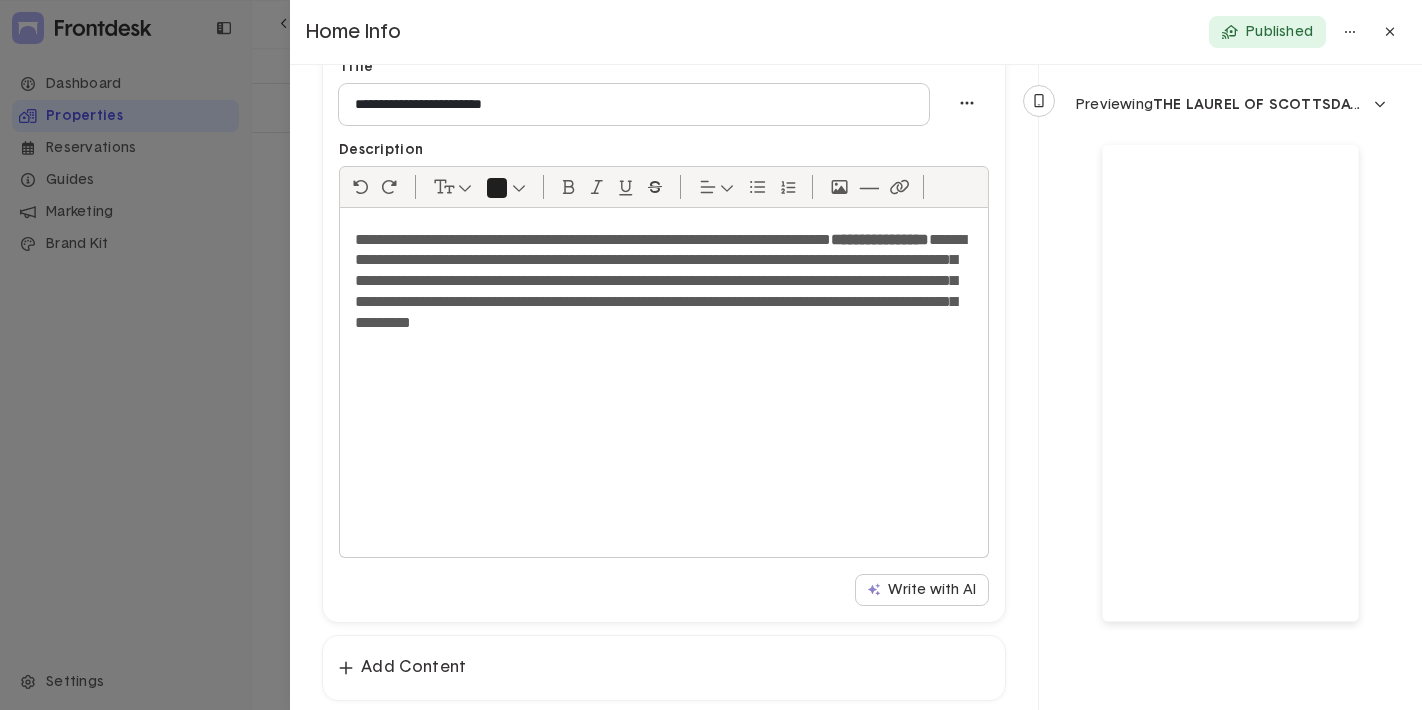 scroll, scrollTop: 1034, scrollLeft: 0, axis: vertical 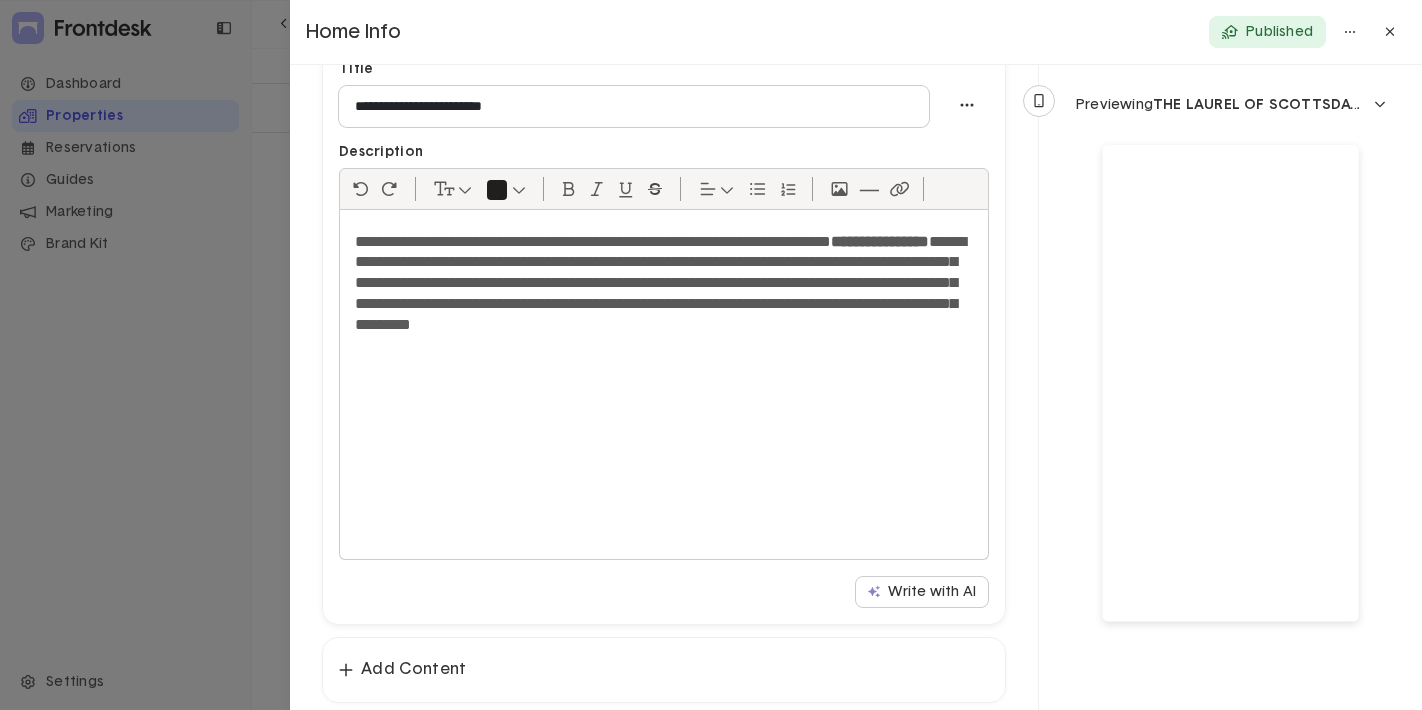 type on "**********" 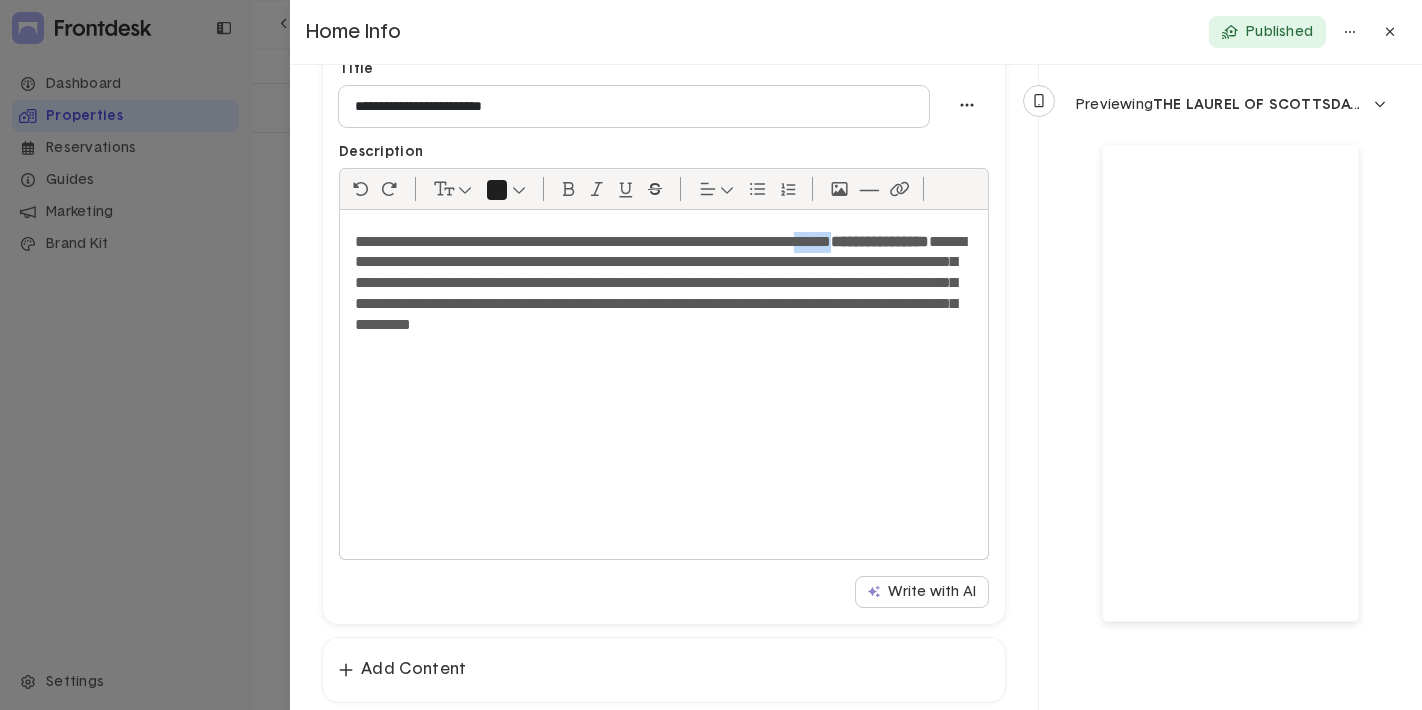 drag, startPoint x: 928, startPoint y: 239, endPoint x: 887, endPoint y: 239, distance: 41 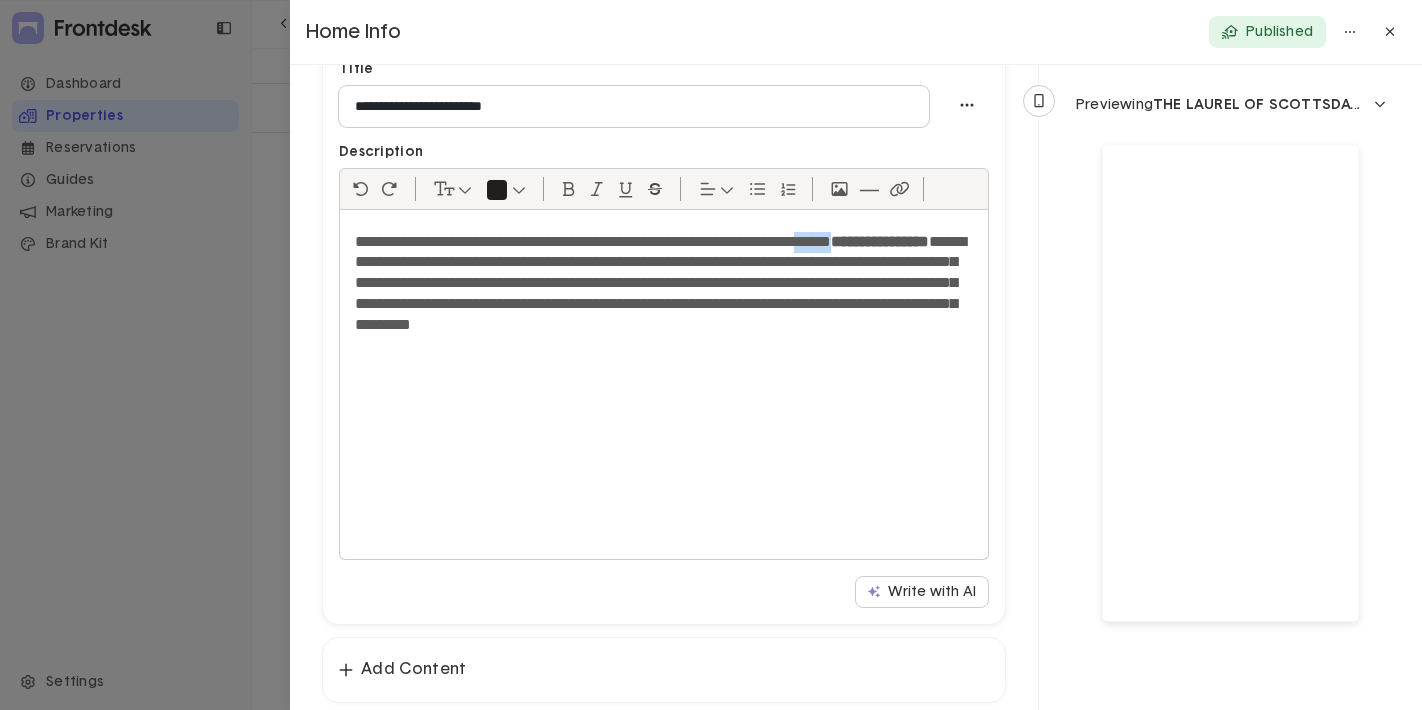 click on "**********" 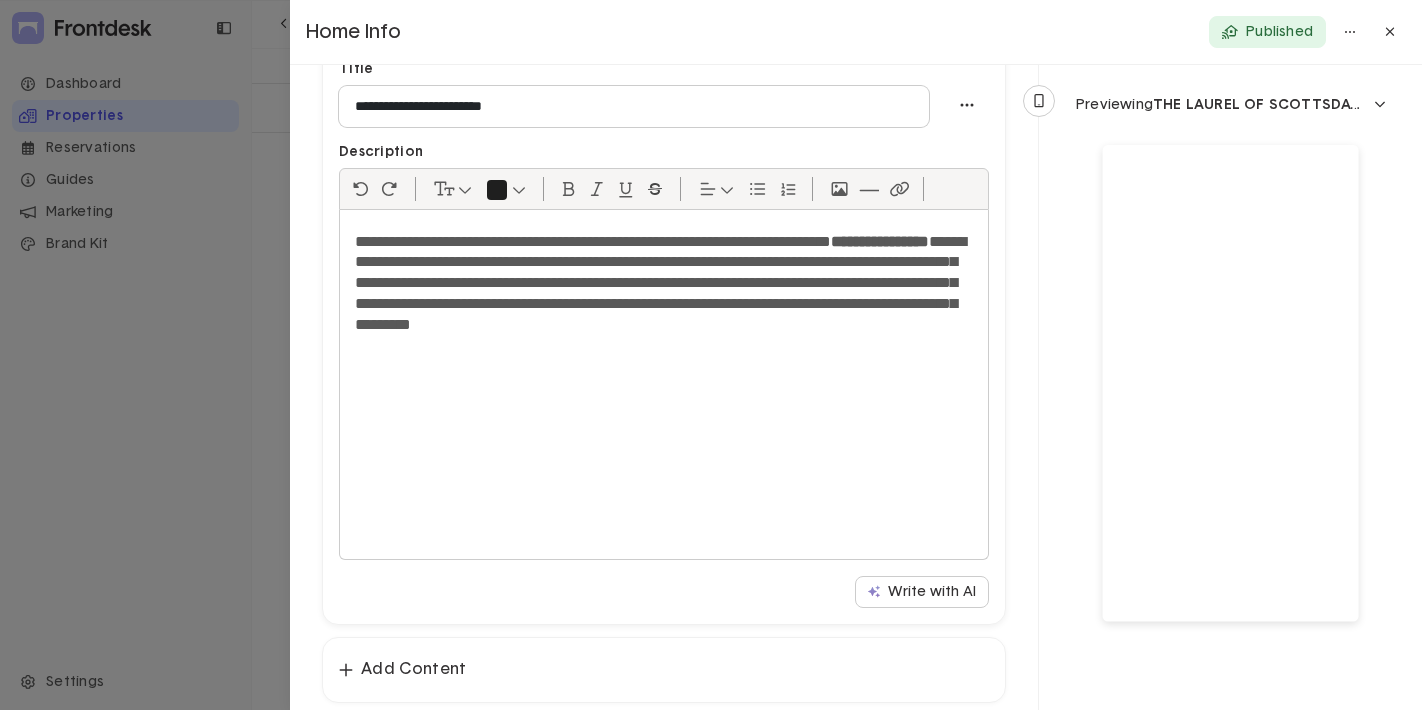 click on "**********" 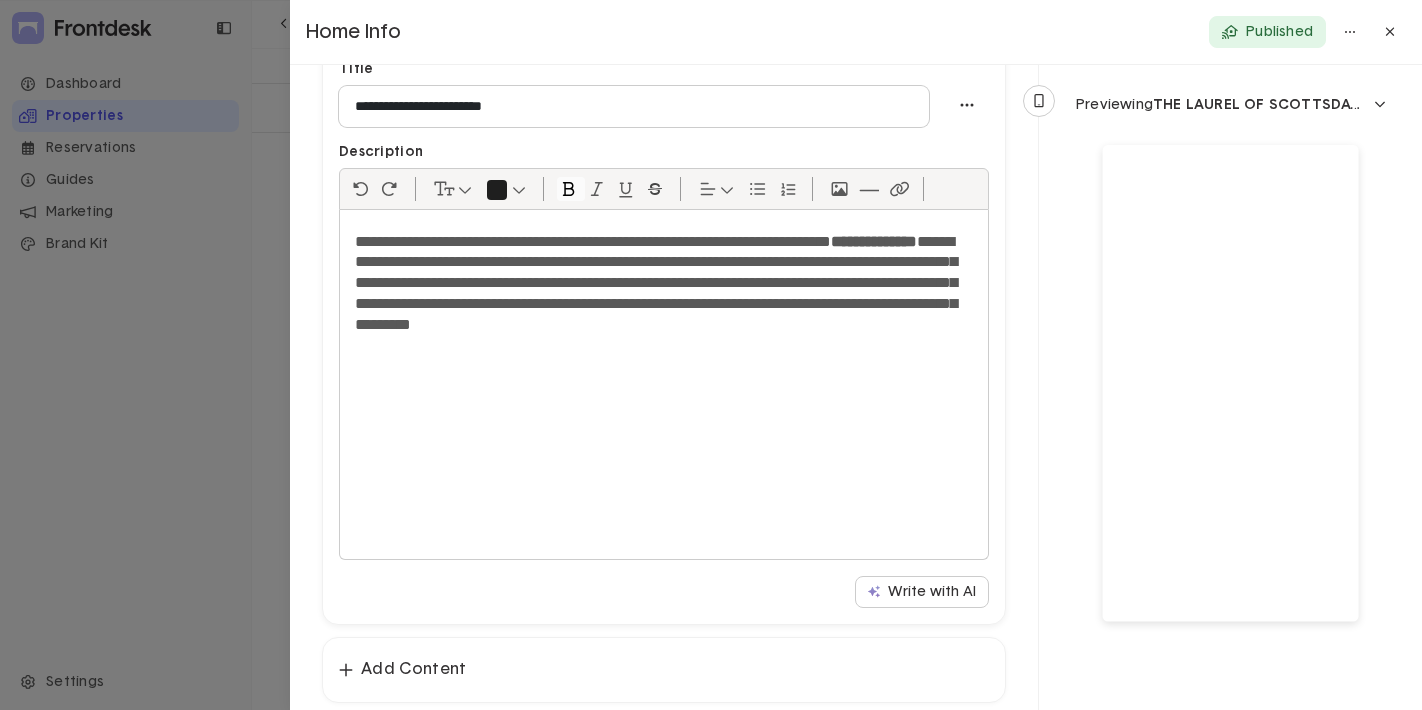 click on "**********" 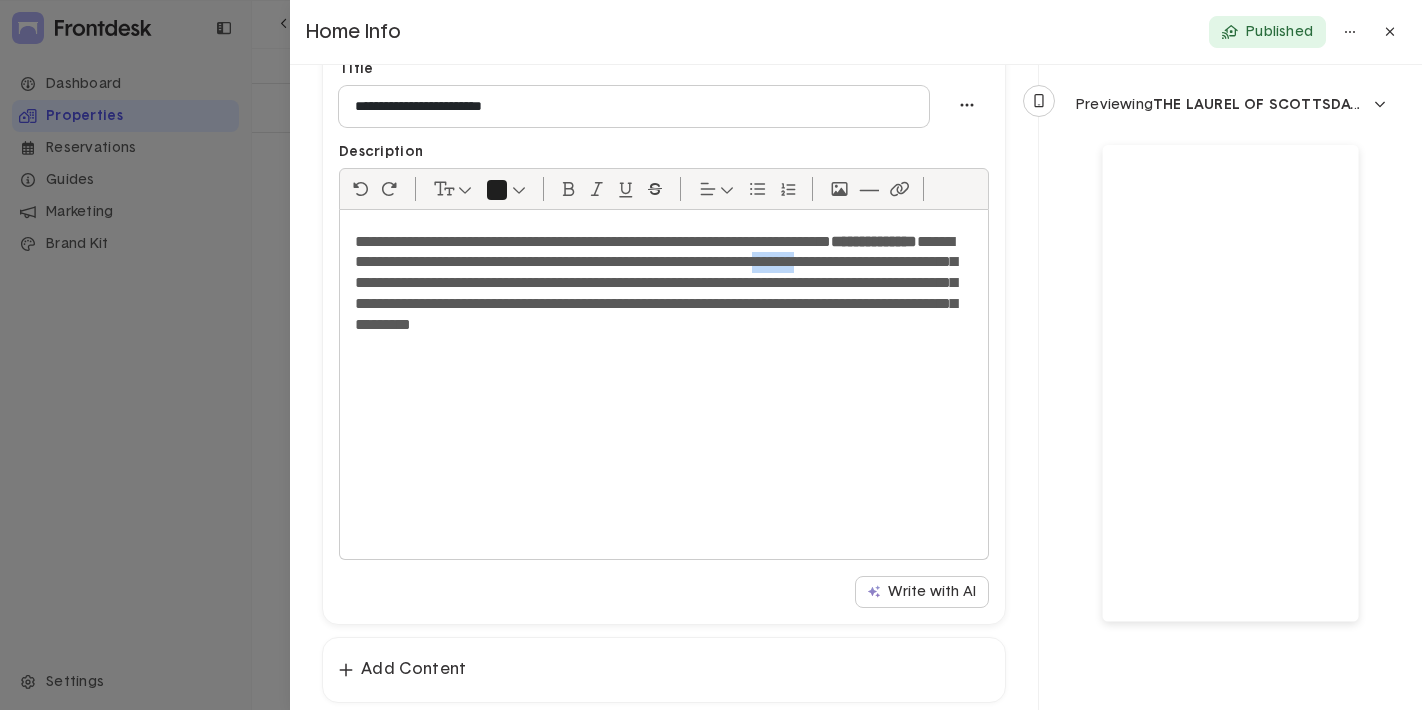 drag, startPoint x: 478, startPoint y: 279, endPoint x: 413, endPoint y: 280, distance: 65.00769 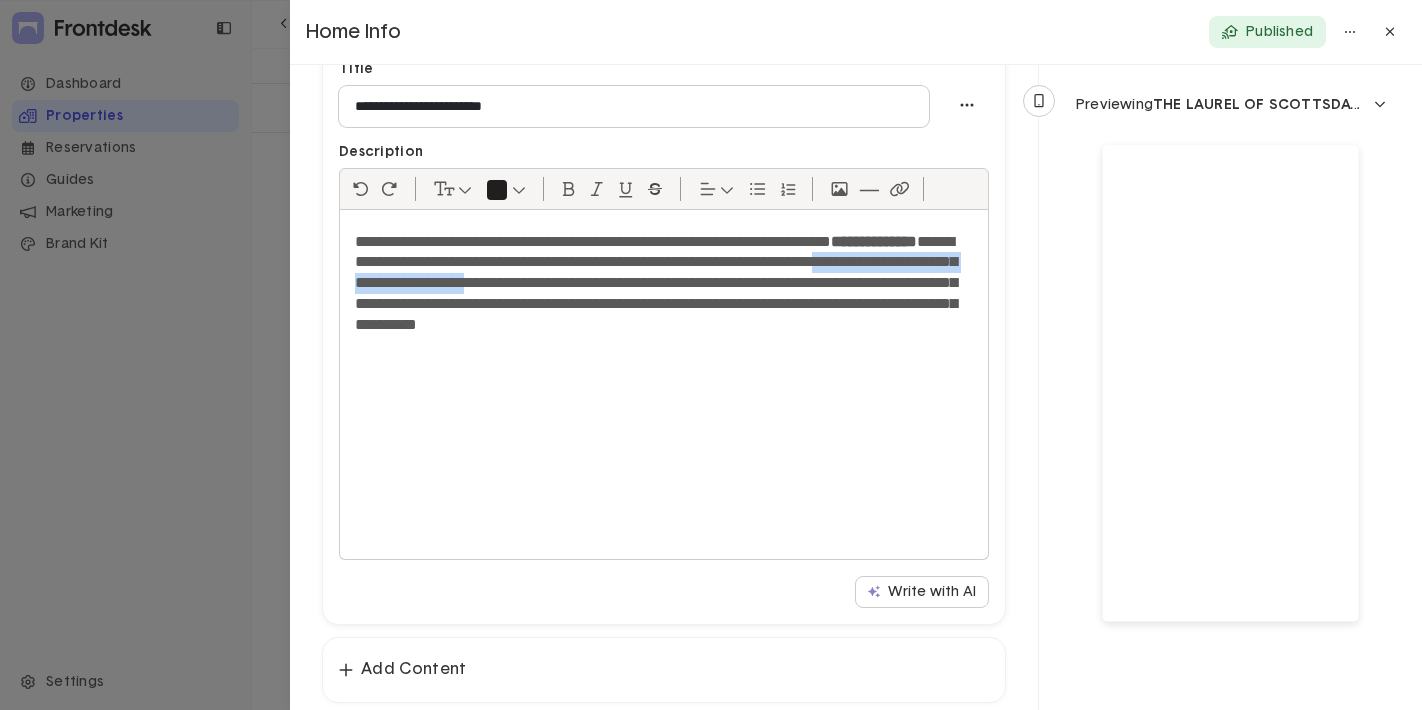drag, startPoint x: 804, startPoint y: 287, endPoint x: 488, endPoint y: 285, distance: 316.00632 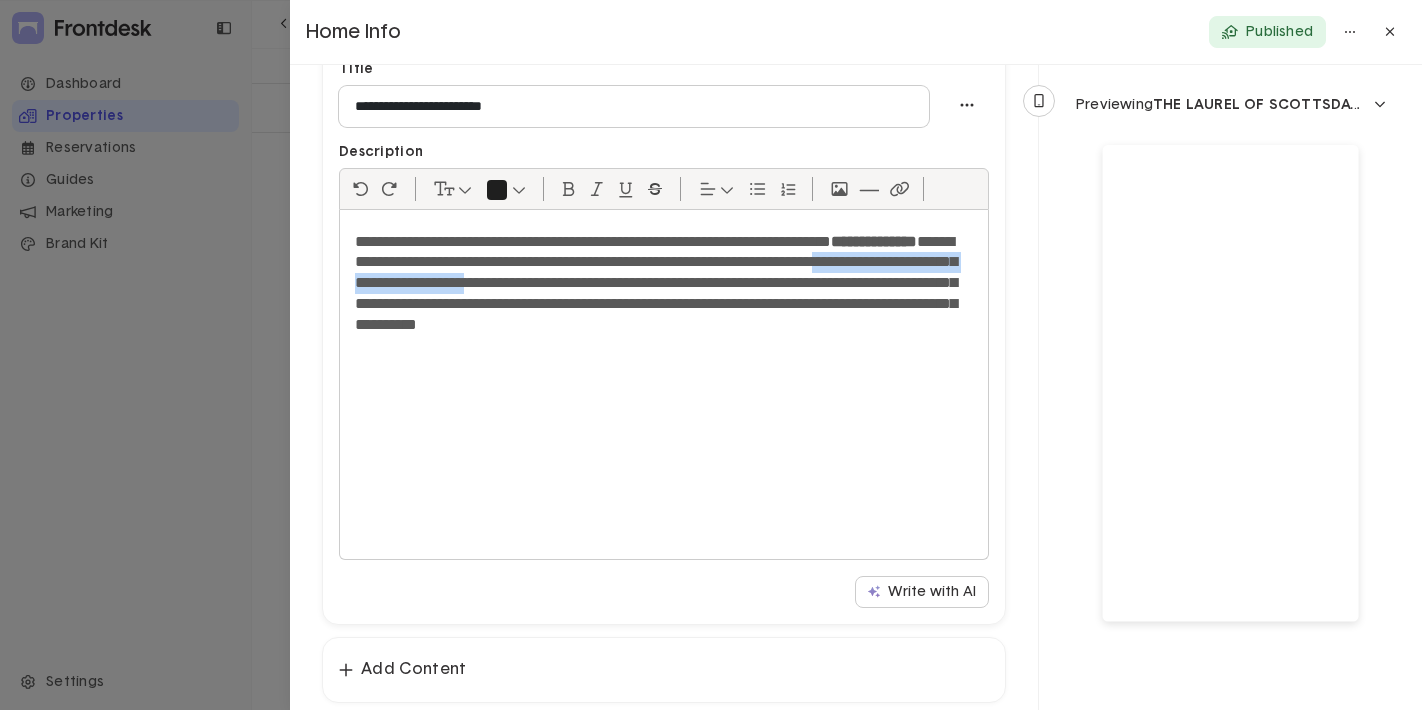 click on "**********" 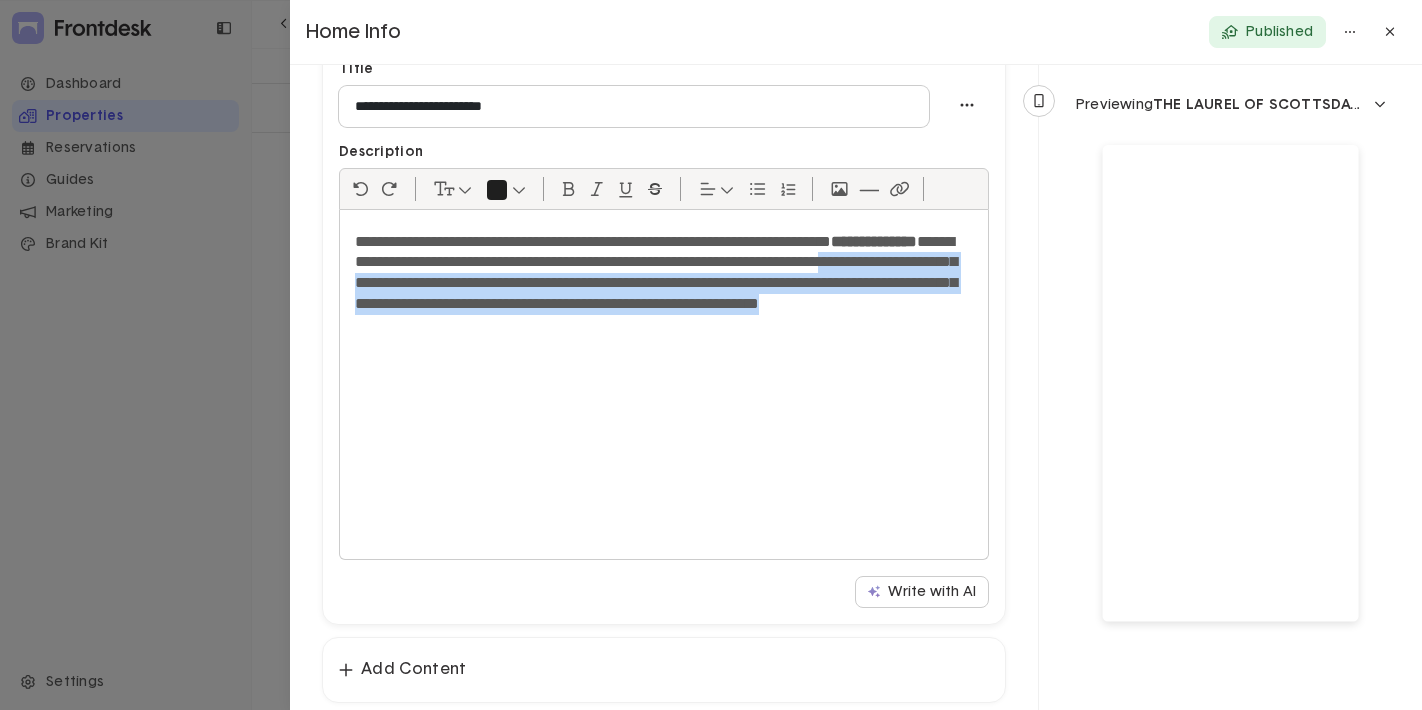 drag, startPoint x: 751, startPoint y: 331, endPoint x: 493, endPoint y: 278, distance: 263.38754 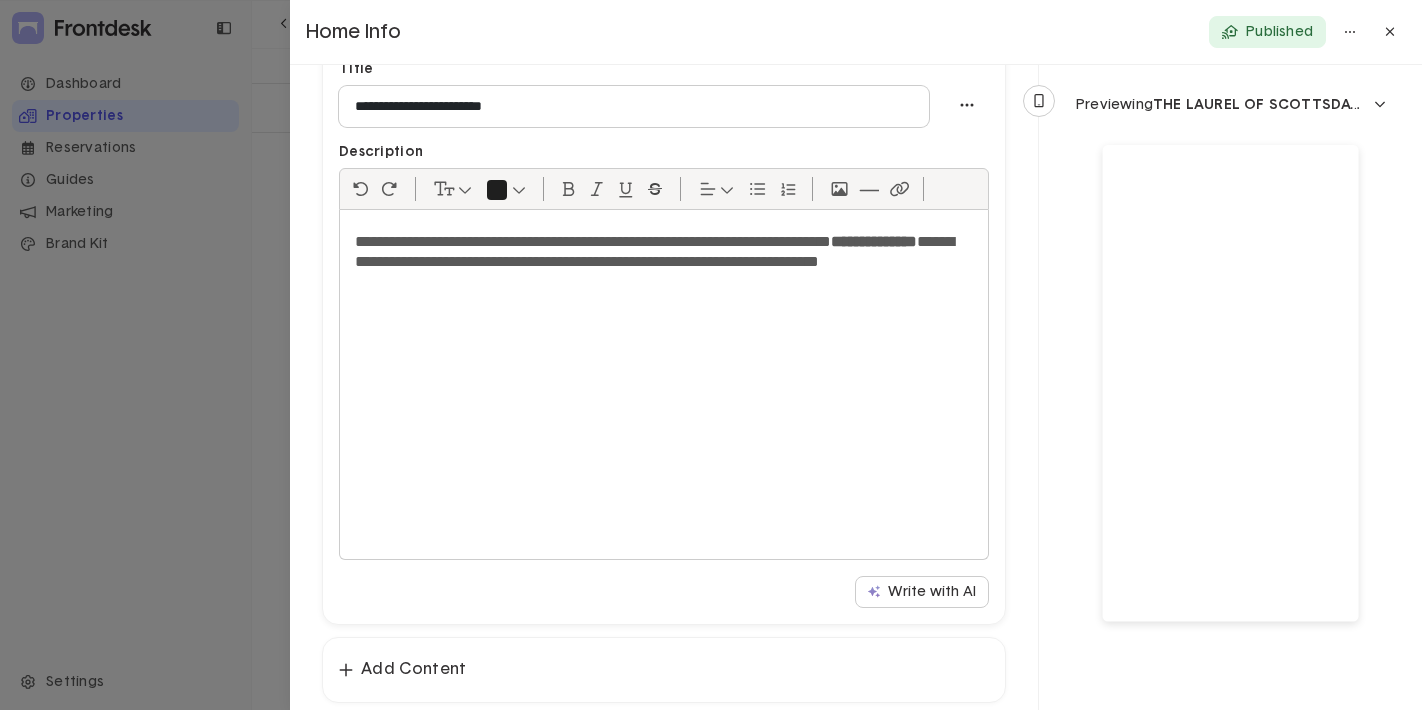 click on "**********" 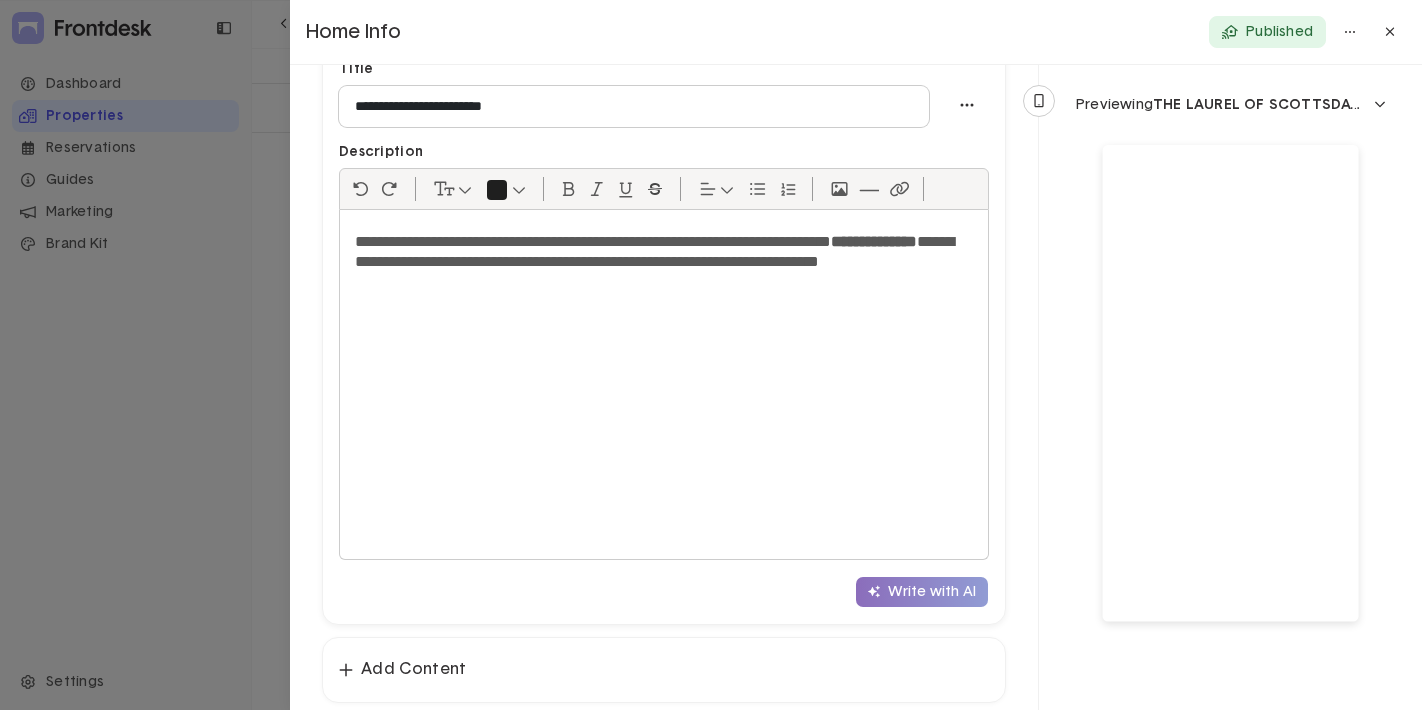 click on "Write with AI" 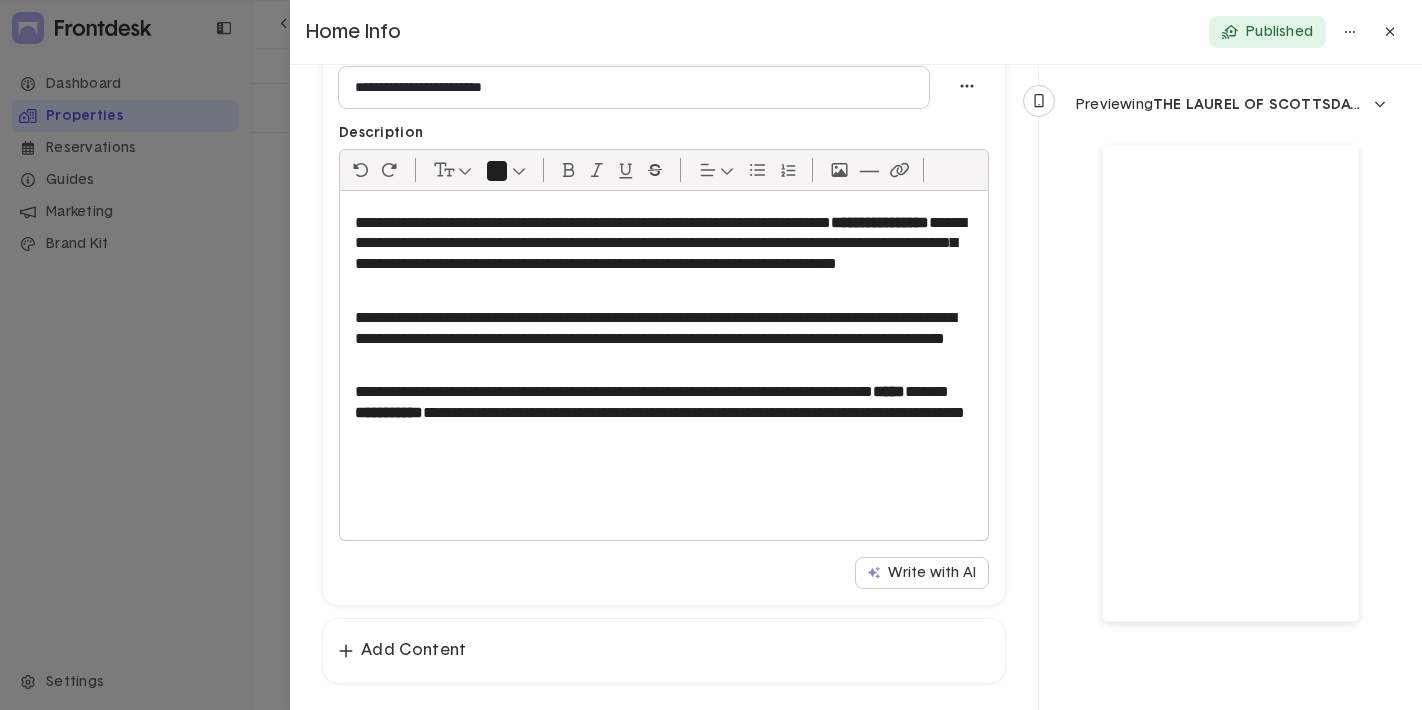 scroll, scrollTop: 1058, scrollLeft: 0, axis: vertical 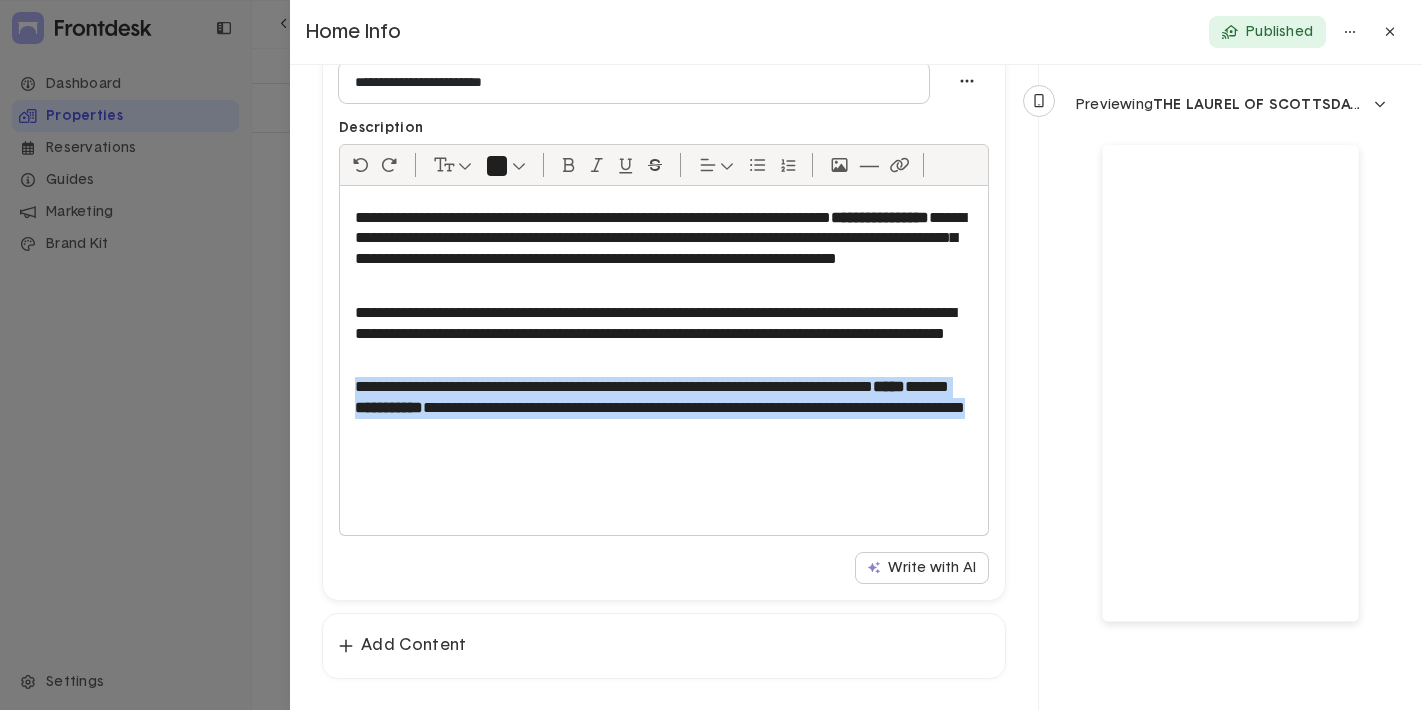 drag, startPoint x: 699, startPoint y: 430, endPoint x: 407, endPoint y: 374, distance: 297.32138 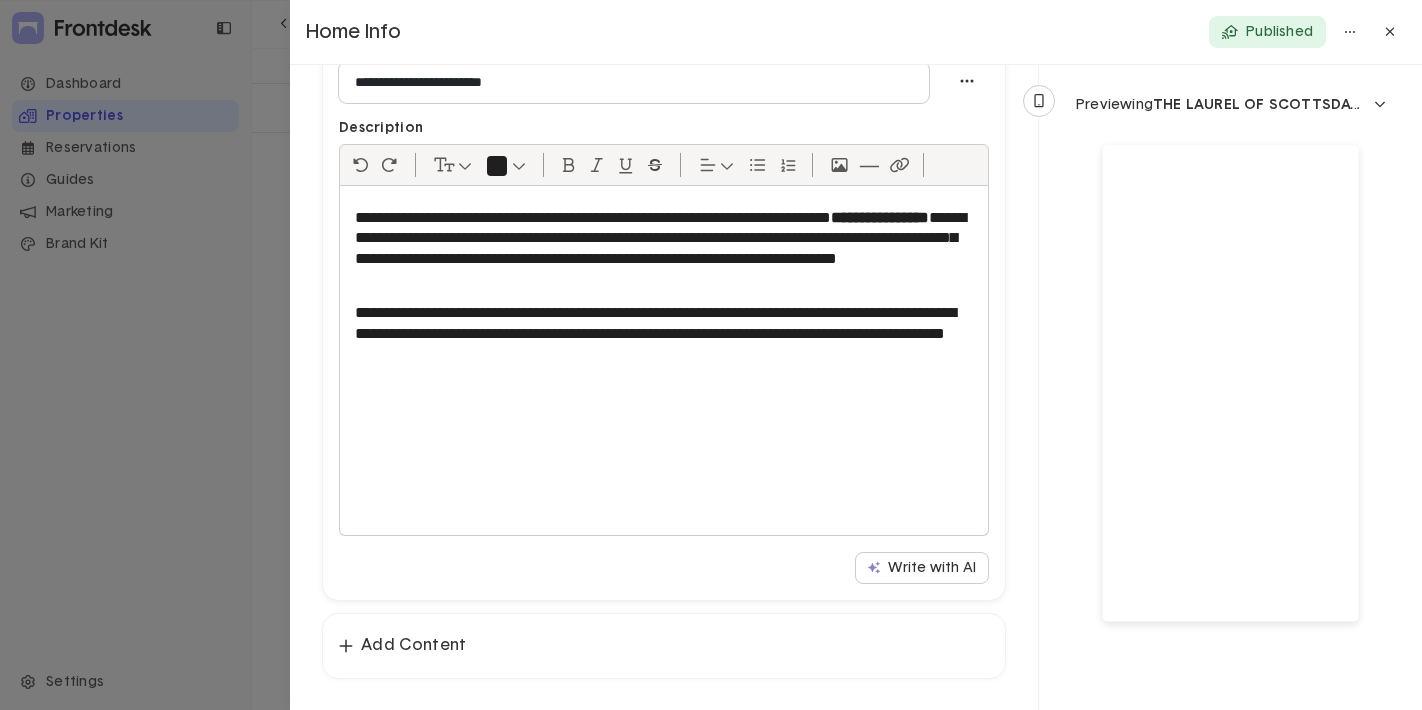 click 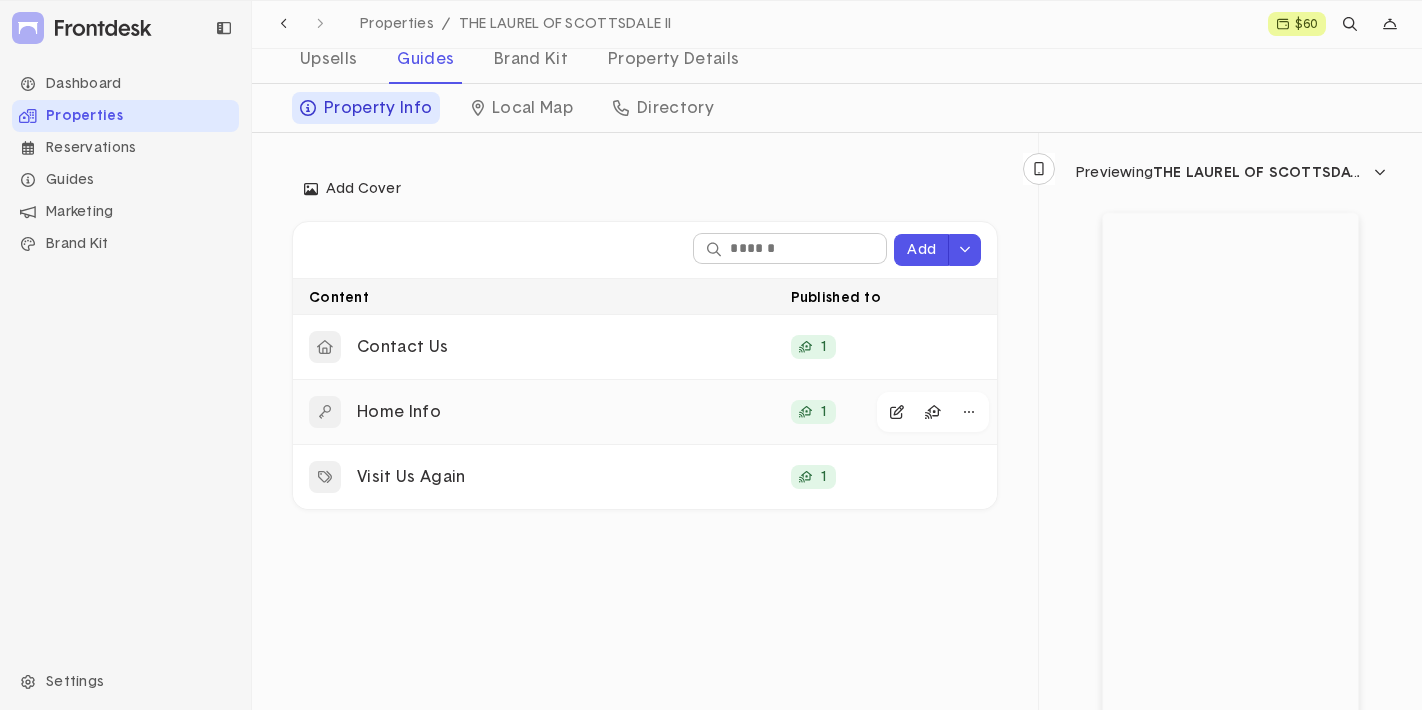 click on "Home Info" 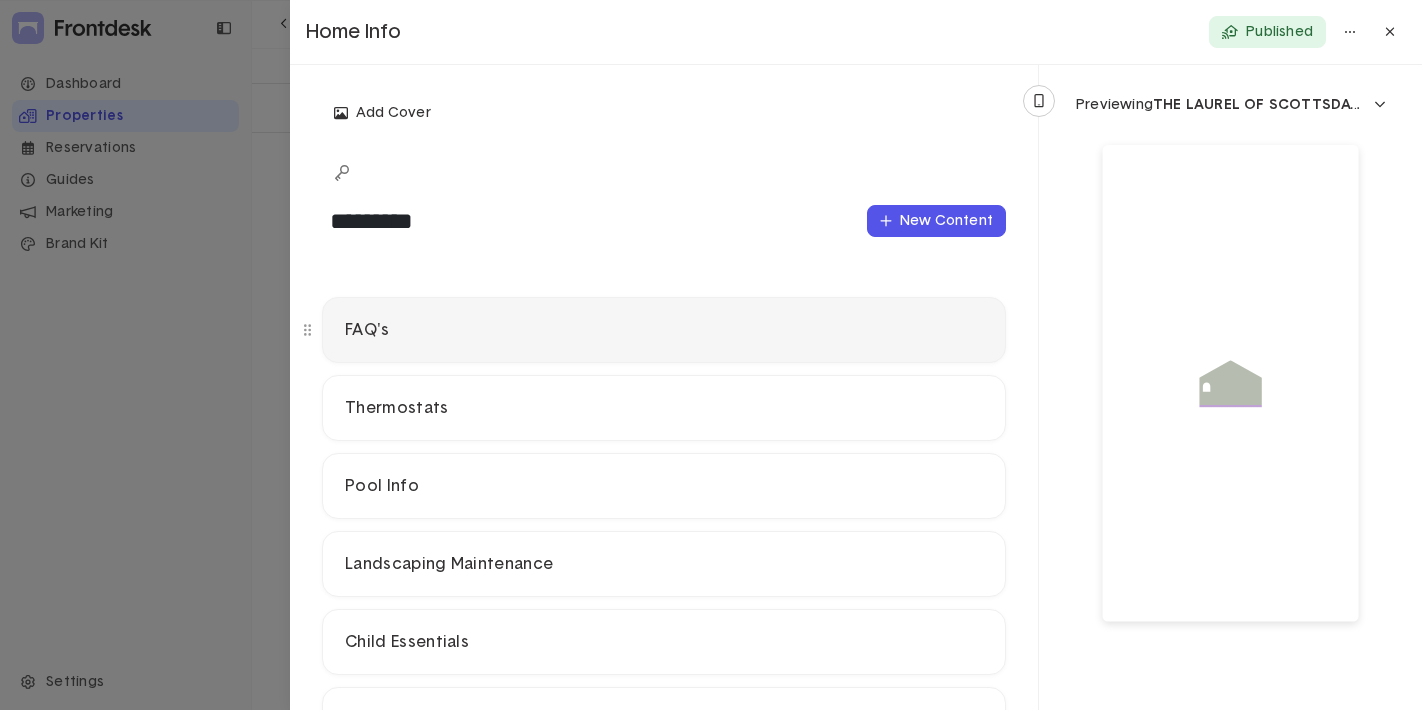 scroll, scrollTop: 543, scrollLeft: 0, axis: vertical 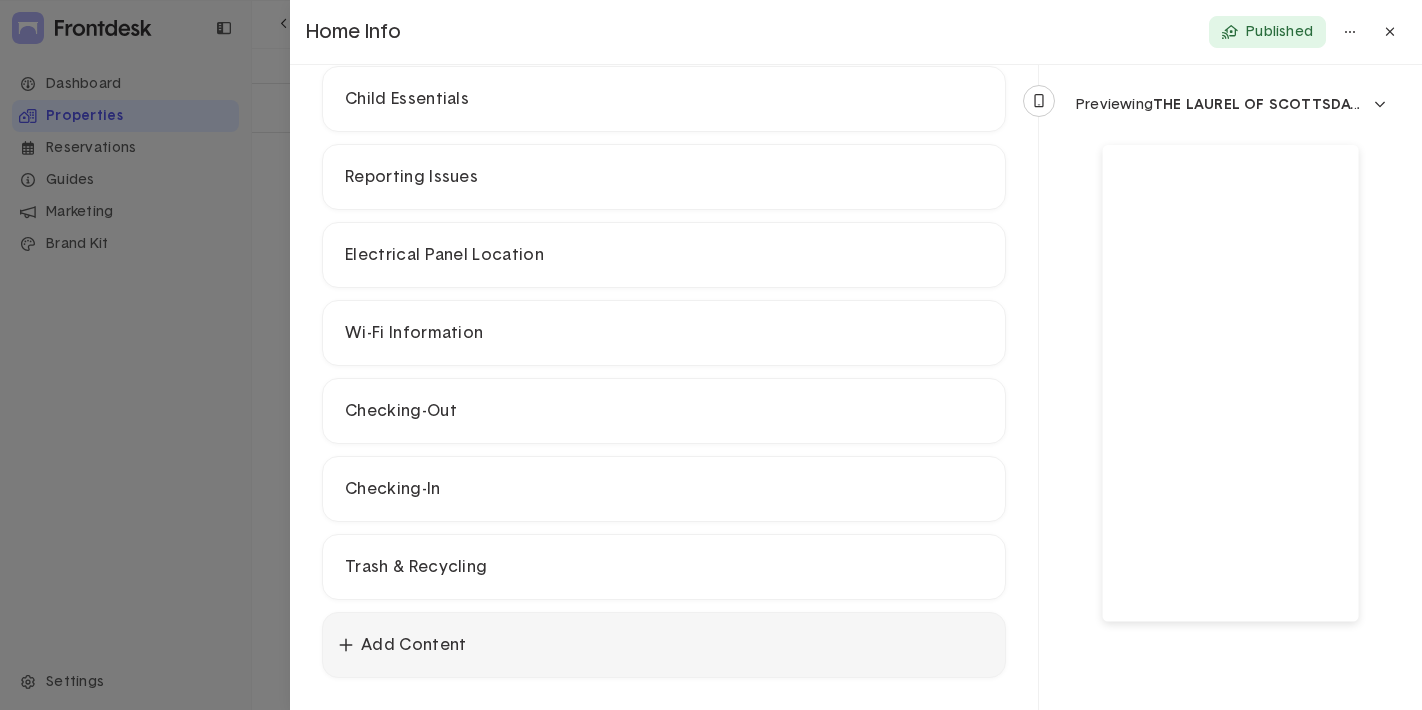 click on "Add Content" 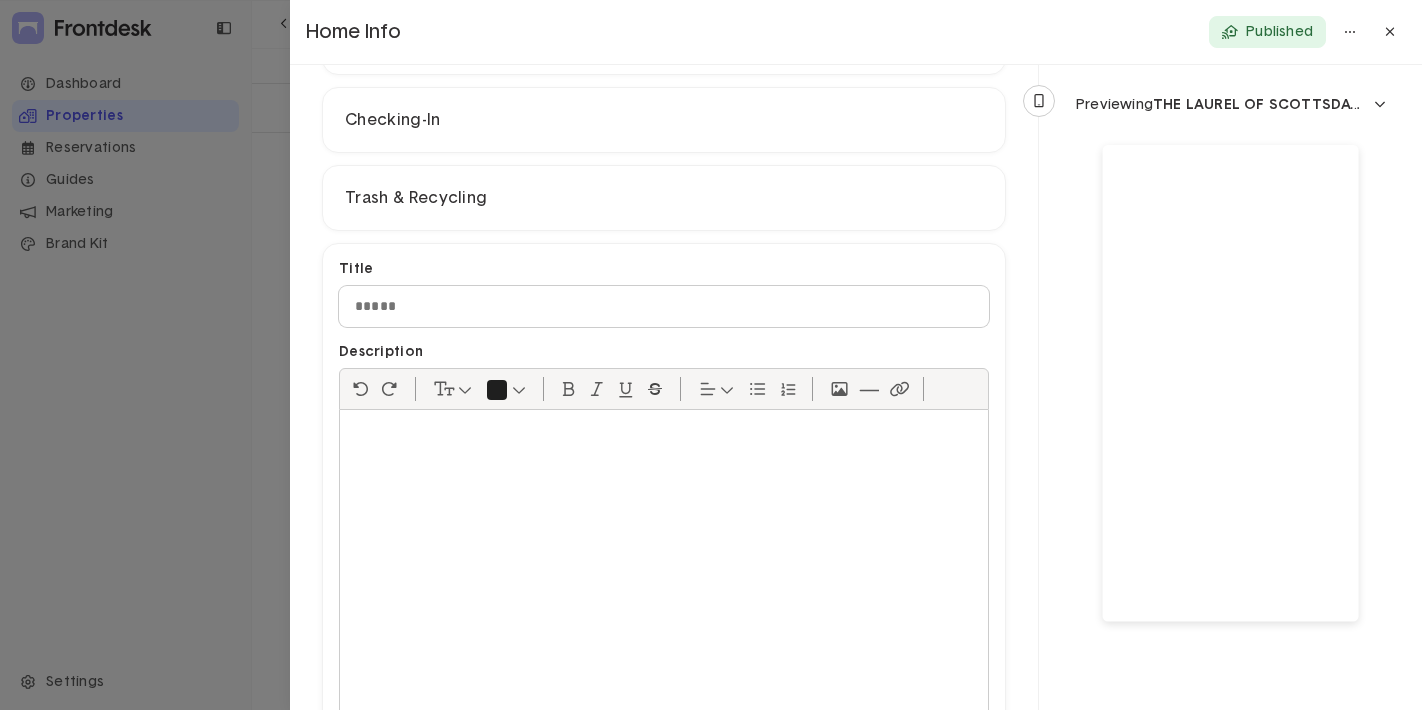 scroll, scrollTop: 1088, scrollLeft: 0, axis: vertical 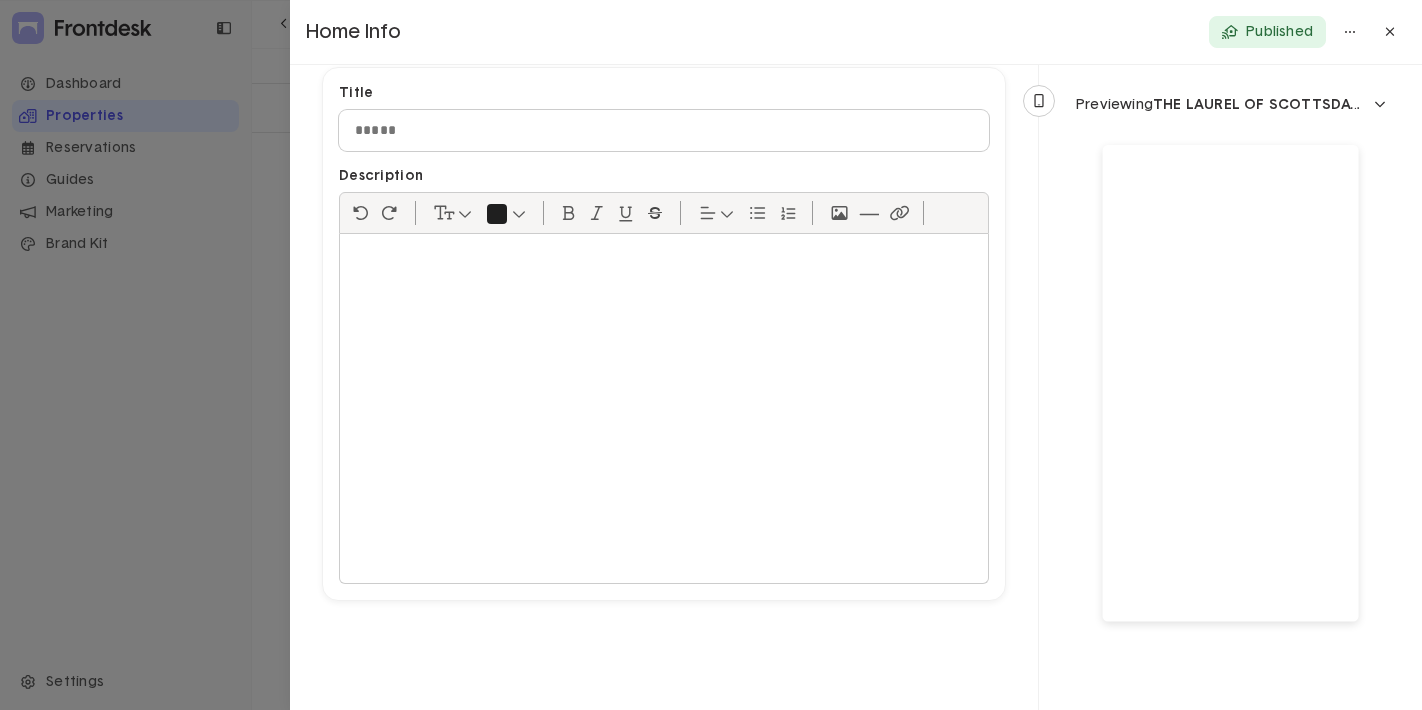 click 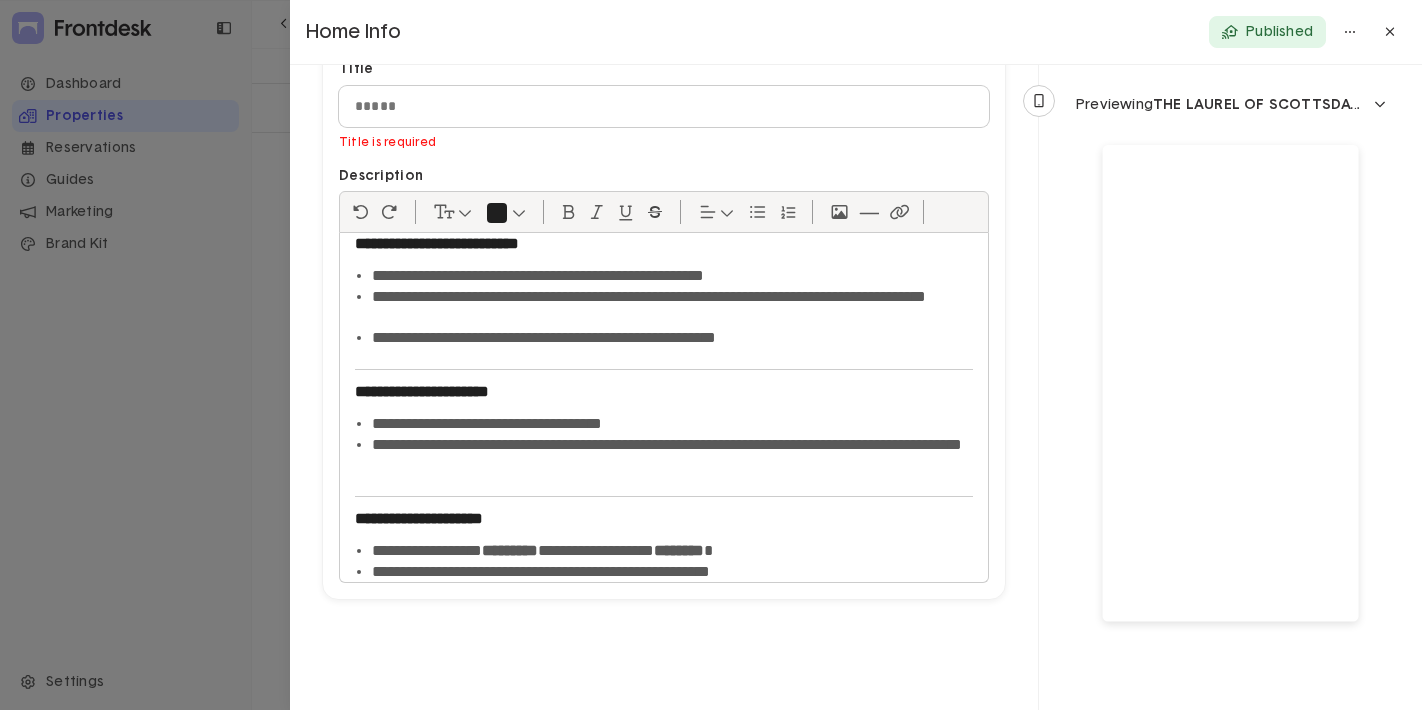 scroll, scrollTop: 756, scrollLeft: 0, axis: vertical 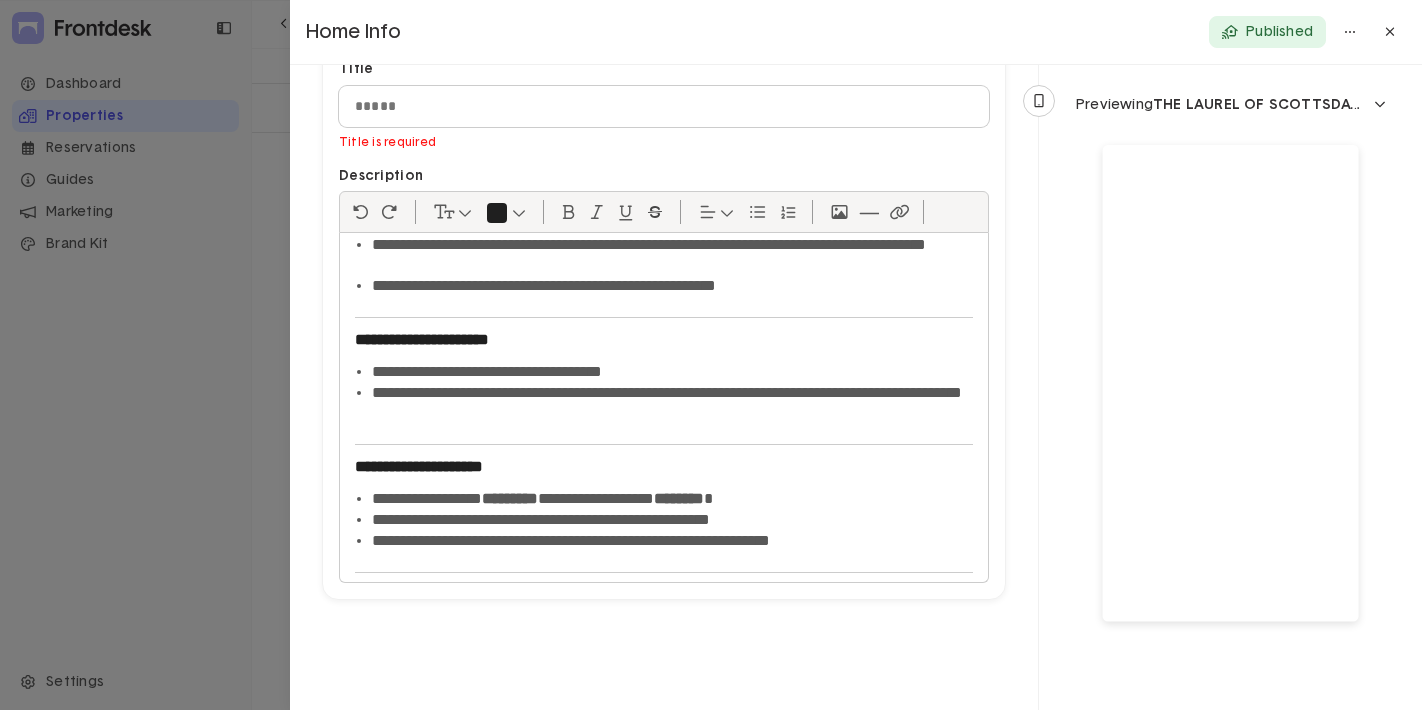click on "********" 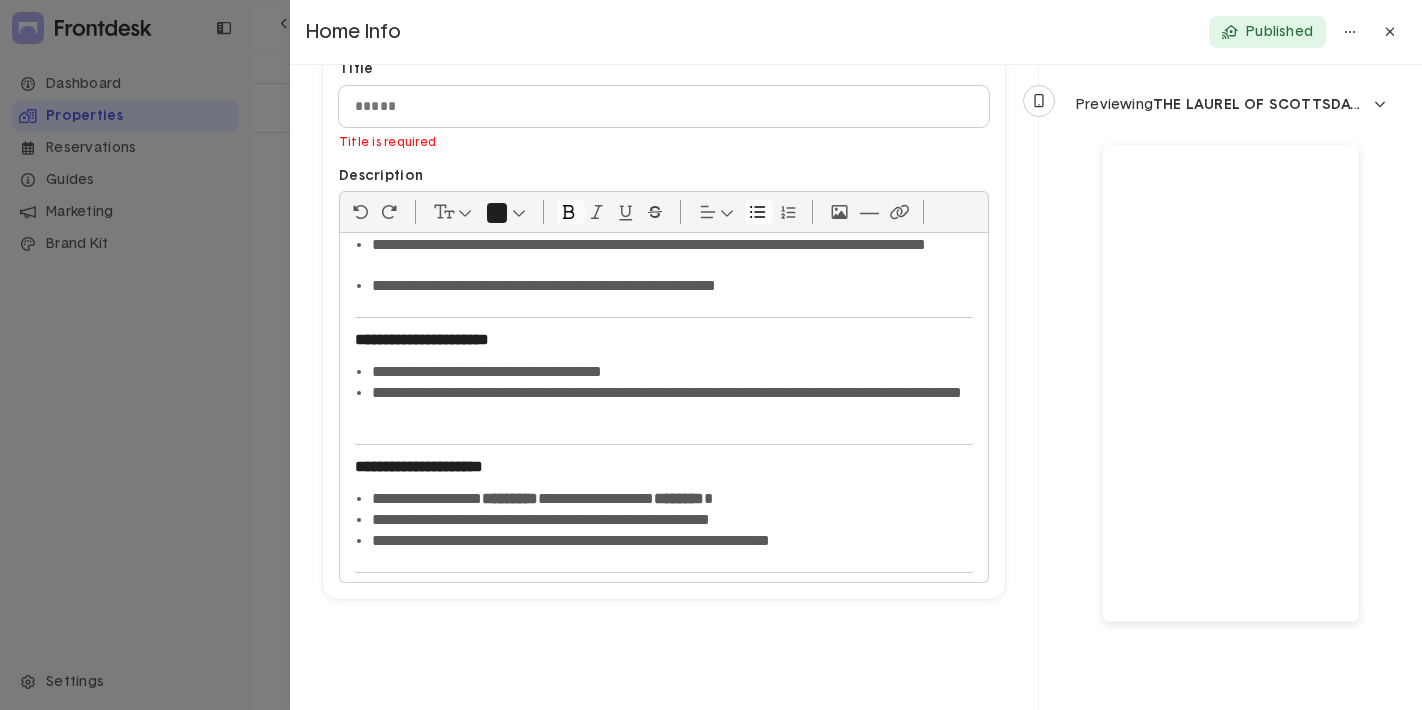 type 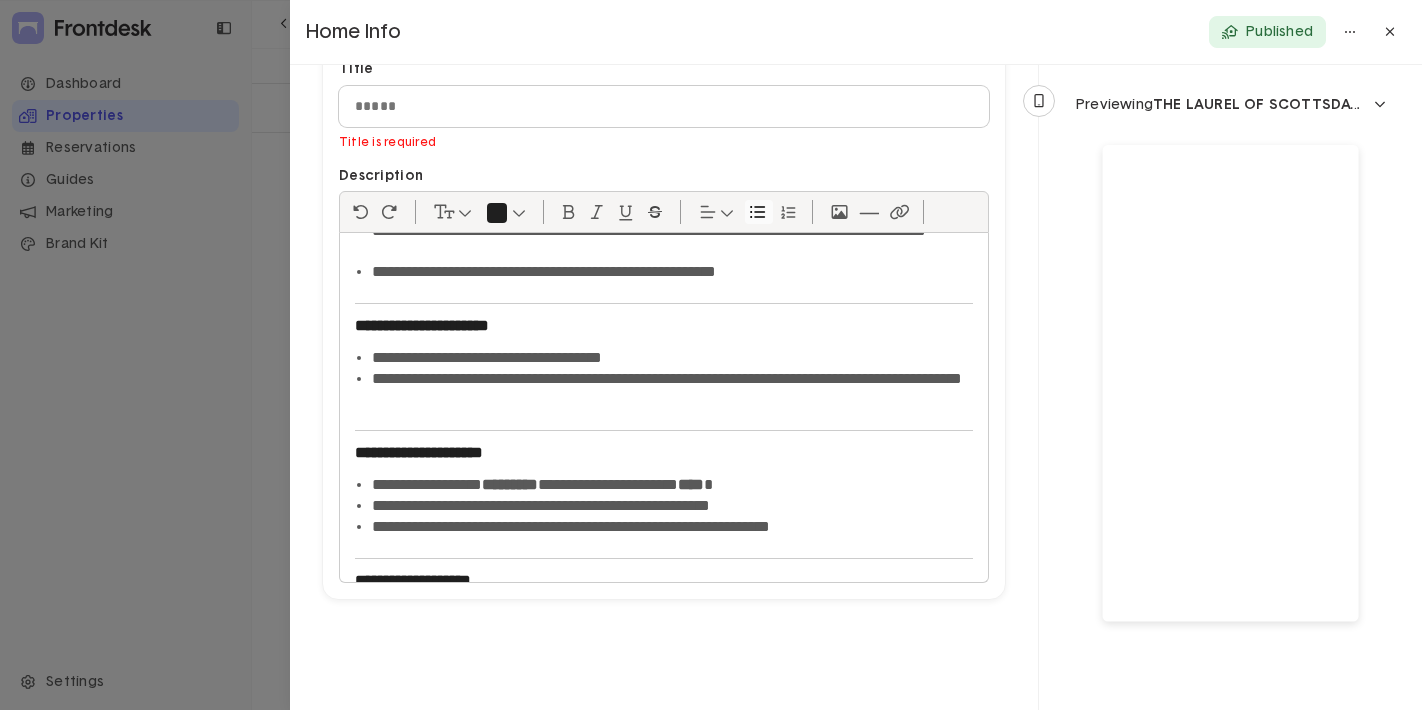 scroll, scrollTop: 796, scrollLeft: 0, axis: vertical 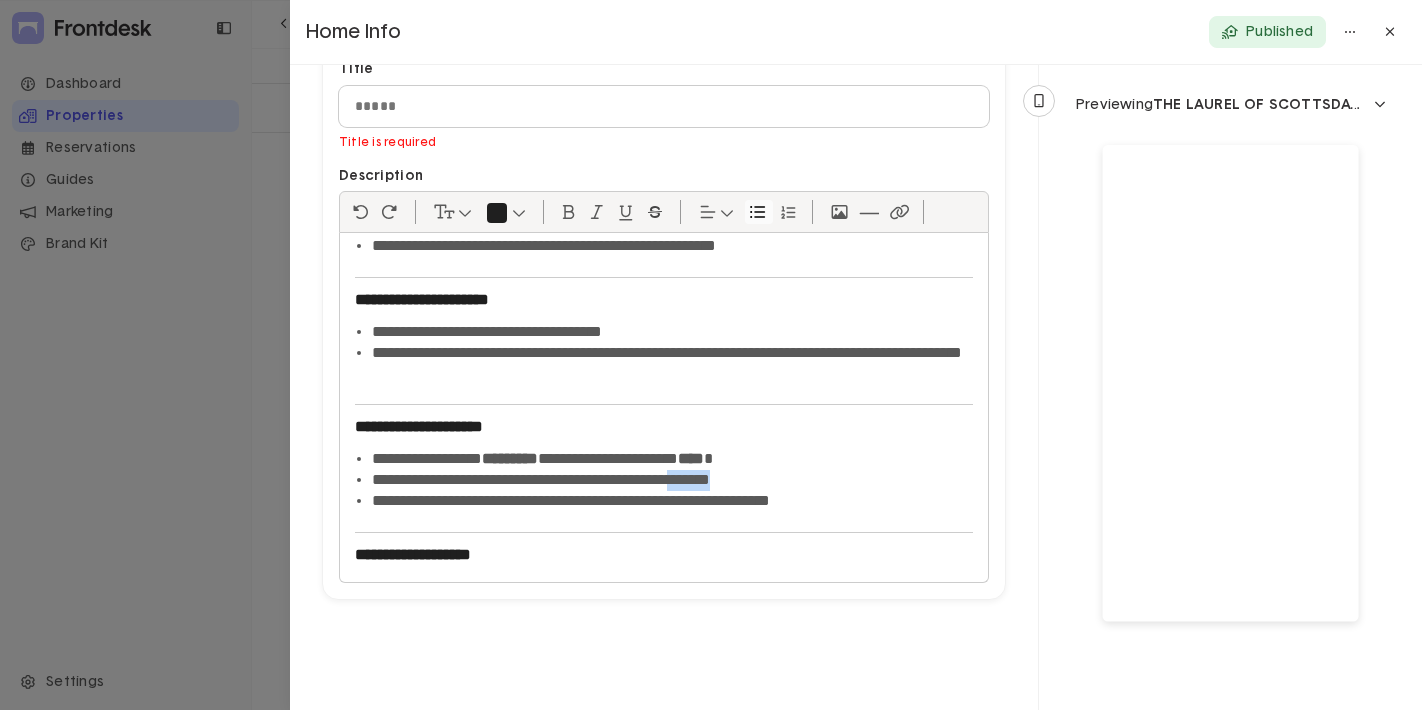 drag, startPoint x: 803, startPoint y: 485, endPoint x: 726, endPoint y: 471, distance: 78.26238 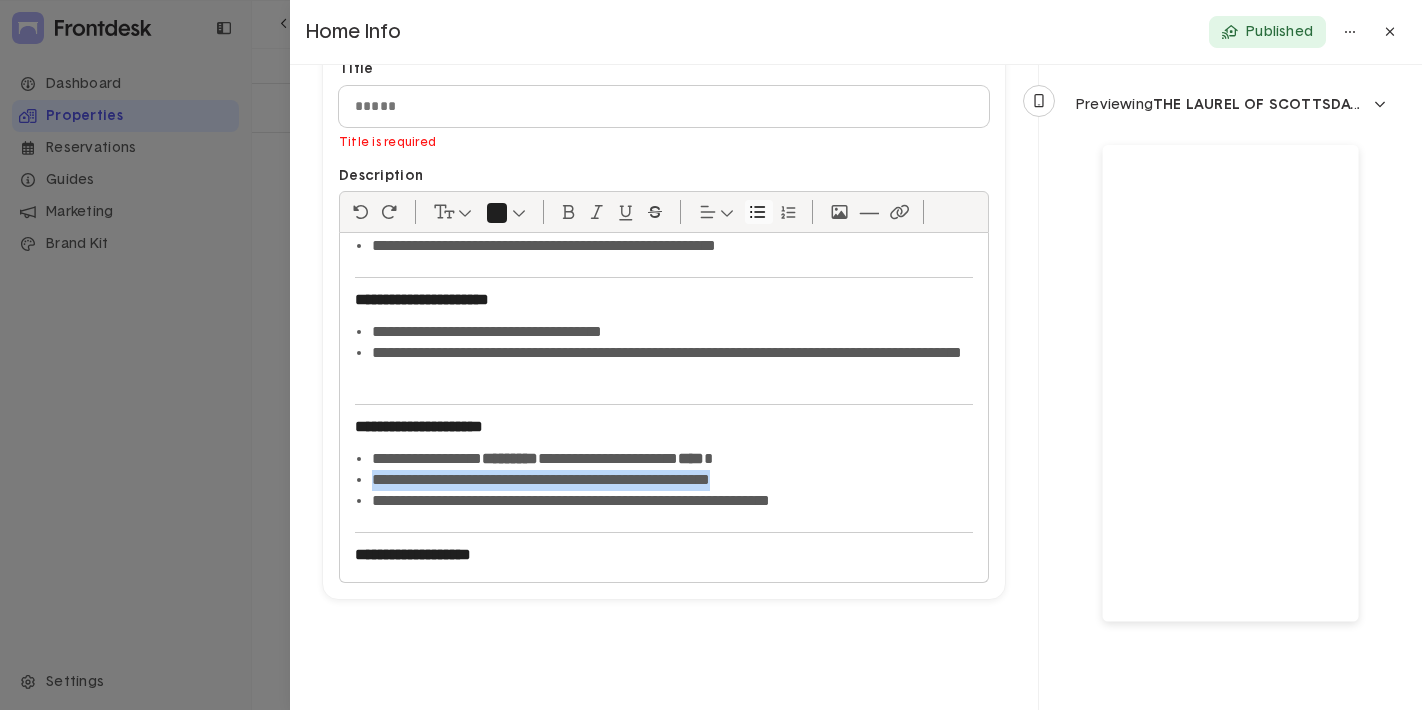 drag, startPoint x: 813, startPoint y: 479, endPoint x: 347, endPoint y: 479, distance: 466 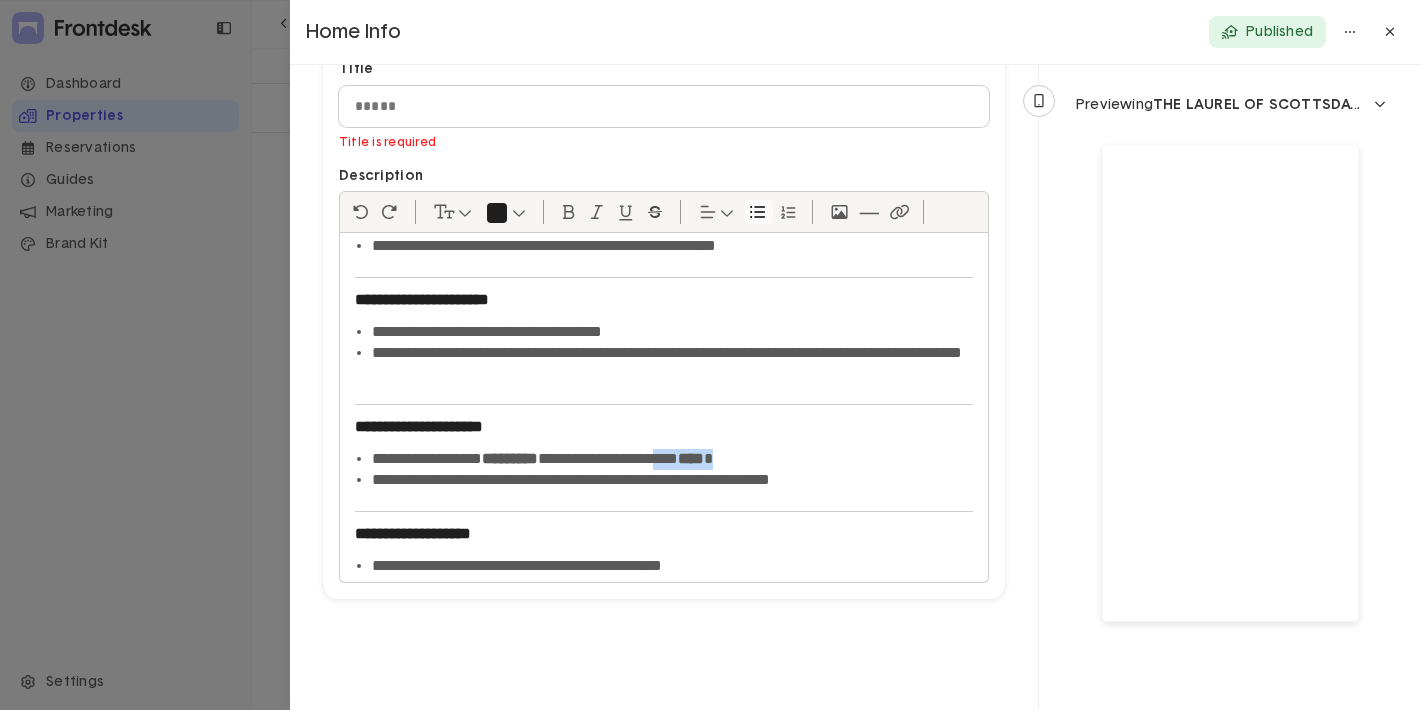 drag, startPoint x: 775, startPoint y: 459, endPoint x: 705, endPoint y: 459, distance: 70 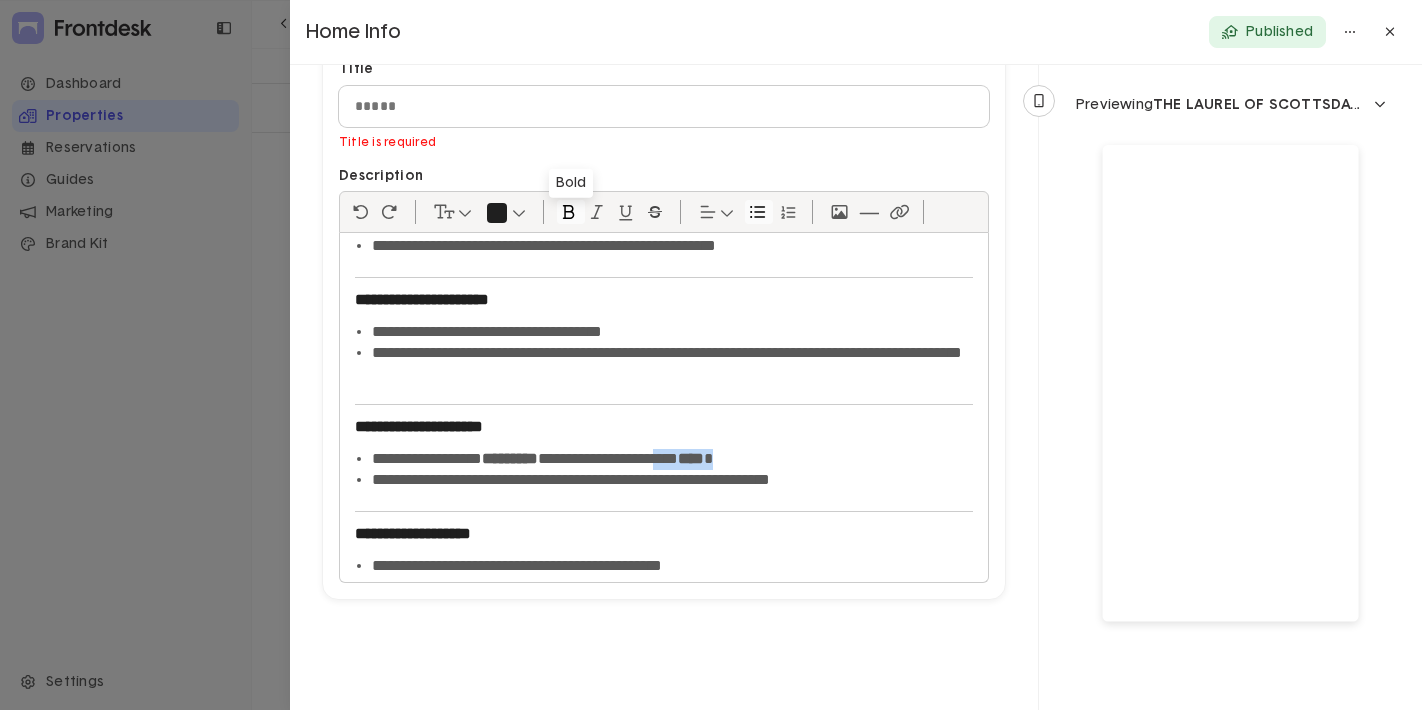 click 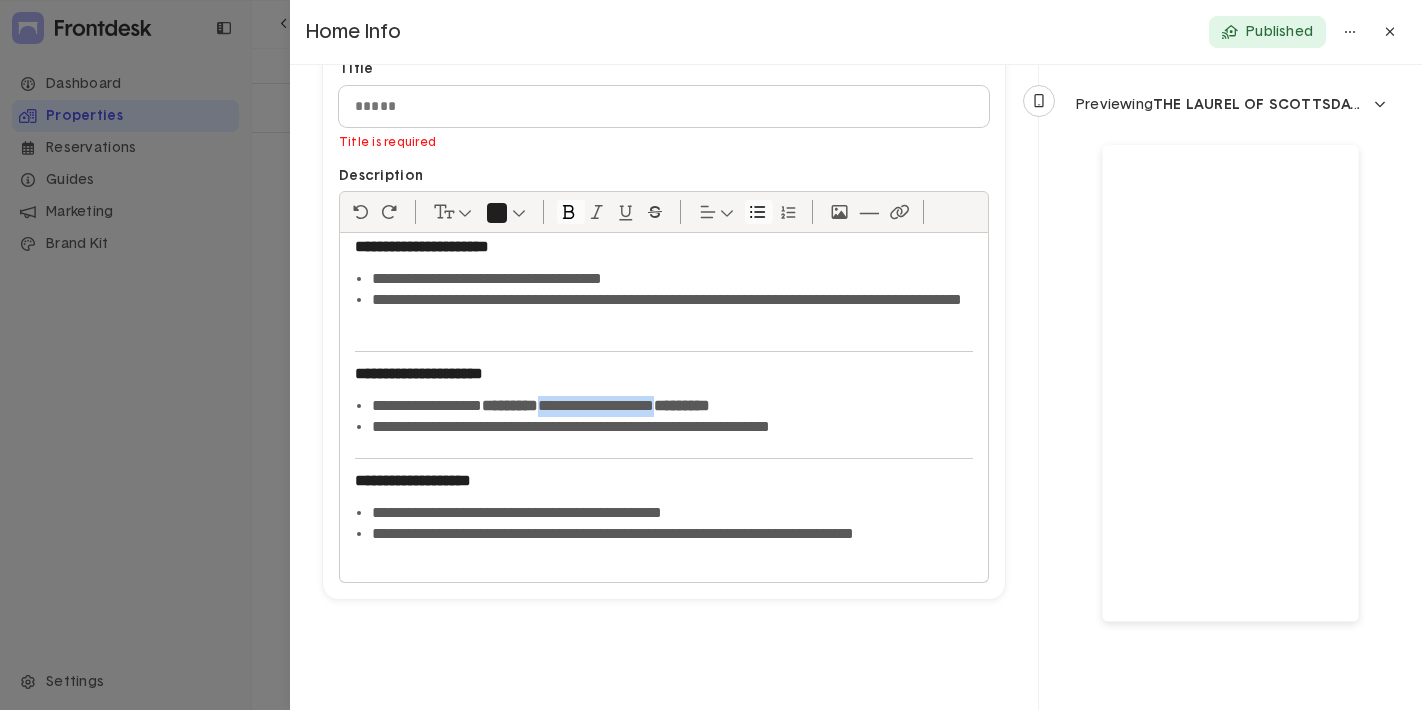 scroll, scrollTop: 855, scrollLeft: 0, axis: vertical 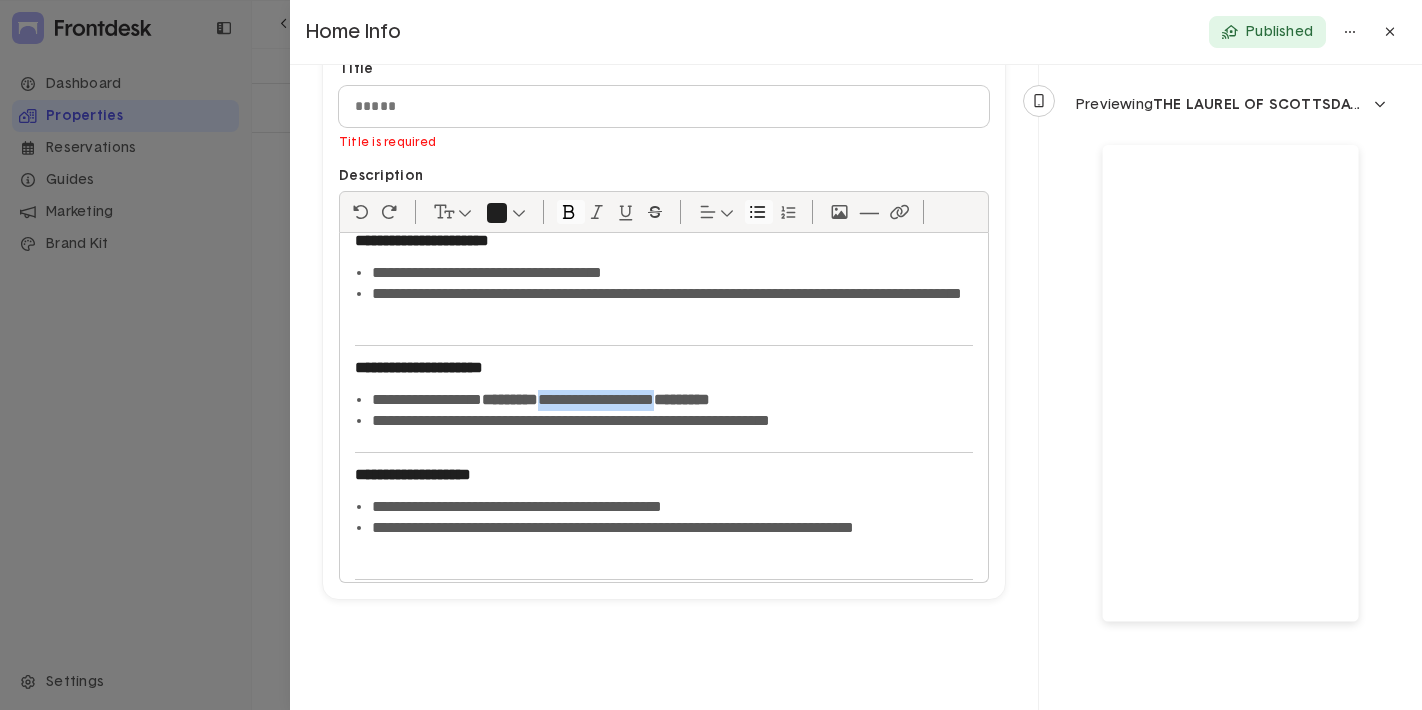 click on "*********" 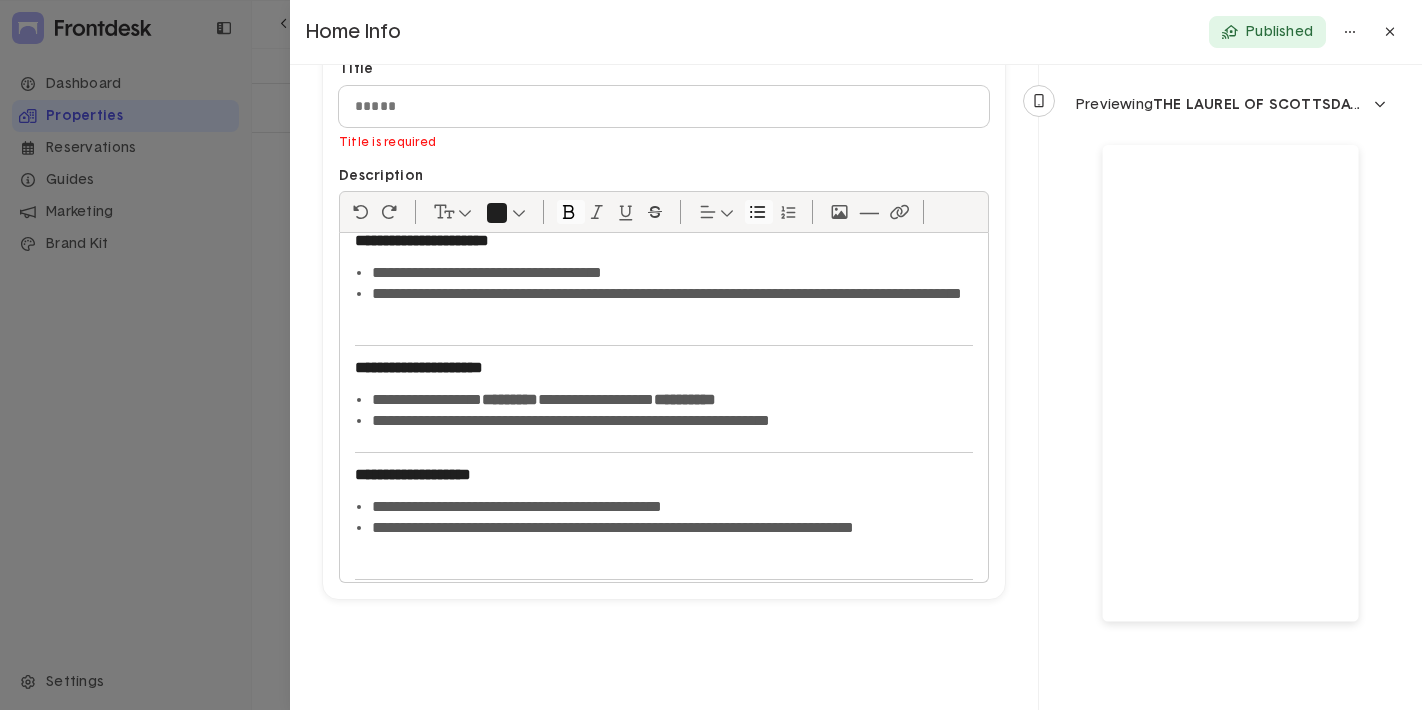 click on "*********" 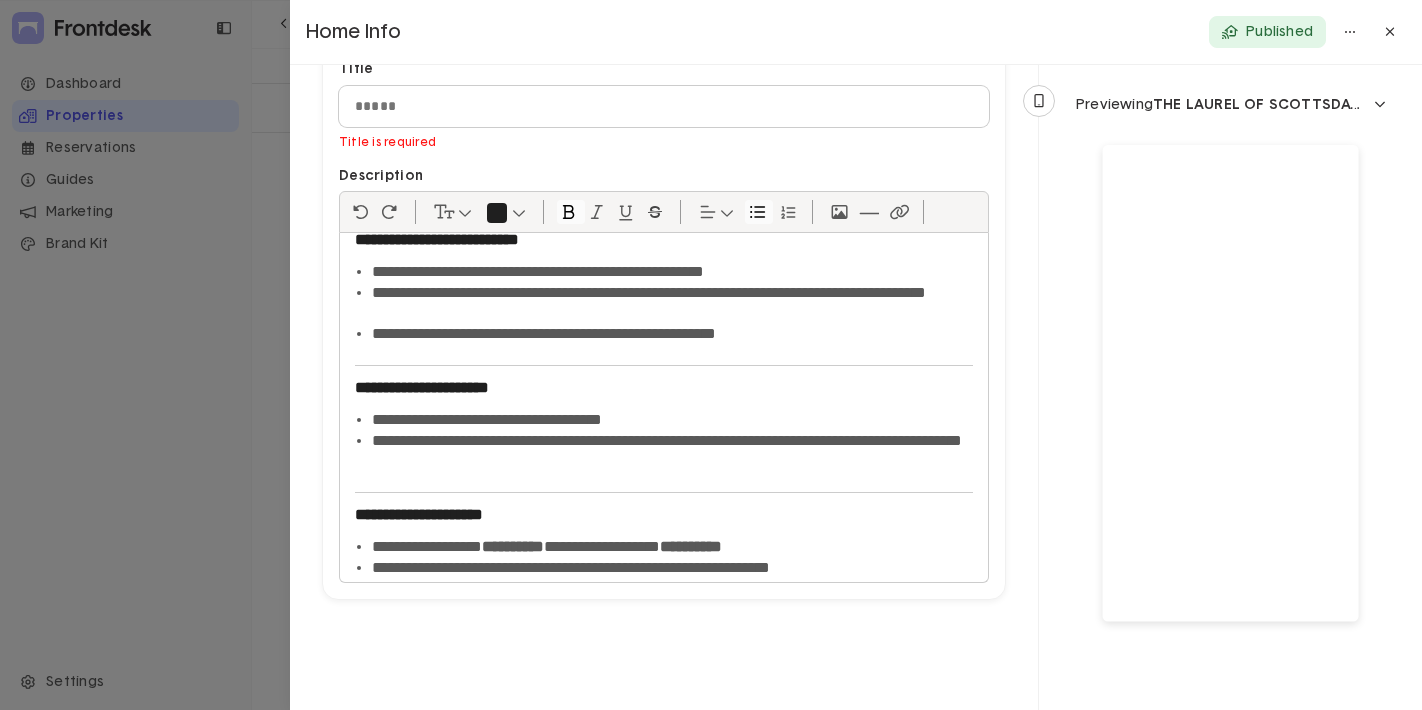 scroll, scrollTop: 719, scrollLeft: 0, axis: vertical 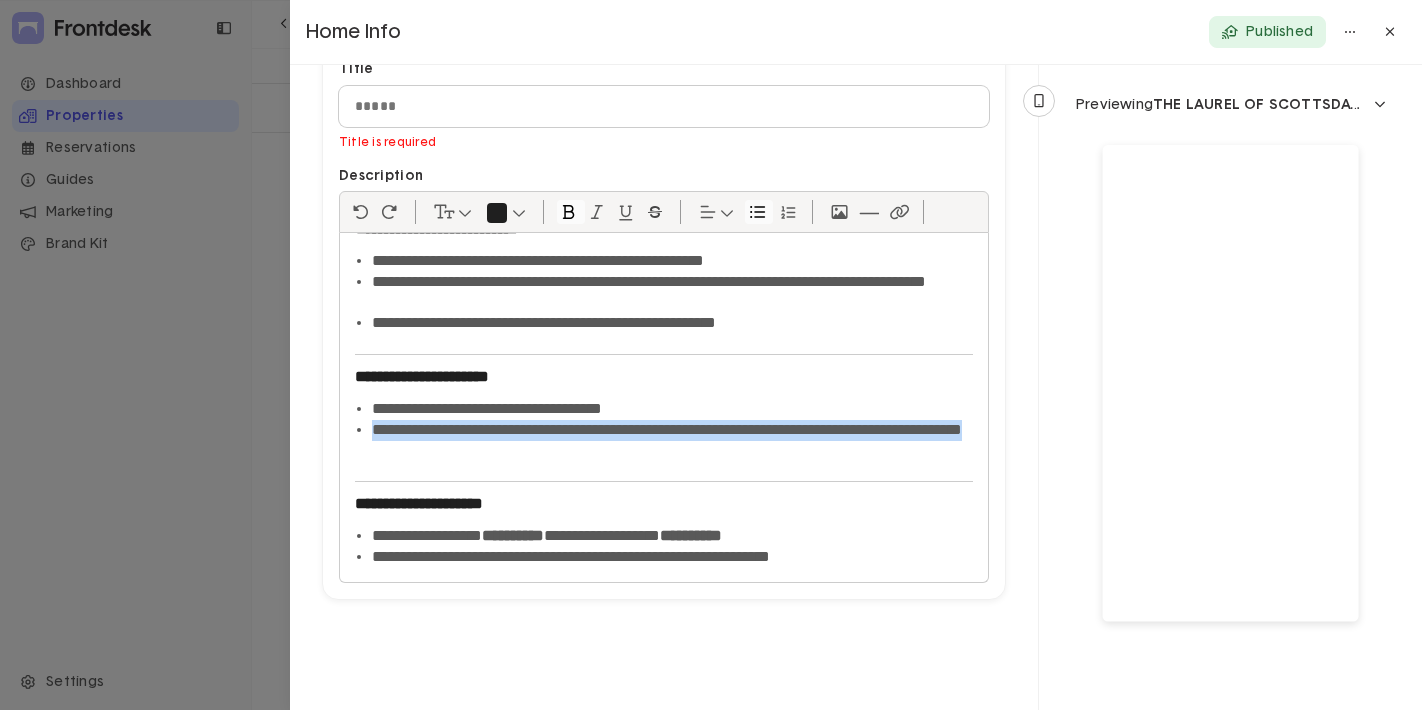 drag, startPoint x: 558, startPoint y: 456, endPoint x: 341, endPoint y: 432, distance: 218.32315 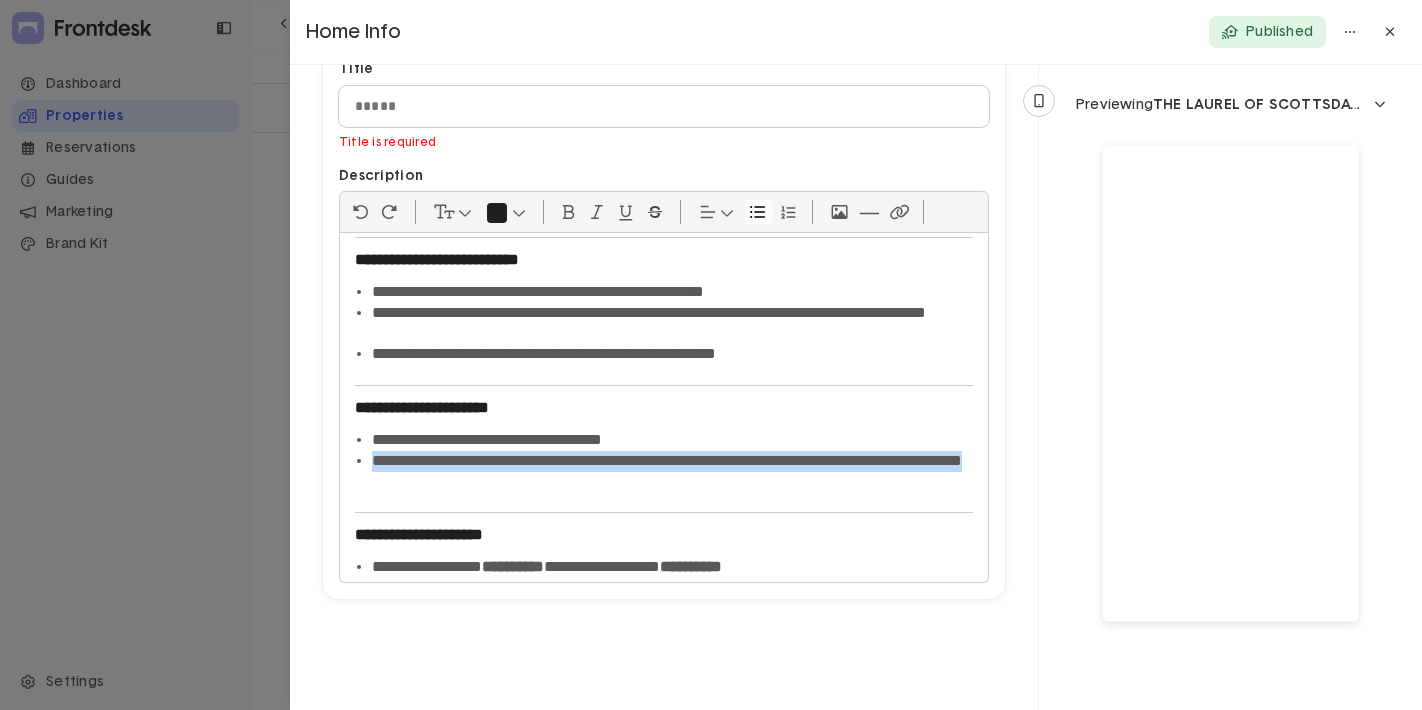 scroll, scrollTop: 684, scrollLeft: 0, axis: vertical 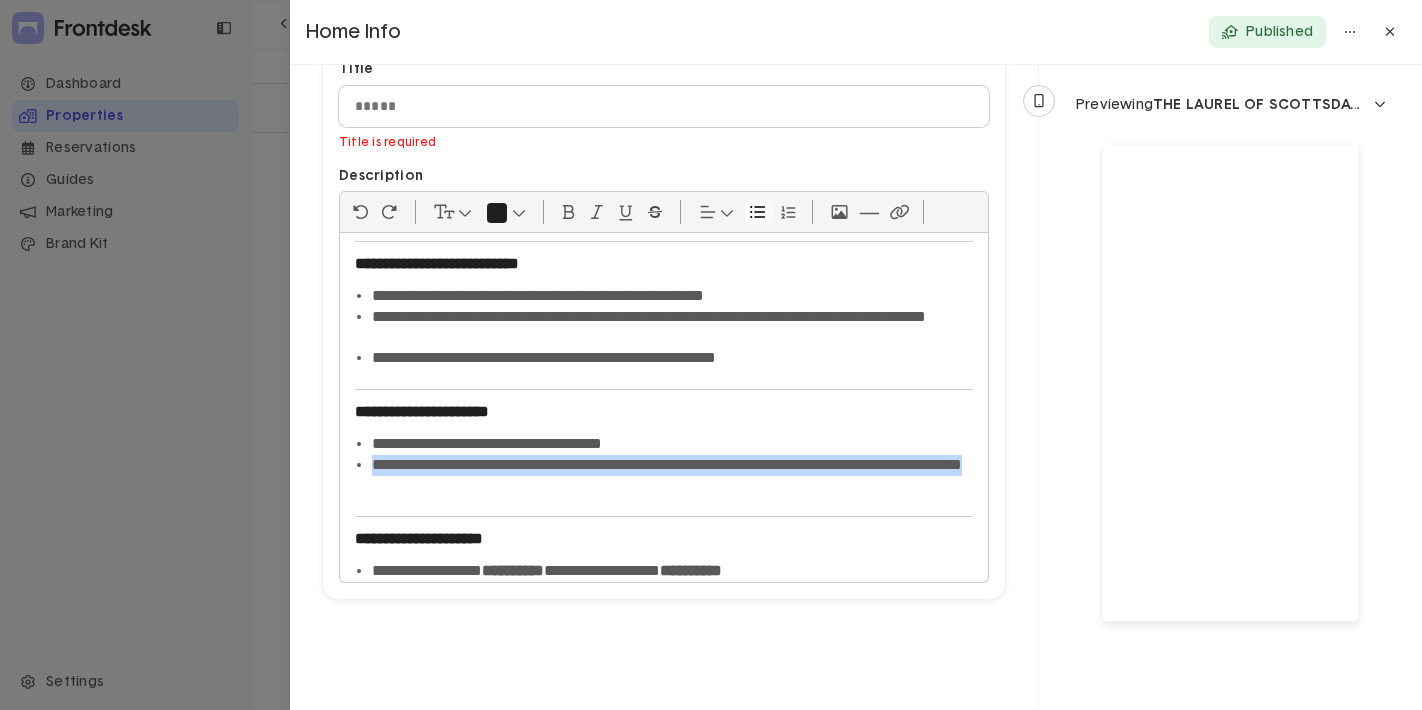 click on "**********" 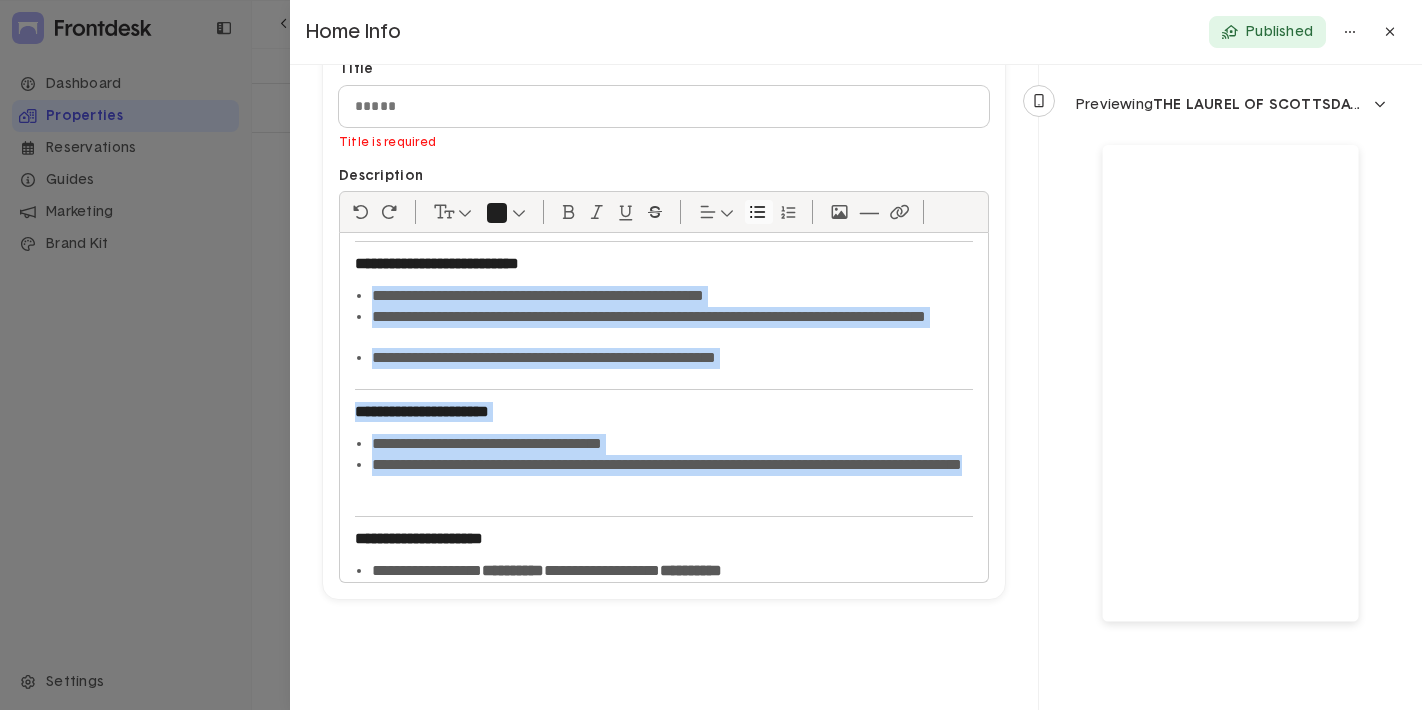 drag, startPoint x: 558, startPoint y: 482, endPoint x: 356, endPoint y: 371, distance: 230.48862 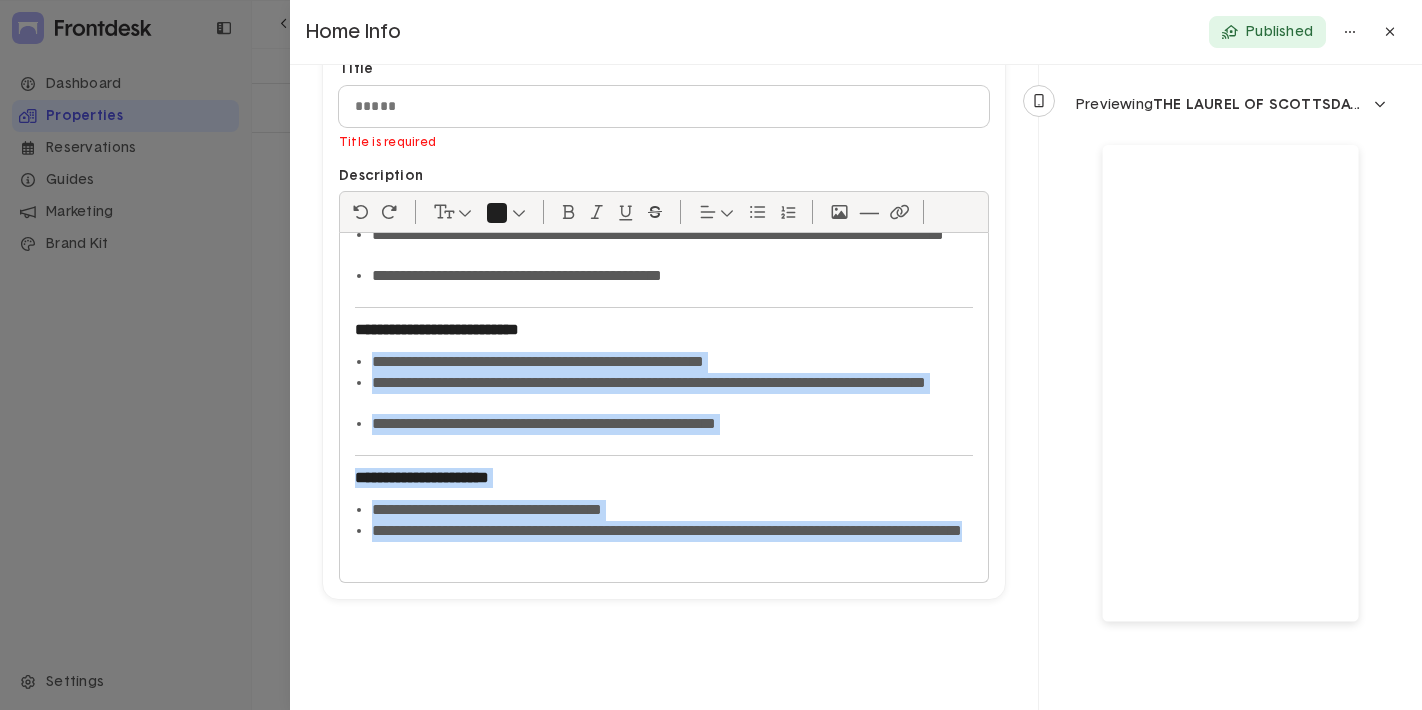 scroll, scrollTop: 634, scrollLeft: 0, axis: vertical 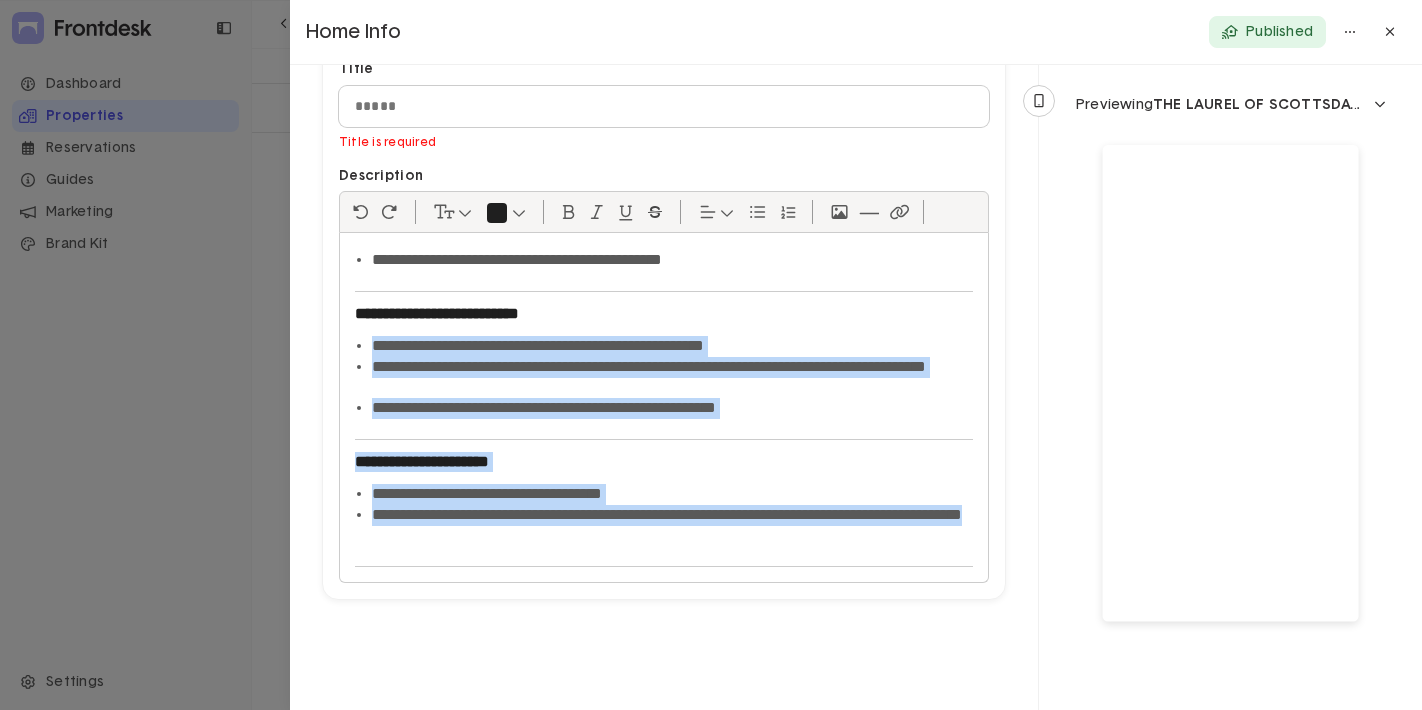 click on "**********" 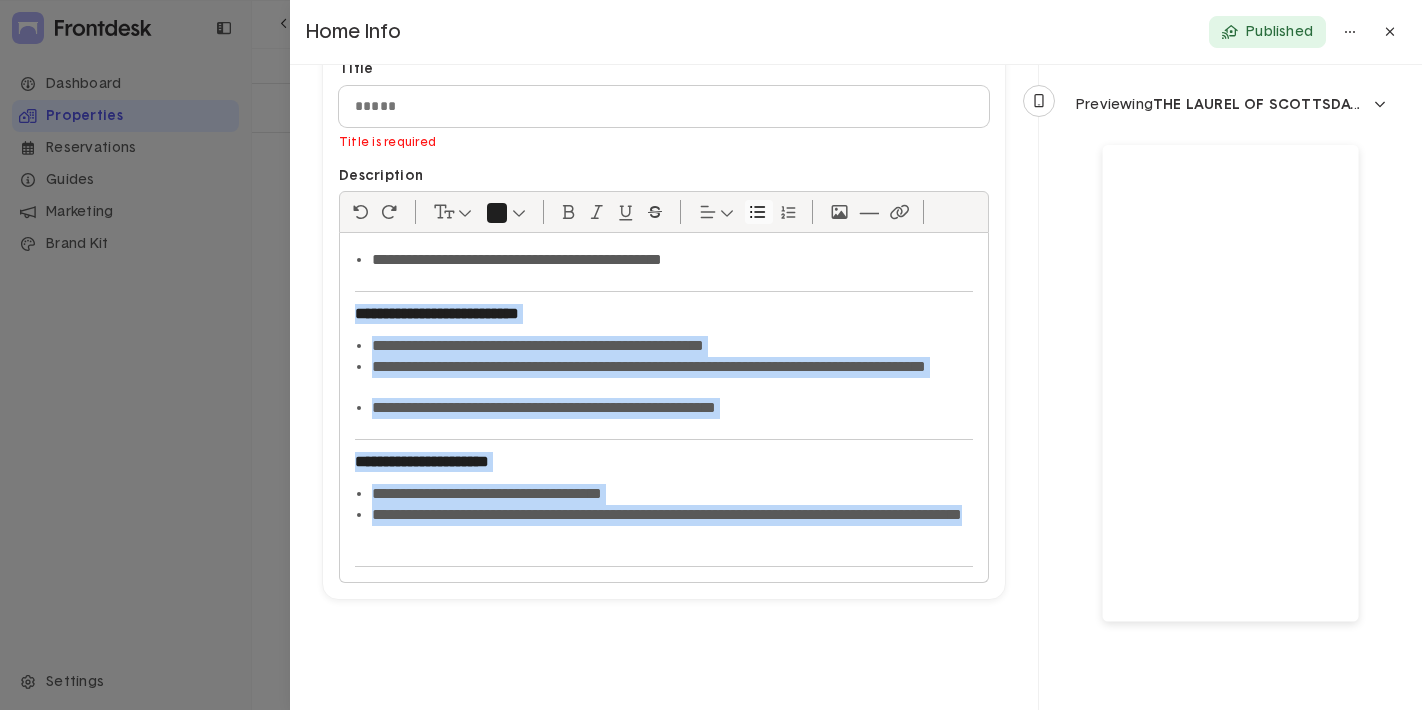 drag, startPoint x: 582, startPoint y: 538, endPoint x: 342, endPoint y: 314, distance: 328.29254 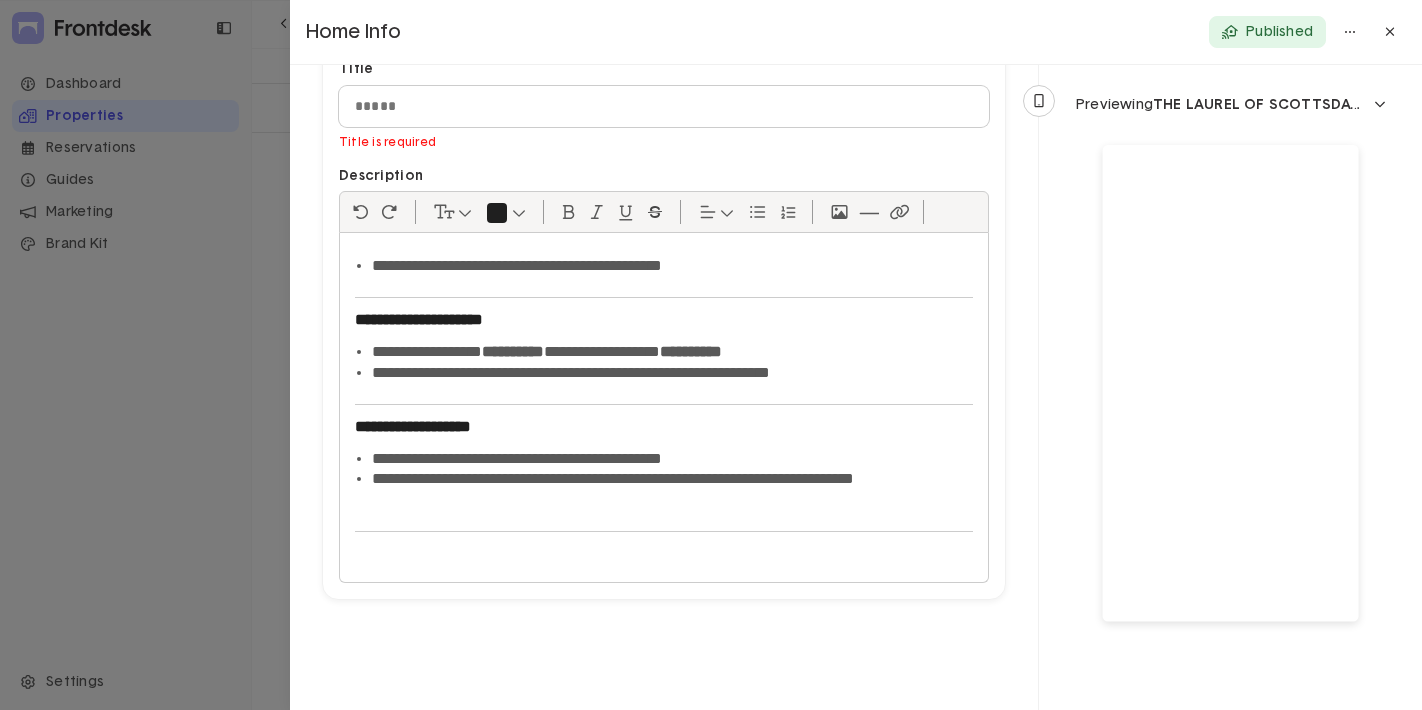scroll, scrollTop: 634, scrollLeft: 0, axis: vertical 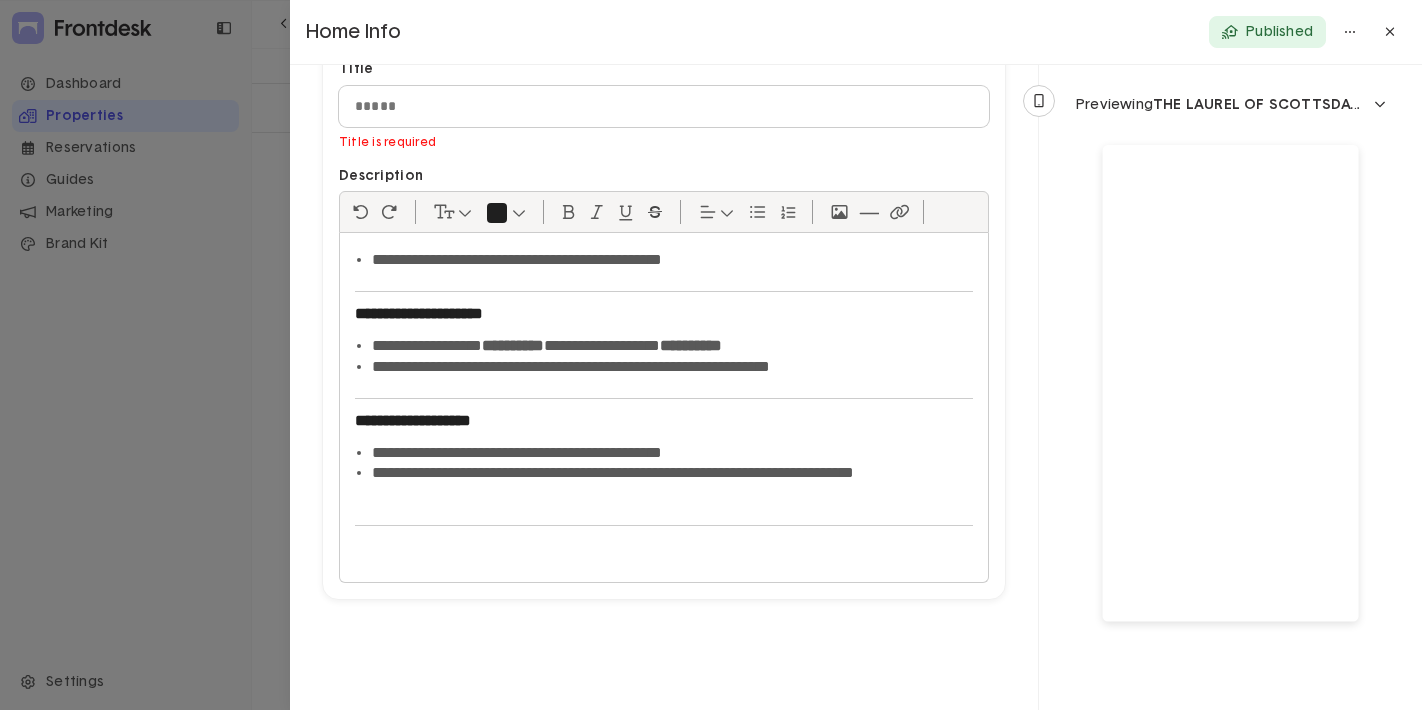 click on "**********" 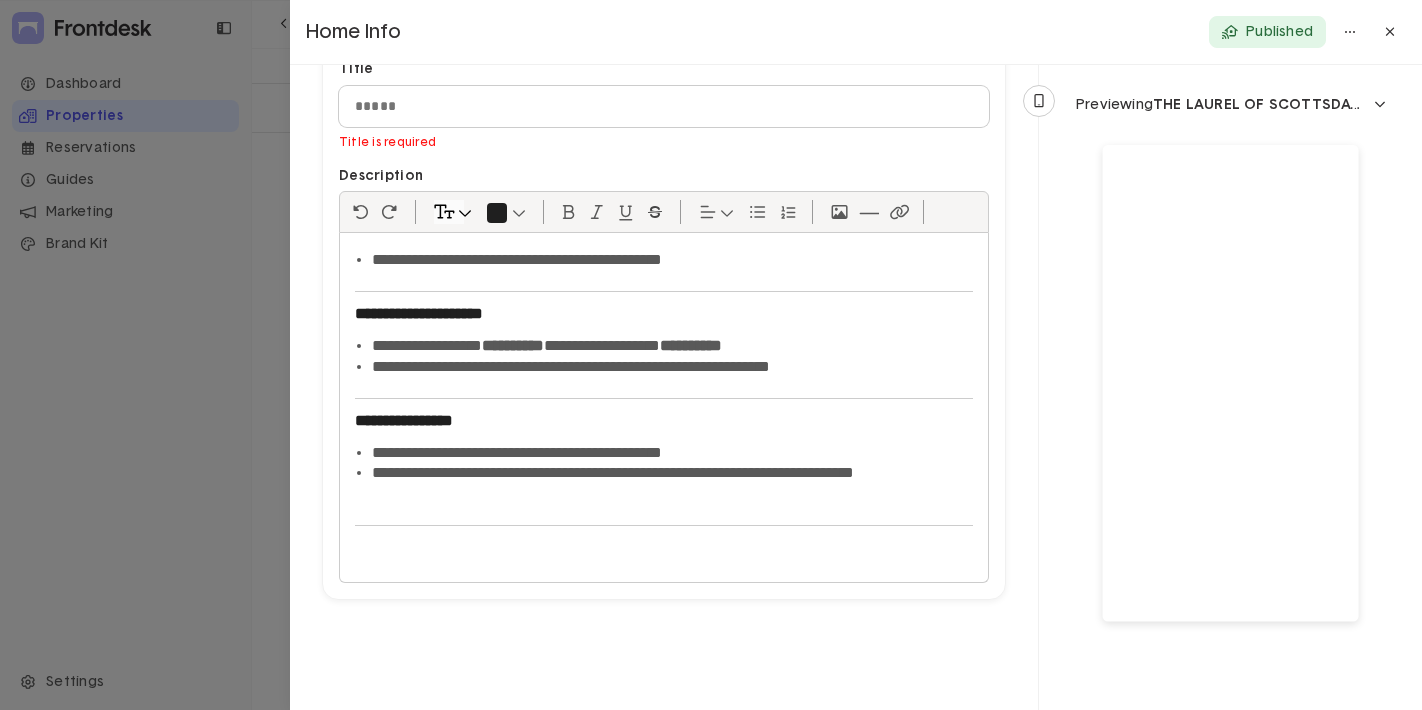 click on "**********" 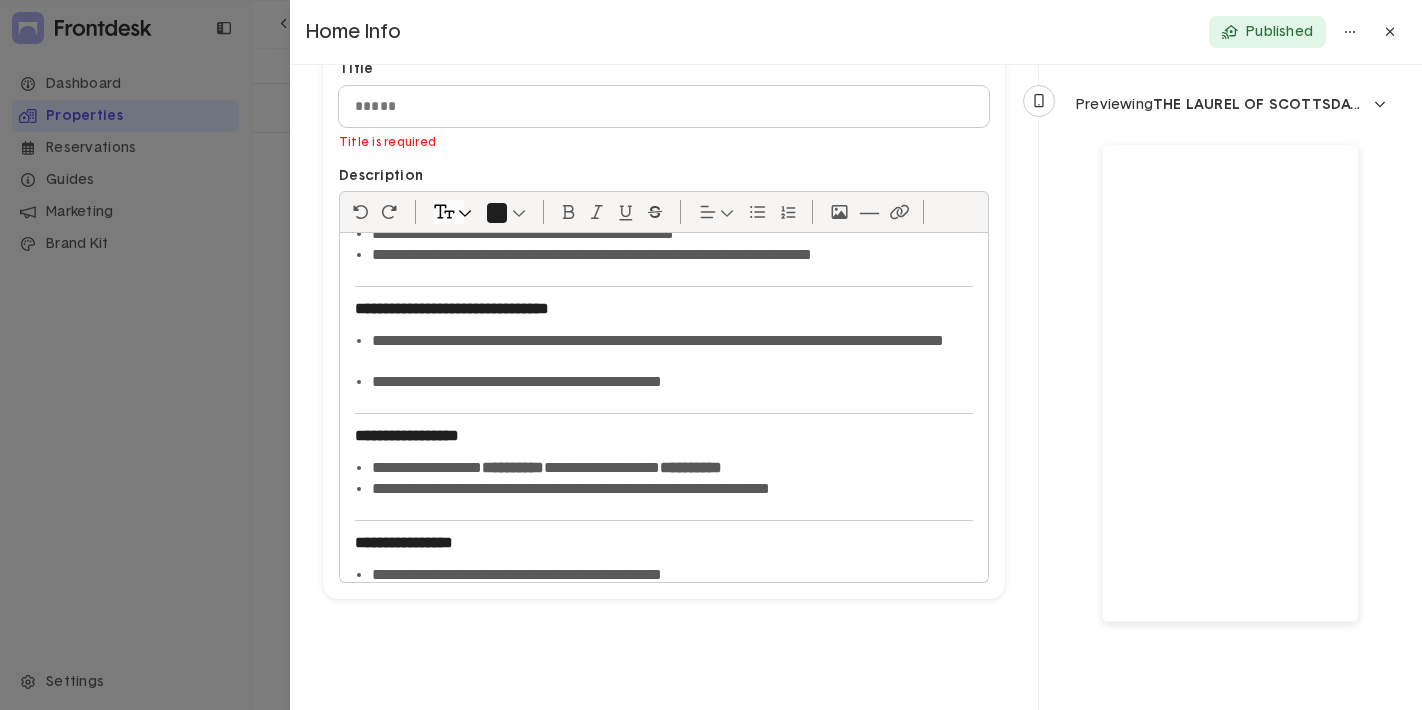 scroll, scrollTop: 500, scrollLeft: 0, axis: vertical 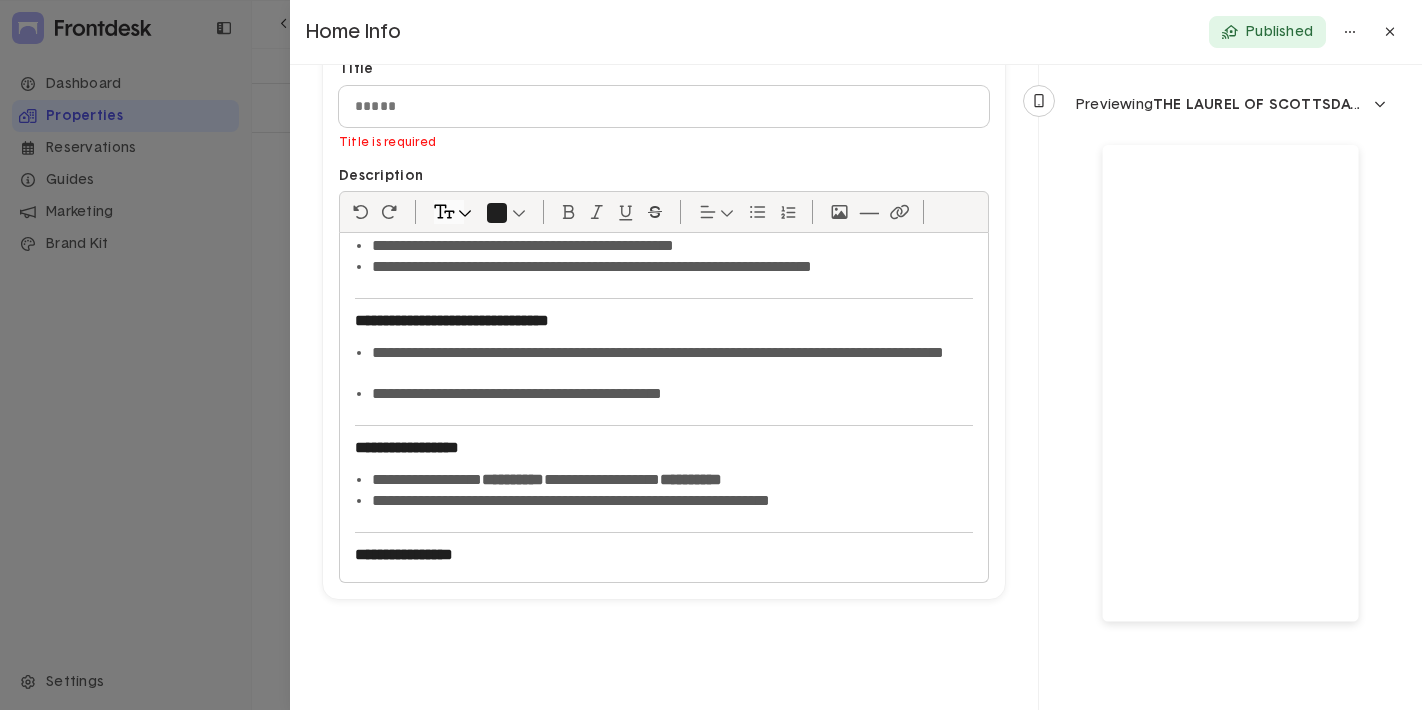 click on "**********" 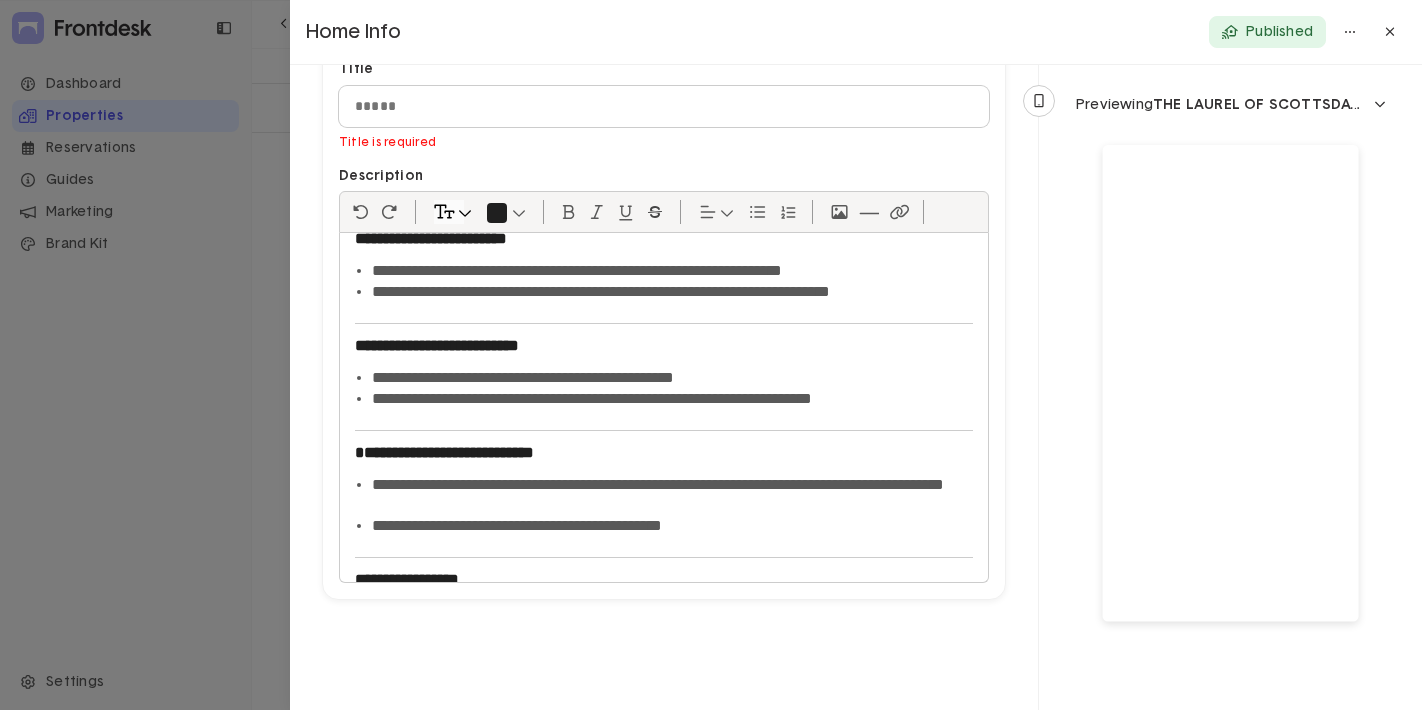 scroll, scrollTop: 310, scrollLeft: 0, axis: vertical 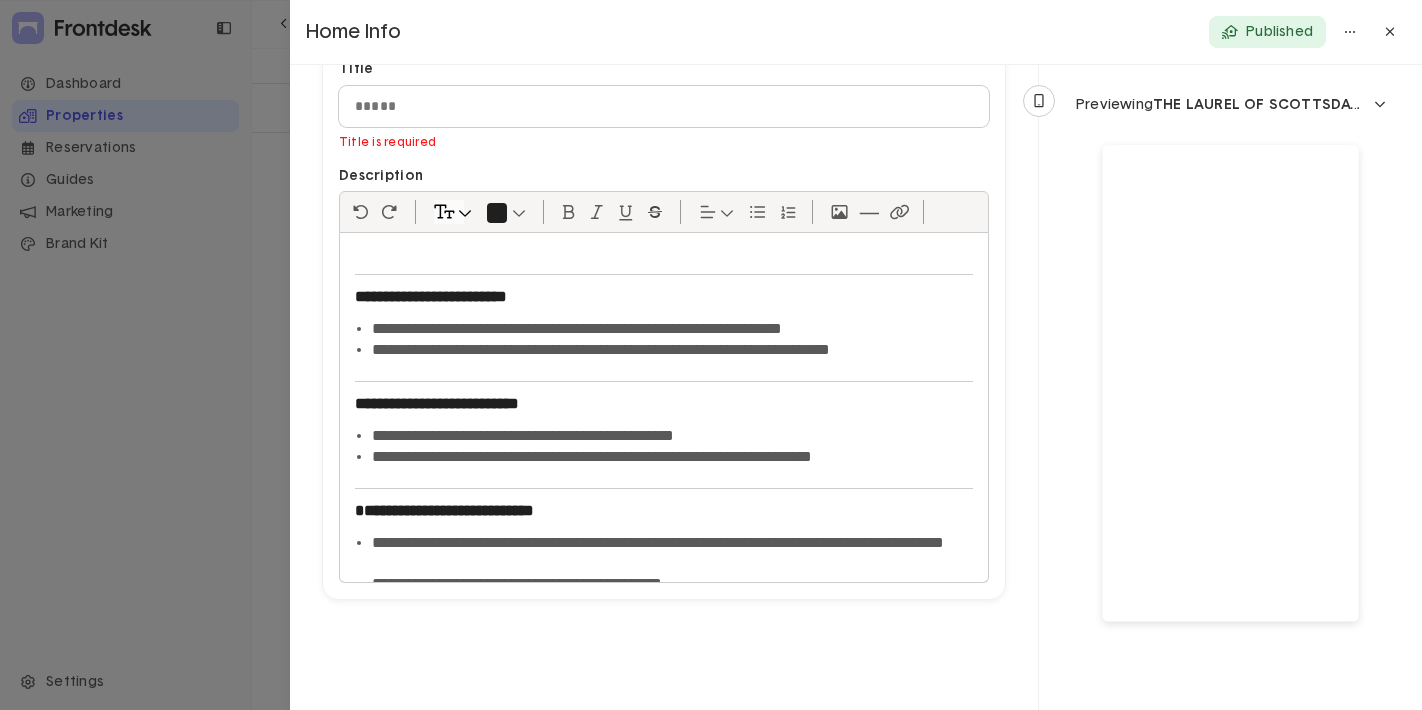 click on "**********" 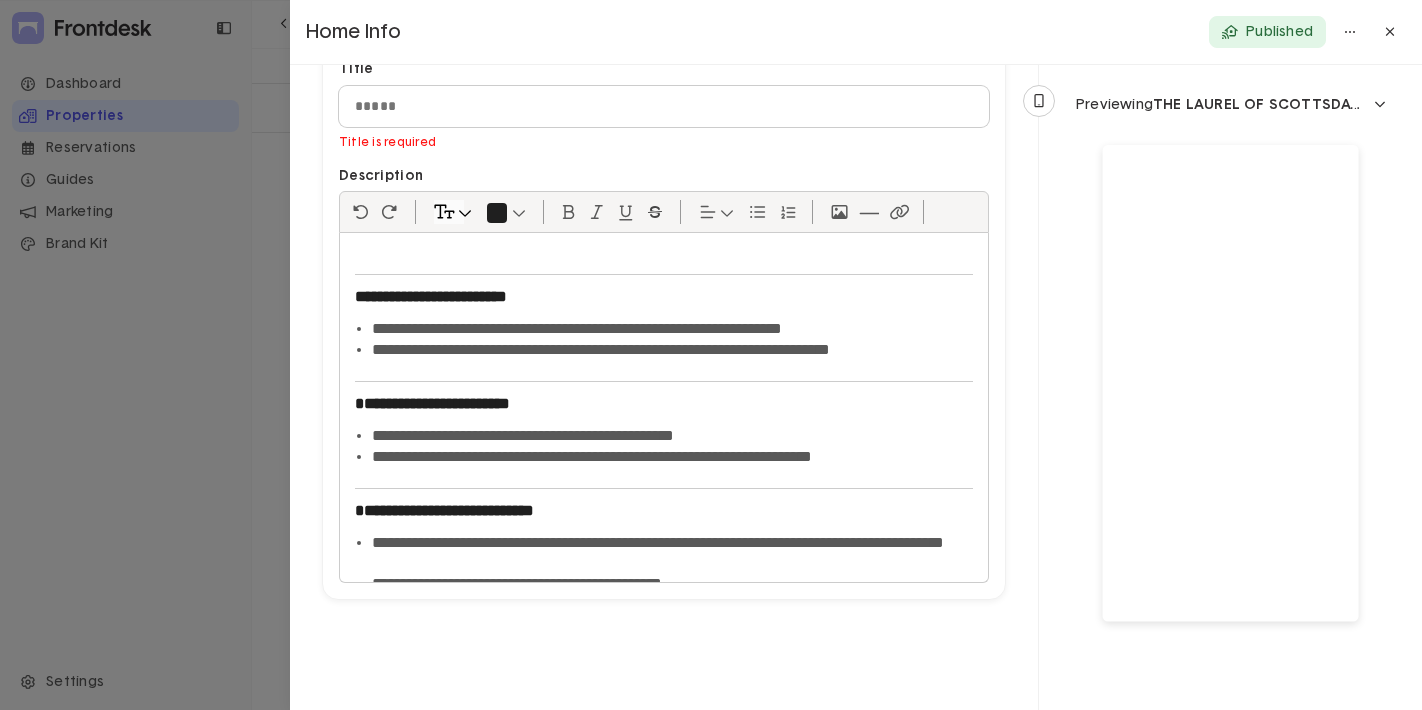 click on "**********" 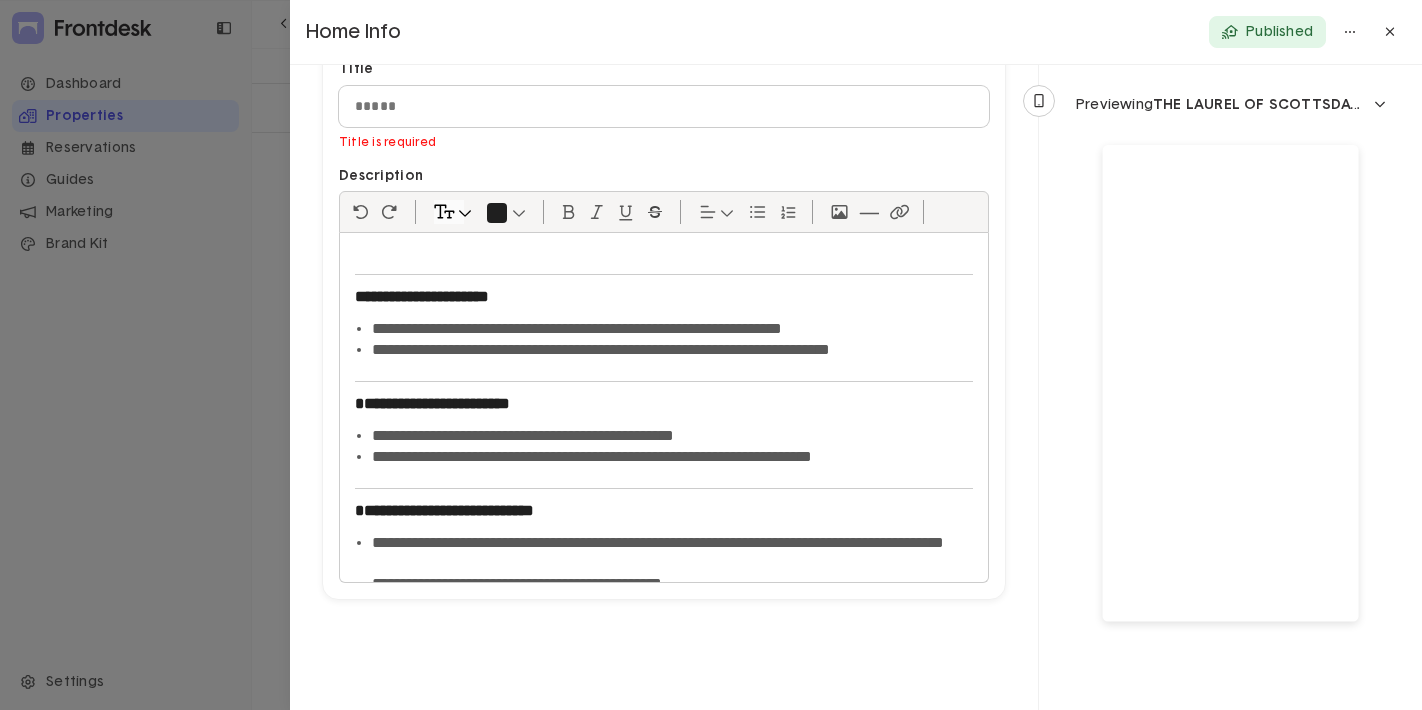 scroll, scrollTop: 401, scrollLeft: 0, axis: vertical 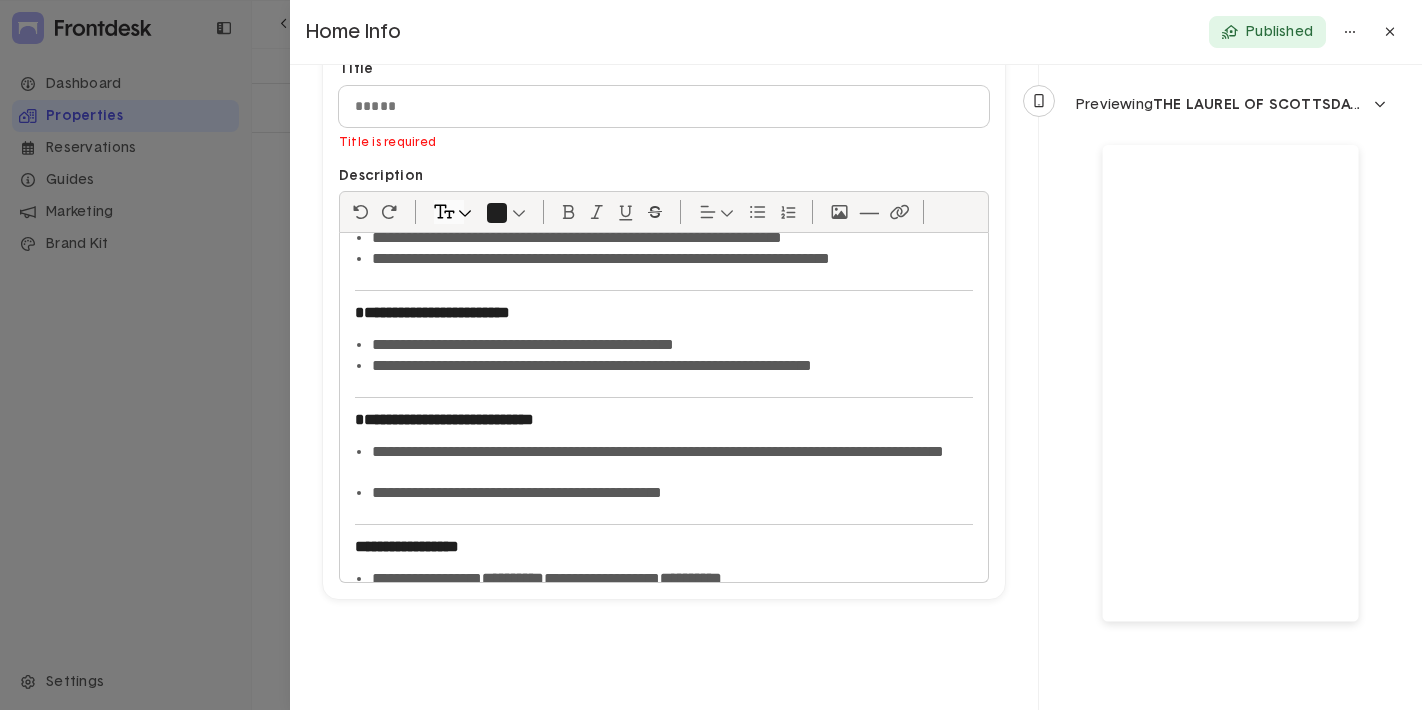 click on "**********" 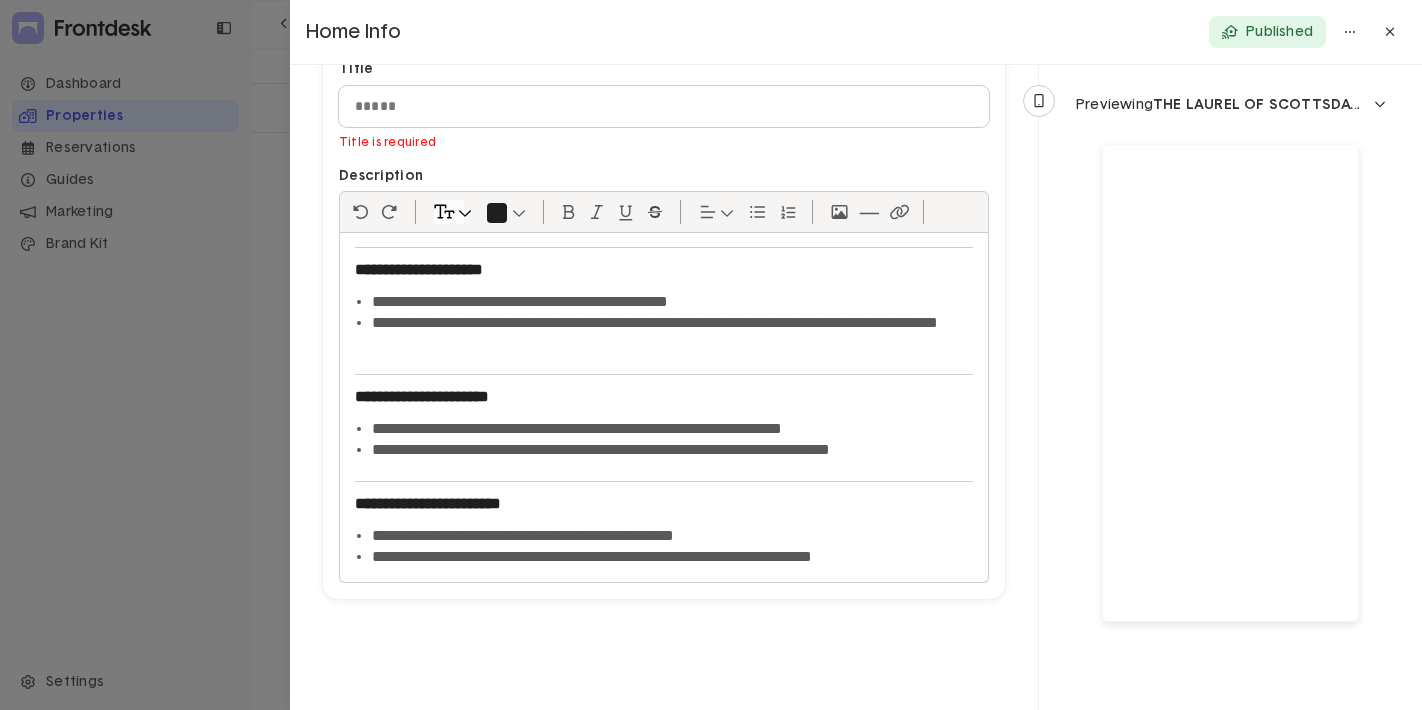 scroll, scrollTop: 180, scrollLeft: 0, axis: vertical 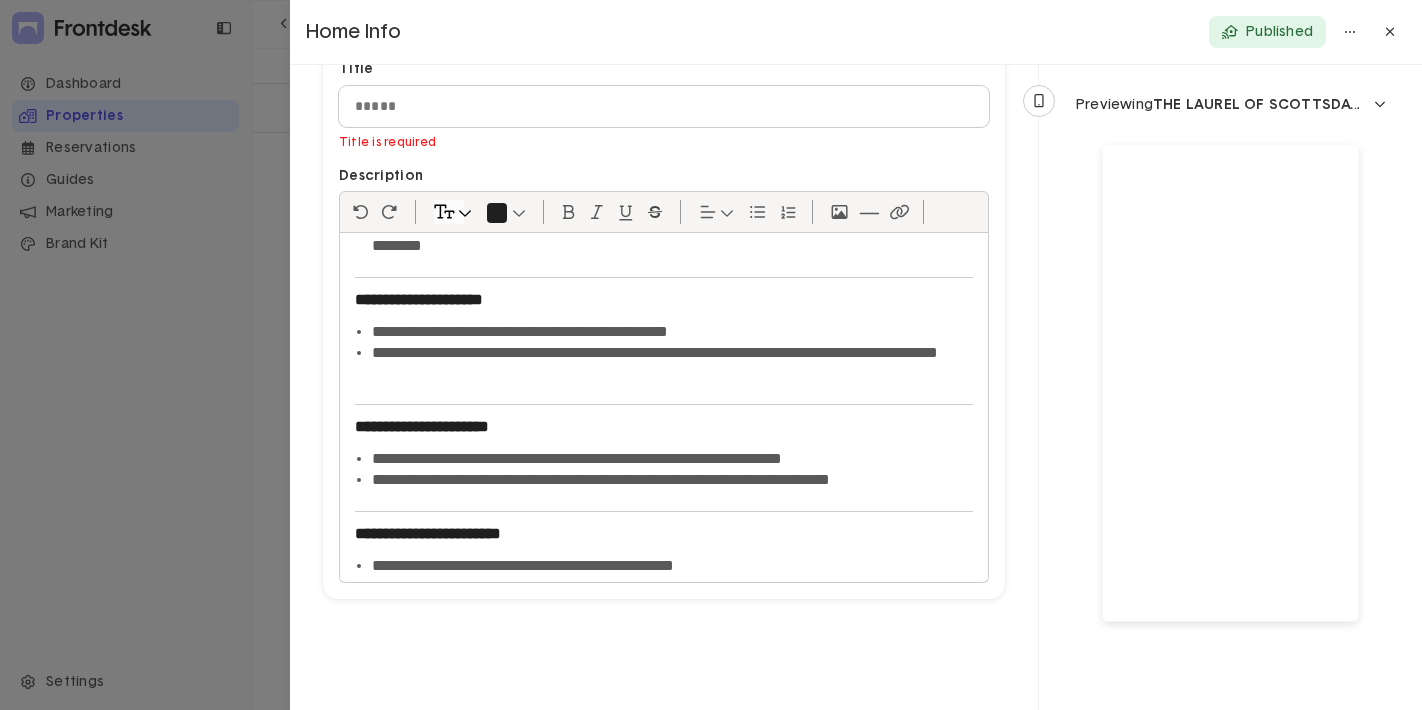 click on "**********" 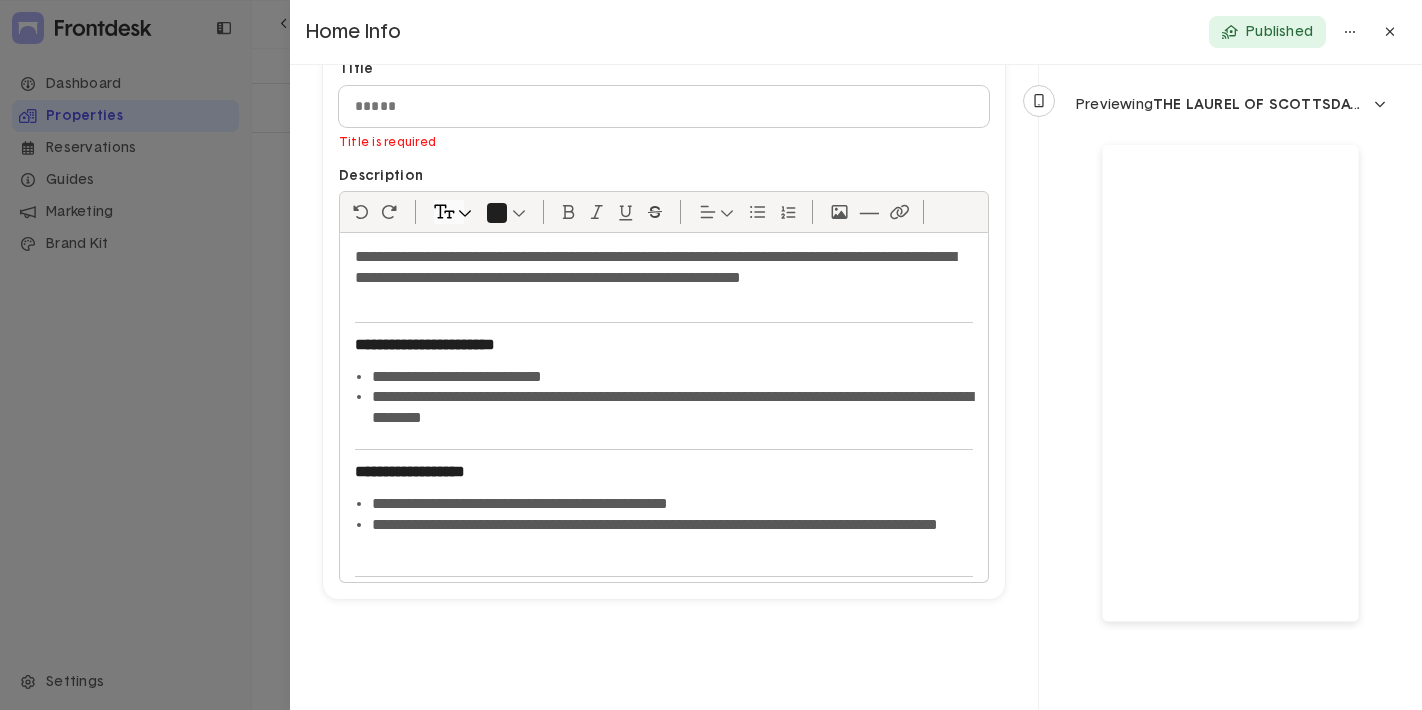 scroll, scrollTop: 0, scrollLeft: 0, axis: both 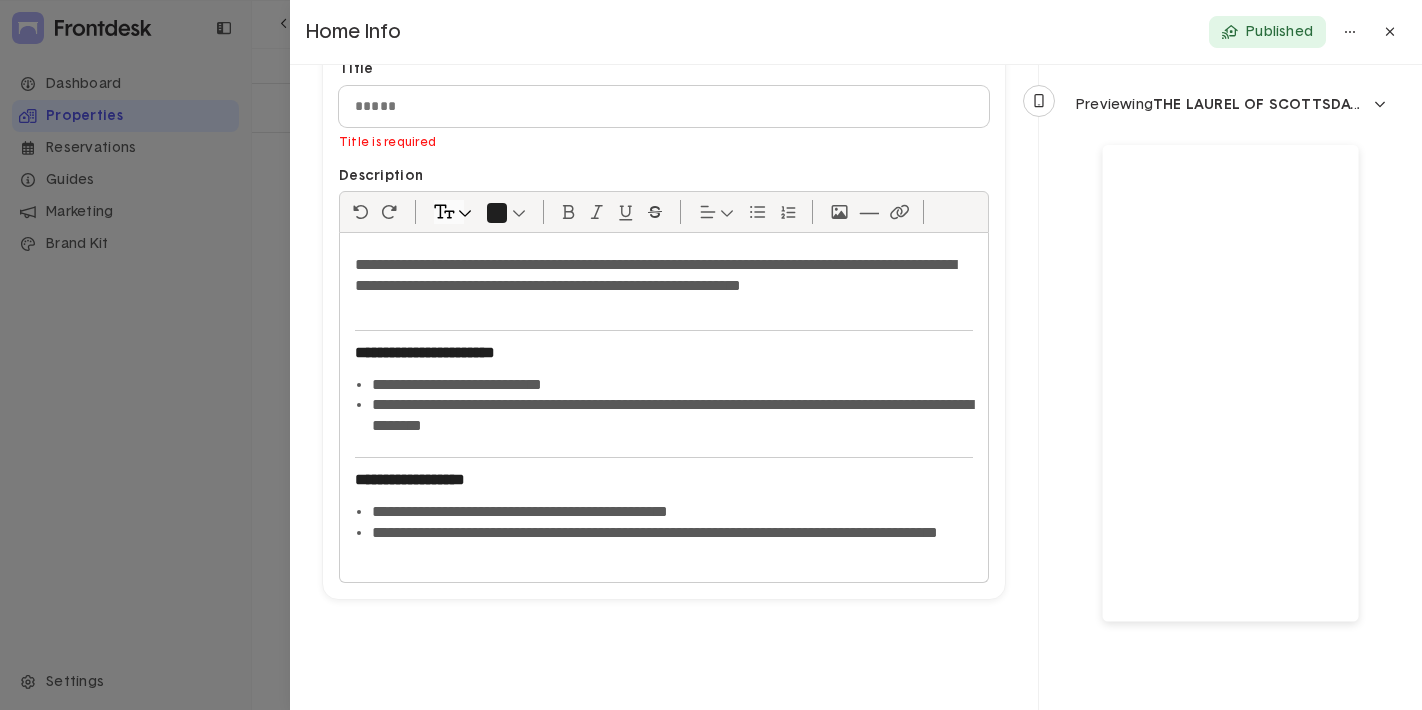 click on "**********" 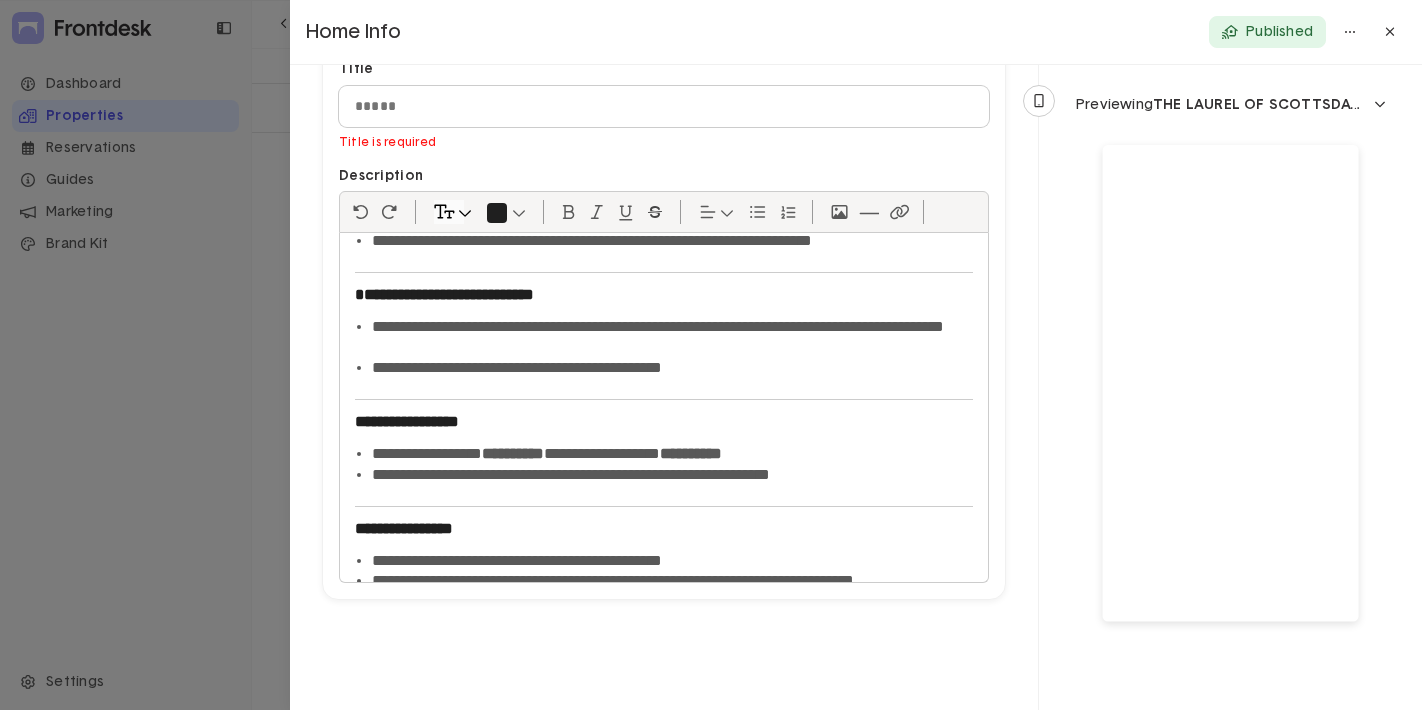 scroll, scrollTop: 634, scrollLeft: 0, axis: vertical 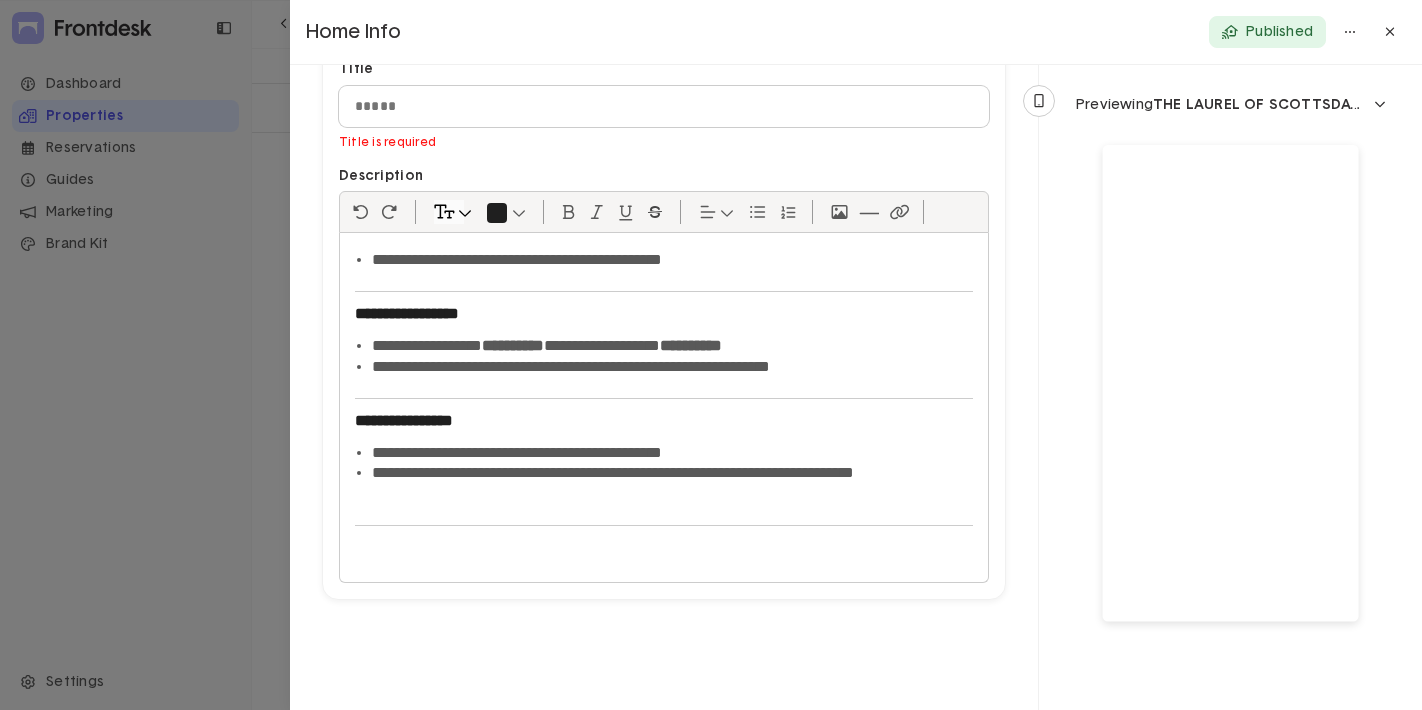 click 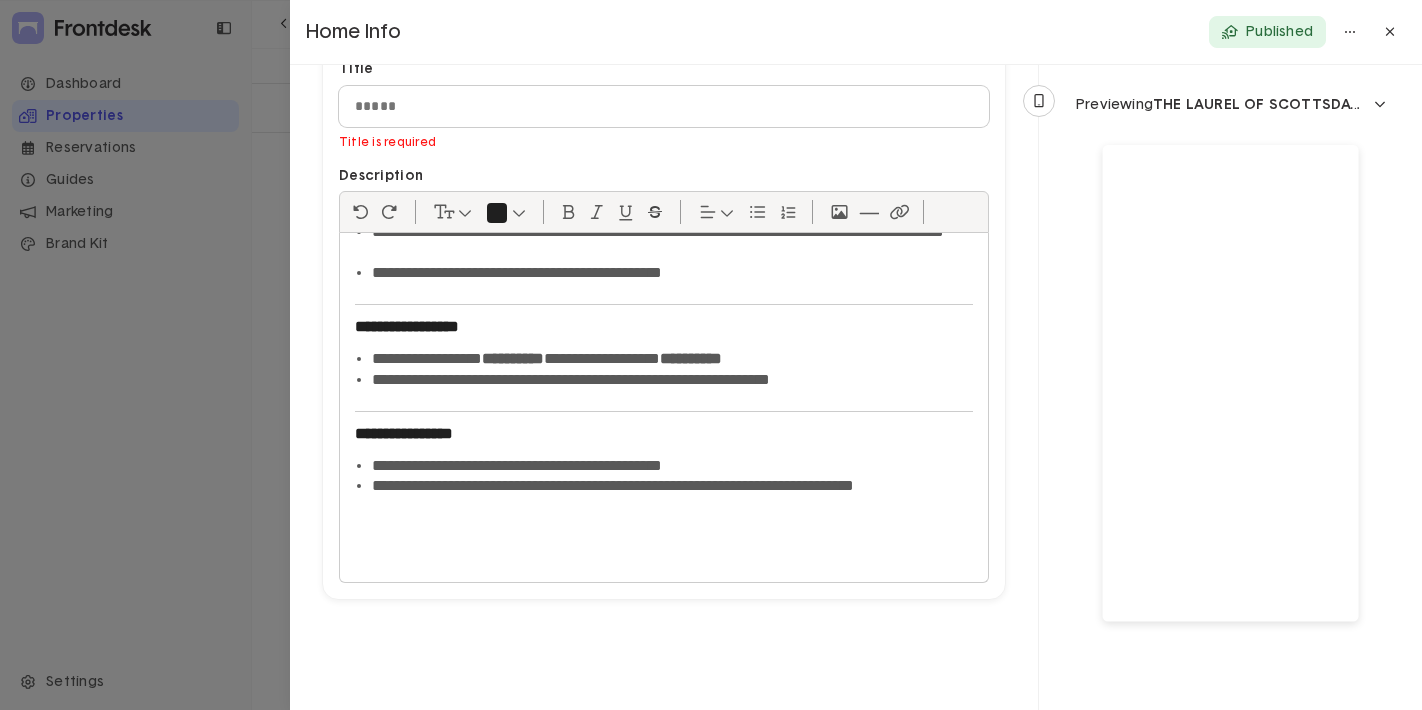scroll, scrollTop: 588, scrollLeft: 0, axis: vertical 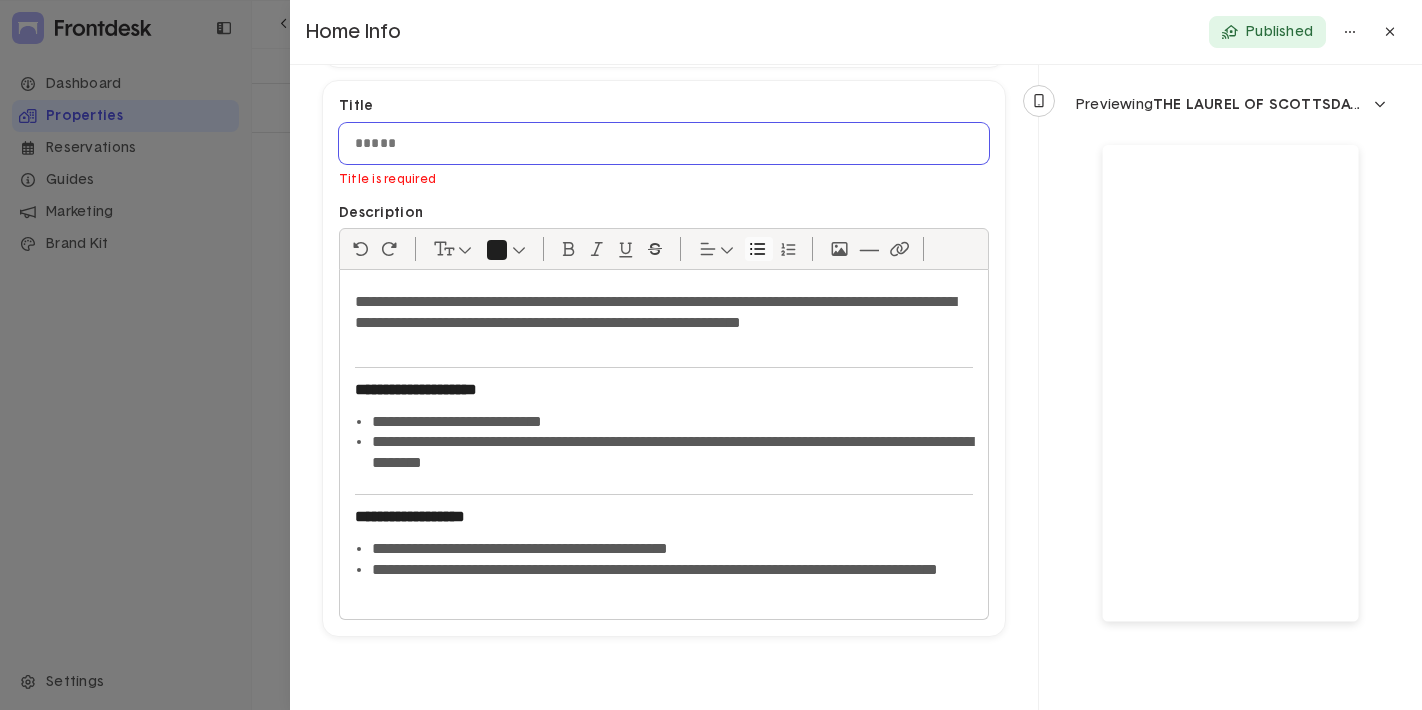 click 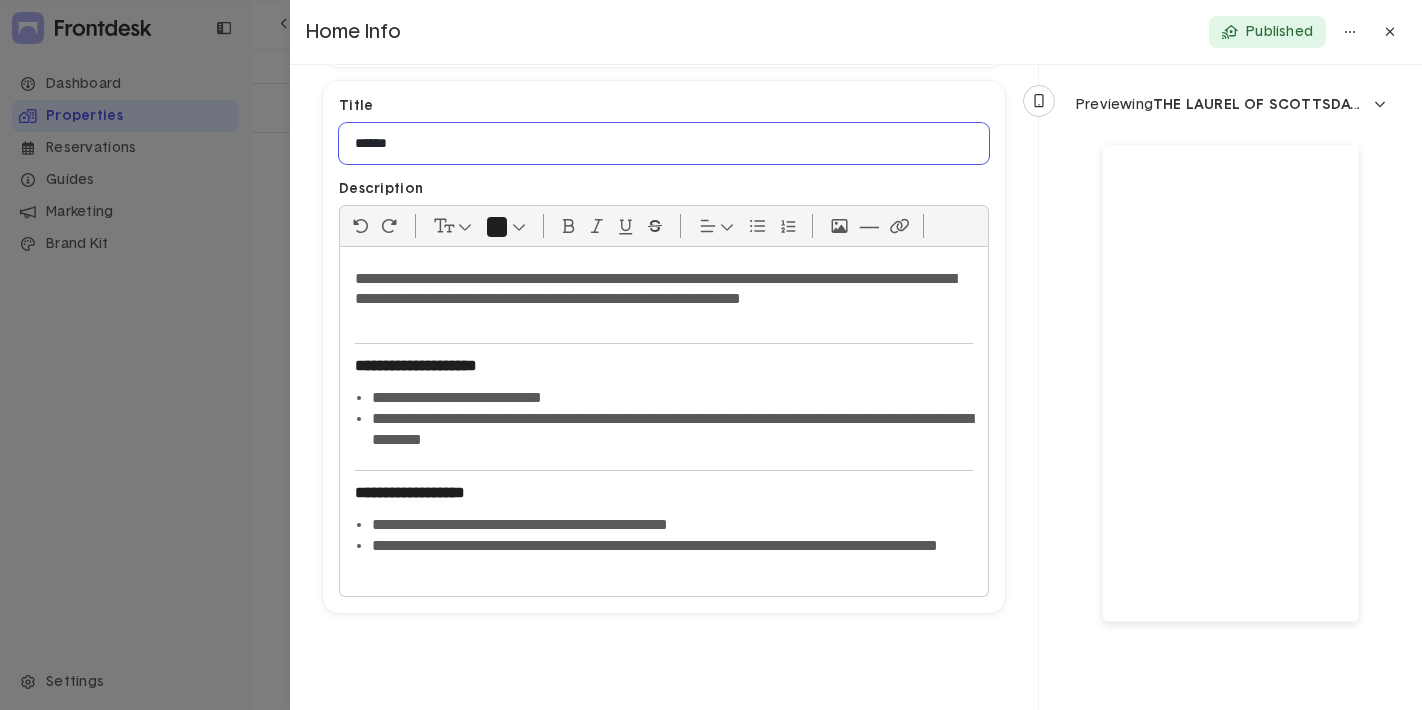 type on "*****" 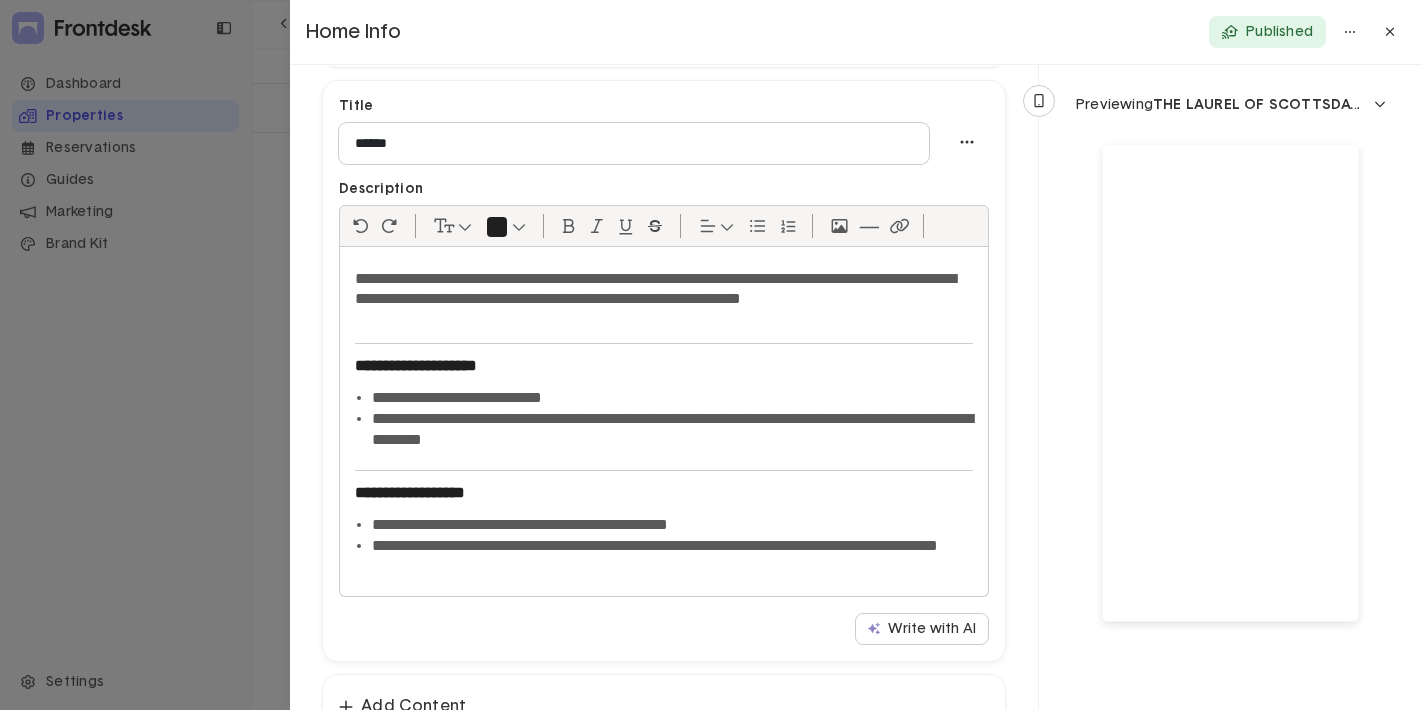 scroll, scrollTop: 1136, scrollLeft: 0, axis: vertical 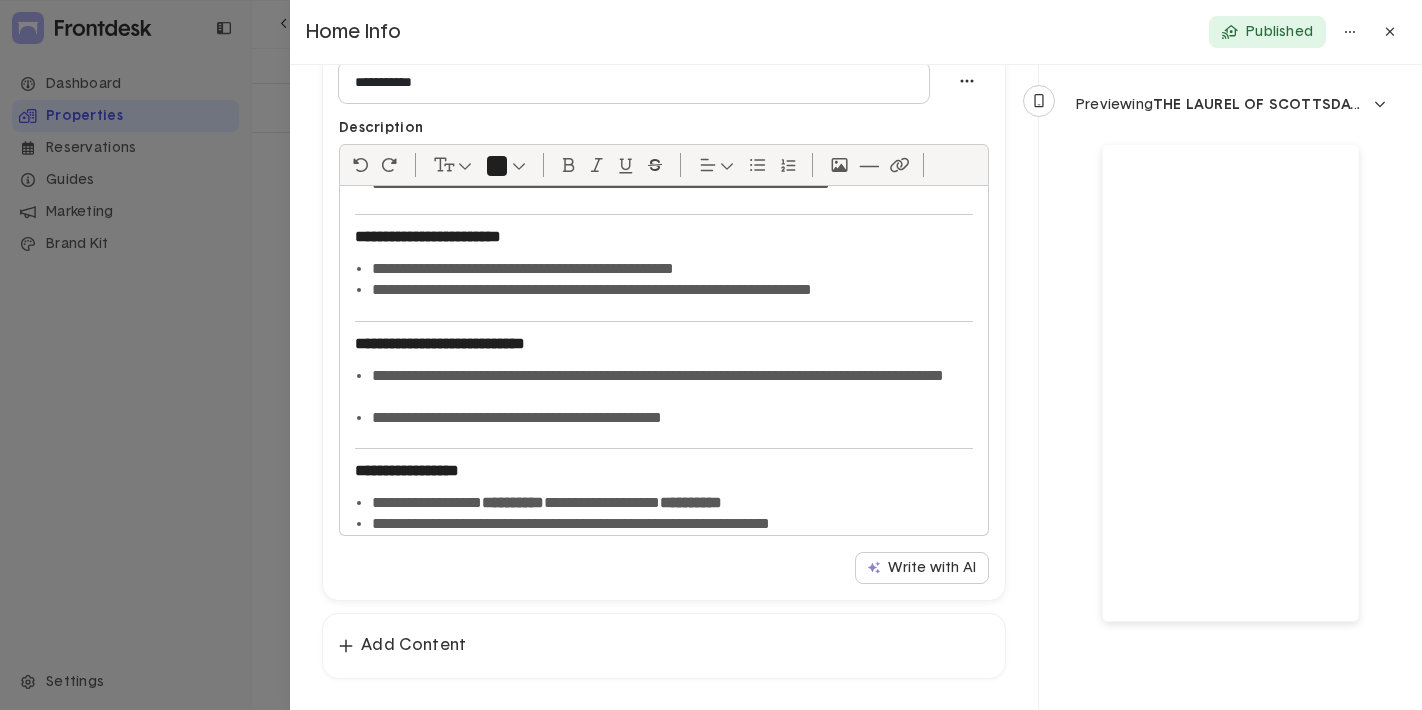 type on "**********" 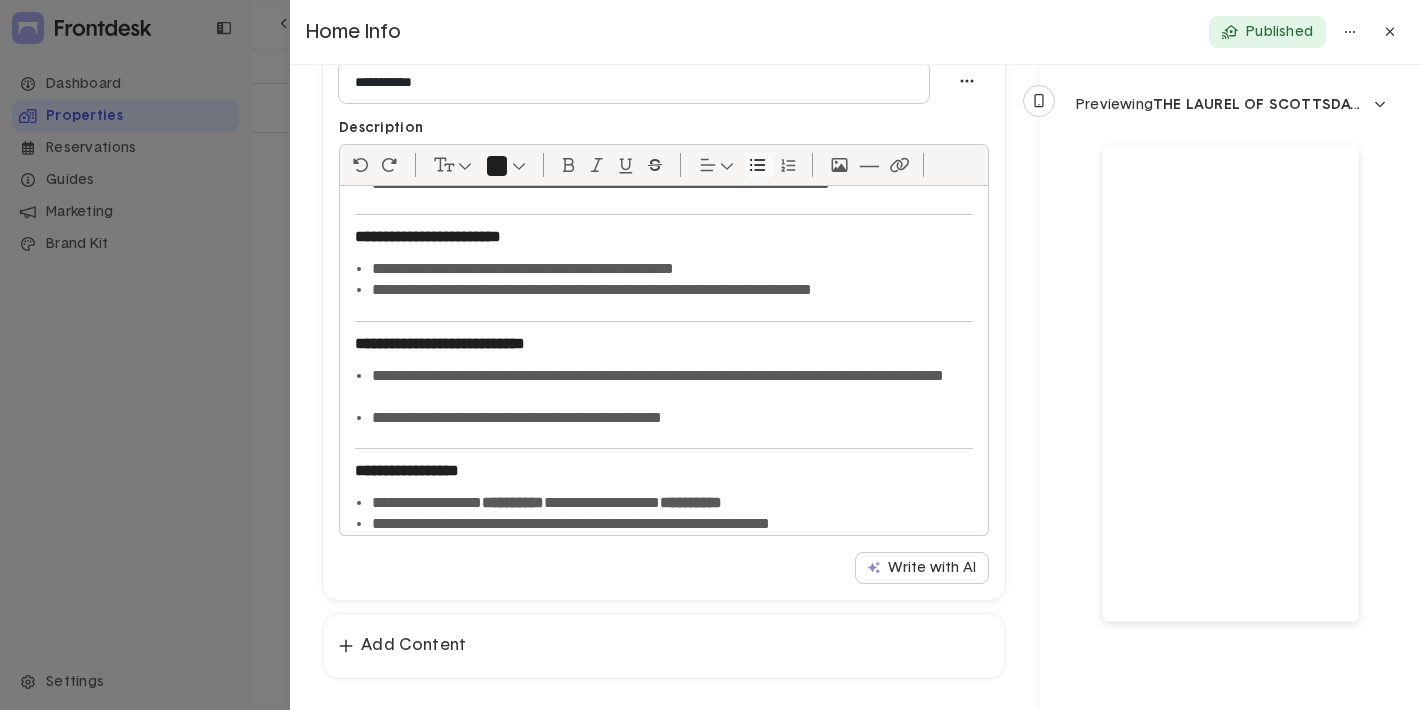 type 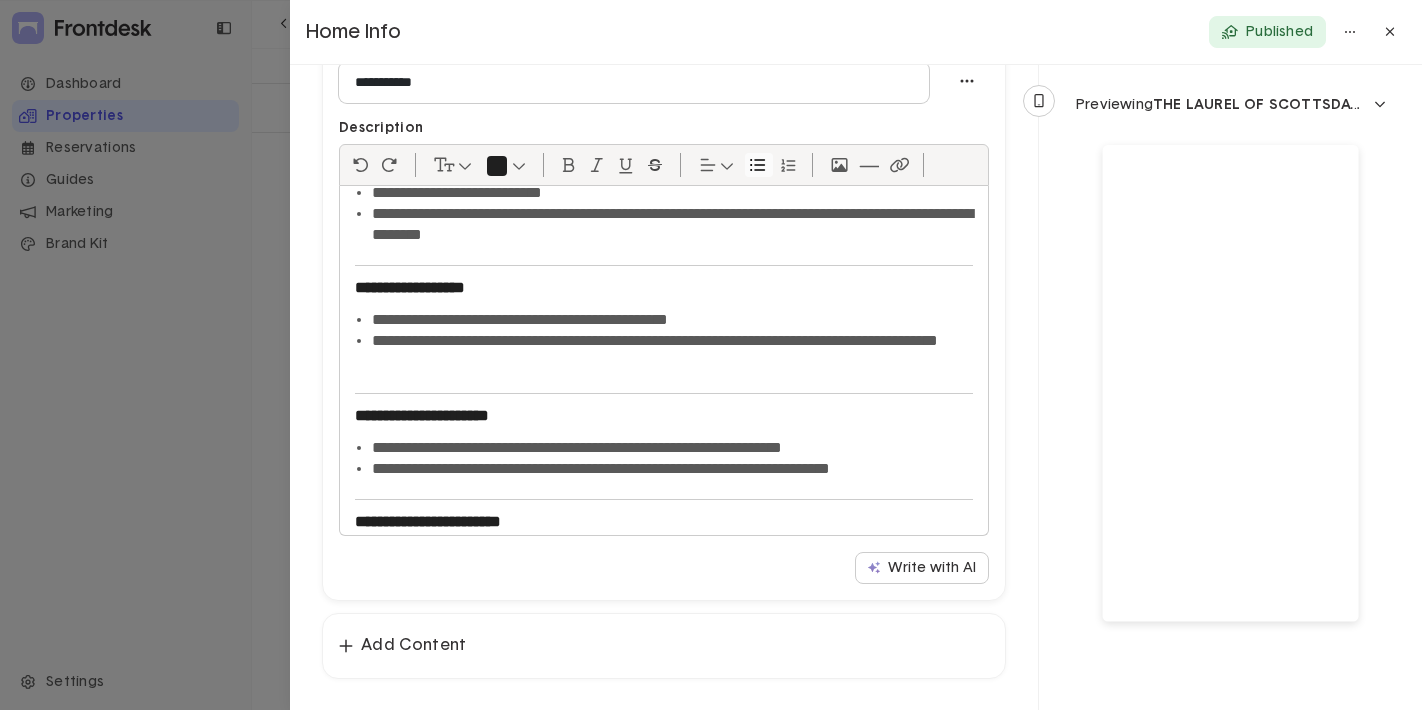 scroll, scrollTop: 0, scrollLeft: 0, axis: both 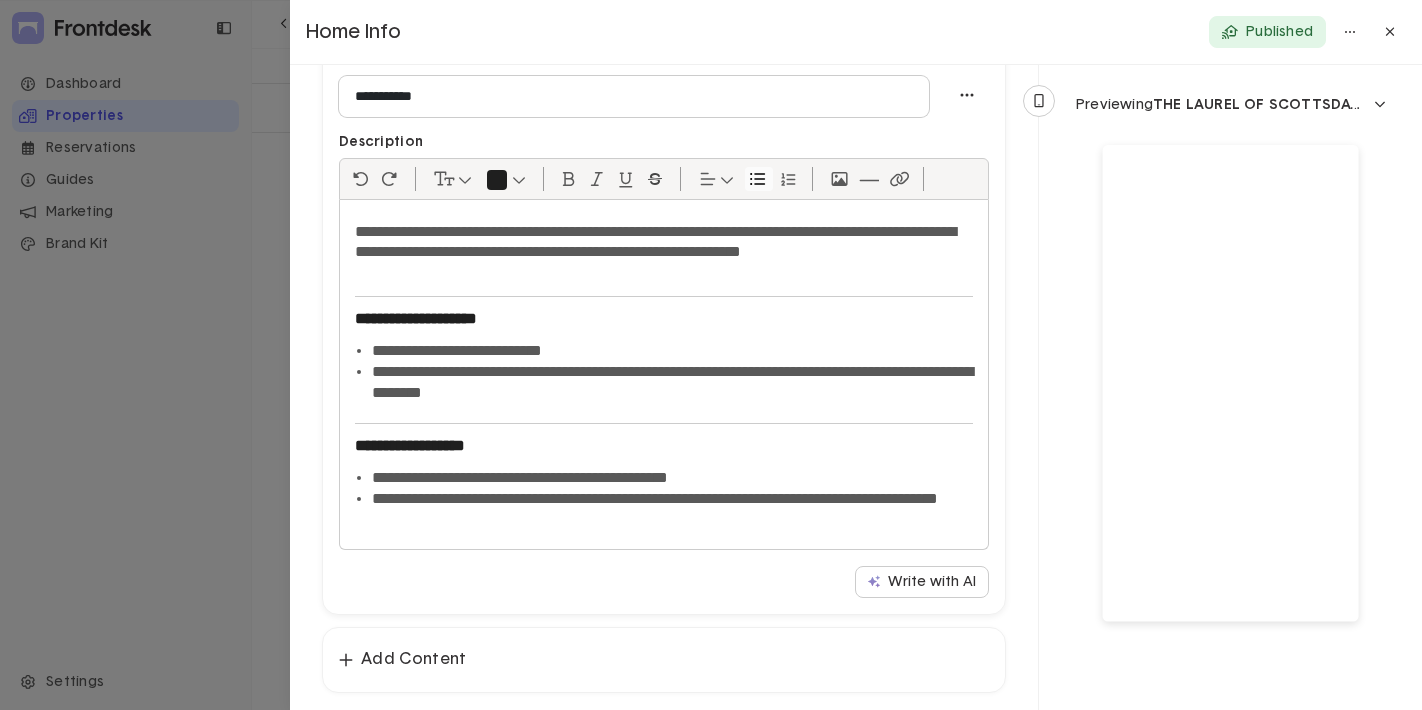 click 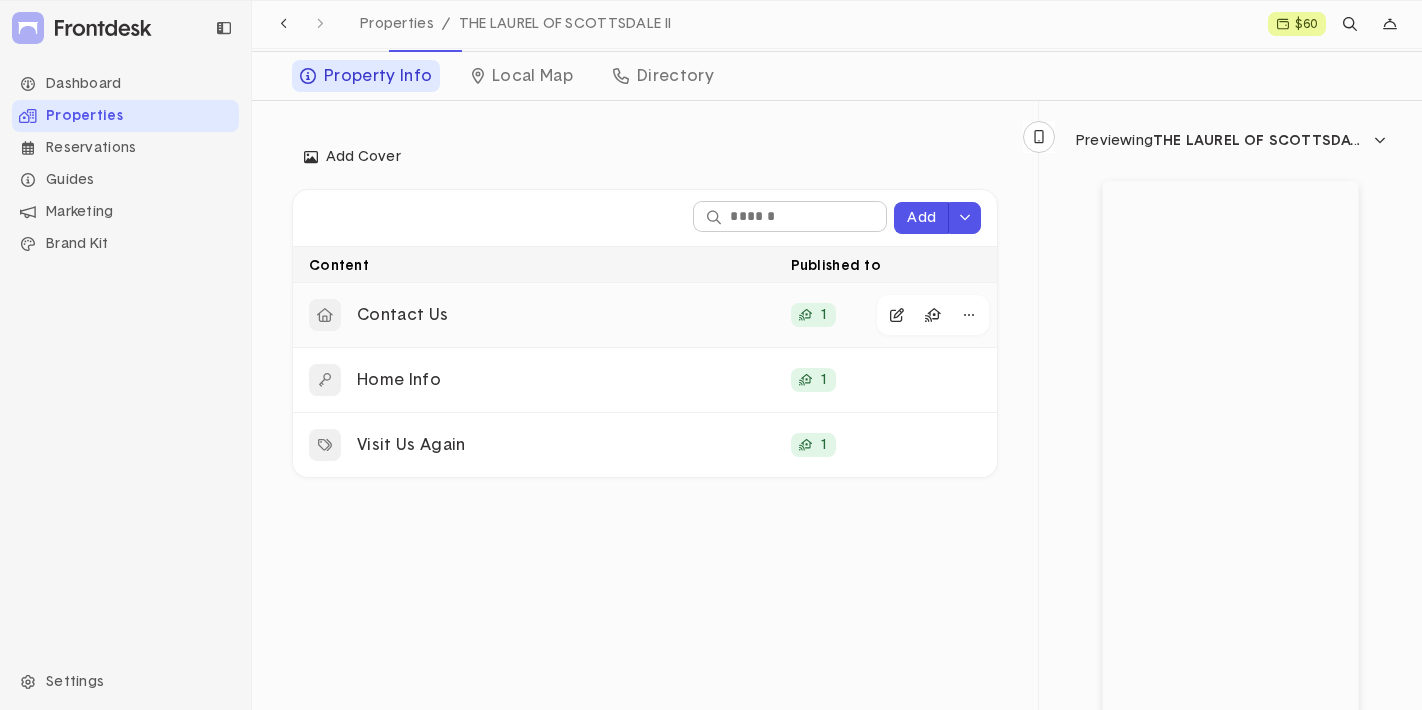 scroll, scrollTop: 233, scrollLeft: 0, axis: vertical 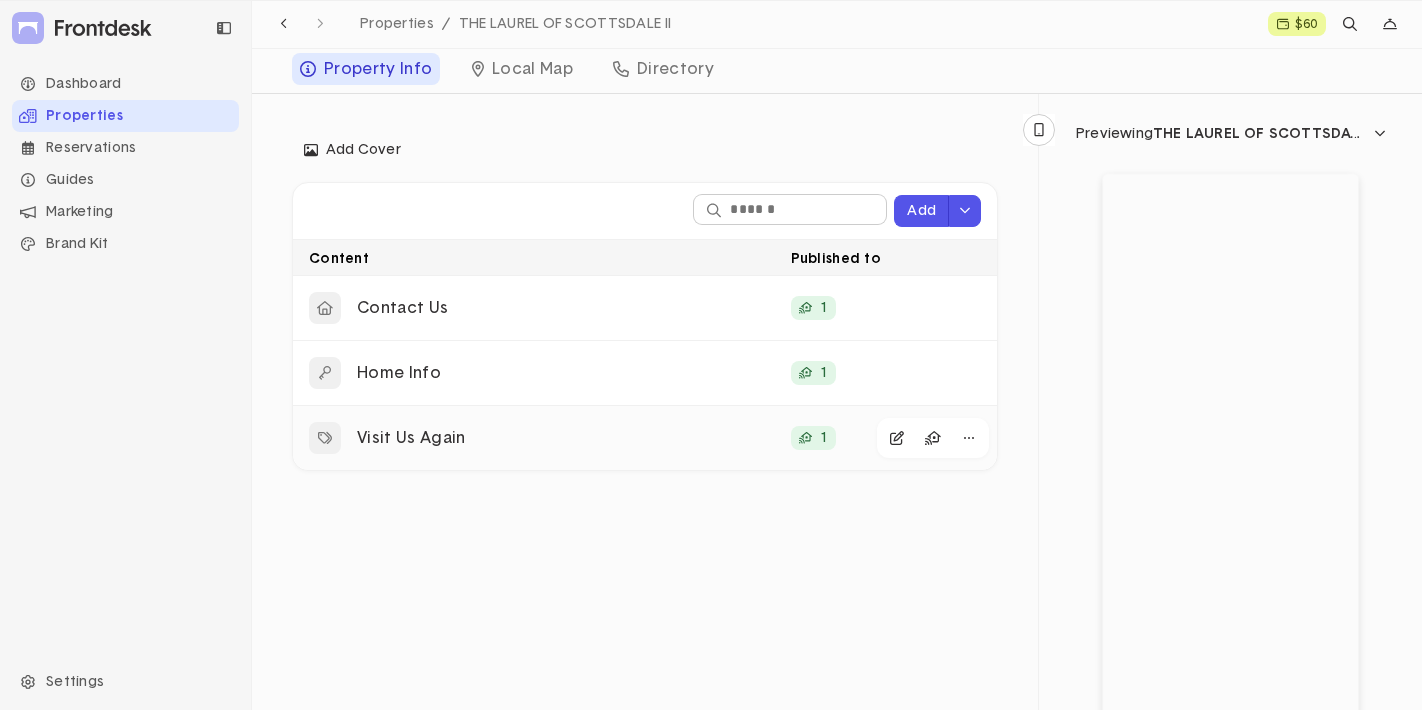 click on "Visit Us Again" 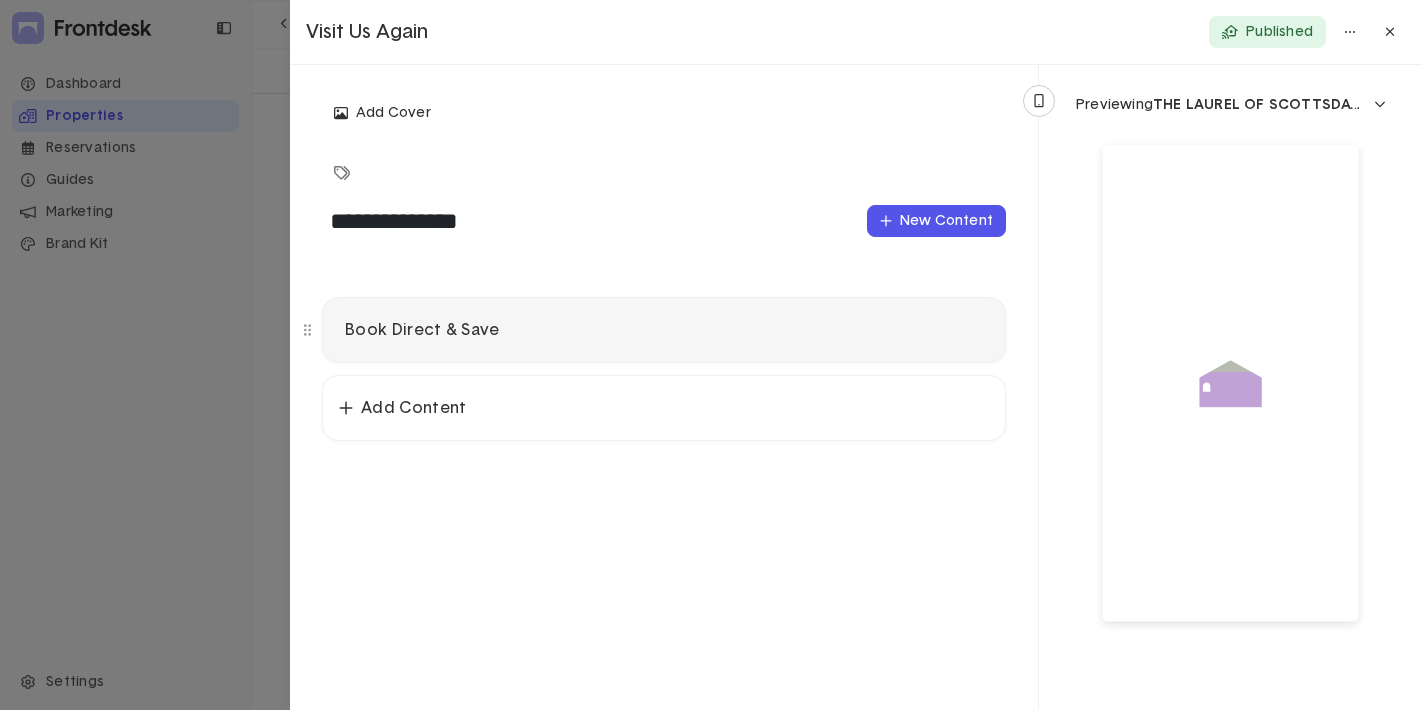 click on "Book Direct & Save" 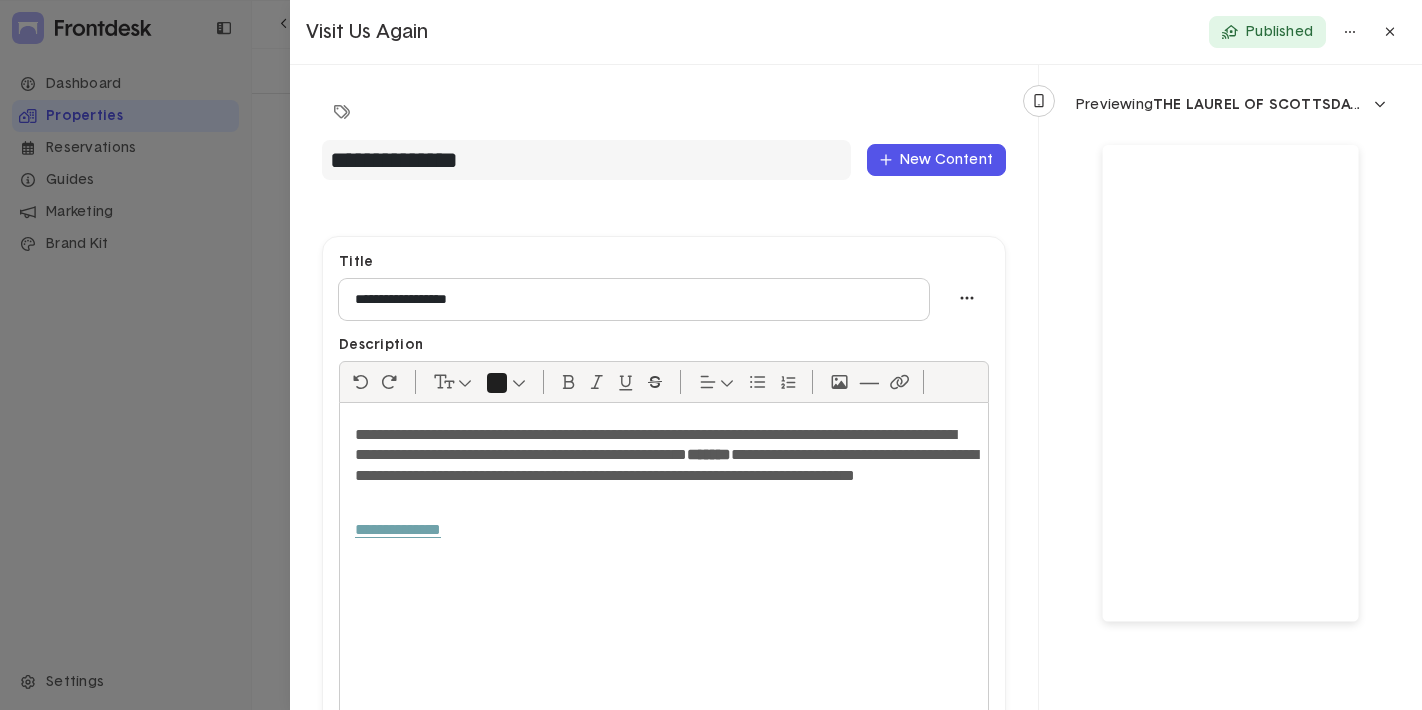 scroll, scrollTop: 157, scrollLeft: 0, axis: vertical 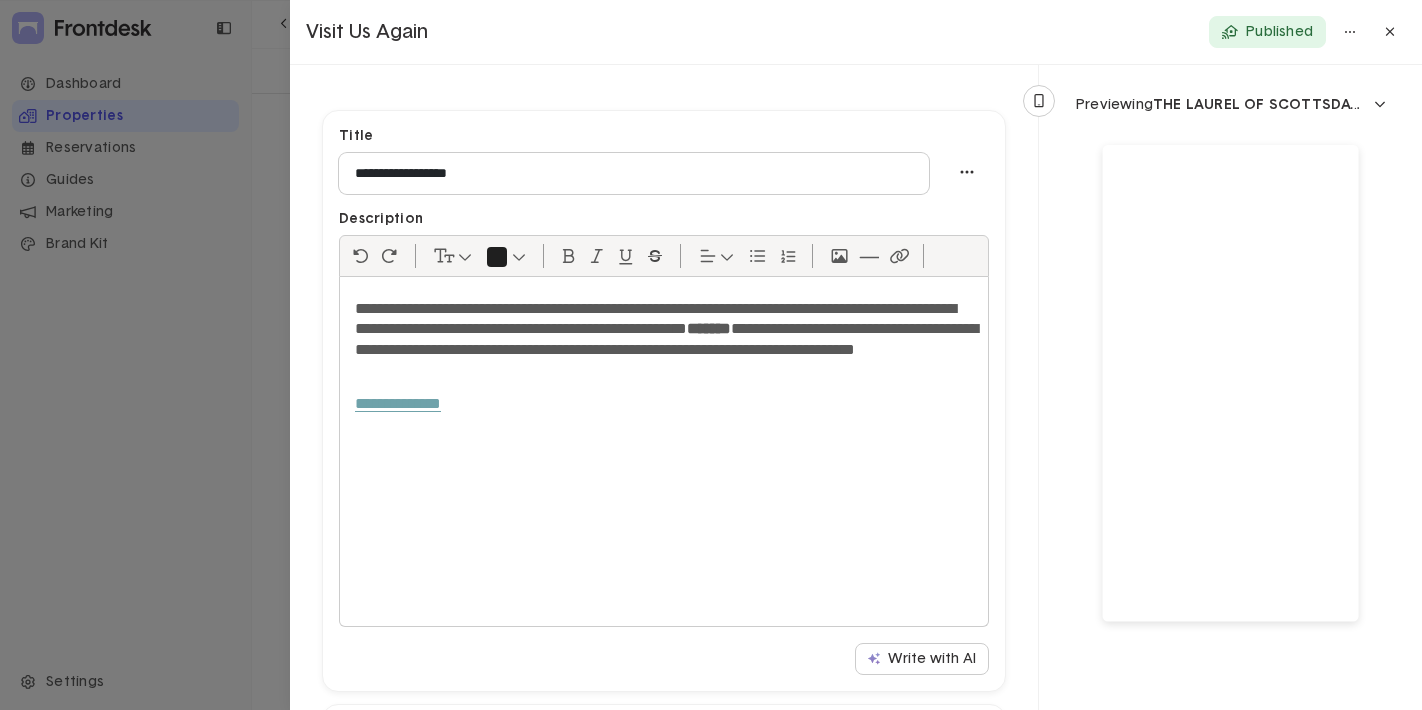 click 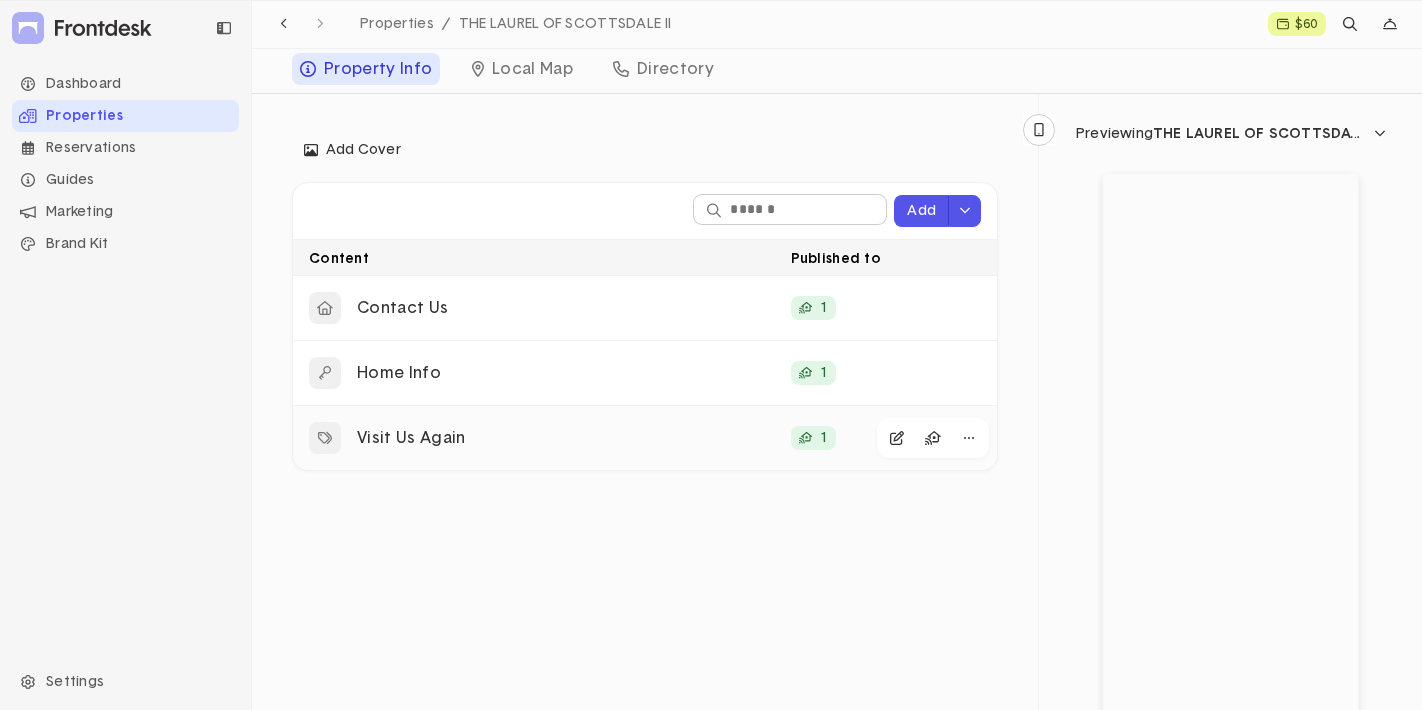 click on "Visit Us Again" 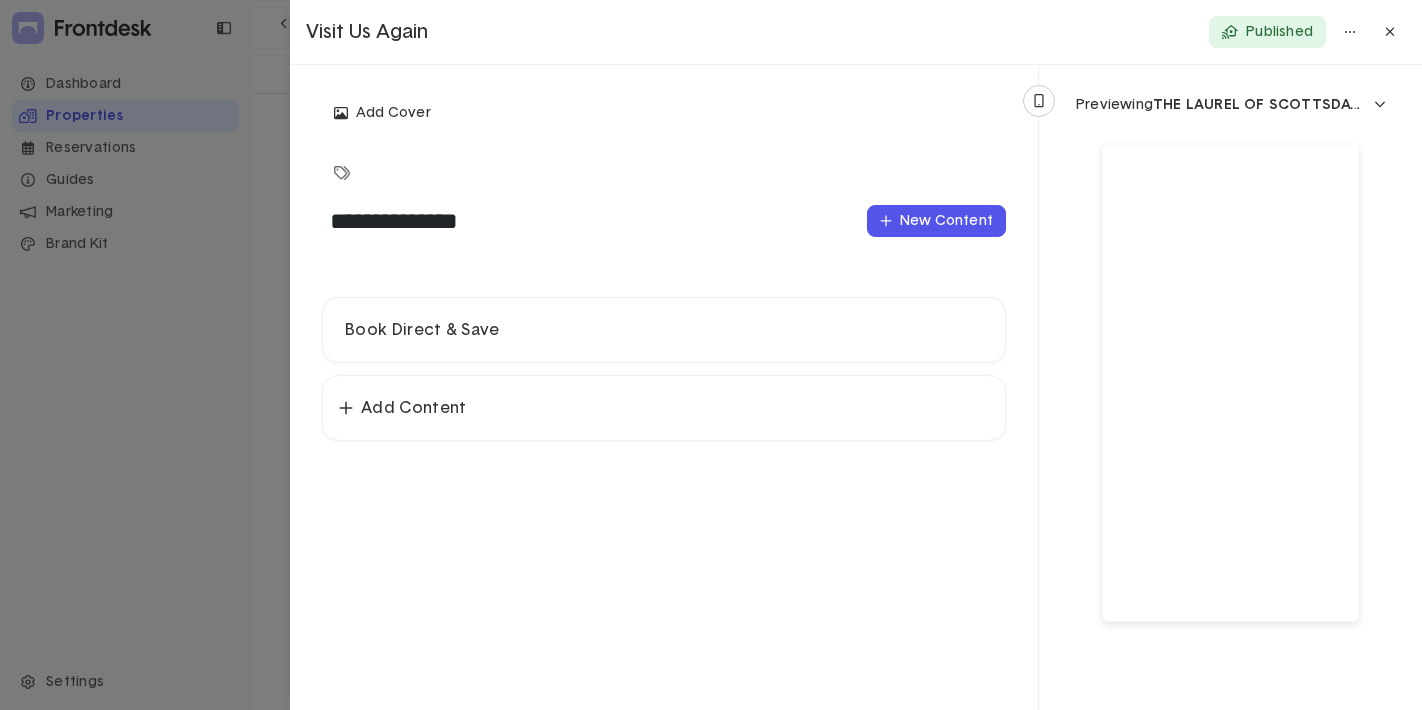 click 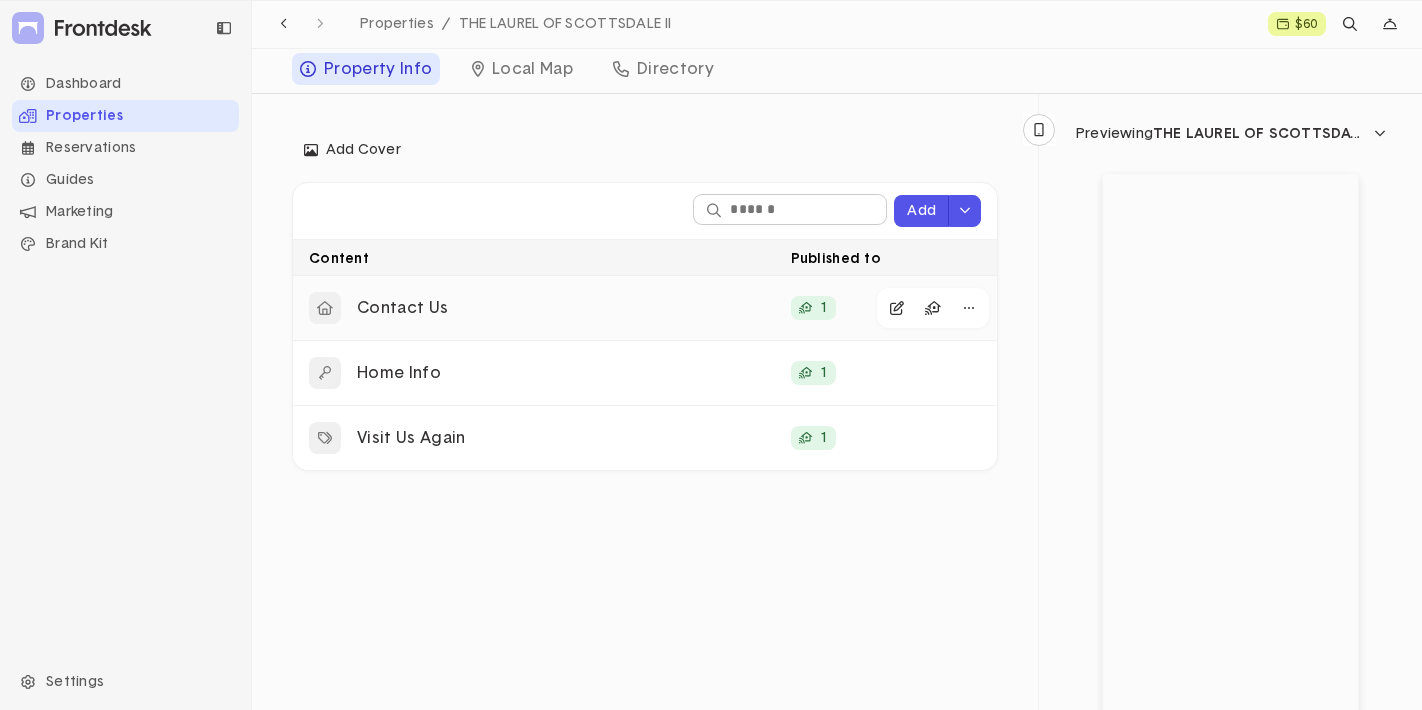 click on "Contact Us" 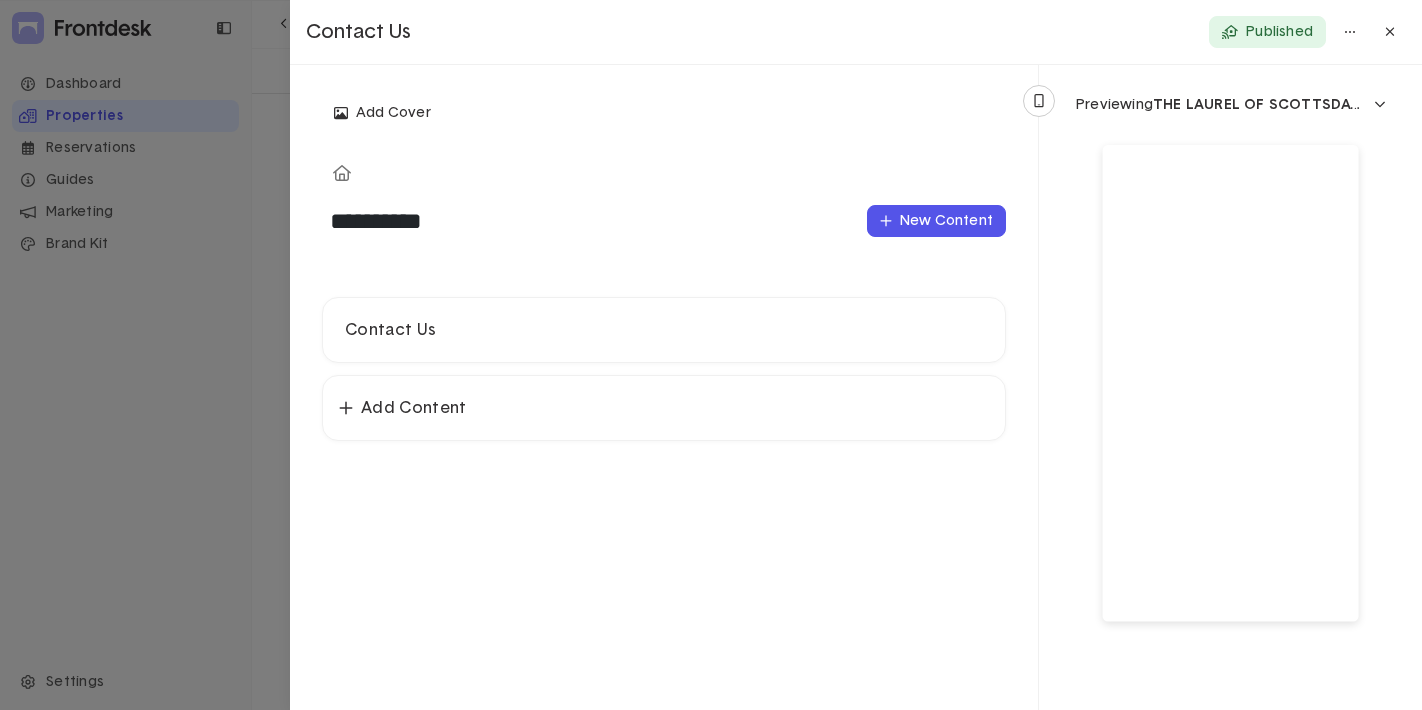 click 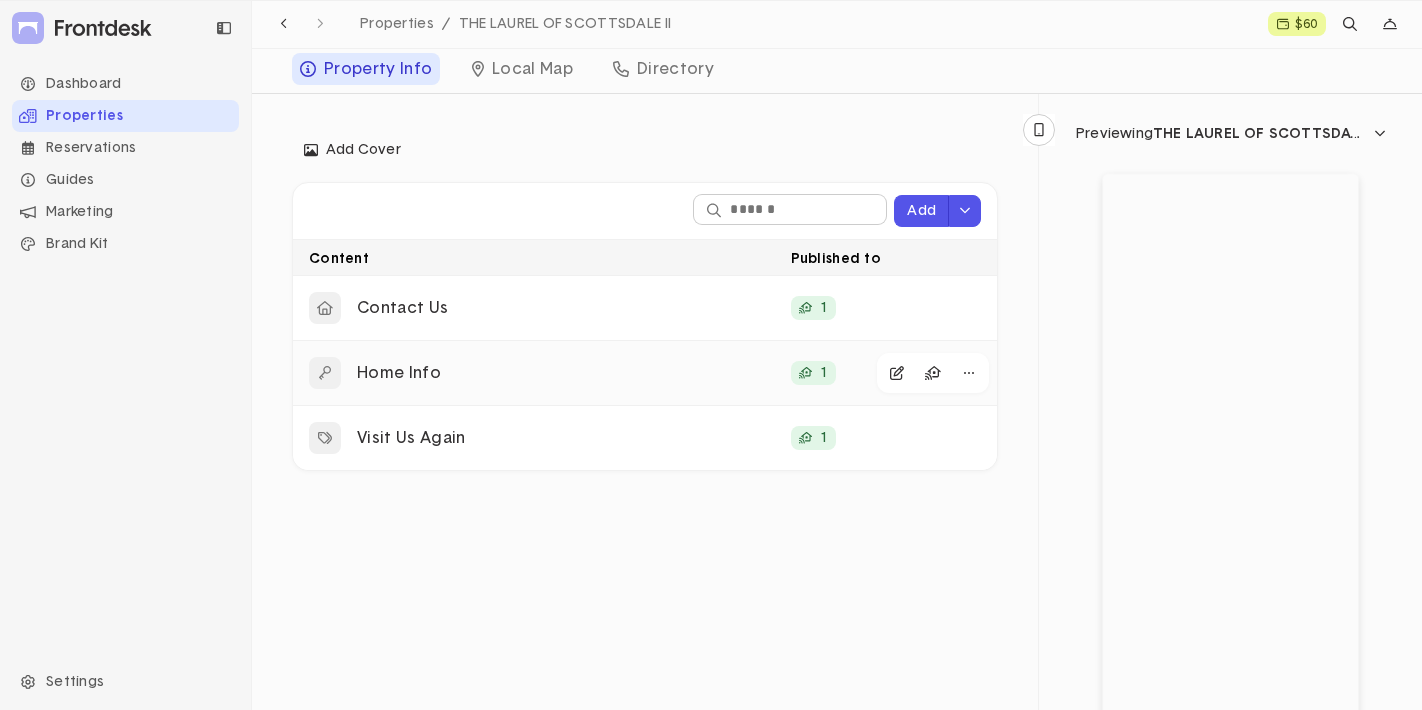 click on "Home Info" 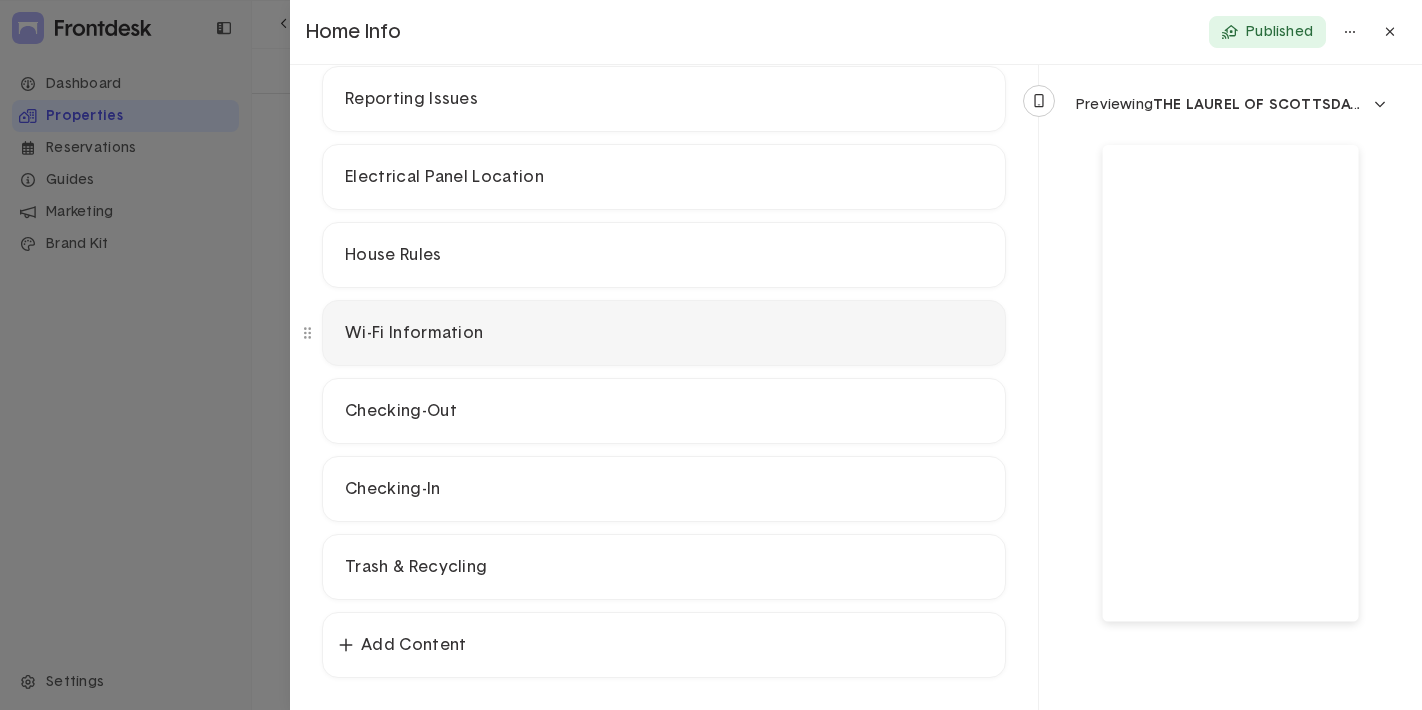 scroll, scrollTop: 571, scrollLeft: 0, axis: vertical 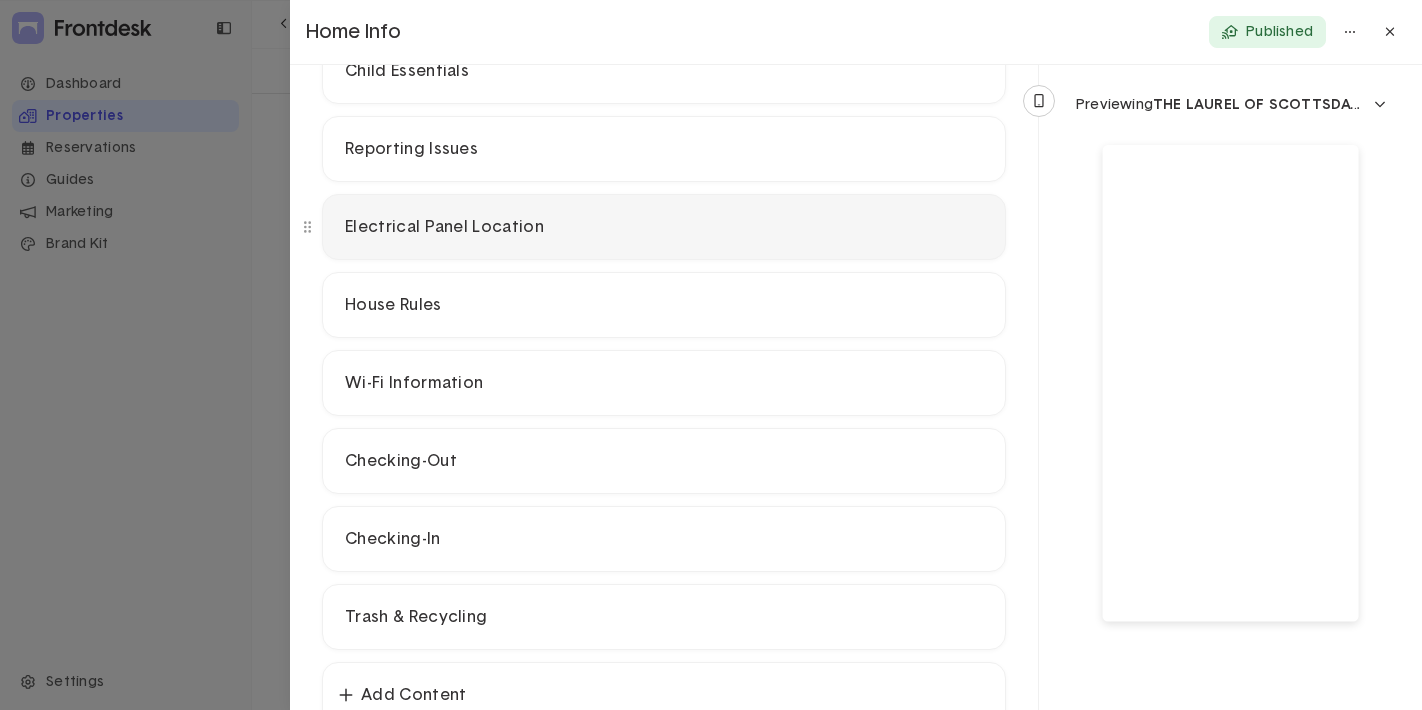 click on "Electrical Panel Location" 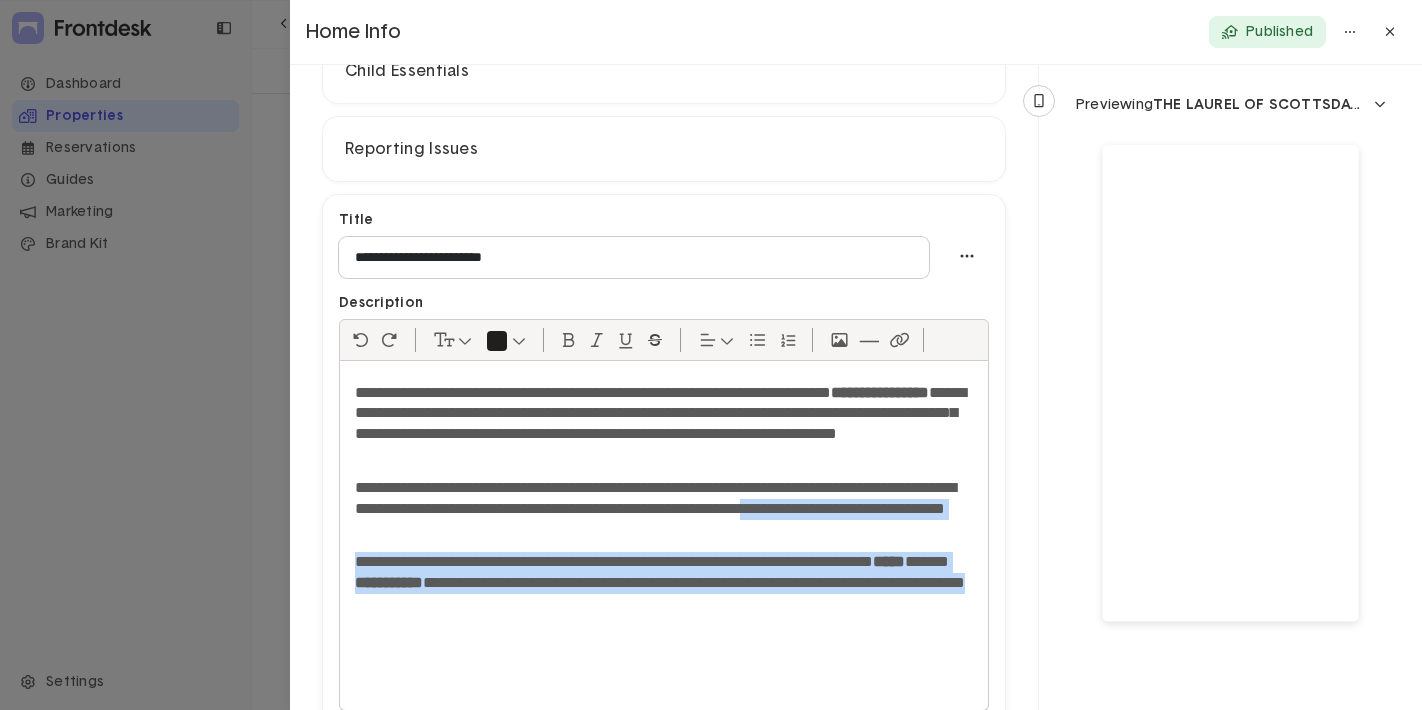 drag, startPoint x: 698, startPoint y: 605, endPoint x: 406, endPoint y: 535, distance: 300.27322 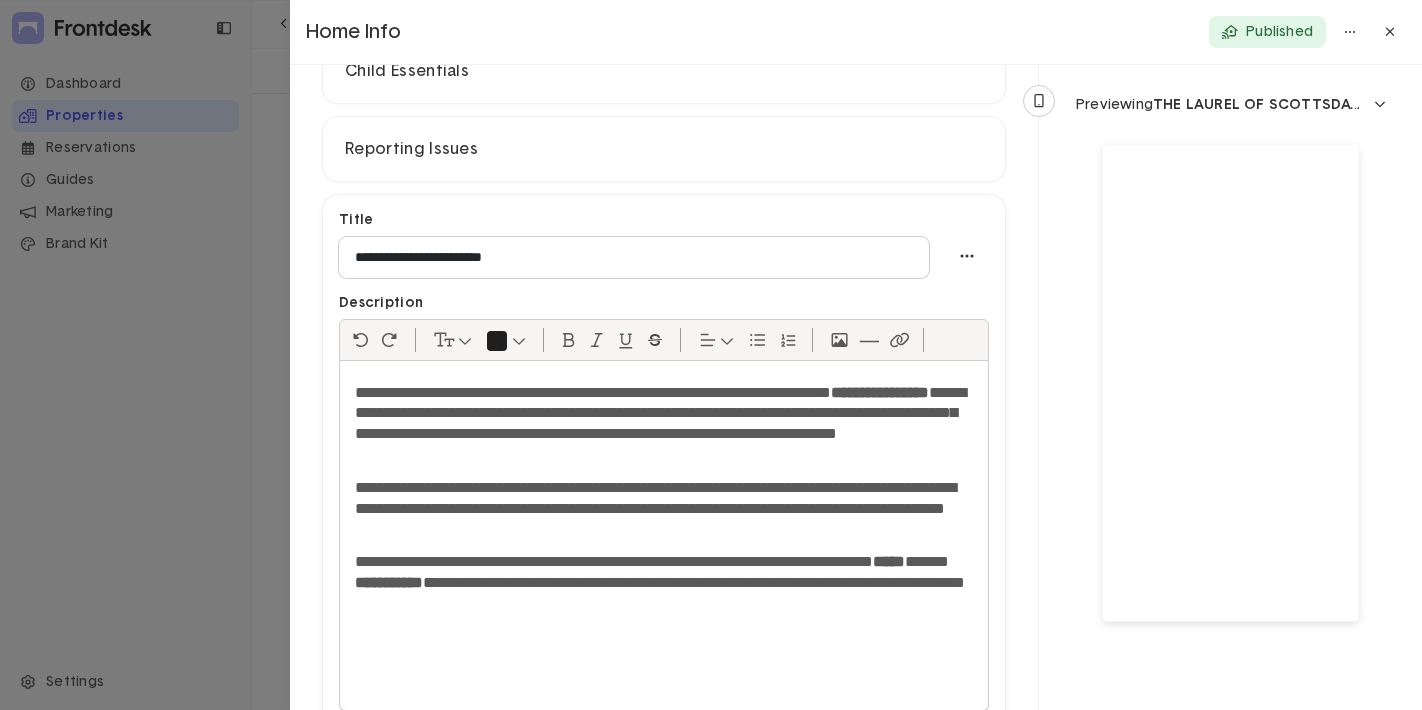 click on "**********" 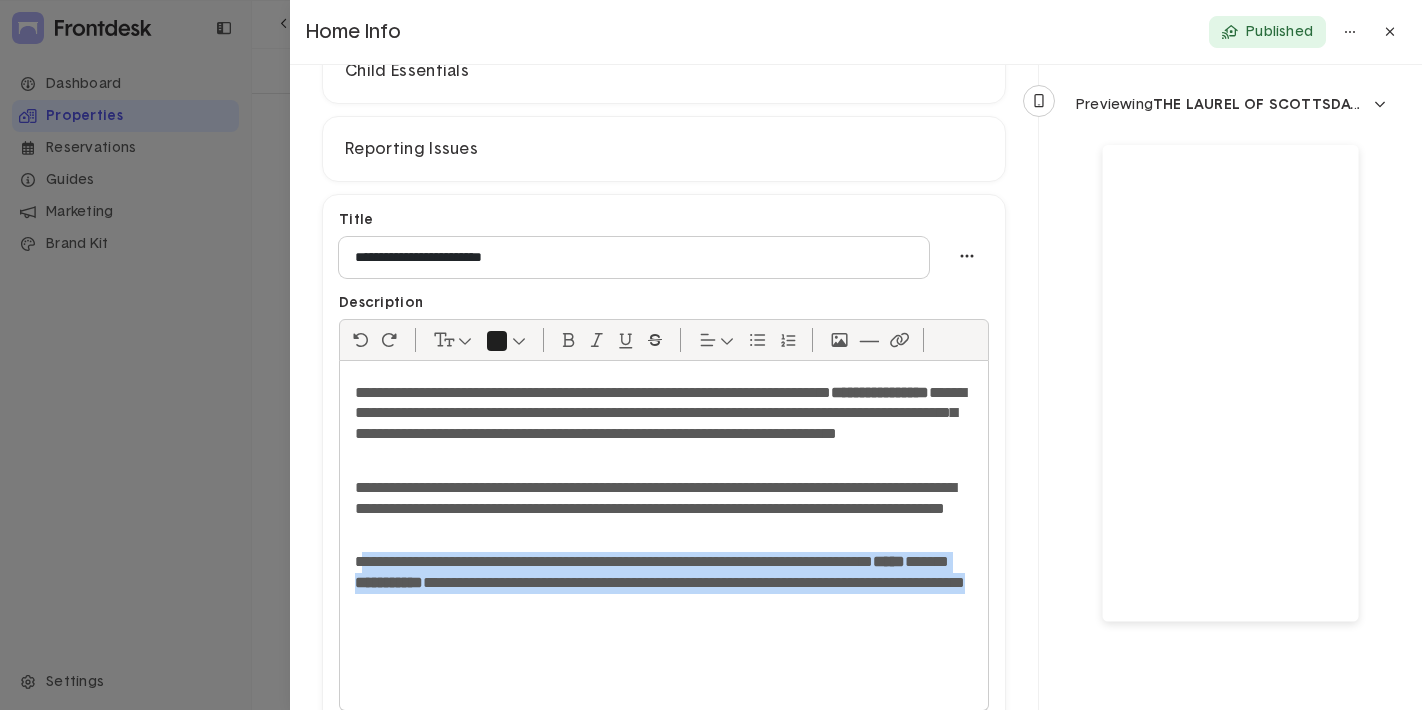 drag, startPoint x: 699, startPoint y: 601, endPoint x: 368, endPoint y: 557, distance: 333.91165 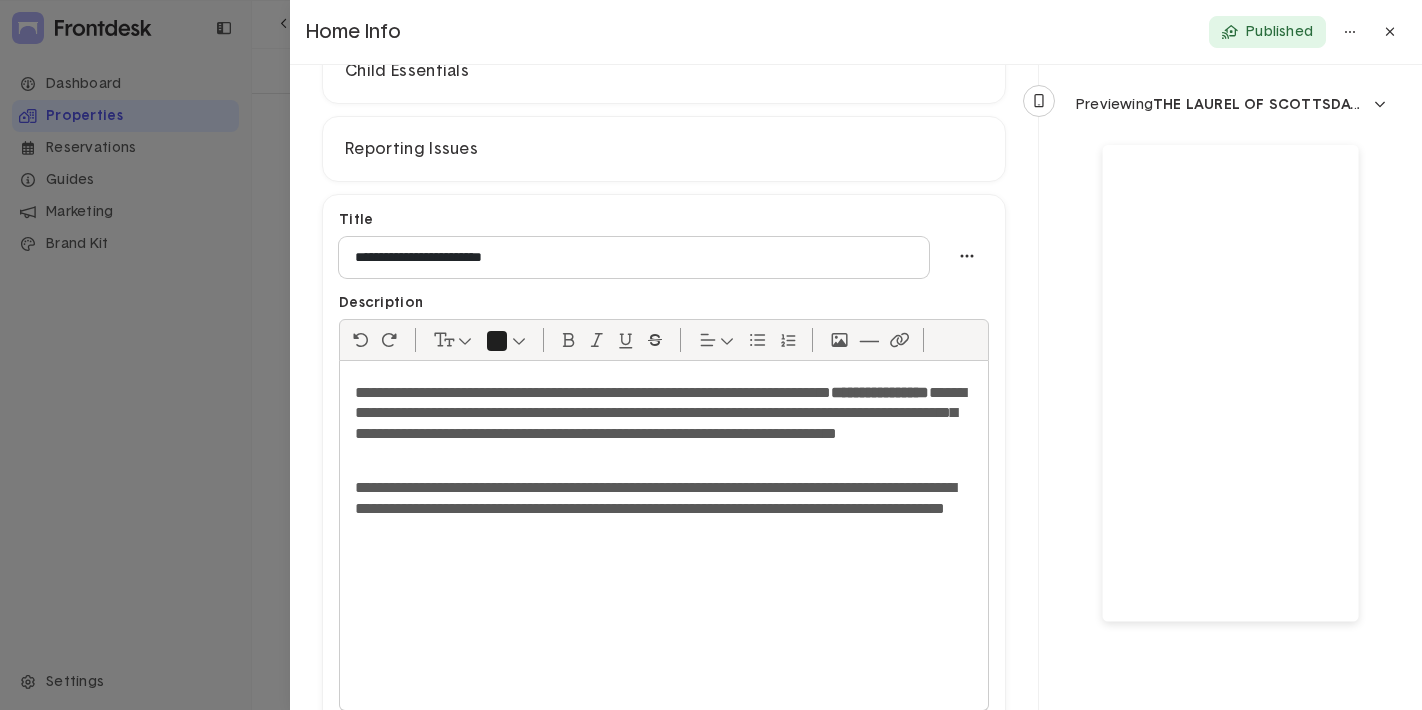type 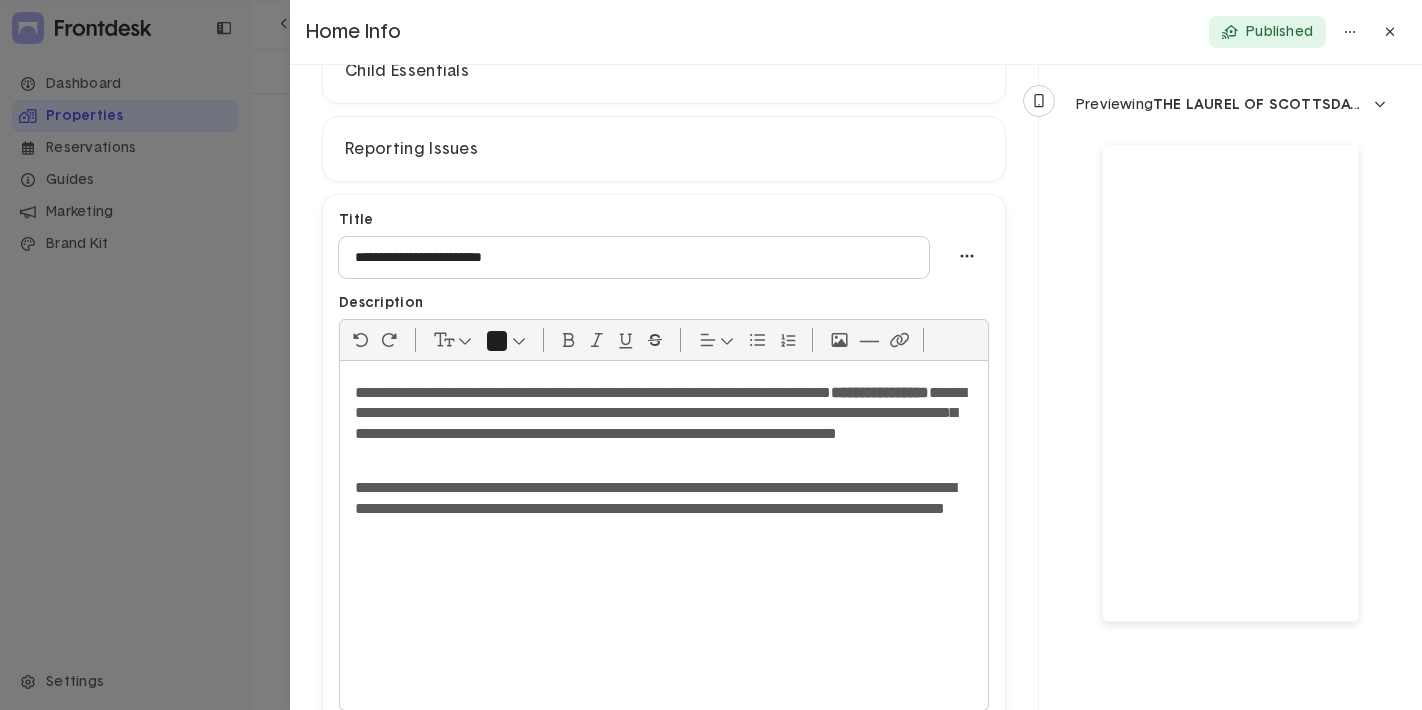 click on "**********" 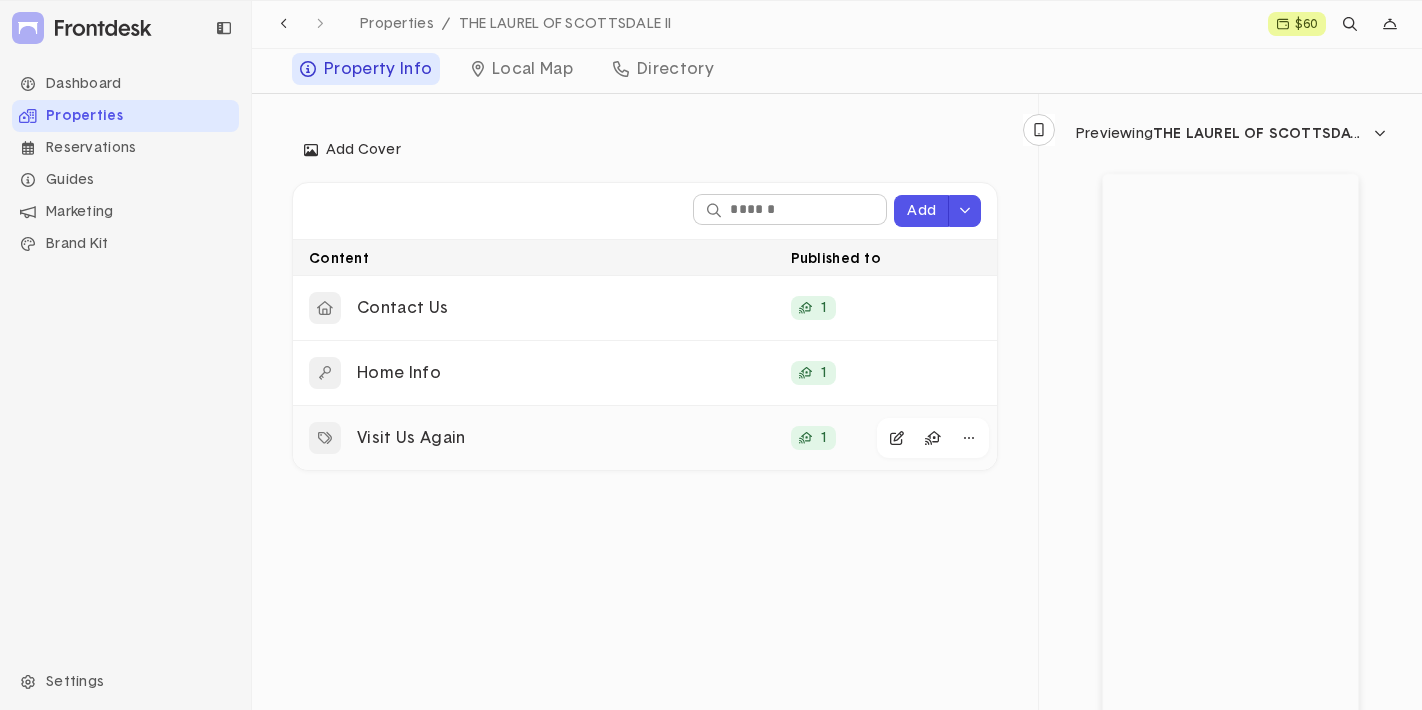scroll, scrollTop: 222, scrollLeft: 0, axis: vertical 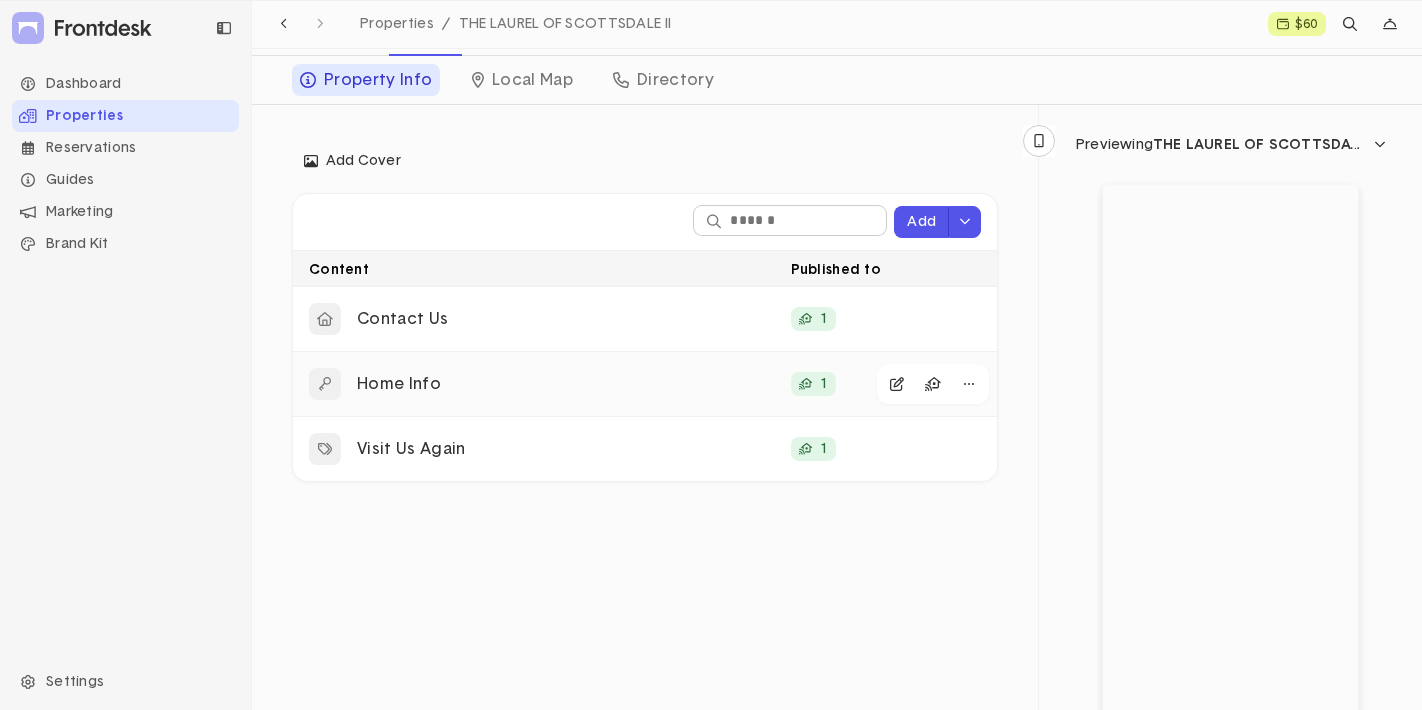 click on "Home Info" 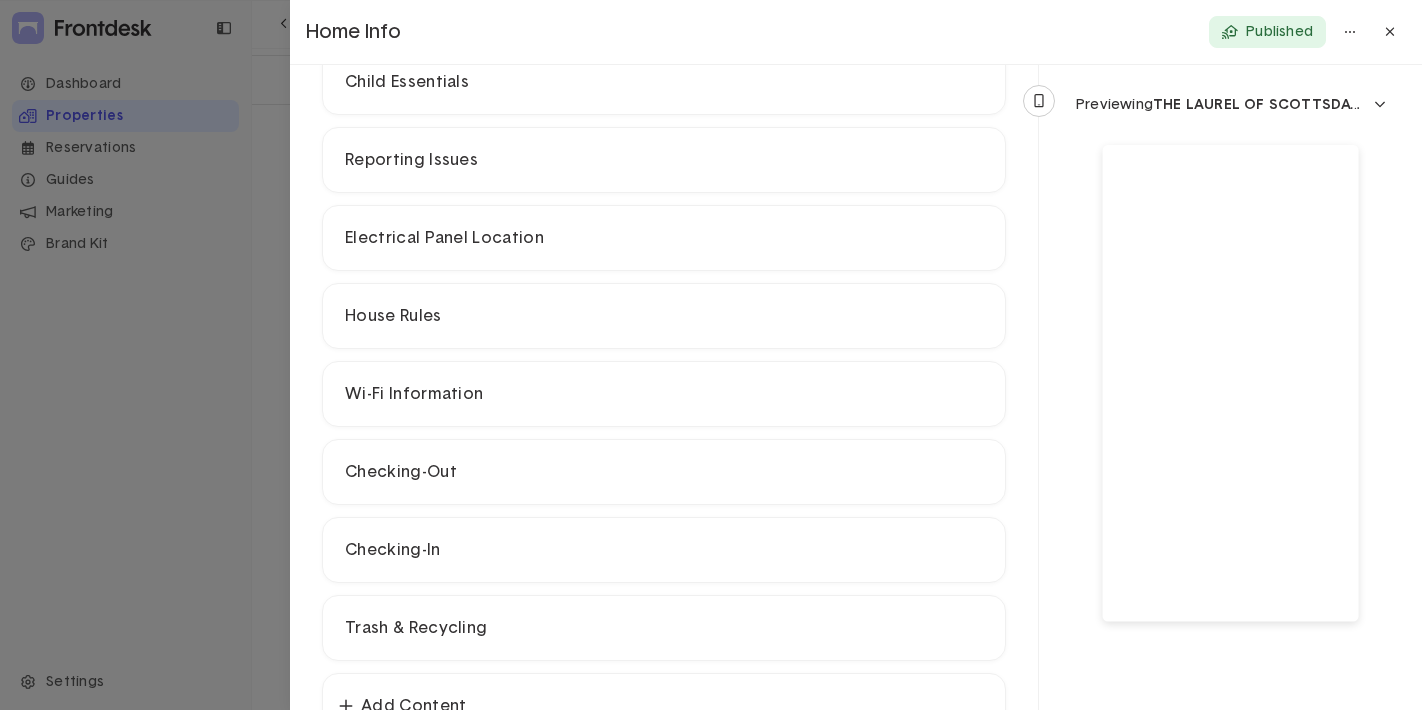 scroll, scrollTop: 579, scrollLeft: 0, axis: vertical 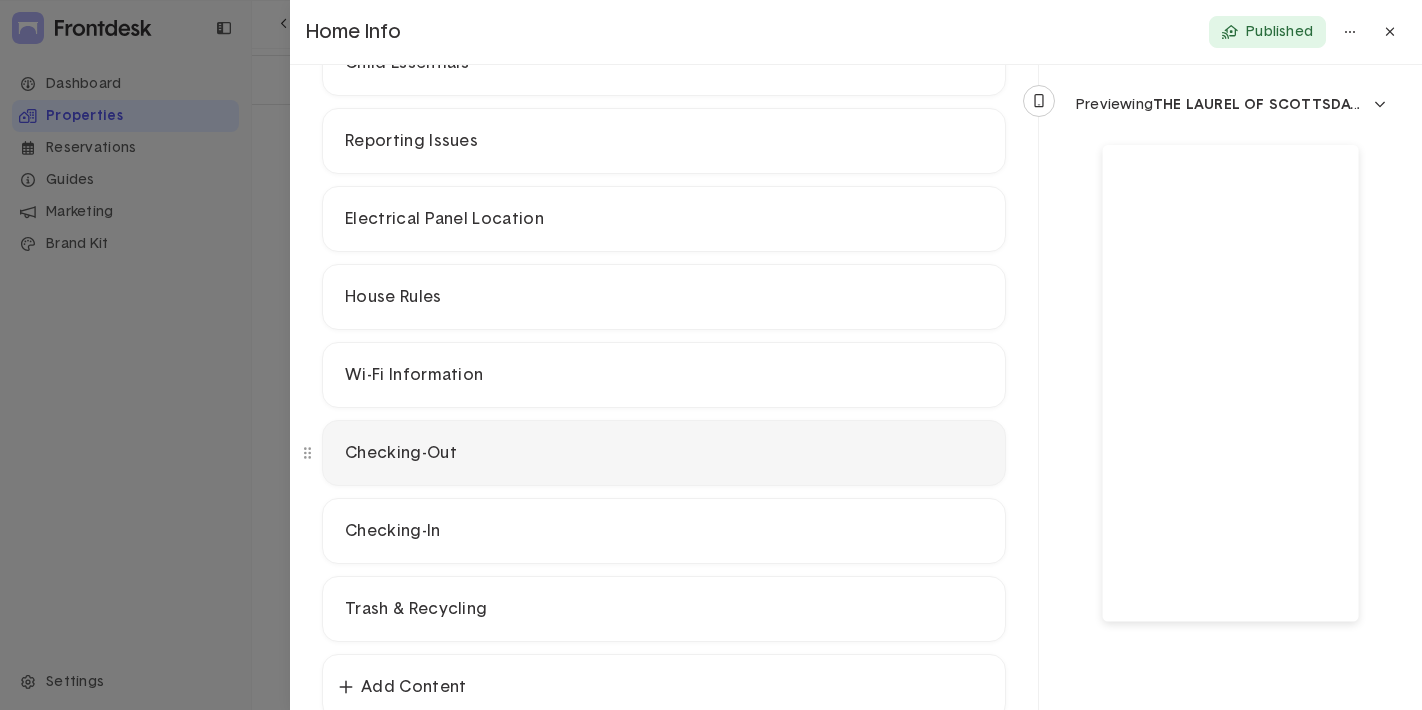 click on "Checking-Out" 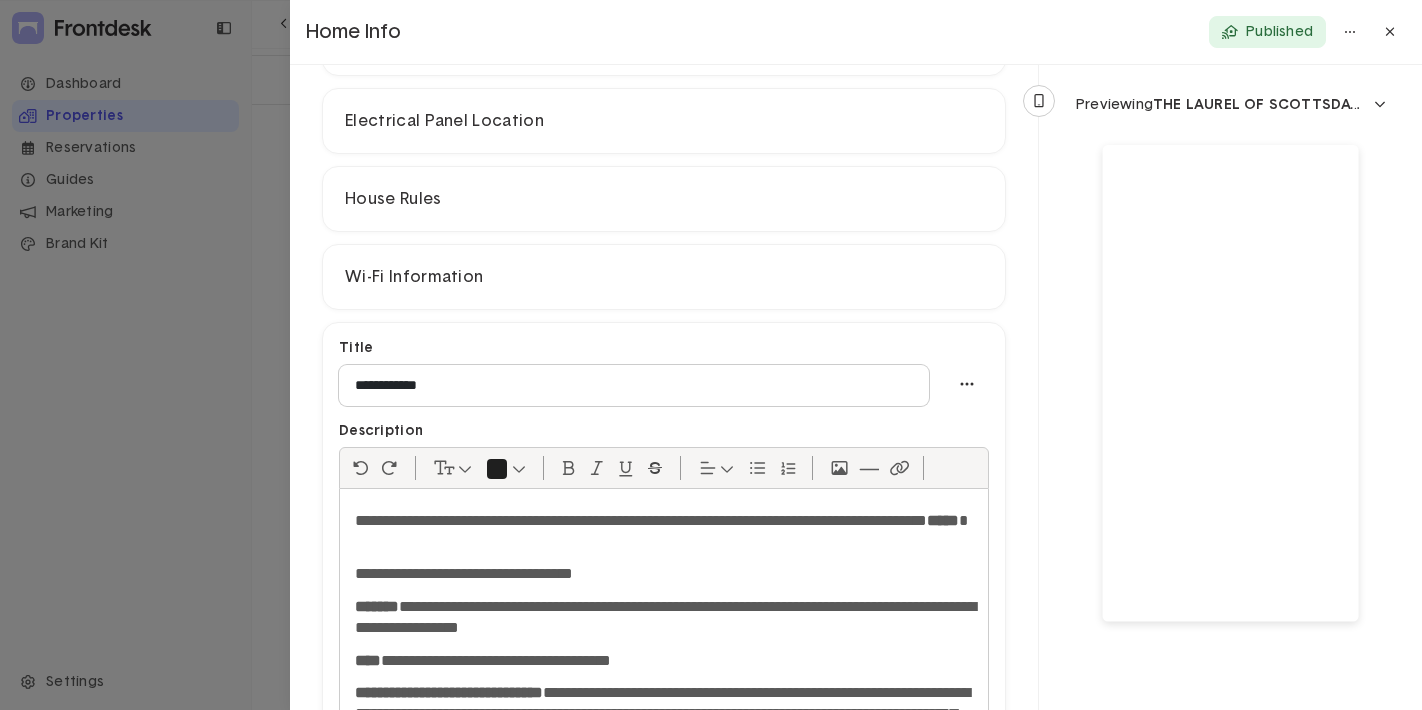 scroll, scrollTop: 774, scrollLeft: 0, axis: vertical 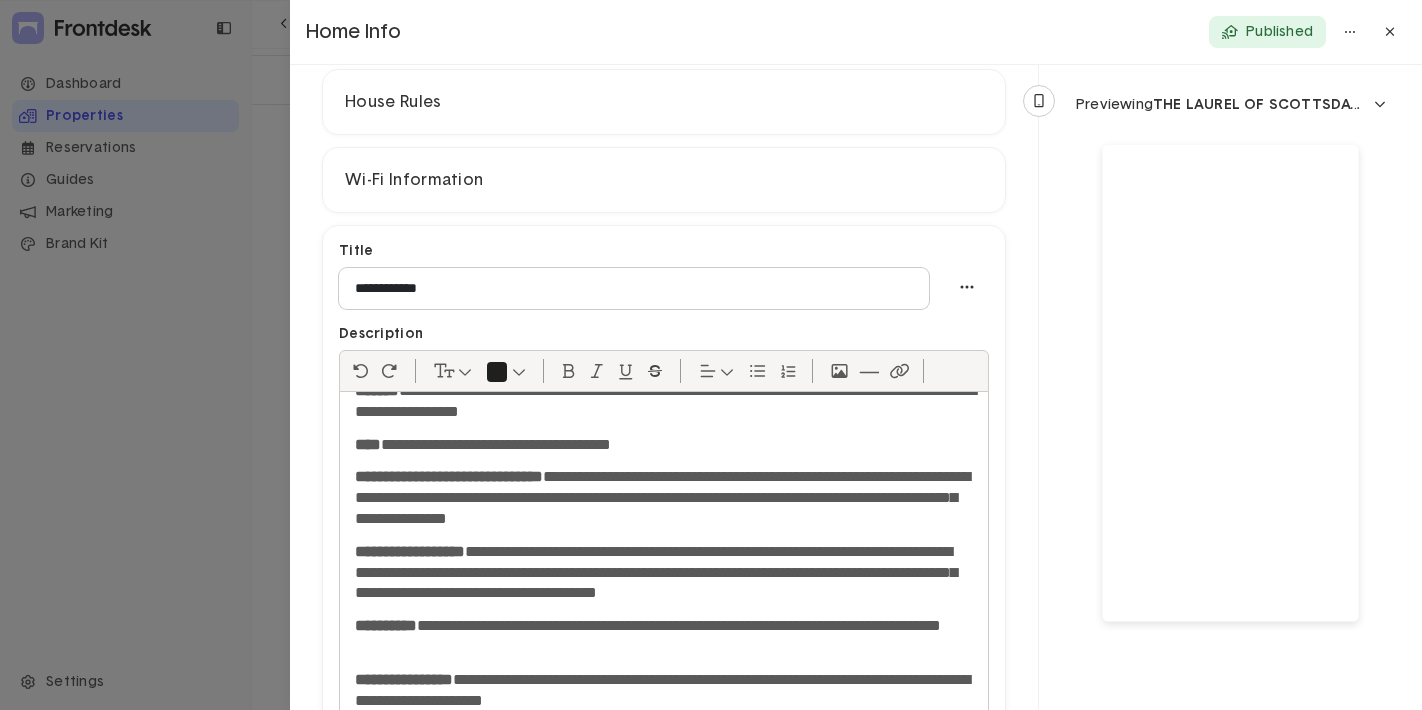 click on "**********" 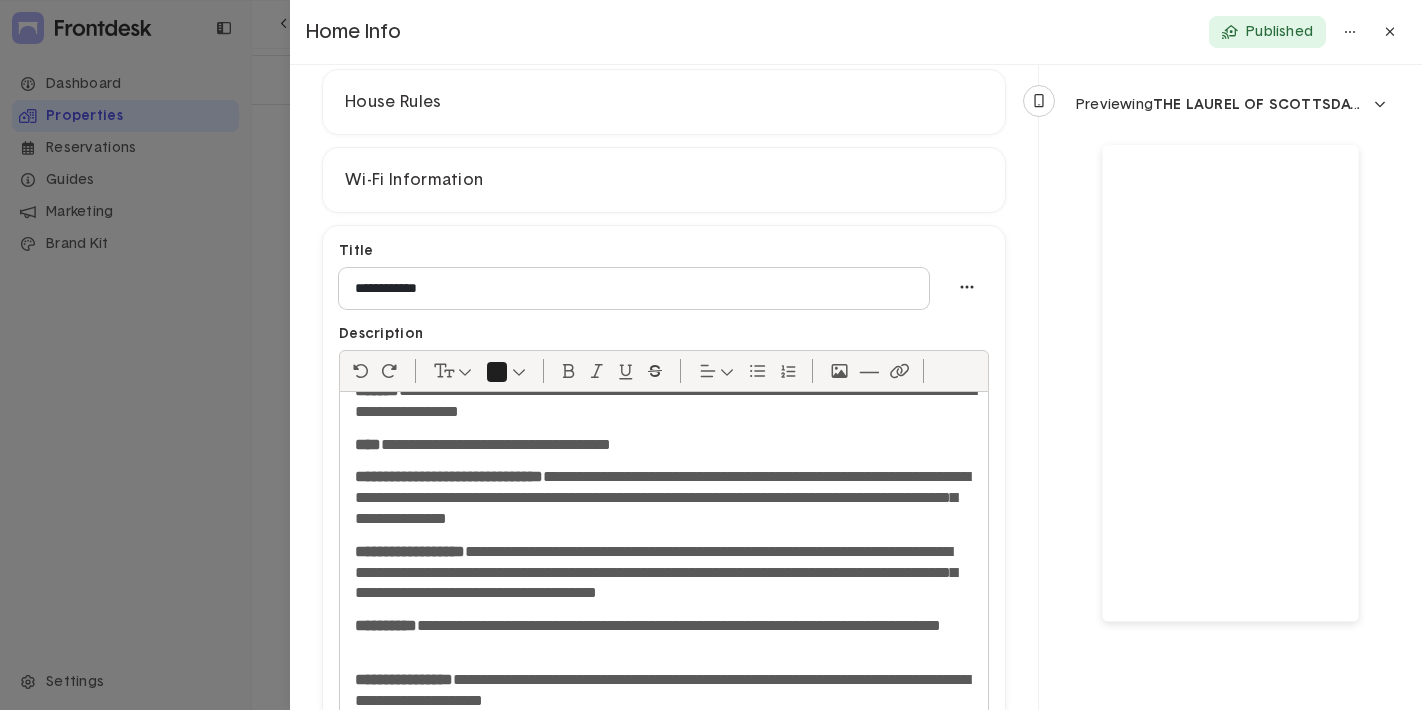 type 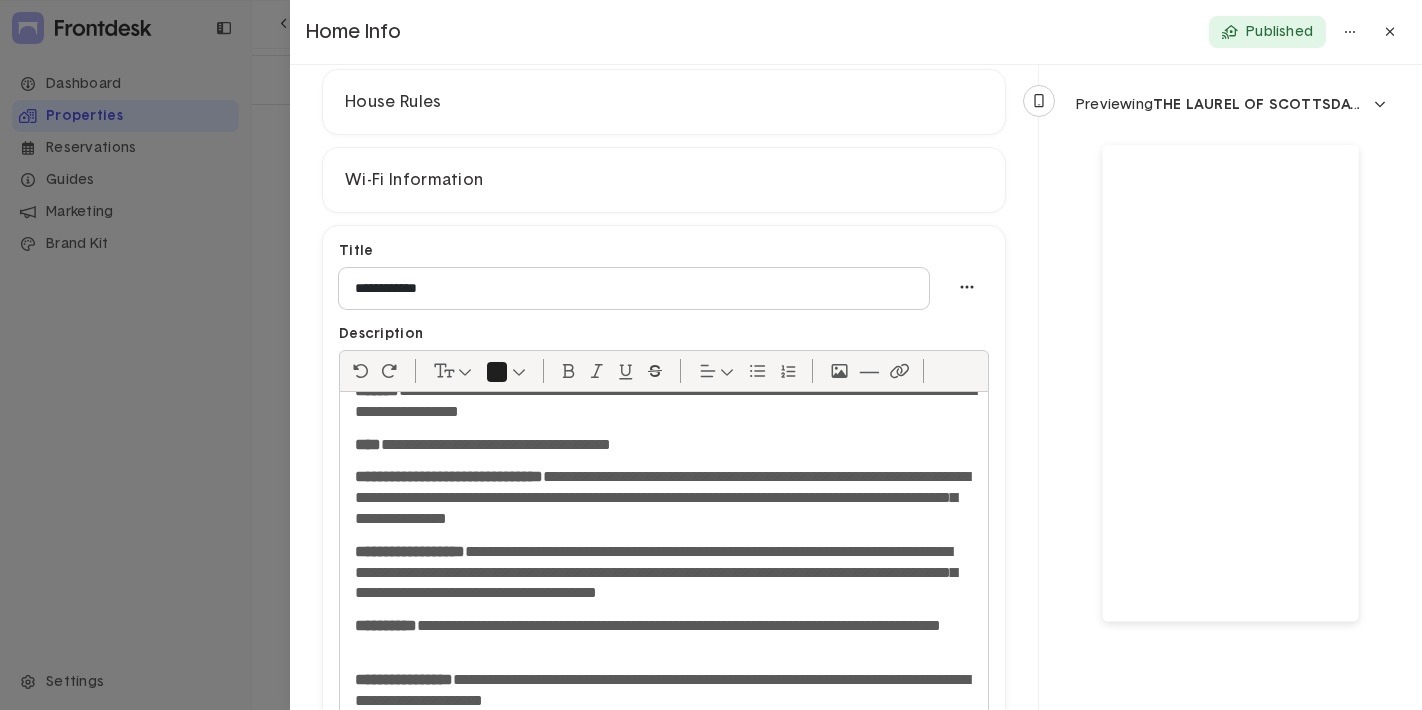 click on "**********" 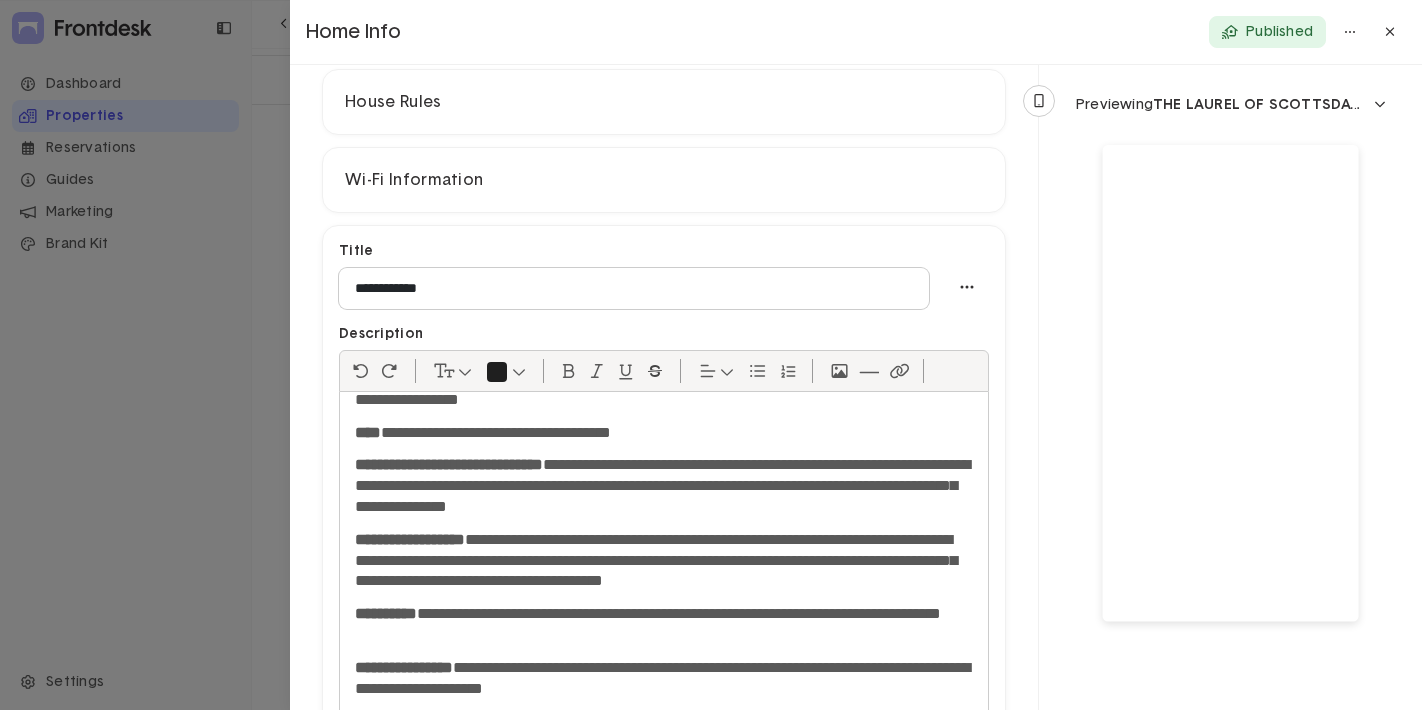 scroll, scrollTop: 136, scrollLeft: 0, axis: vertical 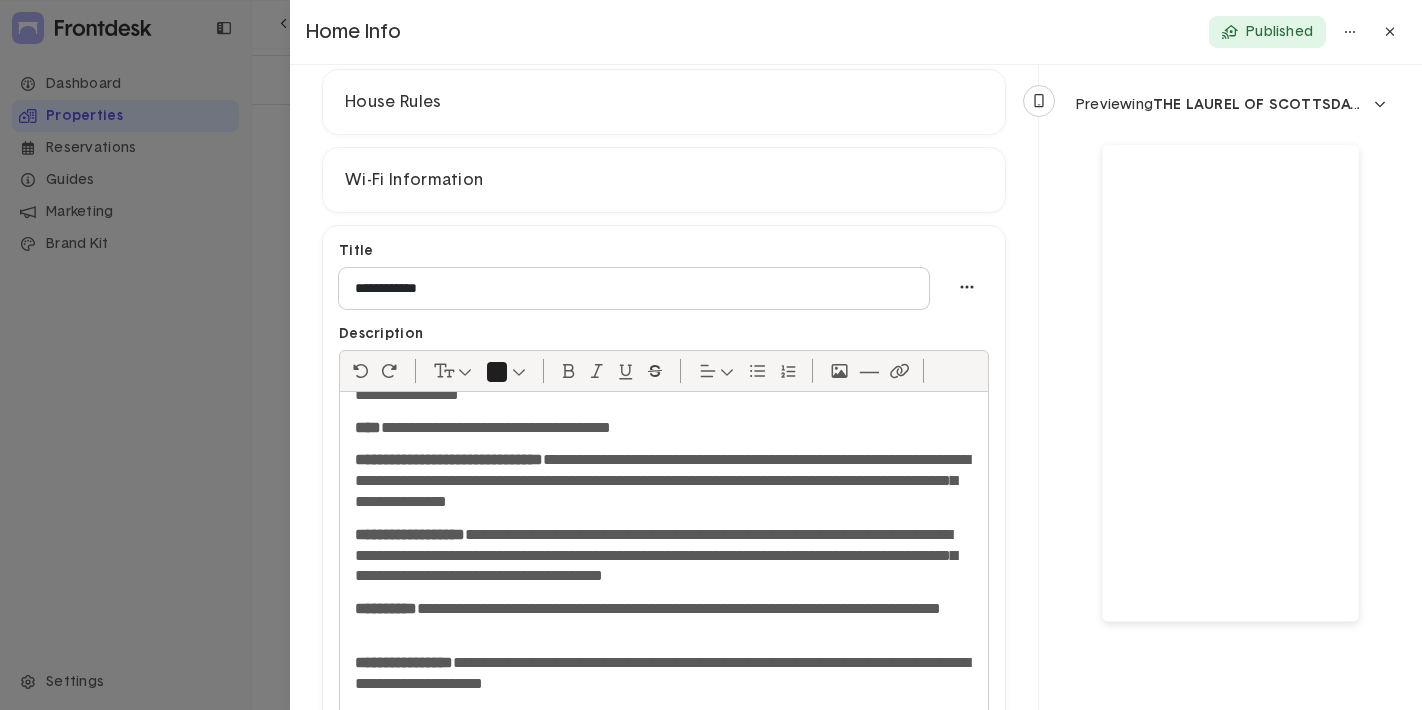 click on "**********" 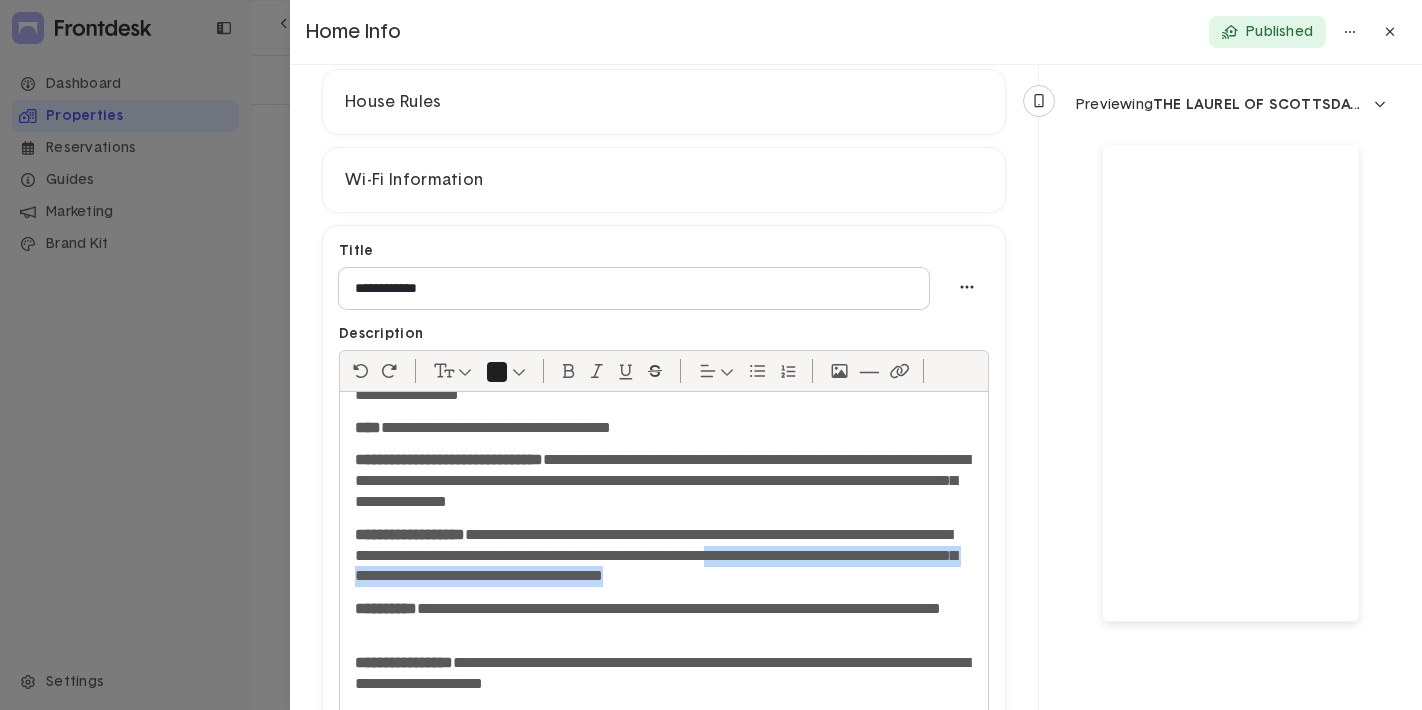 drag, startPoint x: 945, startPoint y: 582, endPoint x: 937, endPoint y: 556, distance: 27.202942 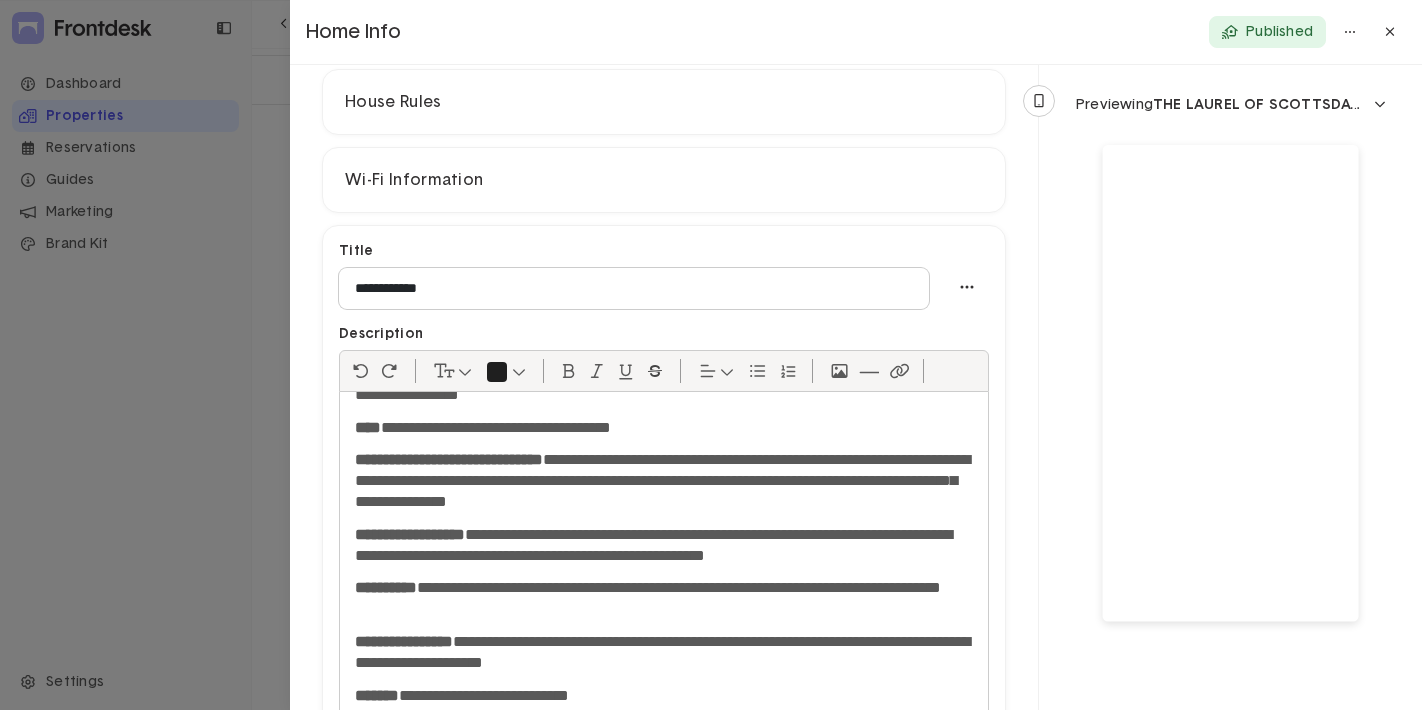 click 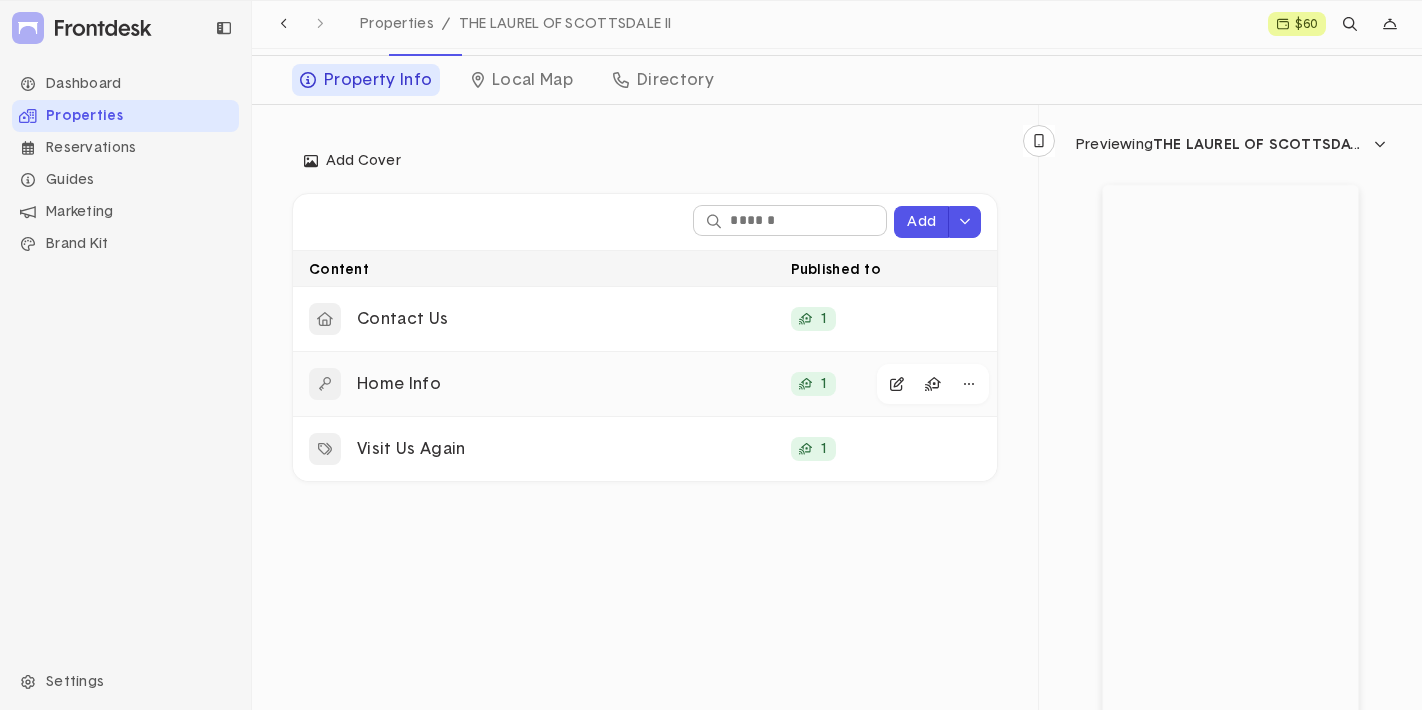 click on "Home Info" 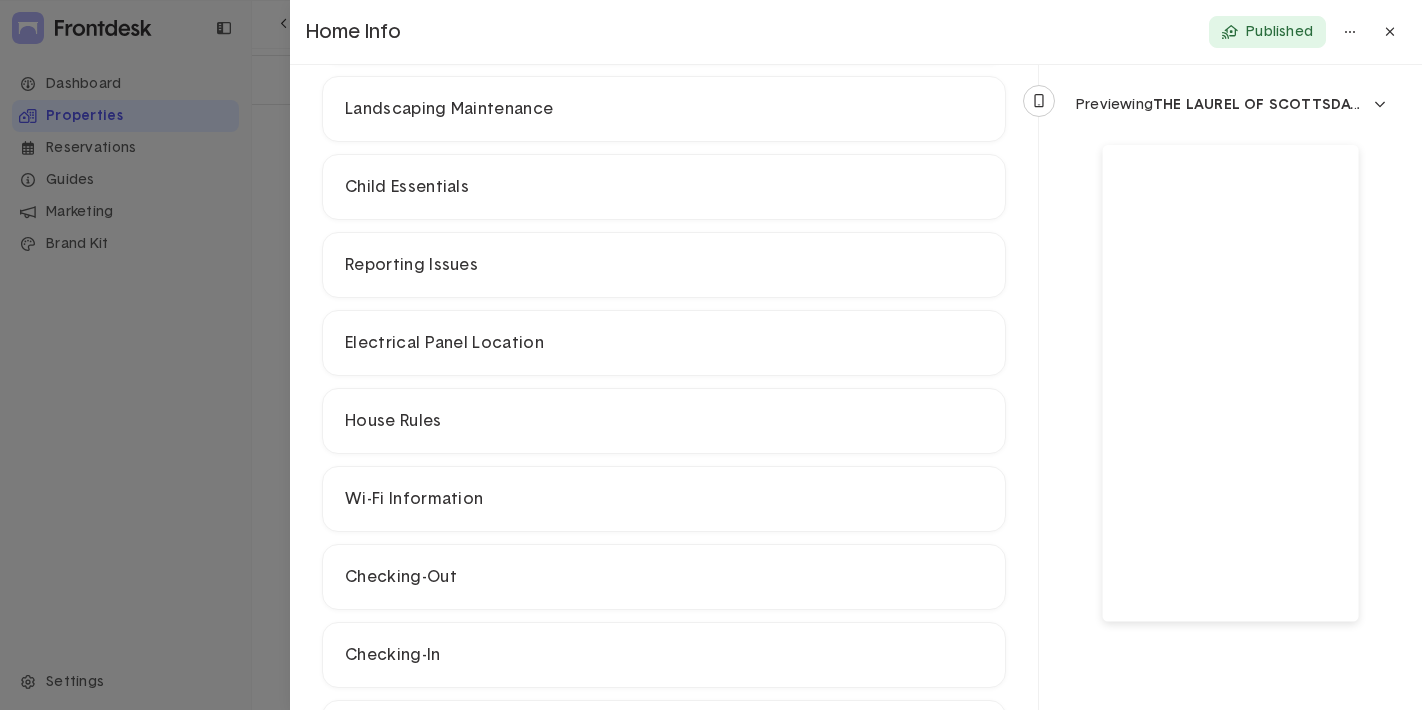 scroll, scrollTop: 621, scrollLeft: 0, axis: vertical 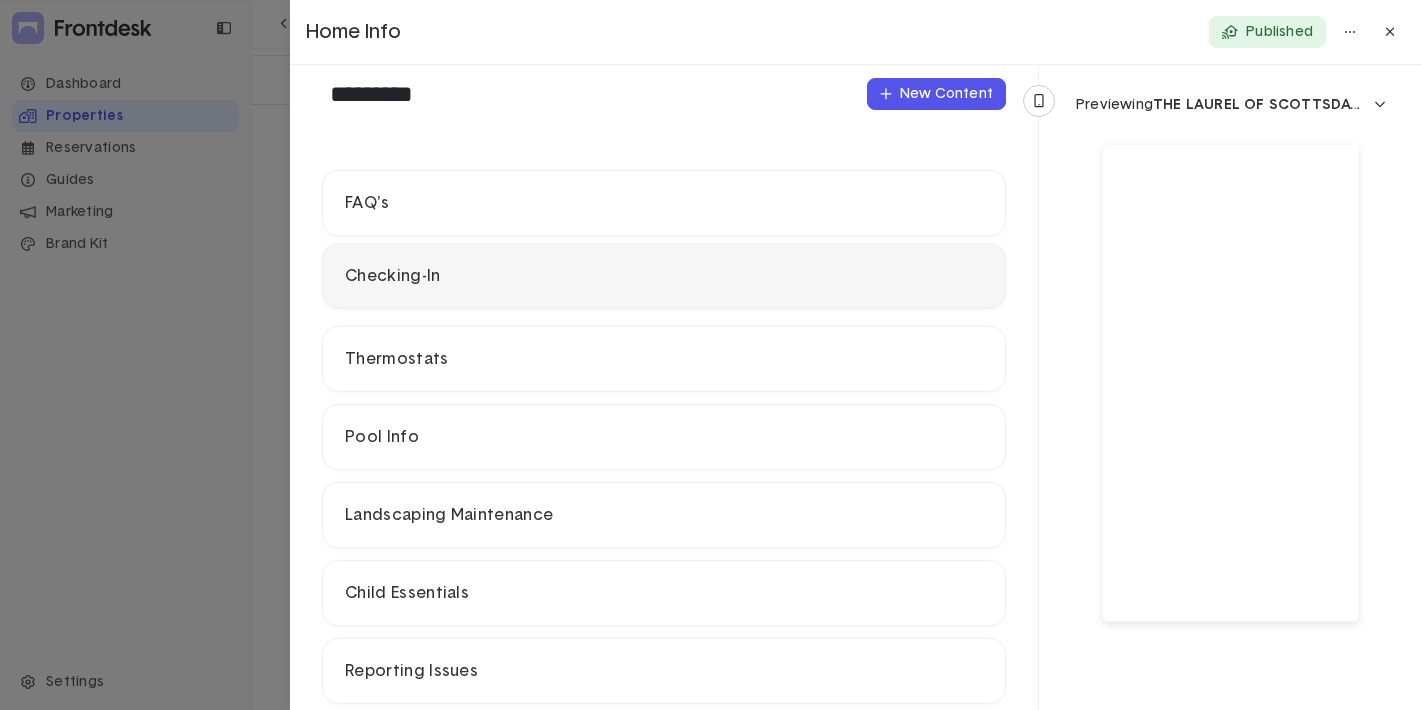 drag, startPoint x: 312, startPoint y: 492, endPoint x: 275, endPoint y: 278, distance: 217.17505 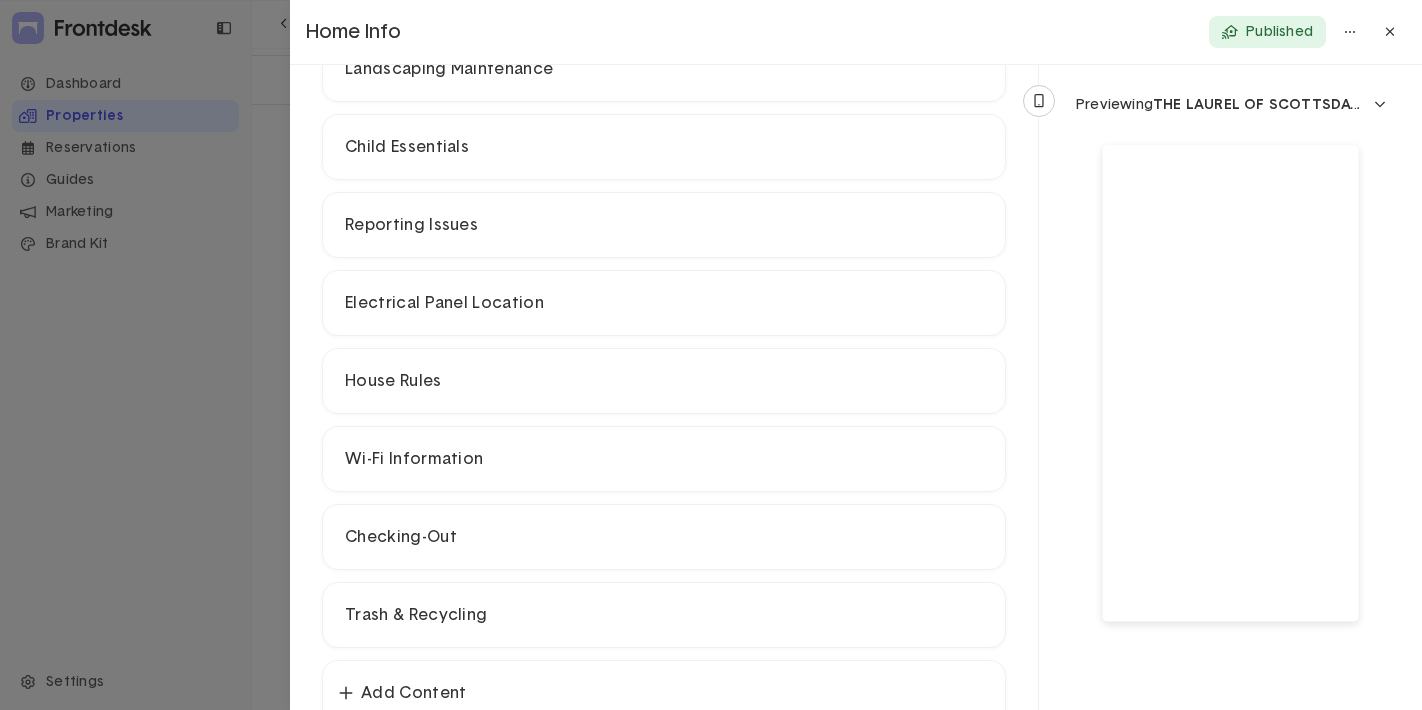 scroll, scrollTop: 613, scrollLeft: 0, axis: vertical 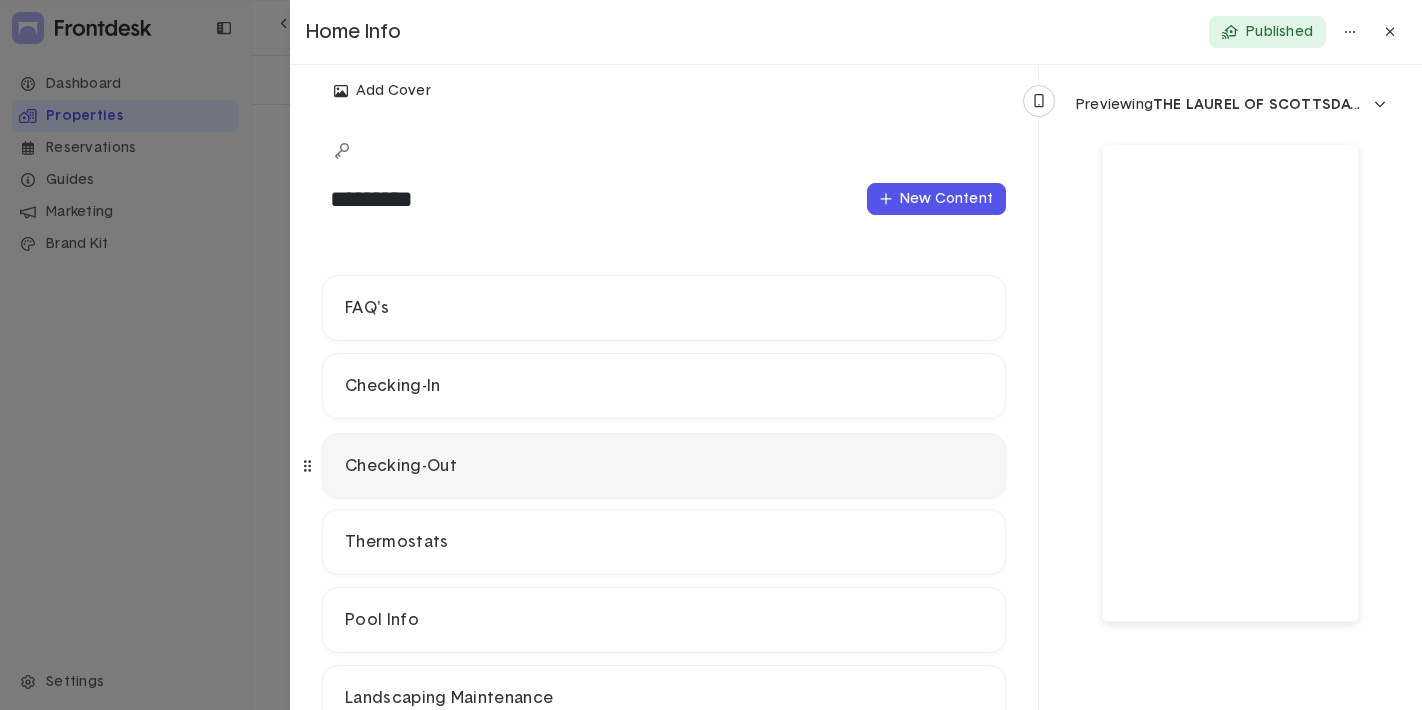 drag, startPoint x: 309, startPoint y: 498, endPoint x: 300, endPoint y: 469, distance: 30.364452 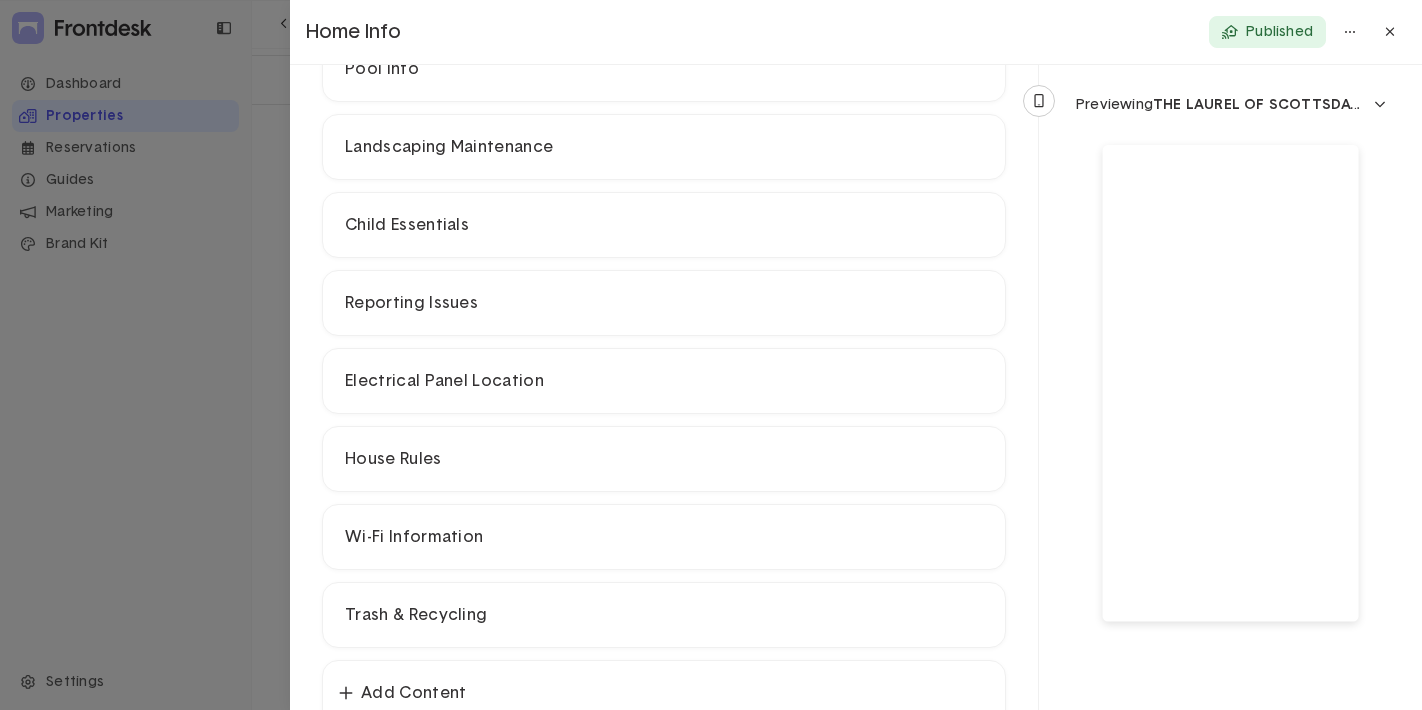 scroll, scrollTop: 621, scrollLeft: 0, axis: vertical 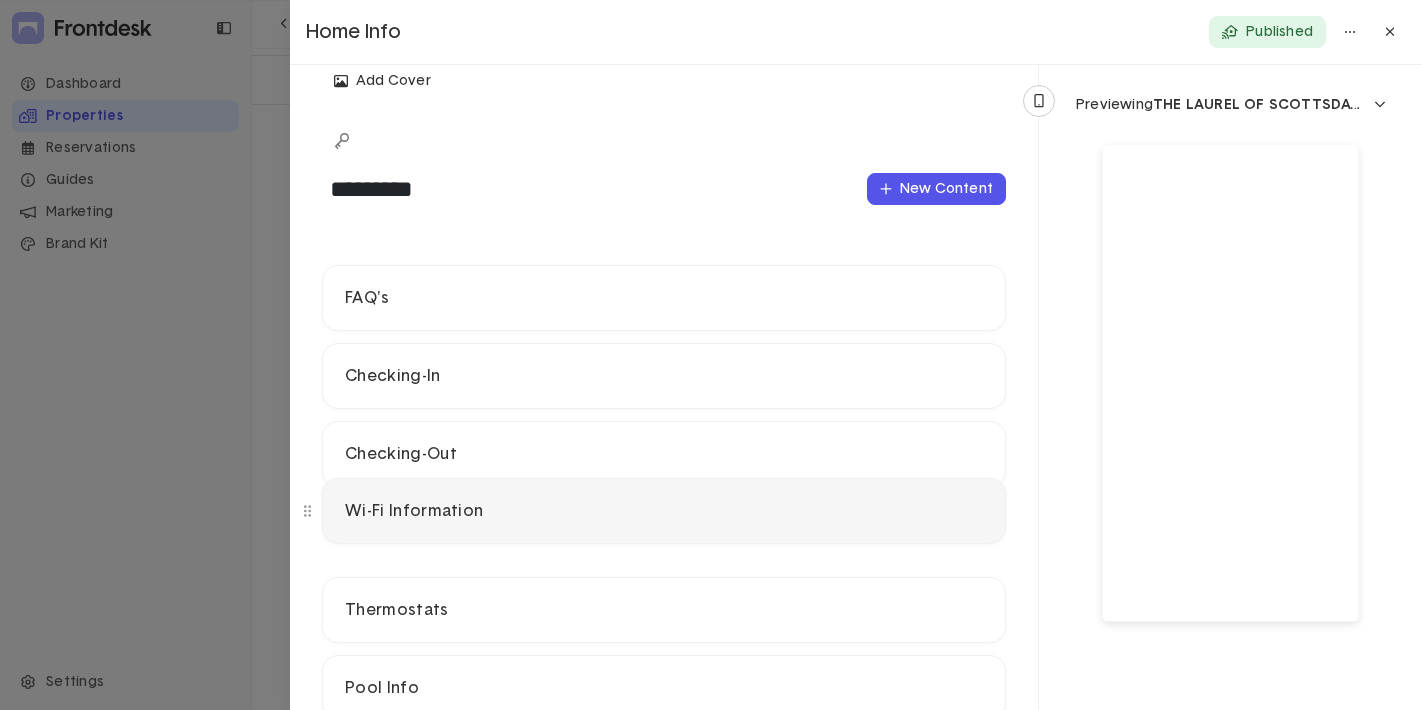 drag, startPoint x: 317, startPoint y: 488, endPoint x: 340, endPoint y: 510, distance: 31.827662 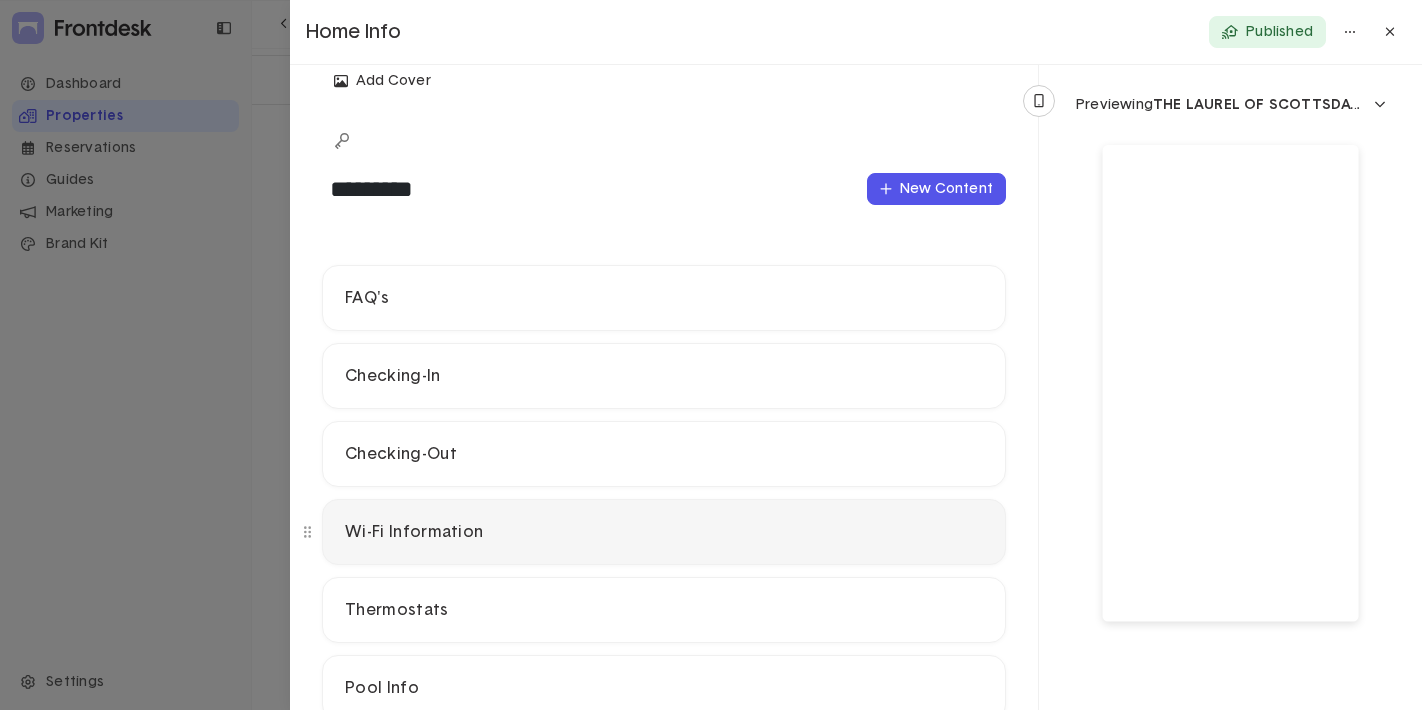 click on "Wi-Fi Information" 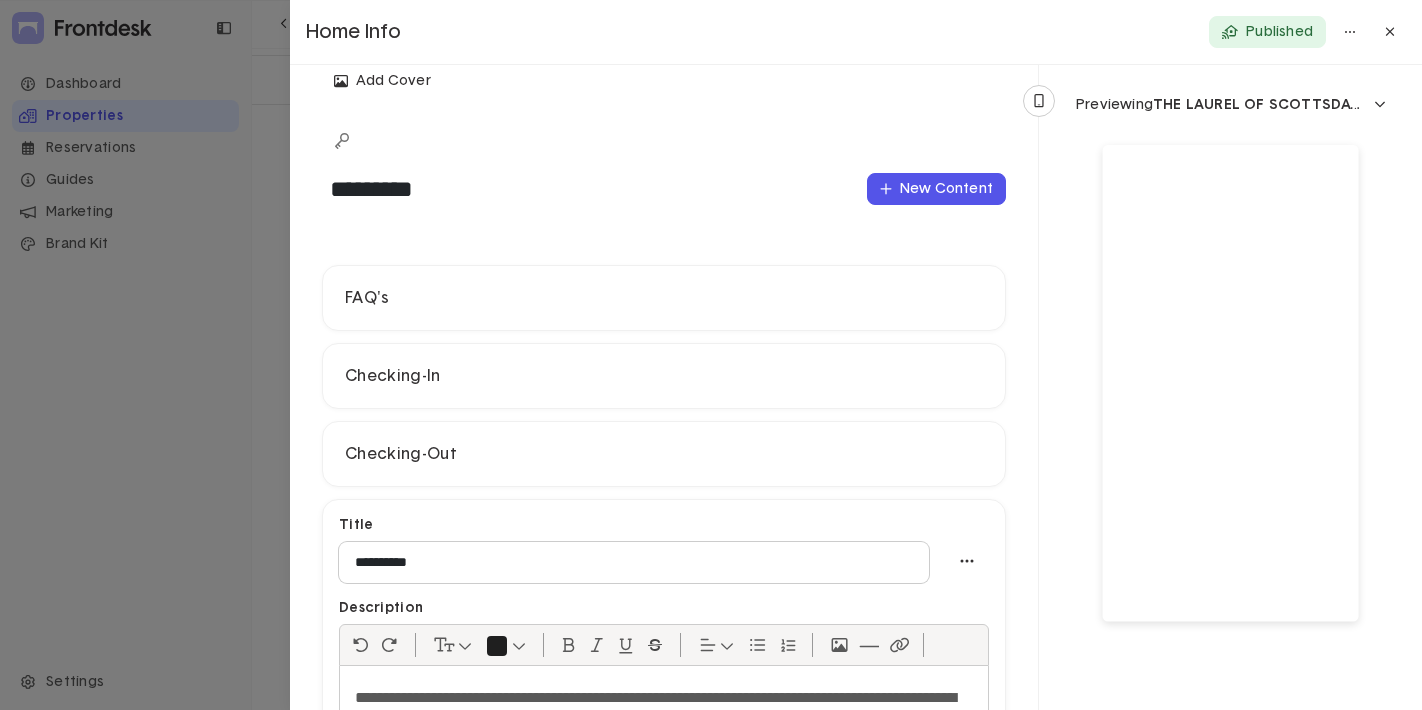 type on "**********" 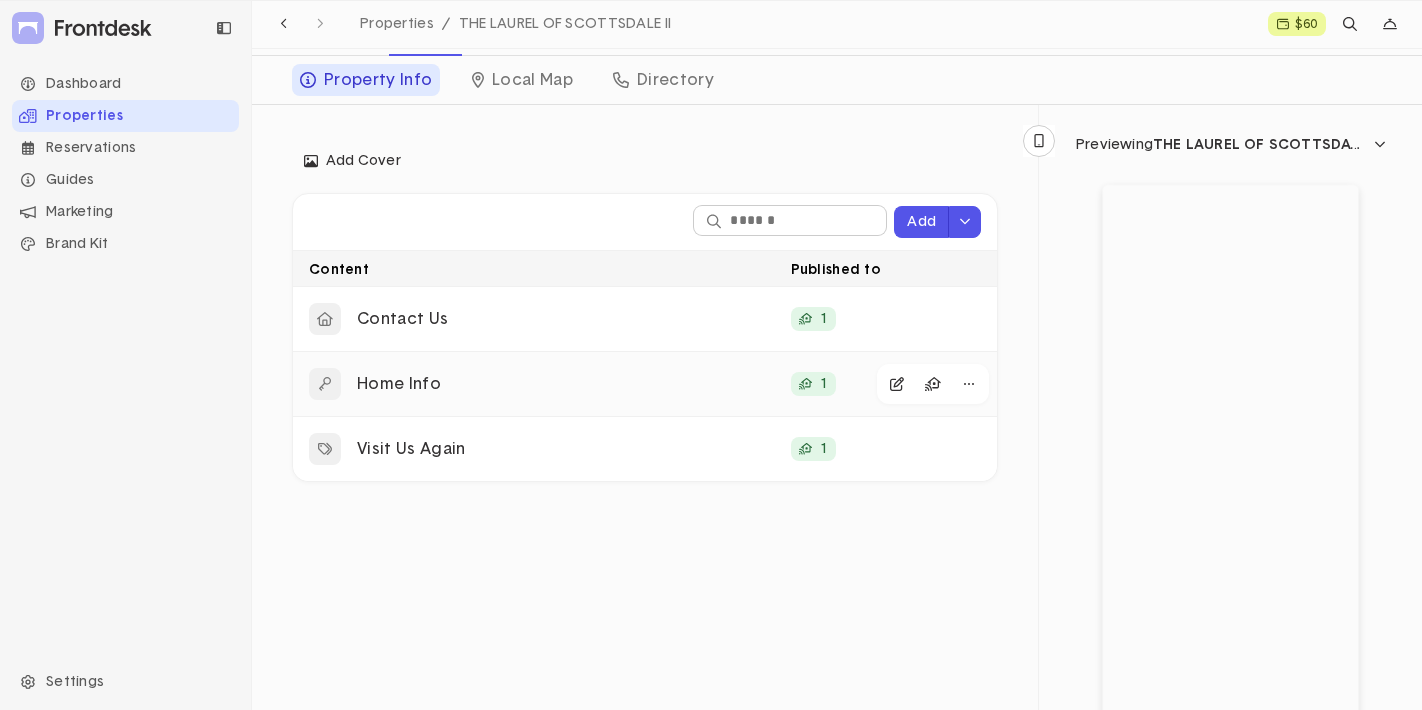 click on "Home Info" 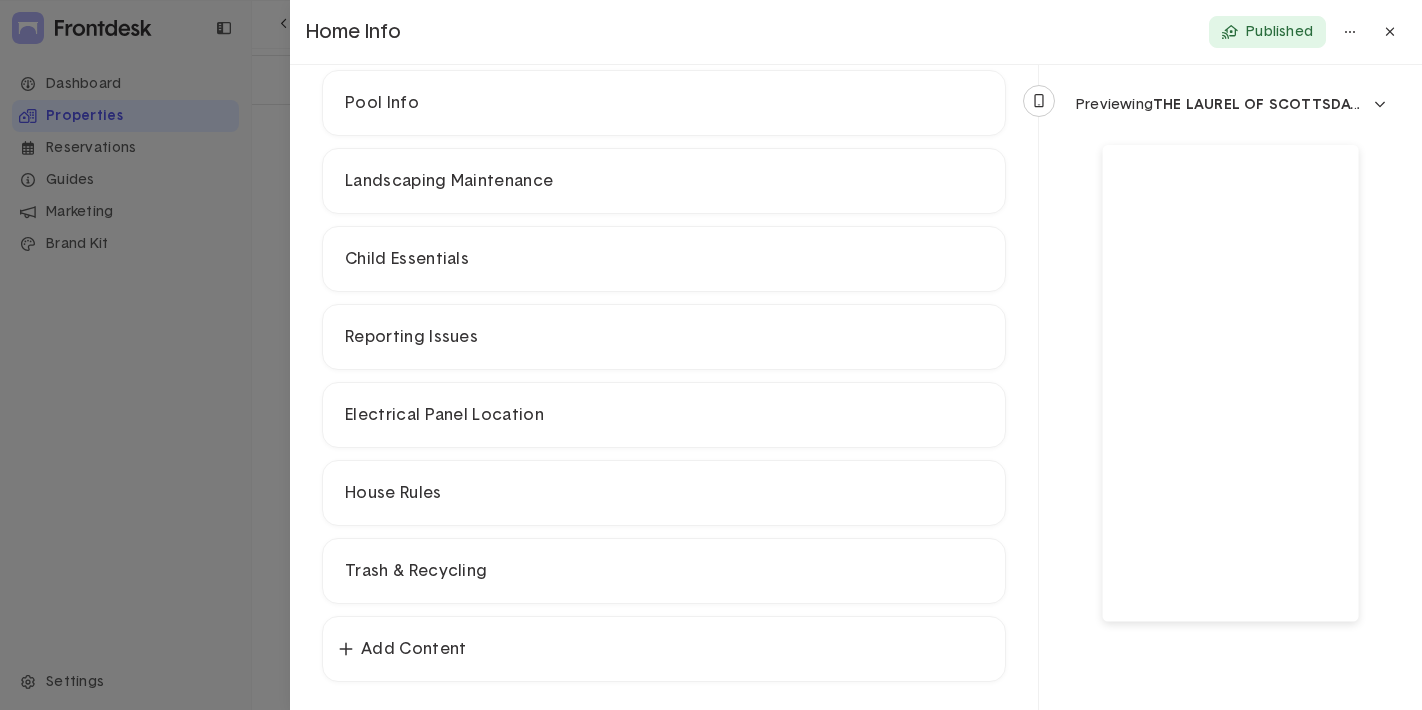 scroll, scrollTop: 621, scrollLeft: 0, axis: vertical 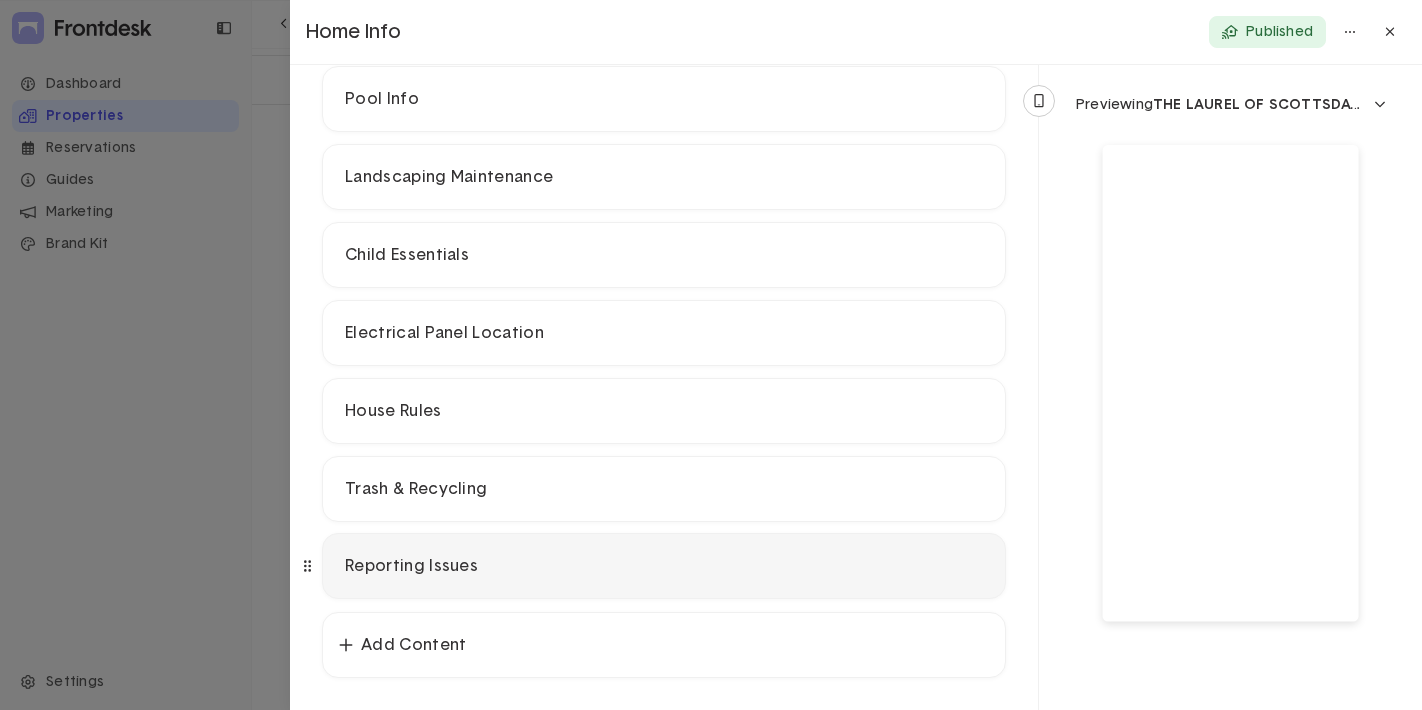 drag, startPoint x: 306, startPoint y: 336, endPoint x: 306, endPoint y: 569, distance: 233 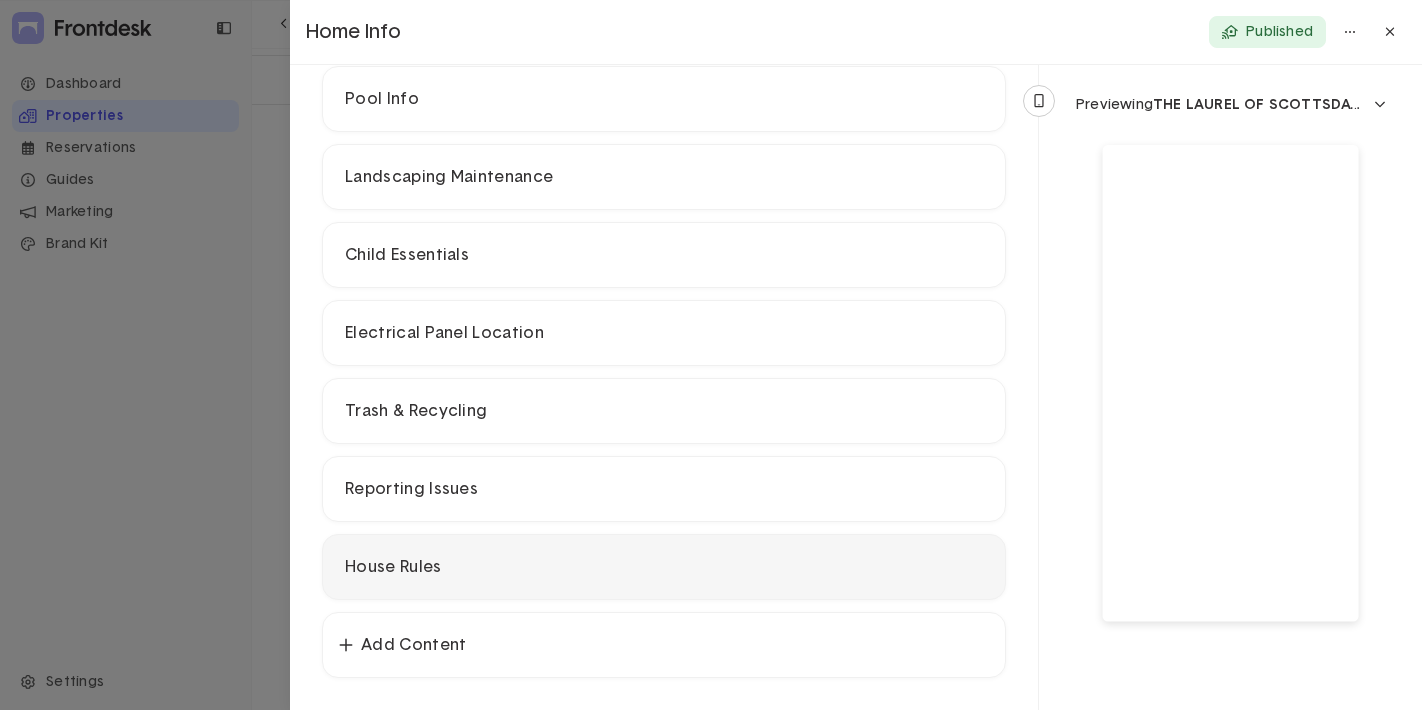 drag, startPoint x: 309, startPoint y: 410, endPoint x: 318, endPoint y: 599, distance: 189.21416 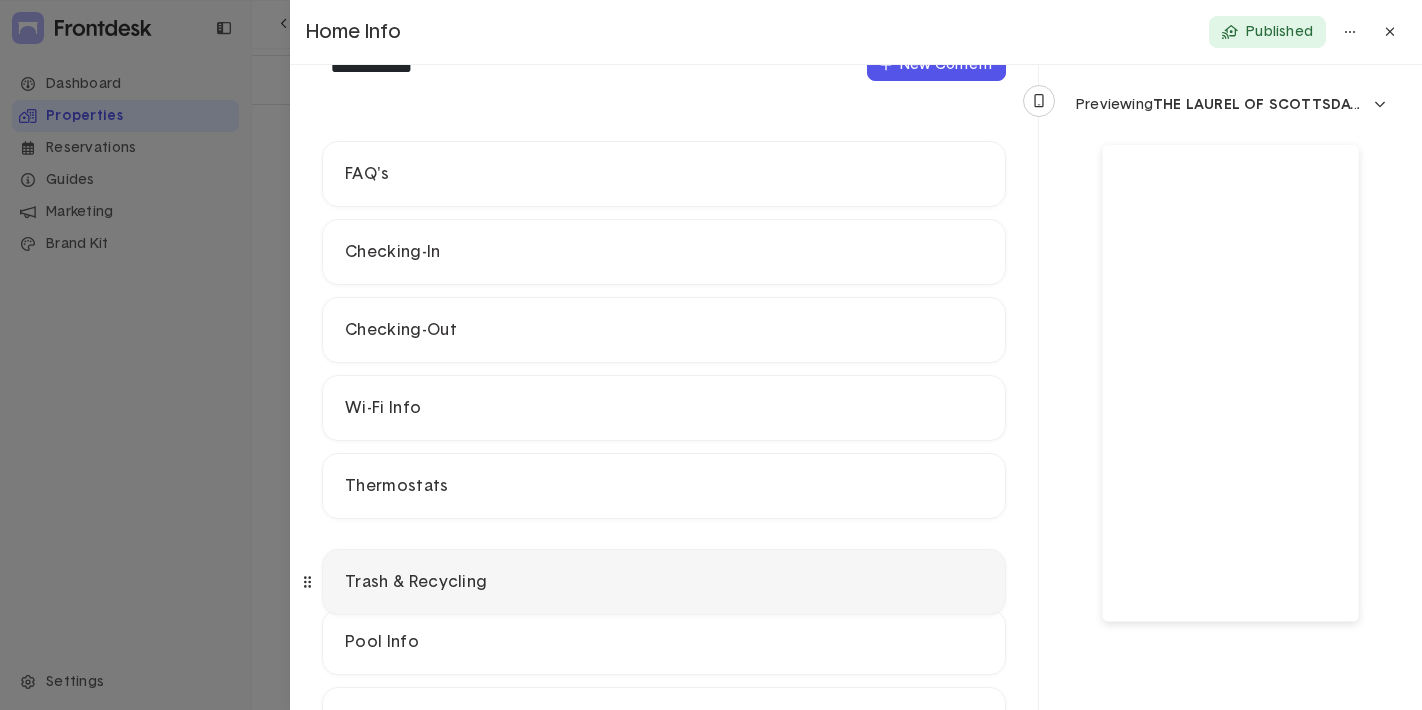 scroll, scrollTop: 173, scrollLeft: 0, axis: vertical 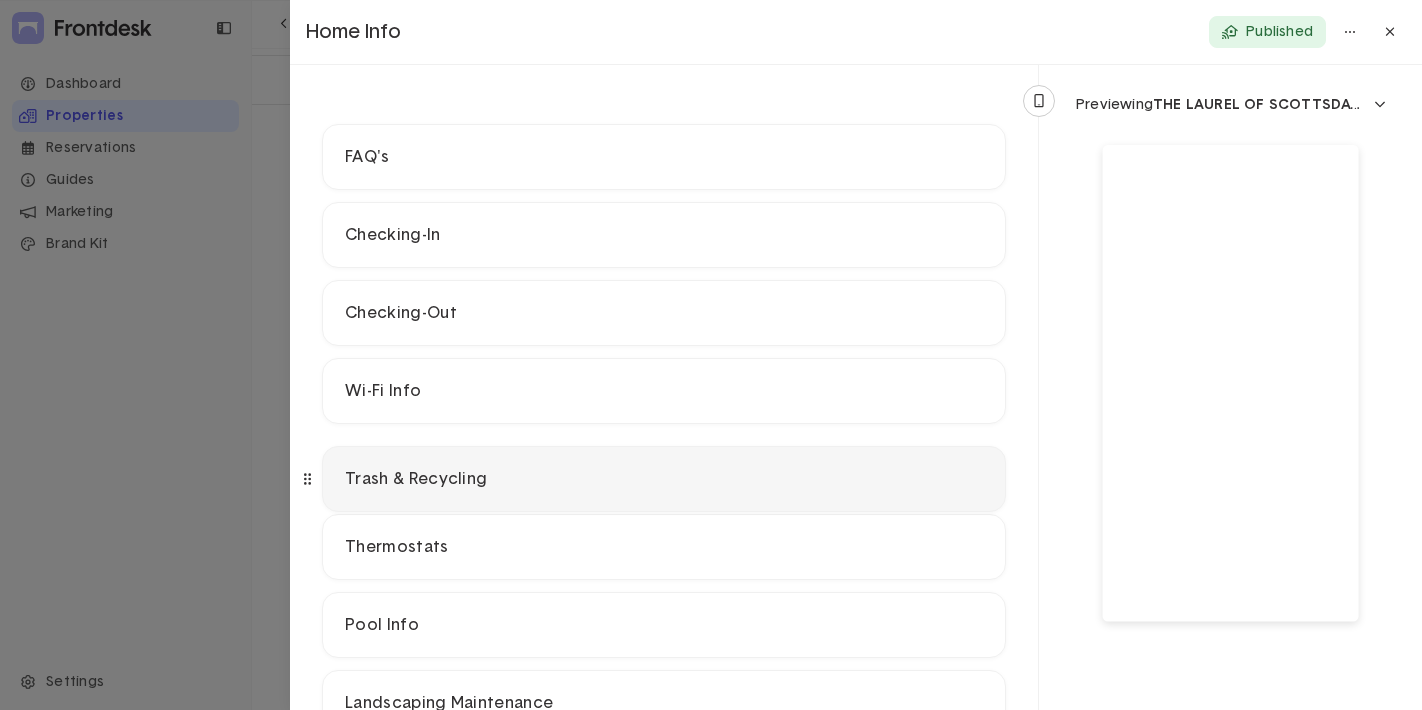 drag, startPoint x: 310, startPoint y: 408, endPoint x: 313, endPoint y: 476, distance: 68.06615 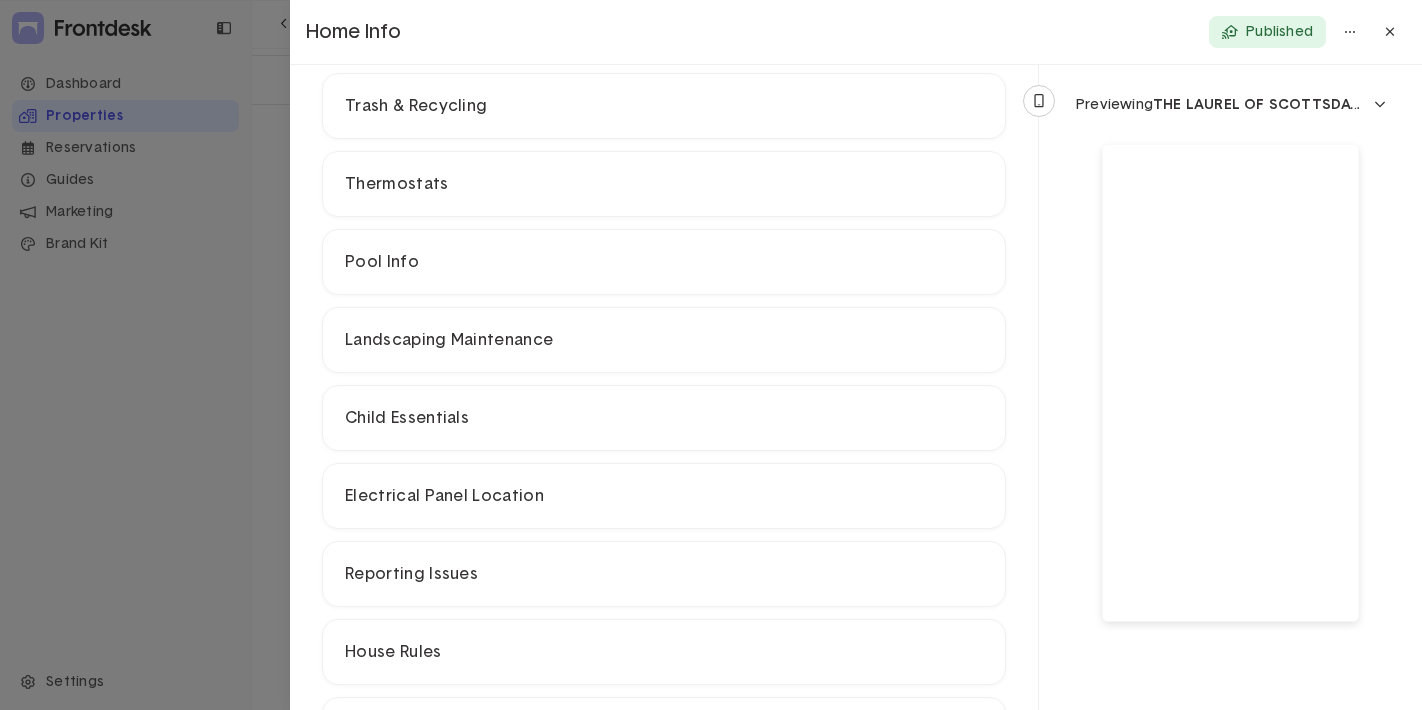 scroll, scrollTop: 621, scrollLeft: 0, axis: vertical 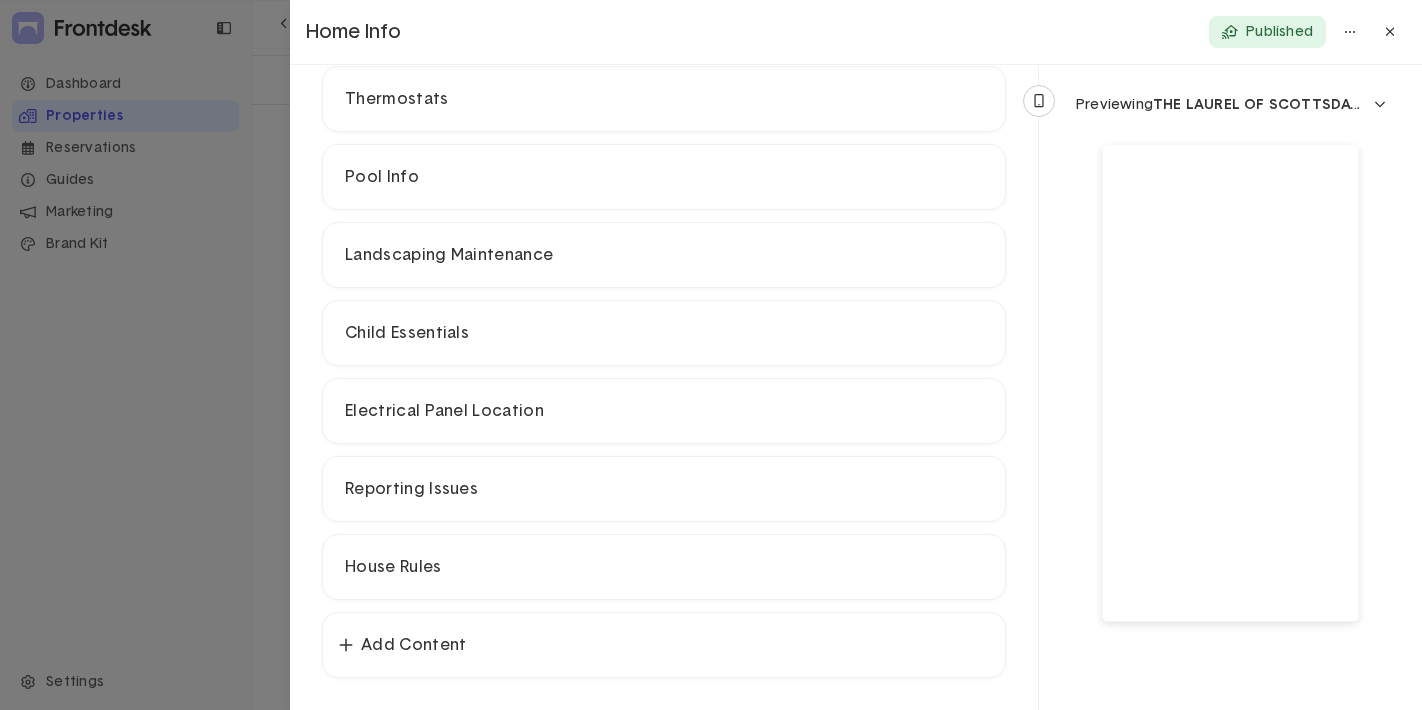 click 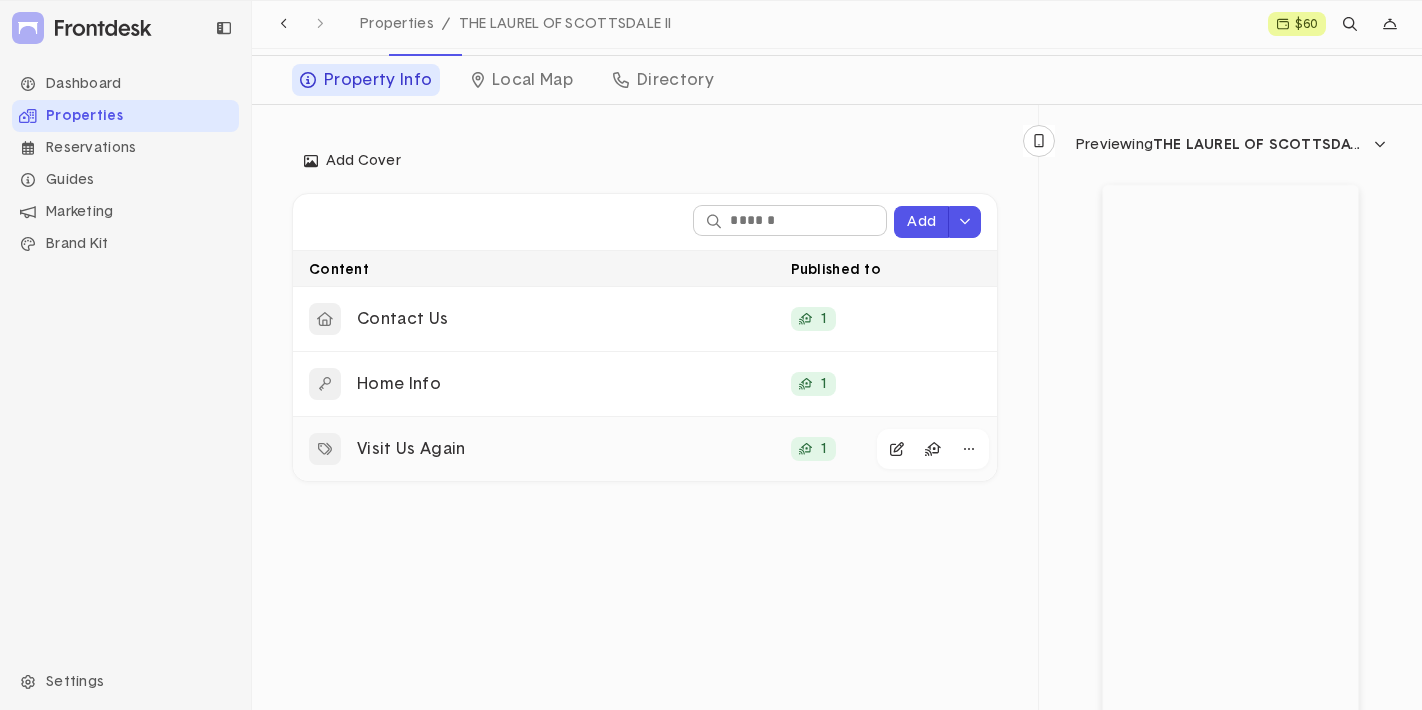 click on "Visit Us Again" 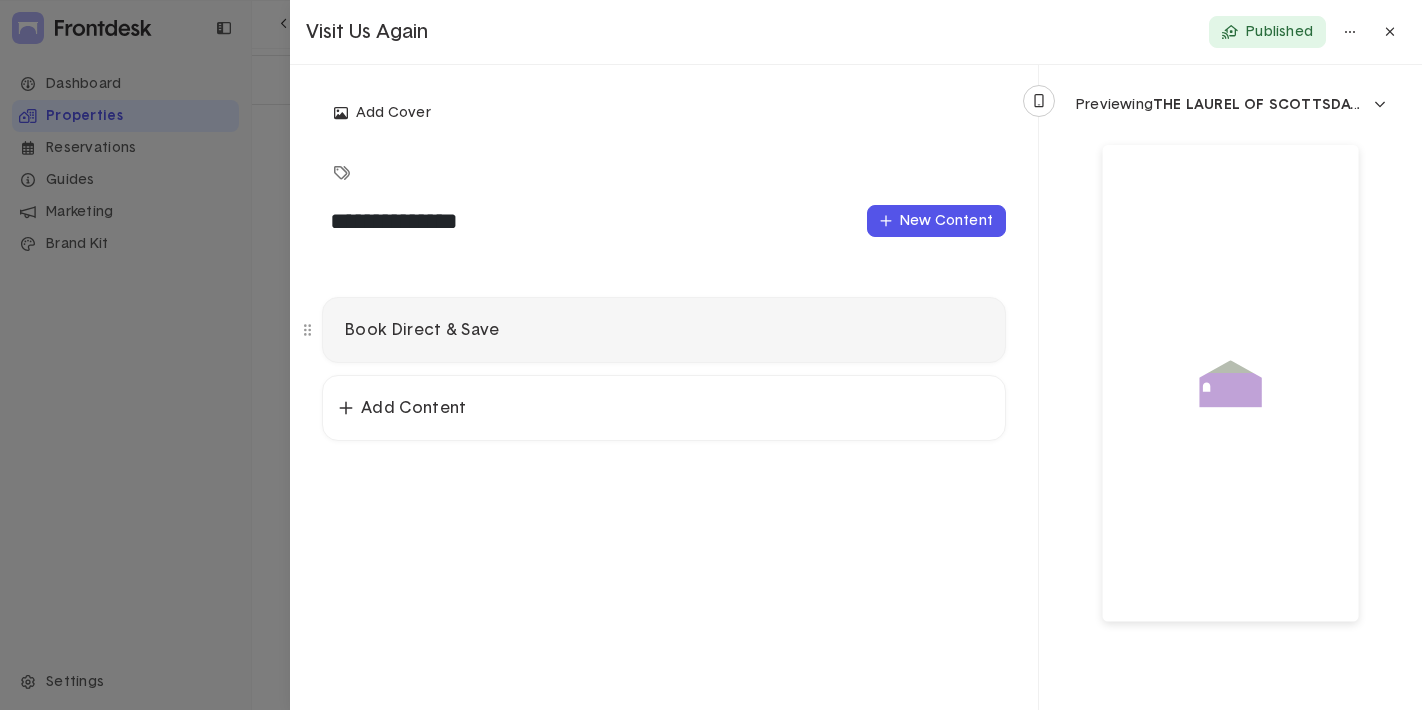 click on "Book Direct & Save" 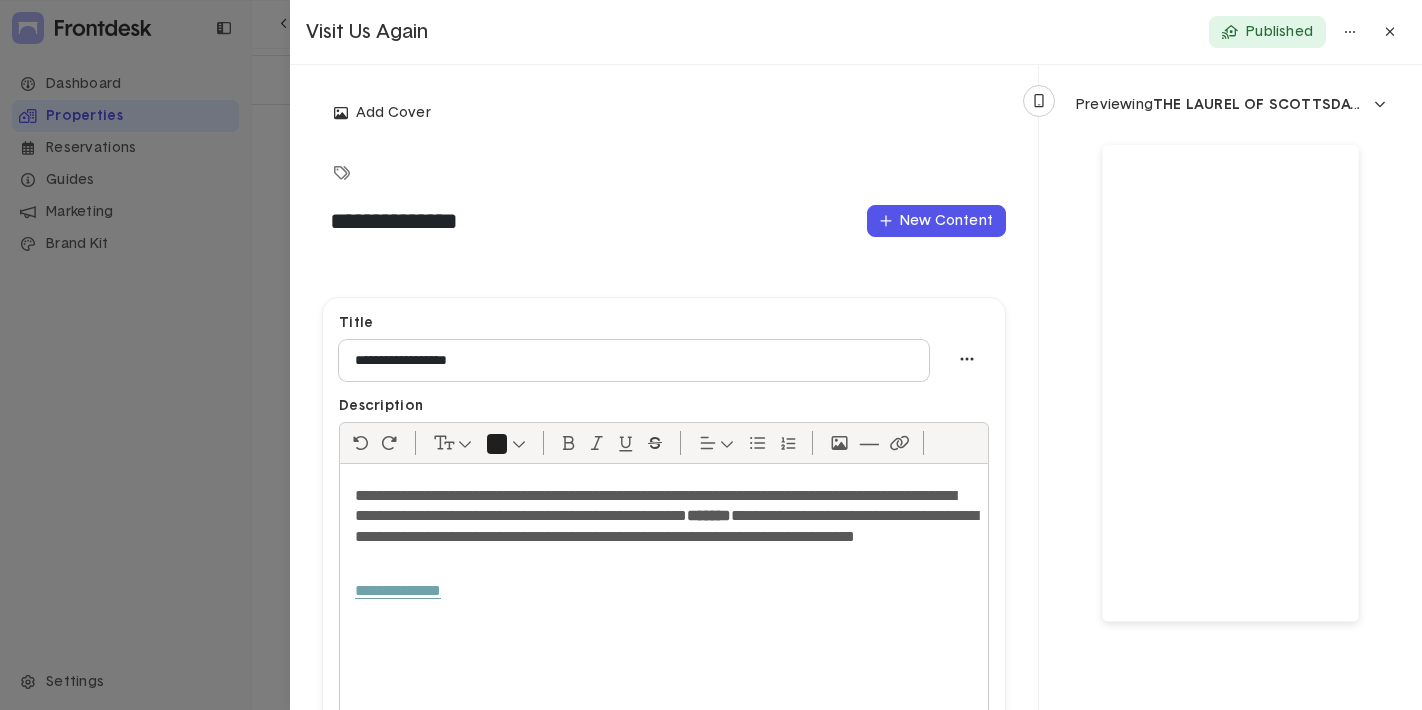 scroll, scrollTop: 58, scrollLeft: 0, axis: vertical 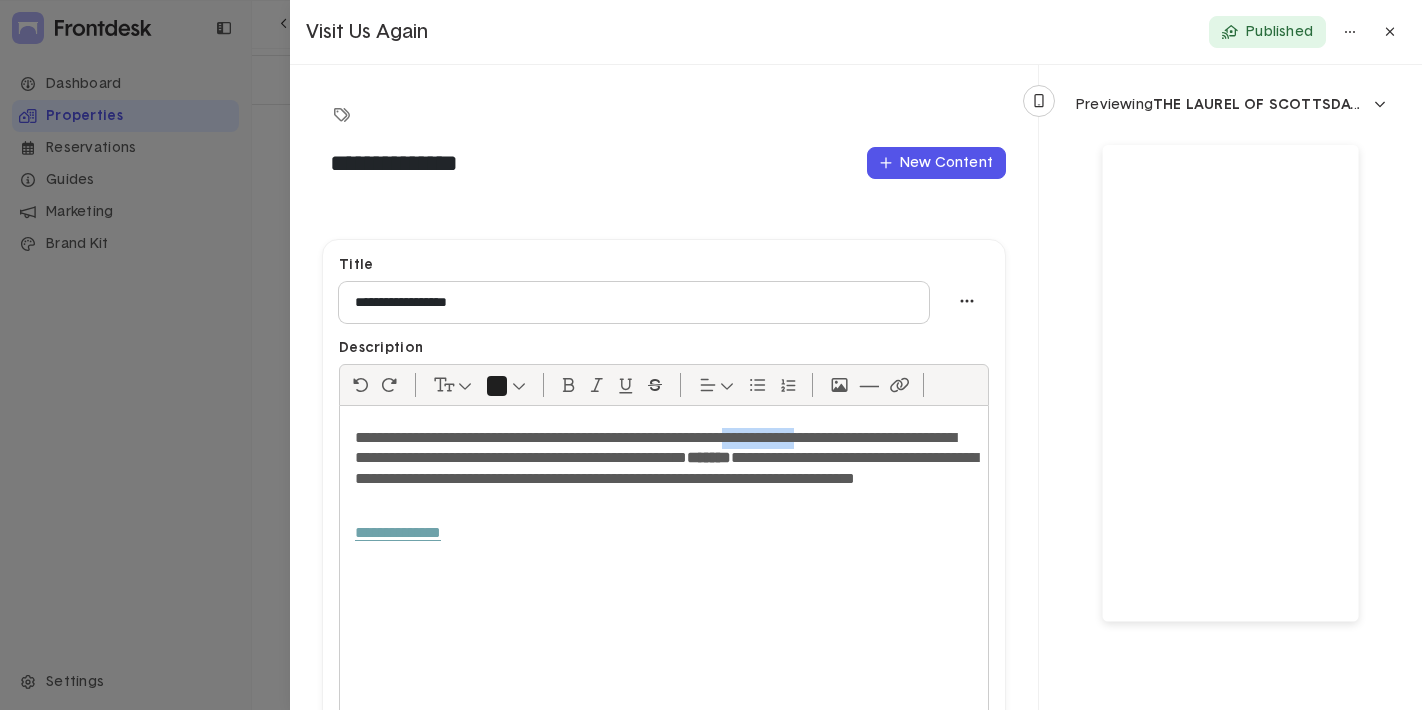 drag, startPoint x: 892, startPoint y: 437, endPoint x: 794, endPoint y: 441, distance: 98.0816 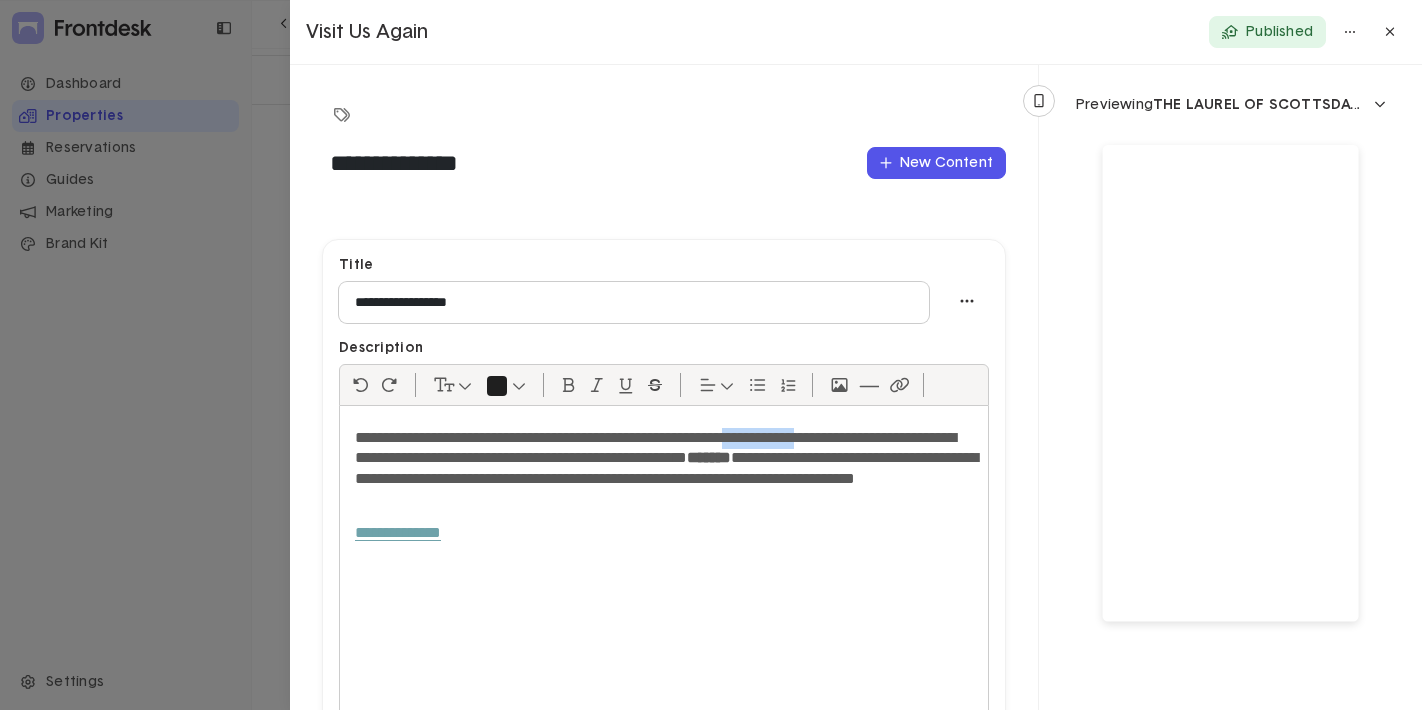 click on "**********" 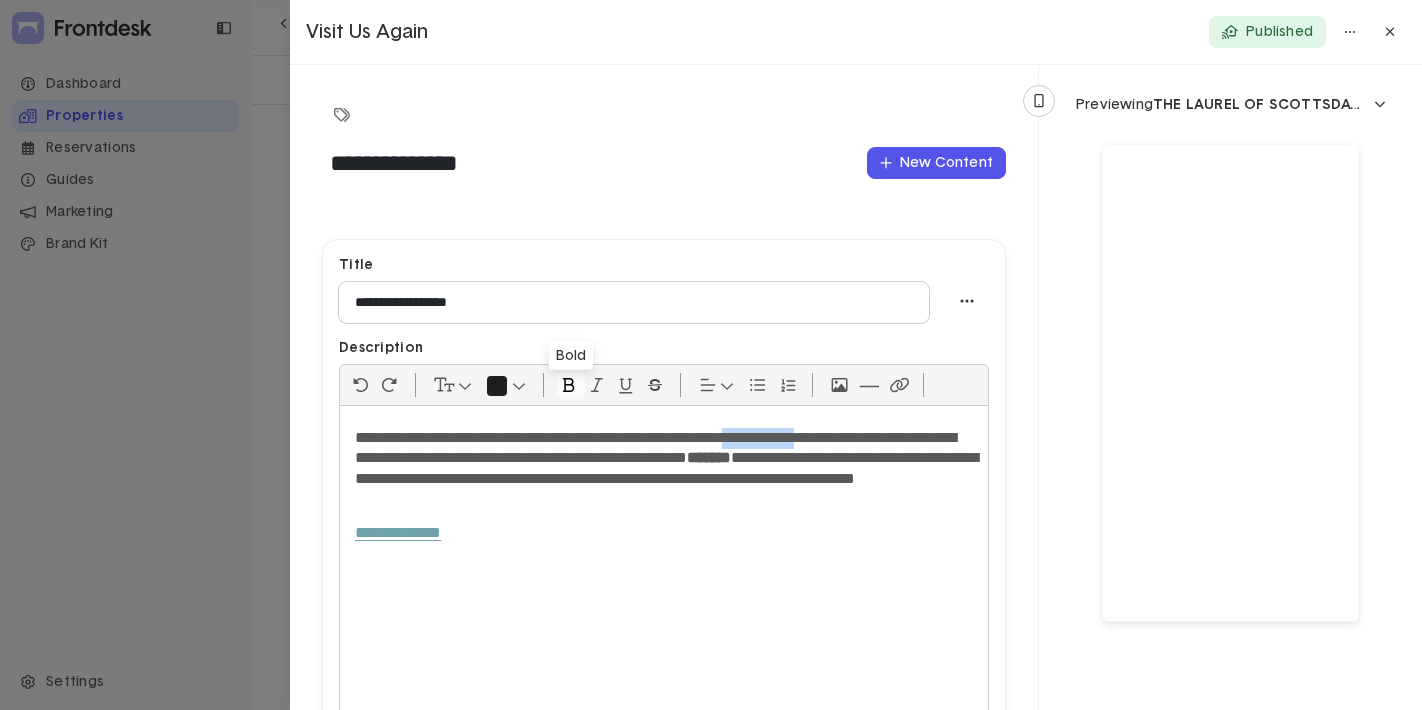 click 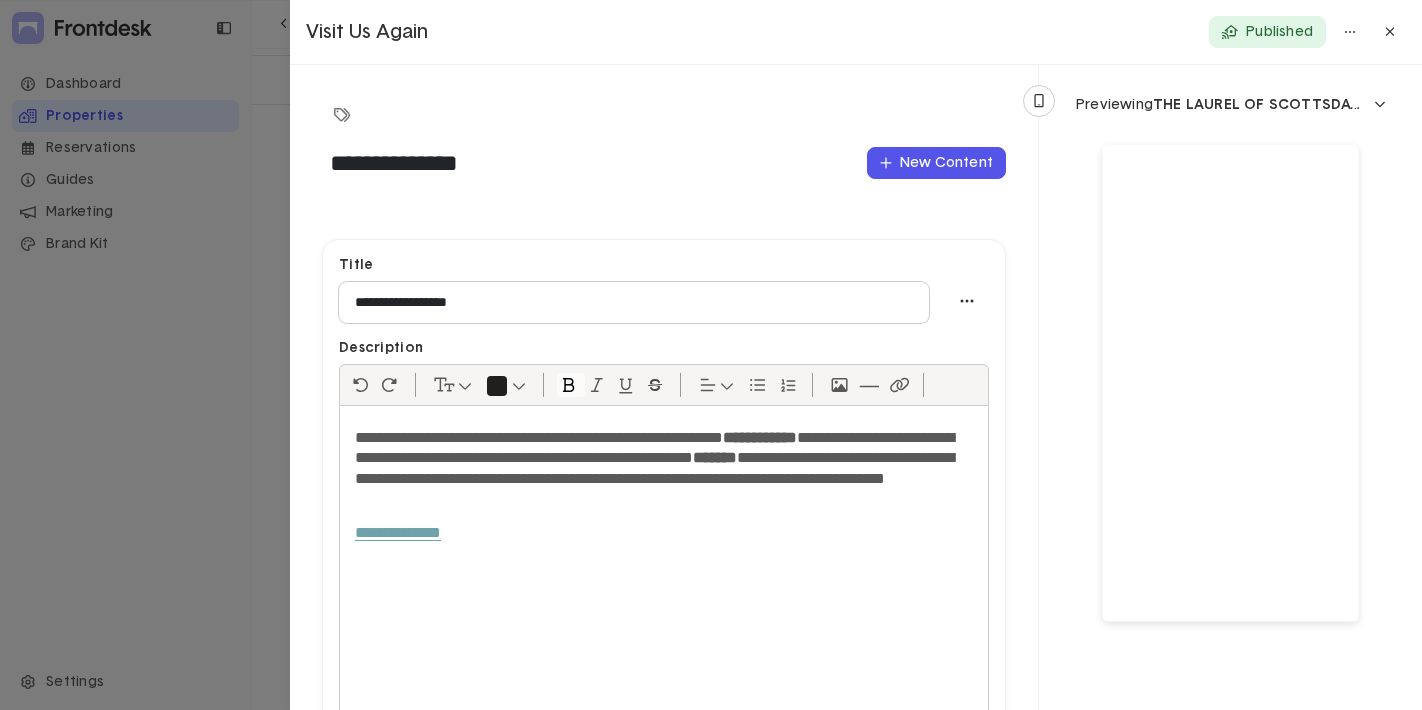 click on "**********" 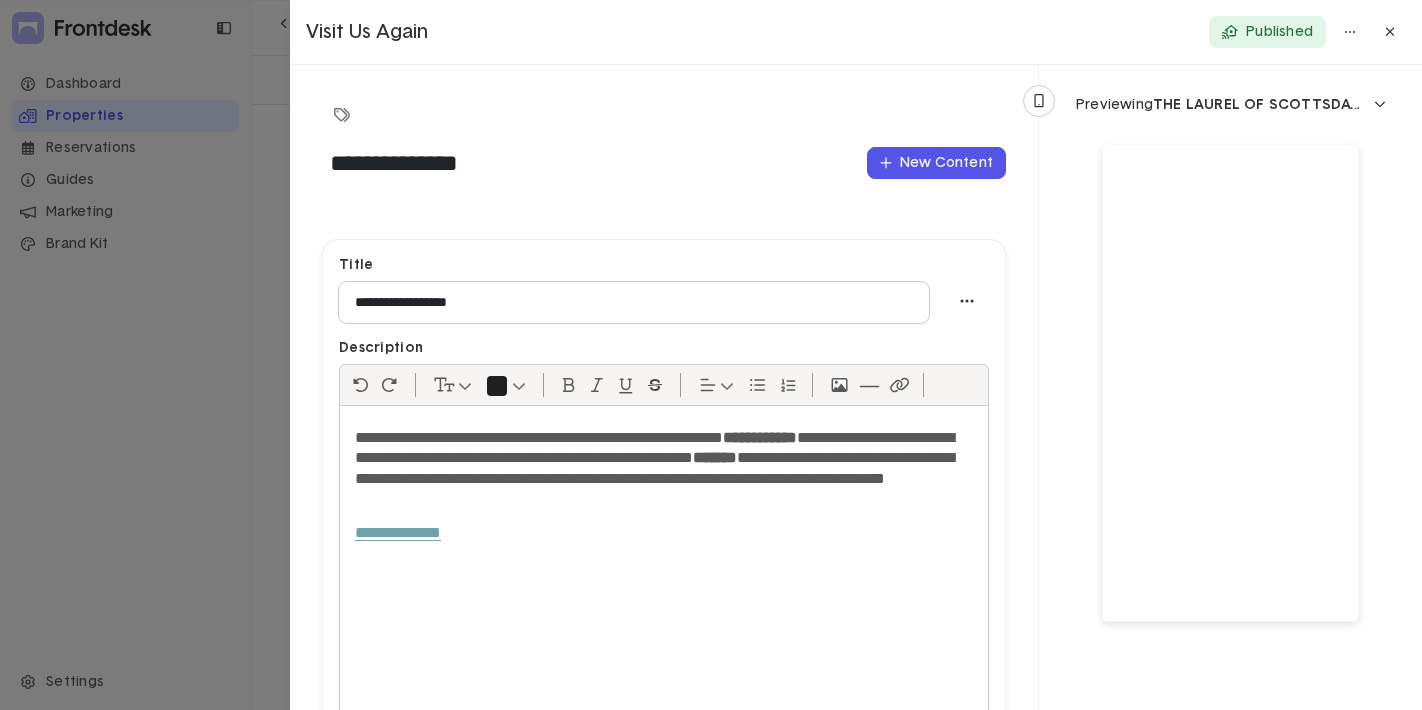 scroll, scrollTop: 82, scrollLeft: 0, axis: vertical 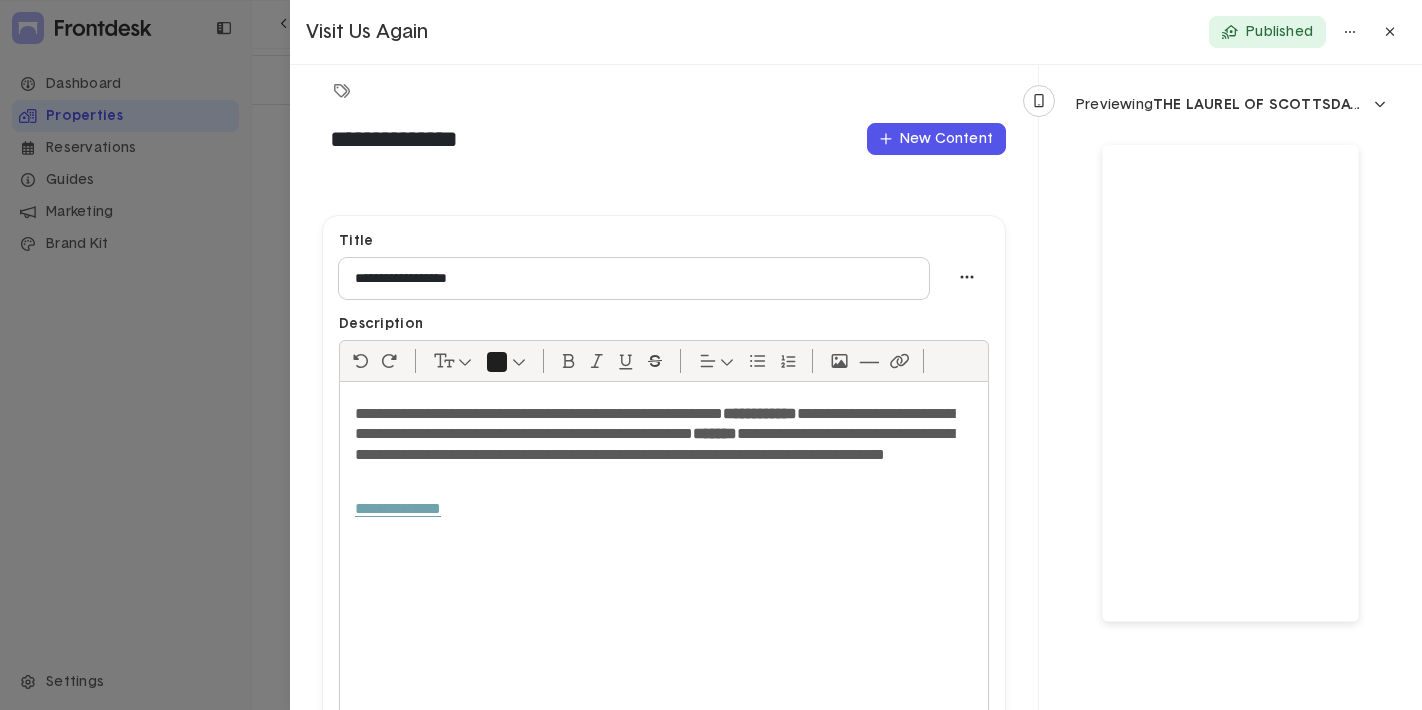 click on "**********" 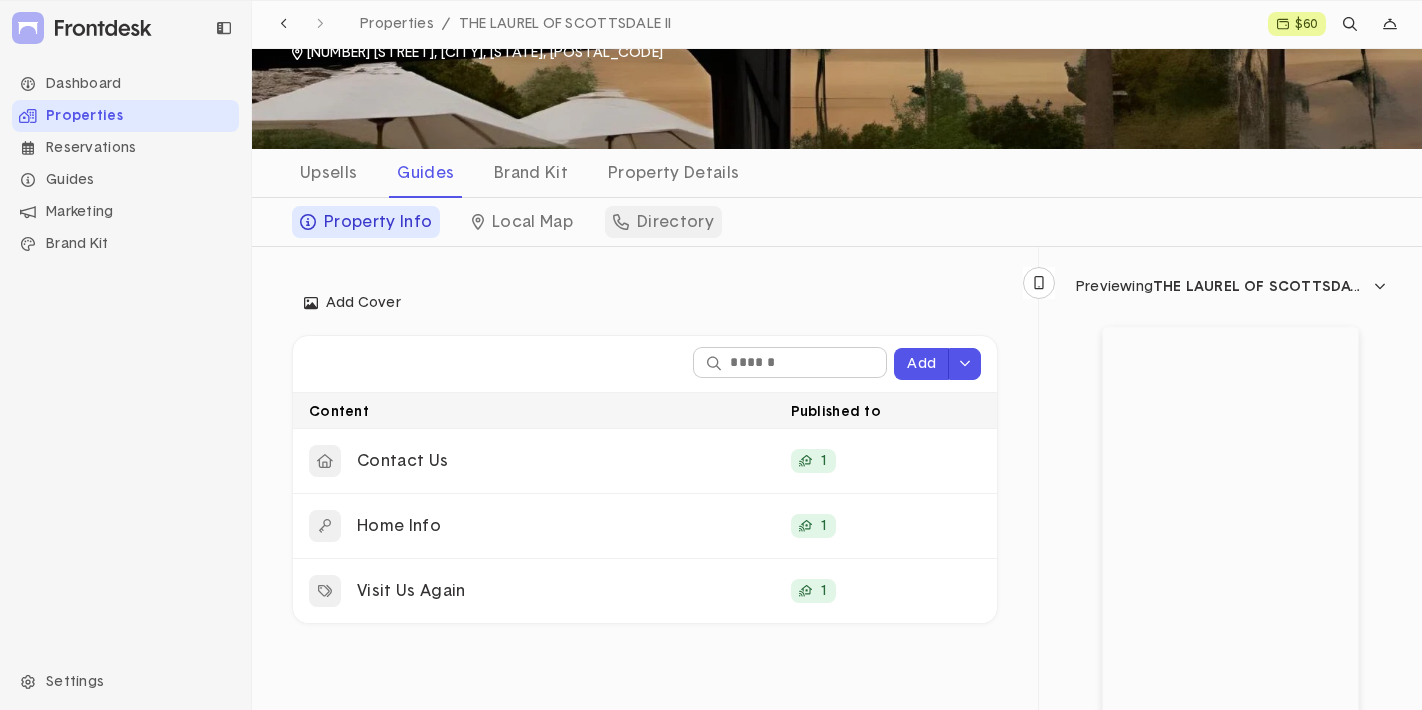 scroll, scrollTop: 0, scrollLeft: 0, axis: both 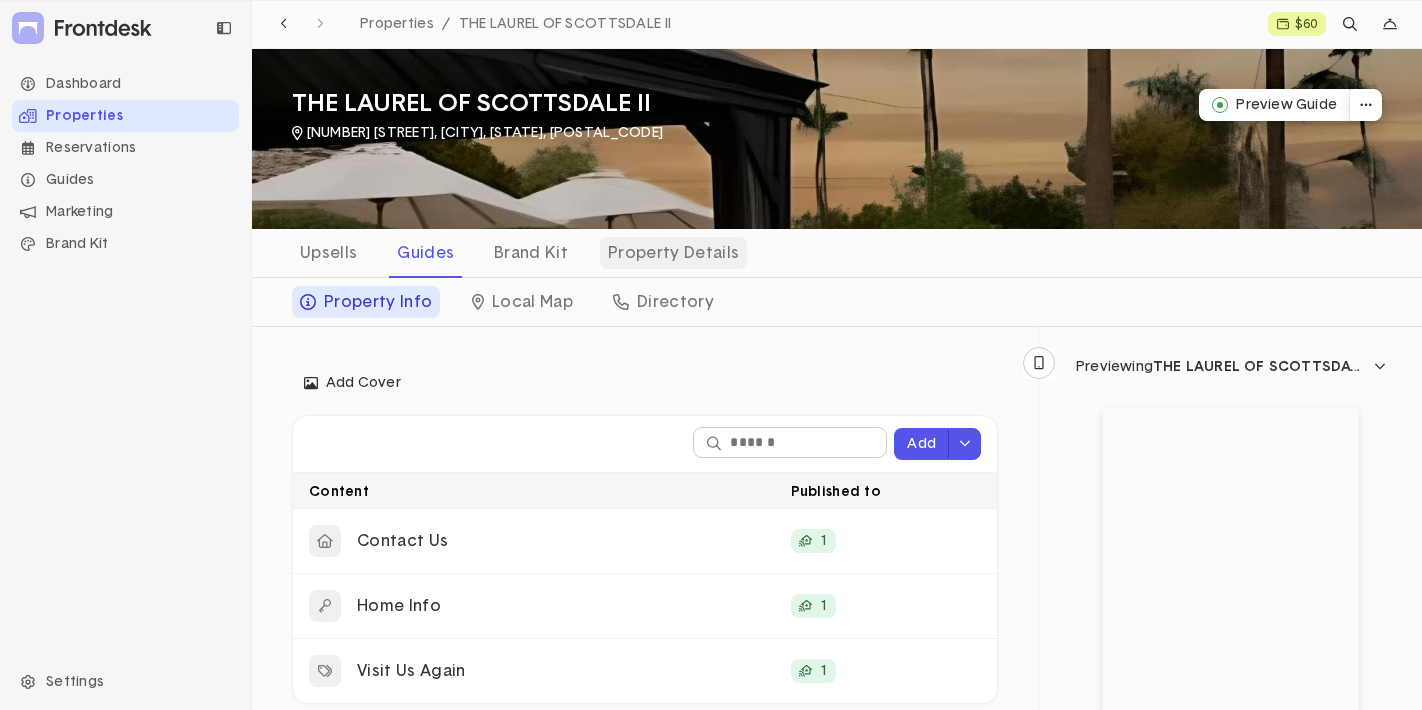 click on "Property Details" 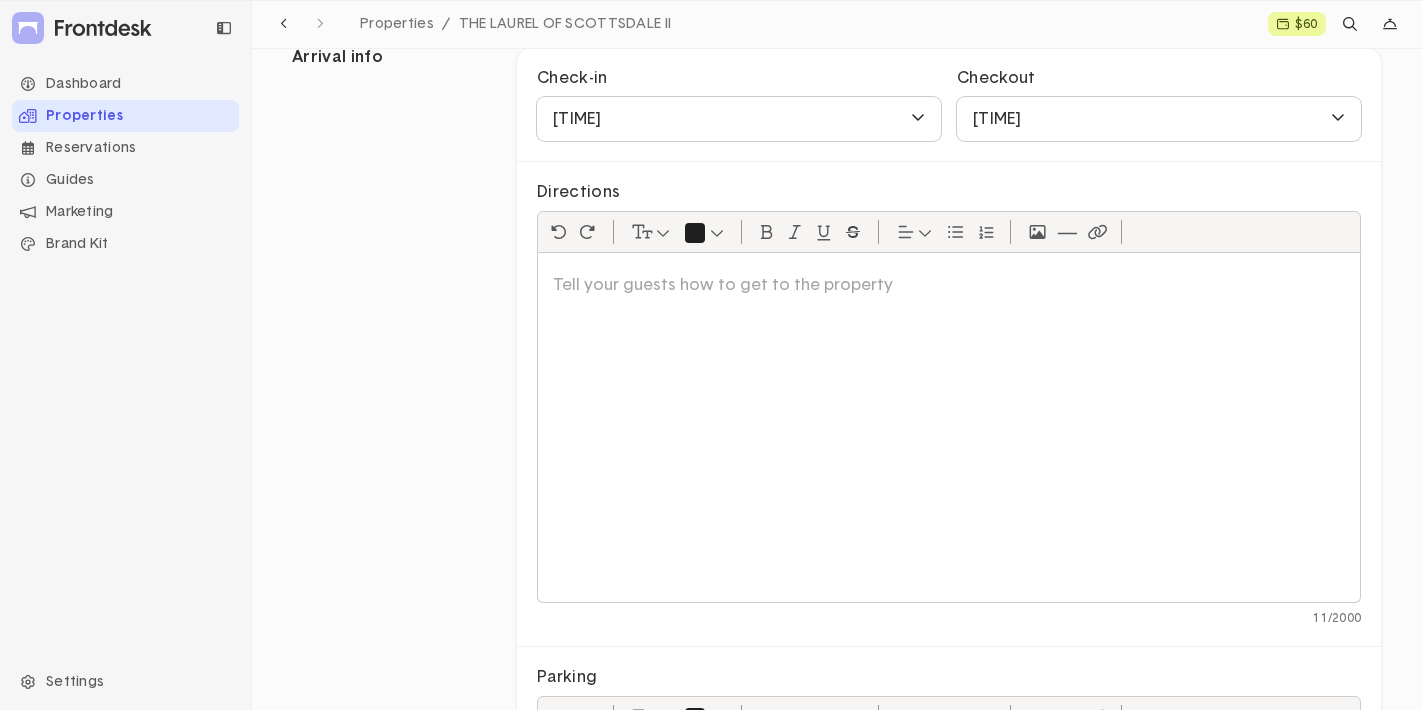 scroll, scrollTop: 1635, scrollLeft: 0, axis: vertical 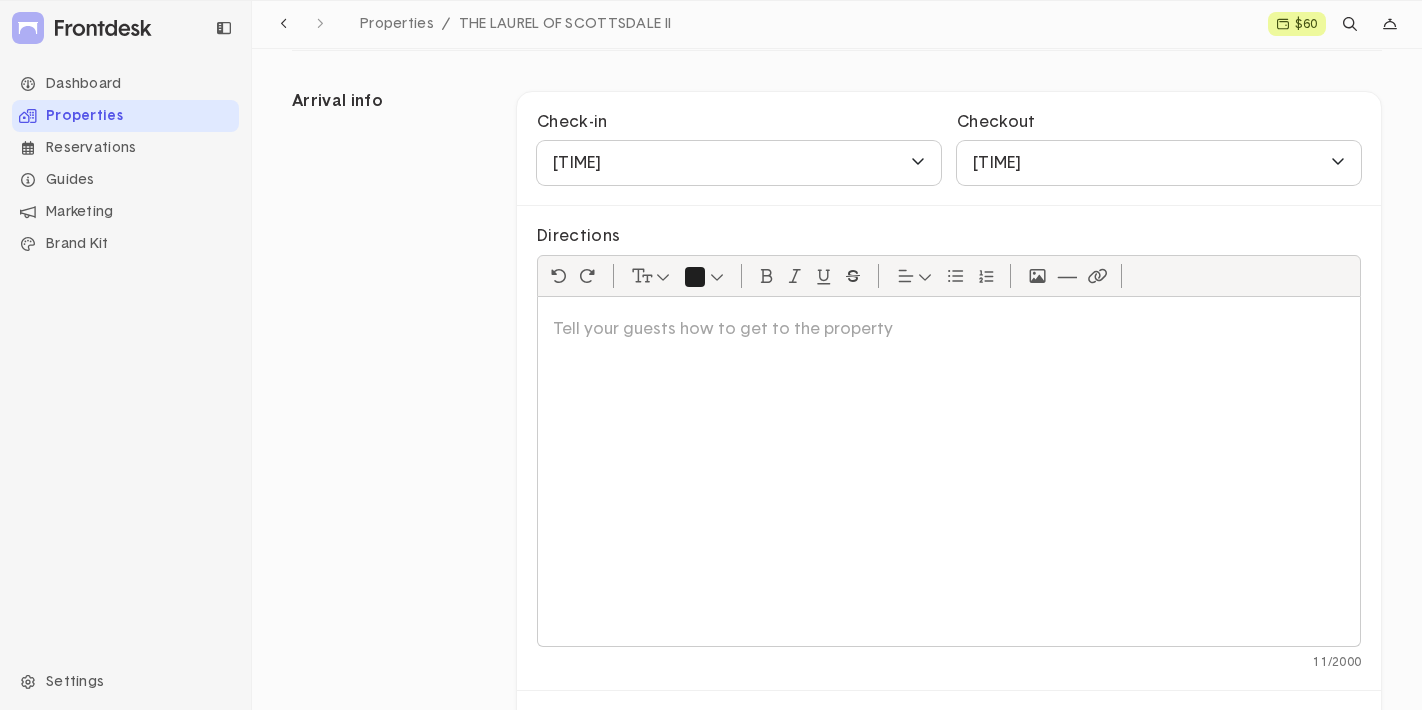 click 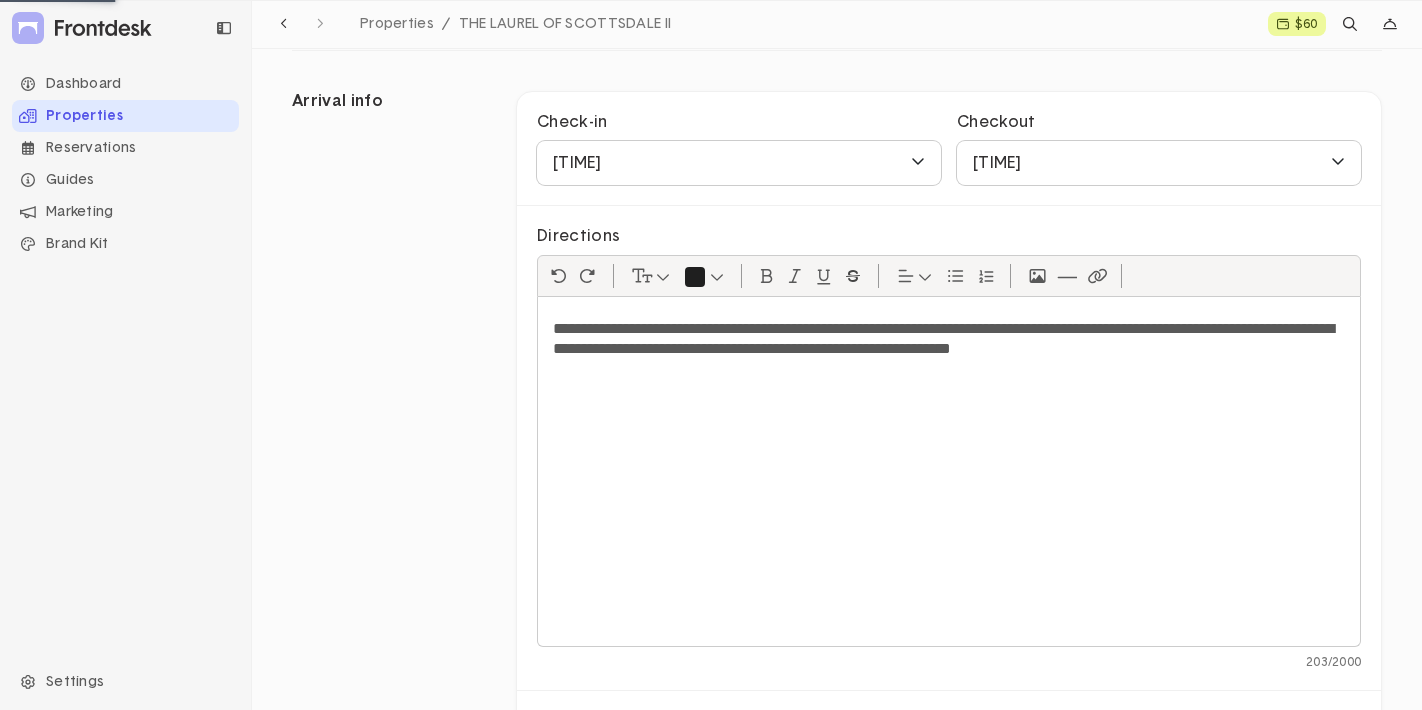 click on "**********" 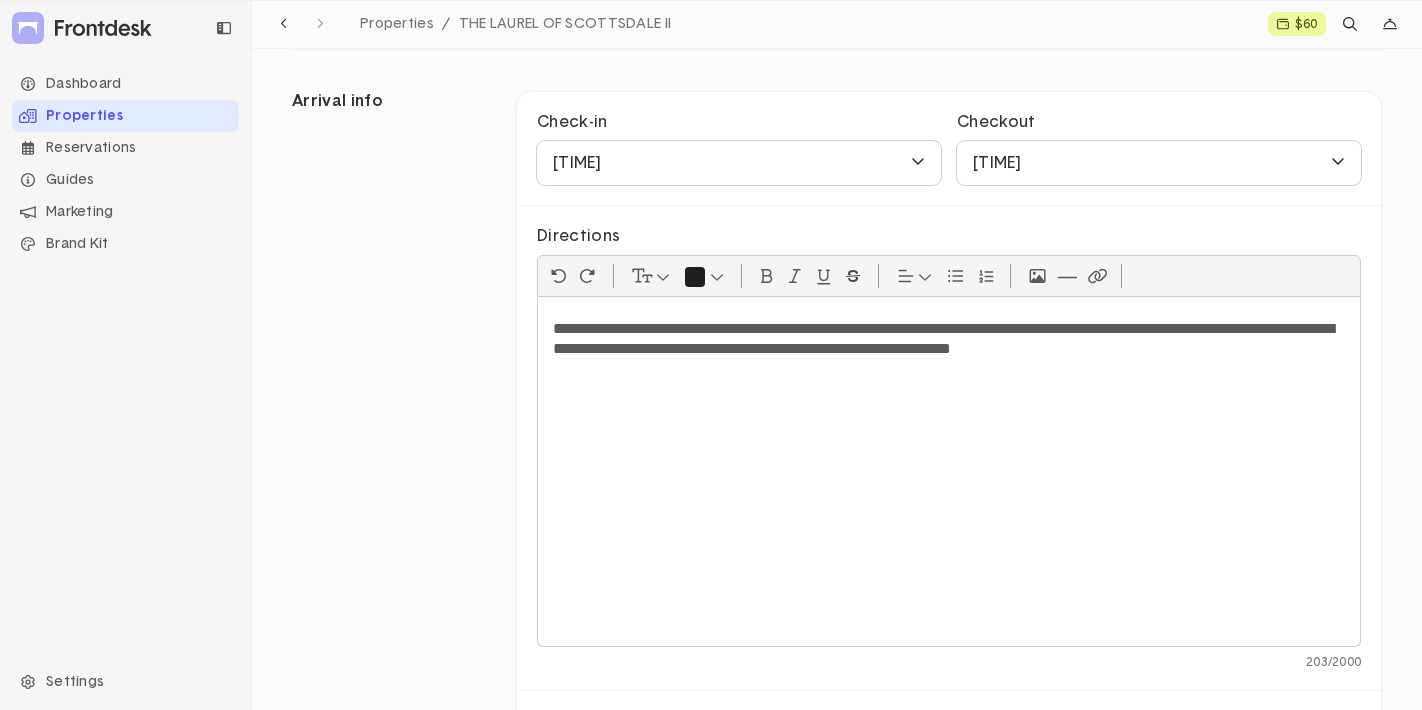 click on "Arrival info" 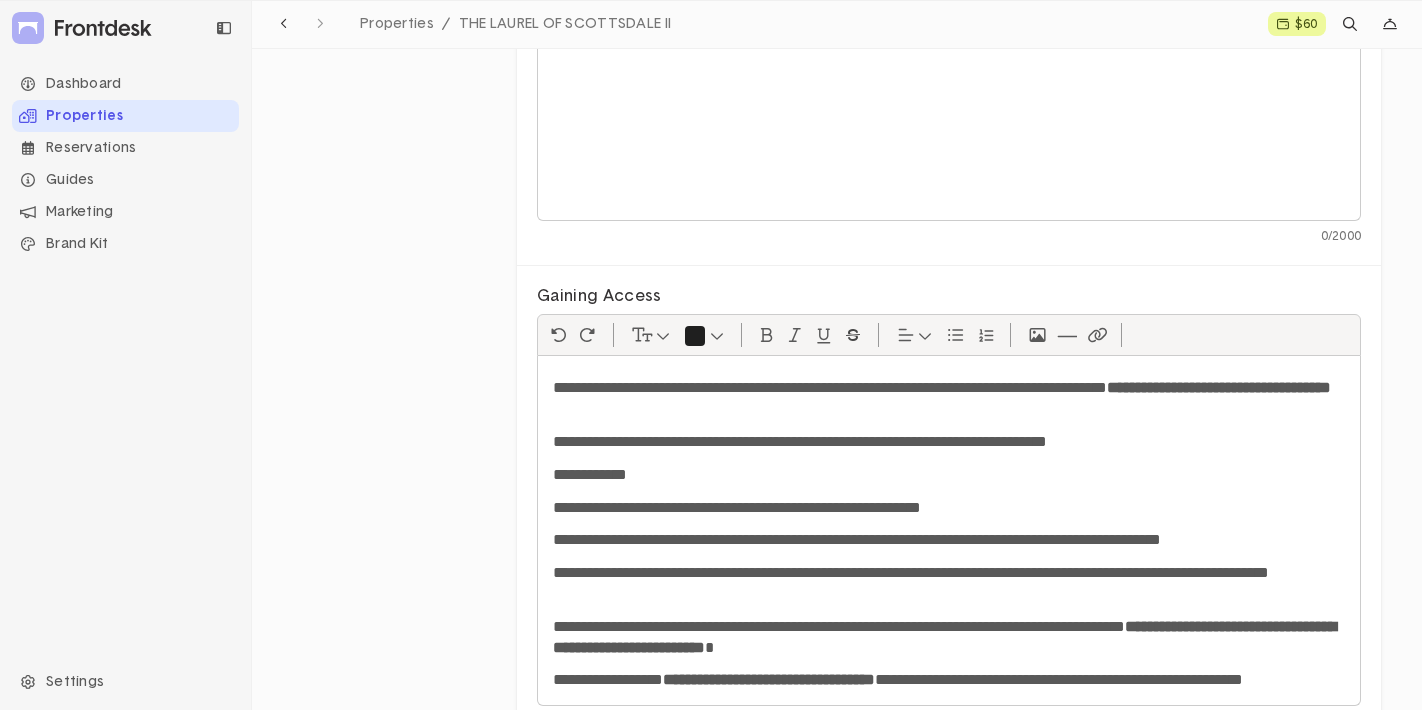scroll, scrollTop: 2627, scrollLeft: 0, axis: vertical 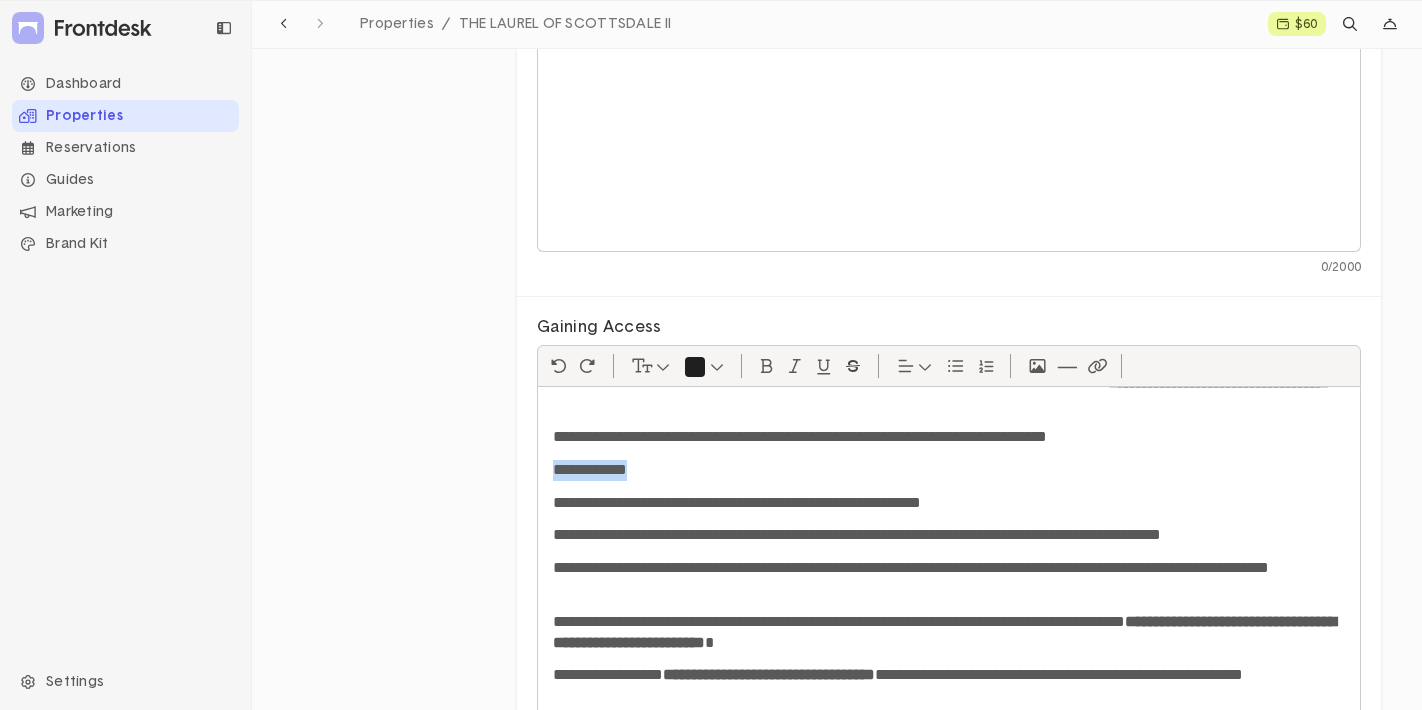 drag, startPoint x: 641, startPoint y: 469, endPoint x: 543, endPoint y: 469, distance: 98 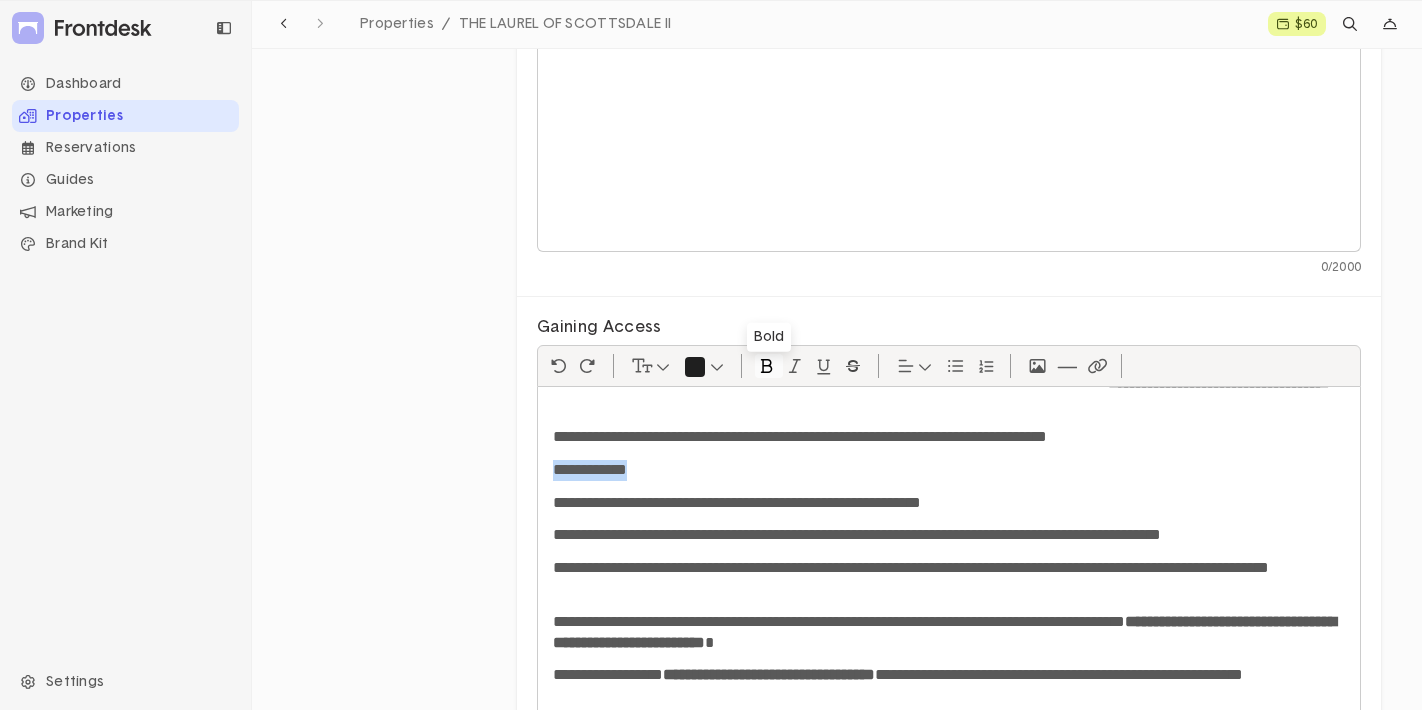 click 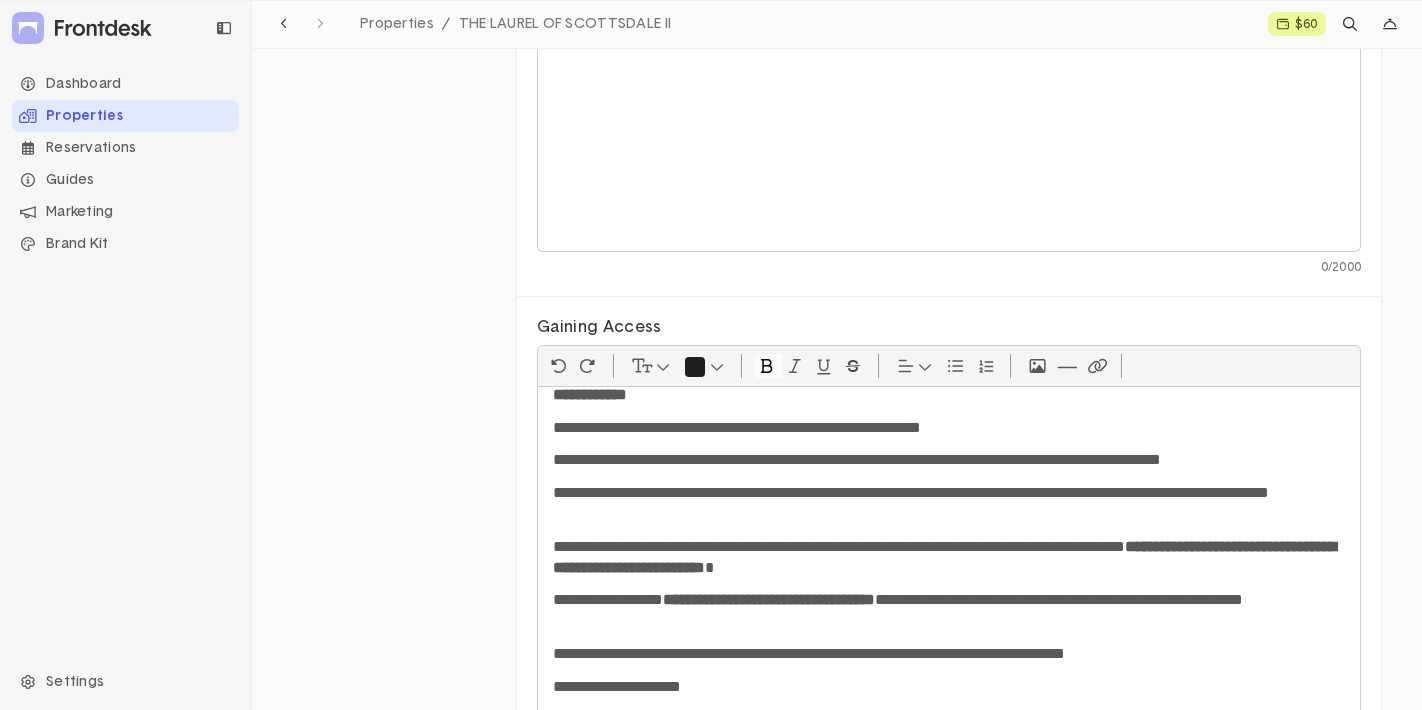 scroll, scrollTop: 129, scrollLeft: 0, axis: vertical 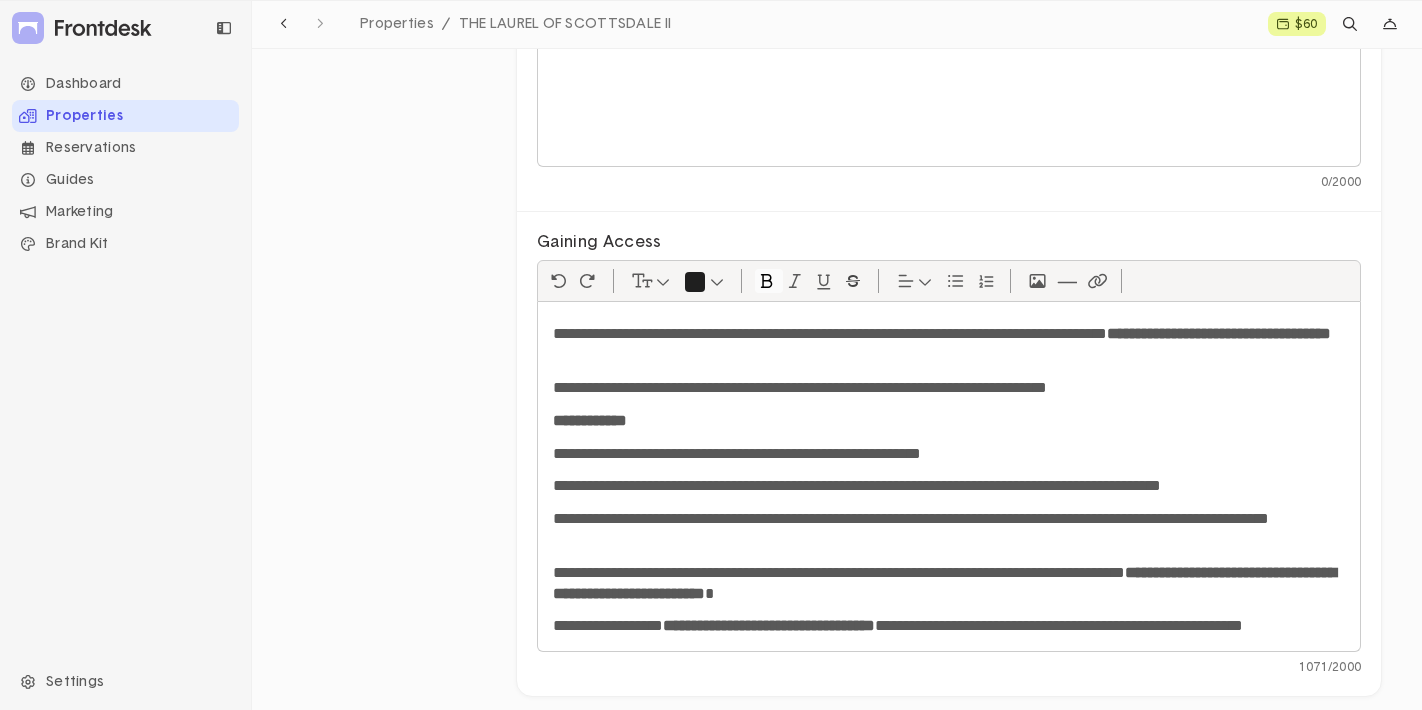 click on "**********" 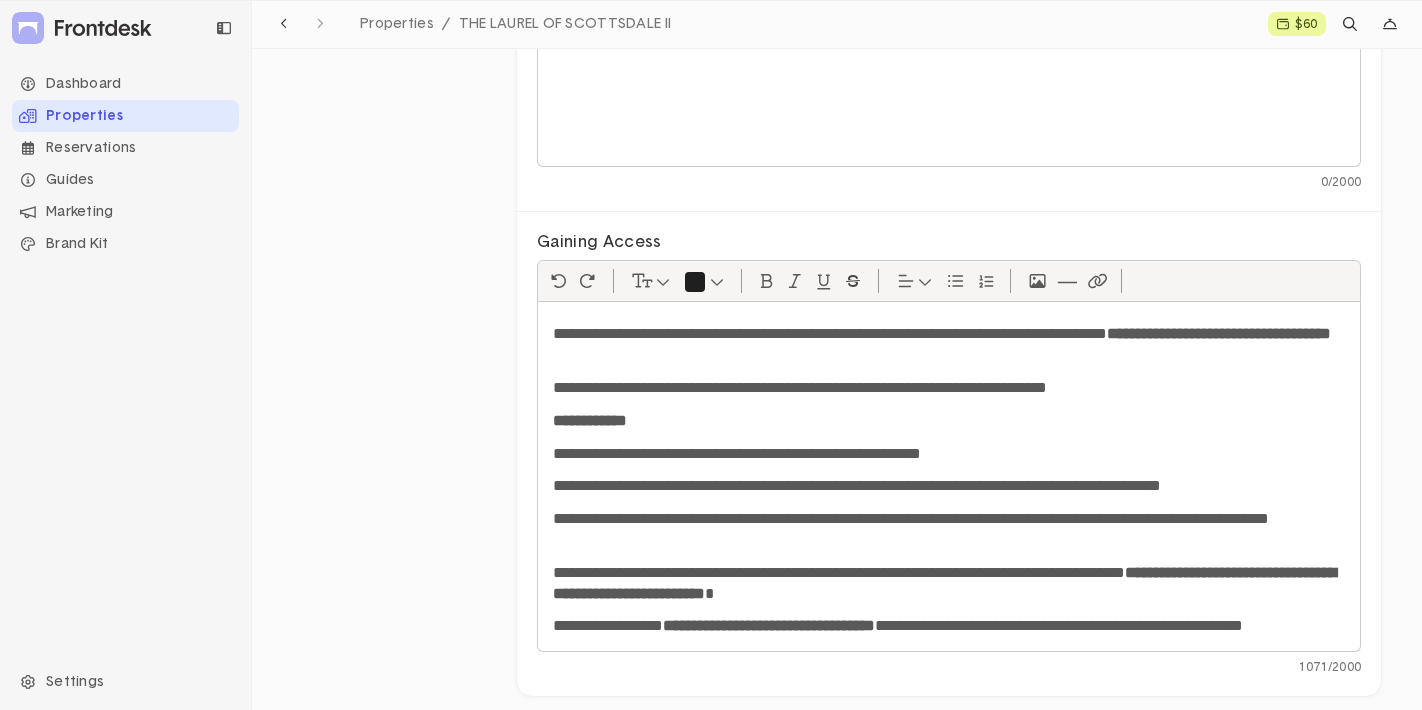 click on "**********" 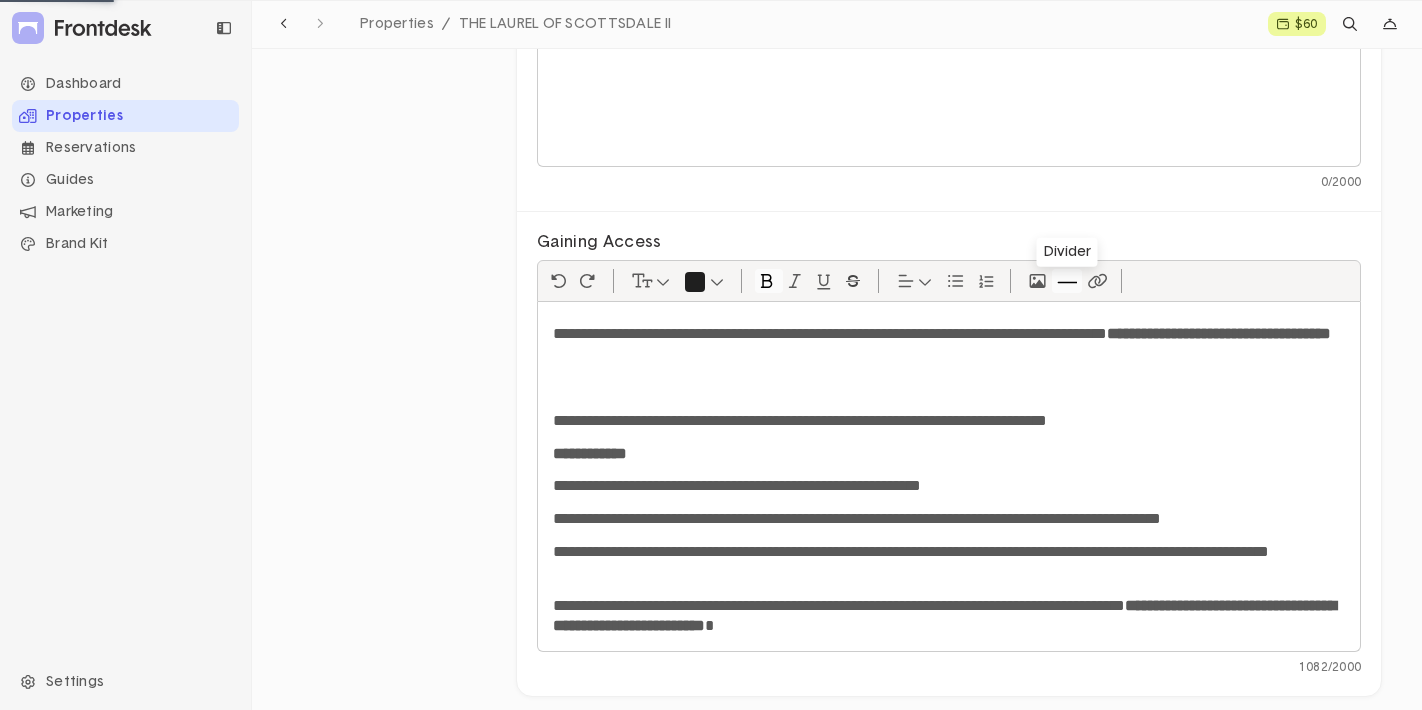 click 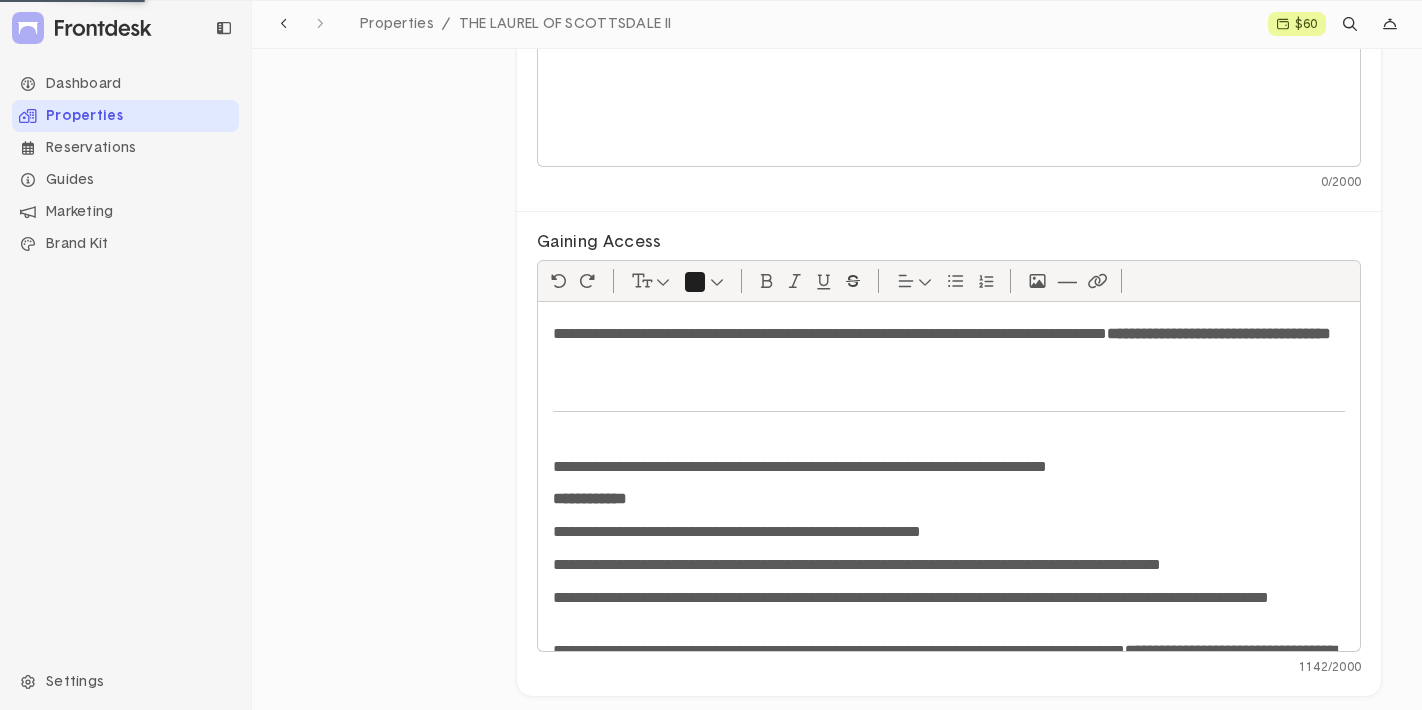 scroll, scrollTop: 207, scrollLeft: 0, axis: vertical 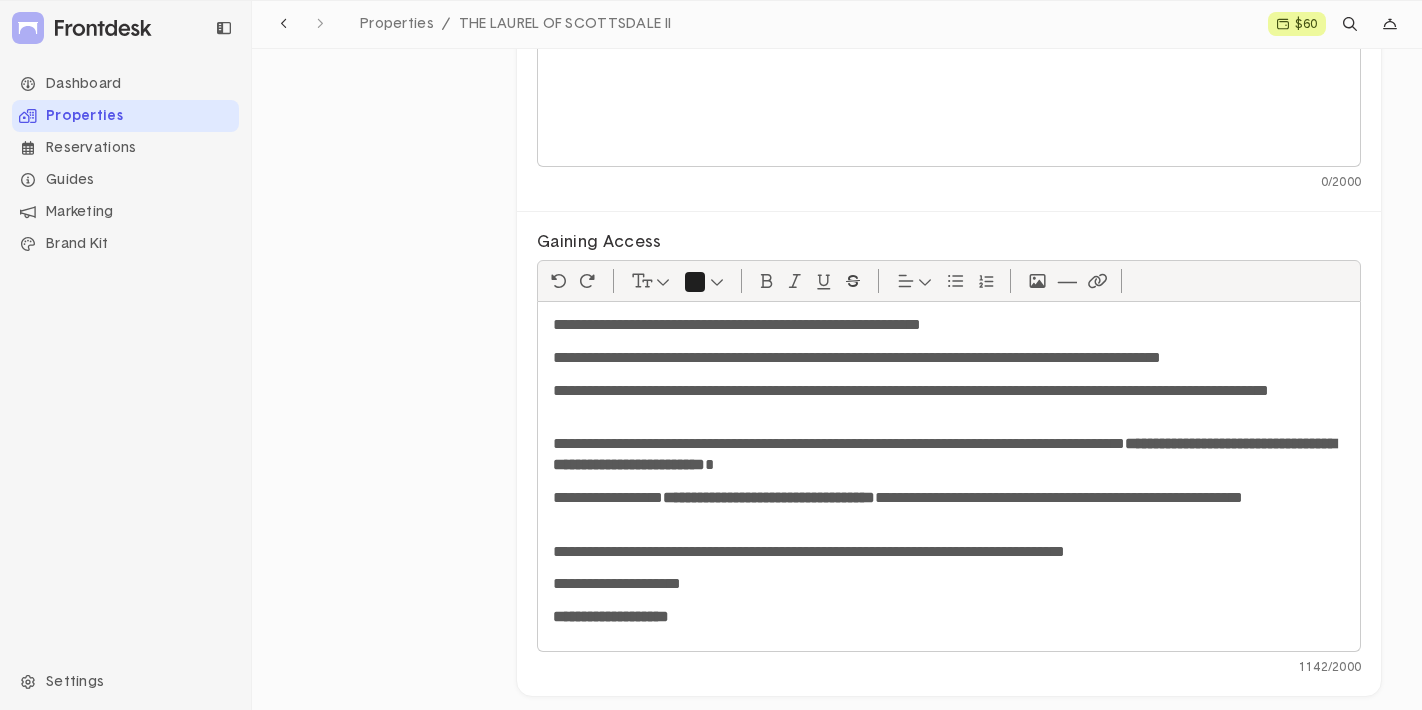 click on "**********" 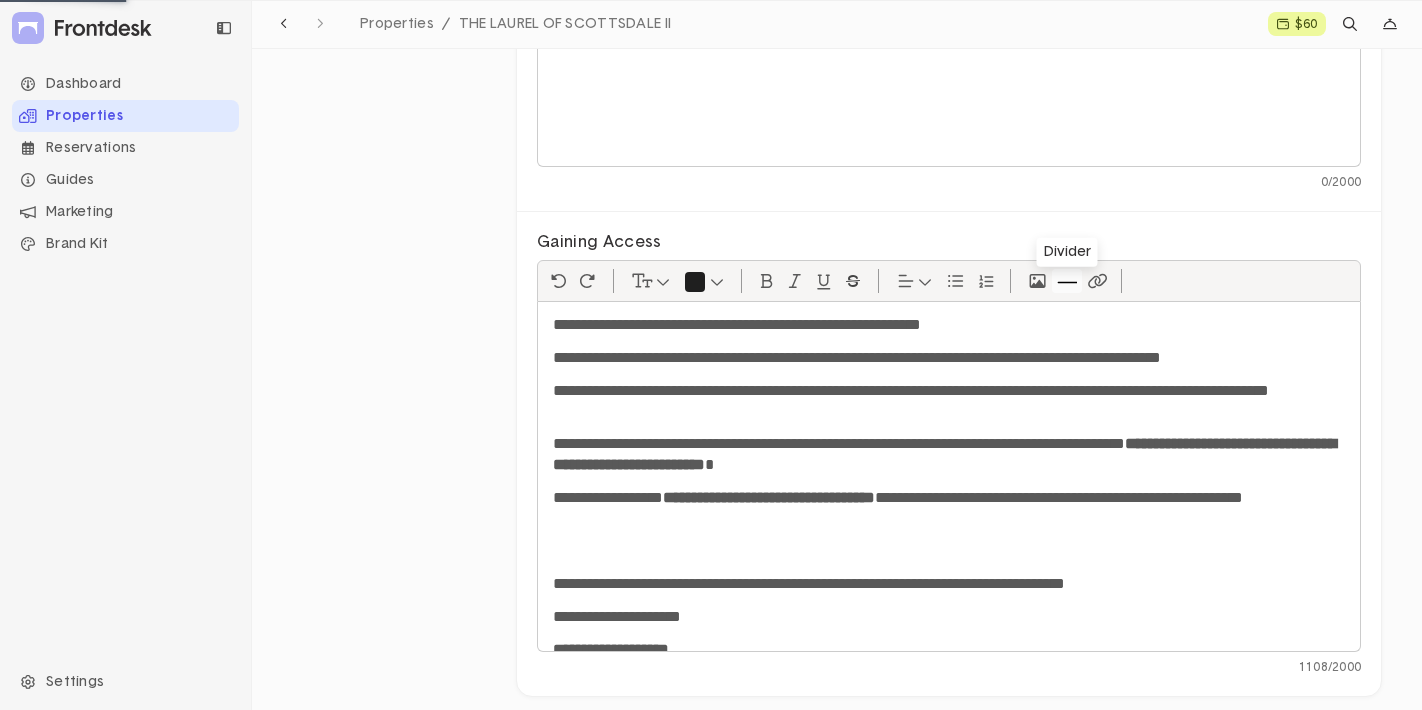 click 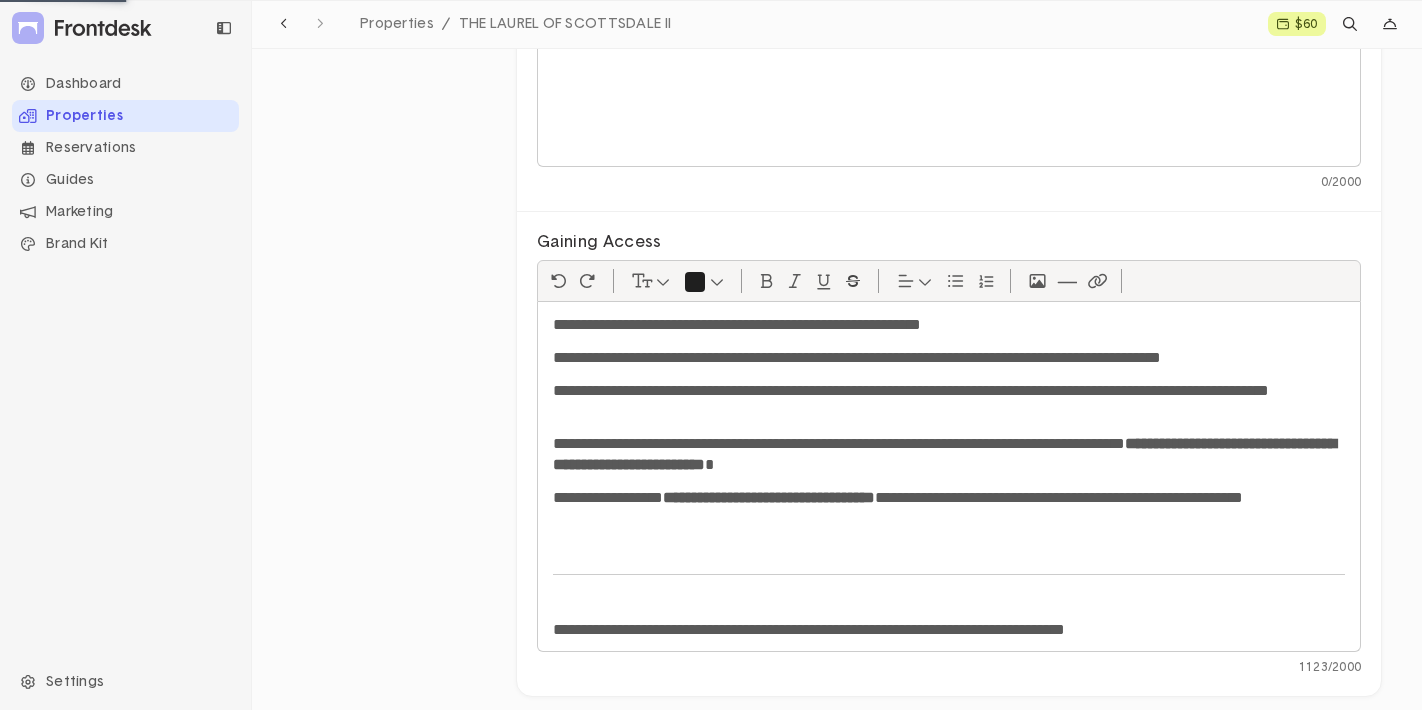 scroll, scrollTop: 286, scrollLeft: 0, axis: vertical 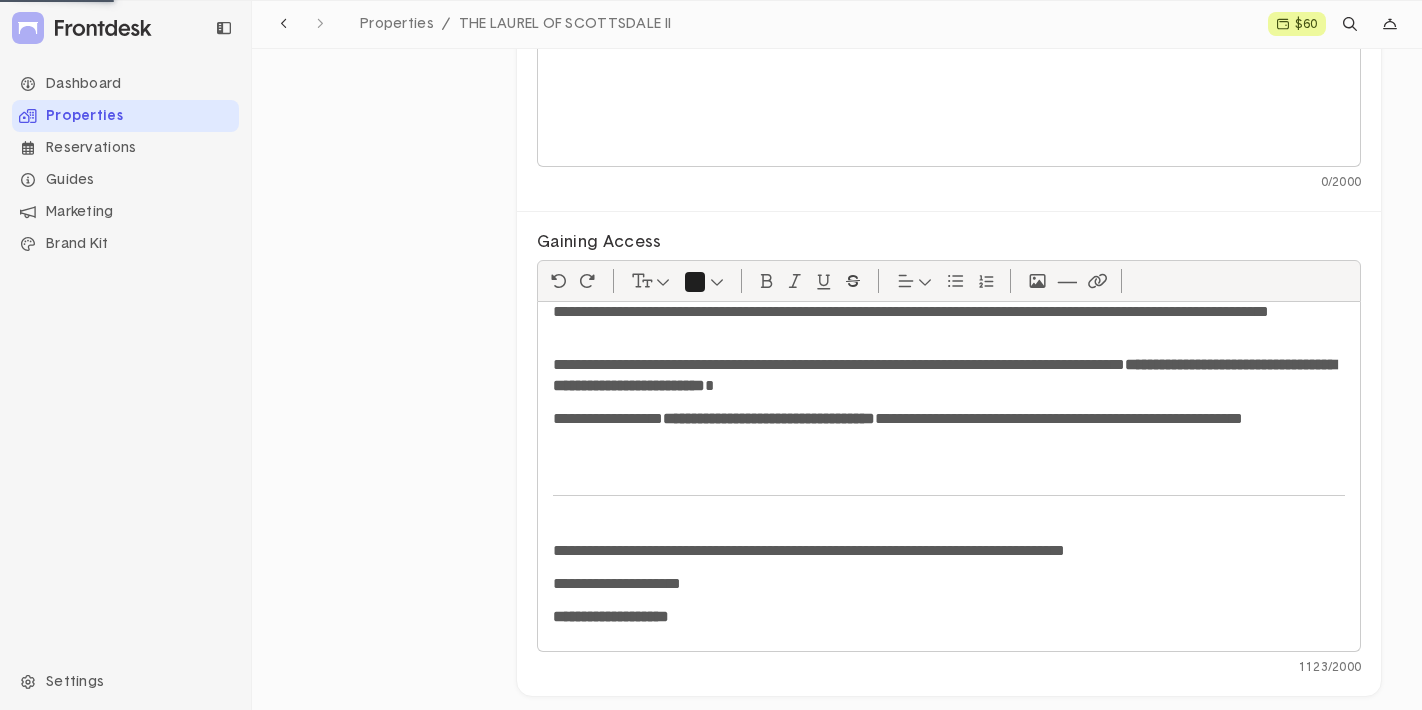 click 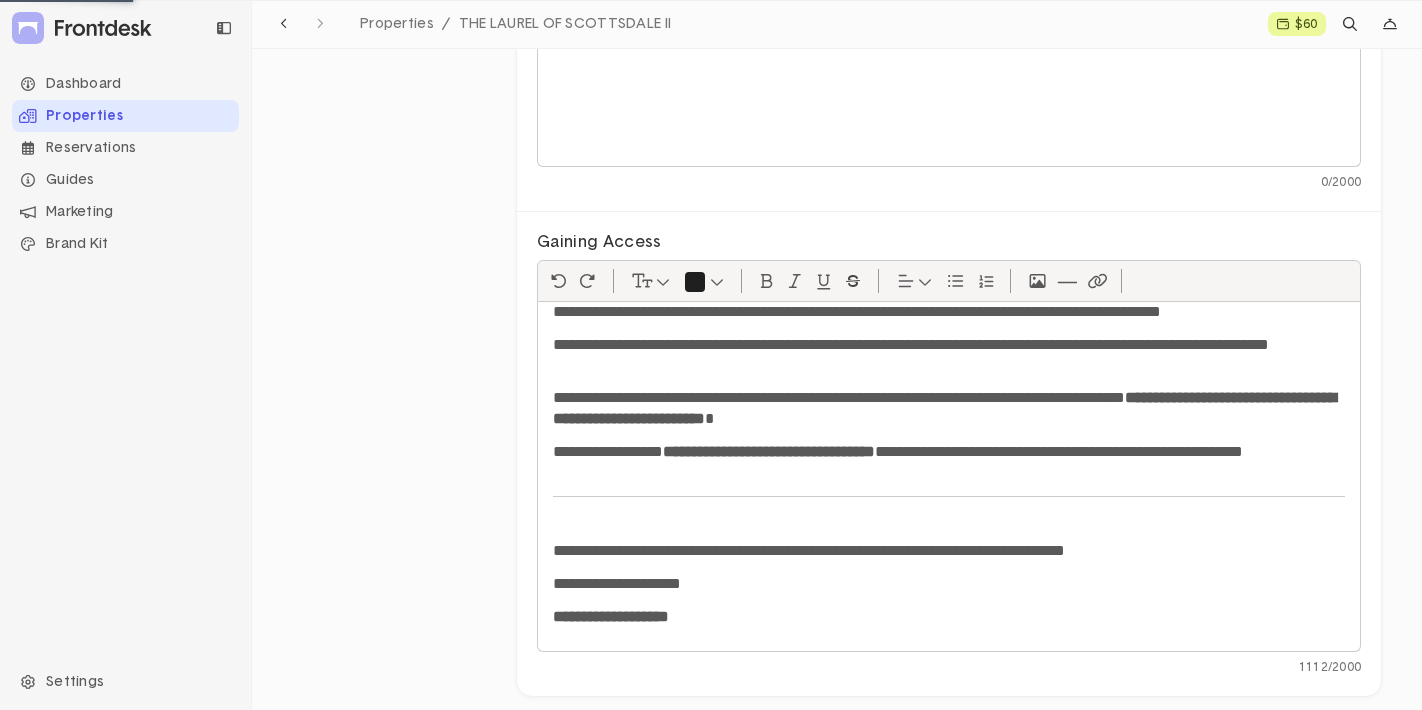 scroll, scrollTop: 286, scrollLeft: 0, axis: vertical 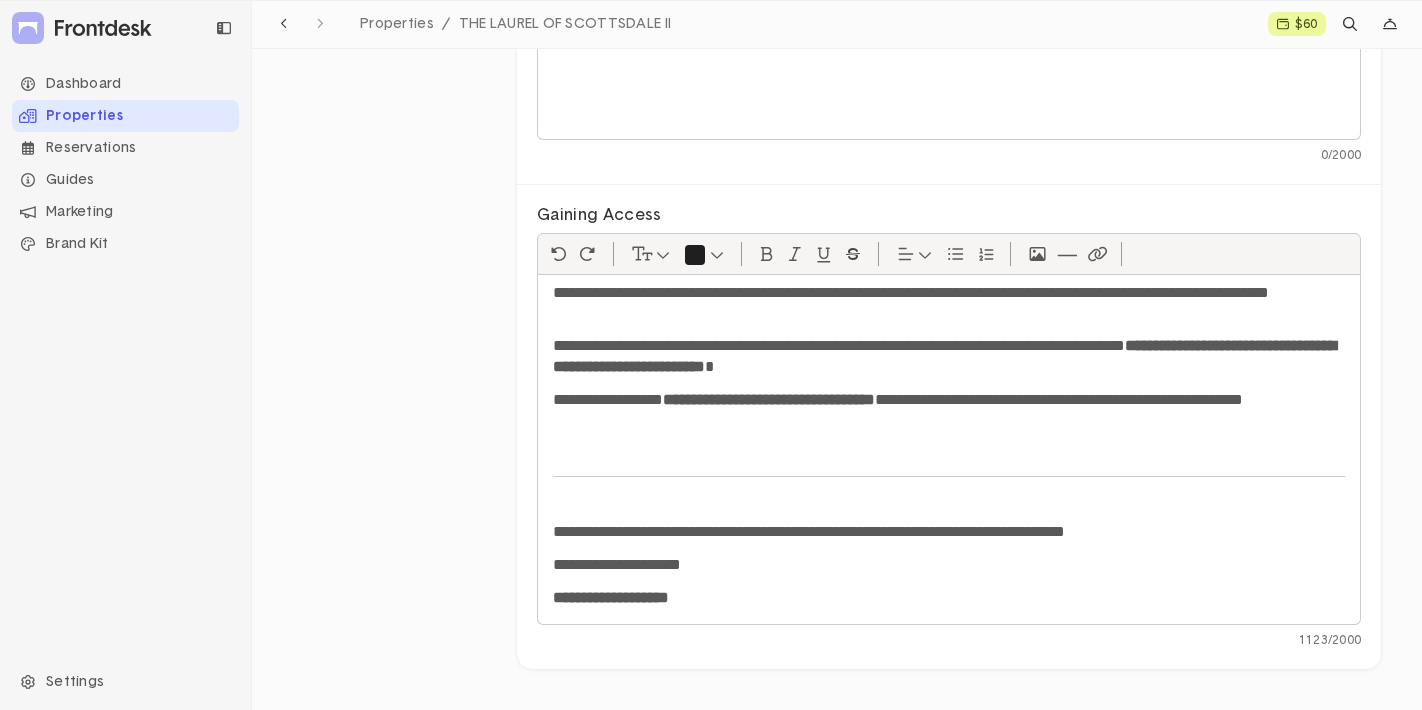 click on "**********" 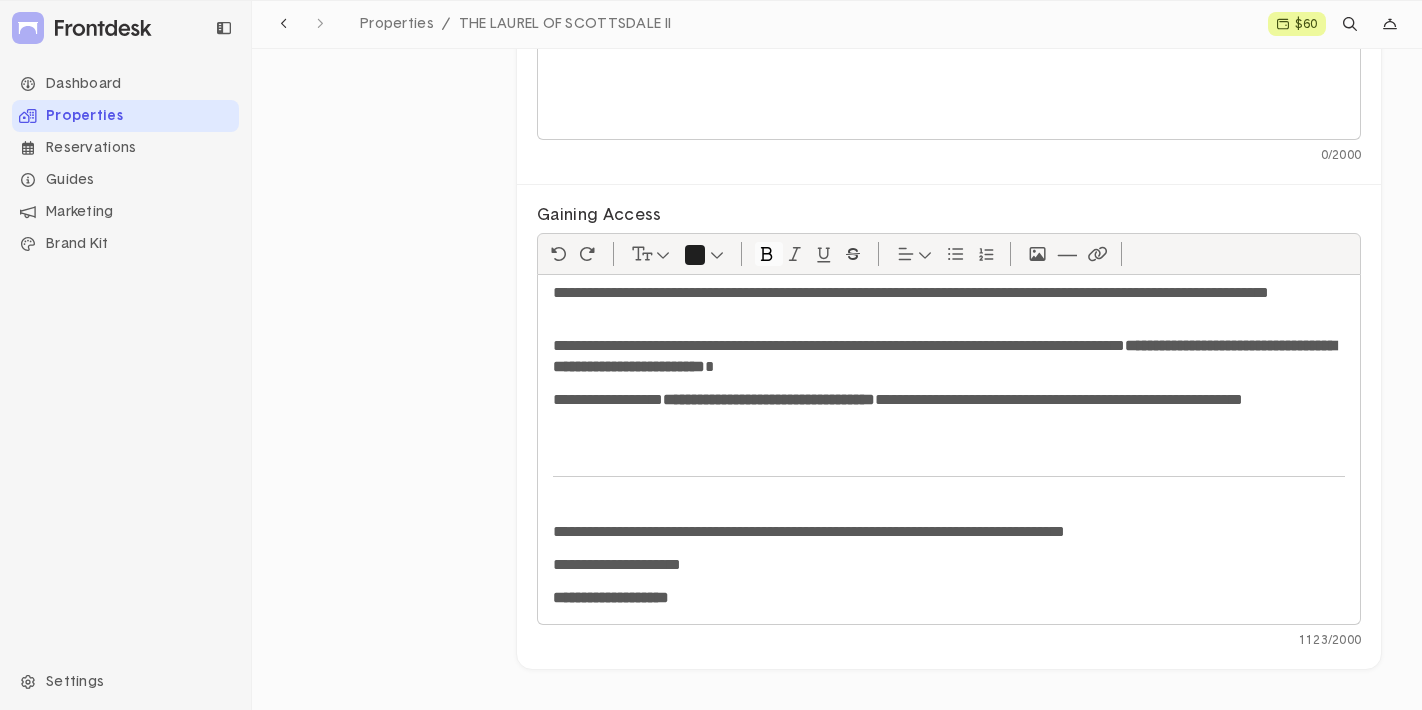 click on "**********" 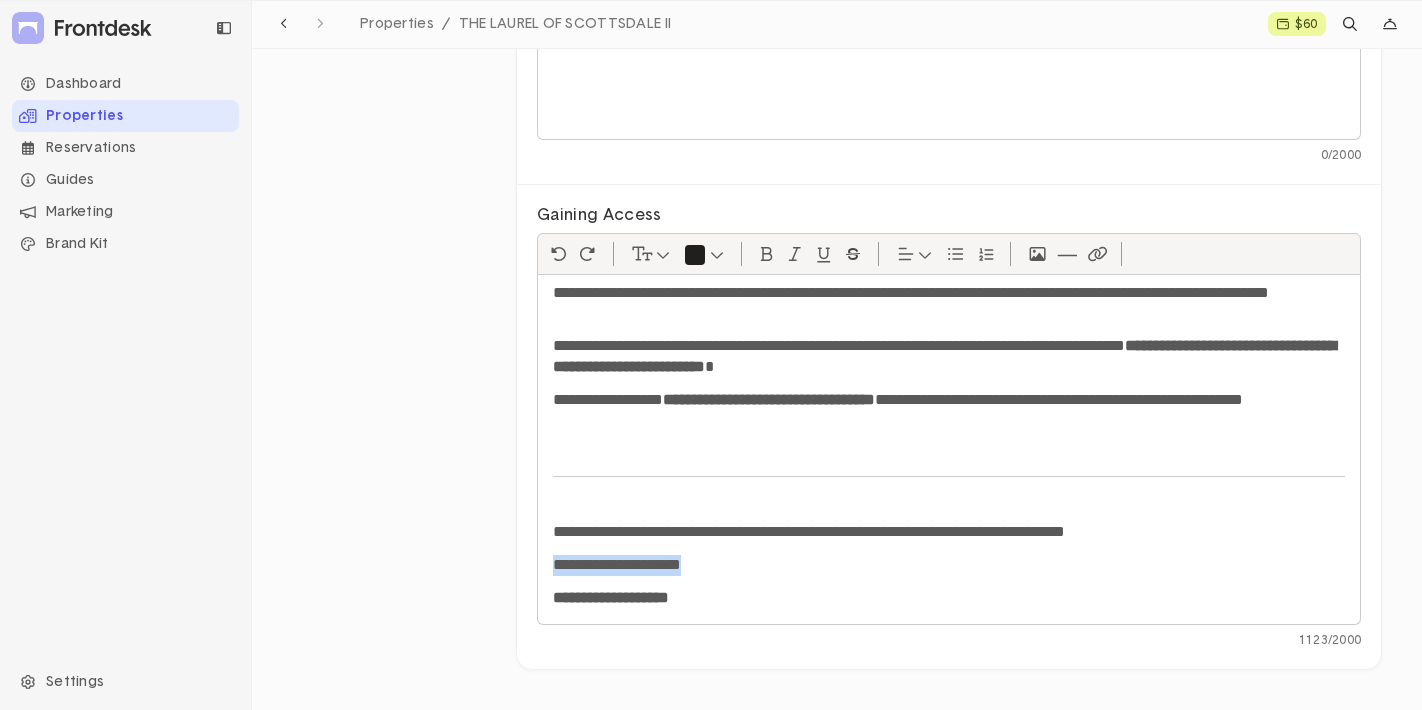 drag, startPoint x: 786, startPoint y: 565, endPoint x: 551, endPoint y: 562, distance: 235.01915 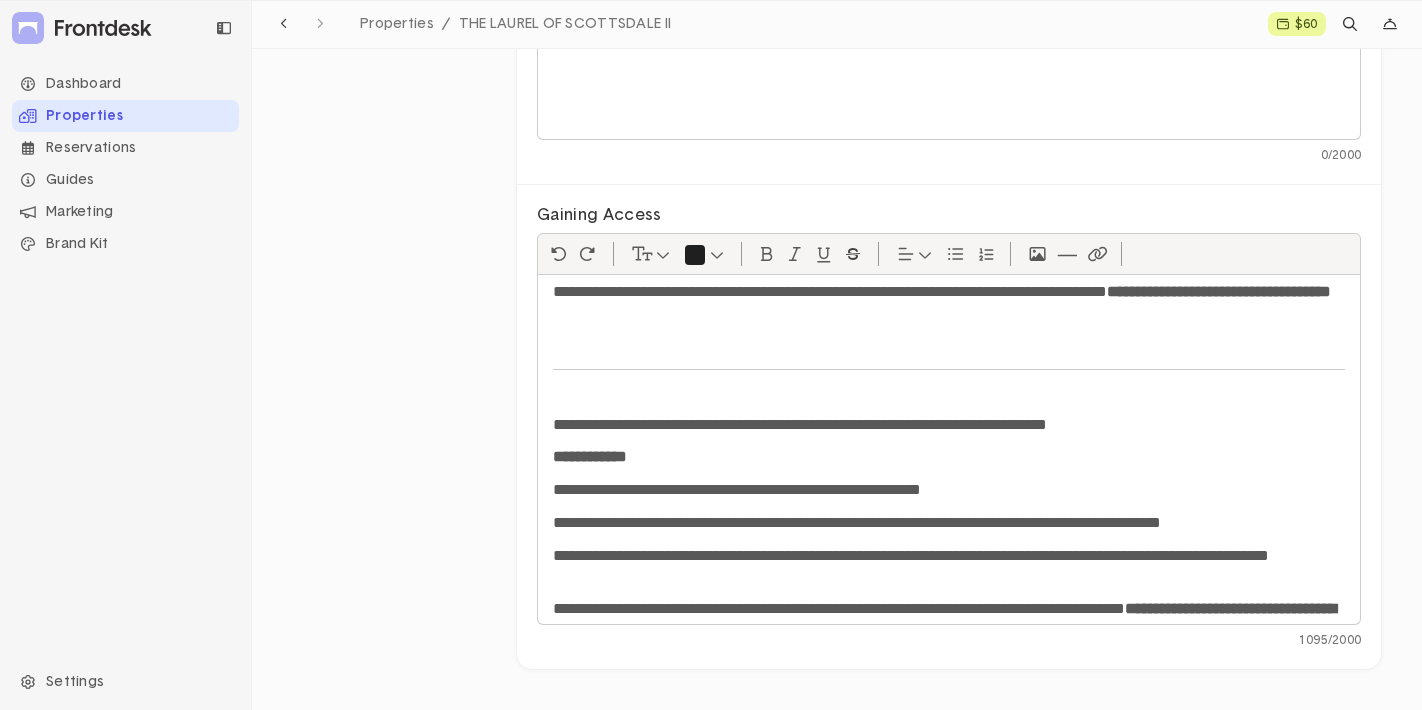scroll, scrollTop: 19, scrollLeft: 0, axis: vertical 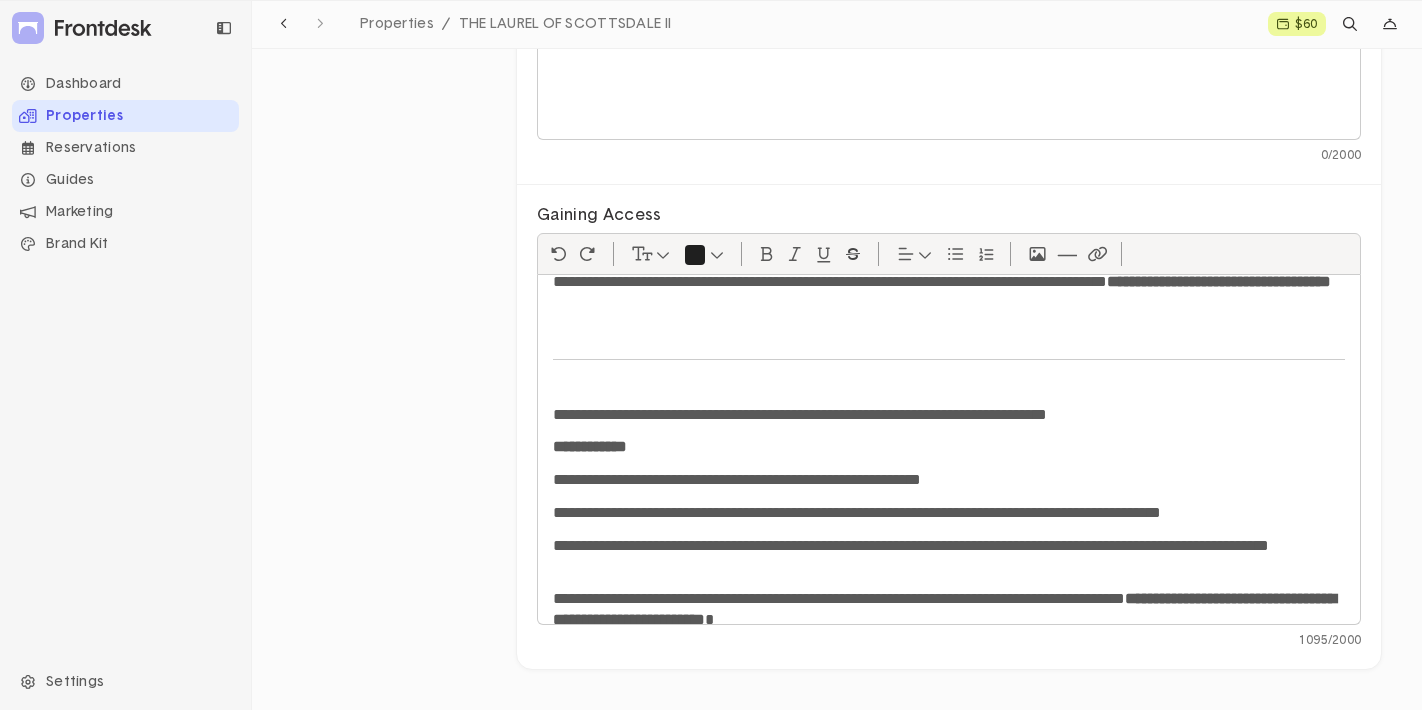 click on "Arrival info" 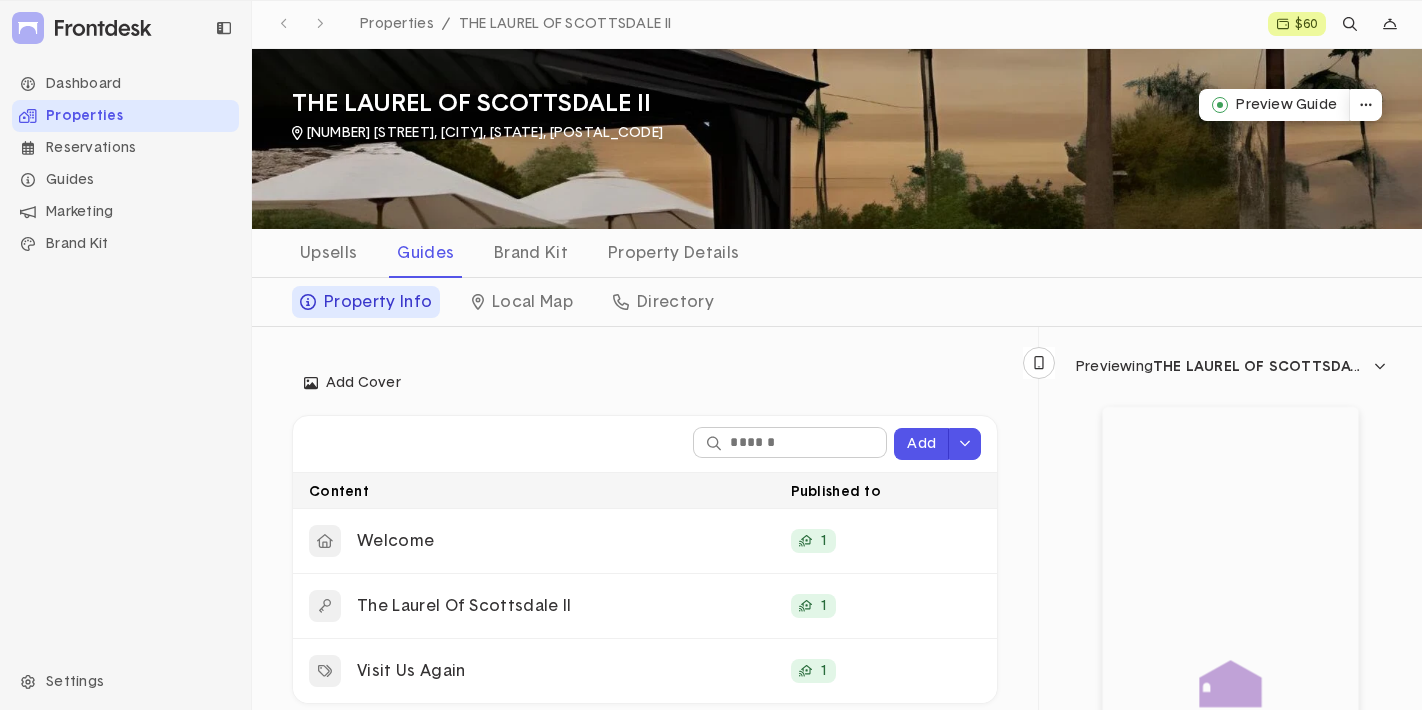 scroll, scrollTop: 0, scrollLeft: 0, axis: both 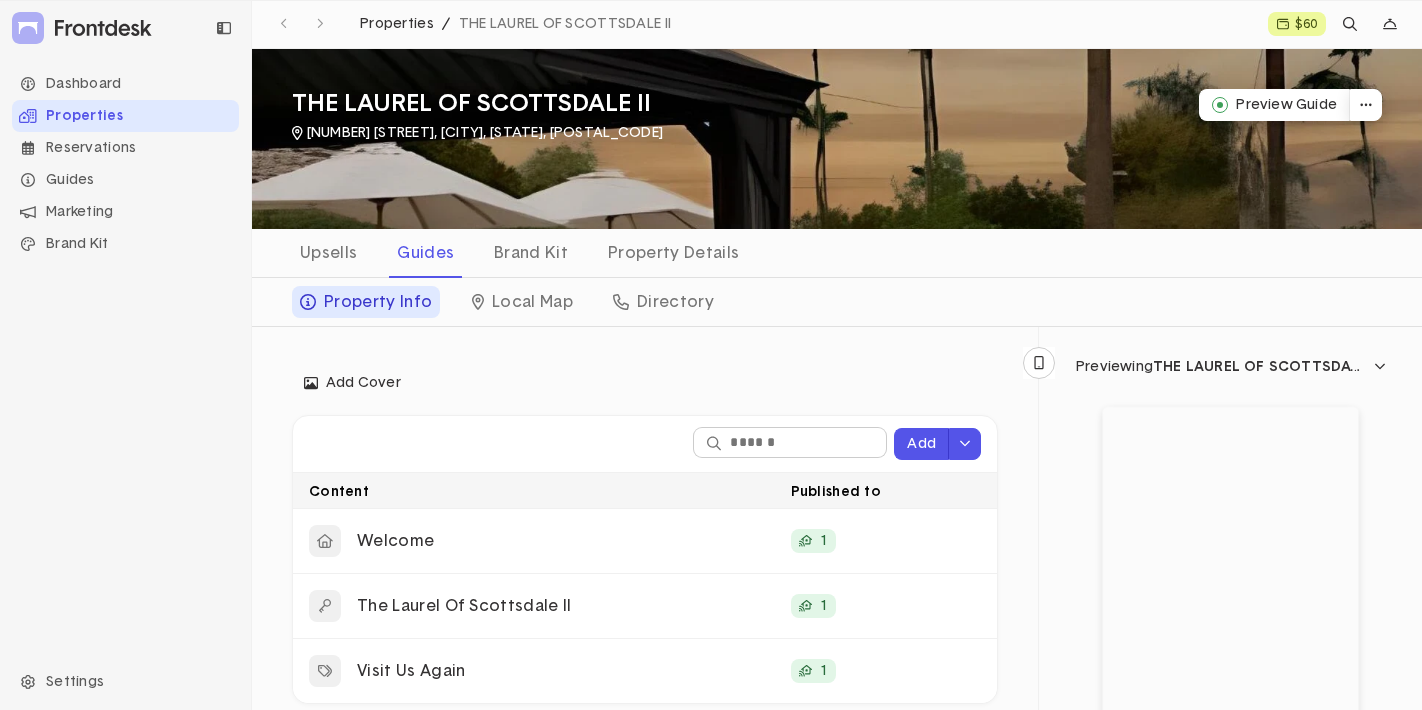 click on "Properties" 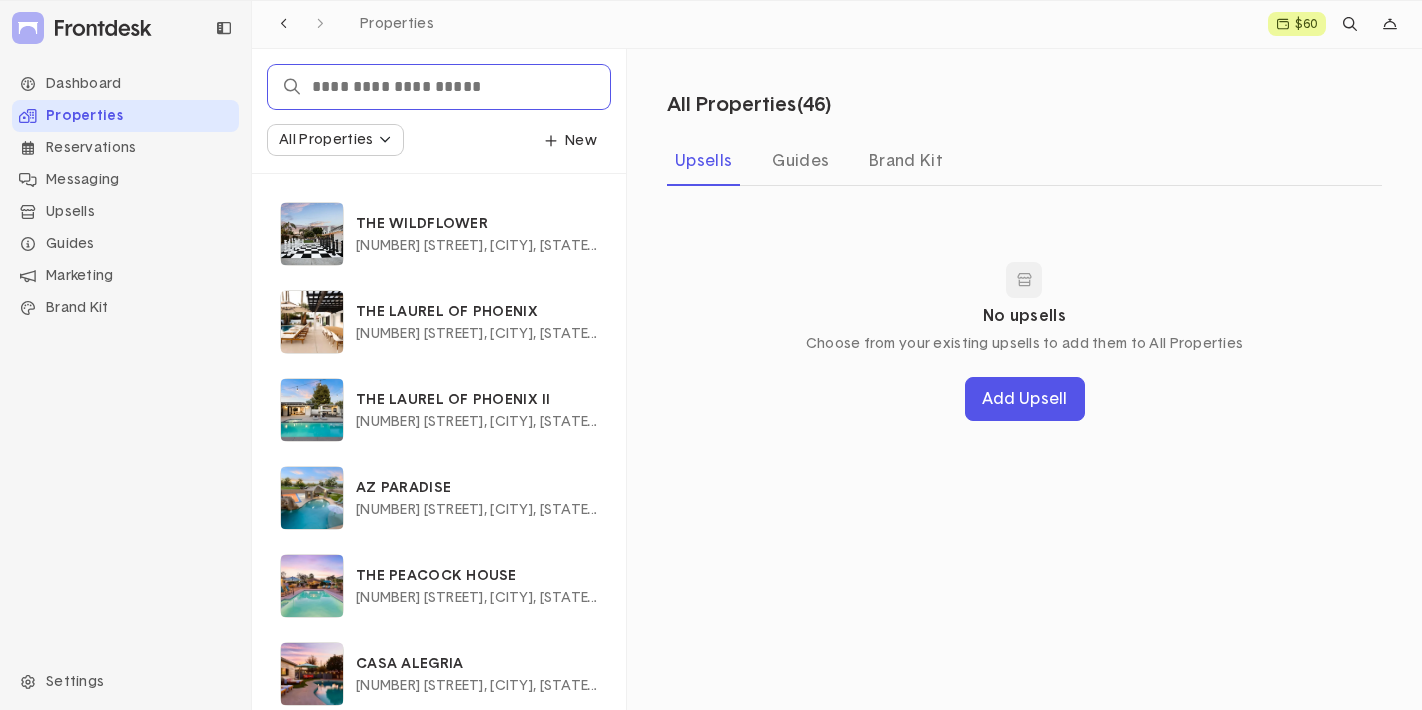 click 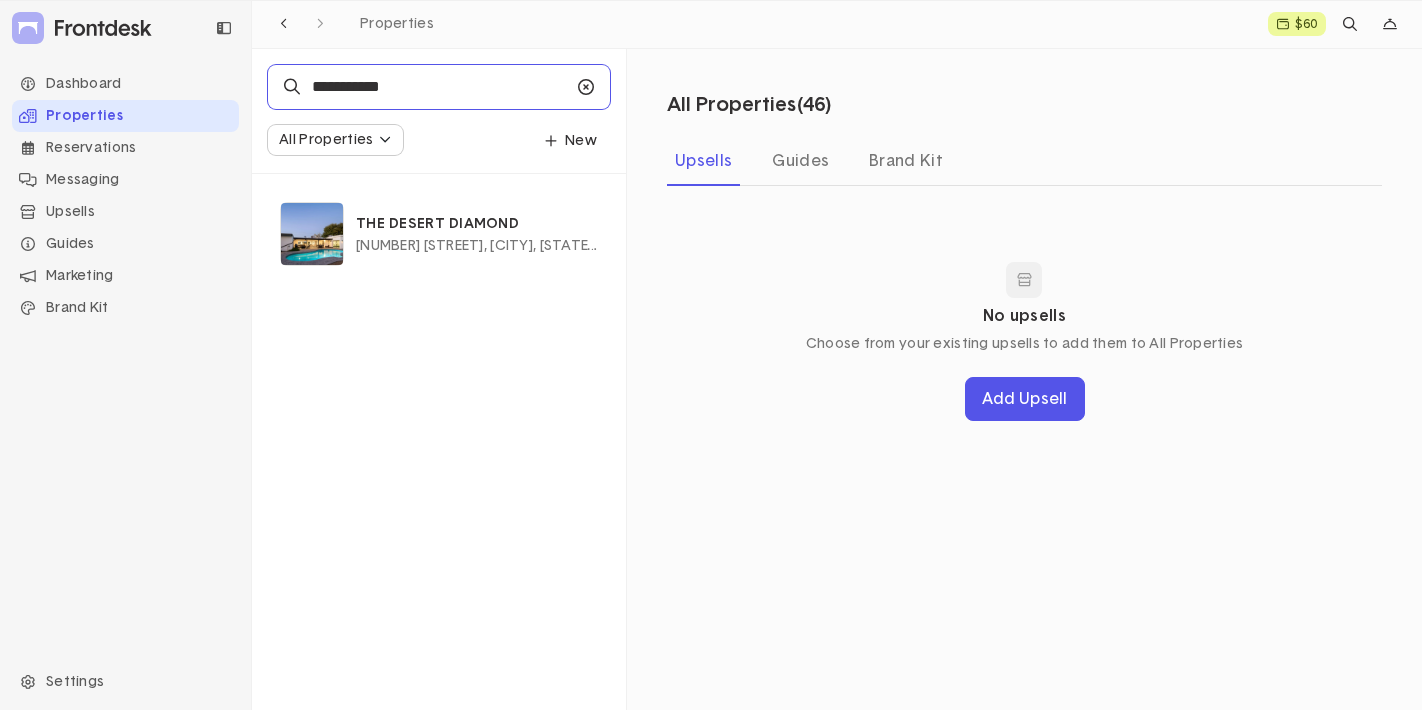 type on "**********" 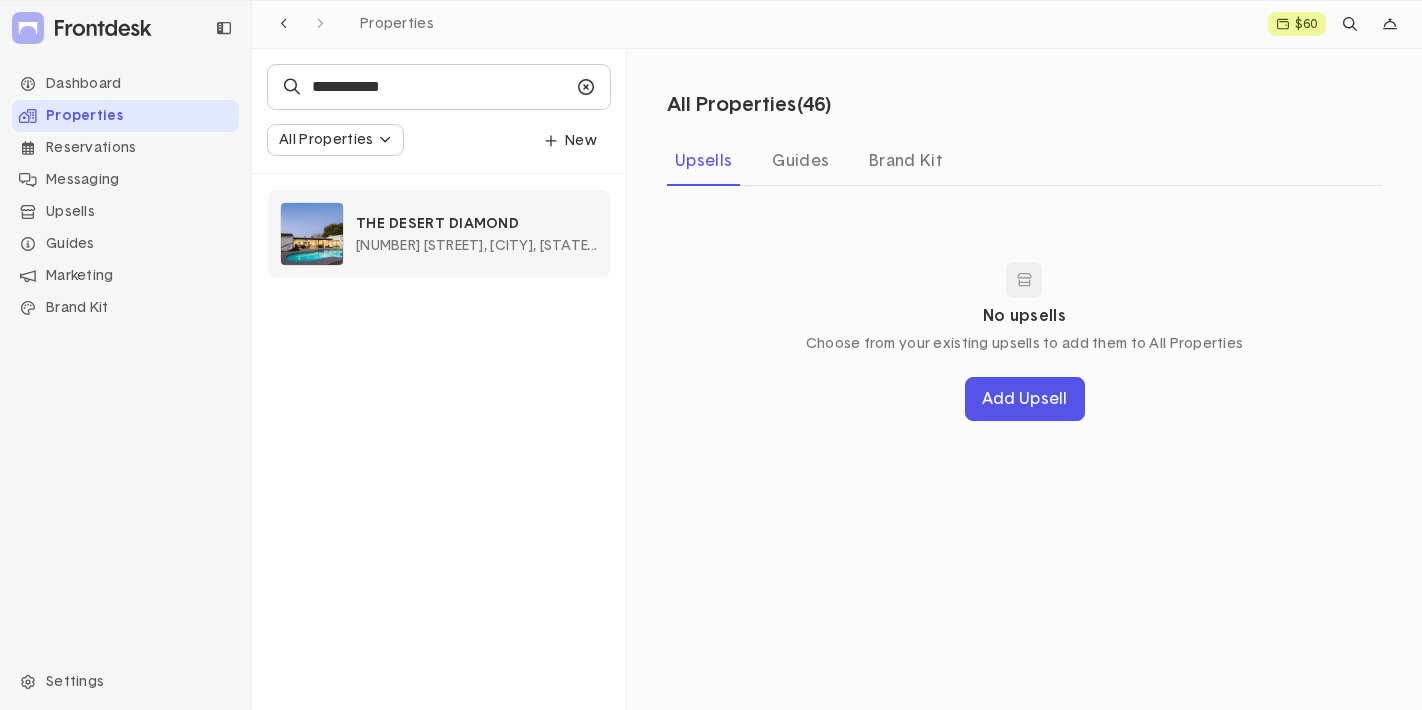 click on "THE DESERT DIAMOND [NUMBER] [STREET], [CITY], [STATE], [POSTAL_CODE]" 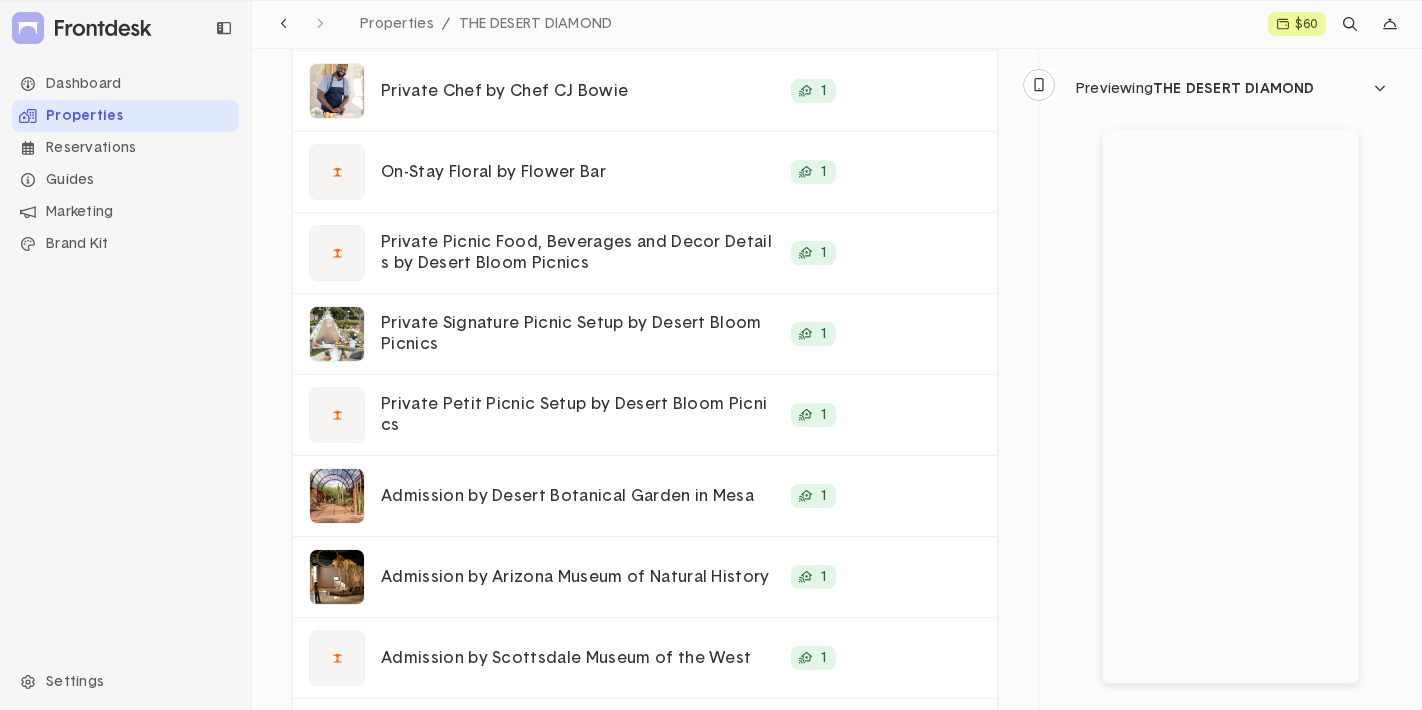 scroll, scrollTop: 0, scrollLeft: 0, axis: both 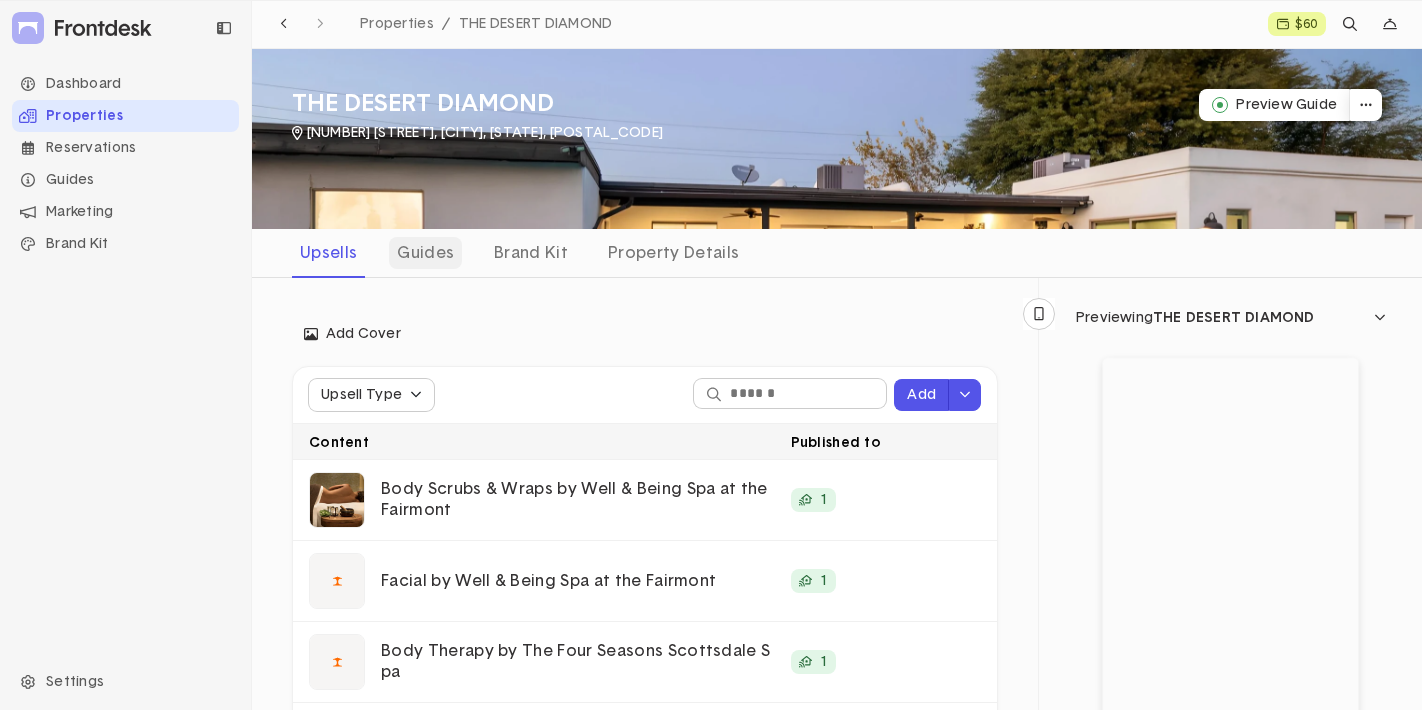 click on "Guides" 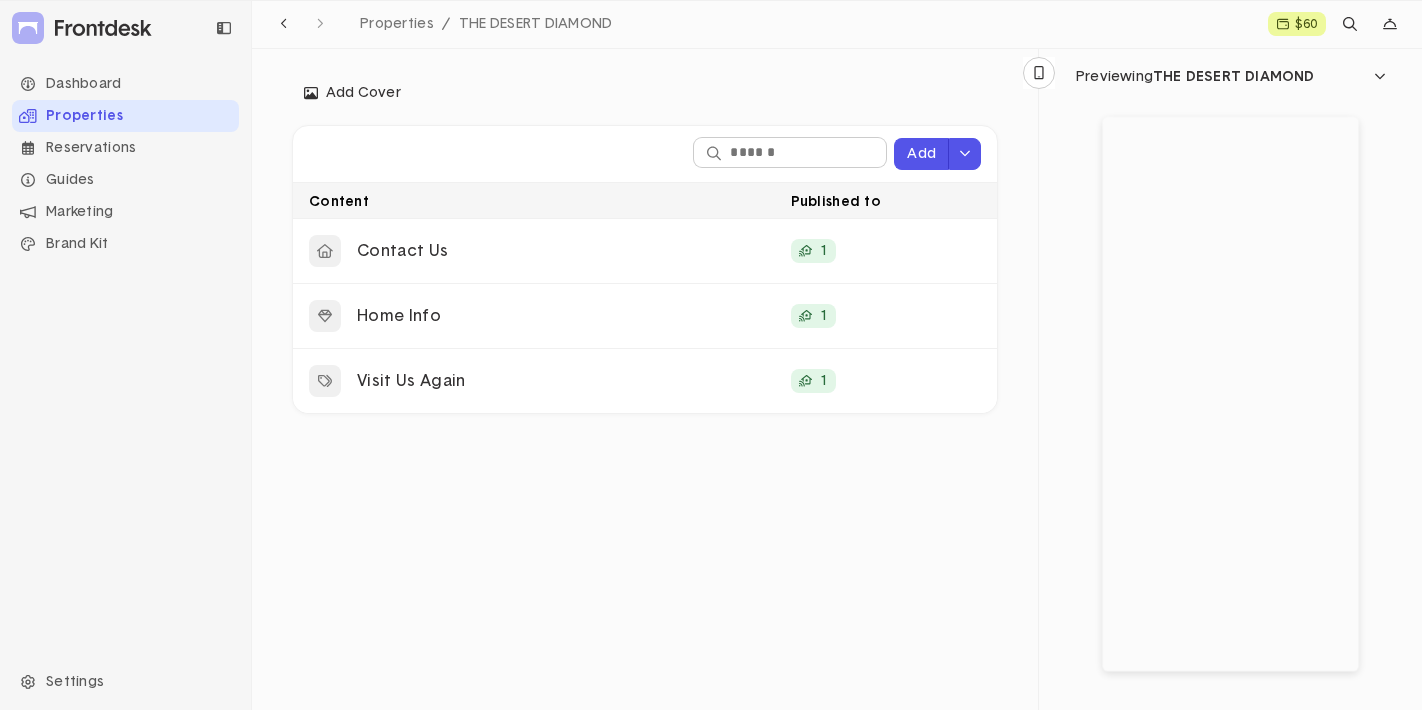 scroll, scrollTop: 294, scrollLeft: 0, axis: vertical 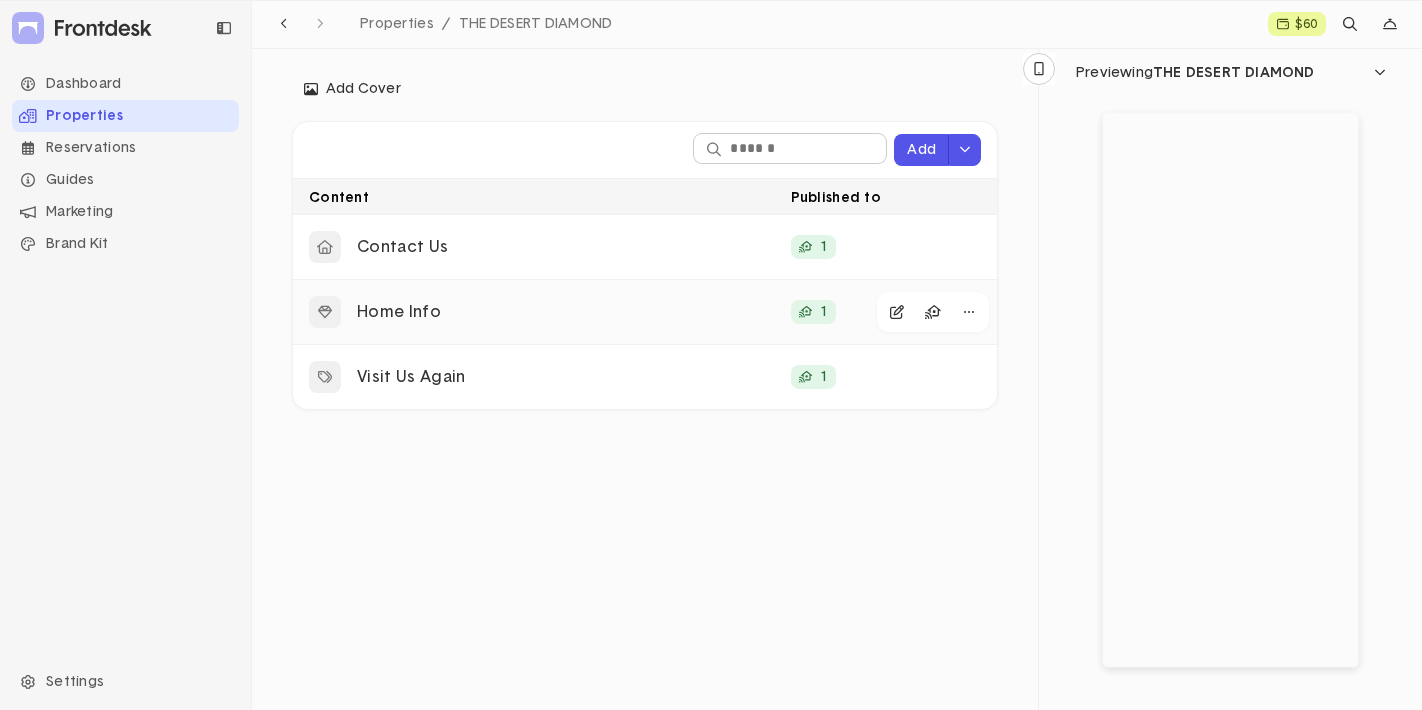 click on "Home Info" 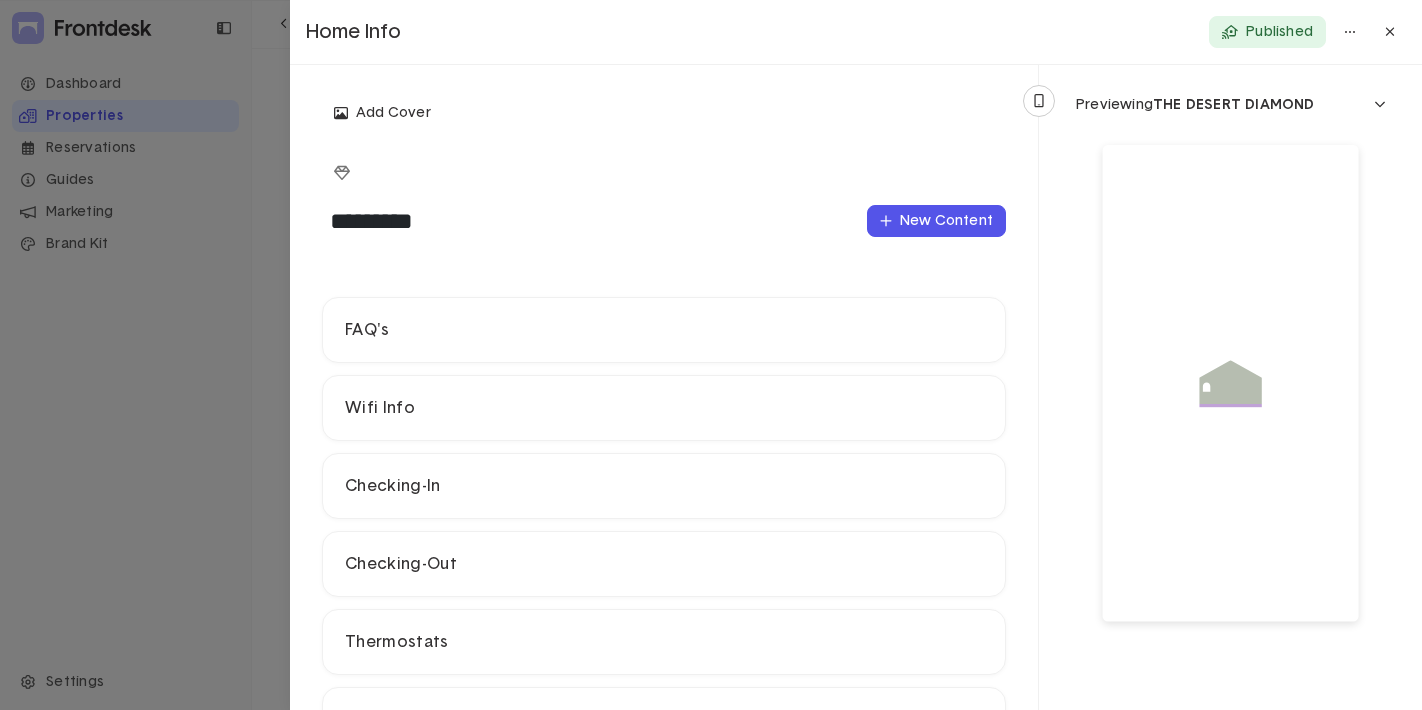 scroll, scrollTop: 43, scrollLeft: 0, axis: vertical 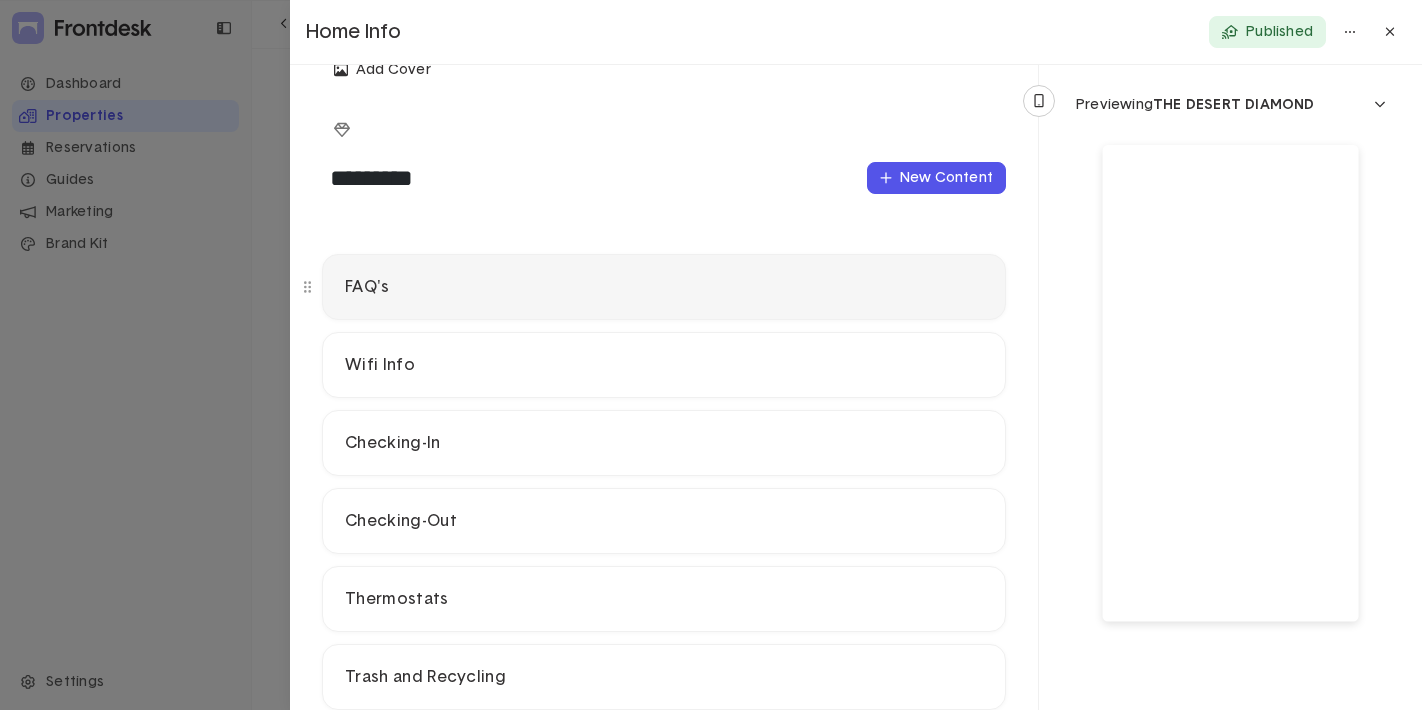 click on "FAQ's" 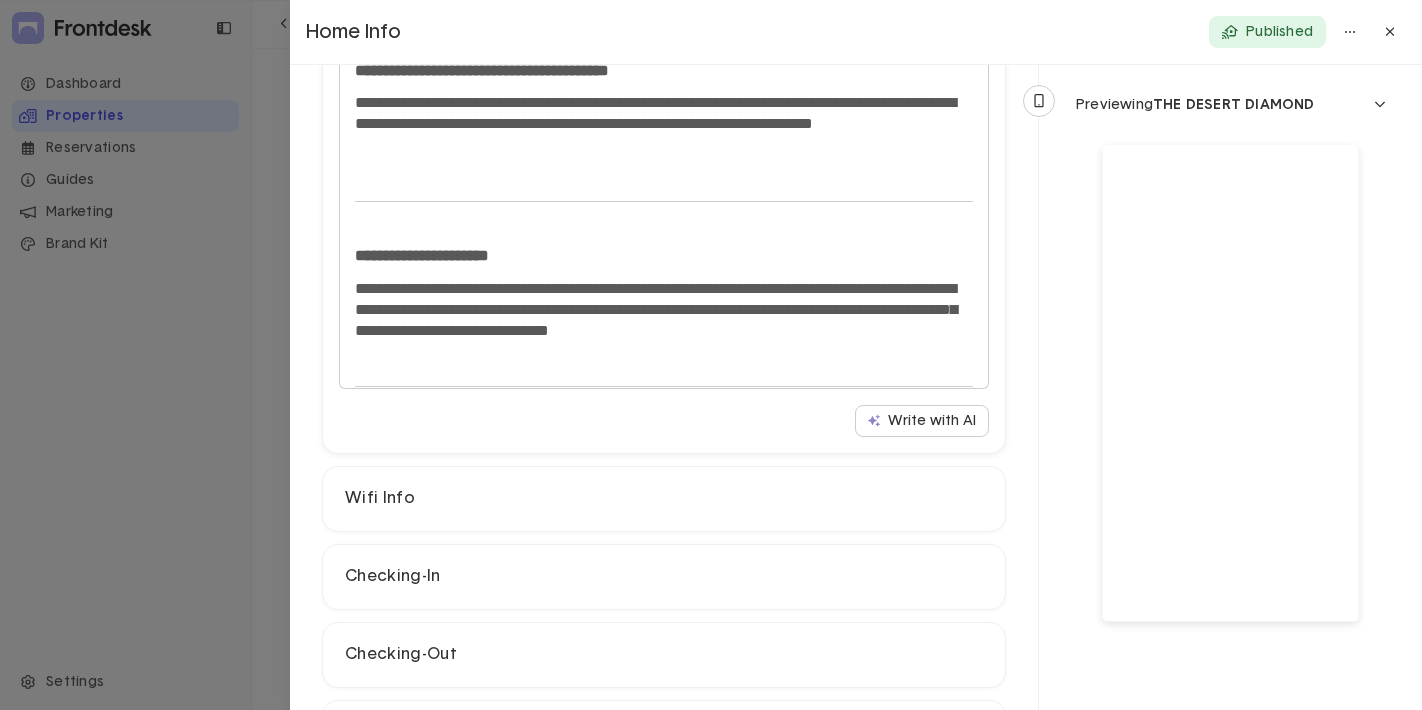scroll, scrollTop: 437, scrollLeft: 0, axis: vertical 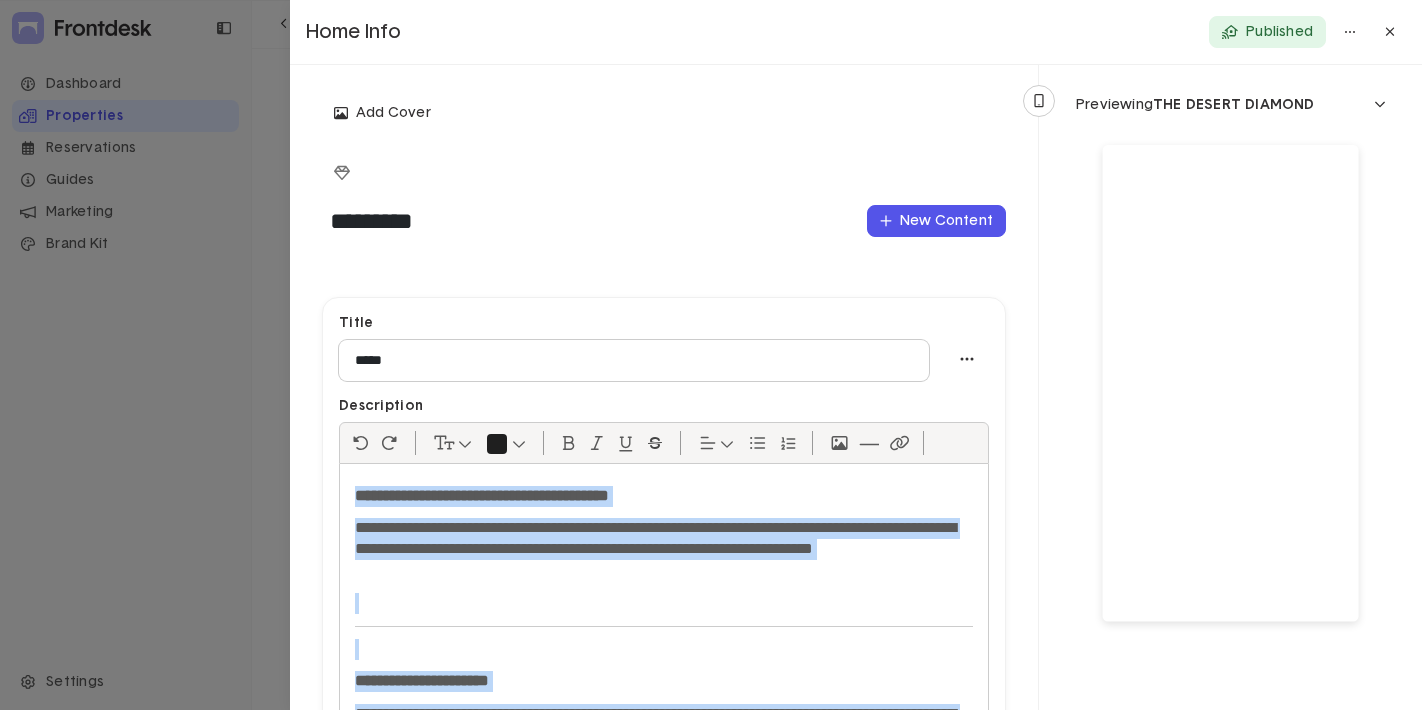 drag, startPoint x: 599, startPoint y: 353, endPoint x: 341, endPoint y: 44, distance: 402.54813 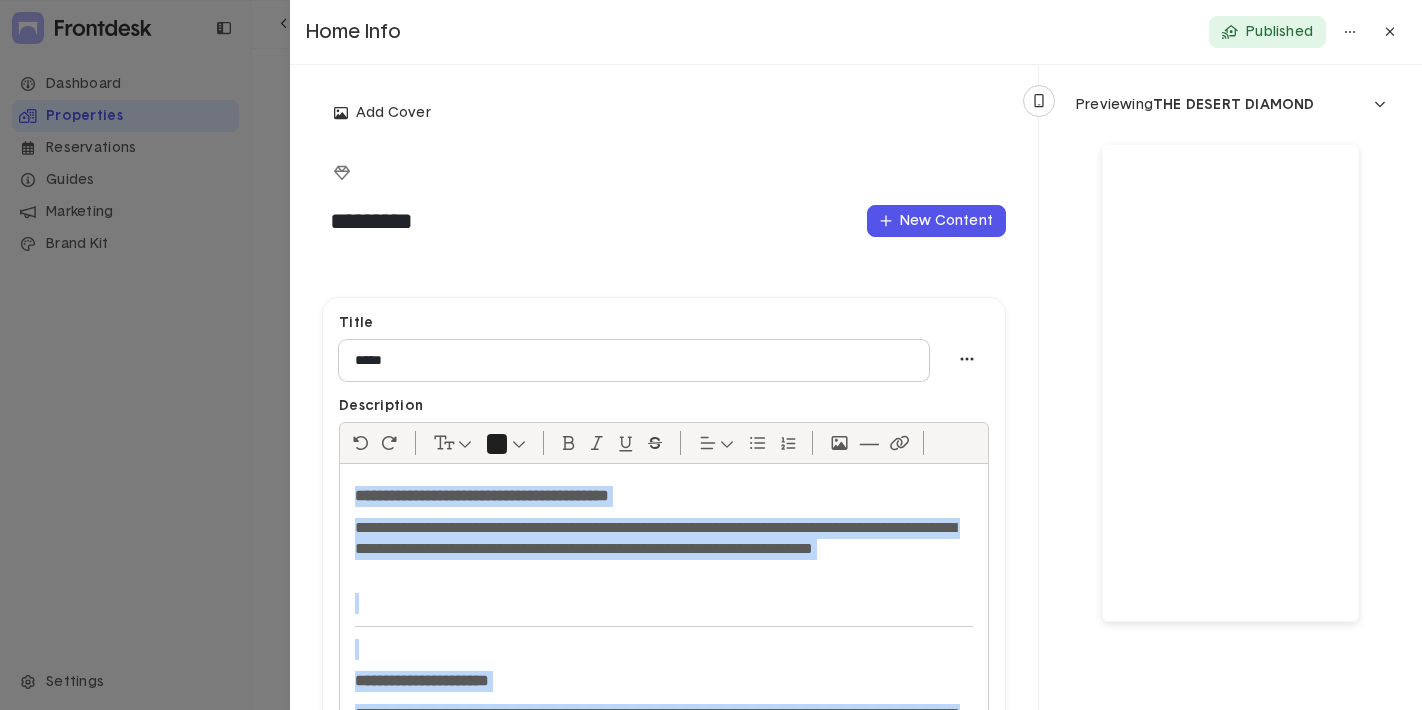 click on "**********" 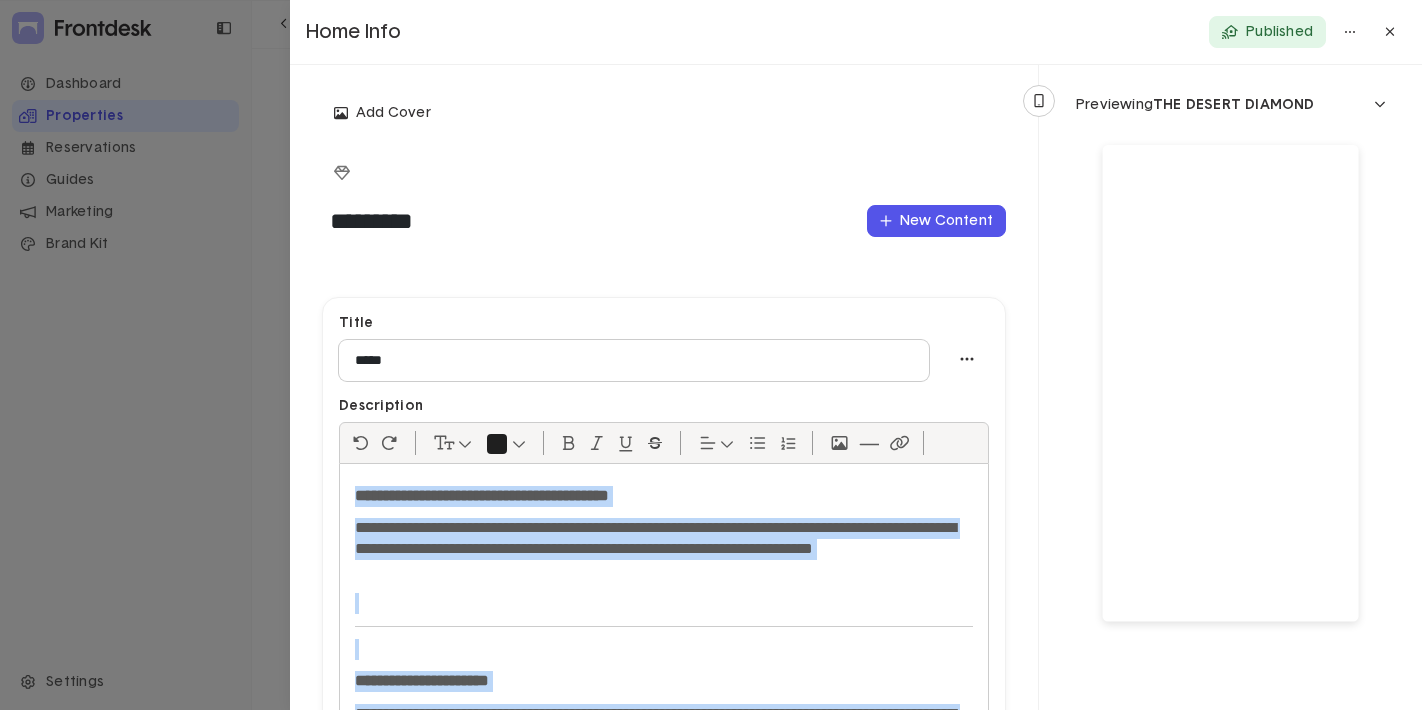 scroll, scrollTop: 29, scrollLeft: 0, axis: vertical 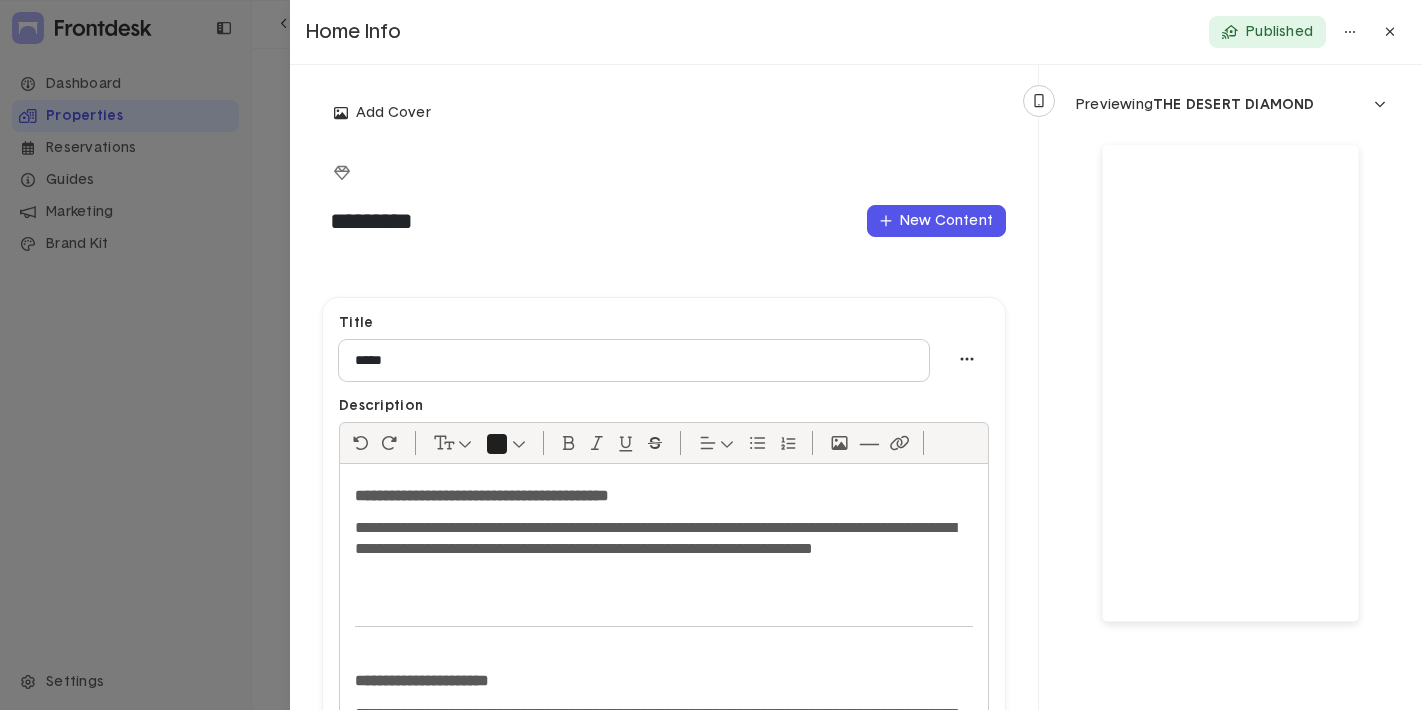 click 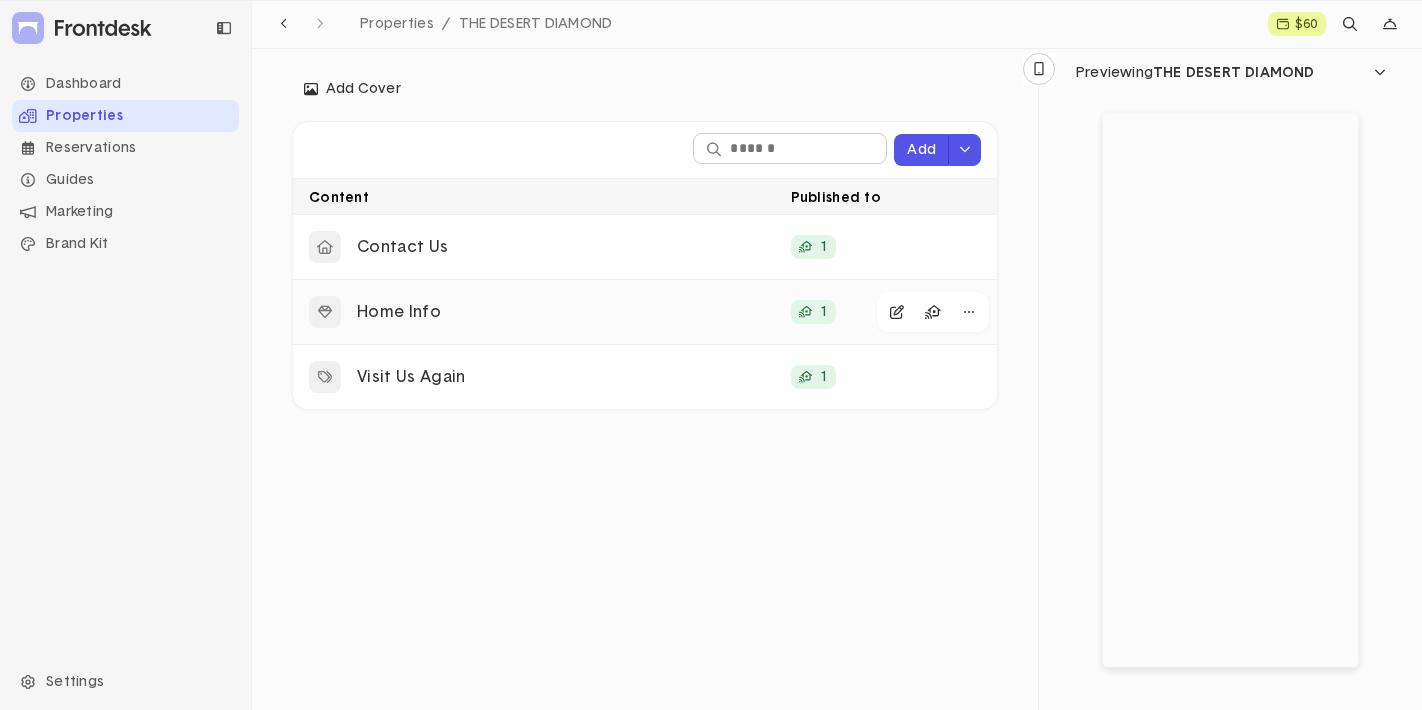 click on "Home Info" 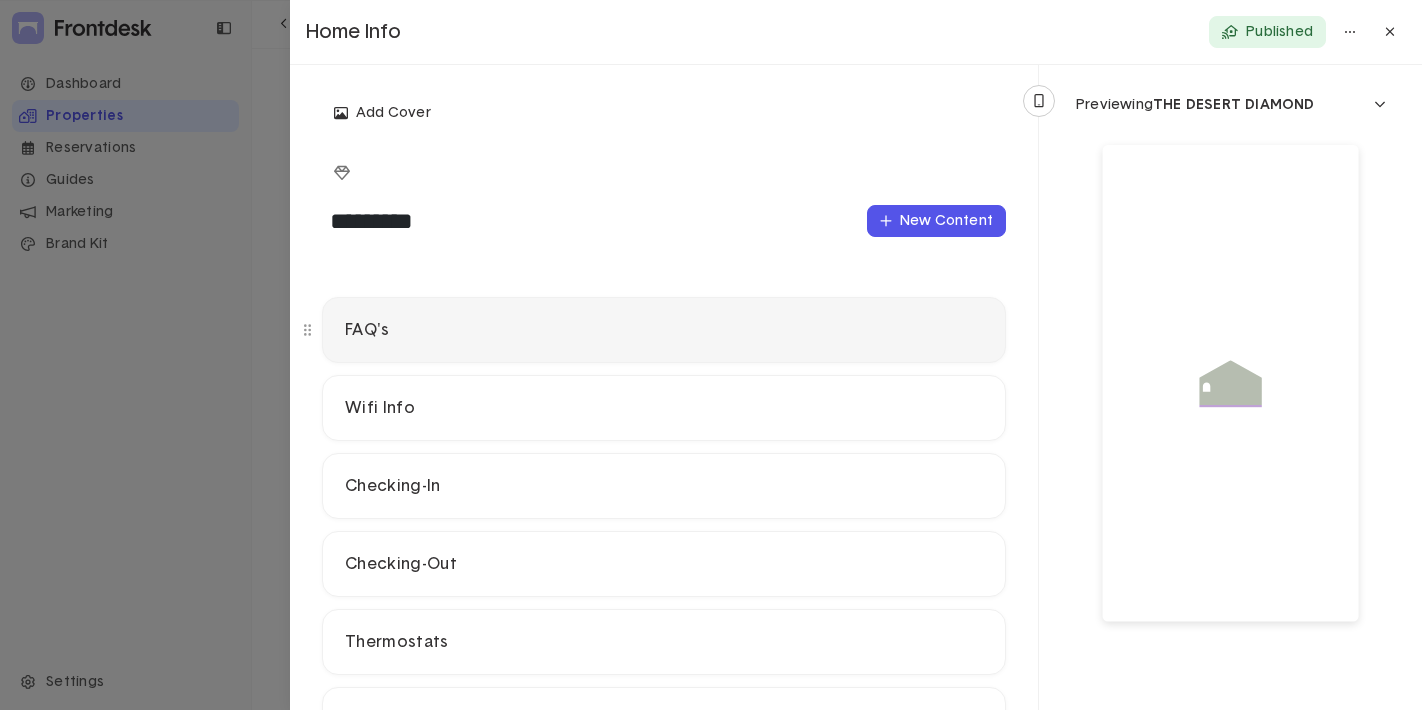 scroll, scrollTop: 159, scrollLeft: 0, axis: vertical 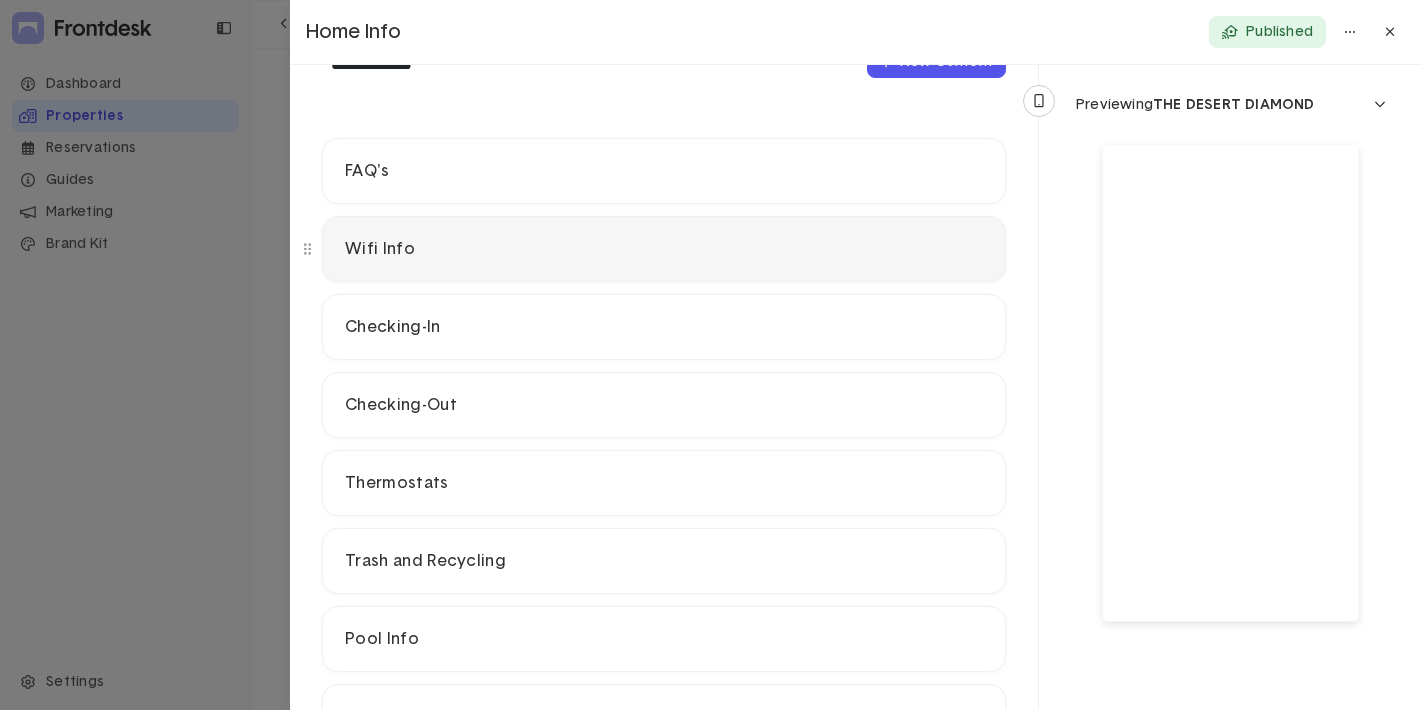 click on "Wifi Info" 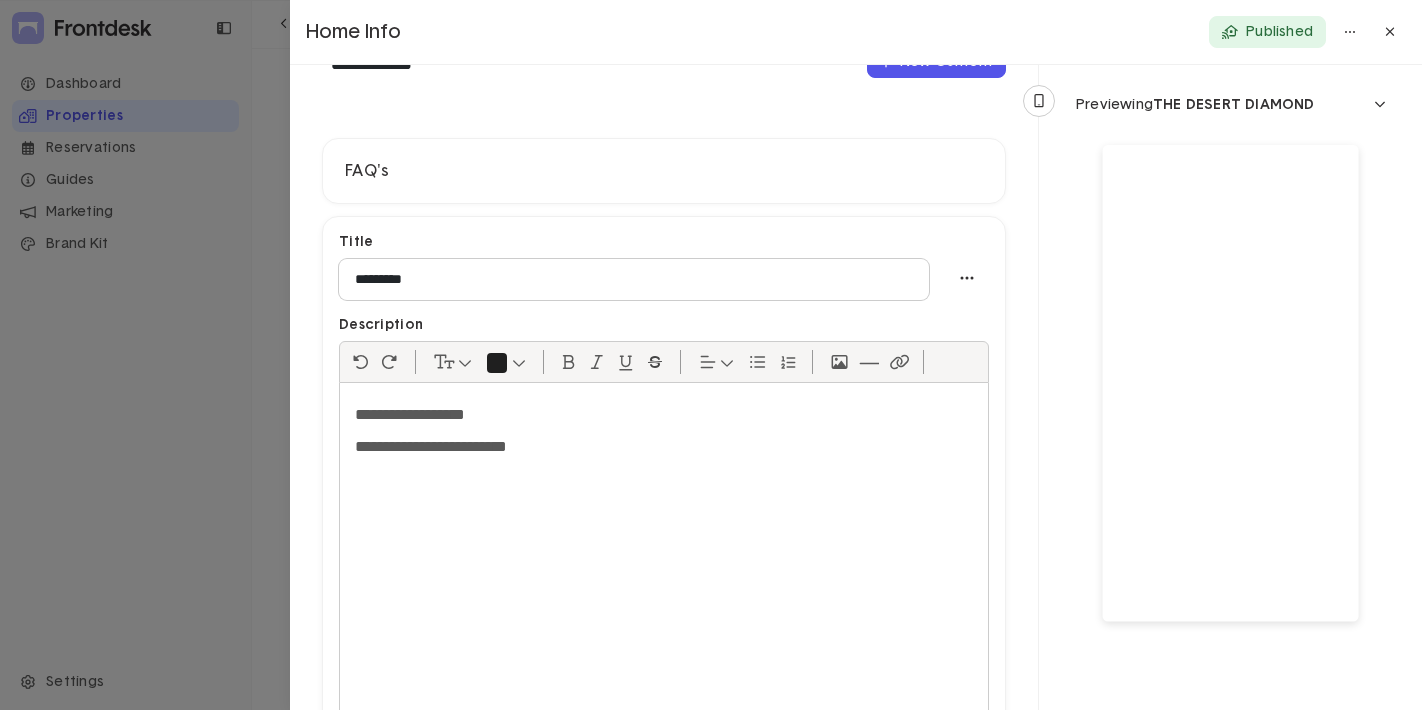 click 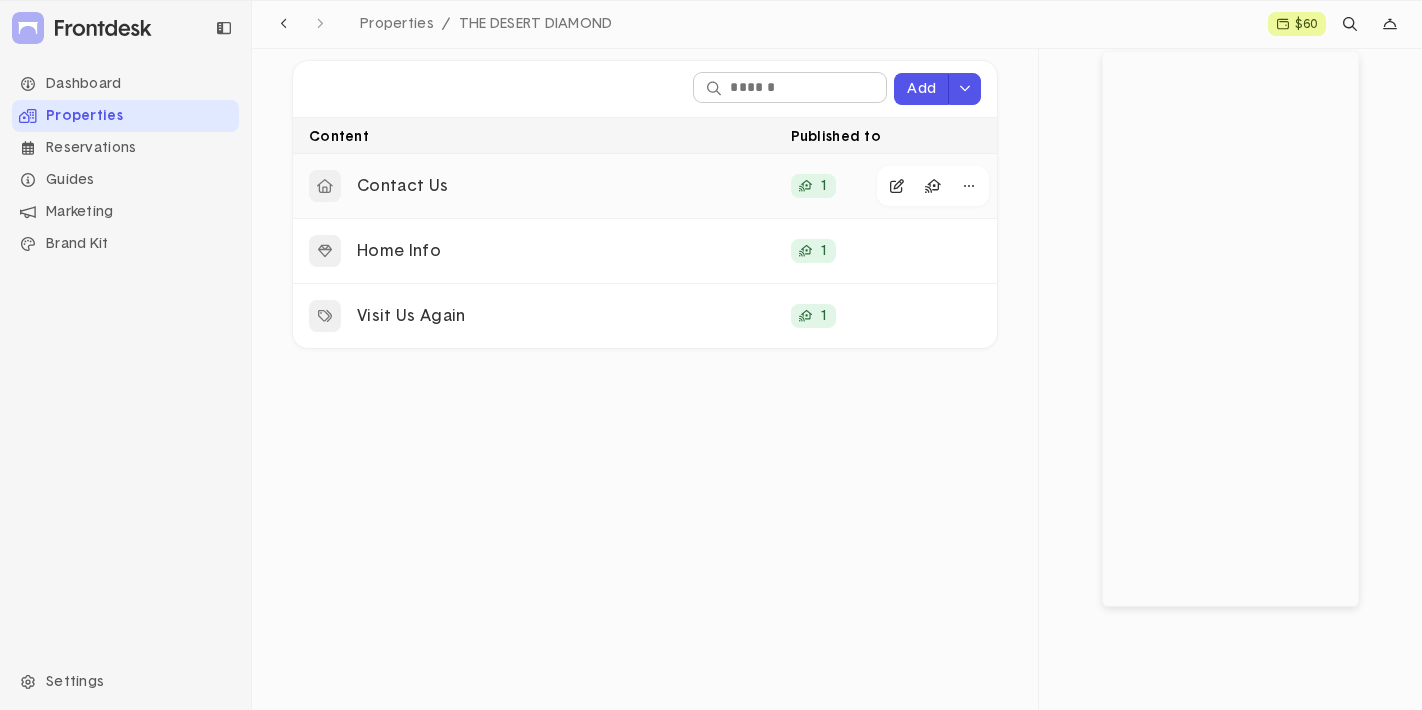 scroll, scrollTop: 357, scrollLeft: 0, axis: vertical 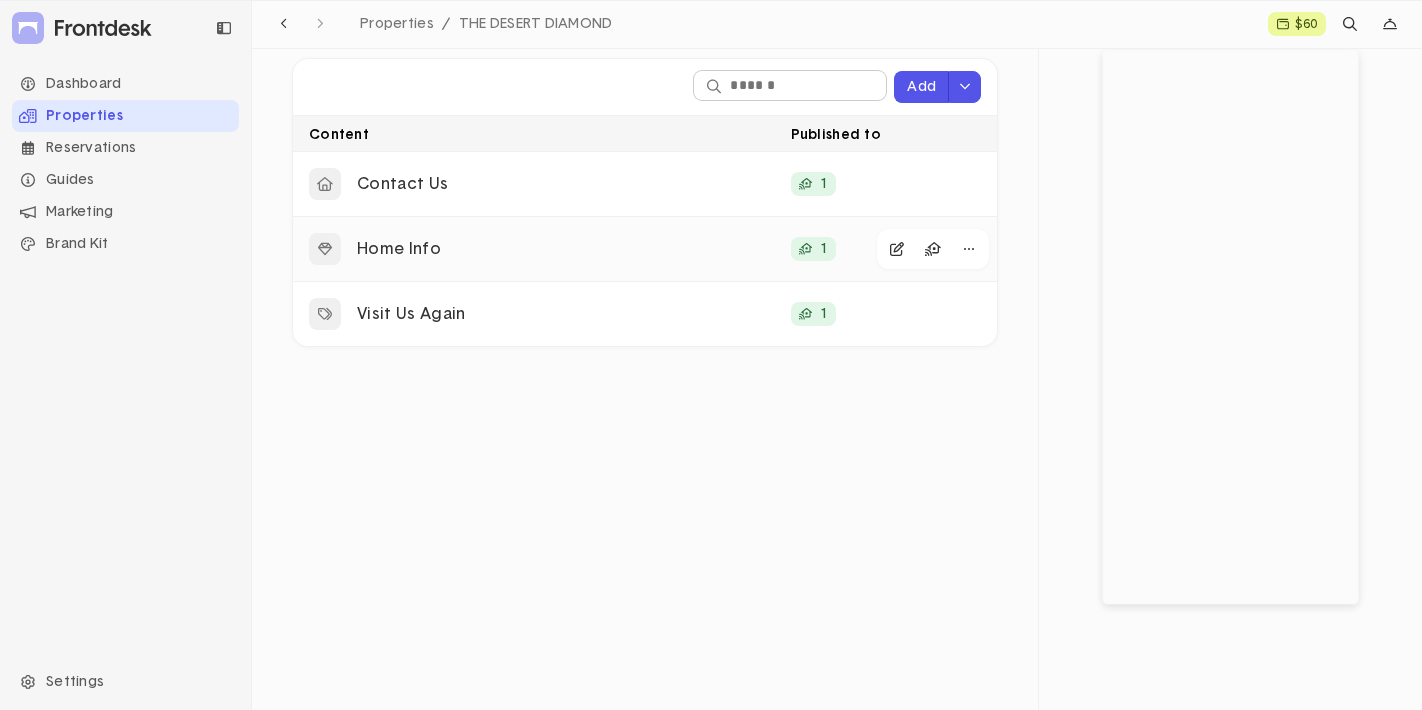 click on "Home Info" 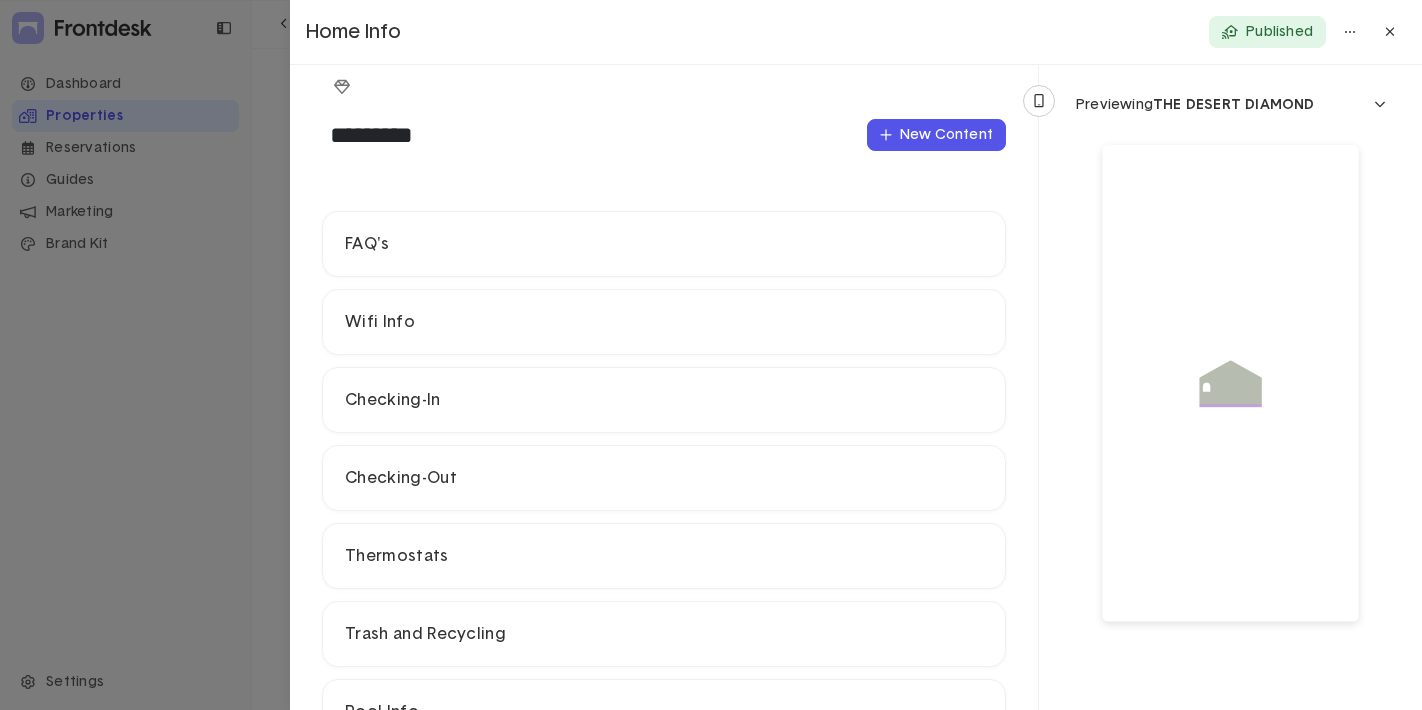 scroll, scrollTop: 91, scrollLeft: 0, axis: vertical 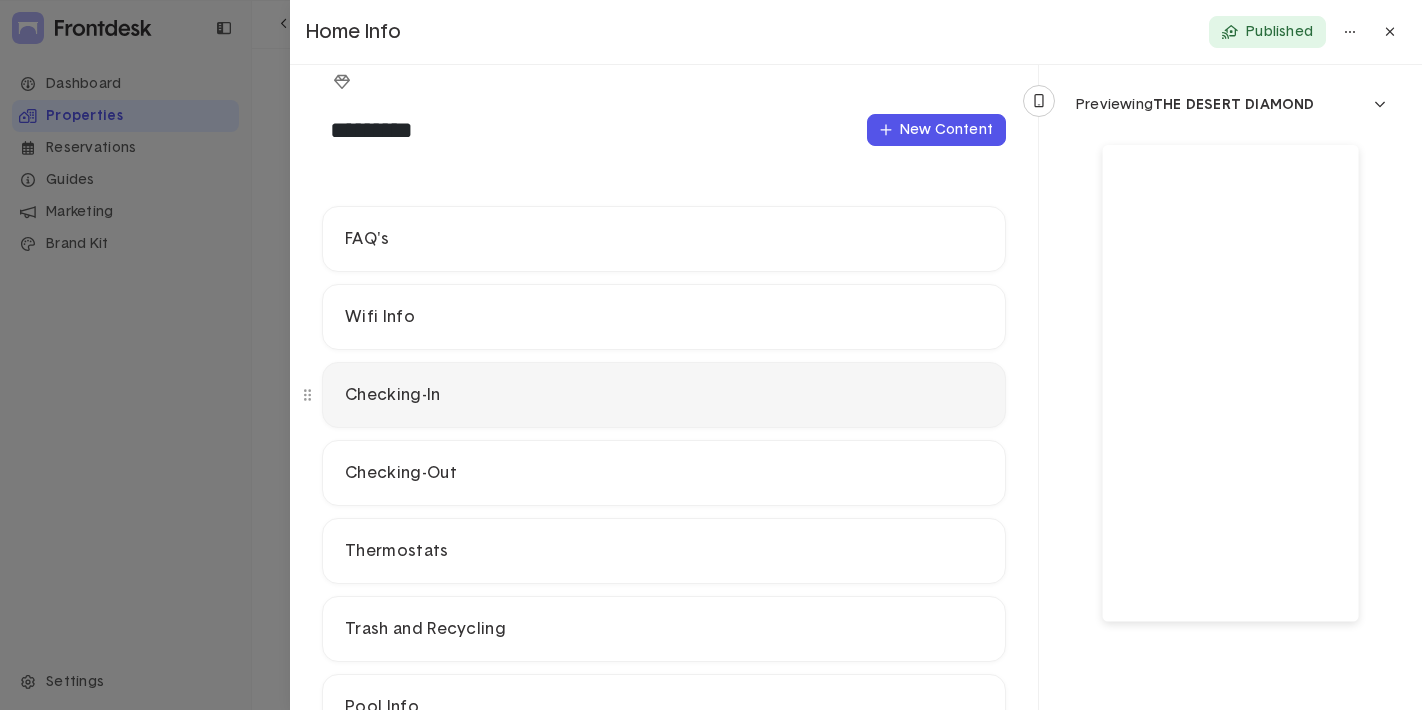 click on "Checking-In" 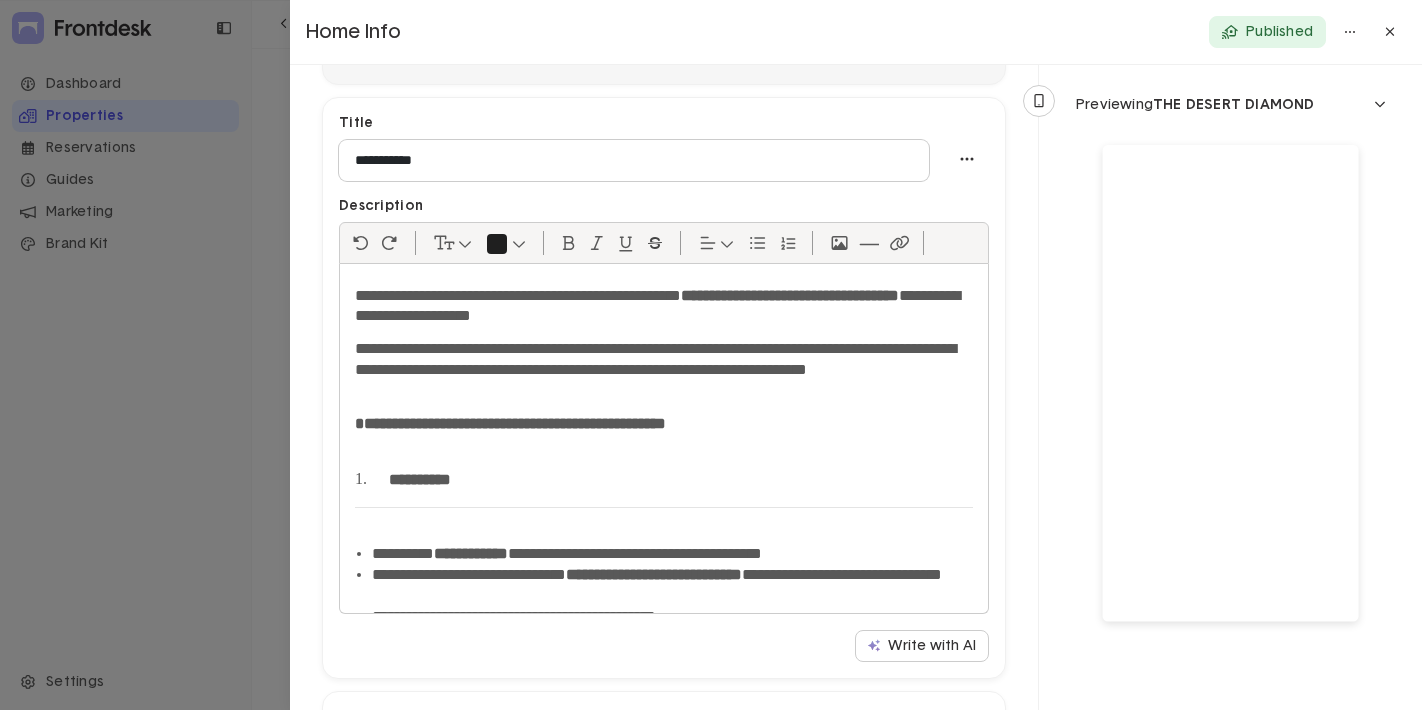 scroll, scrollTop: 383, scrollLeft: 0, axis: vertical 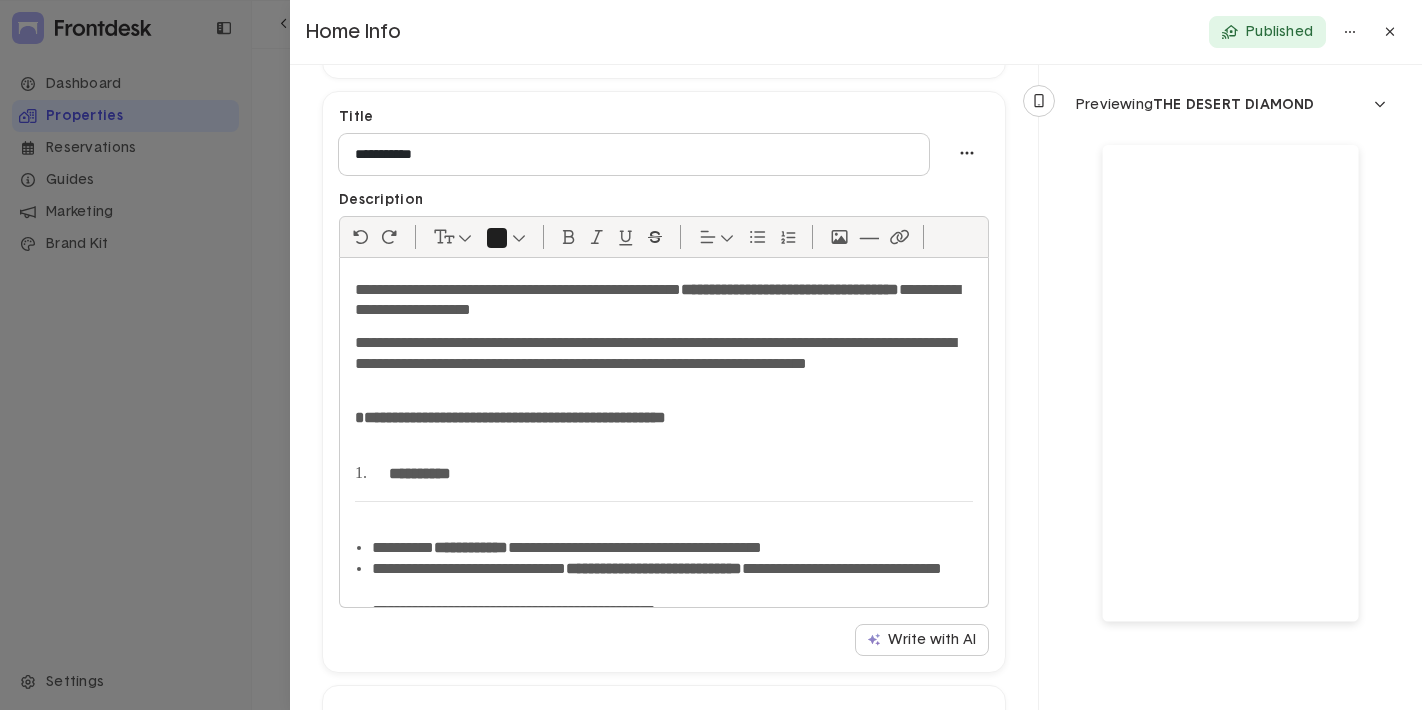 click 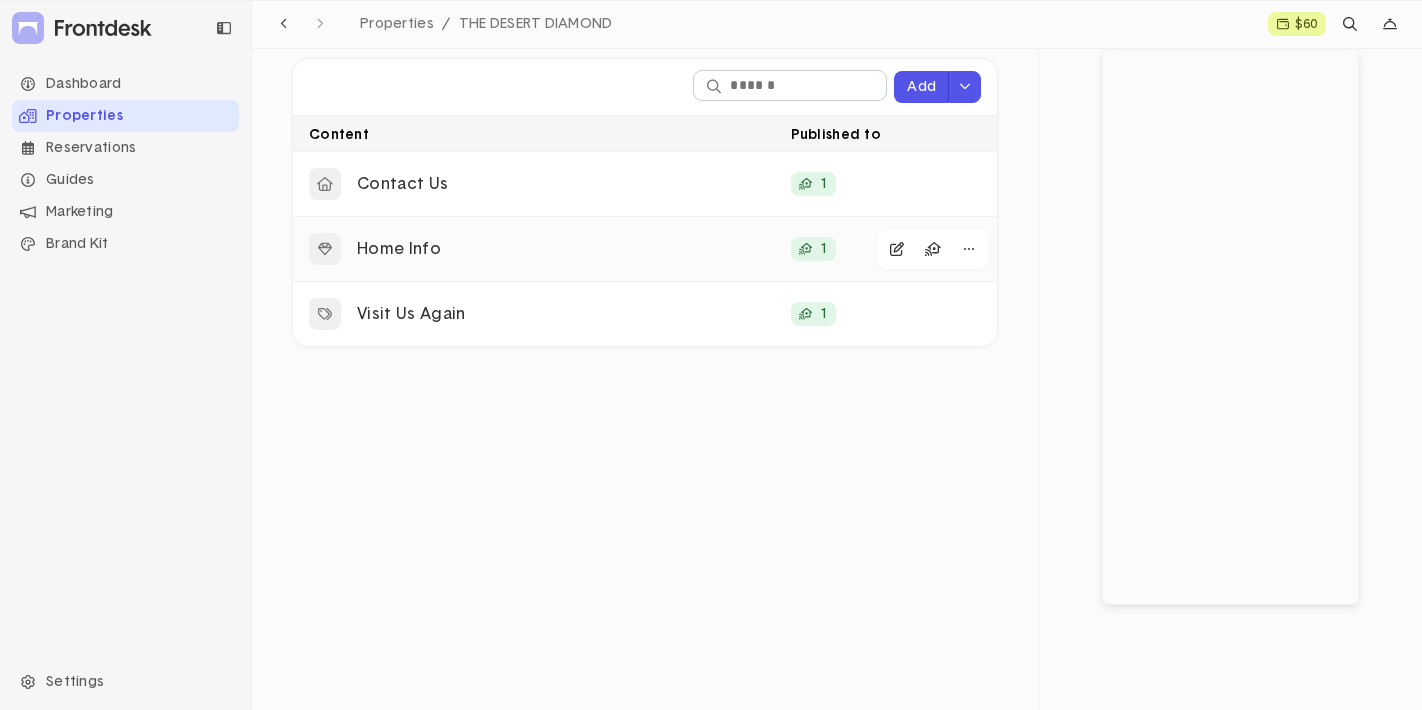 click on "Home Info" 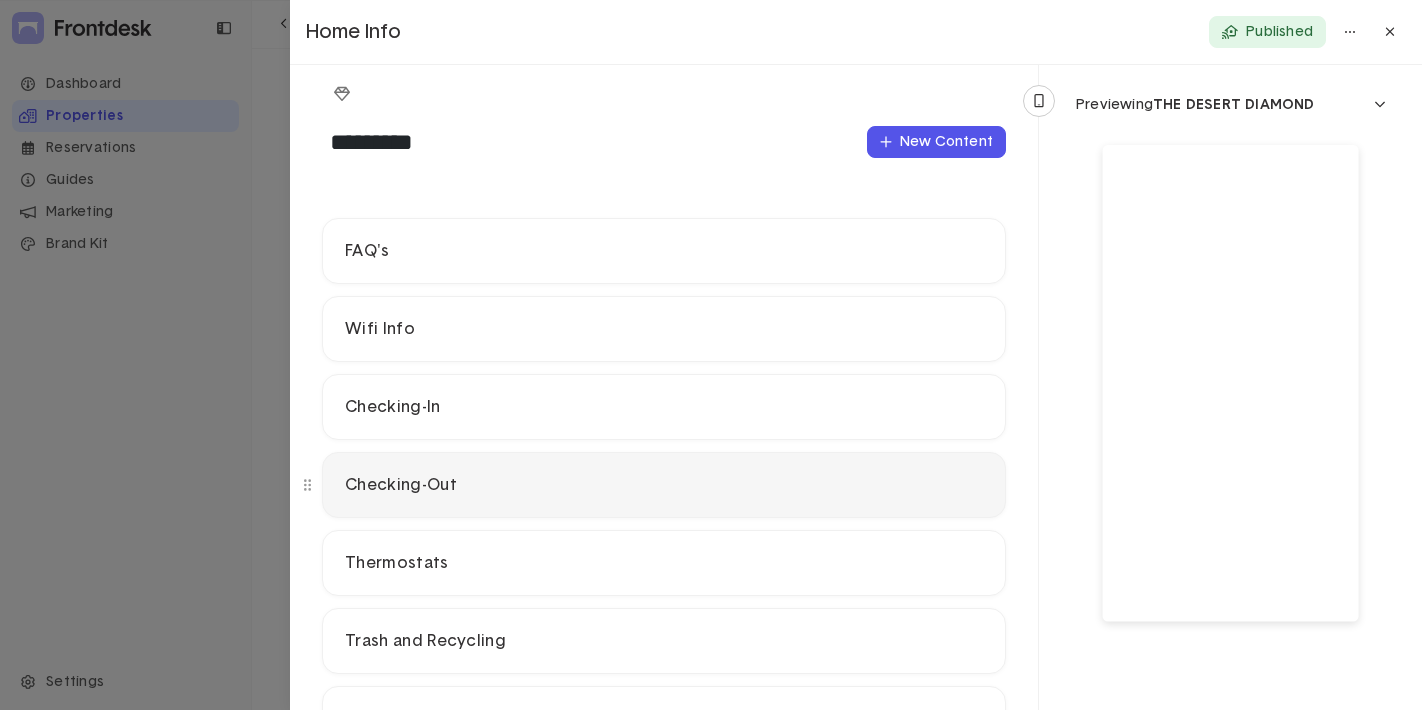 scroll, scrollTop: 80, scrollLeft: 0, axis: vertical 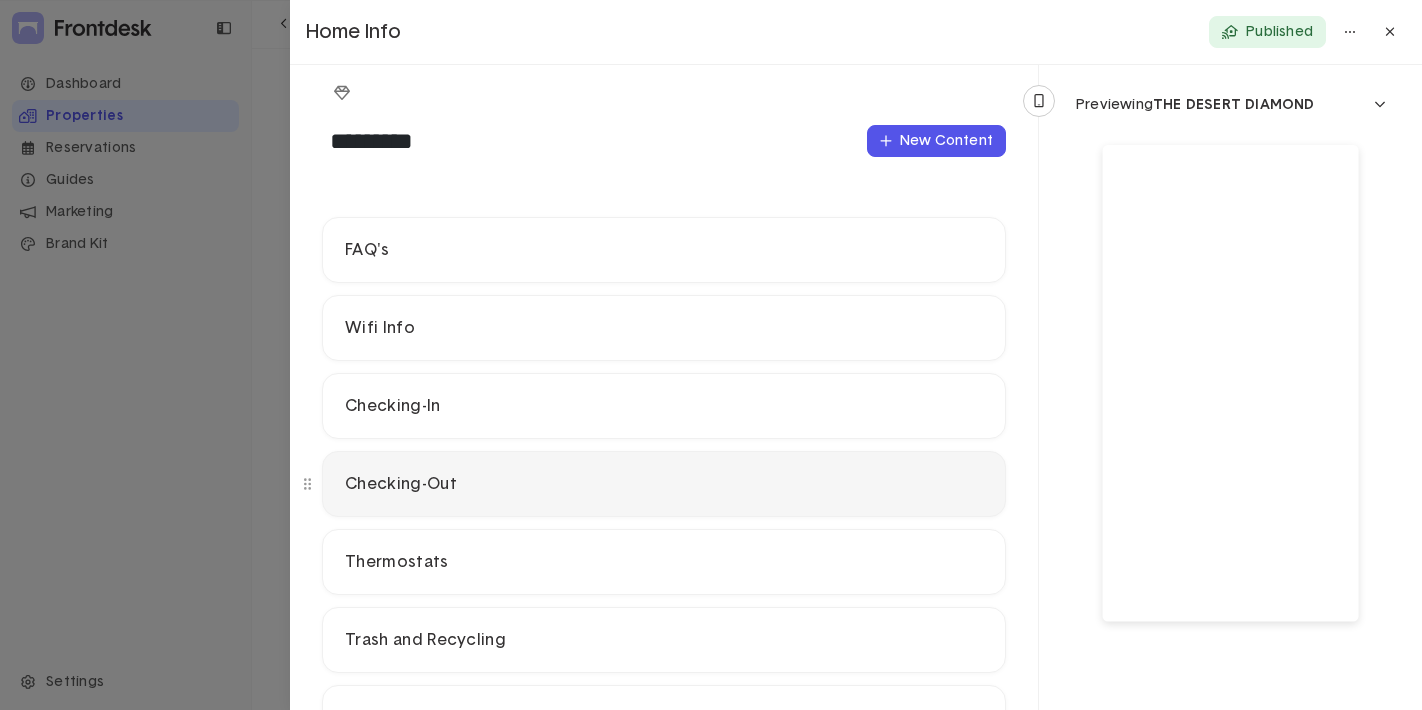click on "Checking-Out" 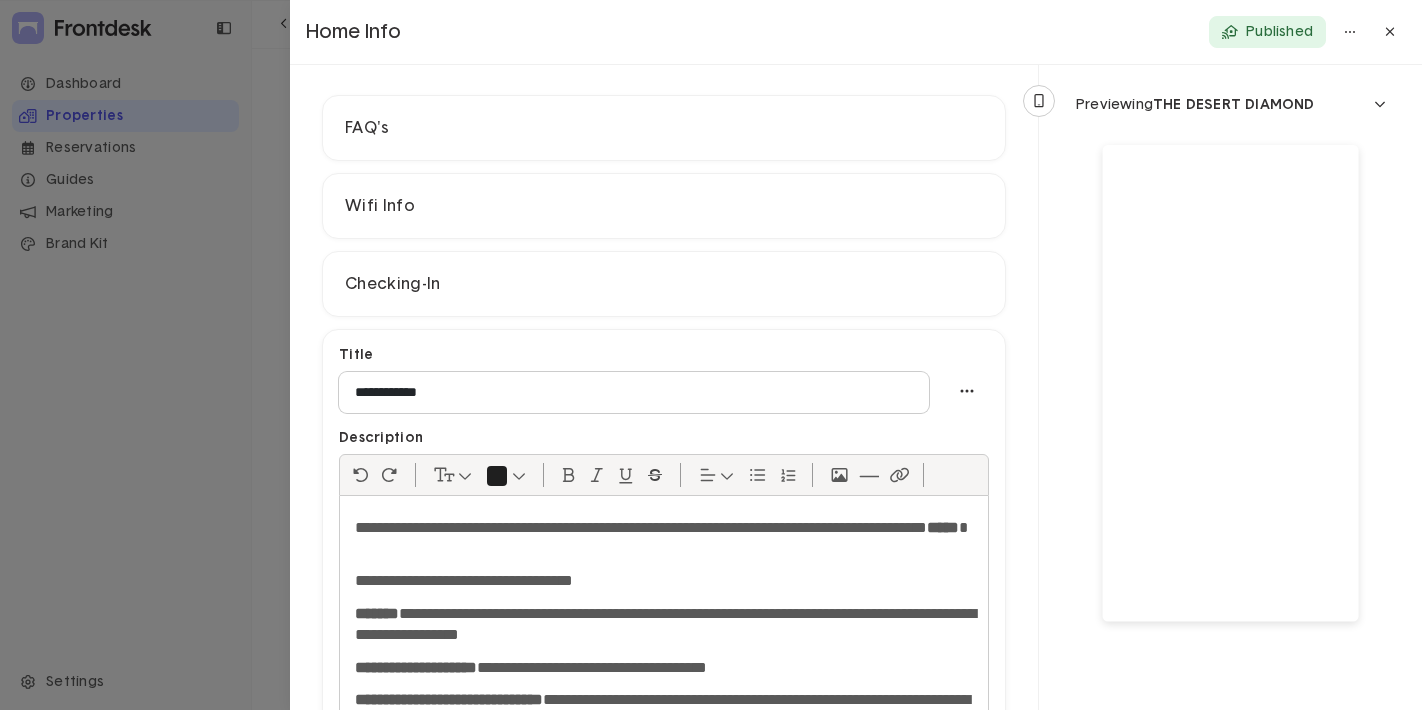 scroll, scrollTop: 334, scrollLeft: 0, axis: vertical 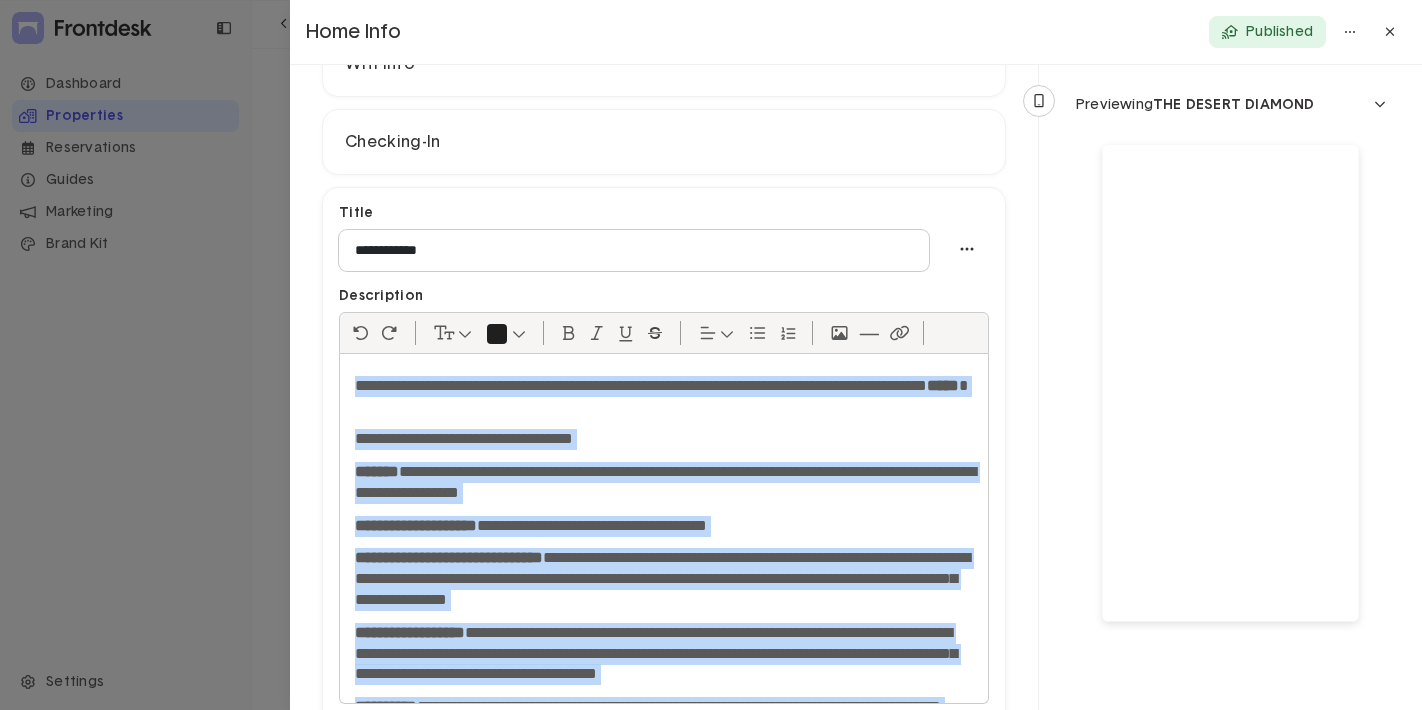 drag, startPoint x: 549, startPoint y: 668, endPoint x: 295, endPoint y: 296, distance: 450.4442 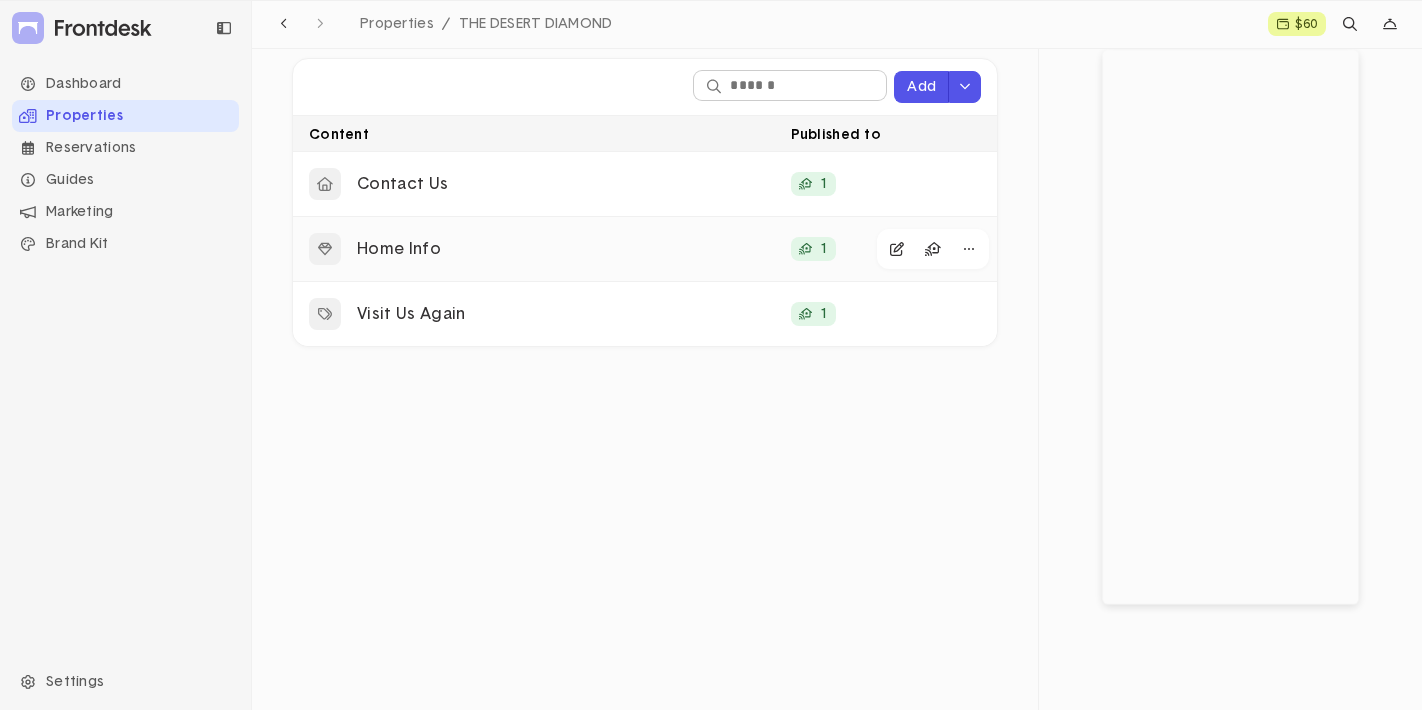 click on "Home Info" 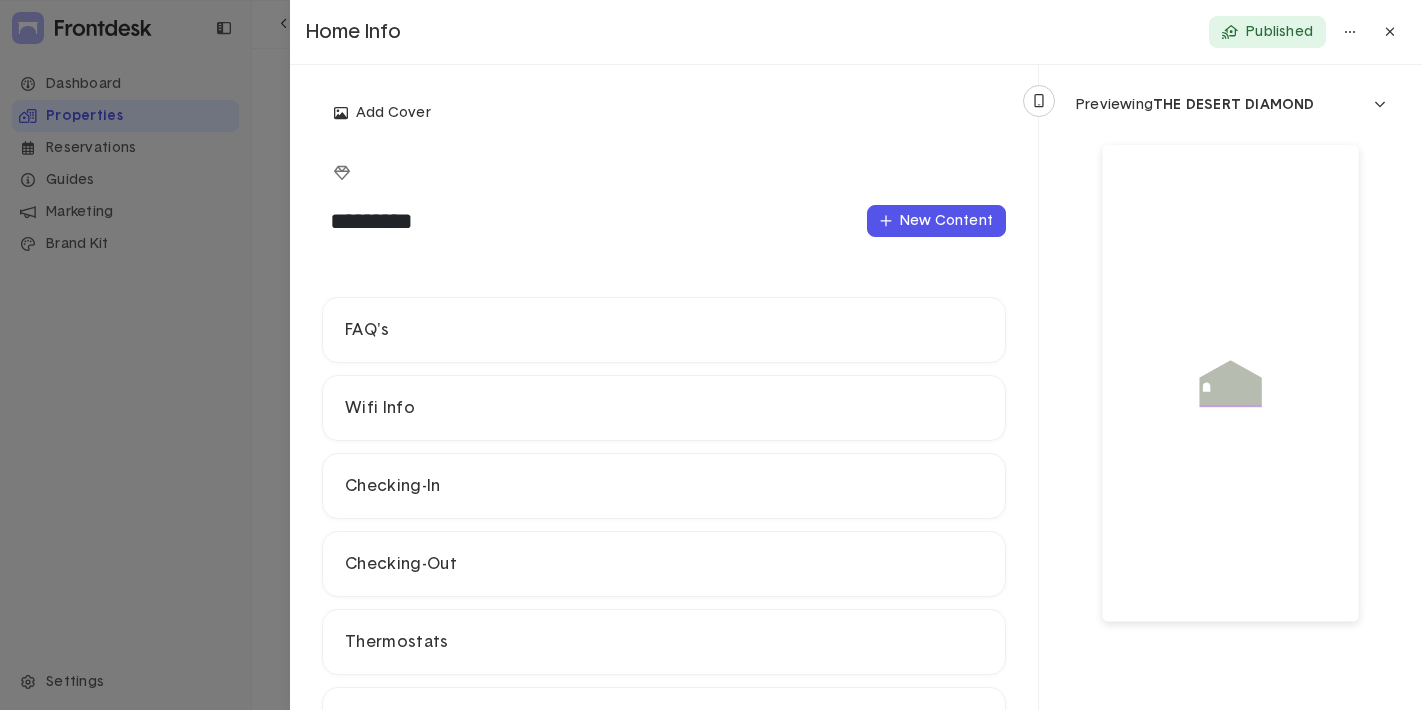scroll, scrollTop: 257, scrollLeft: 0, axis: vertical 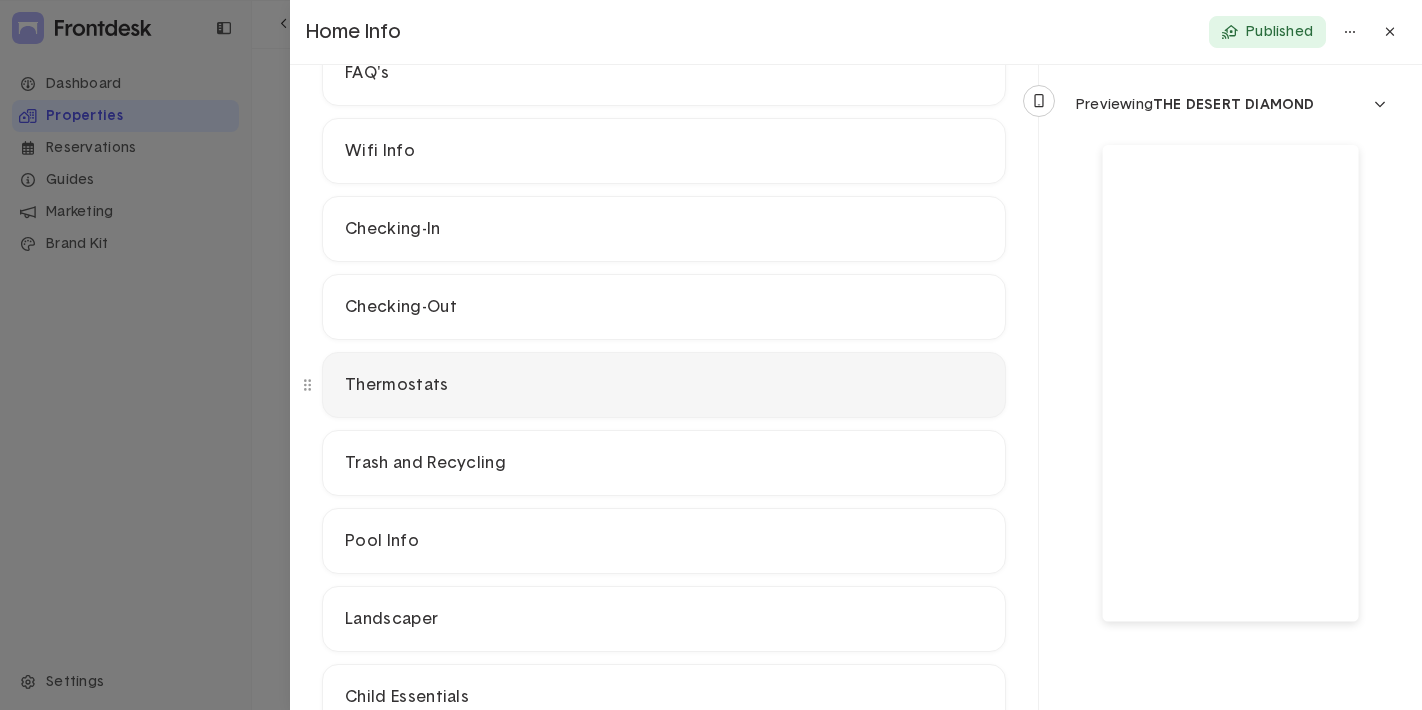 click on "Thermostats" 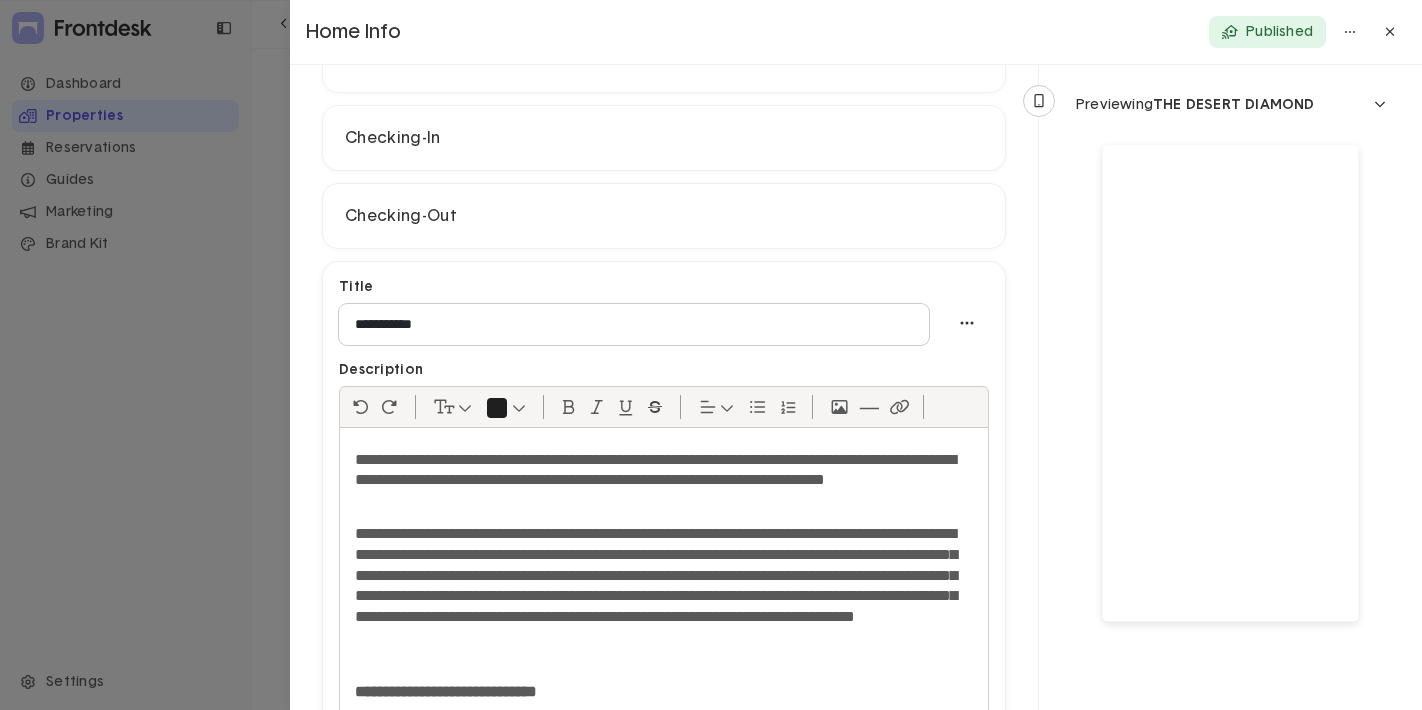 scroll, scrollTop: 464, scrollLeft: 0, axis: vertical 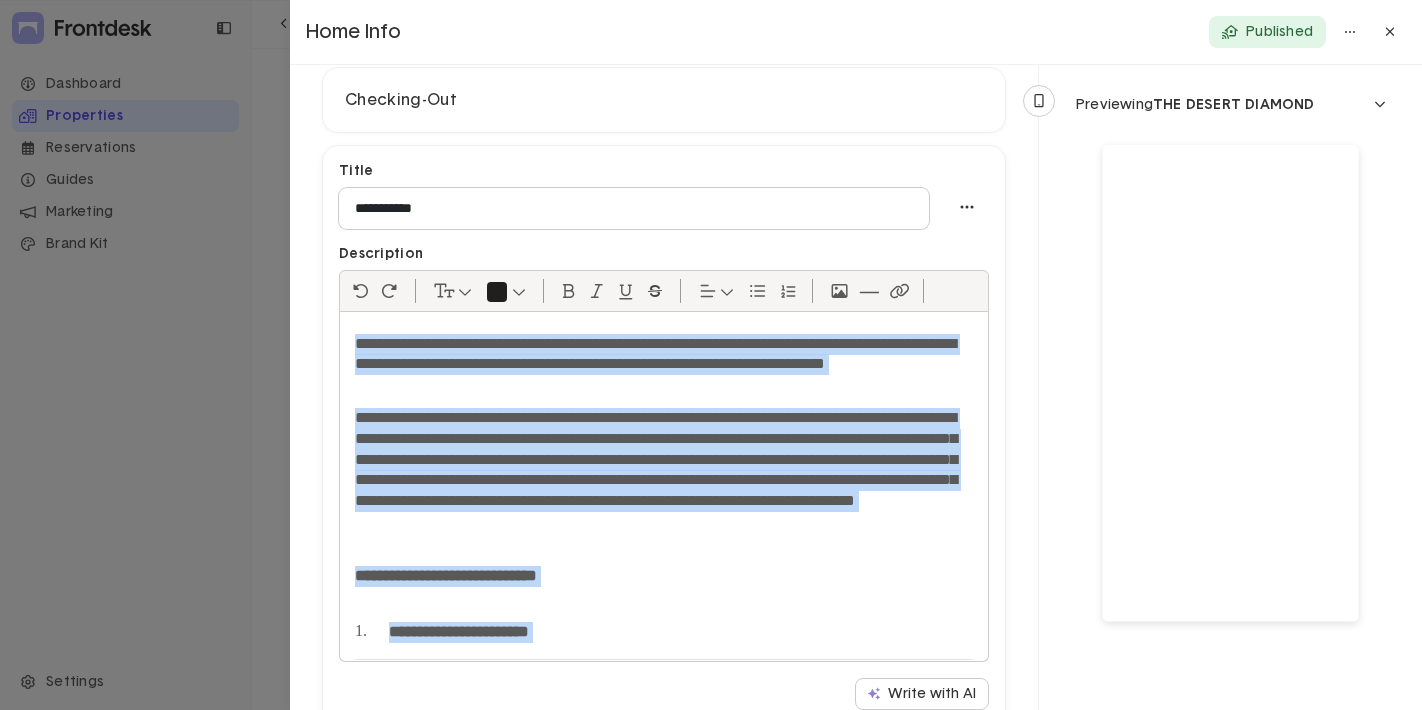 drag, startPoint x: 970, startPoint y: 631, endPoint x: 301, endPoint y: 332, distance: 732.7769 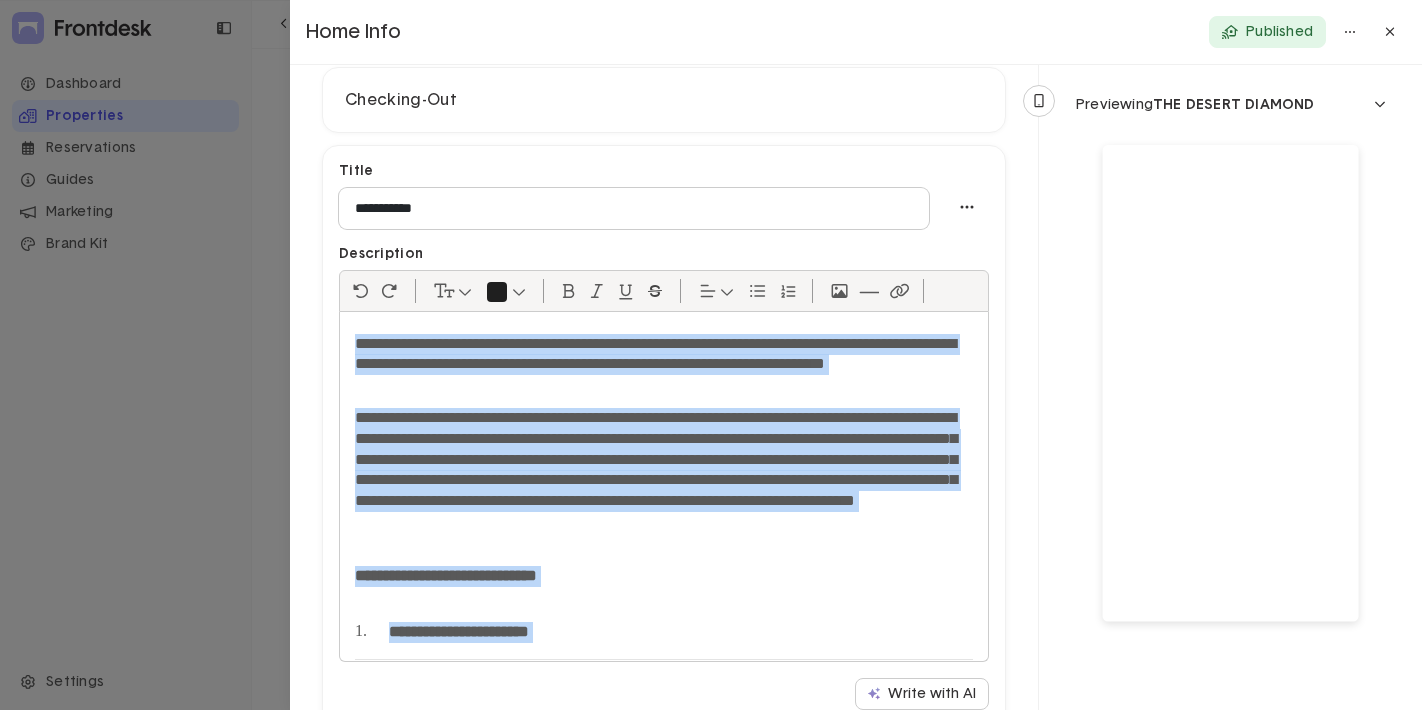 click on "**********" 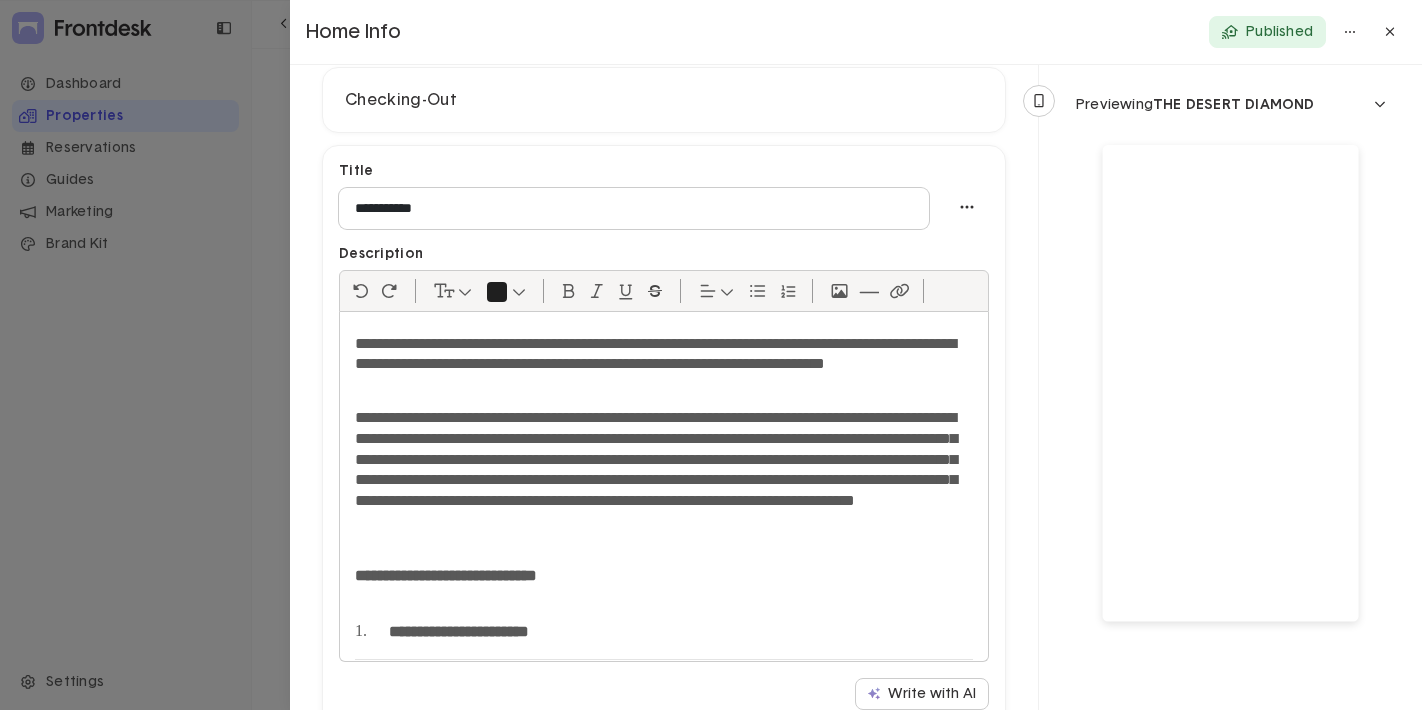 click 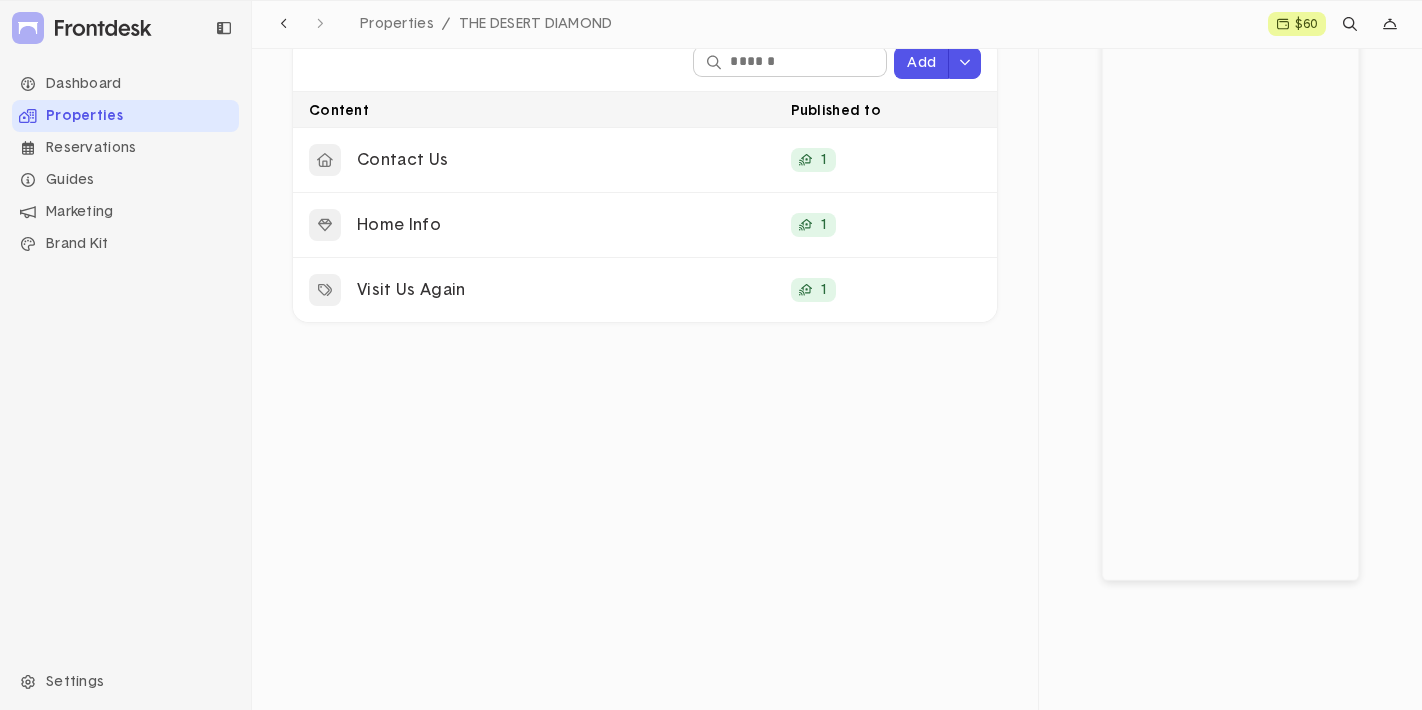scroll, scrollTop: 382, scrollLeft: 0, axis: vertical 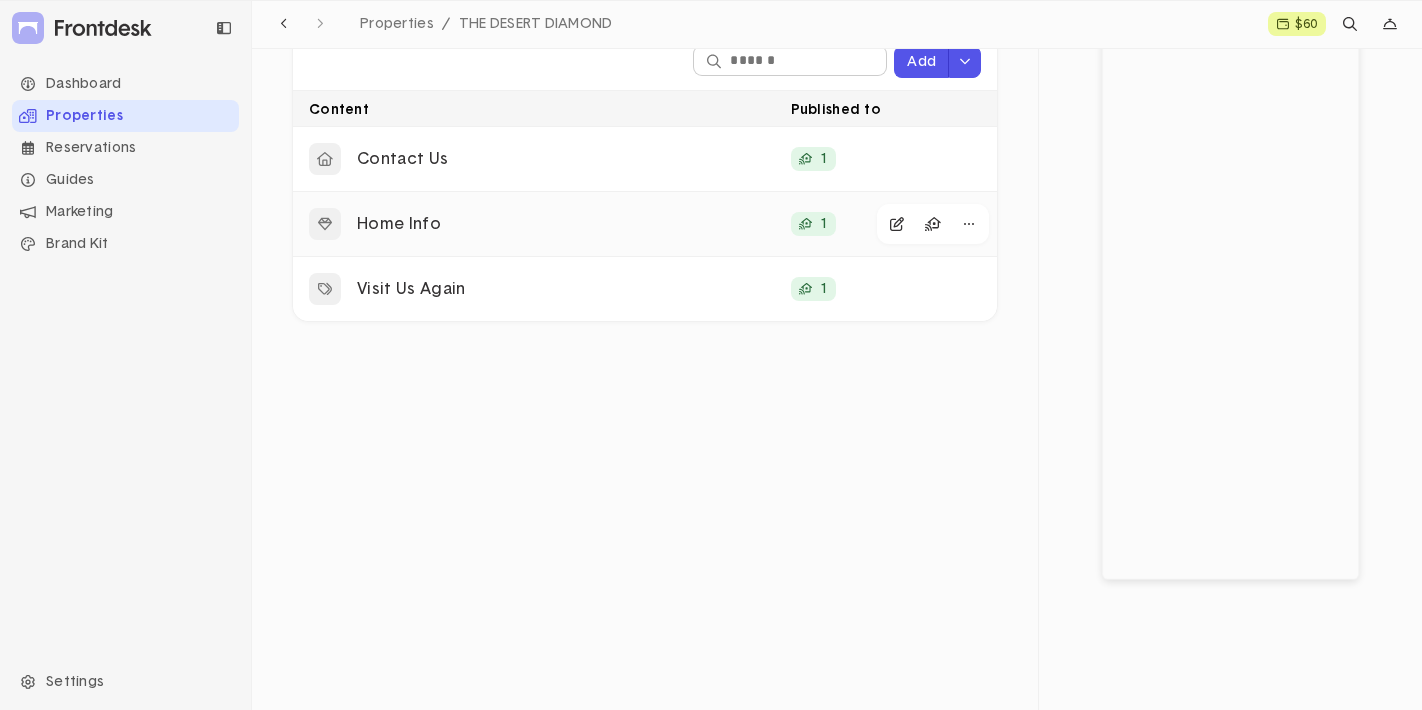 click on "Home Info" 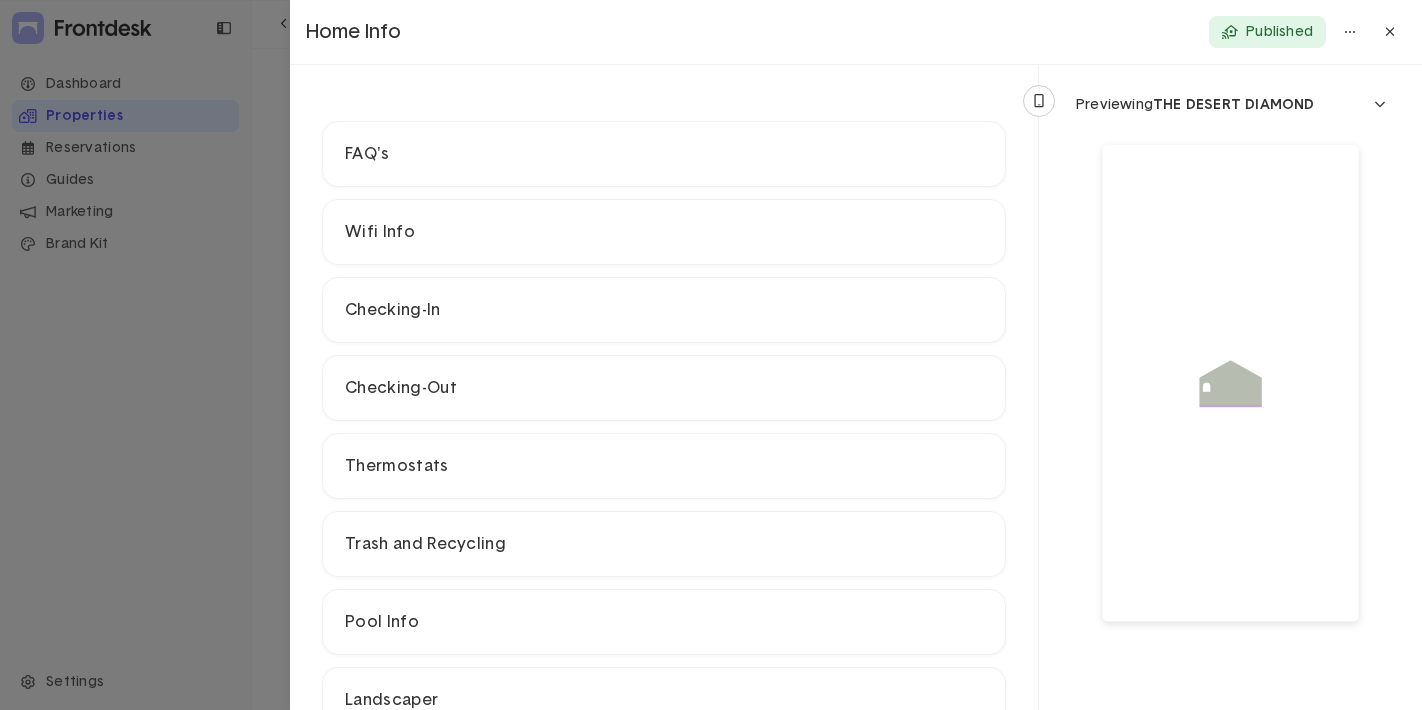 scroll, scrollTop: 294, scrollLeft: 0, axis: vertical 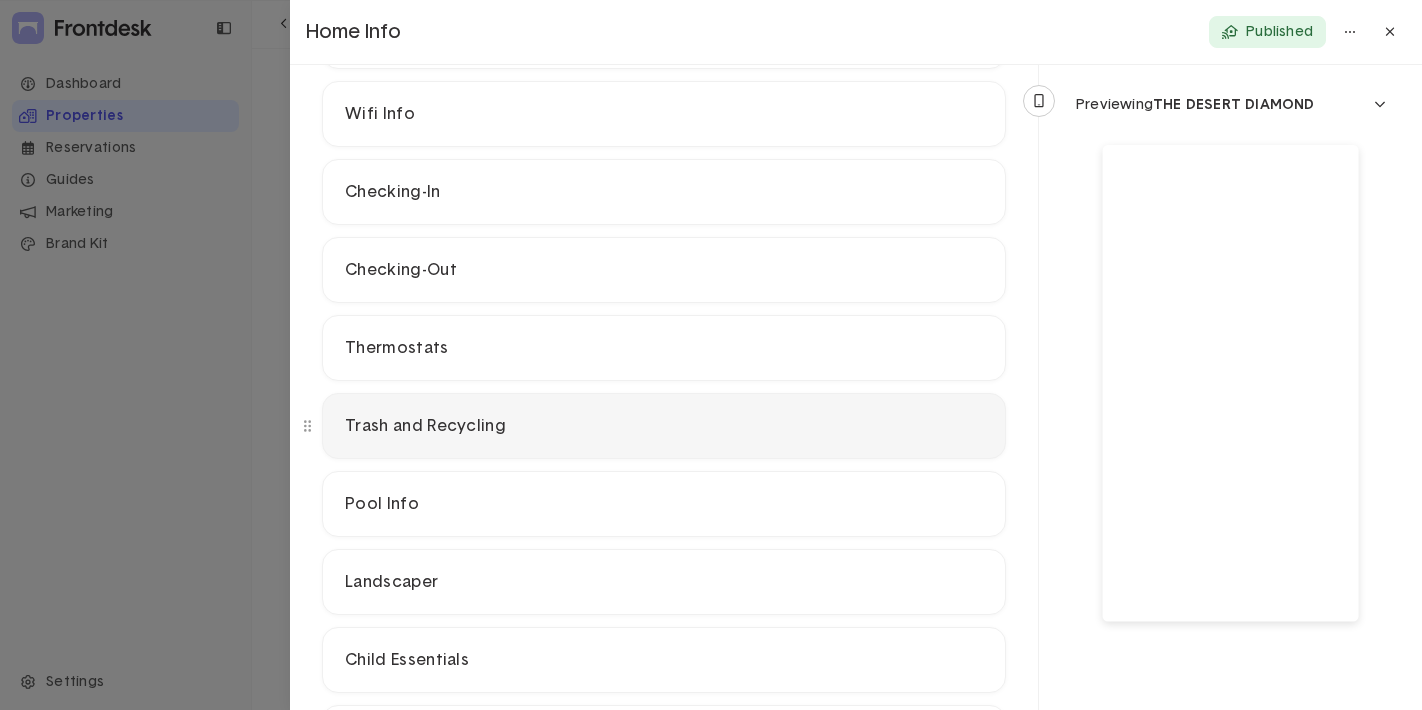 click on "Trash and Recycling" 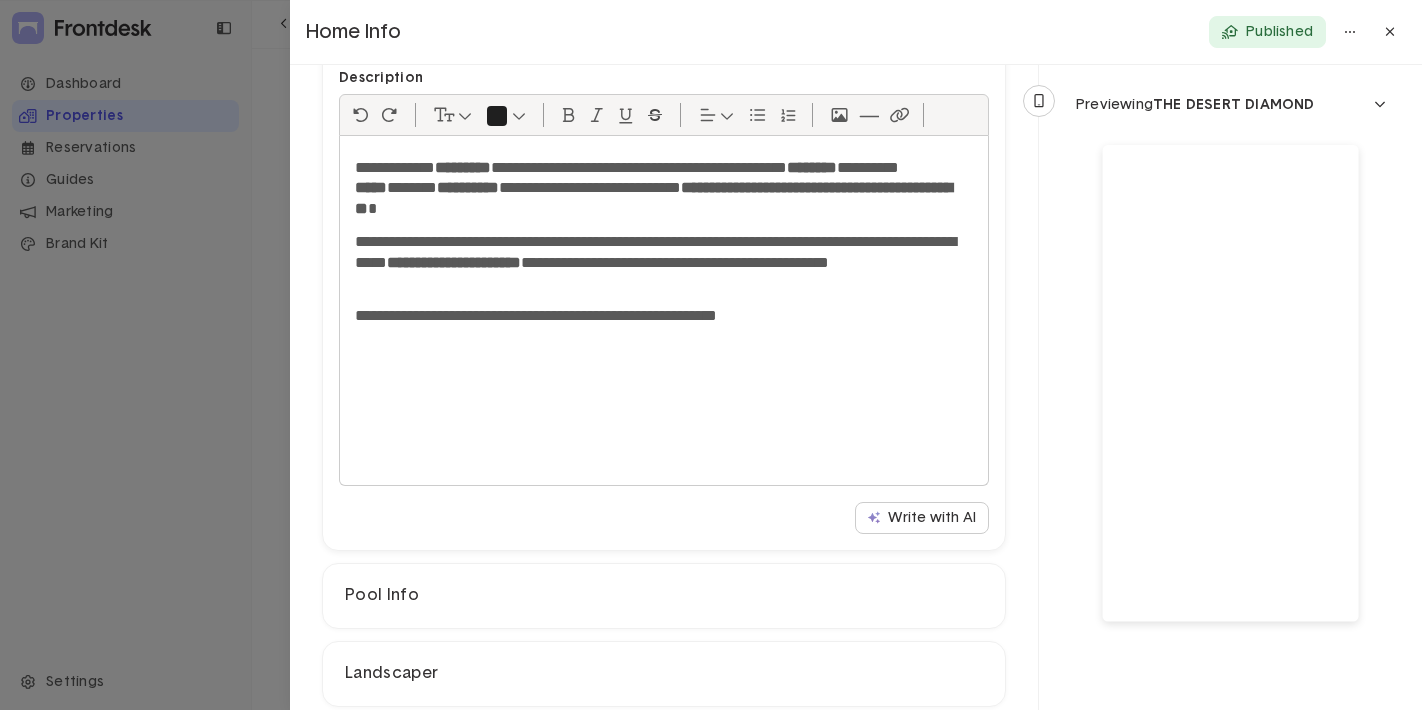 scroll, scrollTop: 714, scrollLeft: 0, axis: vertical 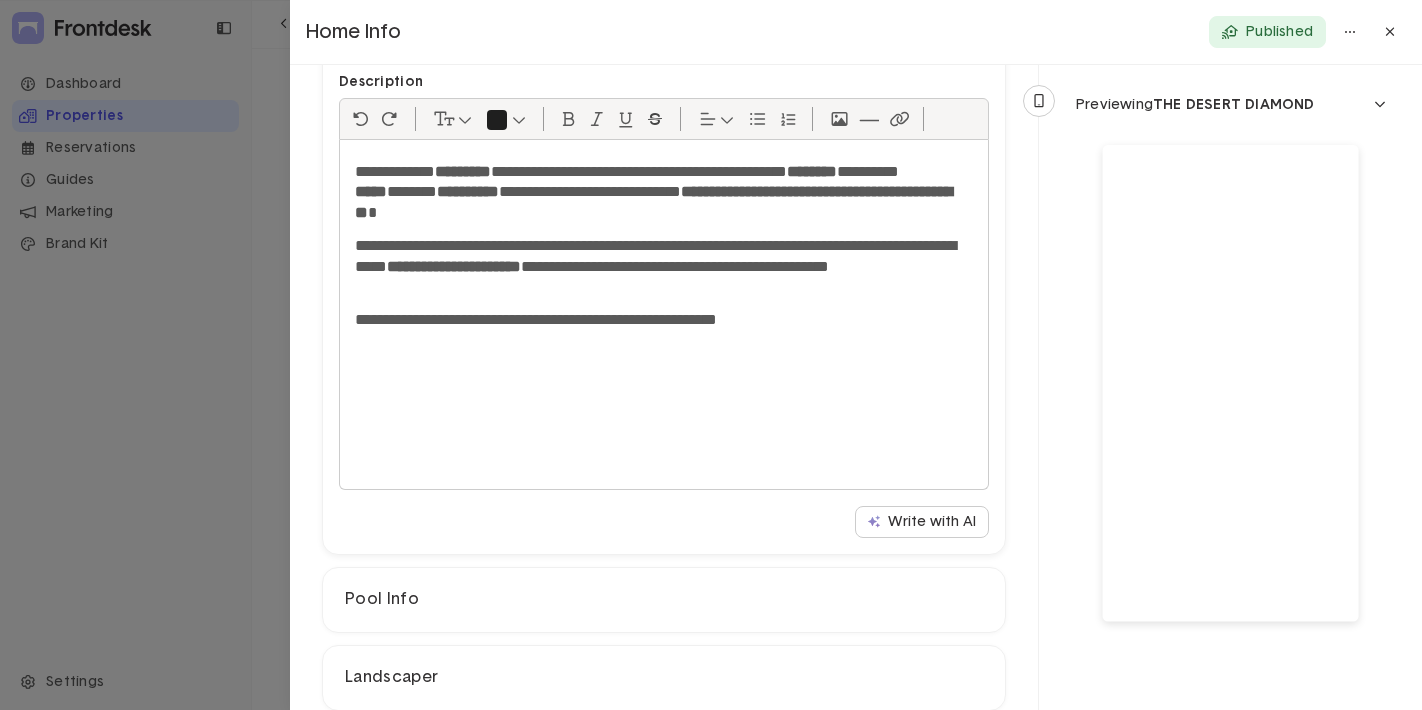 click on "**********" 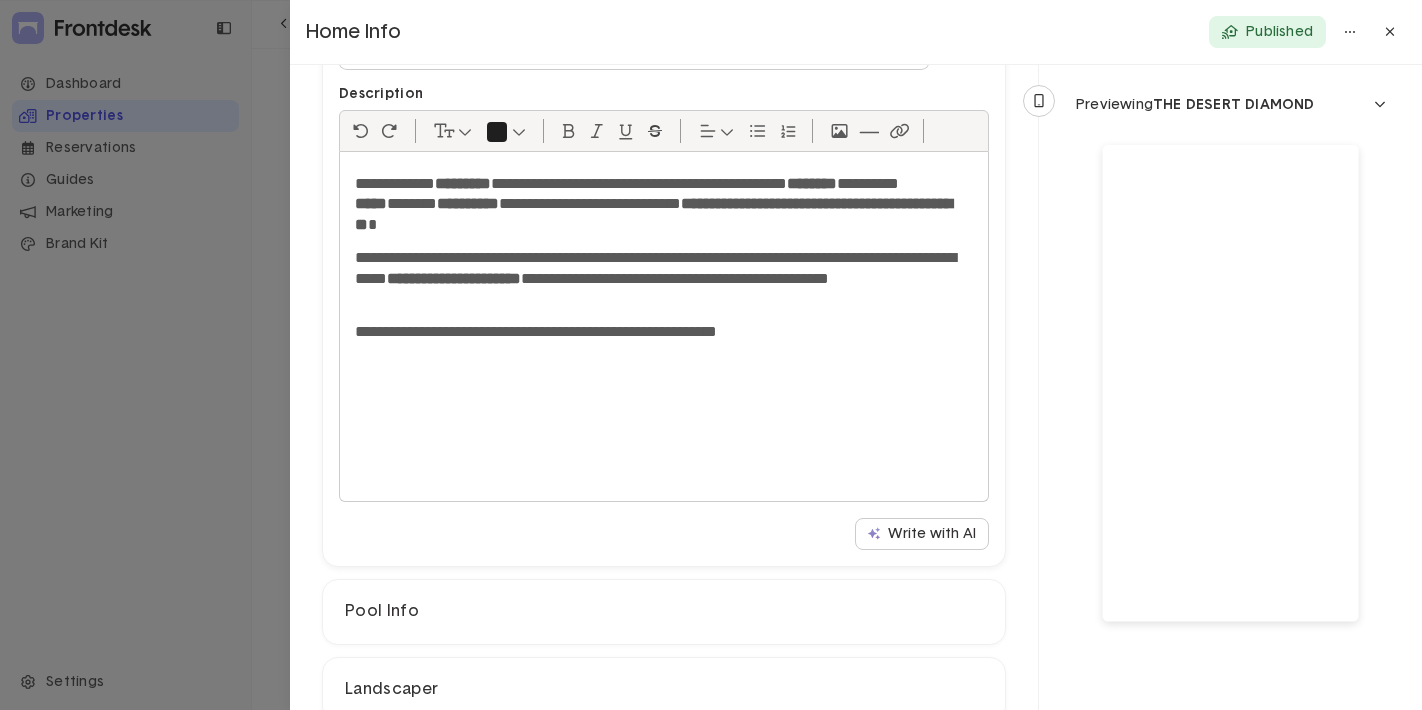 scroll, scrollTop: 704, scrollLeft: 0, axis: vertical 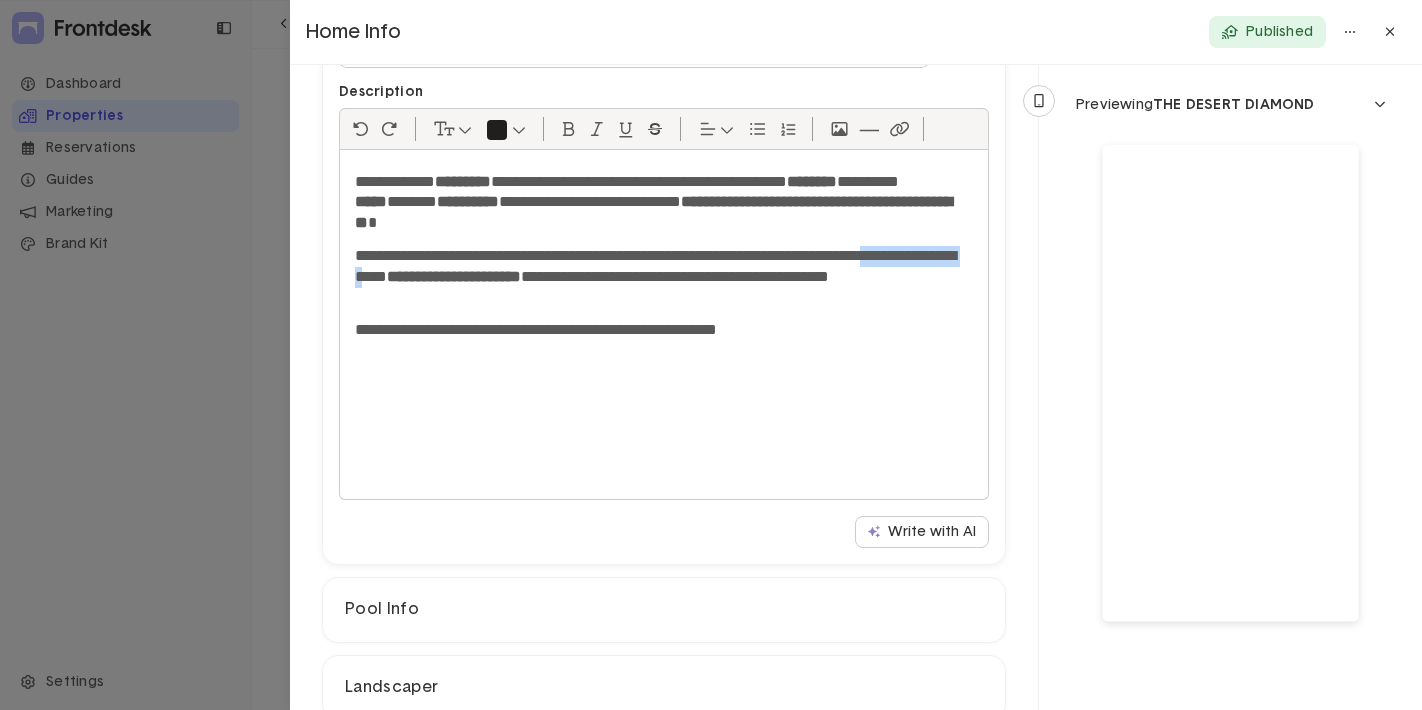 drag, startPoint x: 506, startPoint y: 275, endPoint x: 382, endPoint y: 267, distance: 124.2578 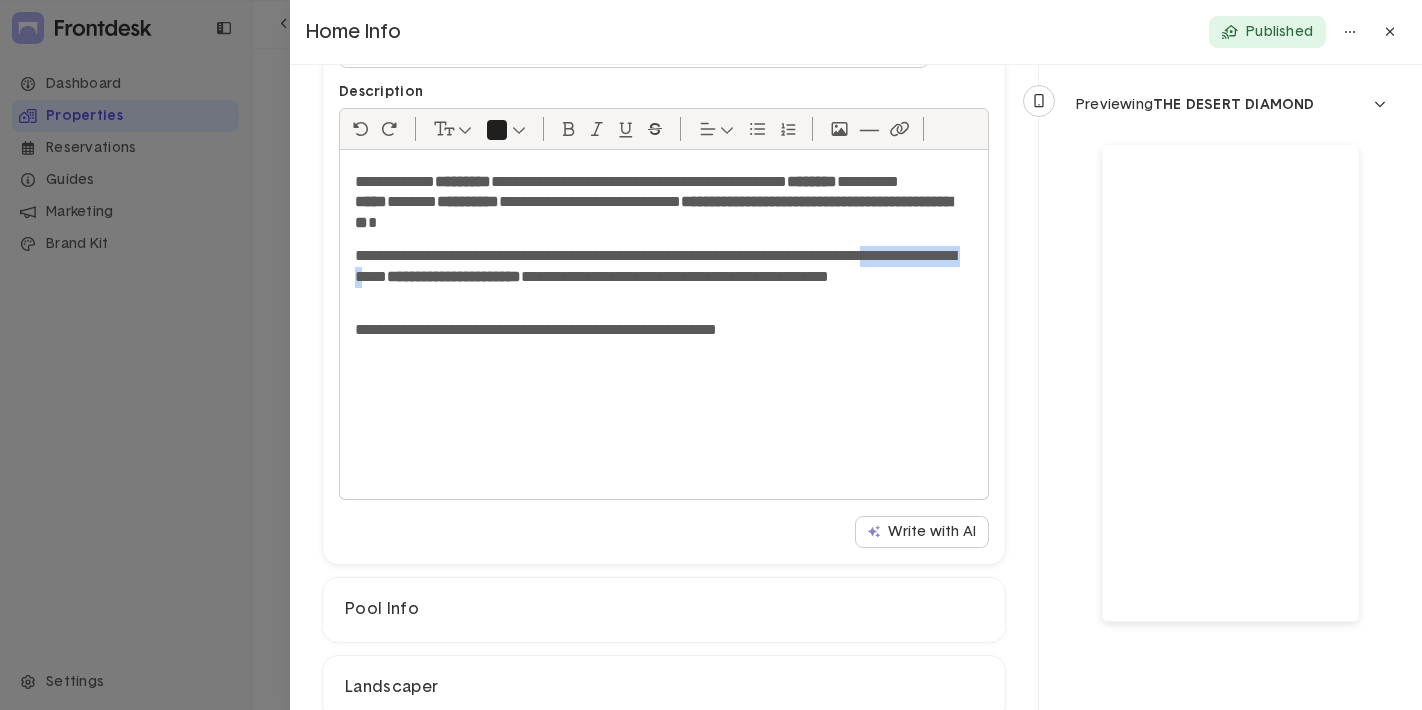 click on "**********" 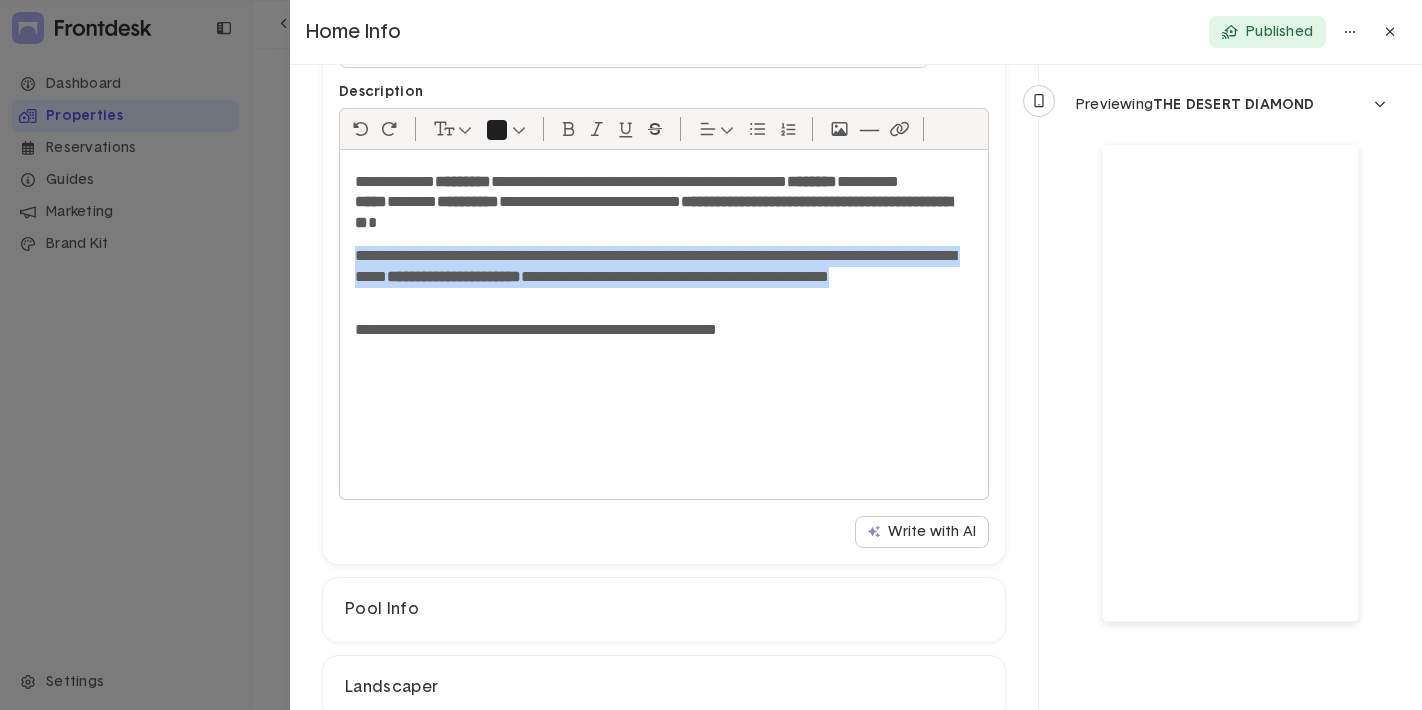 drag, startPoint x: 528, startPoint y: 291, endPoint x: 353, endPoint y: 249, distance: 179.96944 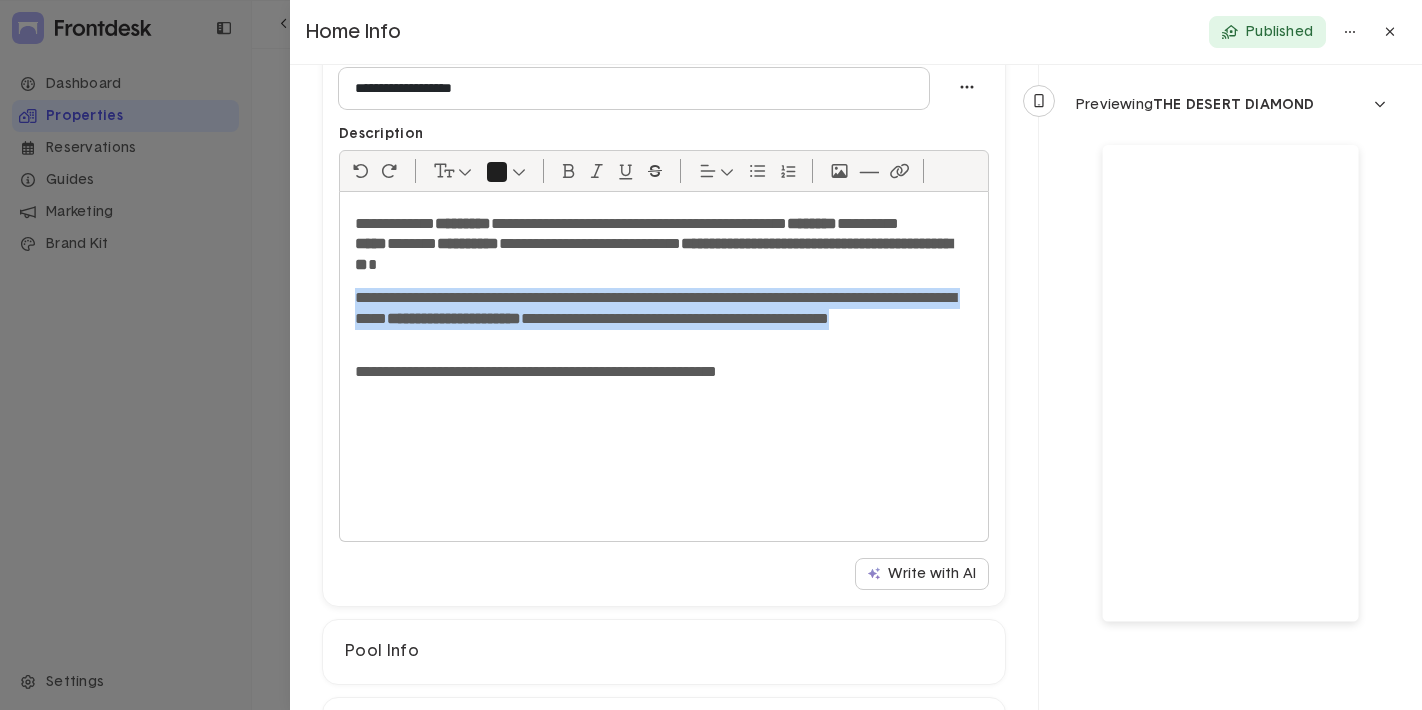 scroll, scrollTop: 449, scrollLeft: 0, axis: vertical 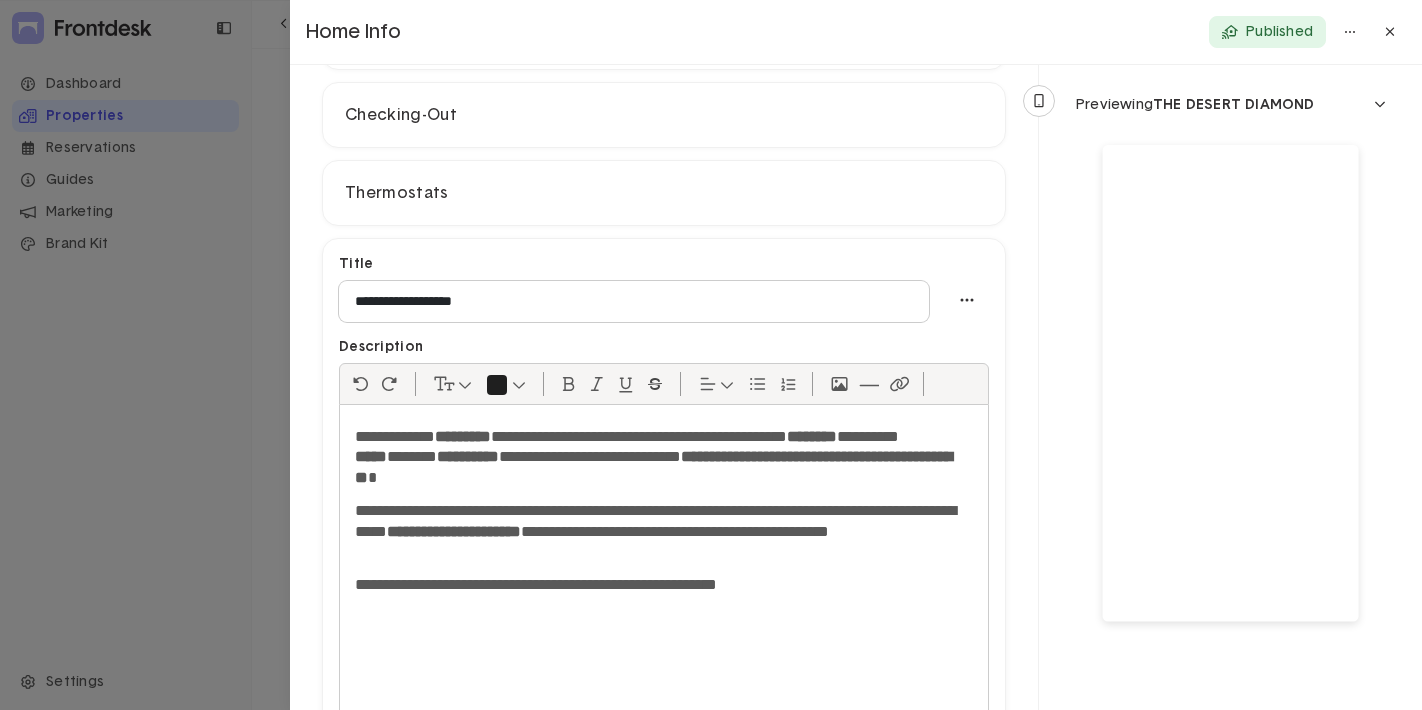 click 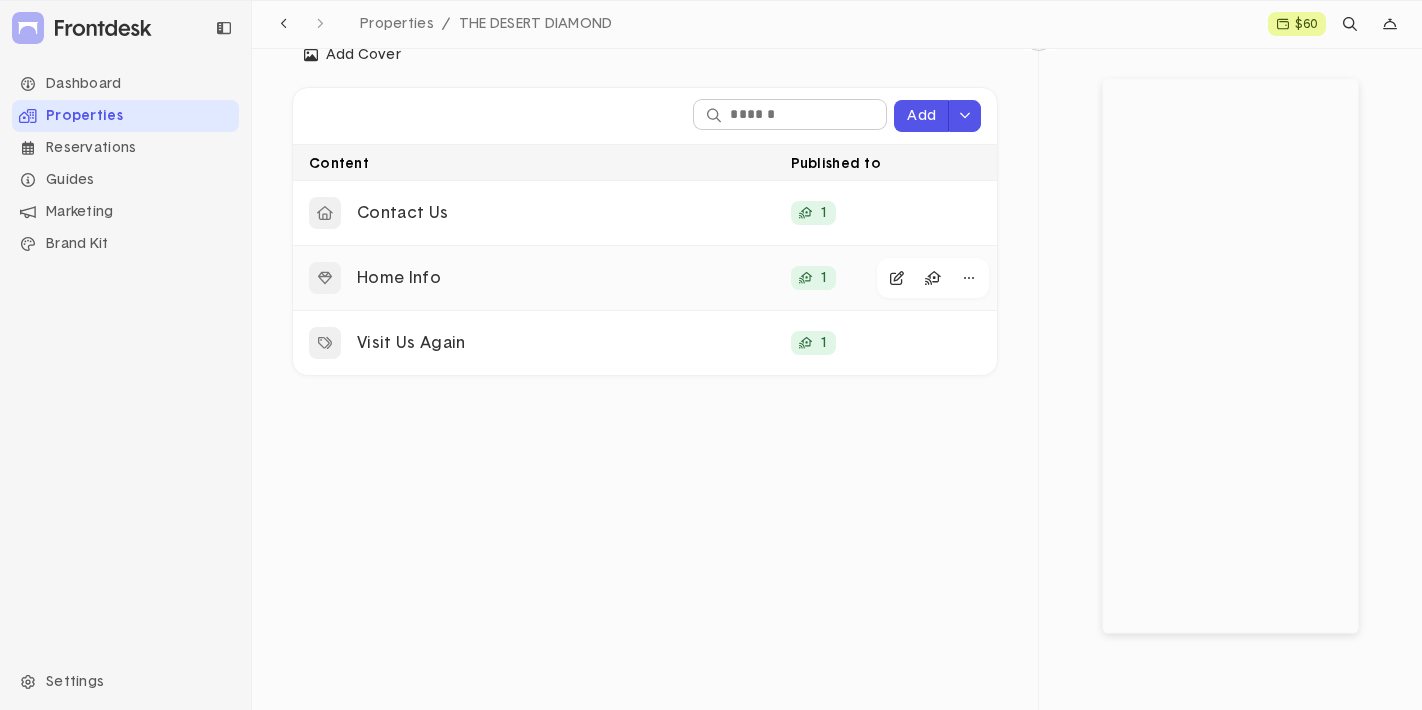 scroll, scrollTop: 316, scrollLeft: 0, axis: vertical 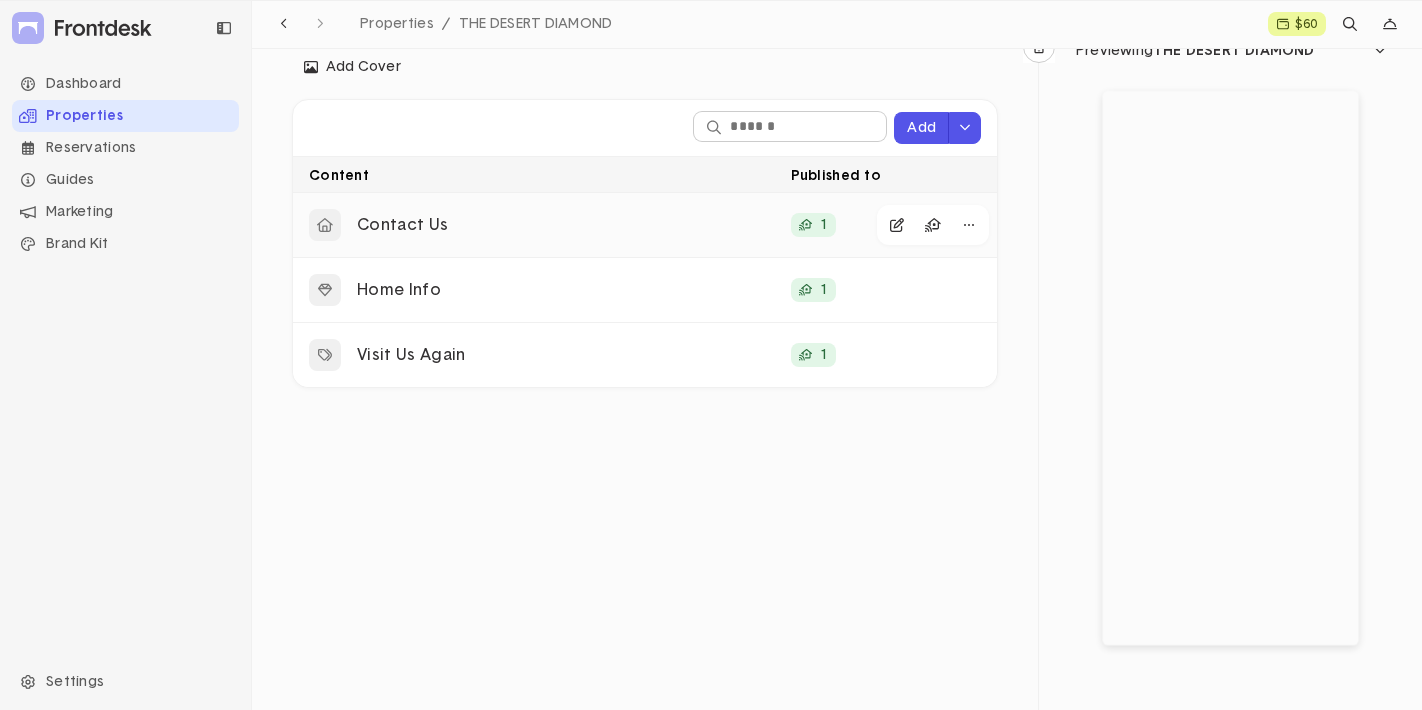 click on "Contact Us" 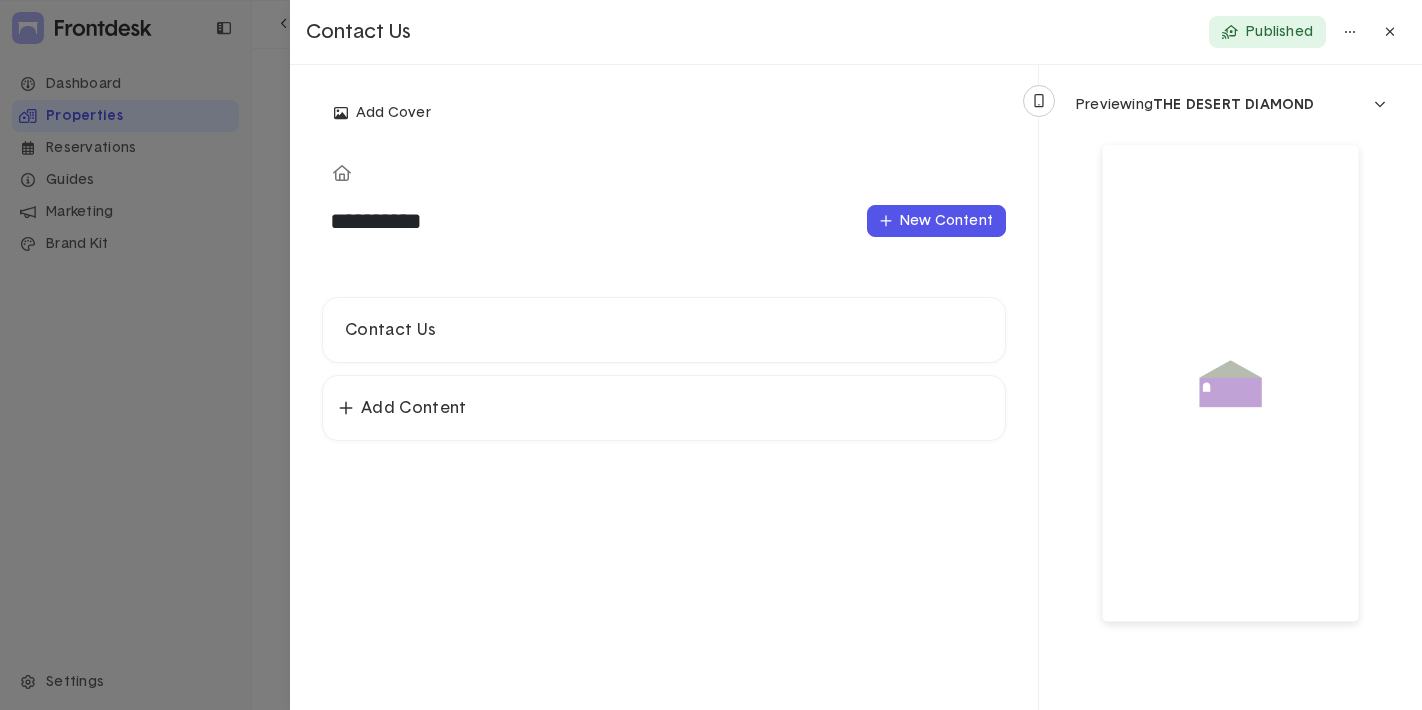 click on "Contact Us" 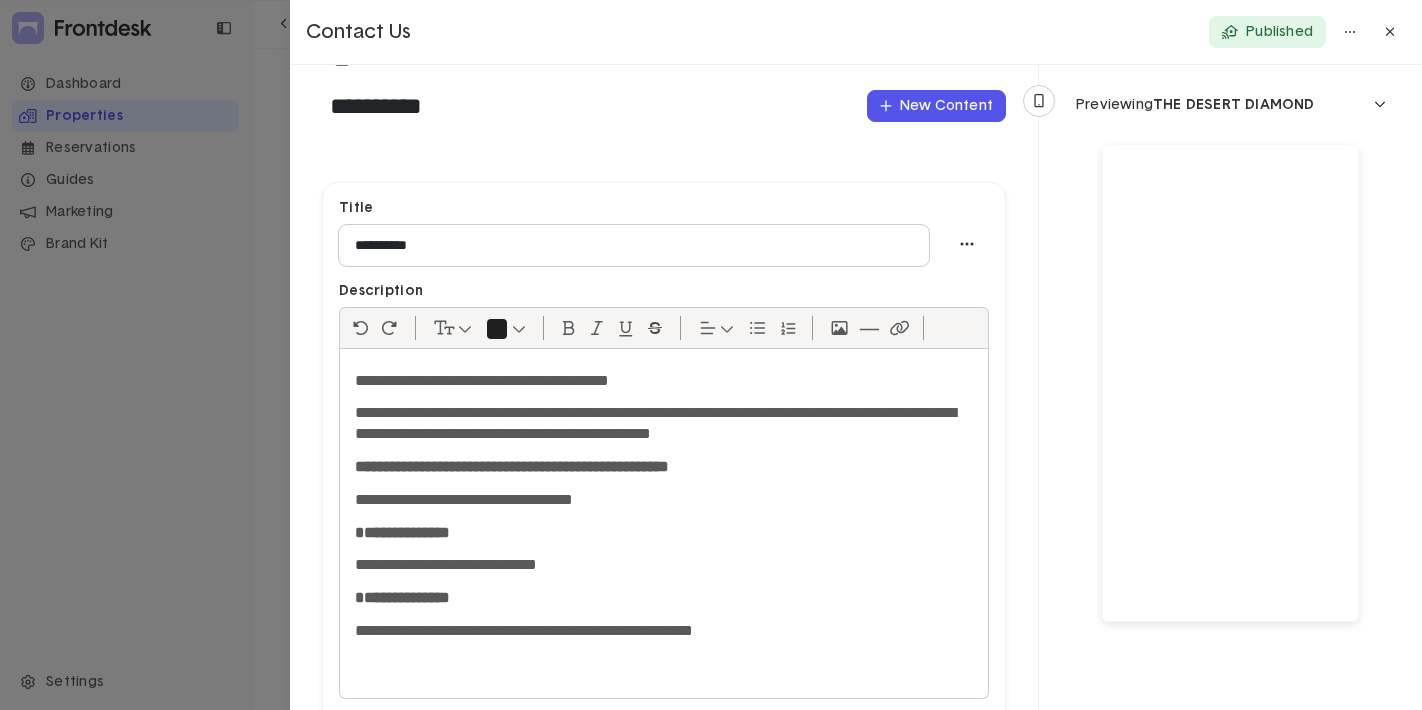 scroll, scrollTop: 278, scrollLeft: 0, axis: vertical 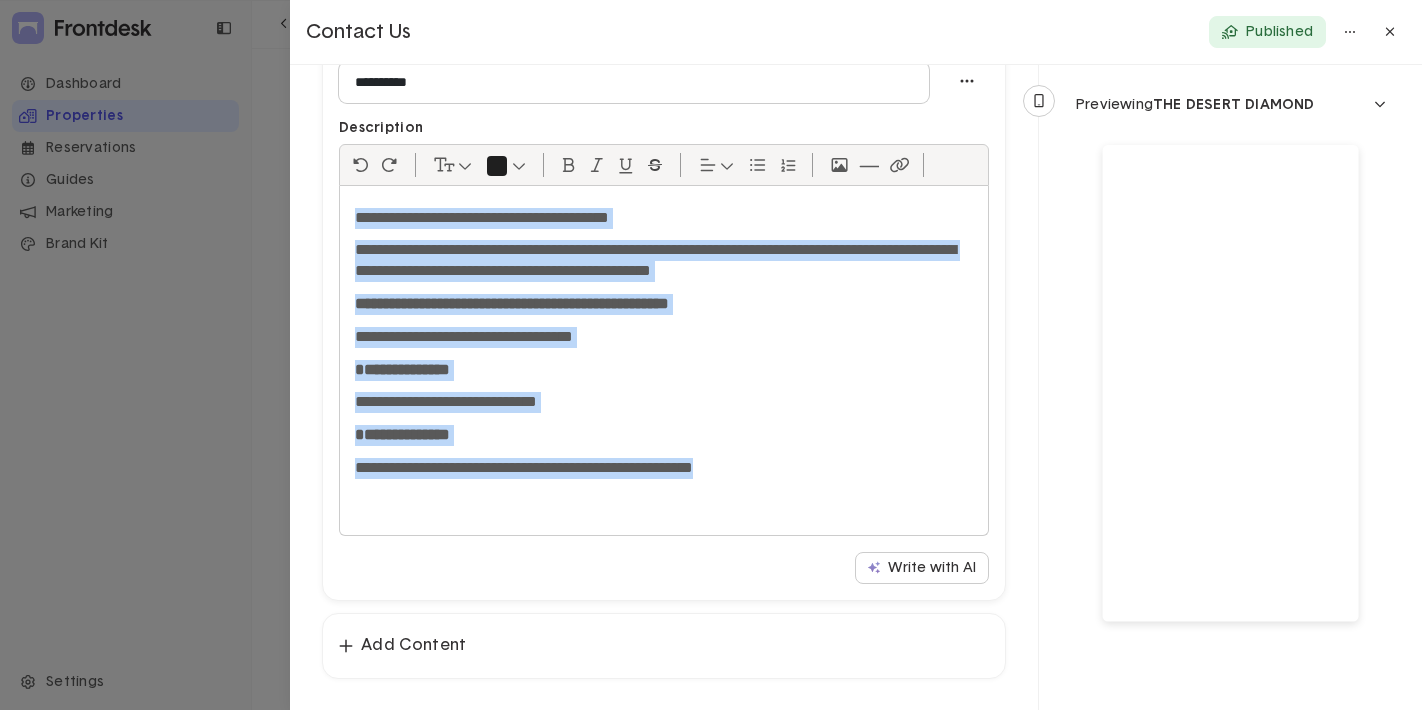 drag, startPoint x: 816, startPoint y: 466, endPoint x: 353, endPoint y: 210, distance: 529.0605 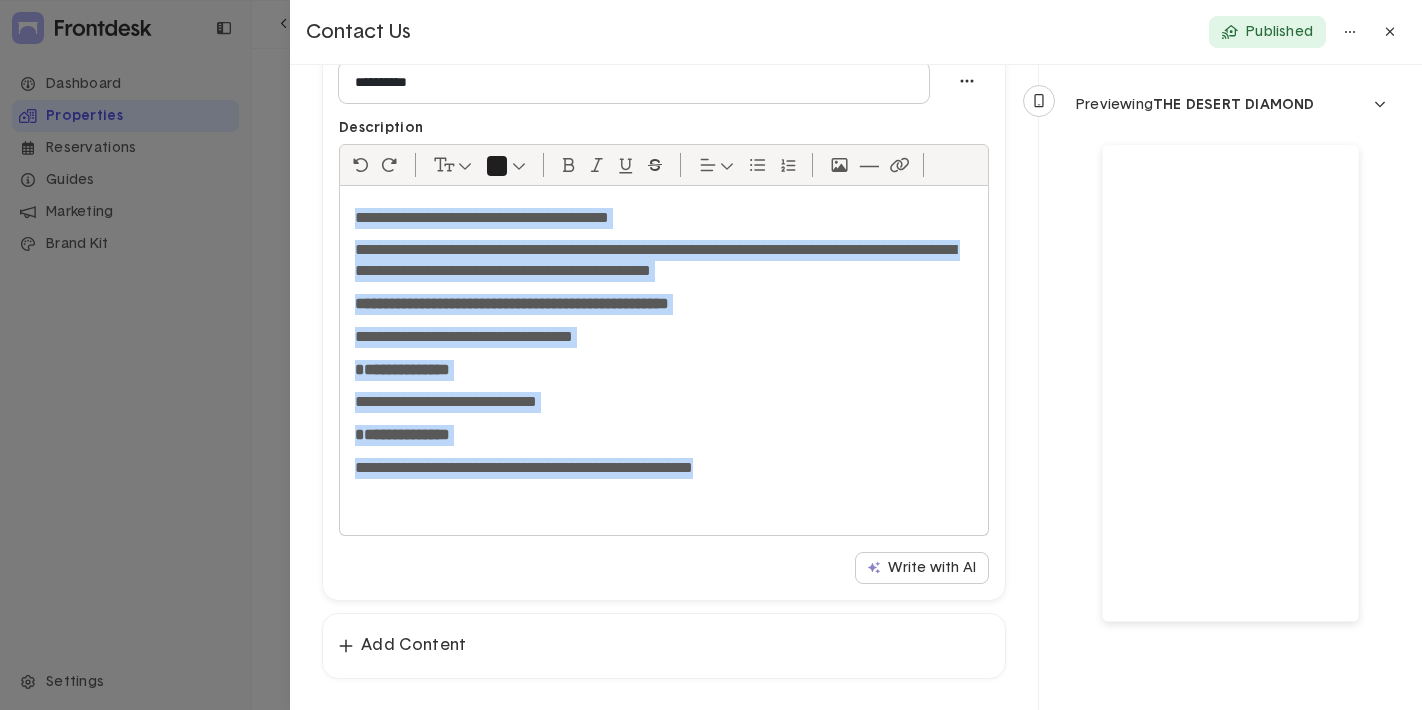 click on "**********" 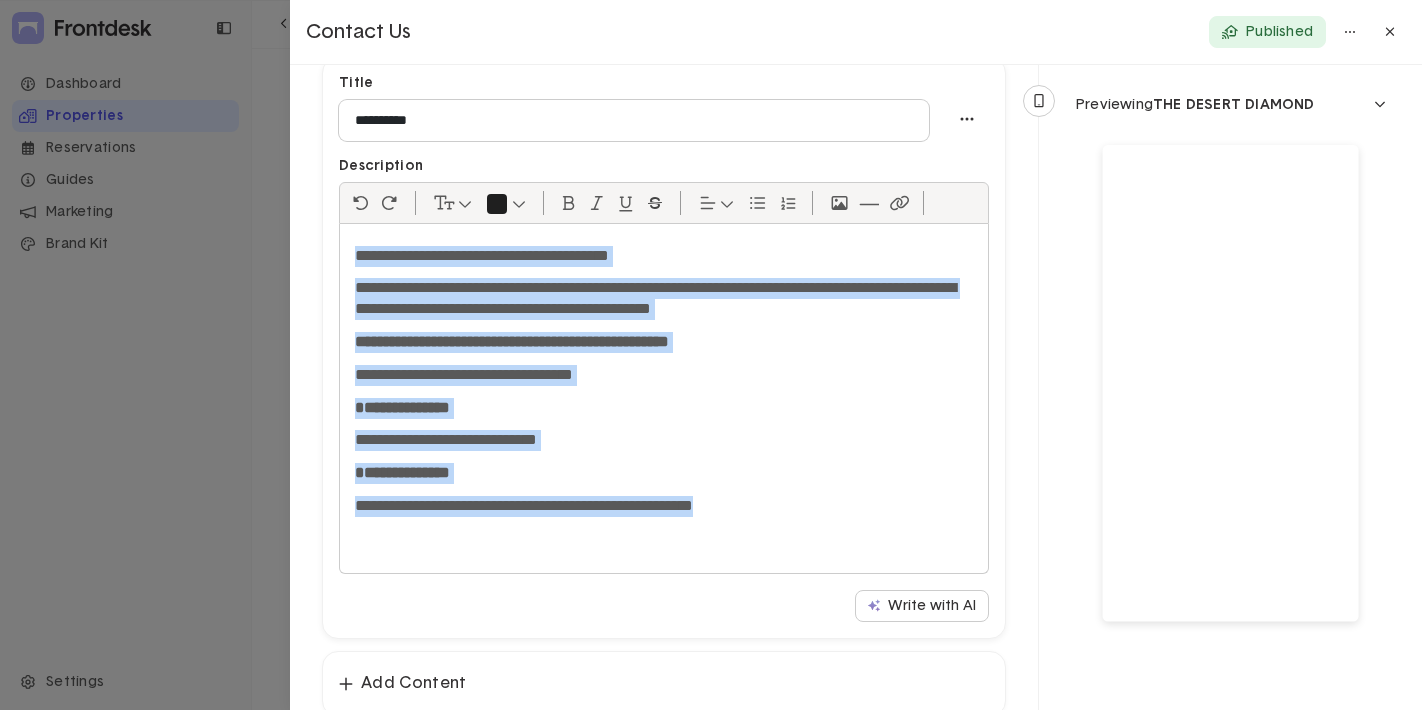 scroll, scrollTop: 241, scrollLeft: 0, axis: vertical 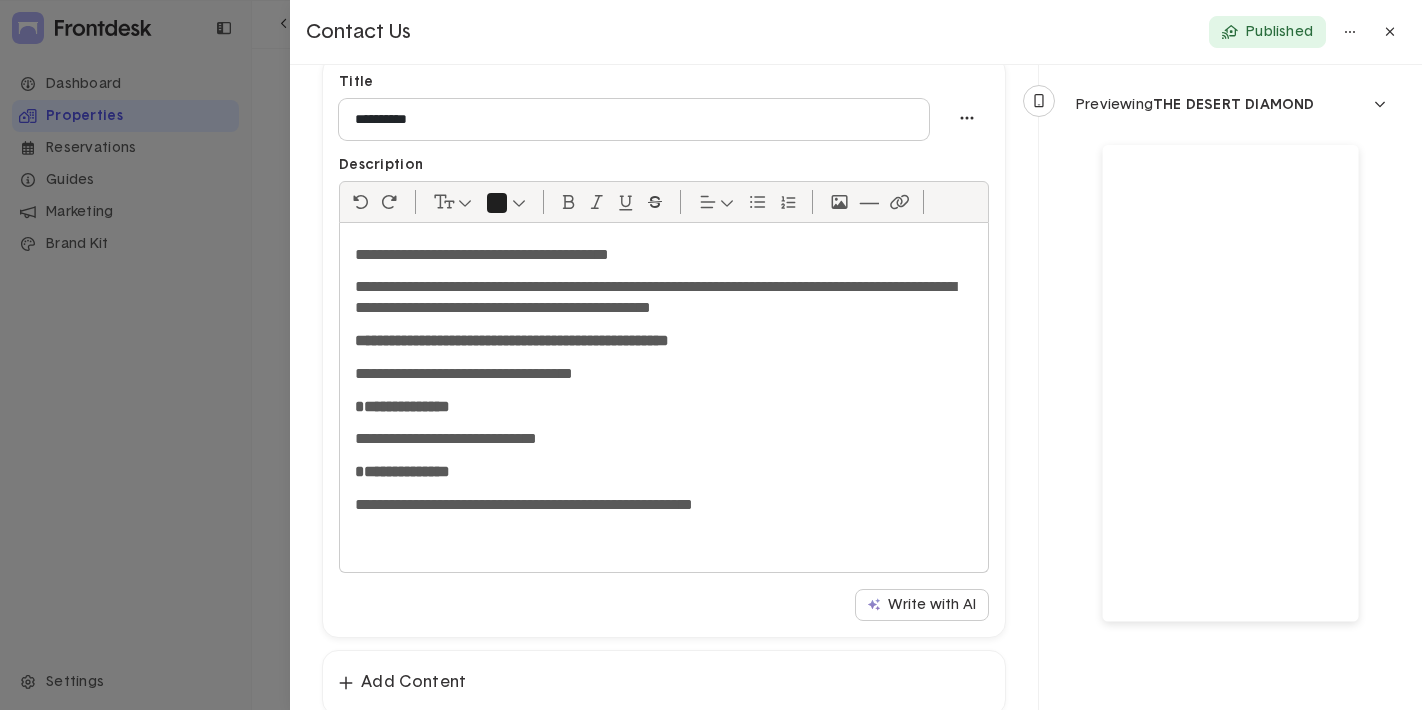 click 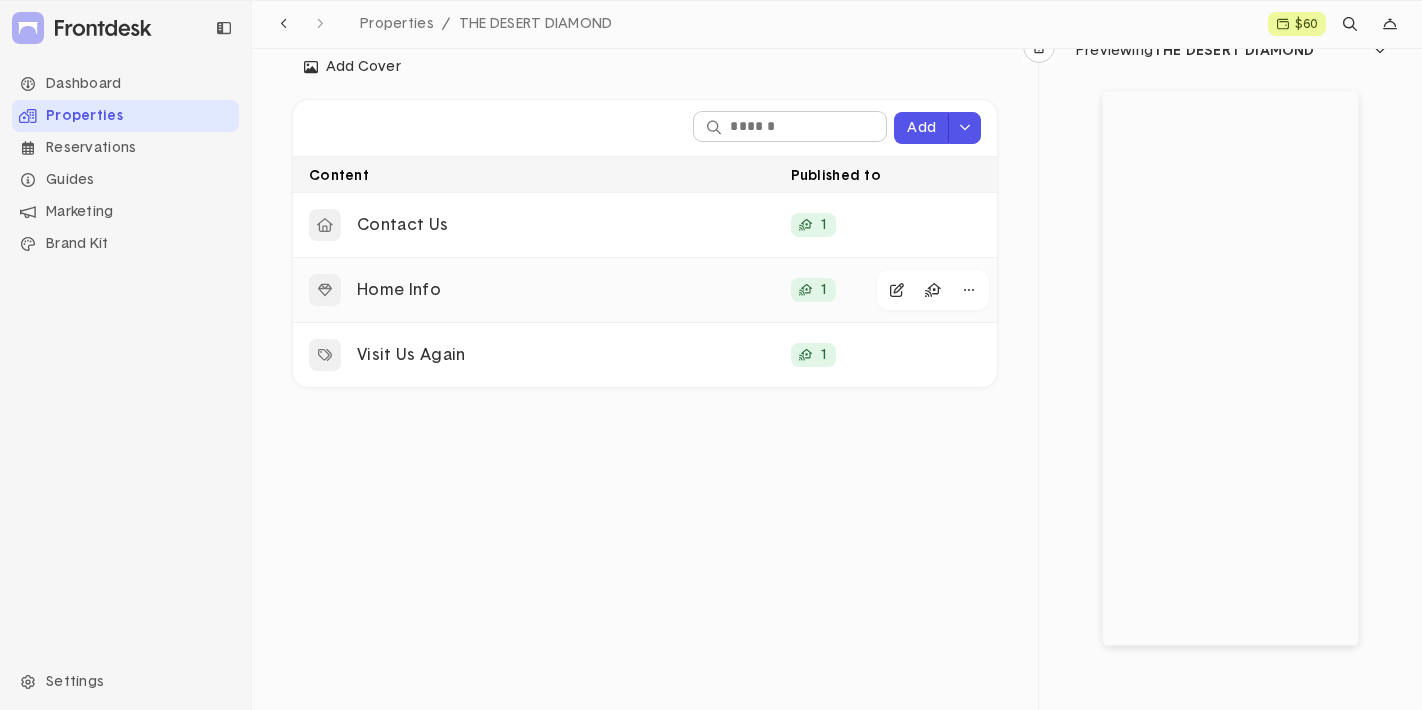 click on "Home Info" 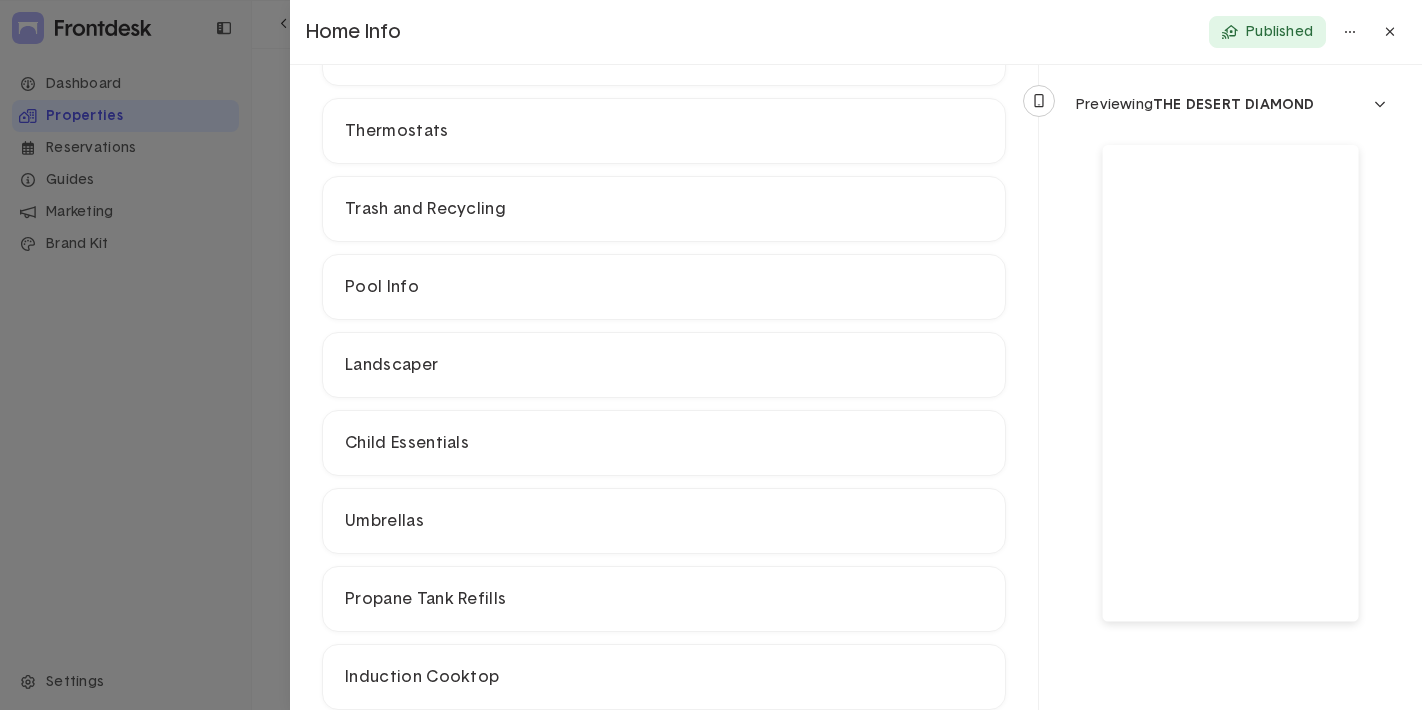 scroll, scrollTop: 510, scrollLeft: 0, axis: vertical 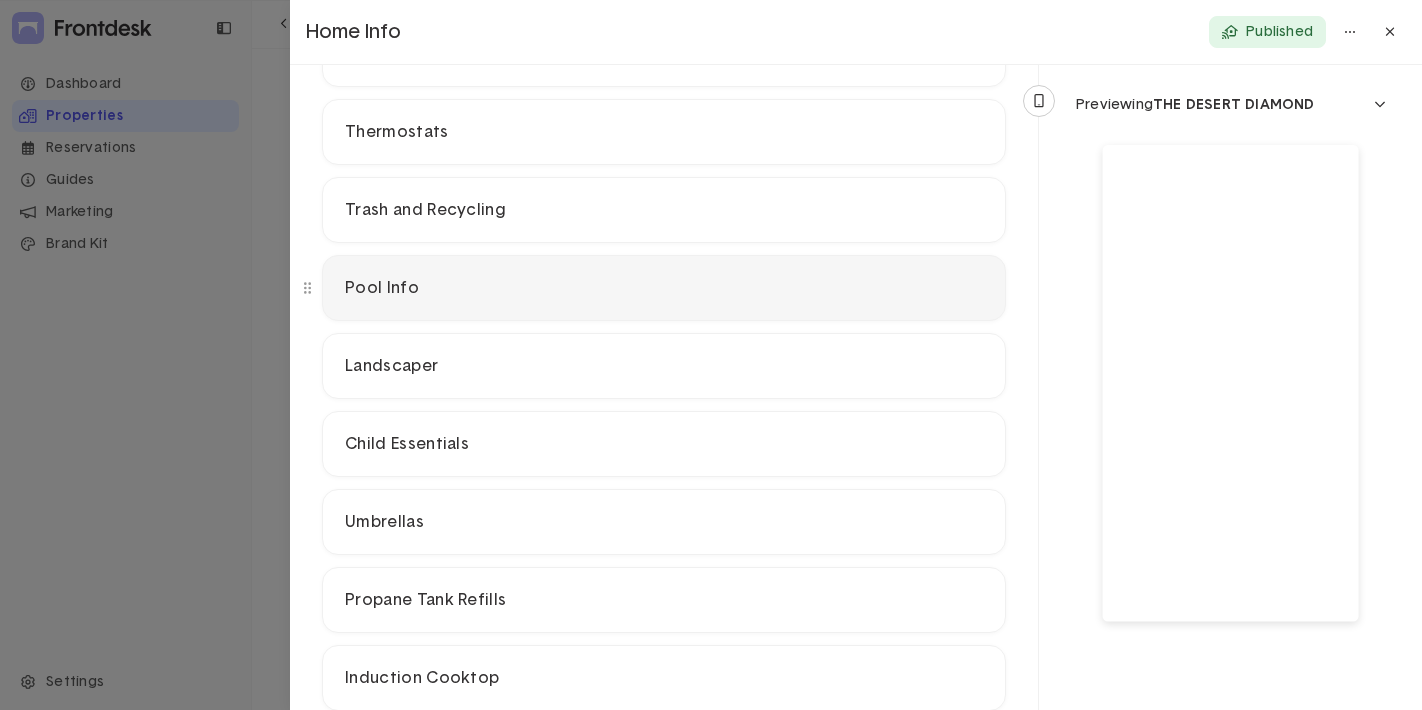 click on "Pool Info" 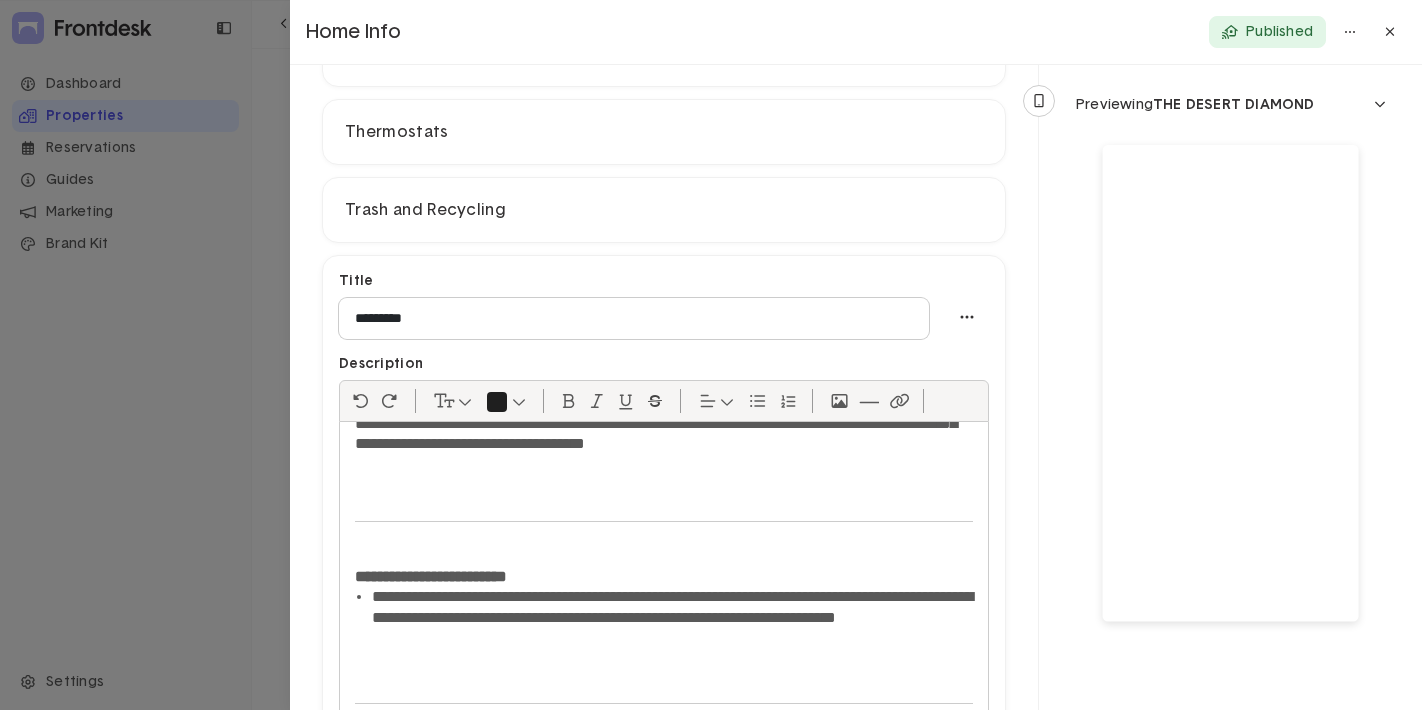 scroll, scrollTop: 342, scrollLeft: 0, axis: vertical 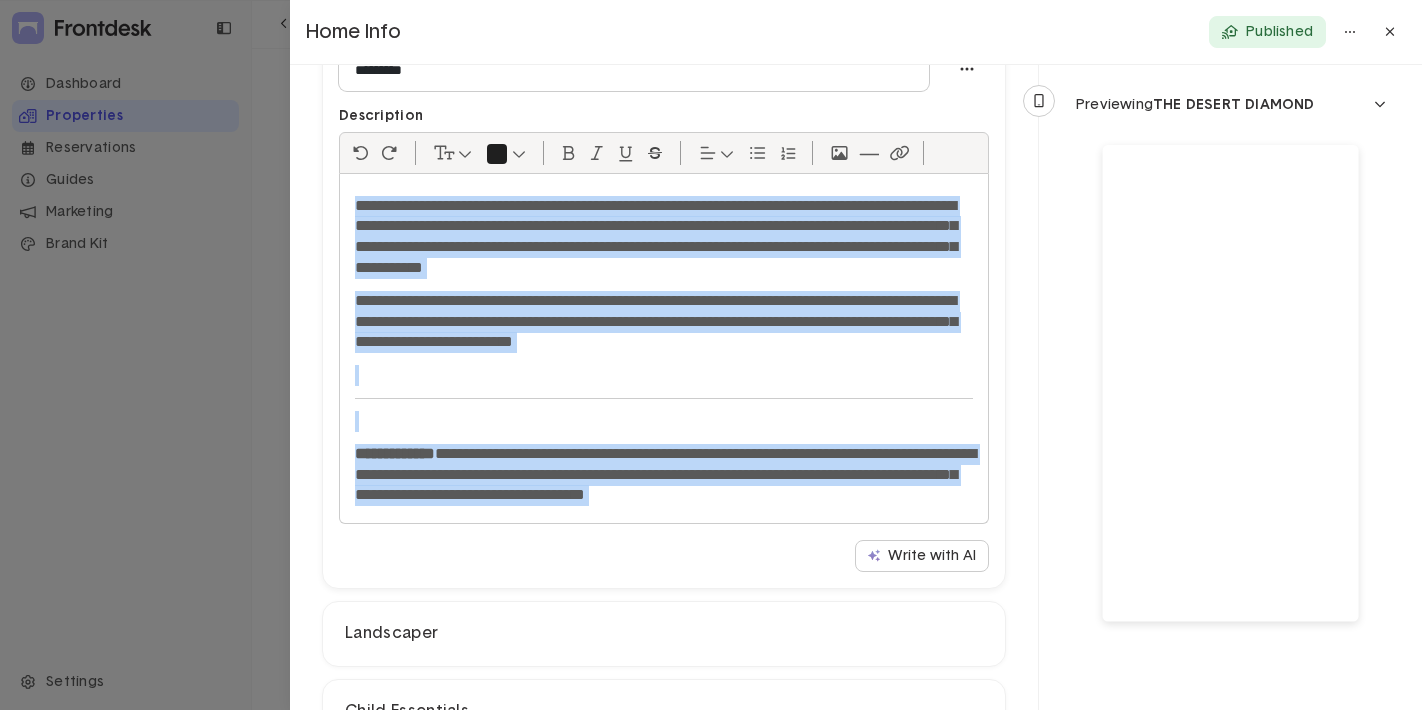 drag, startPoint x: 833, startPoint y: 489, endPoint x: 356, endPoint y: 94, distance: 619.3174 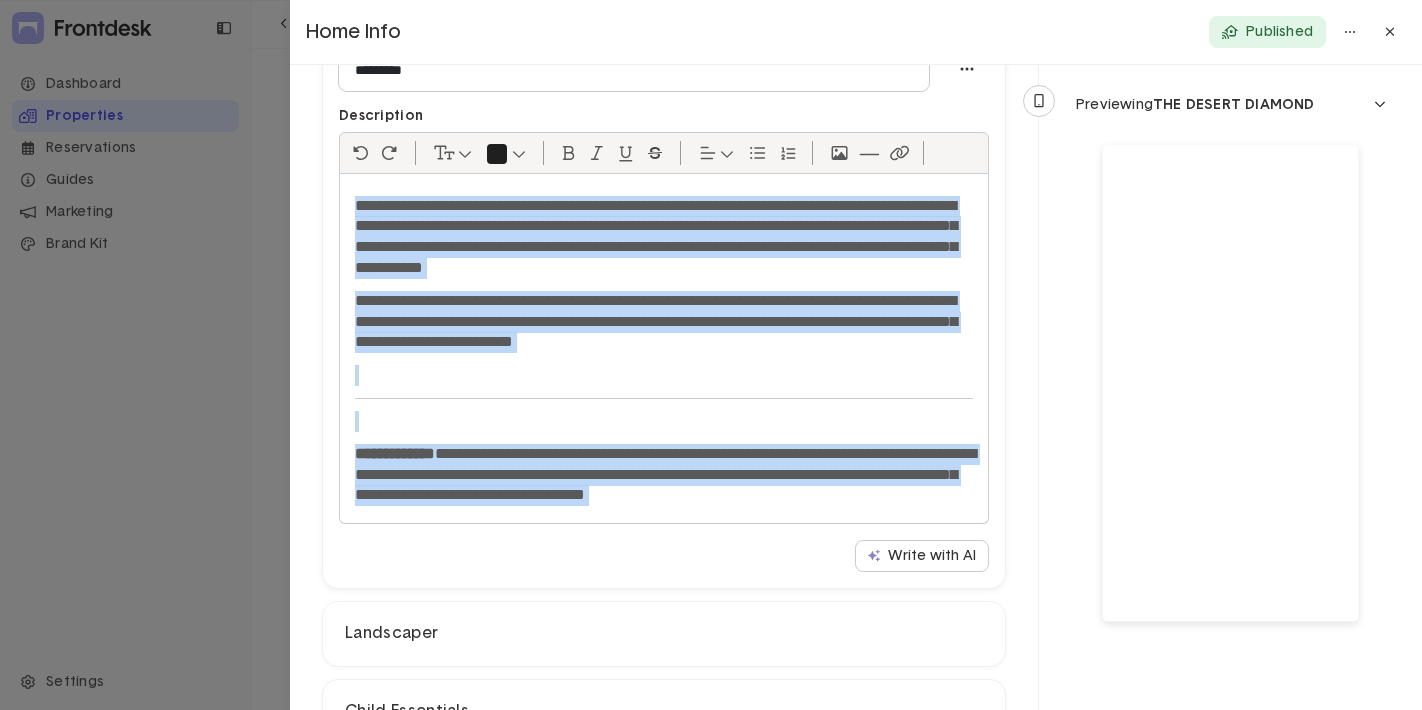 scroll, scrollTop: 149, scrollLeft: 0, axis: vertical 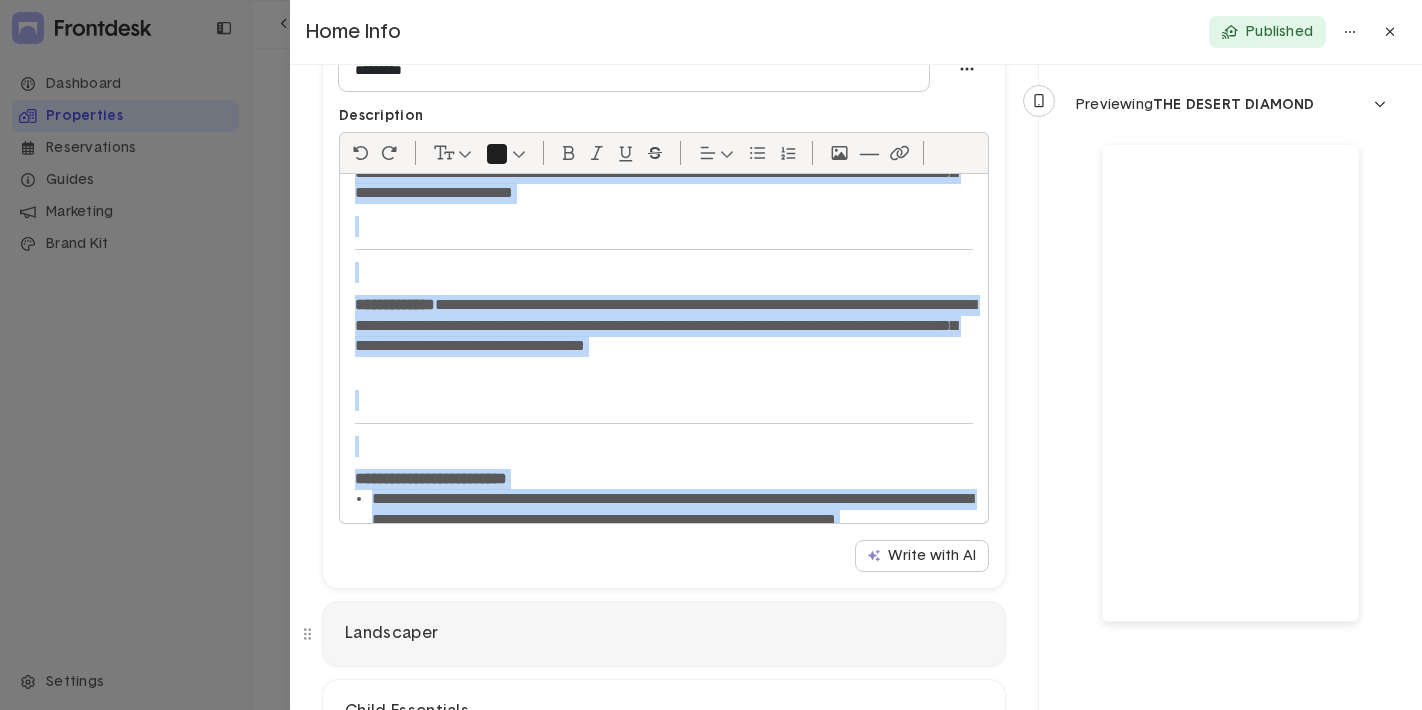 click on "Landscaper" 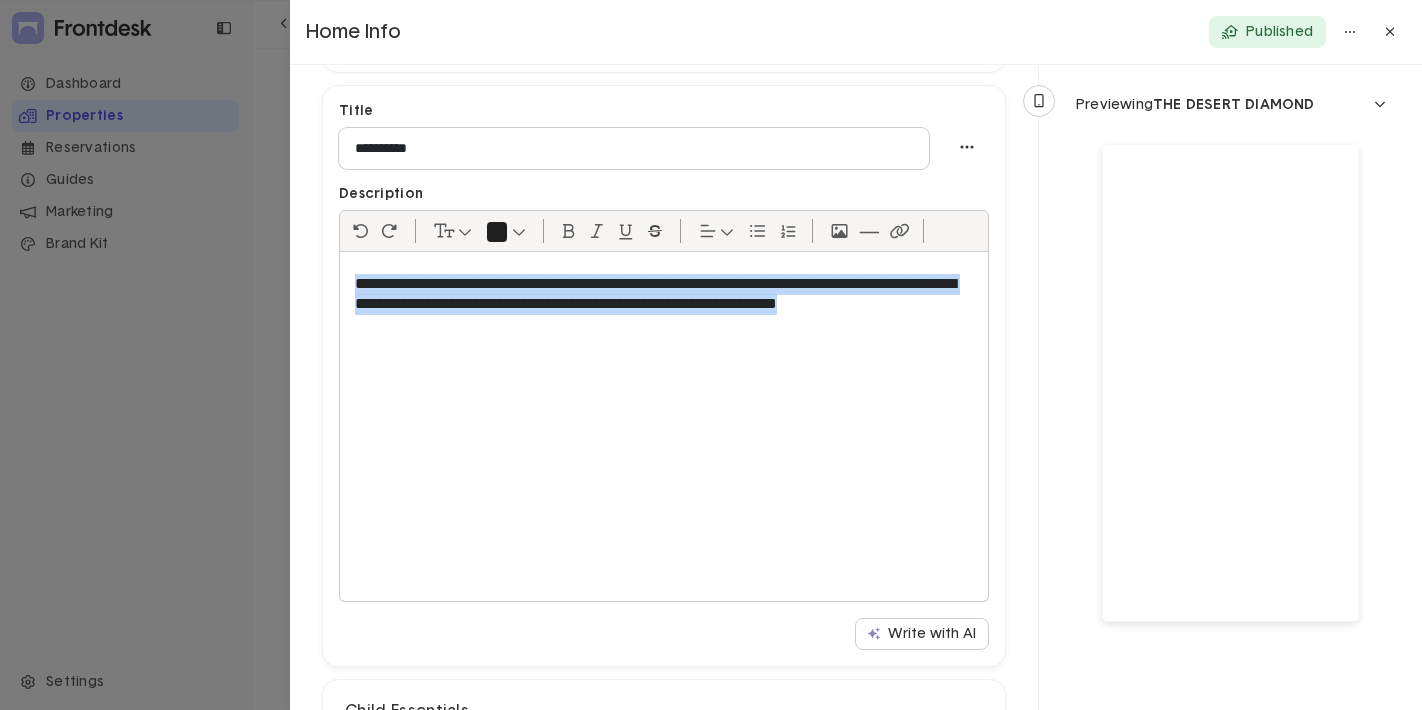 drag, startPoint x: 591, startPoint y: 336, endPoint x: 334, endPoint y: 262, distance: 267.4416 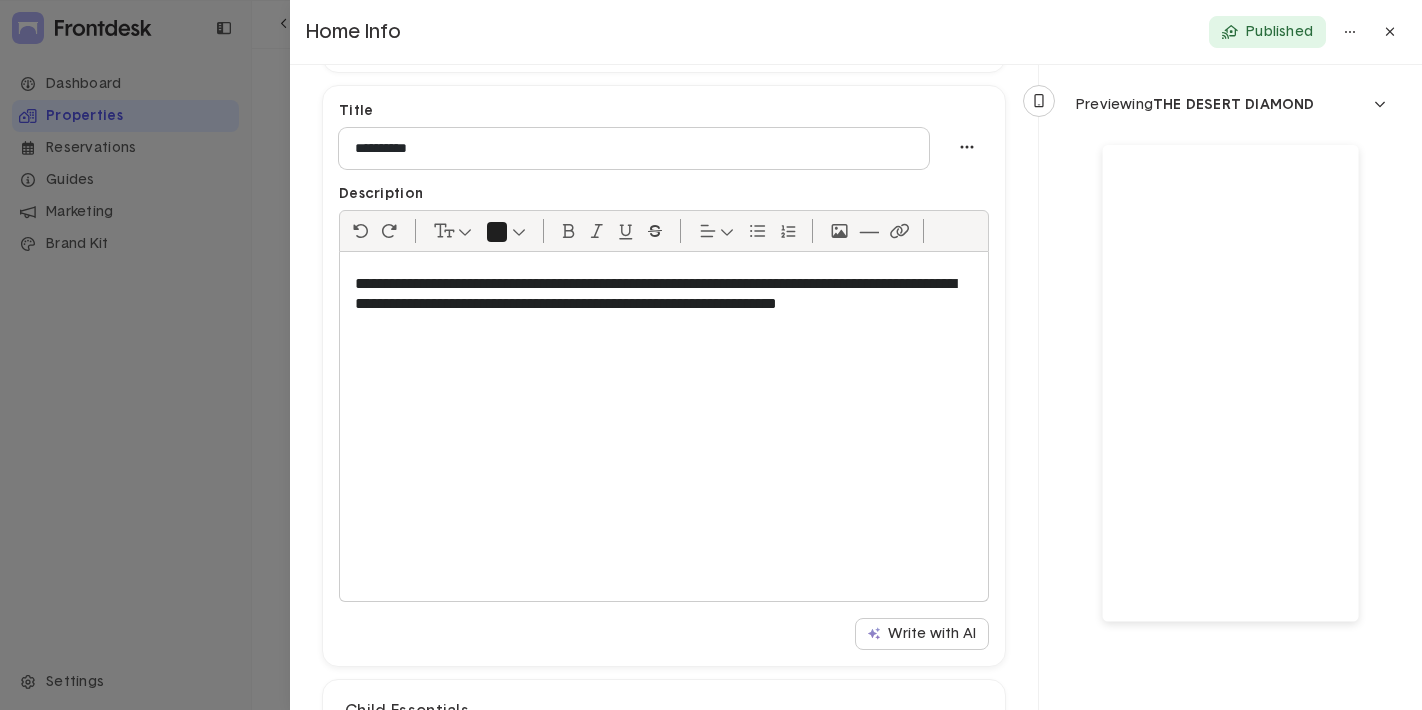 click 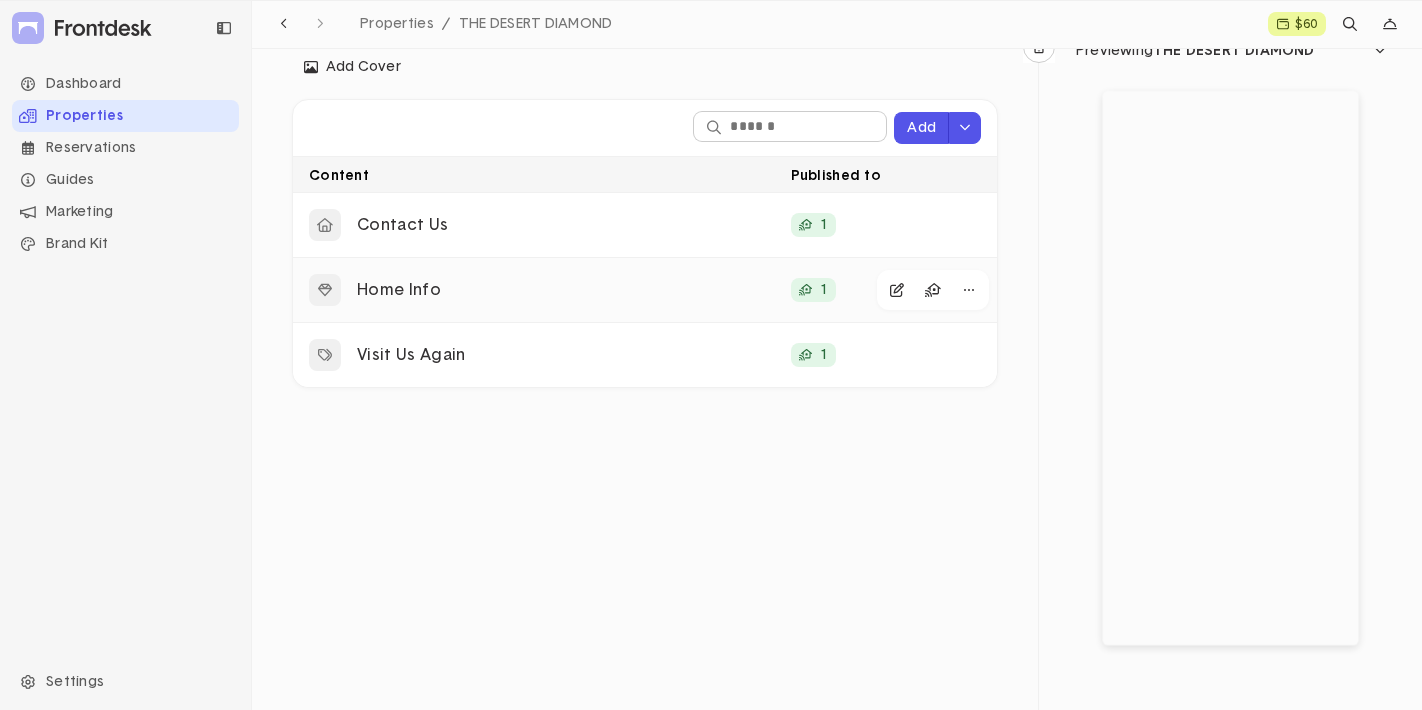 click on "Home Info" 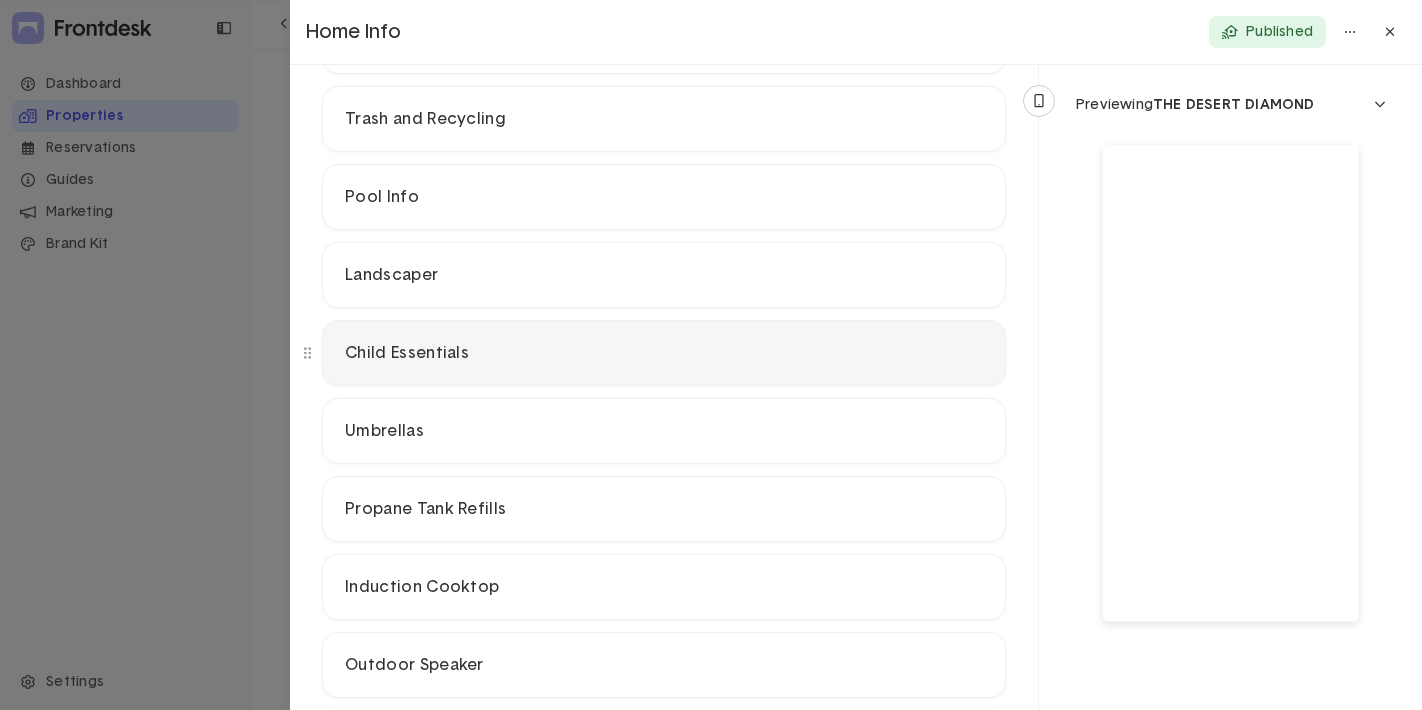 click on "Child Essentials" 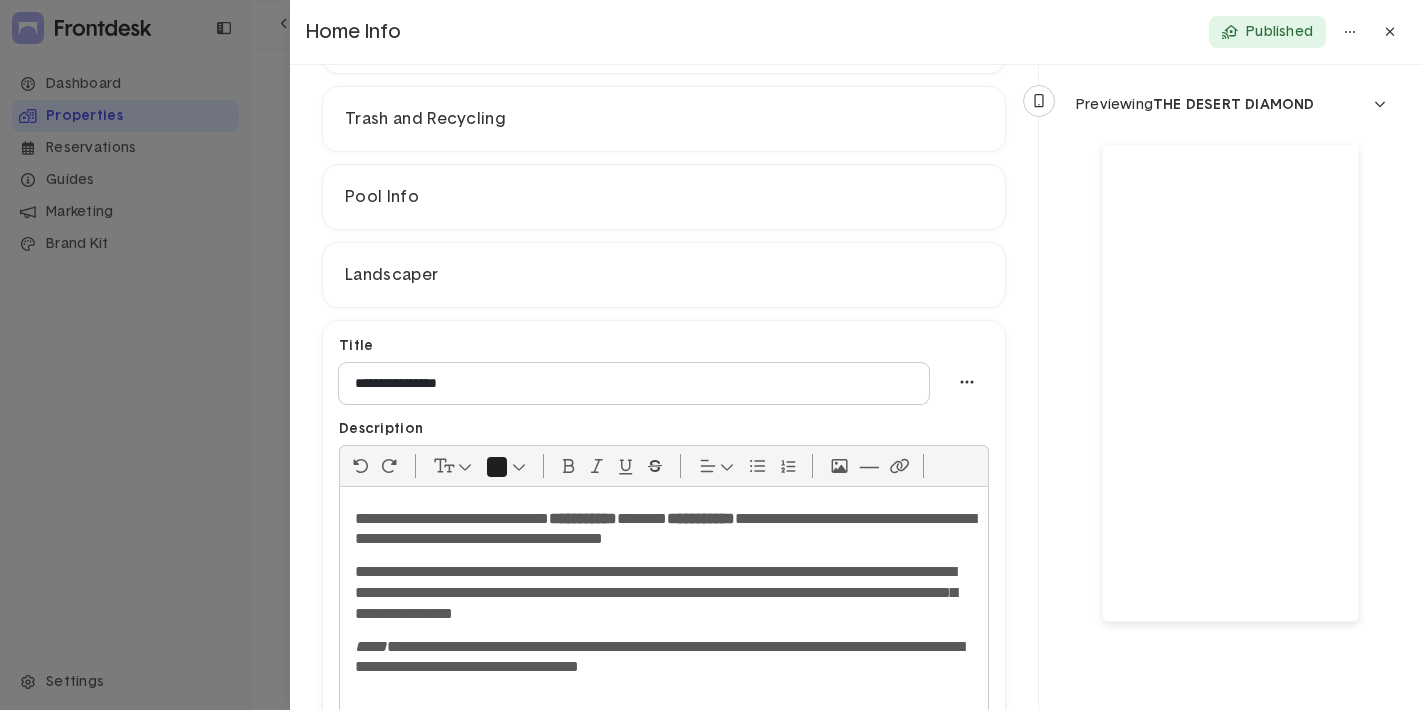 scroll, scrollTop: 866, scrollLeft: 0, axis: vertical 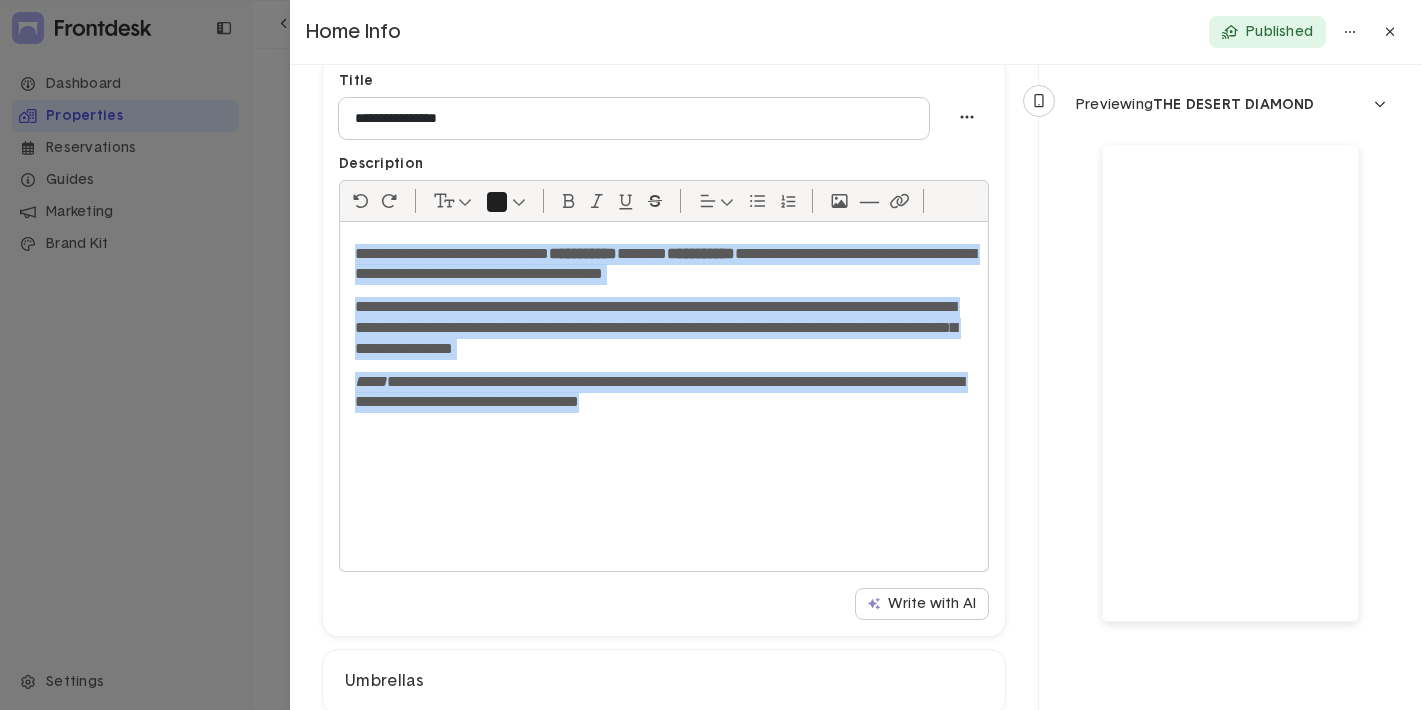 drag, startPoint x: 846, startPoint y: 394, endPoint x: 370, endPoint y: 229, distance: 503.78665 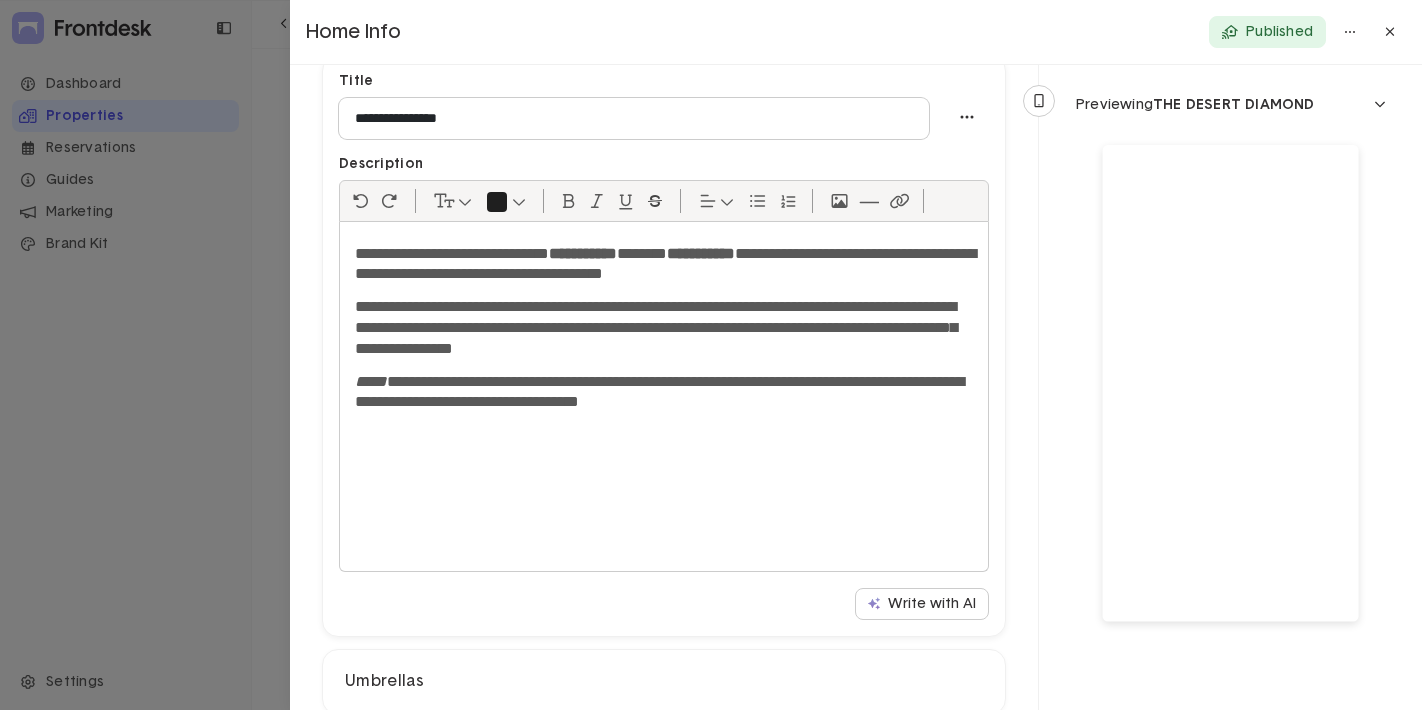 click 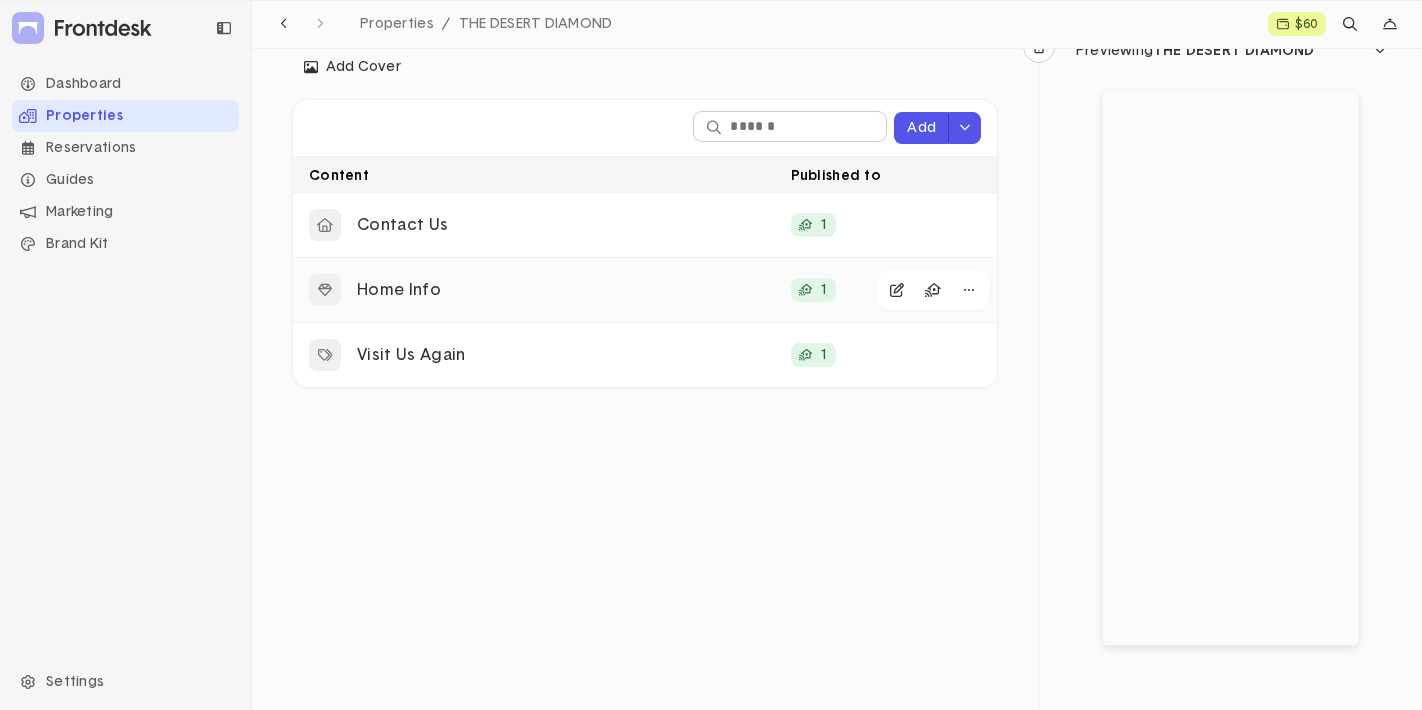 click on "Home Info" 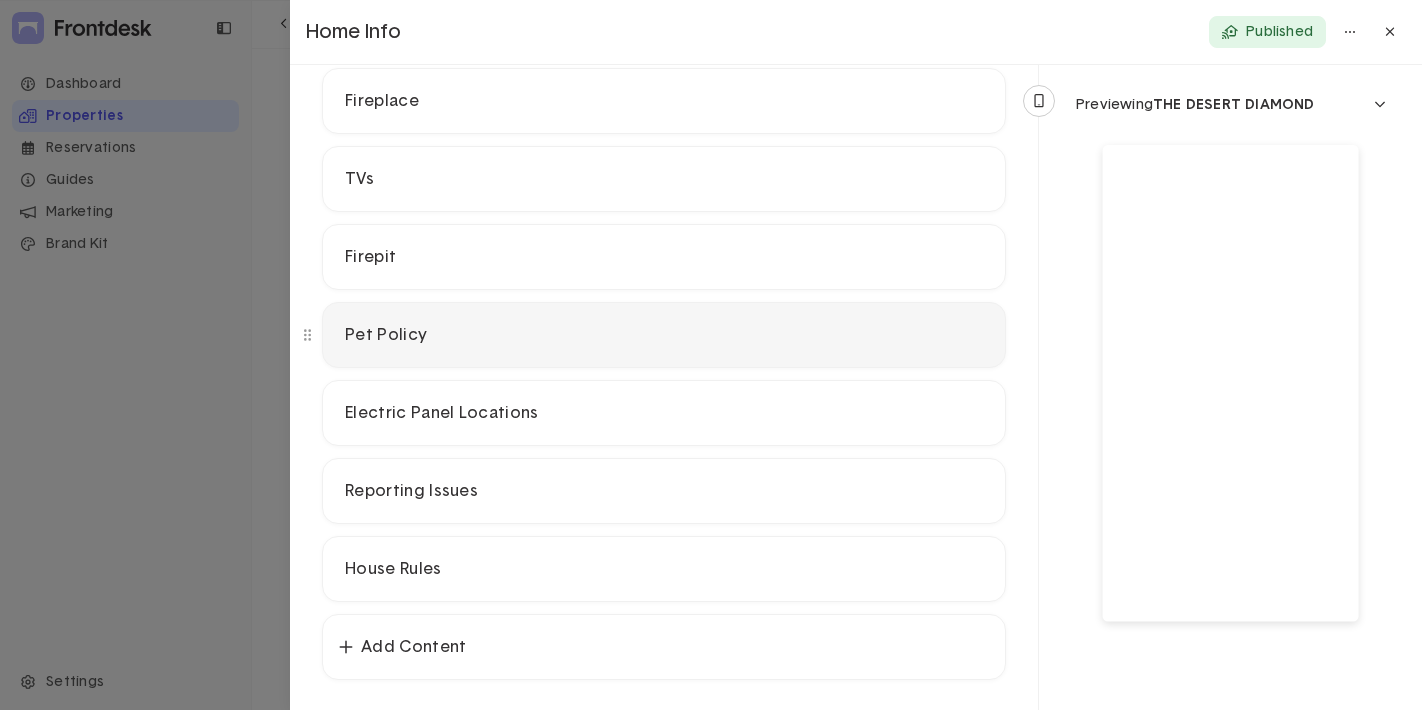 scroll, scrollTop: 1245, scrollLeft: 0, axis: vertical 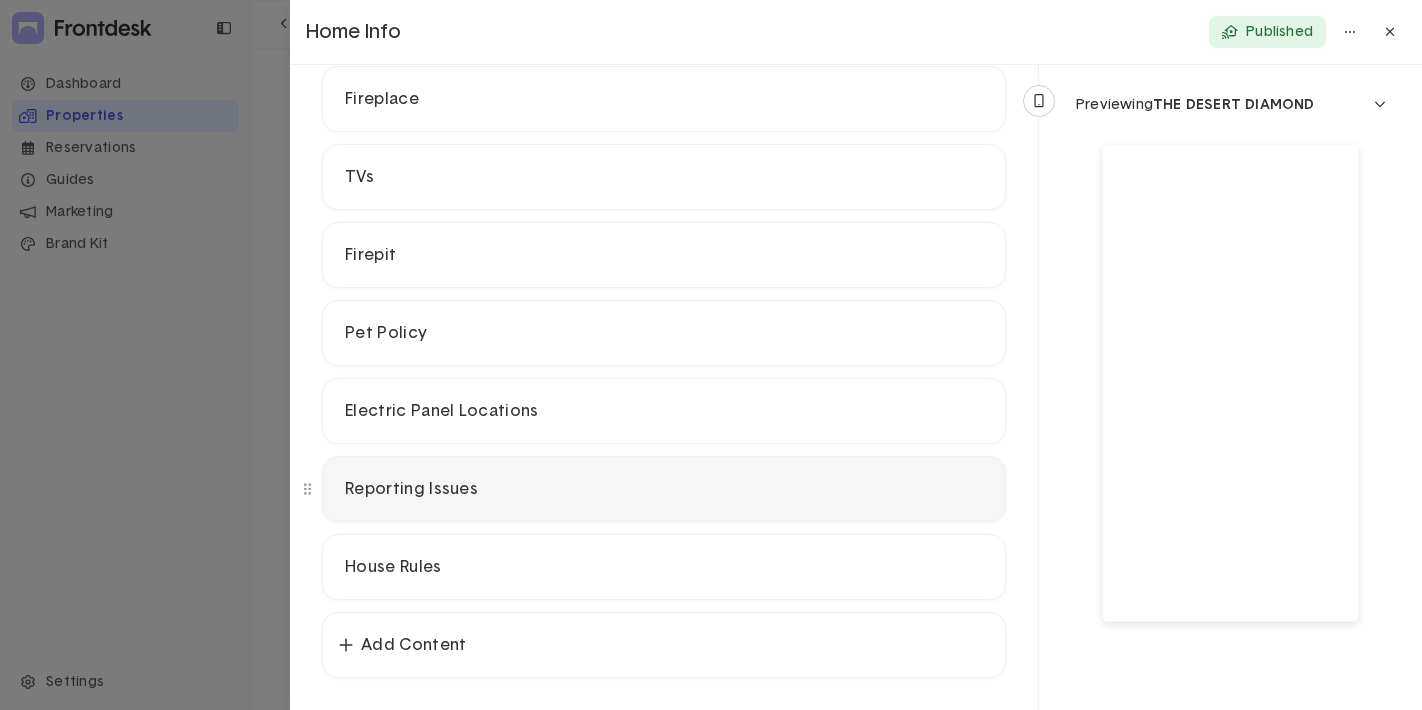 click on "Reporting Issues" 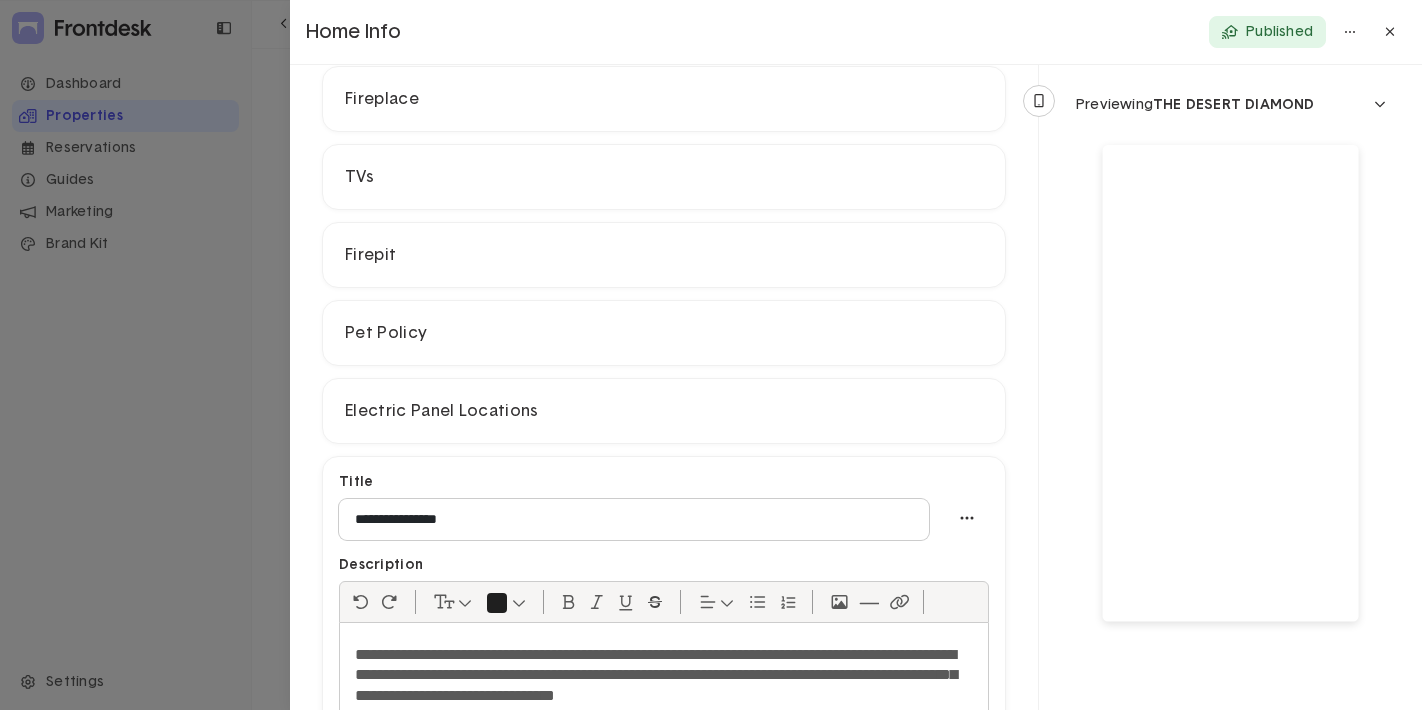 scroll, scrollTop: 1497, scrollLeft: 0, axis: vertical 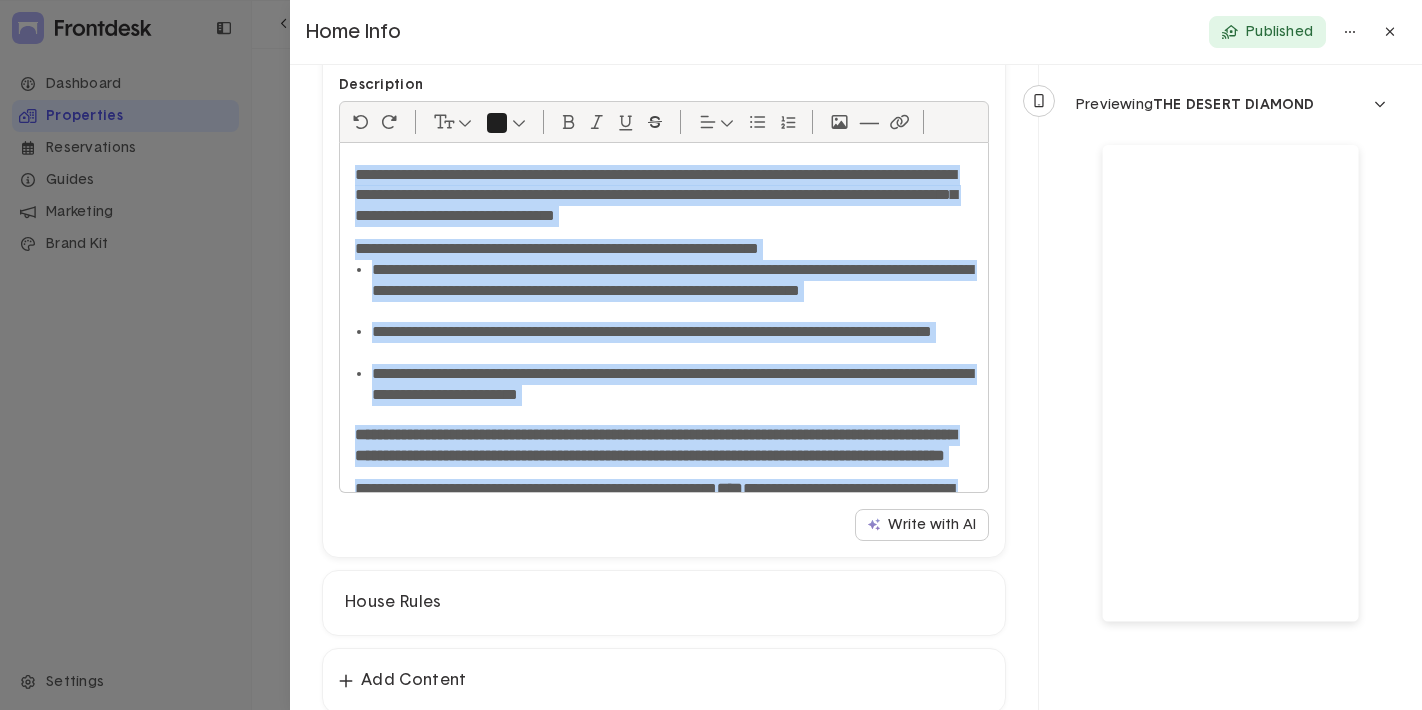 drag, startPoint x: 600, startPoint y: 459, endPoint x: 333, endPoint y: 94, distance: 452.23224 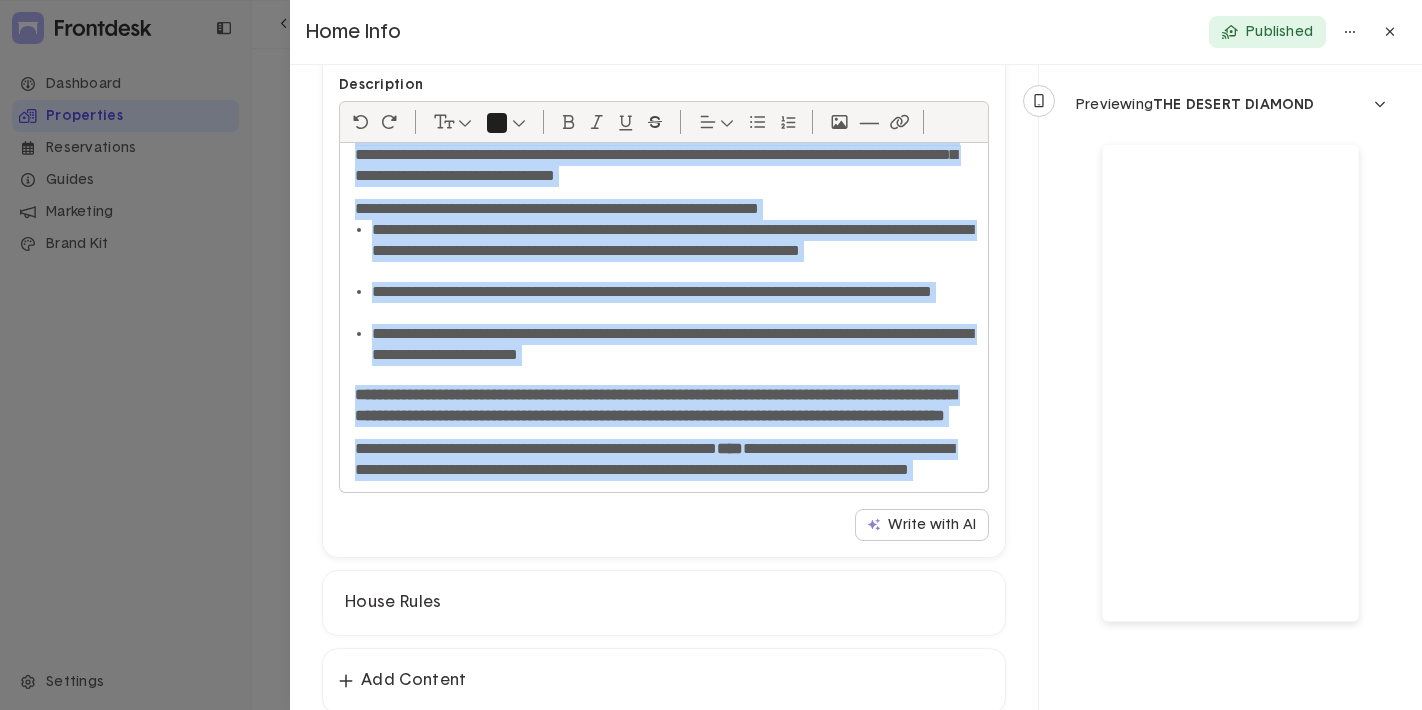 scroll, scrollTop: 52, scrollLeft: 0, axis: vertical 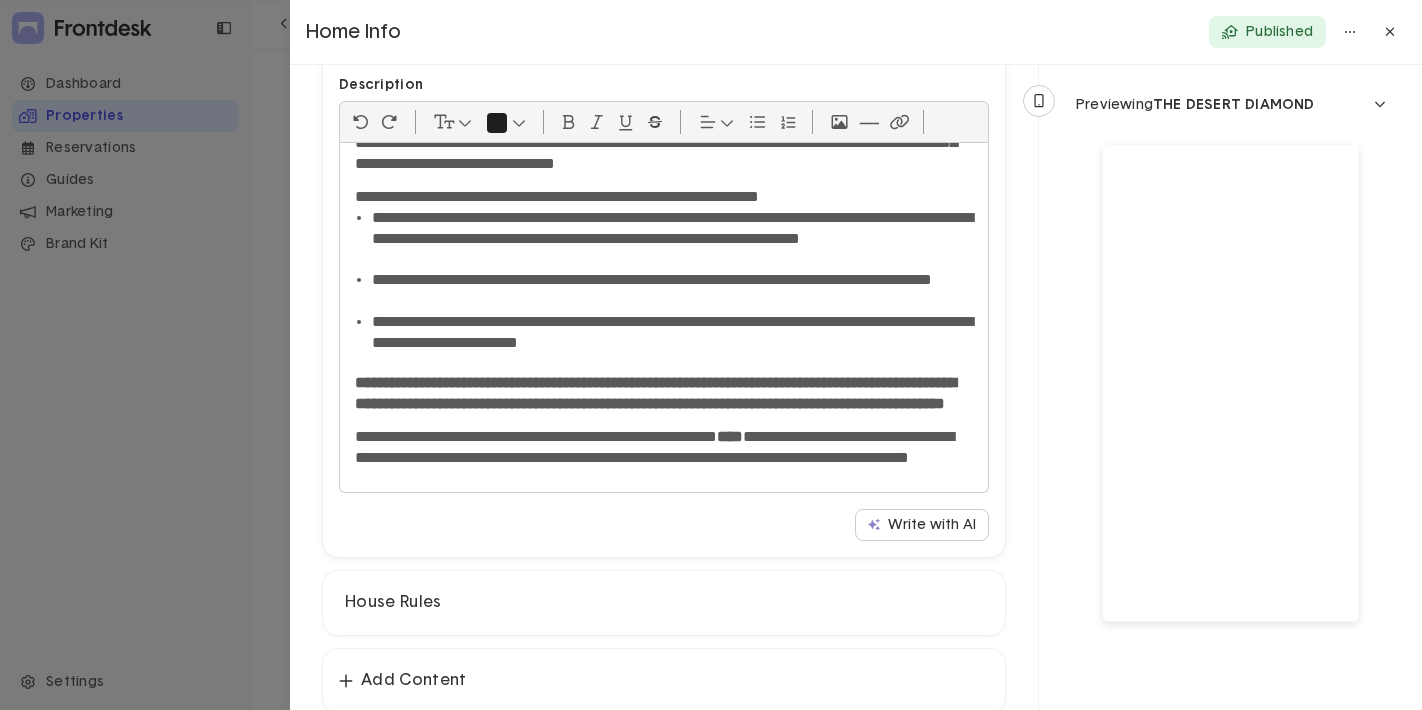 click 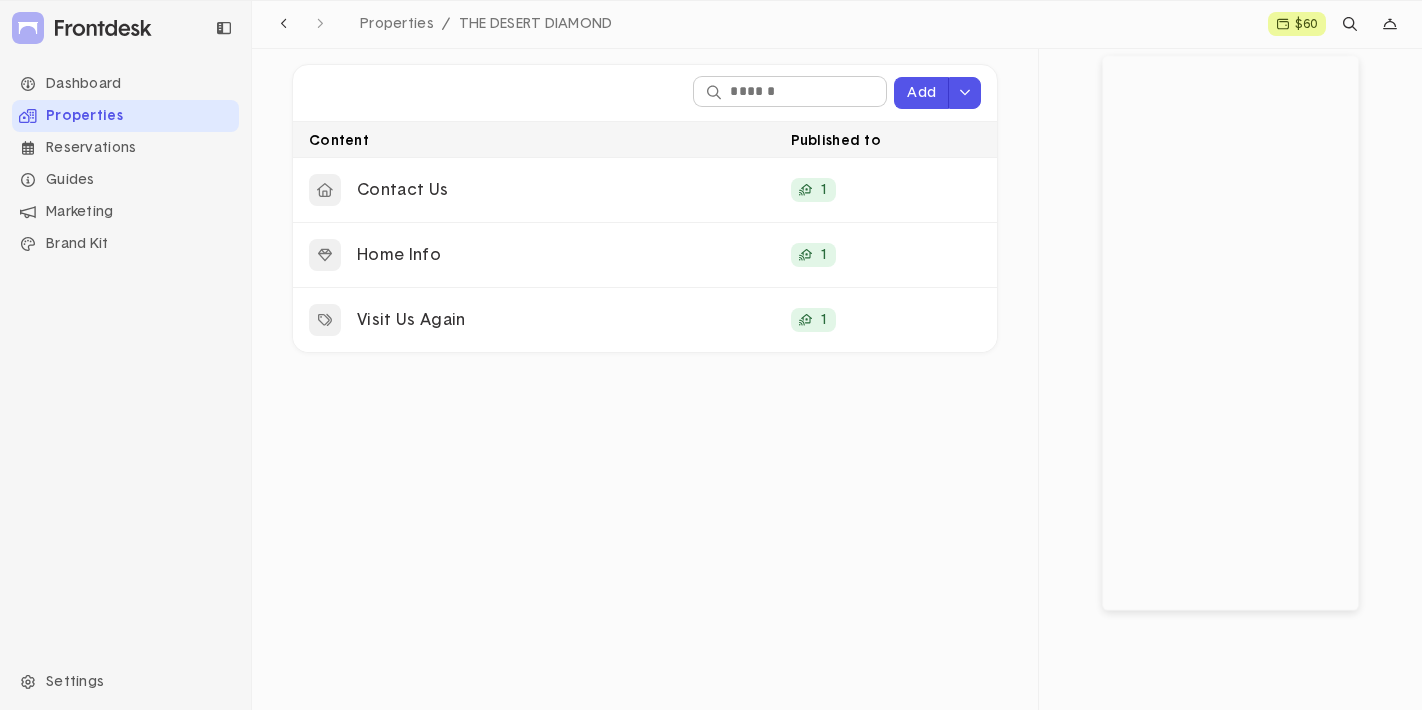 scroll, scrollTop: 356, scrollLeft: 0, axis: vertical 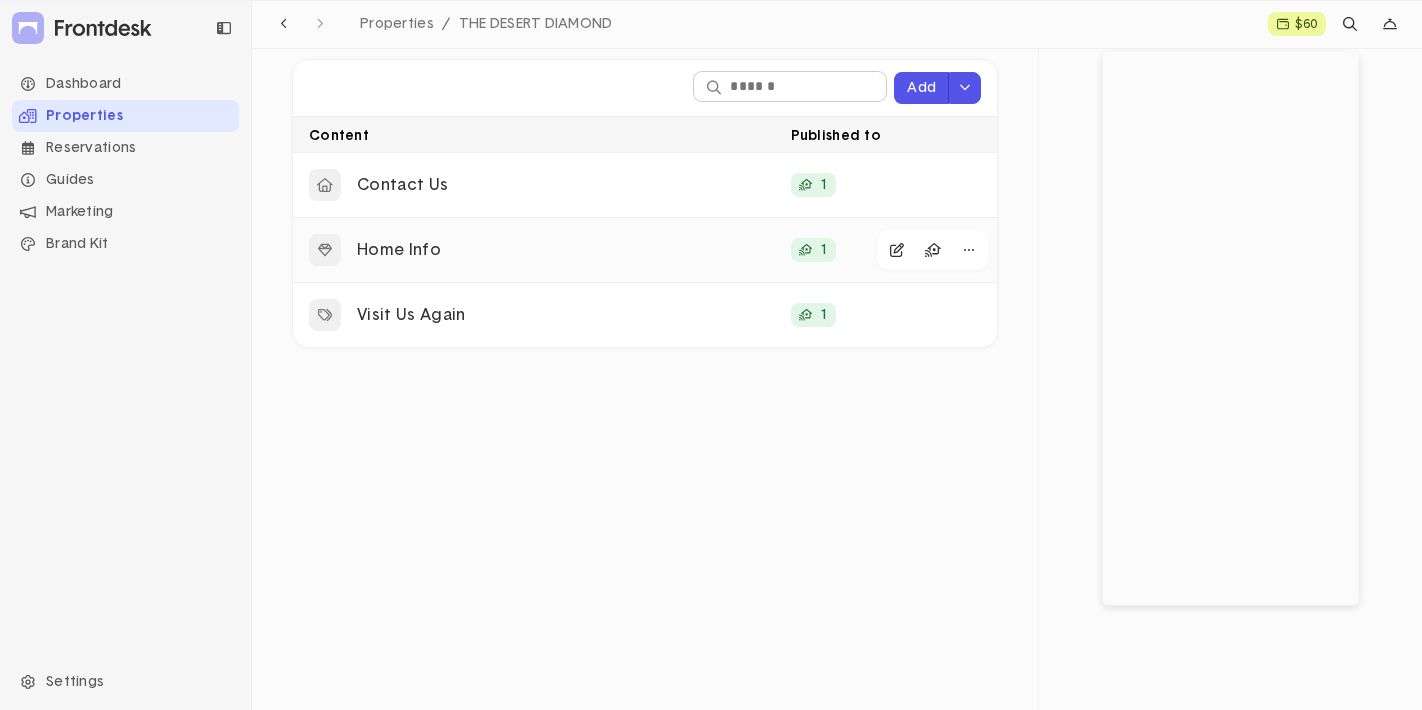 click on "Home Info" 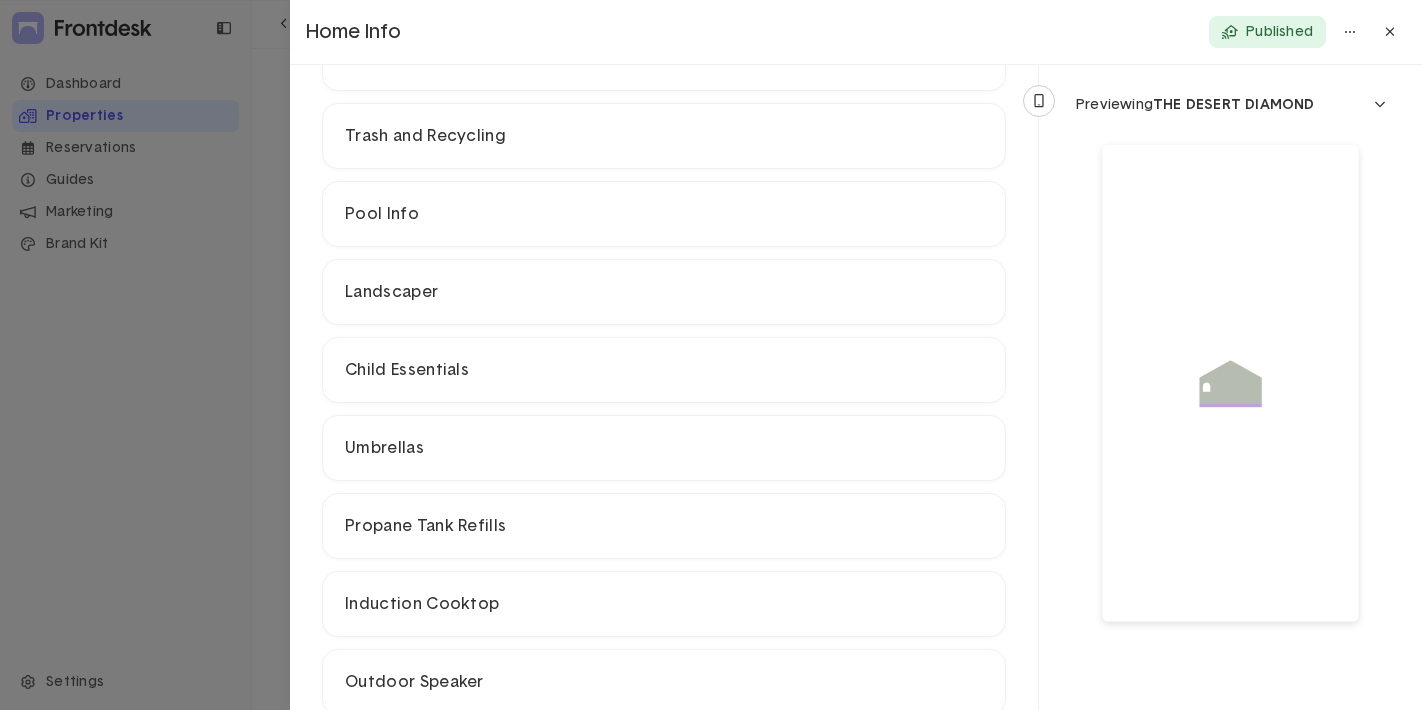 scroll, scrollTop: 1245, scrollLeft: 0, axis: vertical 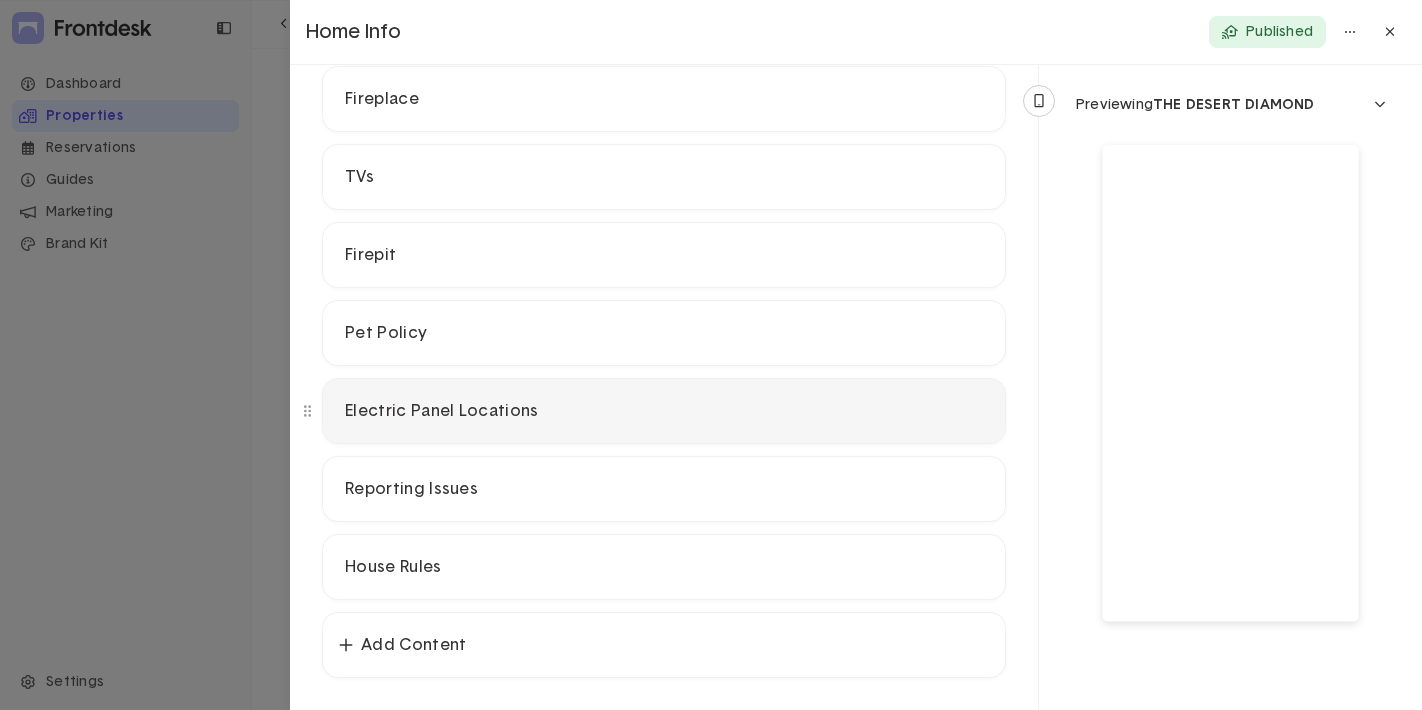 click on "Electric Panel Locations" 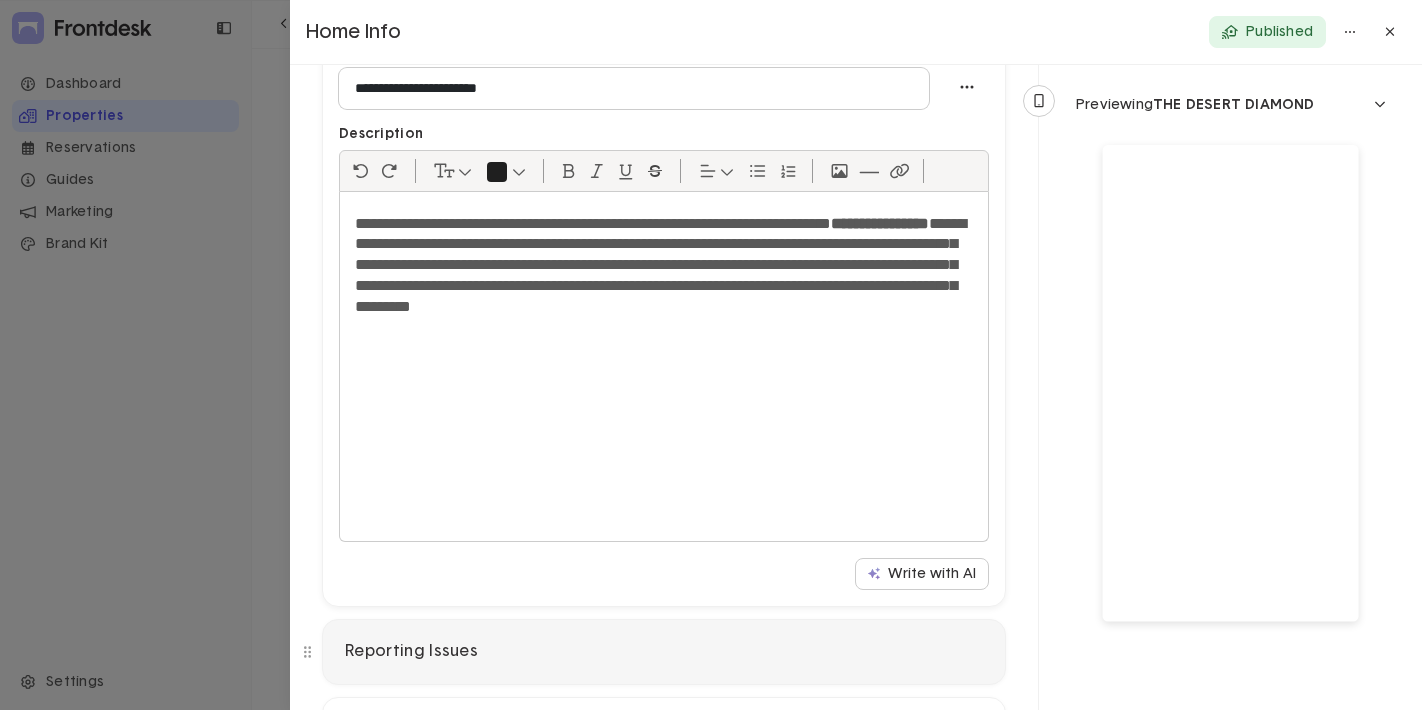 scroll, scrollTop: 1416, scrollLeft: 0, axis: vertical 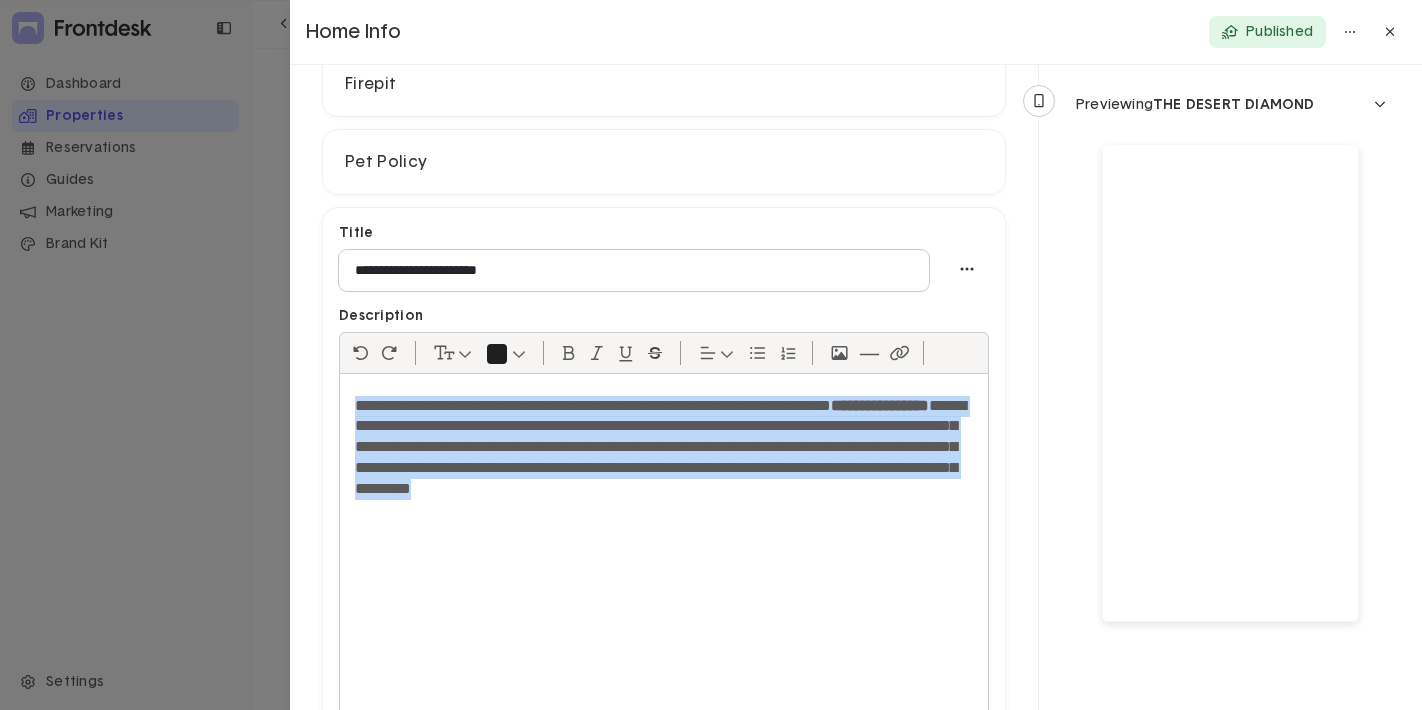 drag, startPoint x: 451, startPoint y: 511, endPoint x: 343, endPoint y: 373, distance: 175.23698 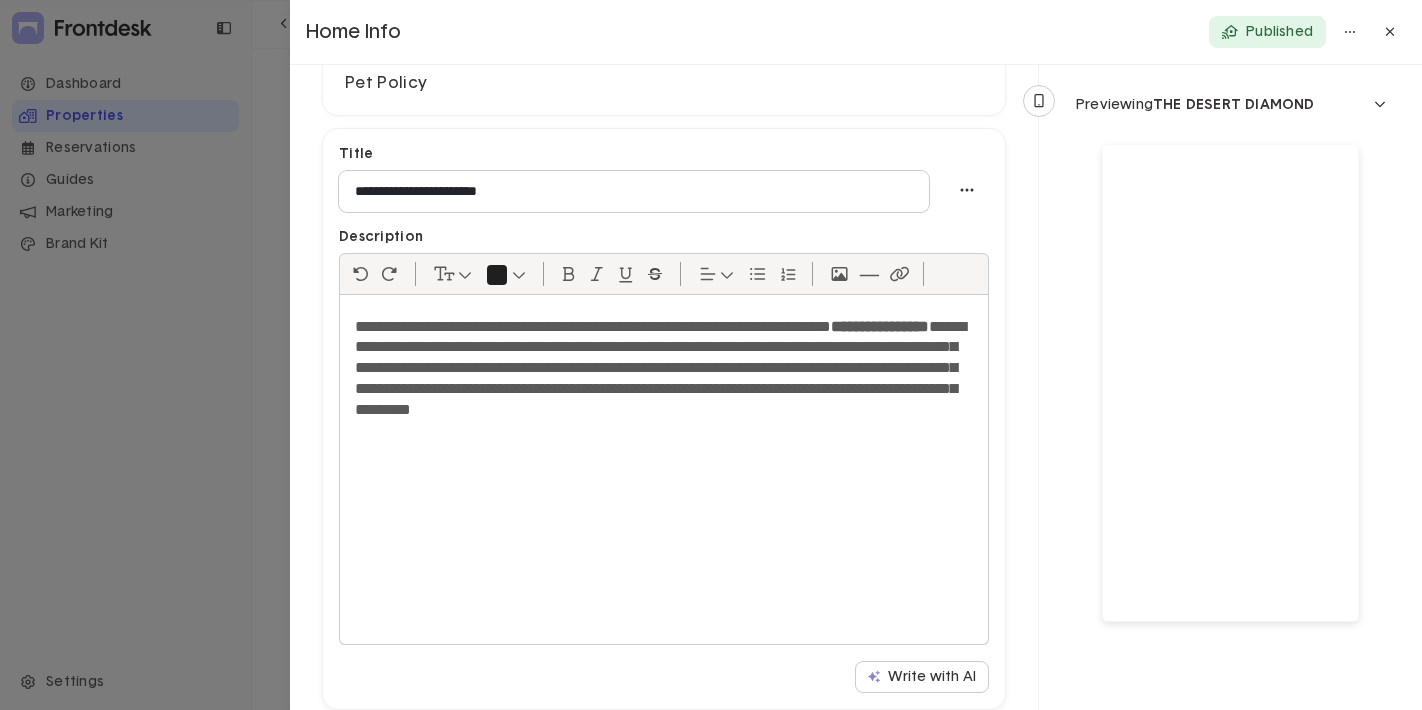 click 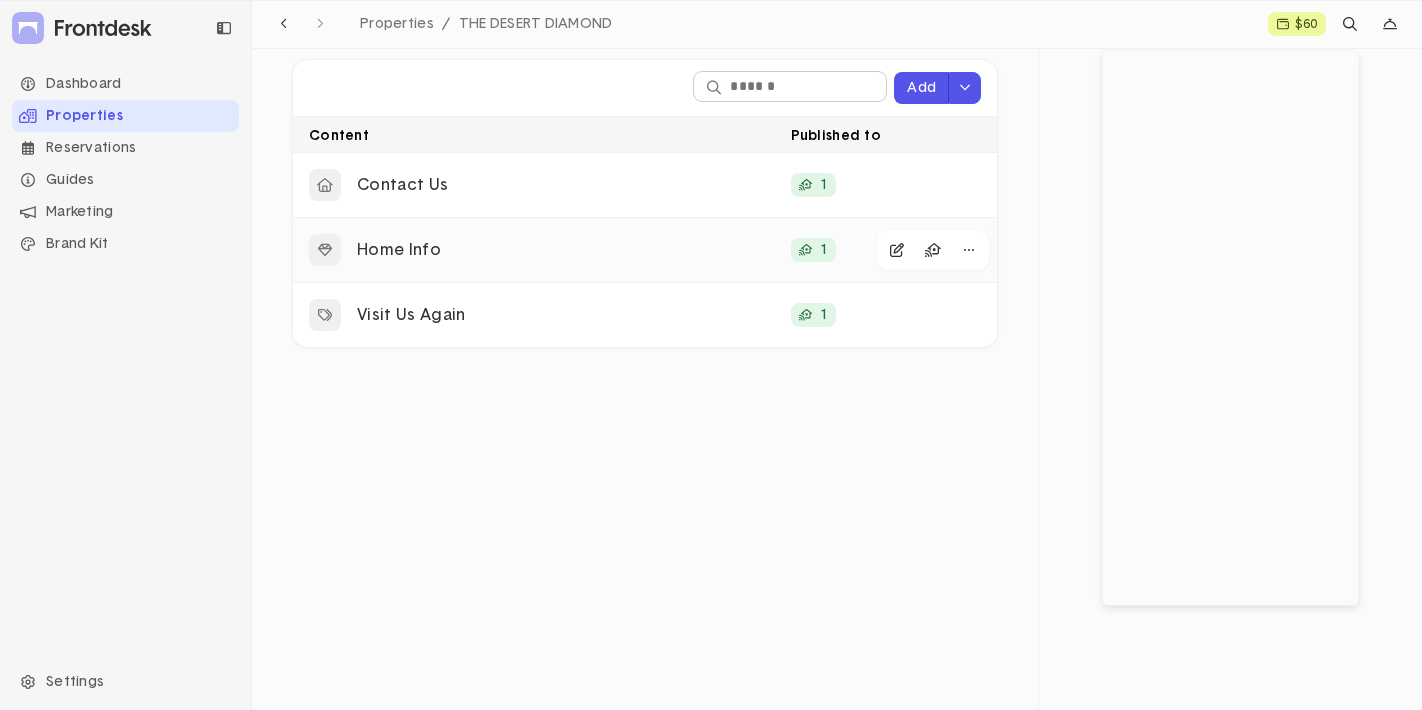 click on "Home Info" 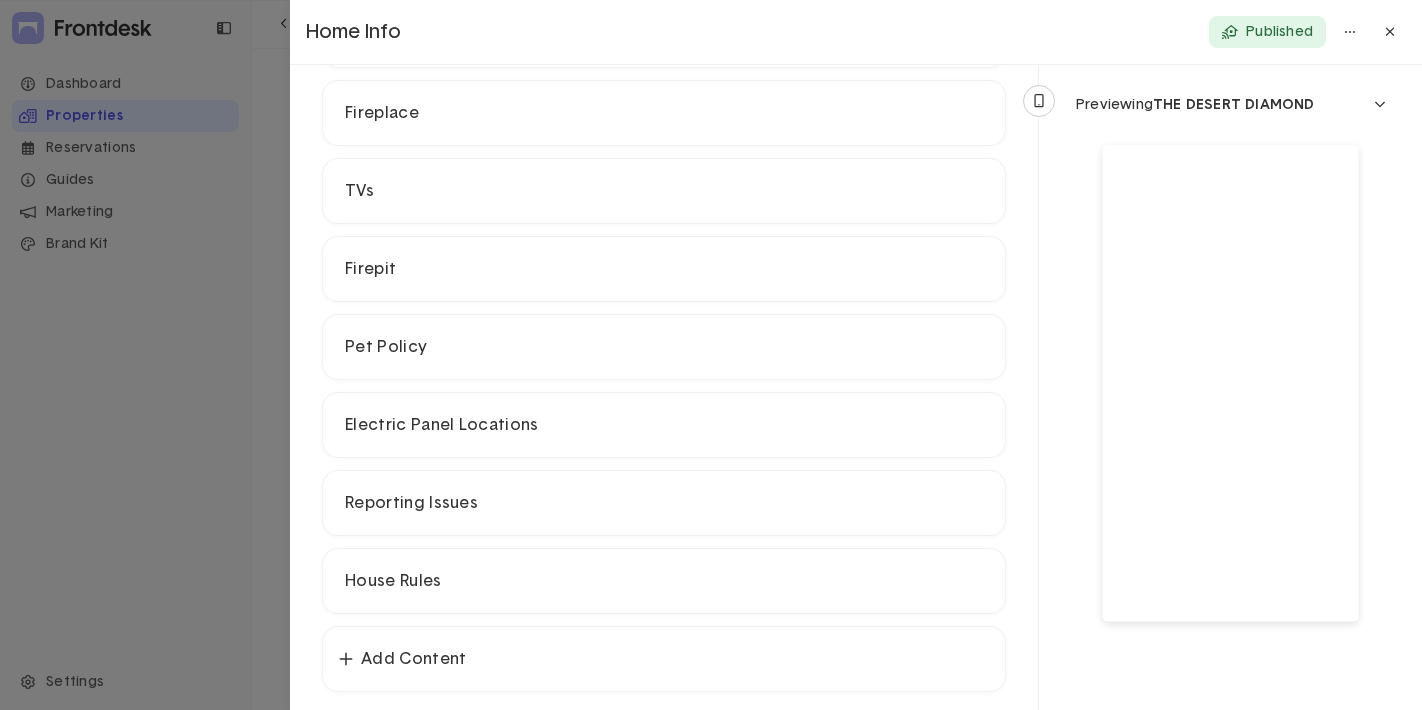 scroll, scrollTop: 1245, scrollLeft: 0, axis: vertical 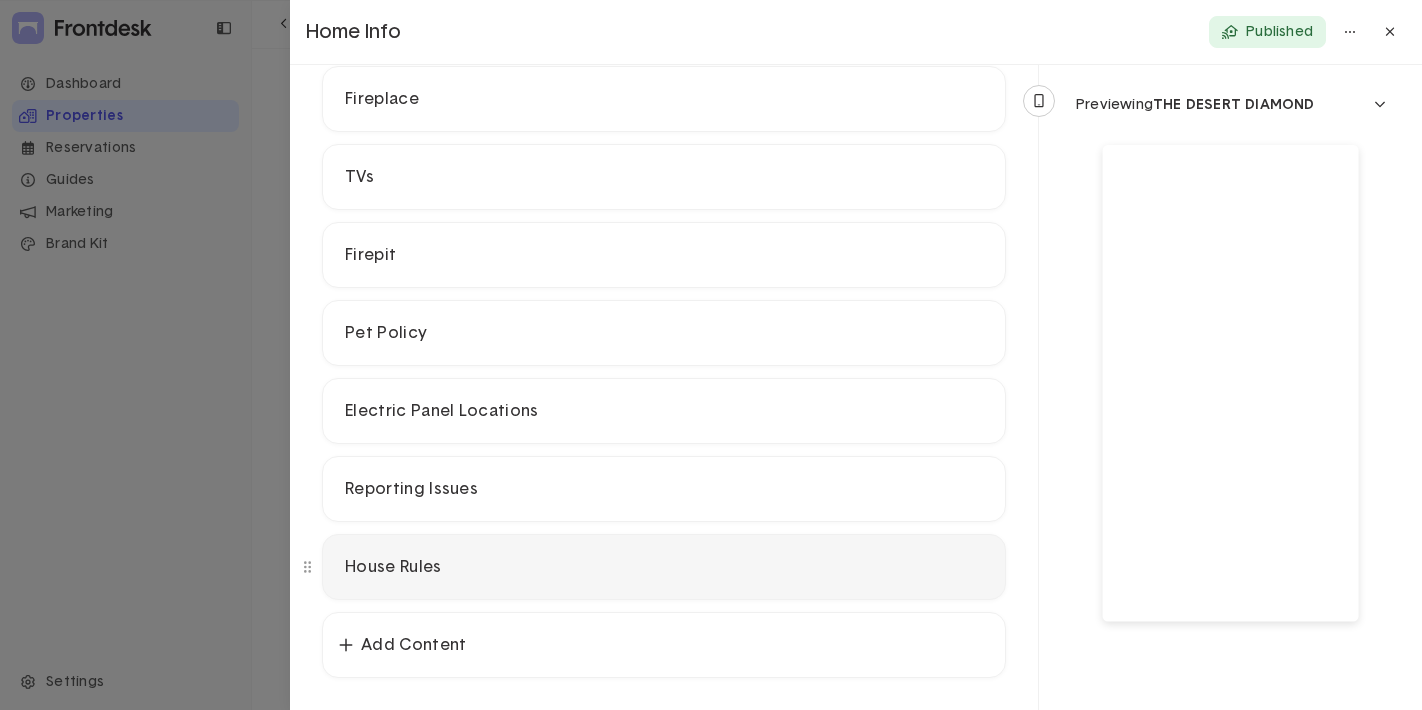 click on "House Rules" 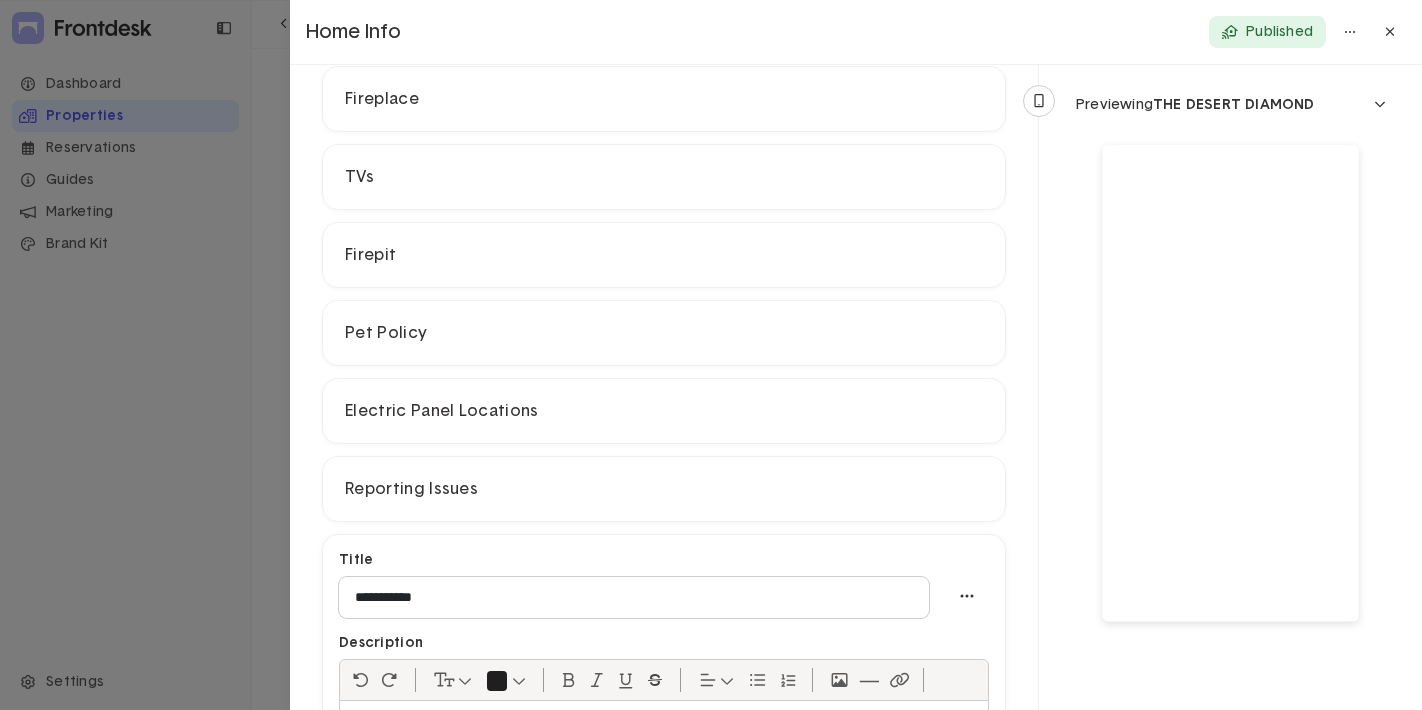 scroll, scrollTop: 1760, scrollLeft: 0, axis: vertical 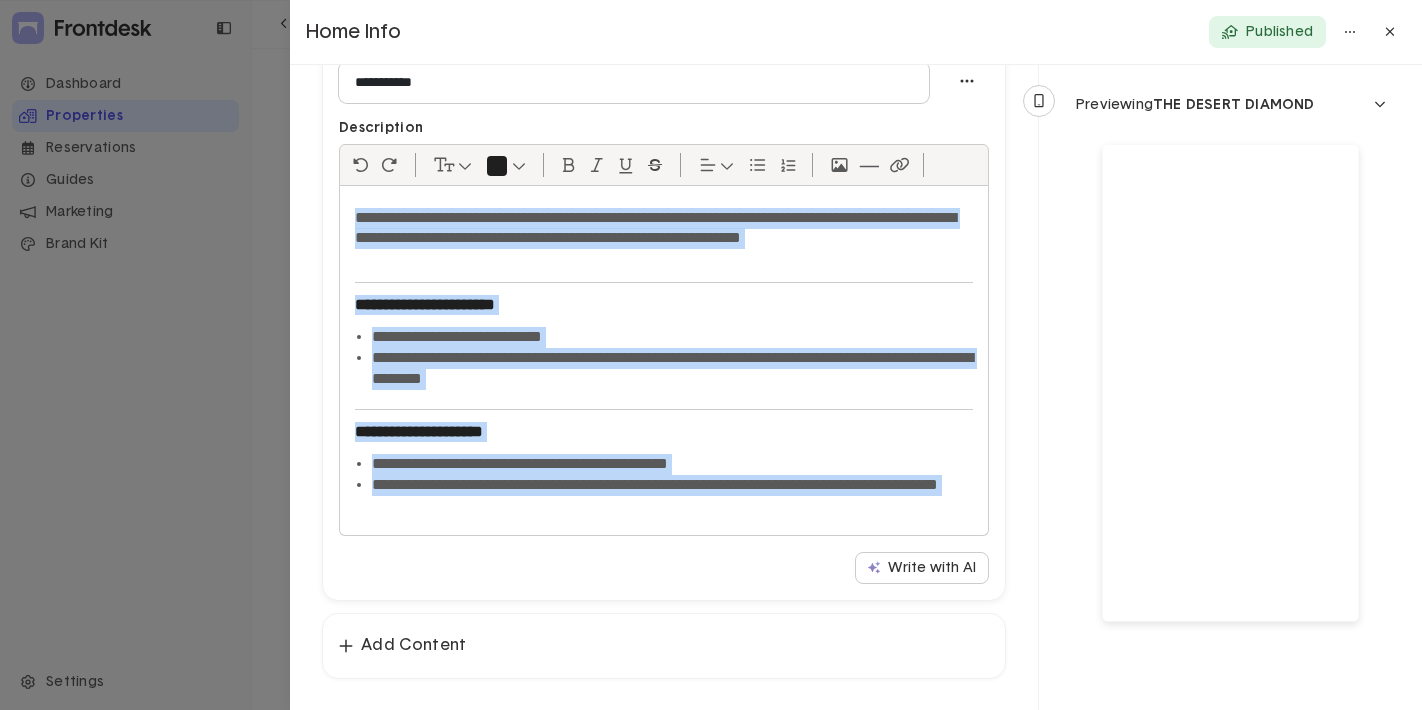 drag, startPoint x: 460, startPoint y: 490, endPoint x: 336, endPoint y: 112, distance: 397.81906 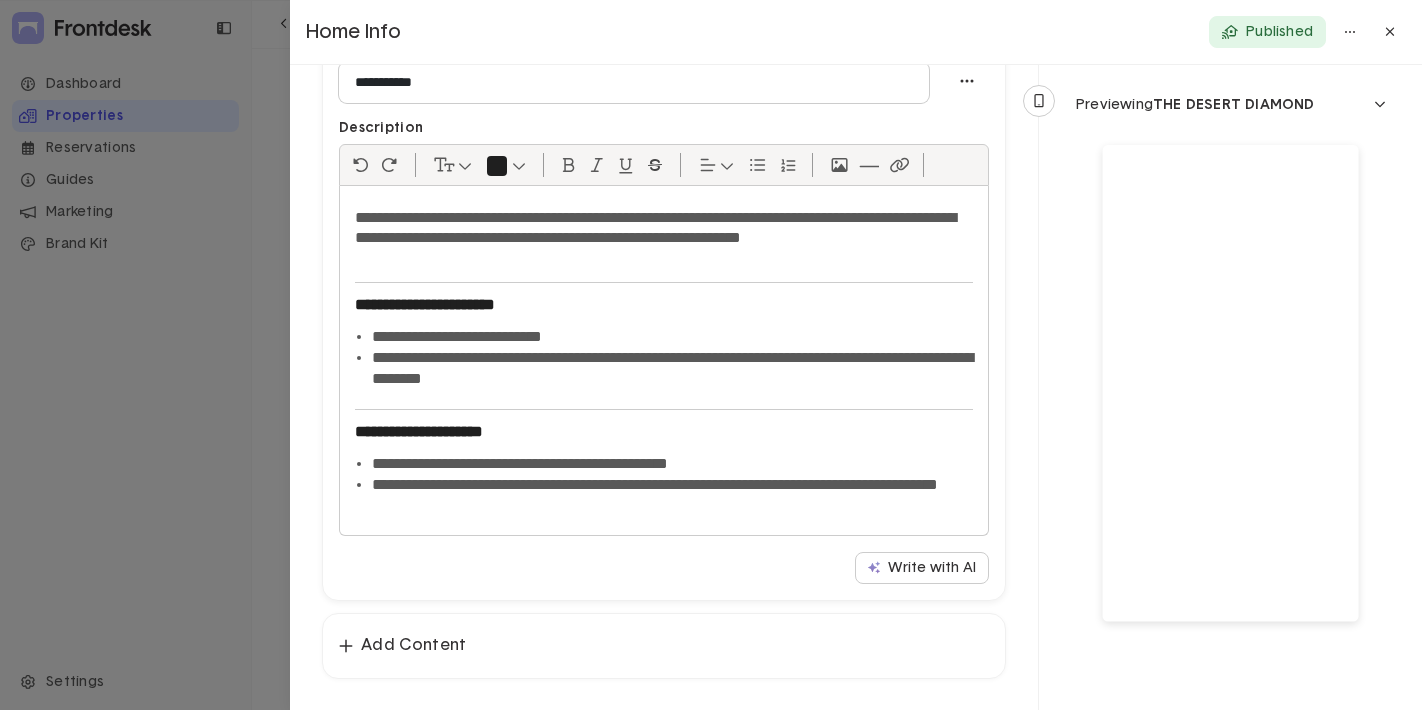 click 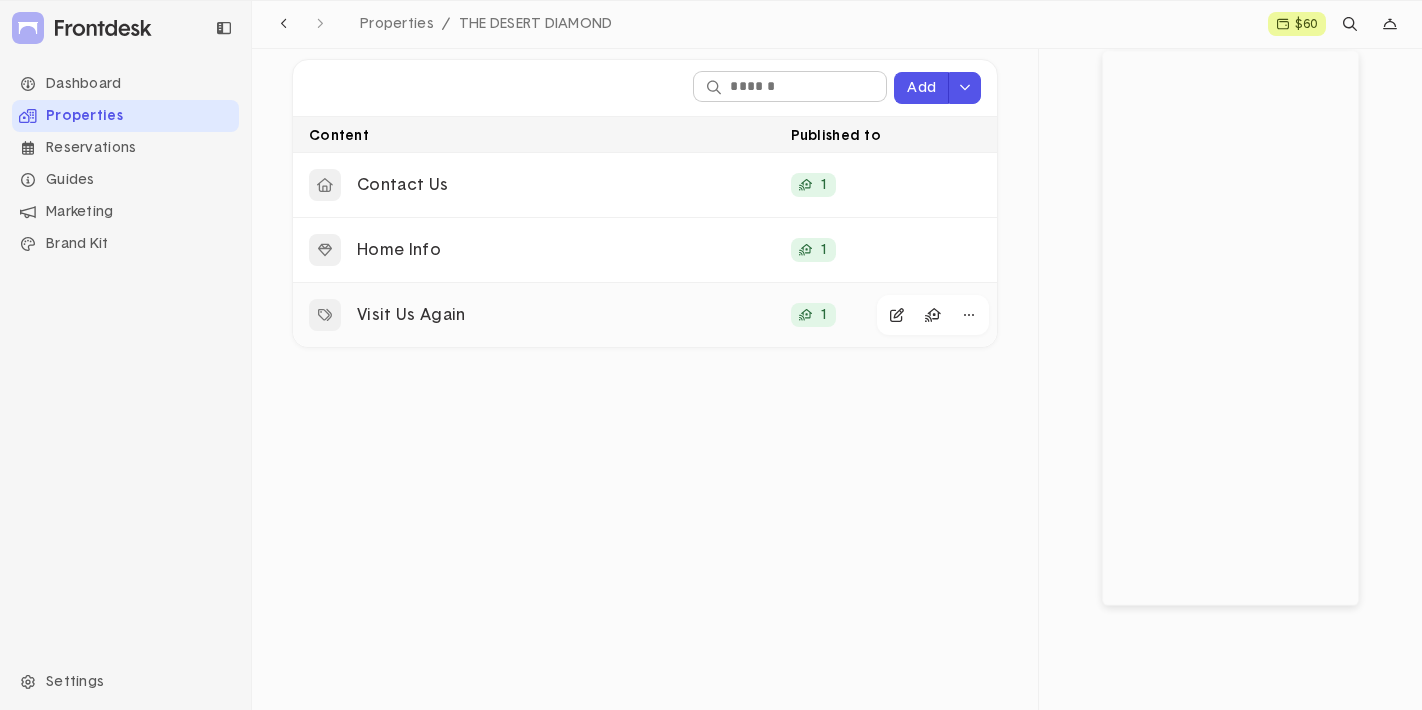 click on "Visit Us Again" 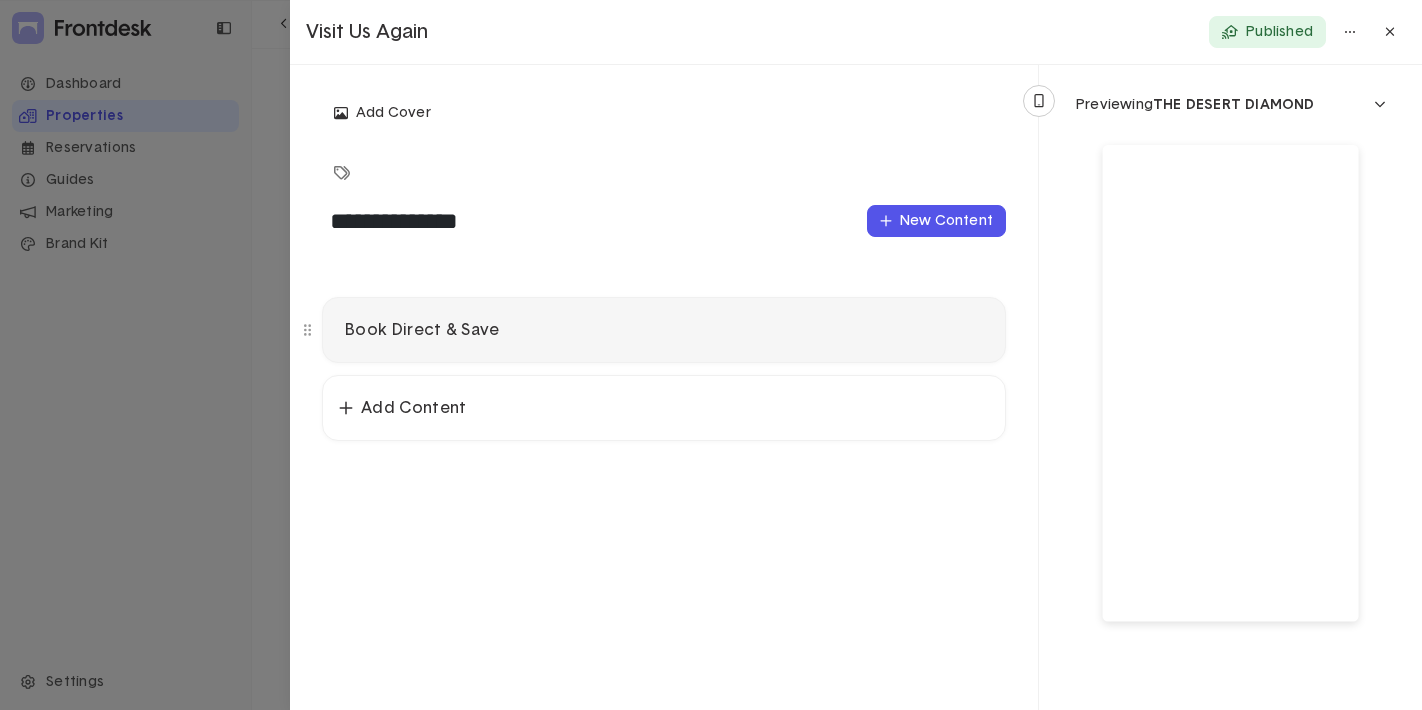 click on "Book Direct & Save" 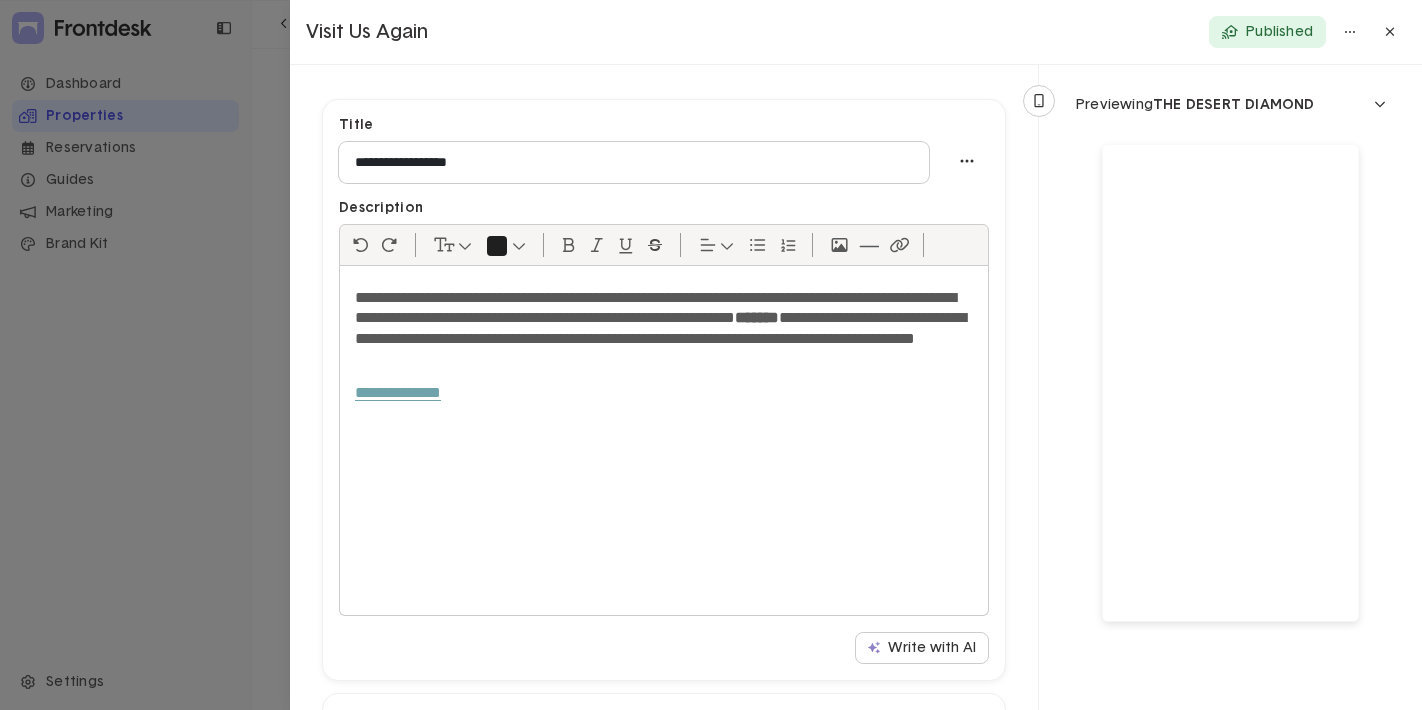 scroll, scrollTop: 232, scrollLeft: 0, axis: vertical 